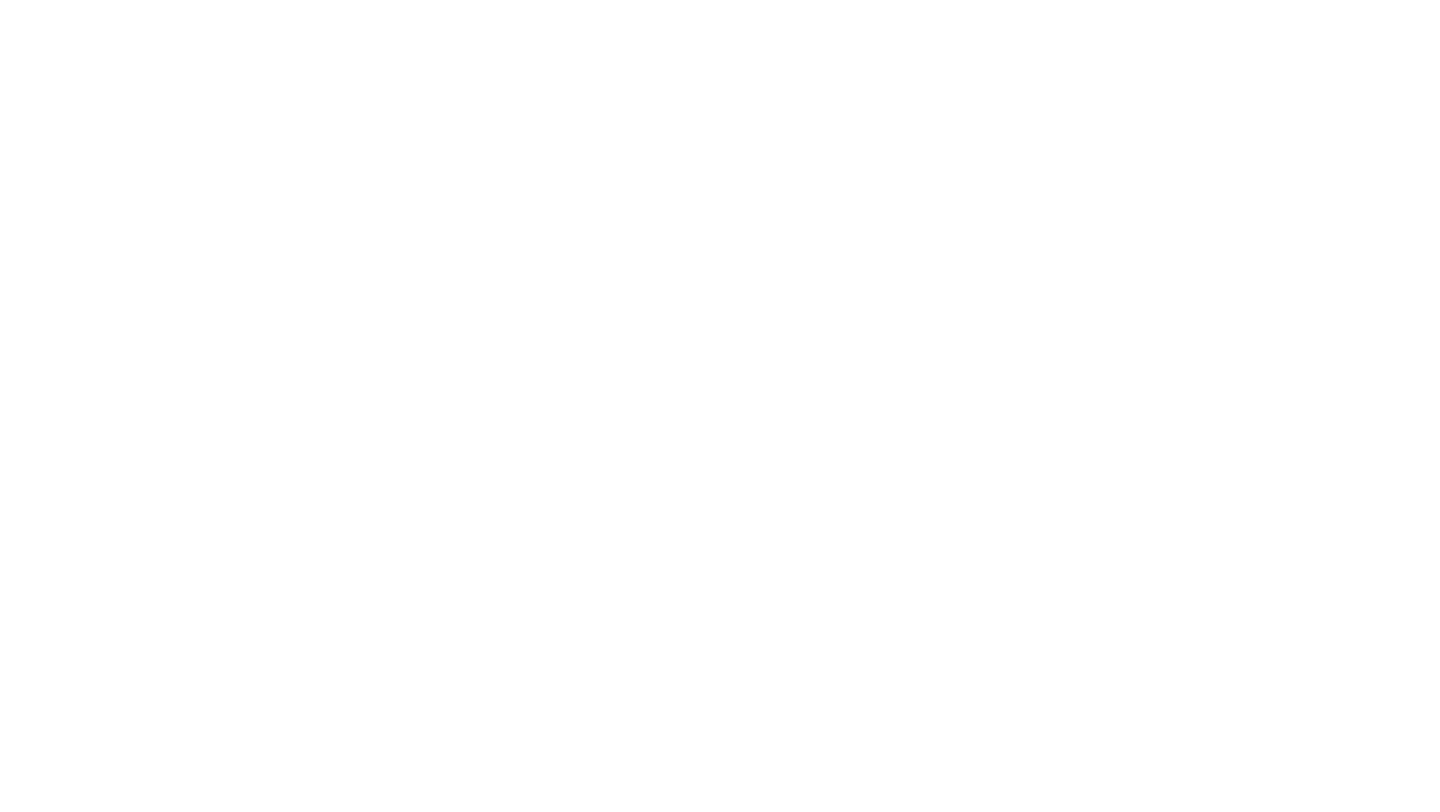 scroll, scrollTop: 0, scrollLeft: 0, axis: both 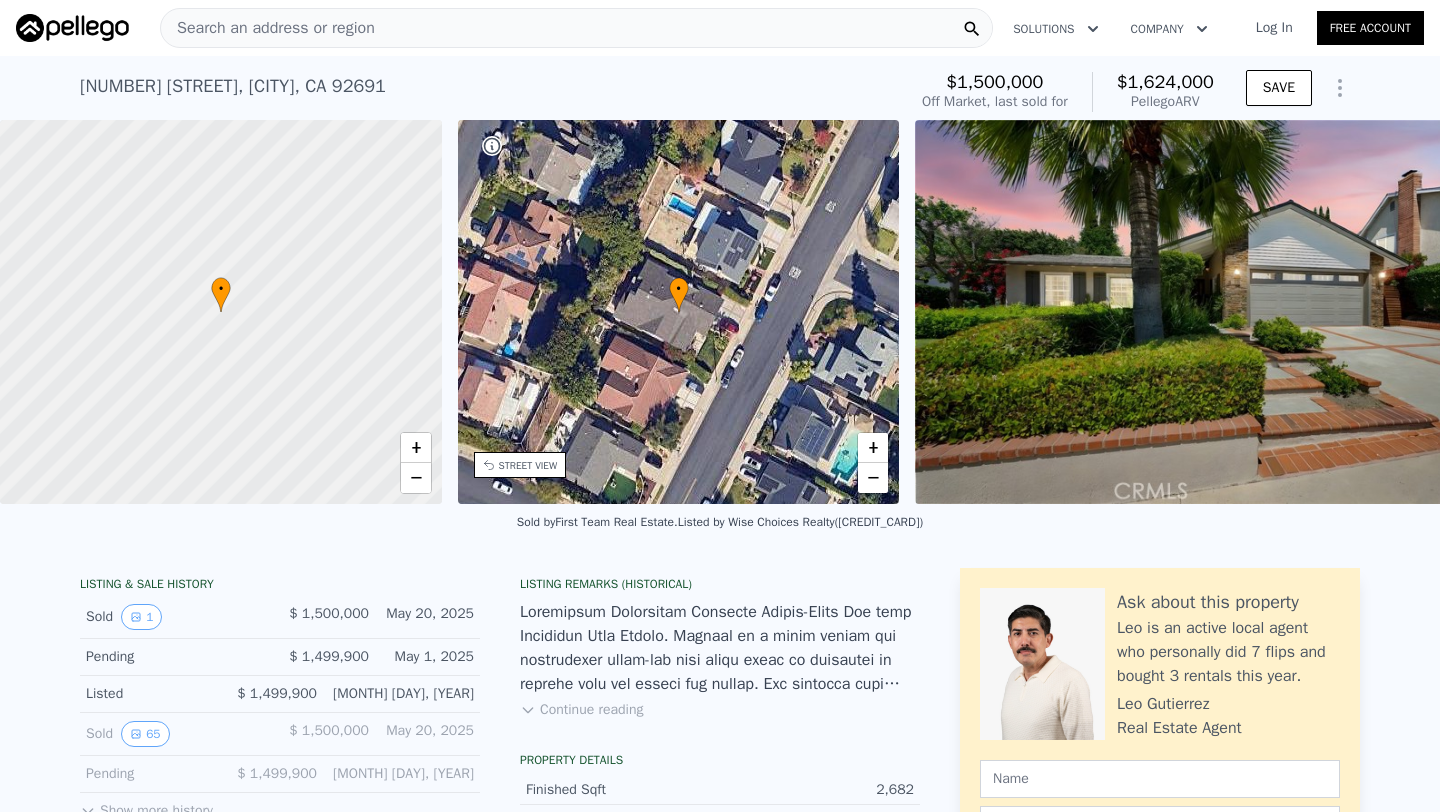click on "Search an address or region" at bounding box center [268, 28] 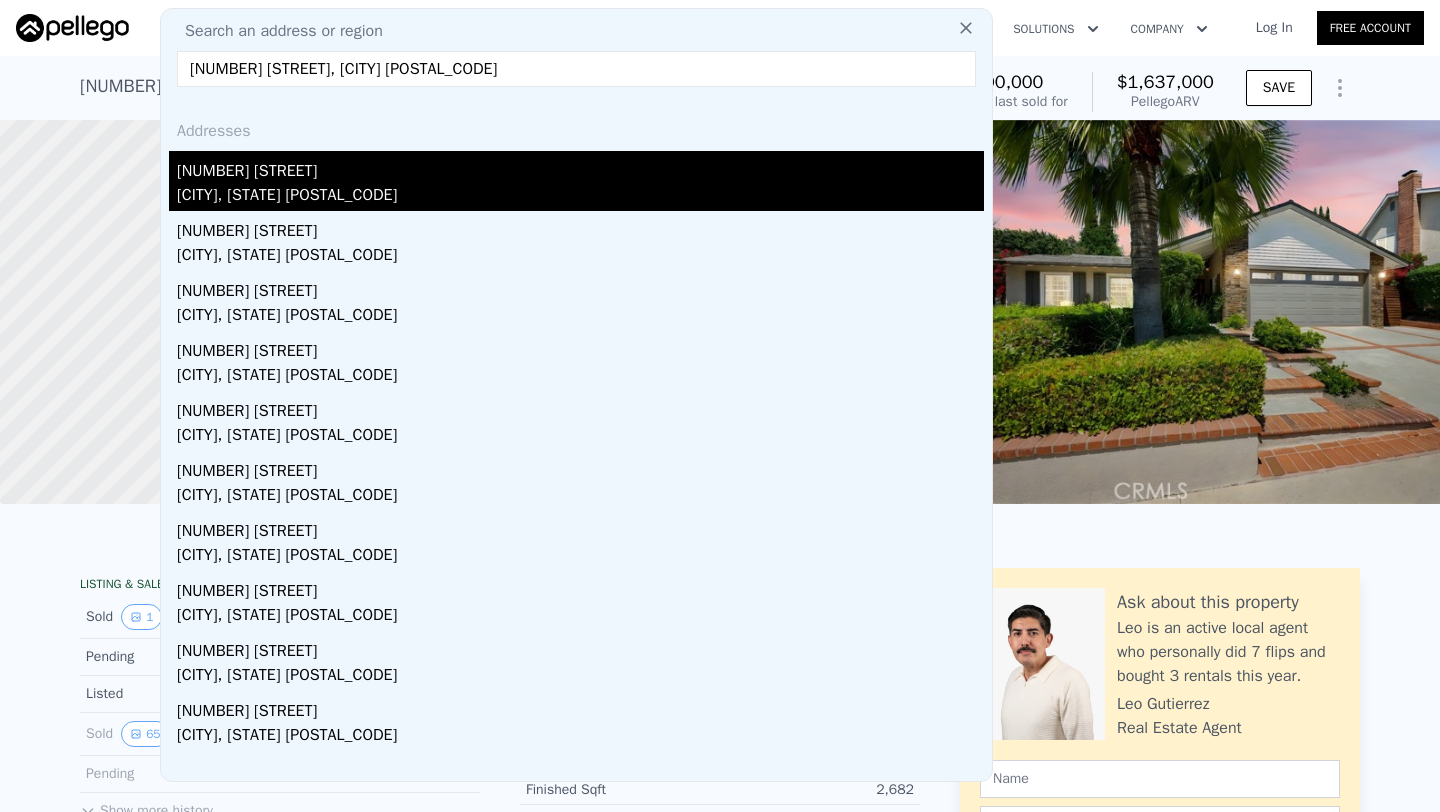 type on "195 N Malena Dr, Orange 92869" 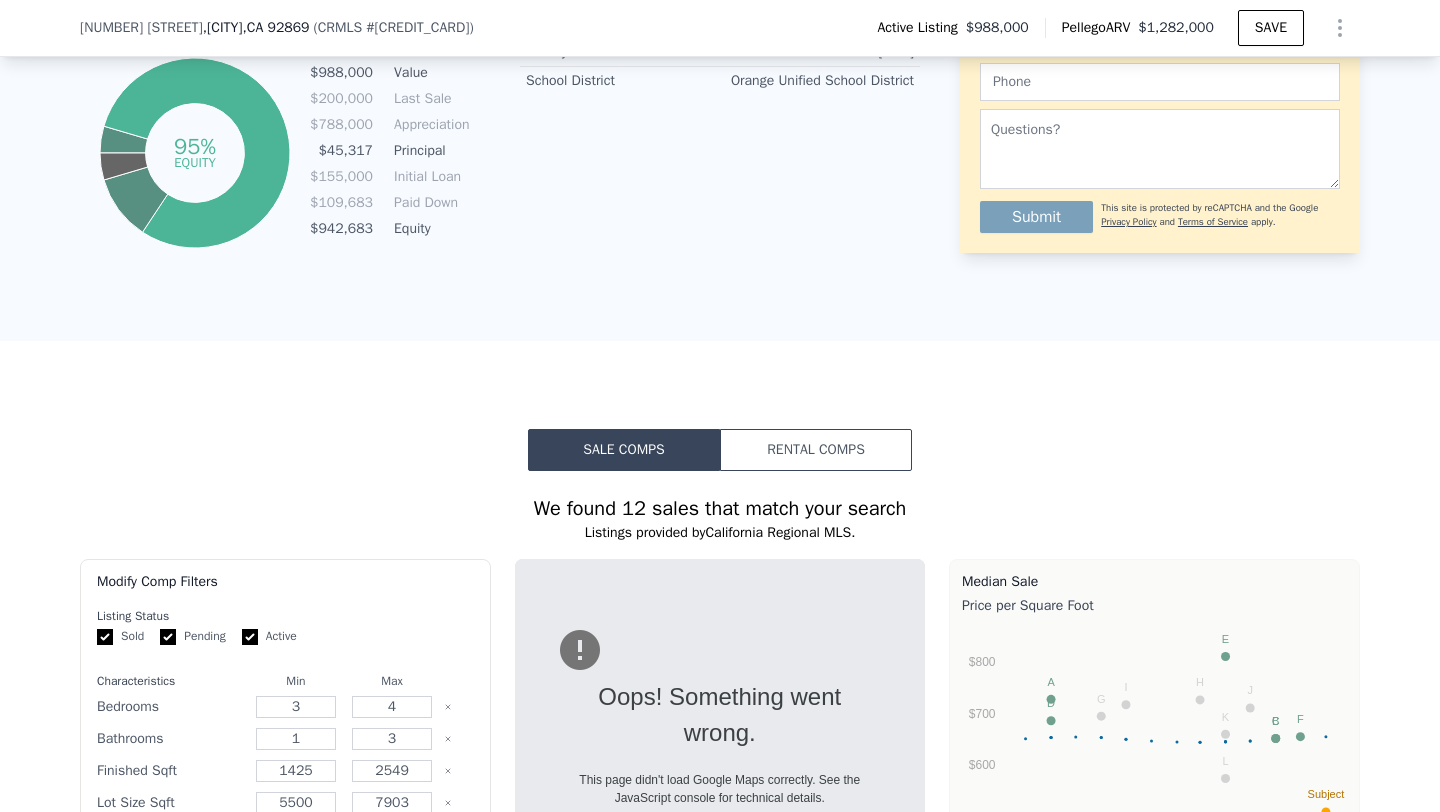 scroll, scrollTop: 1509, scrollLeft: 0, axis: vertical 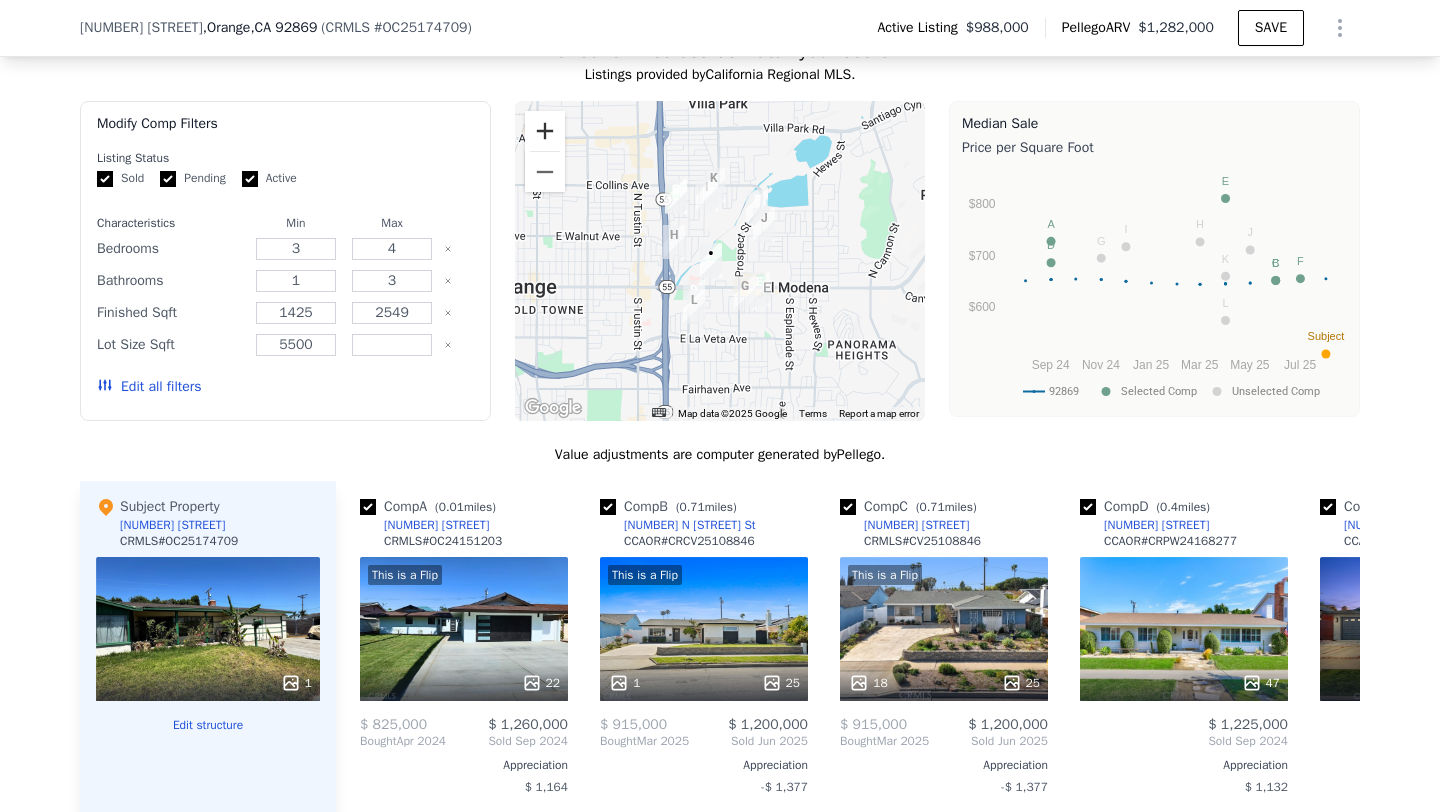 click at bounding box center [545, 131] 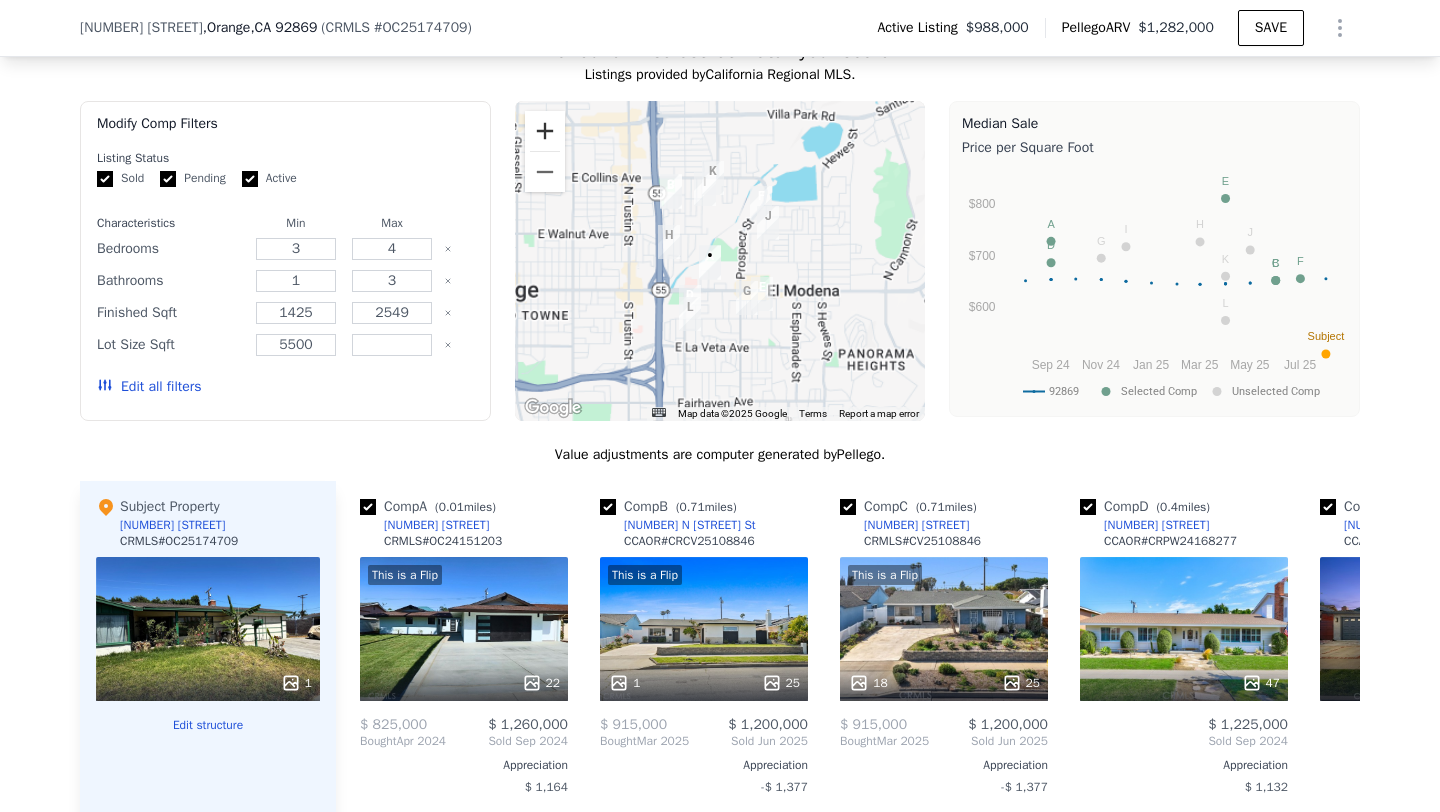 click at bounding box center (545, 131) 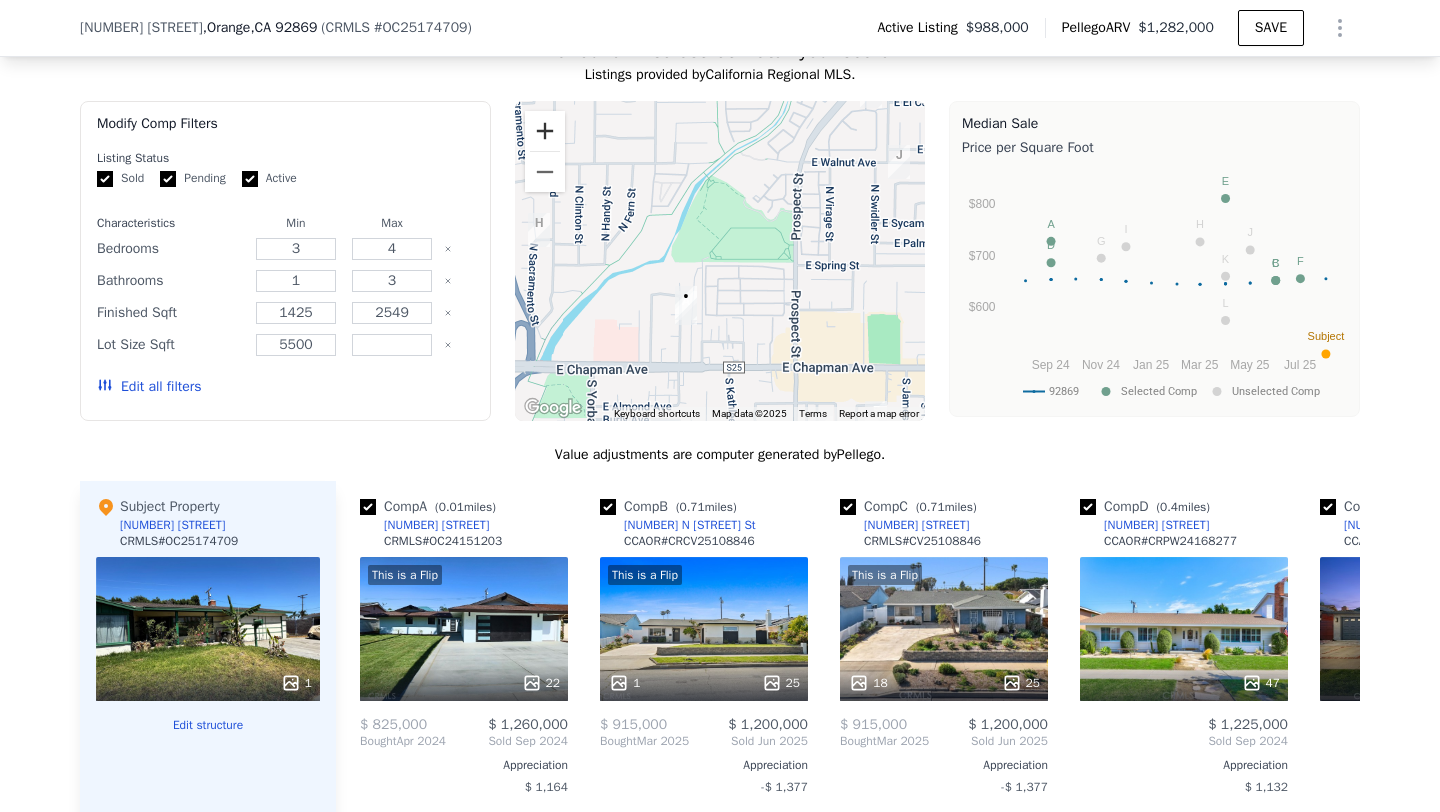 click at bounding box center (545, 131) 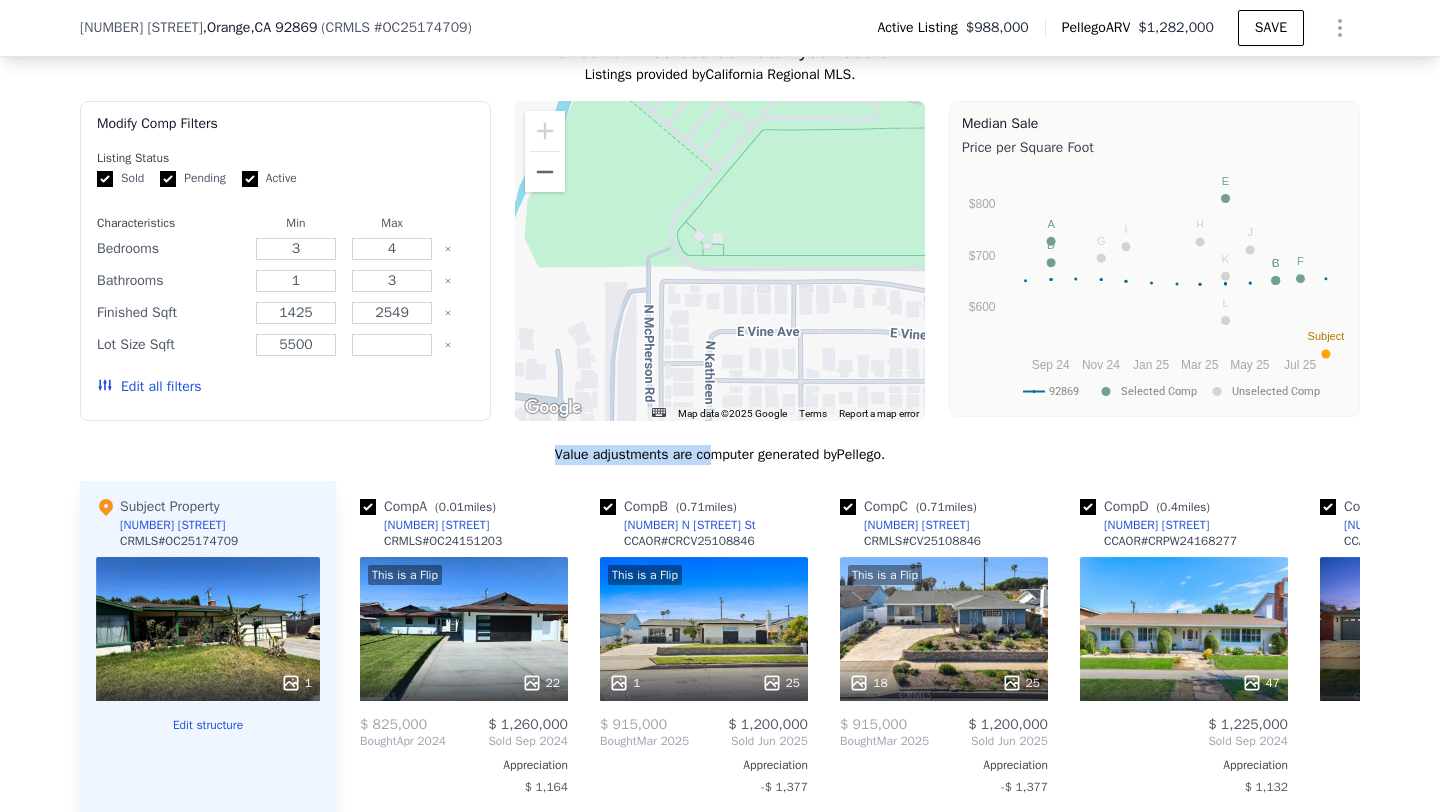 drag, startPoint x: 703, startPoint y: 449, endPoint x: 704, endPoint y: 434, distance: 15.033297 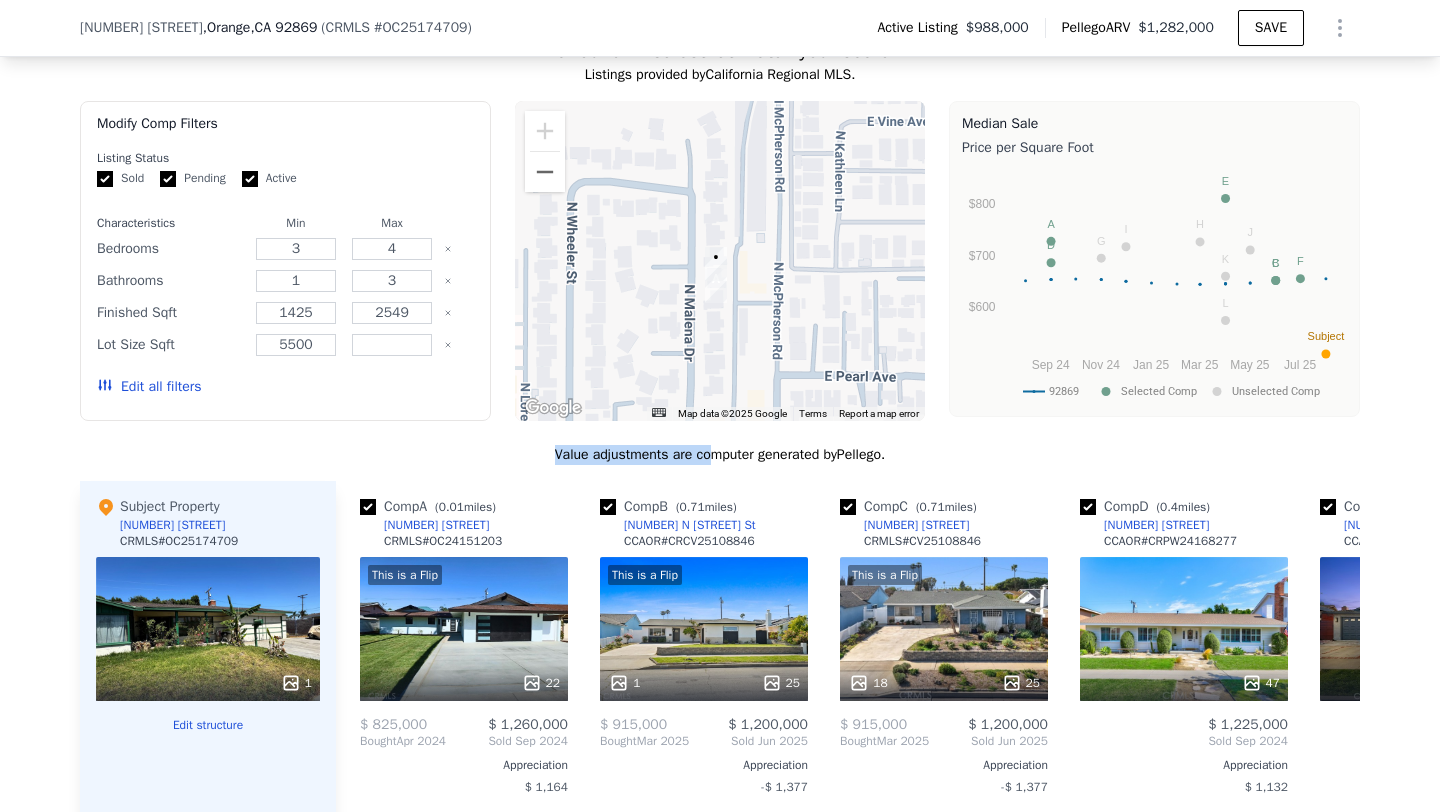 drag, startPoint x: 669, startPoint y: 355, endPoint x: 805, endPoint y: 142, distance: 252.71526 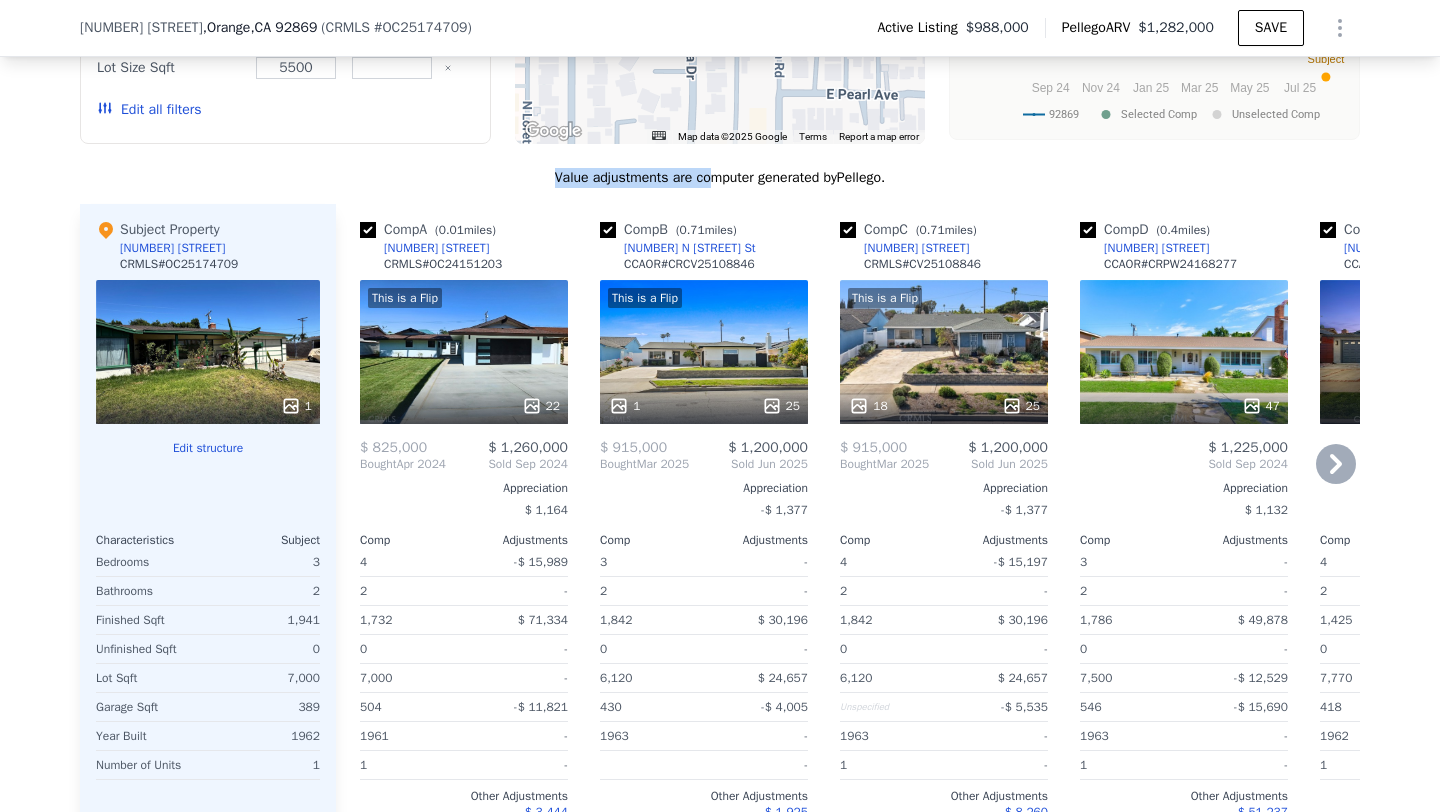 scroll, scrollTop: 2006, scrollLeft: 0, axis: vertical 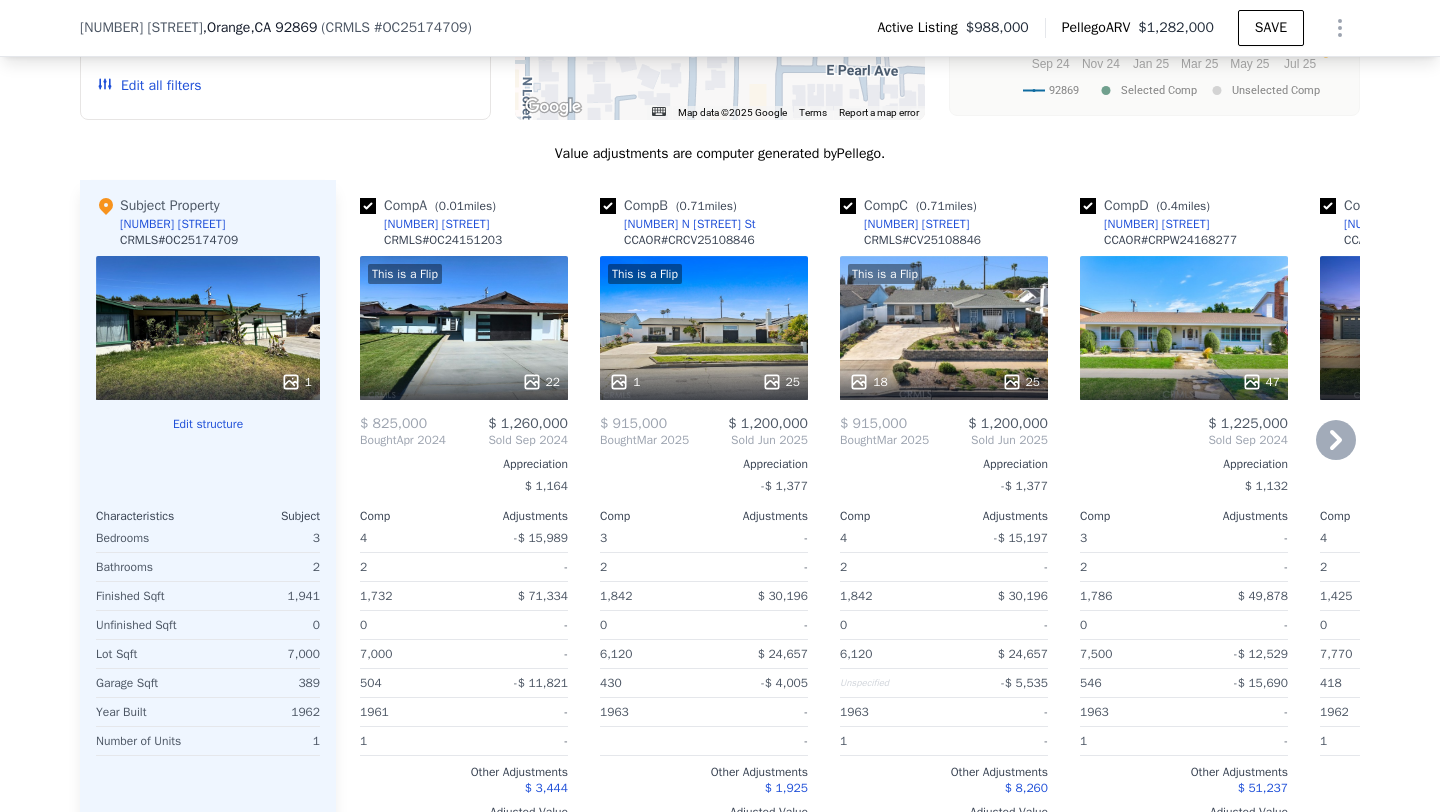 click on "This is a Flip 22" at bounding box center [464, 328] 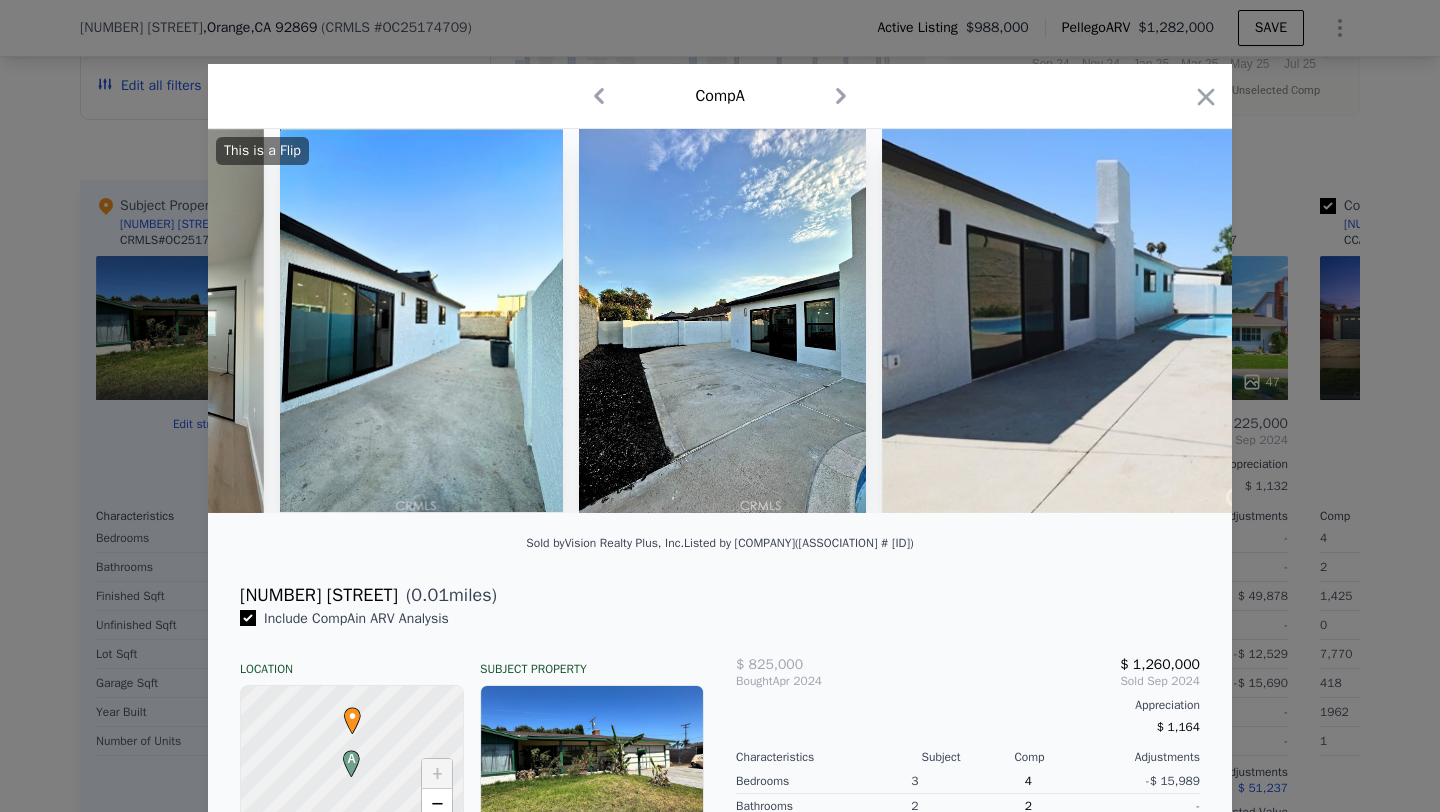 scroll, scrollTop: 0, scrollLeft: 9221, axis: horizontal 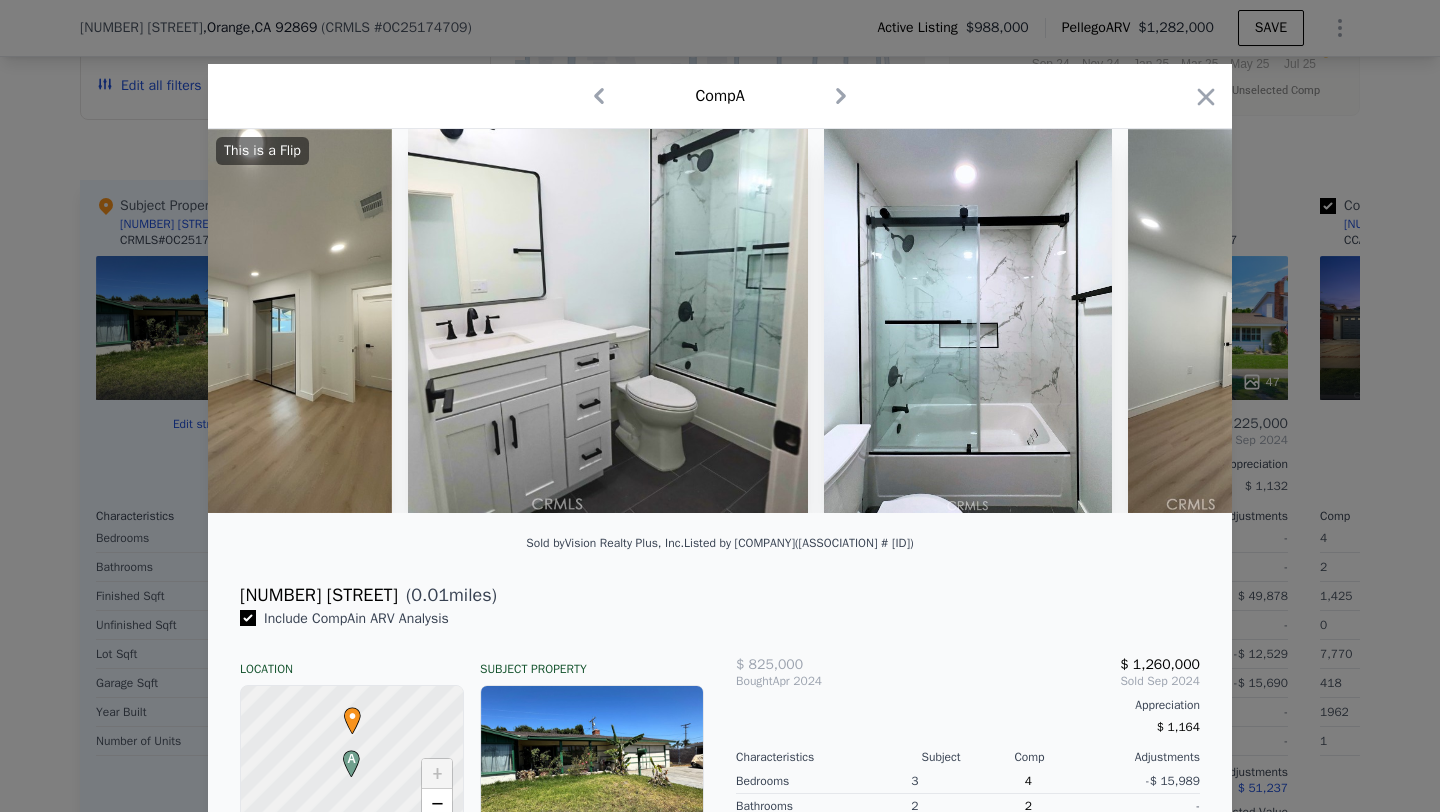 click on "187 N Malena Dr" at bounding box center (319, 595) 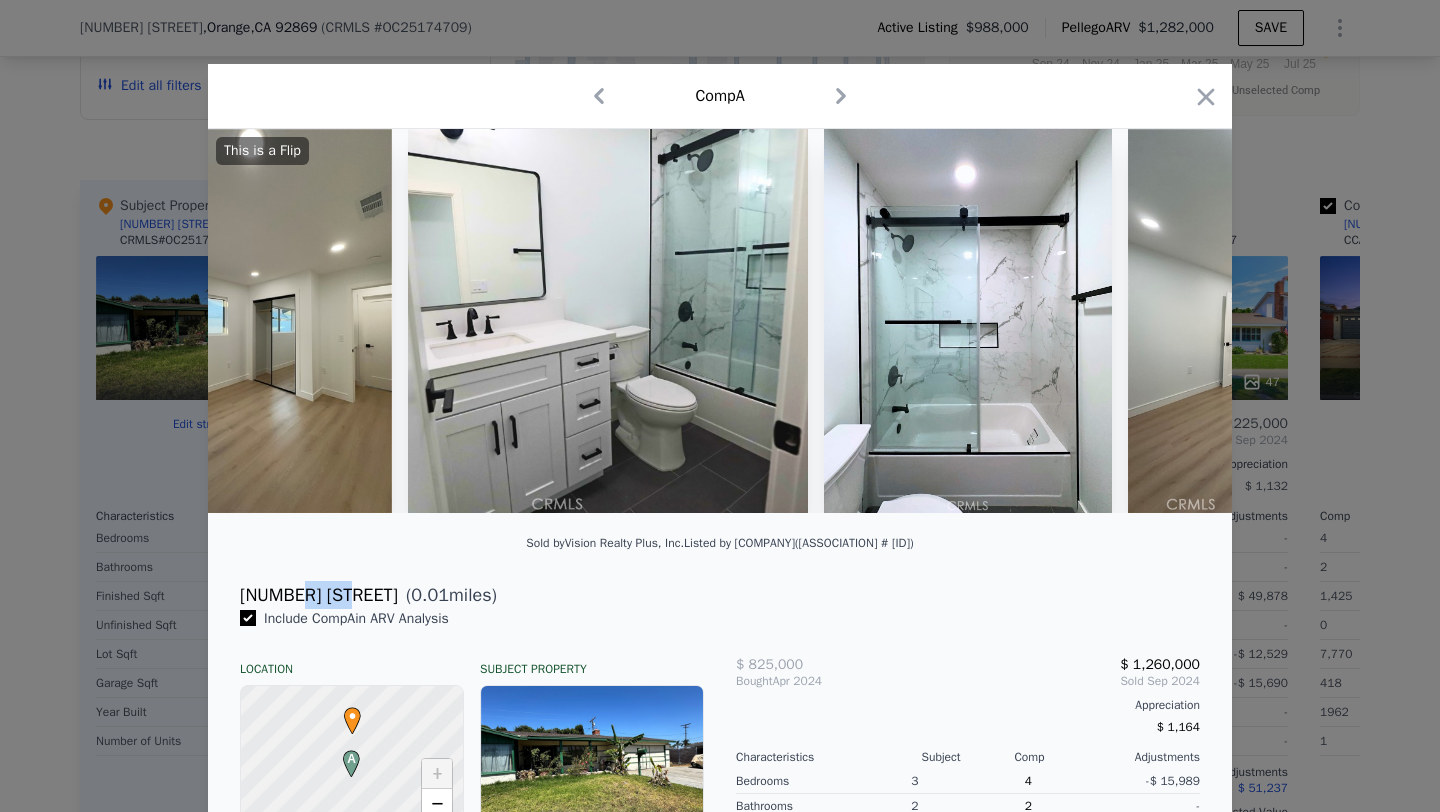 click on "187 N Malena Dr" at bounding box center [319, 595] 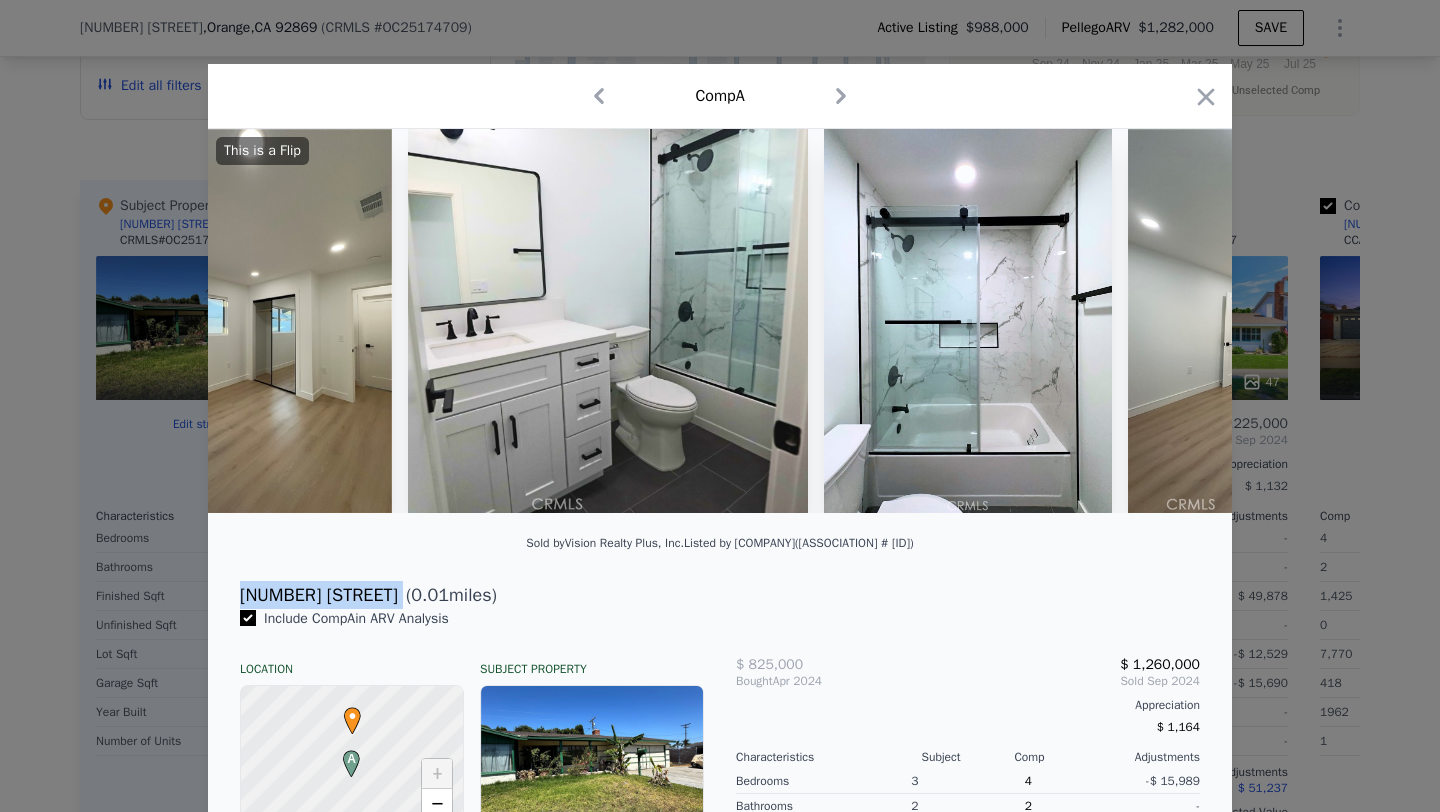 click on "187 N Malena Dr" at bounding box center [319, 595] 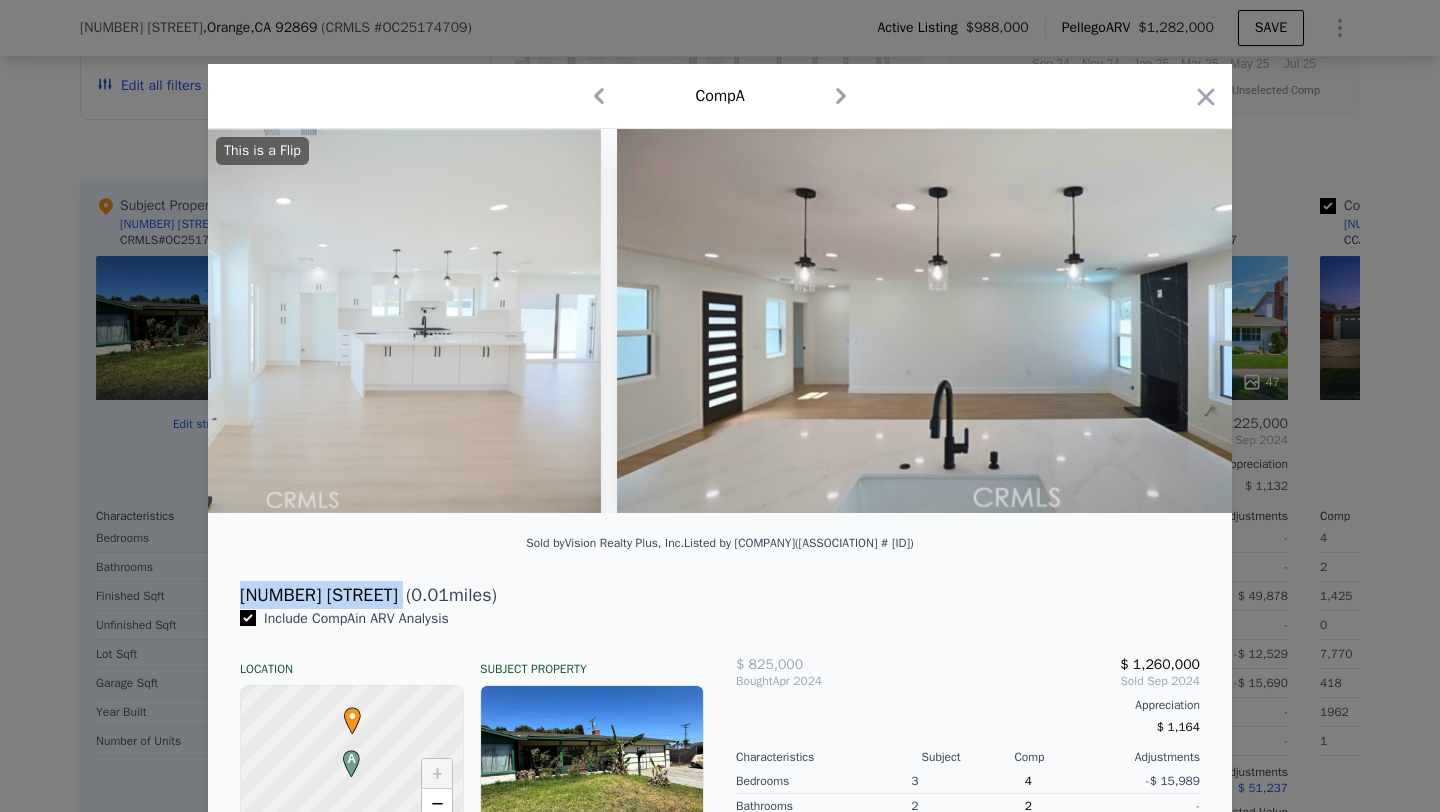 scroll, scrollTop: 0, scrollLeft: 1683, axis: horizontal 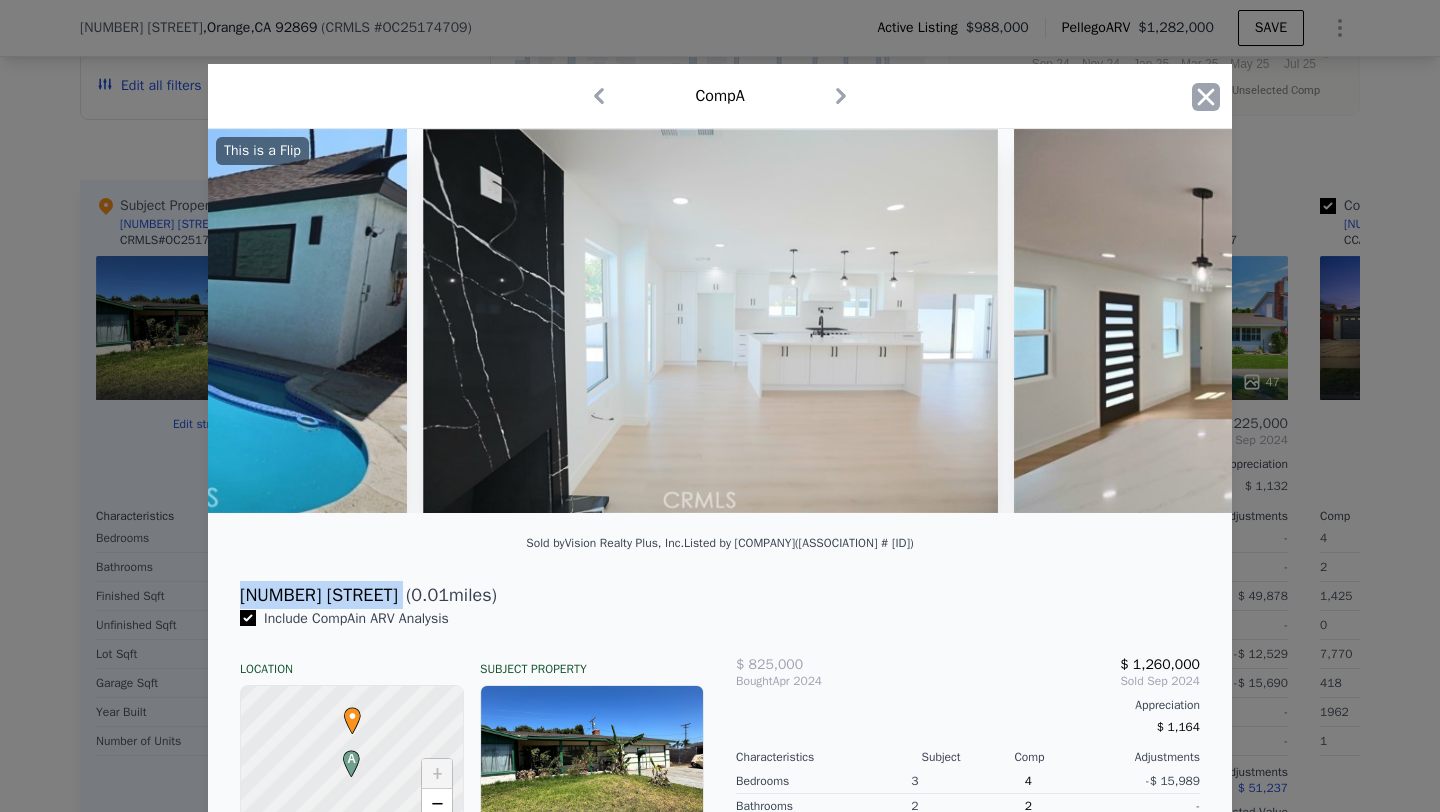 click 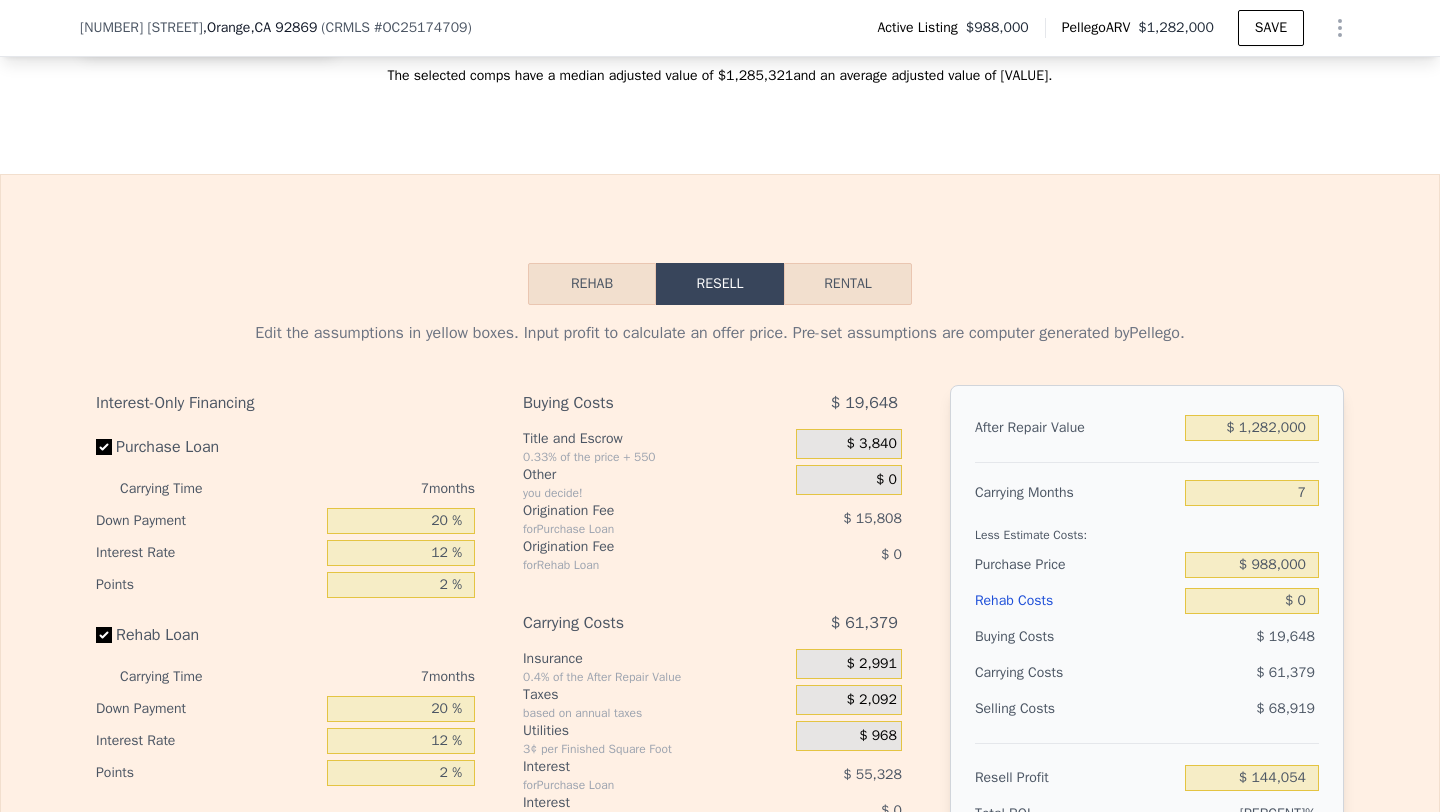 scroll, scrollTop: 2796, scrollLeft: 0, axis: vertical 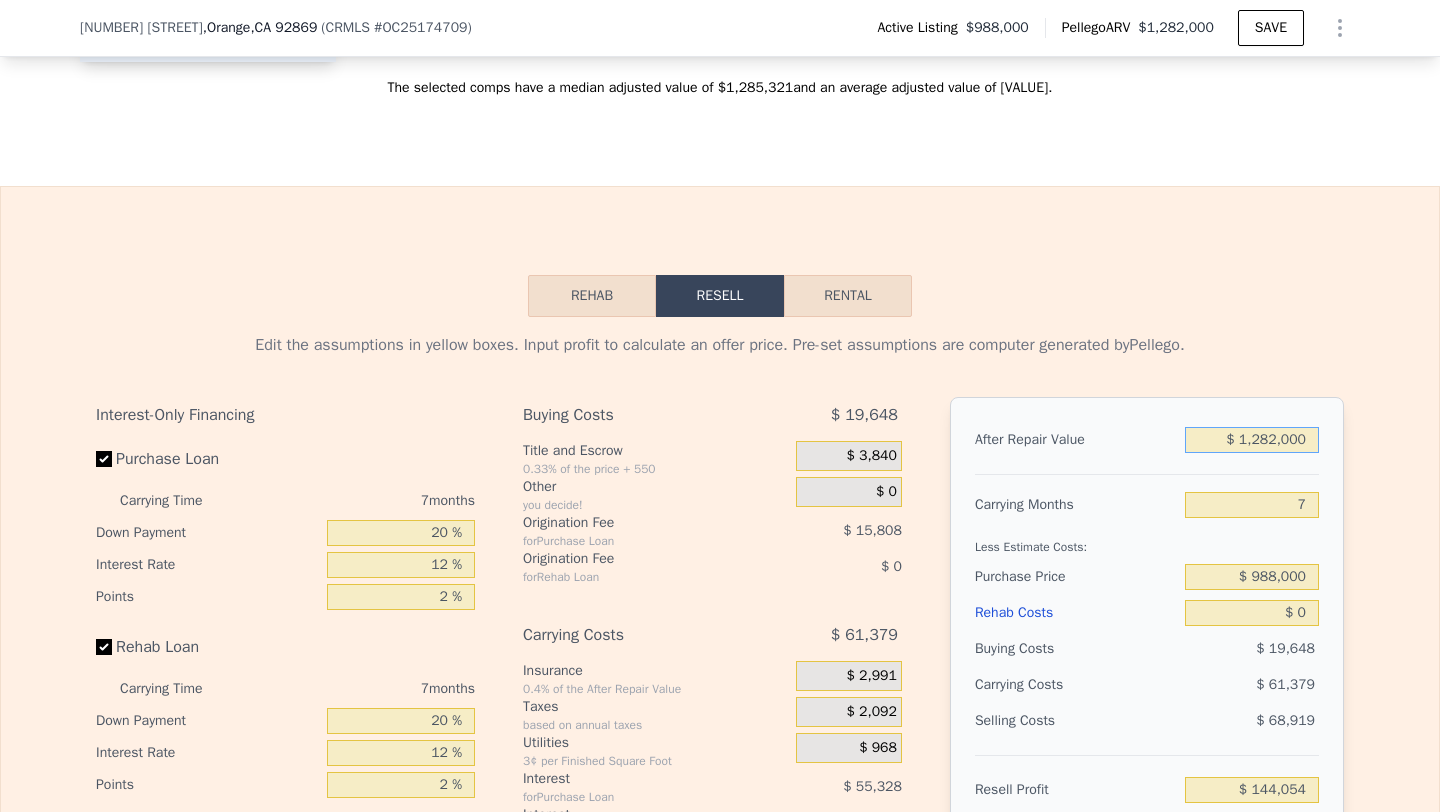 click on "$ 1,282,000" at bounding box center [1252, 440] 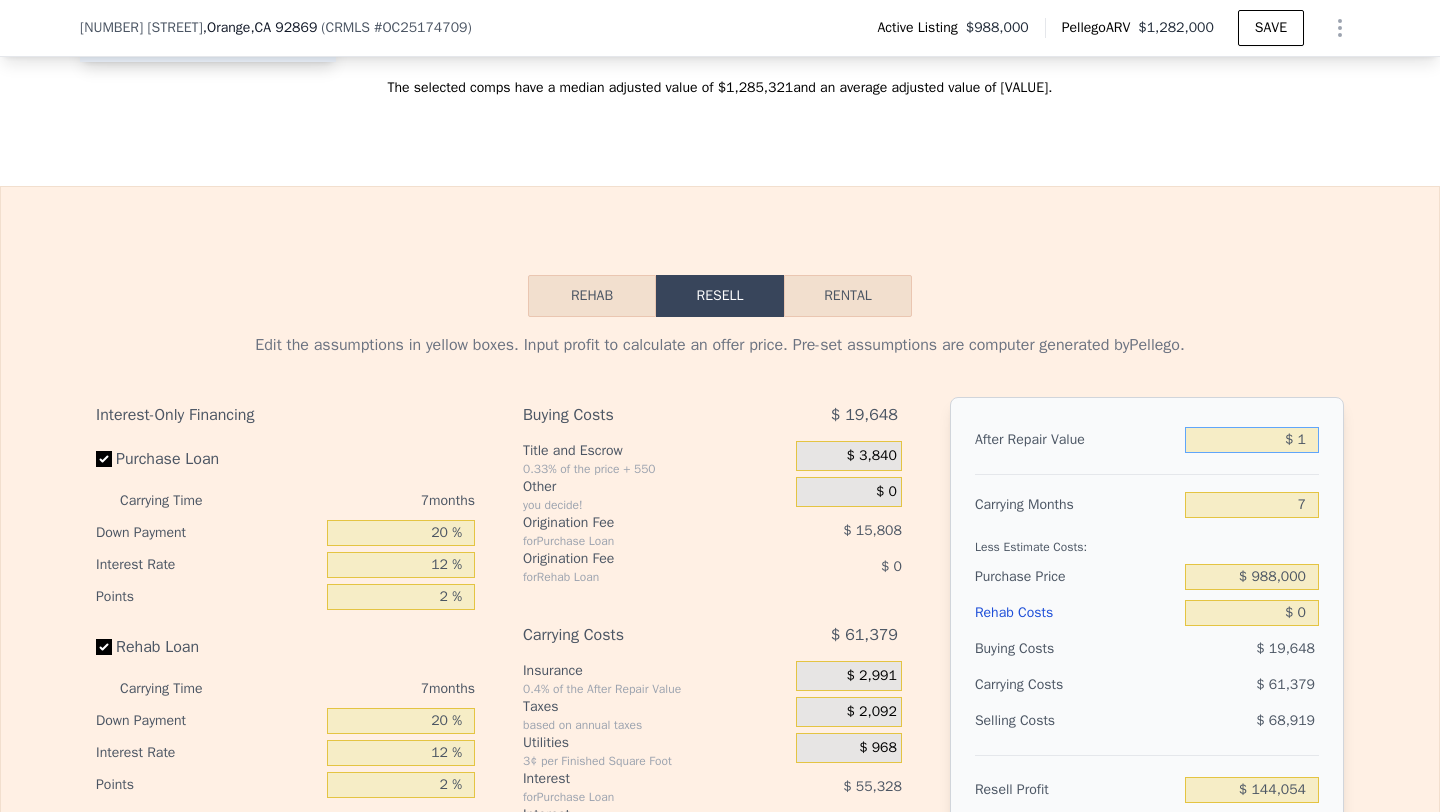type on "$ 12" 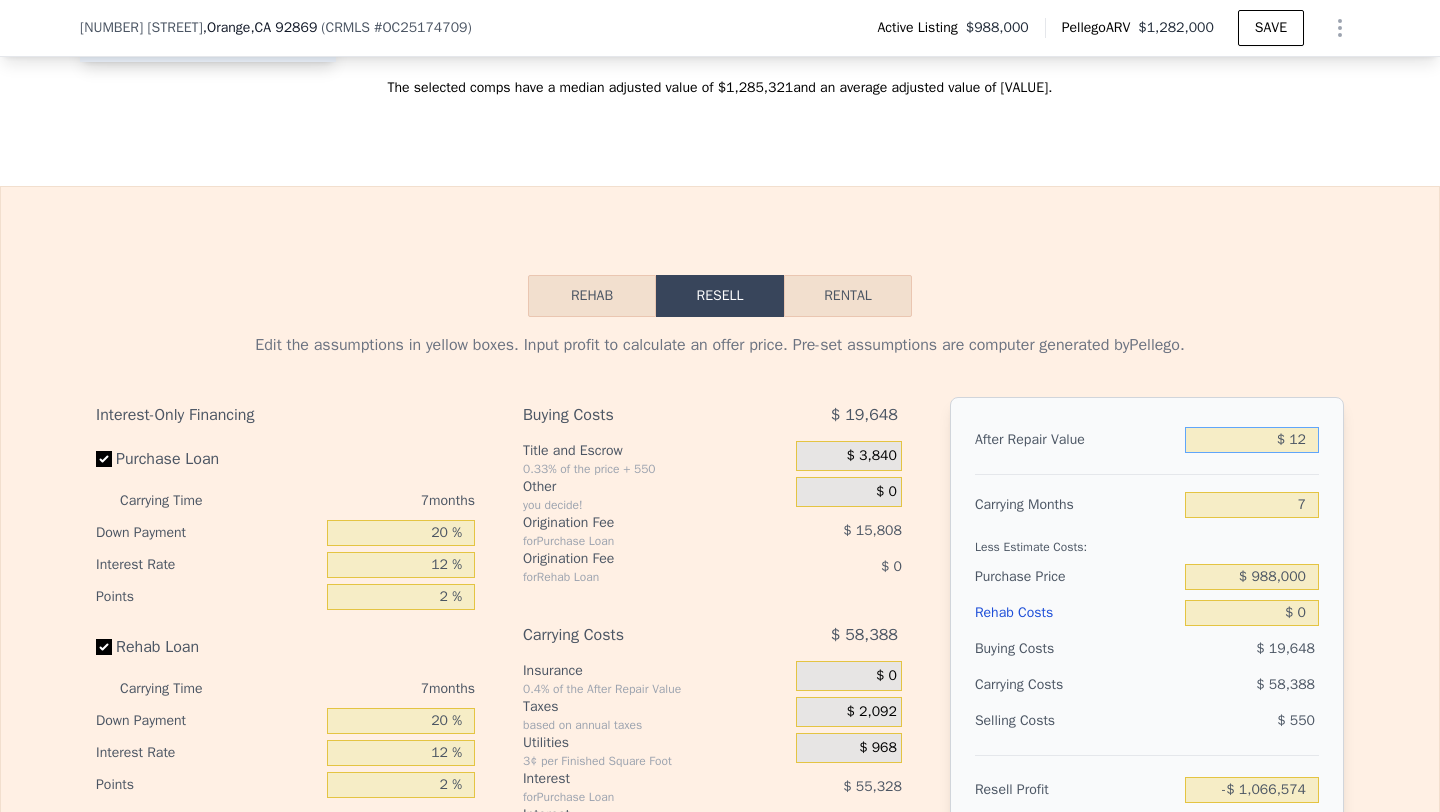 type on "-$ 1,066,574" 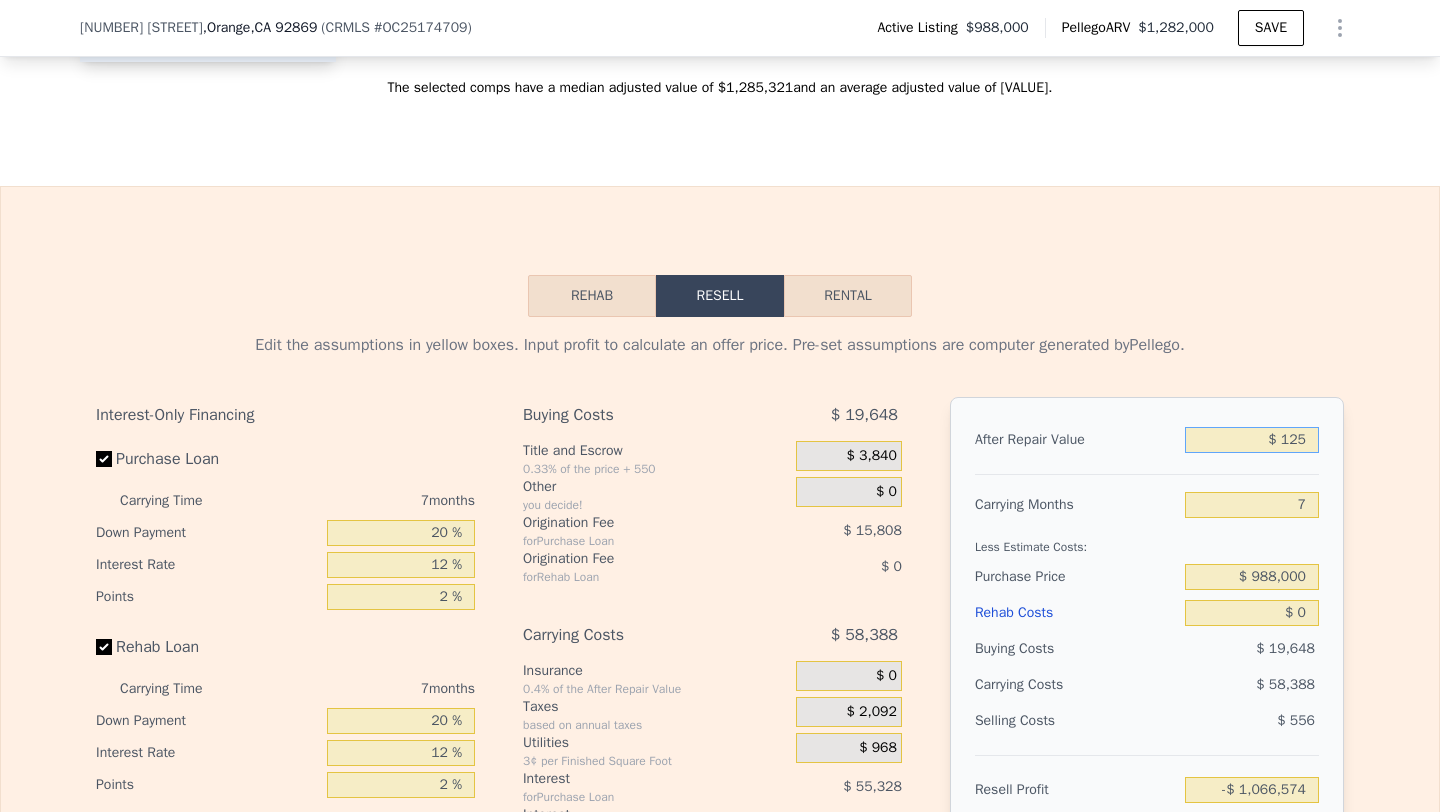 type on "-$ 1,066,467" 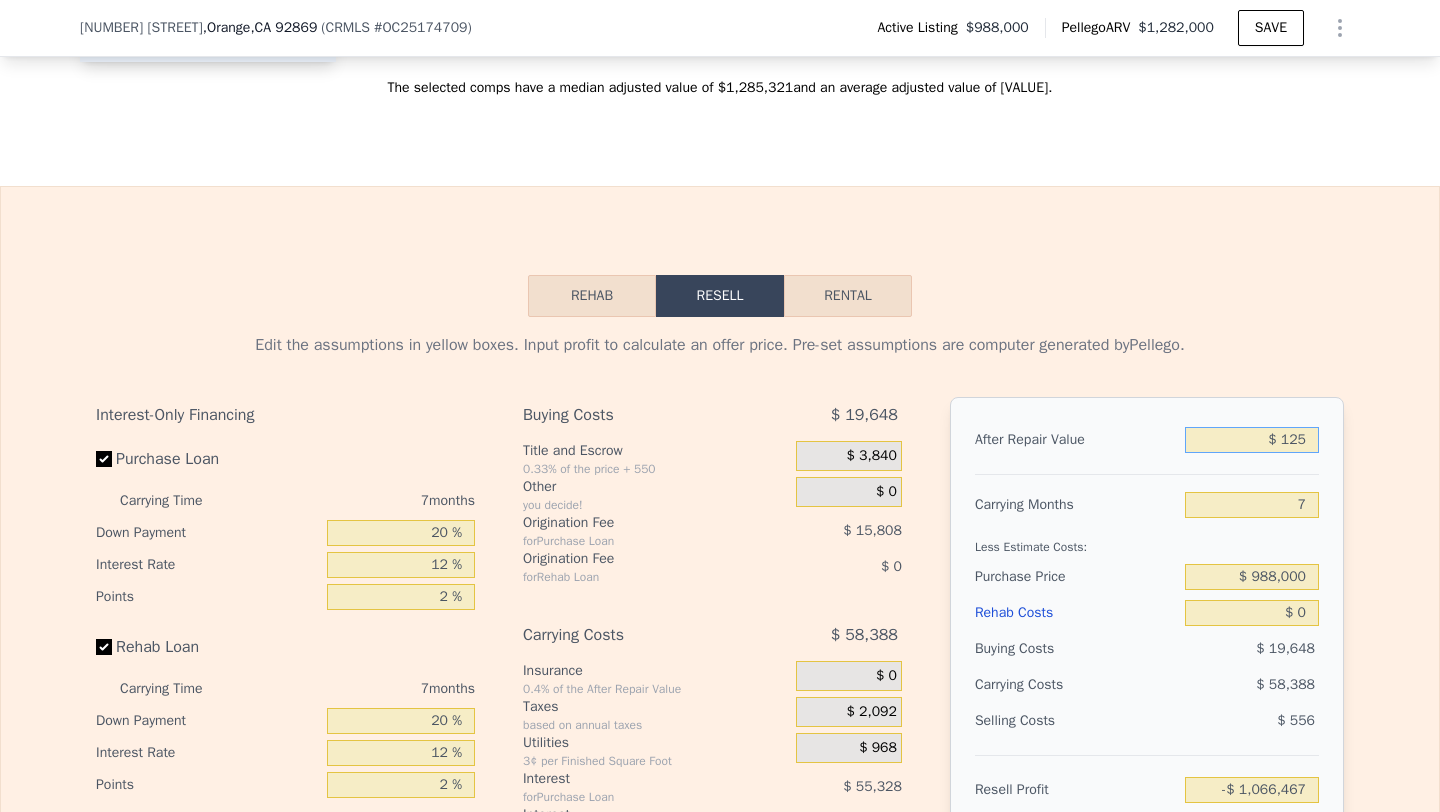 type on "$ 1,250" 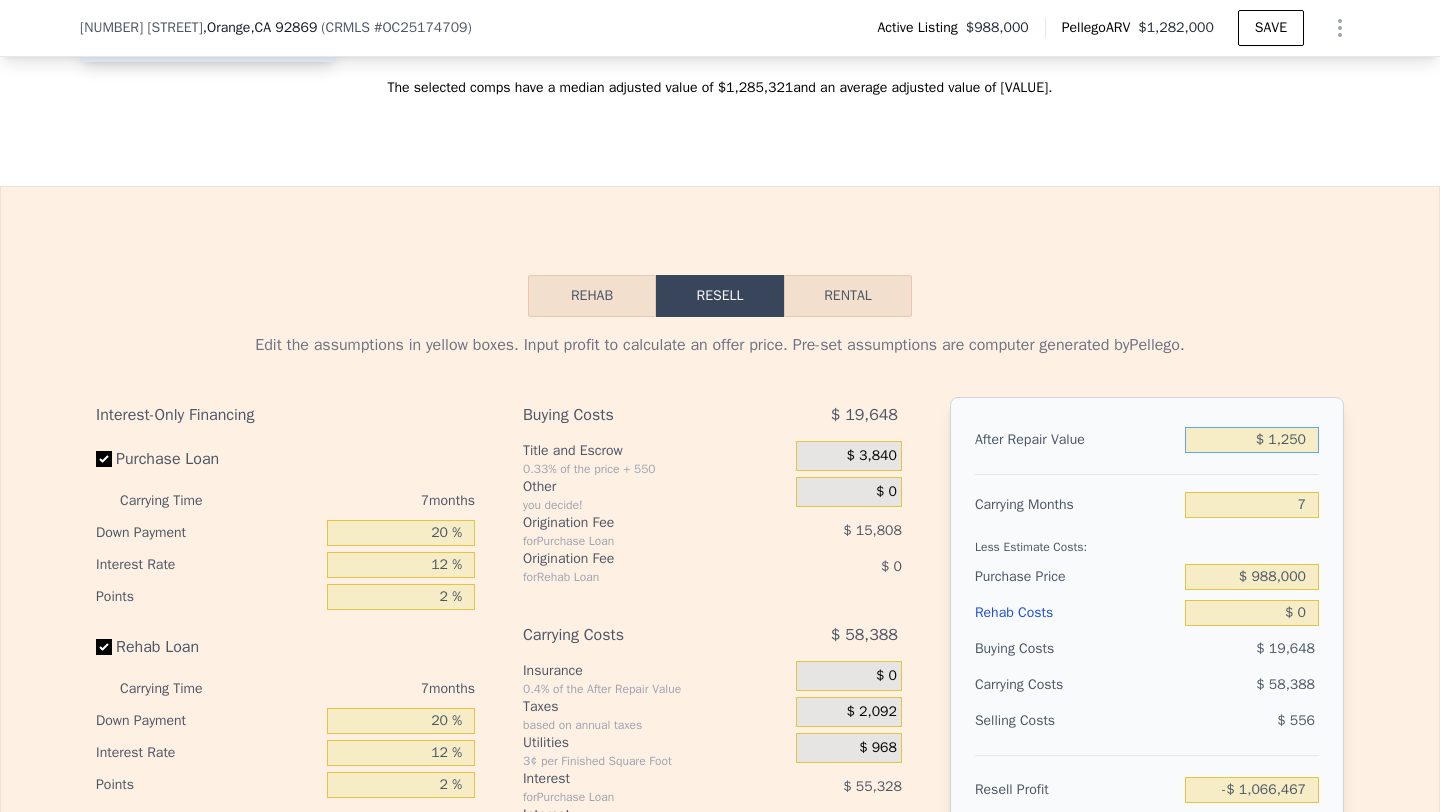 type on "-$ 1,065,405" 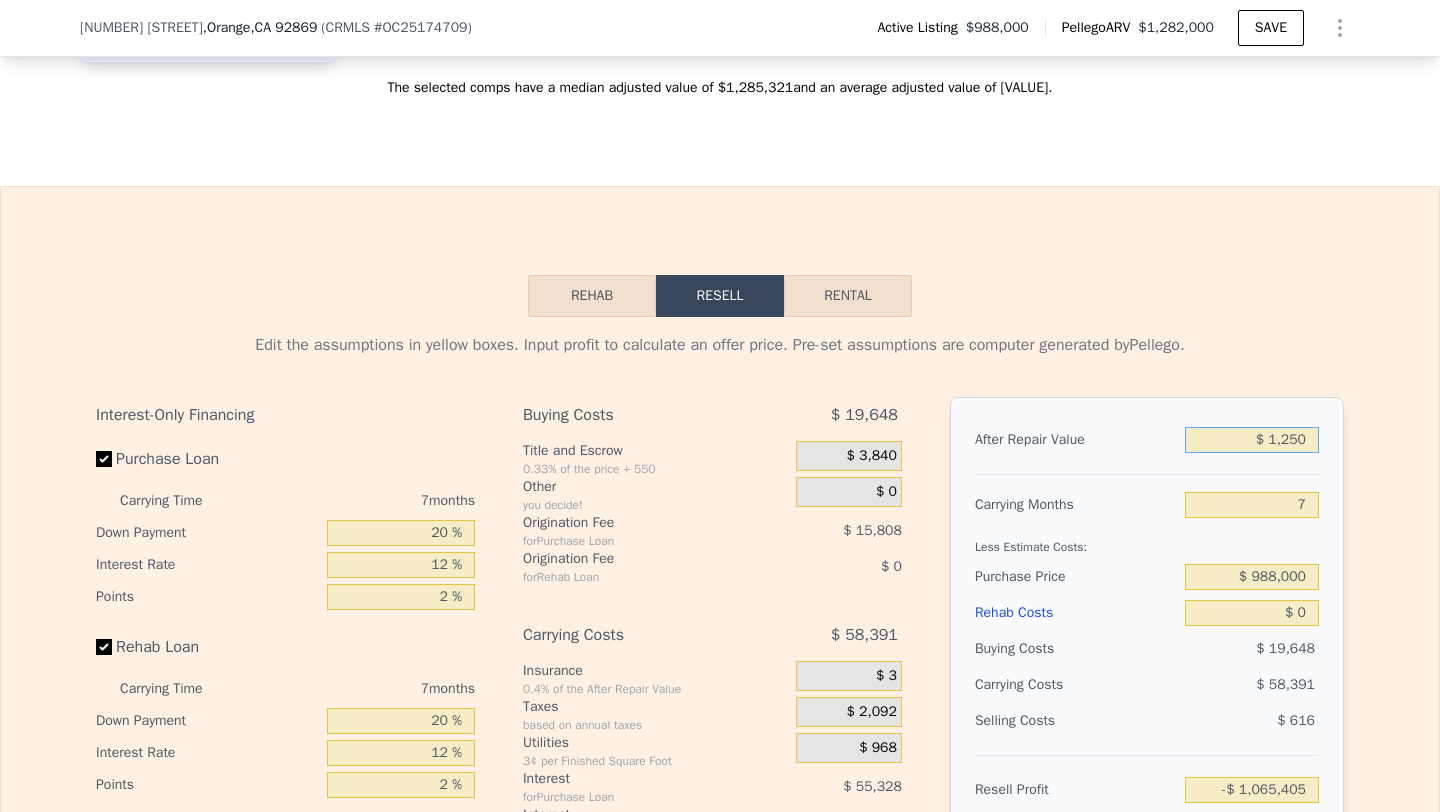 type on "$ 12,500" 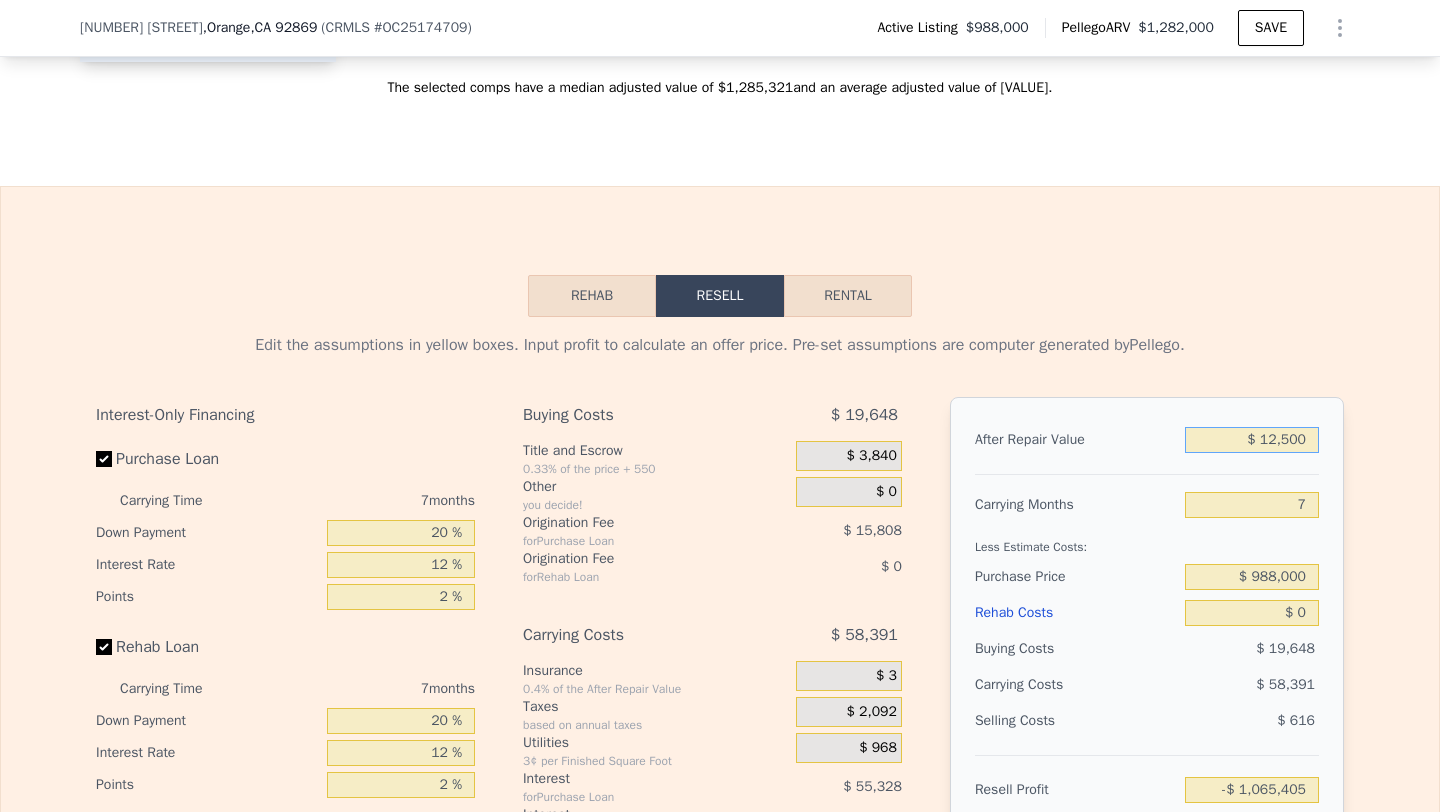 type on "-$ 1,054,783" 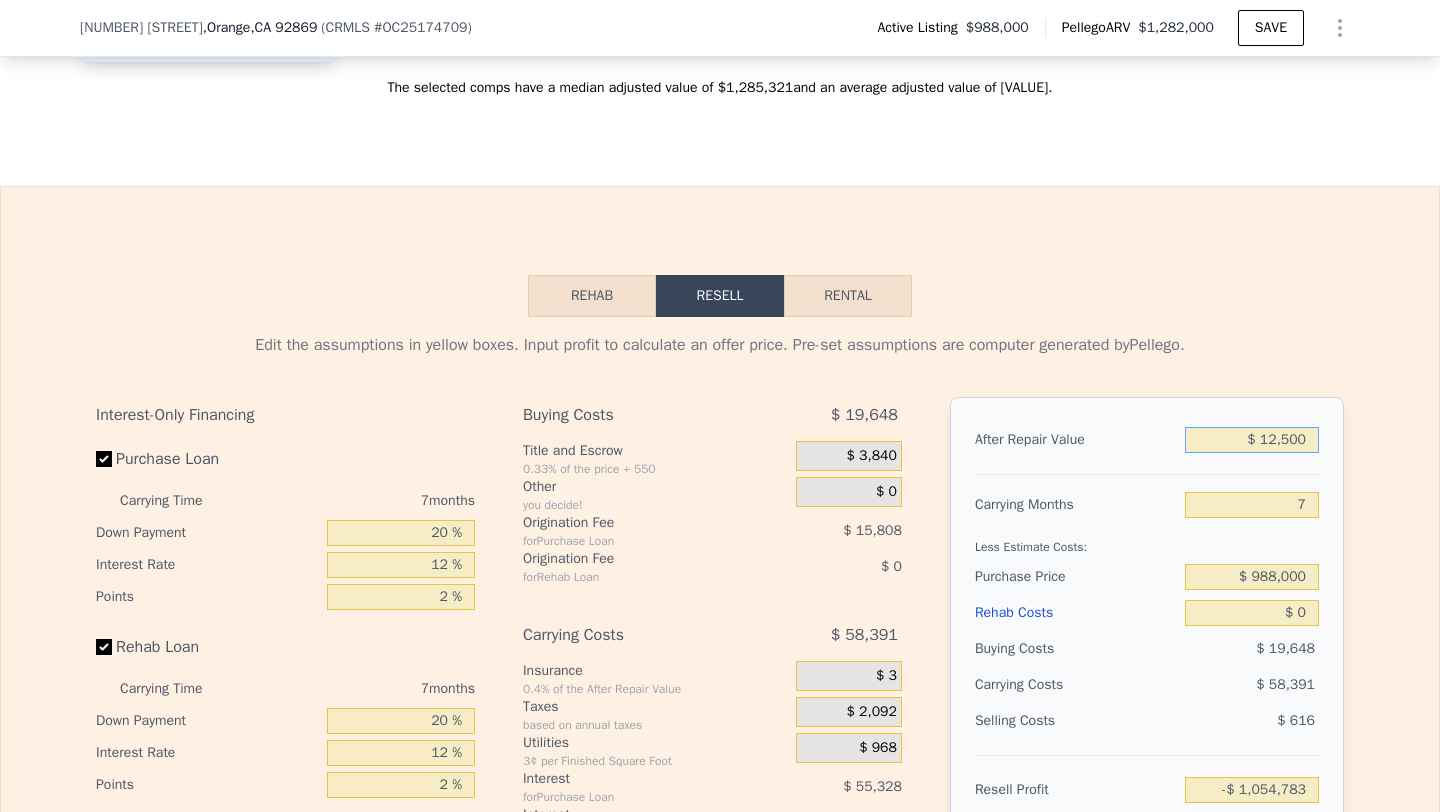 type on "$ 125,000" 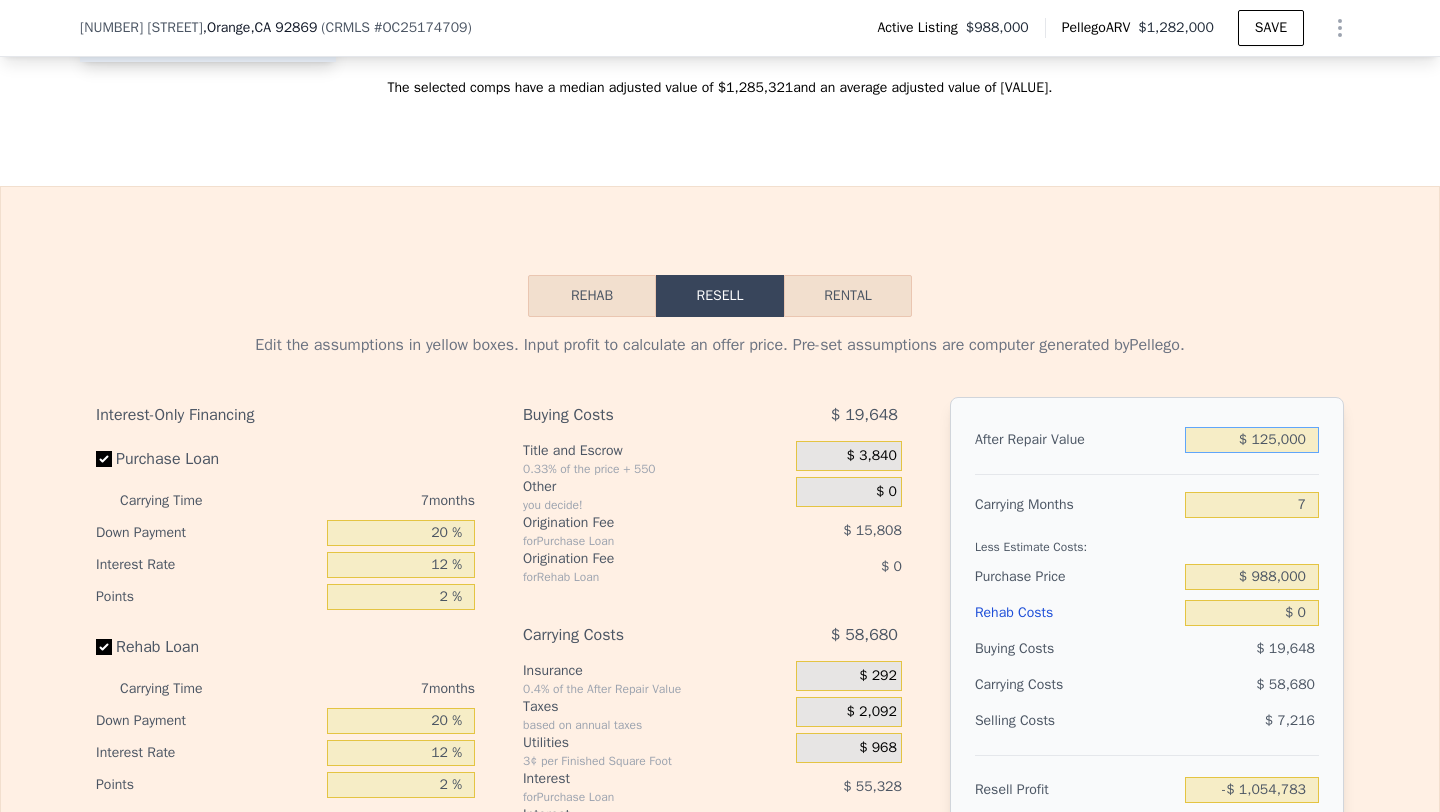 type on "-$ 948,544" 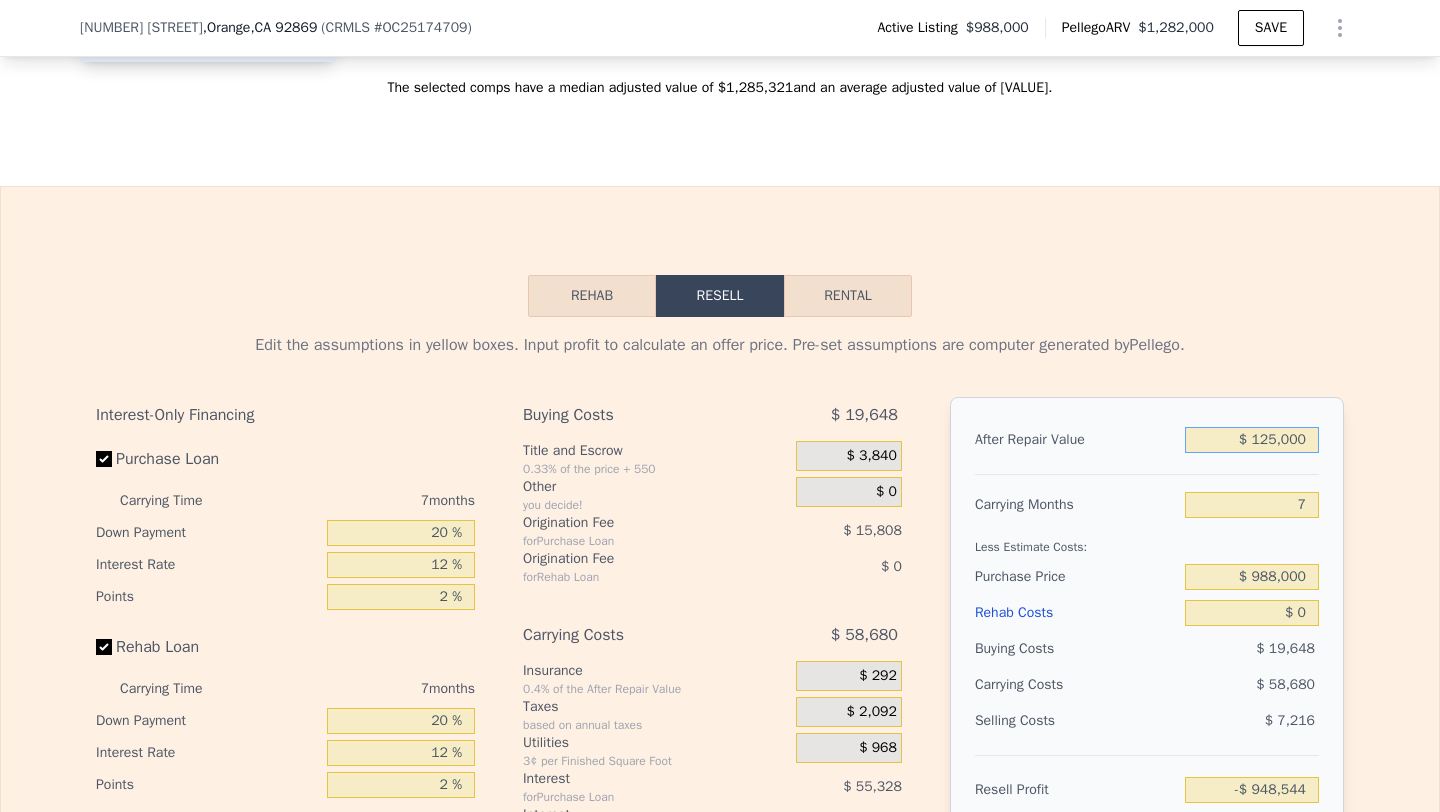 type on "$ 1,250,000" 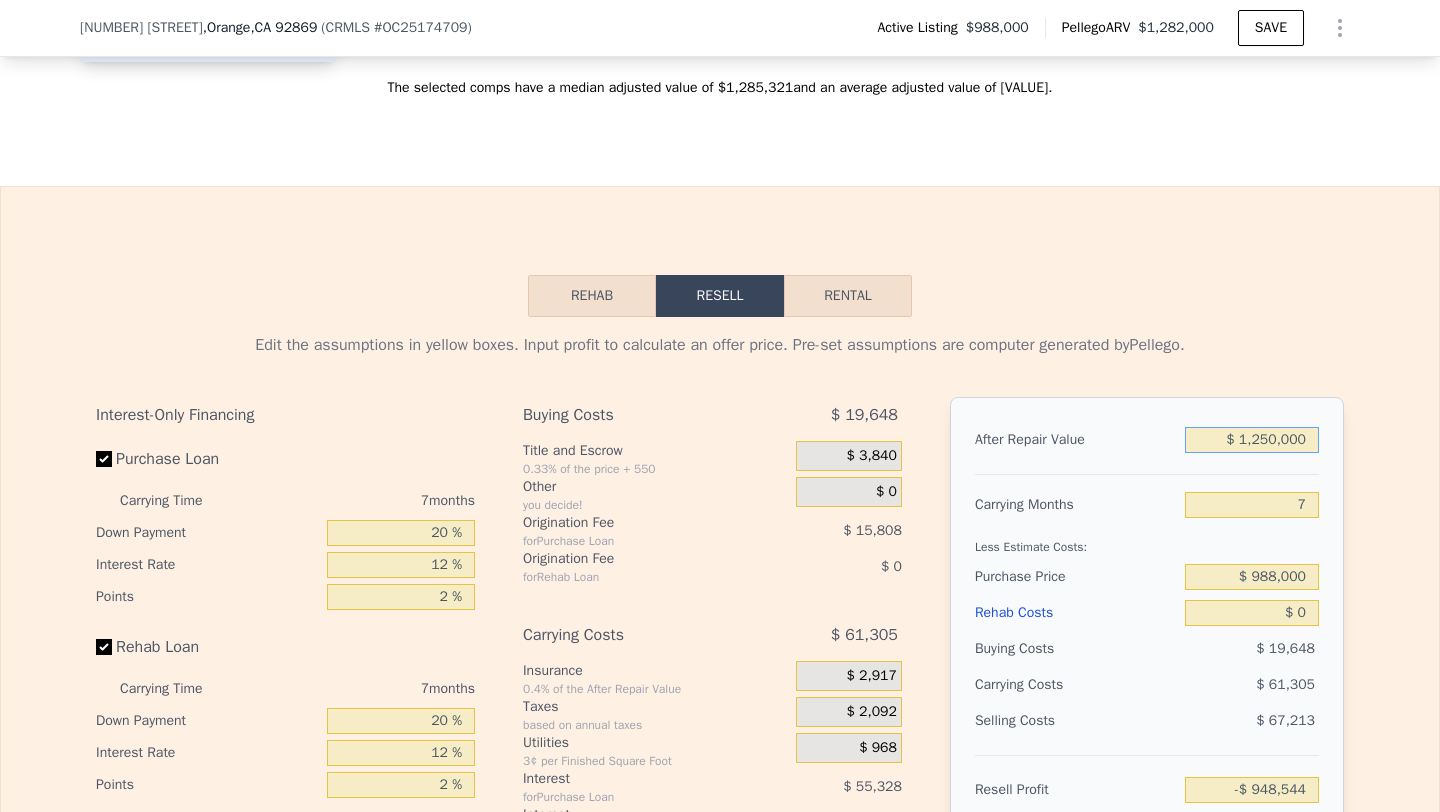 type on "$ 113,834" 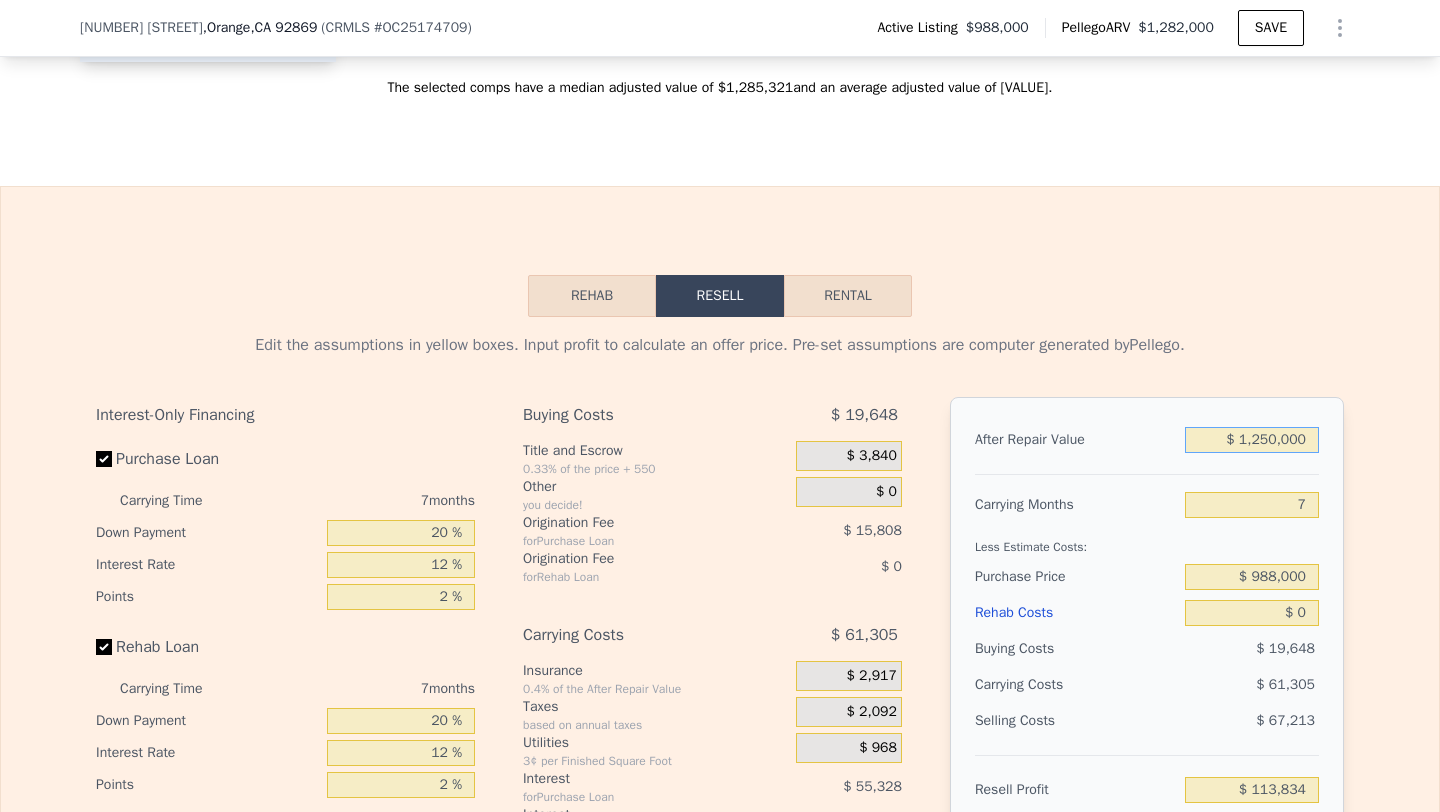 type on "$ 1,250,000" 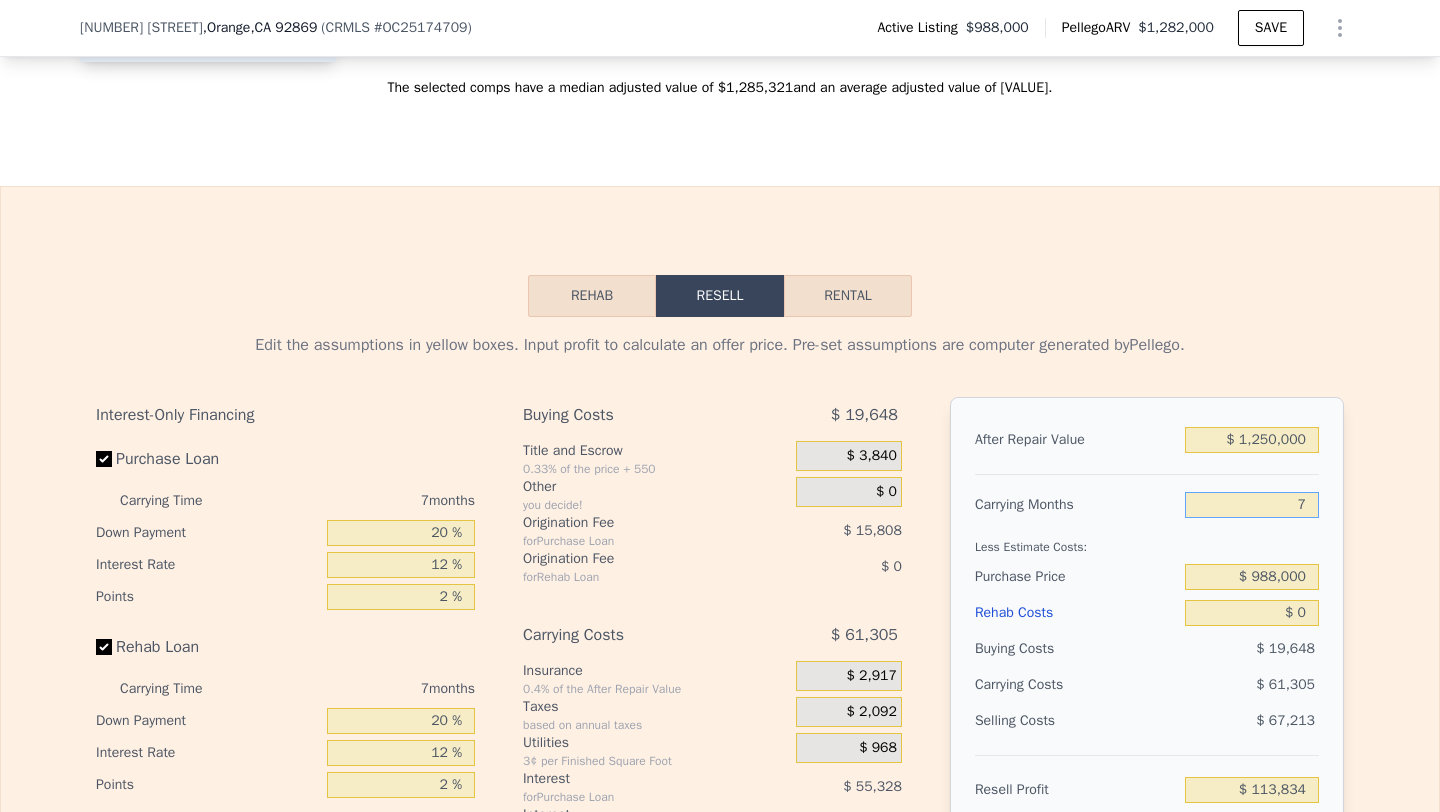click on "7" at bounding box center [1252, 505] 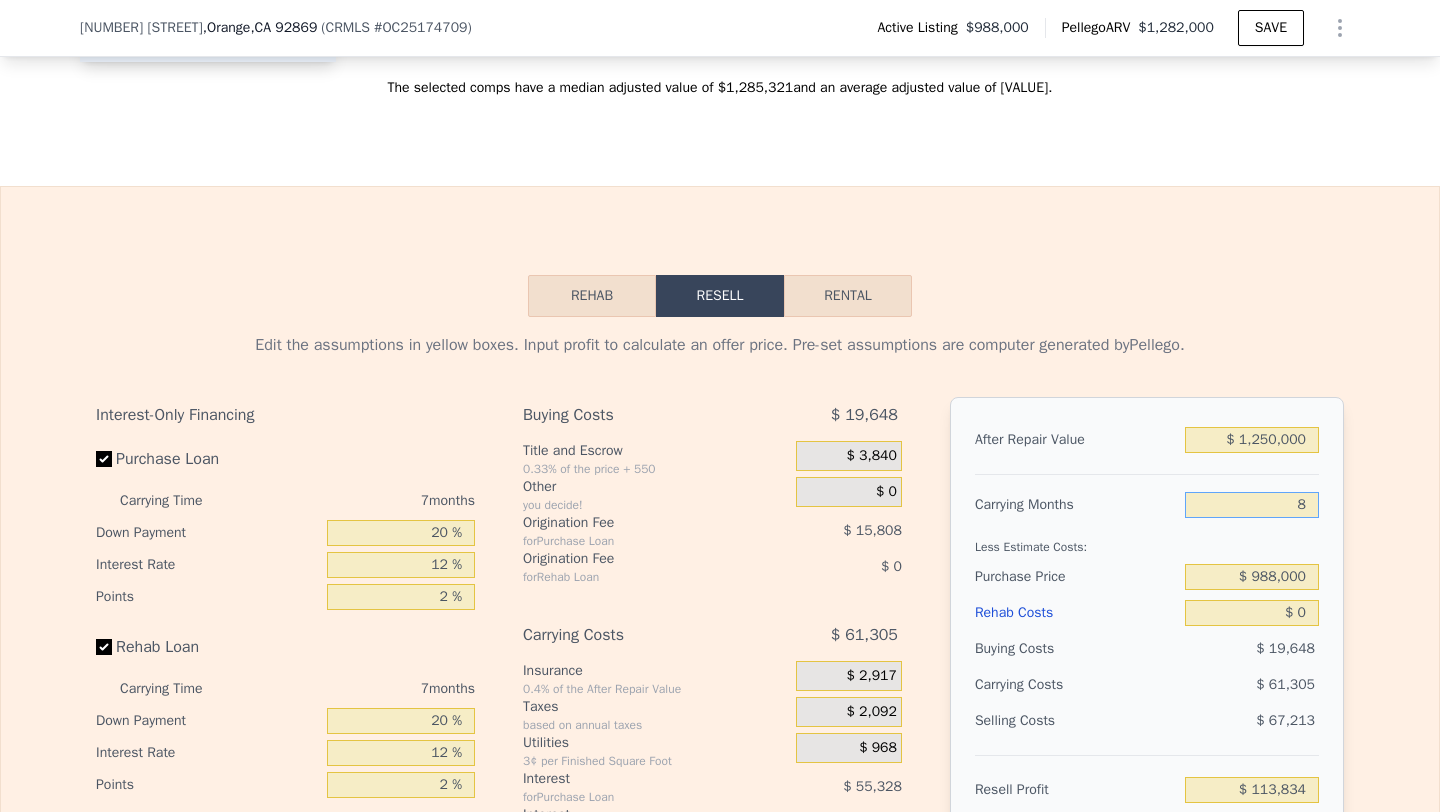 type on "$ 105,077" 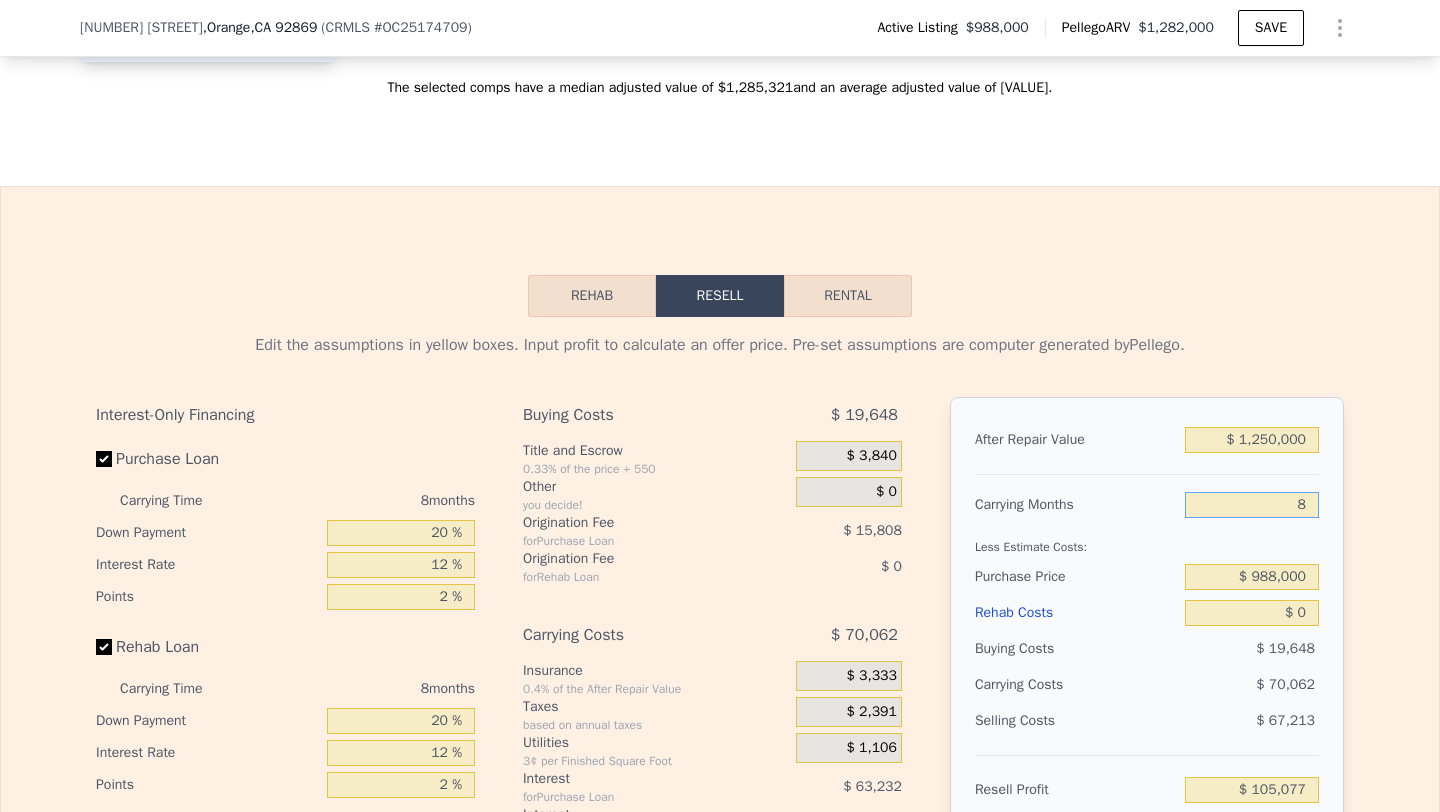 type on "8" 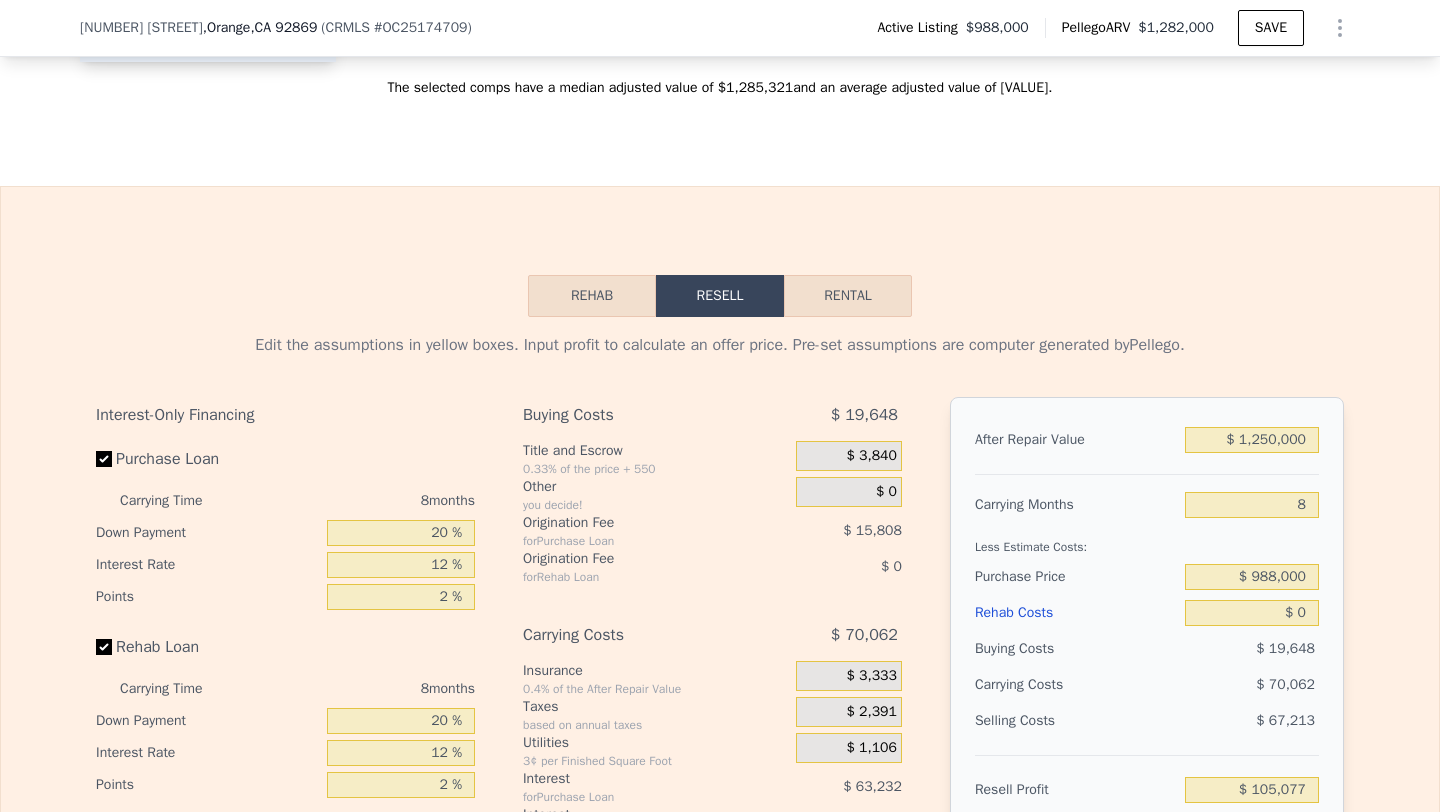 click on "Less Estimate Costs:" at bounding box center (1147, 541) 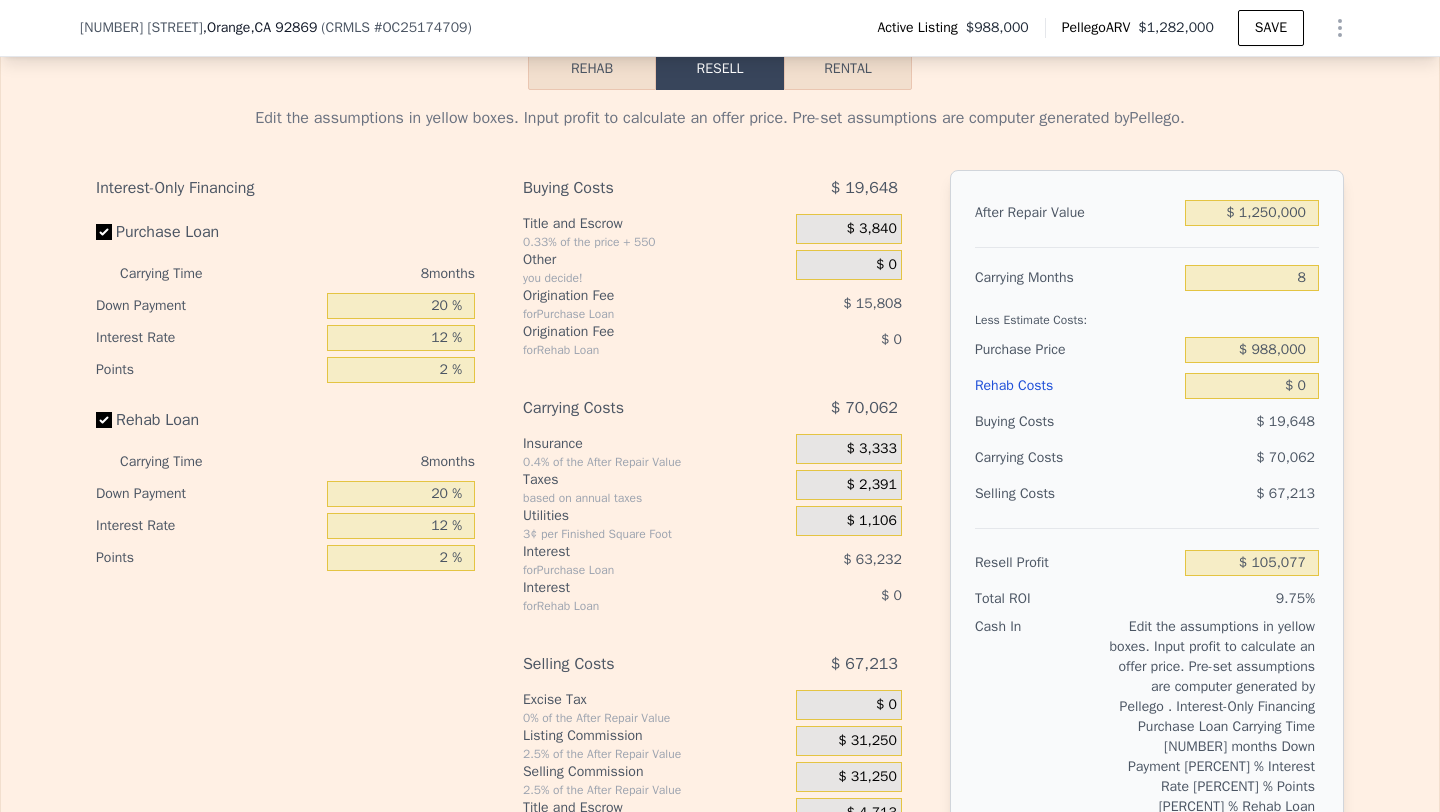 scroll, scrollTop: 3030, scrollLeft: 0, axis: vertical 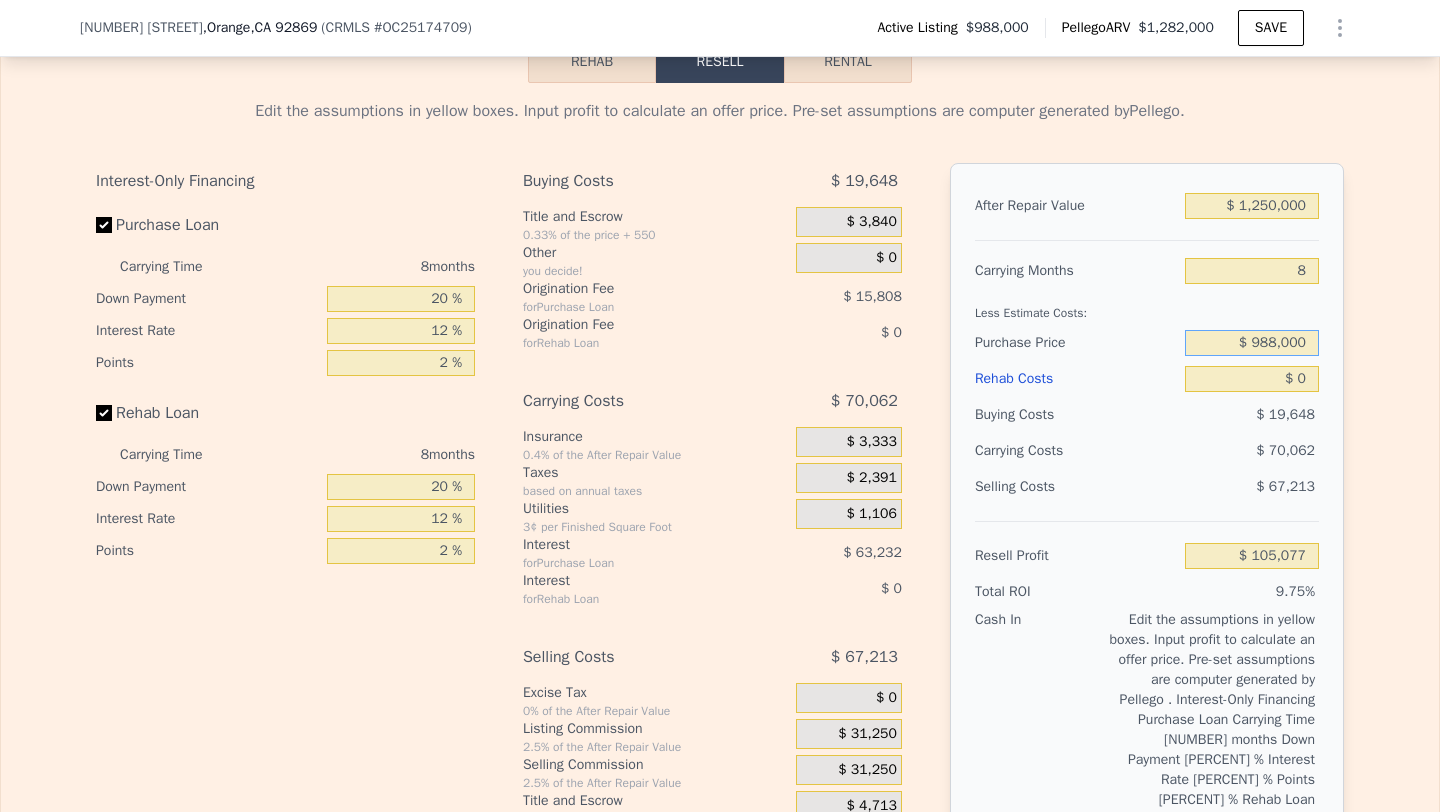 click on "$ 988,000" at bounding box center [1252, 343] 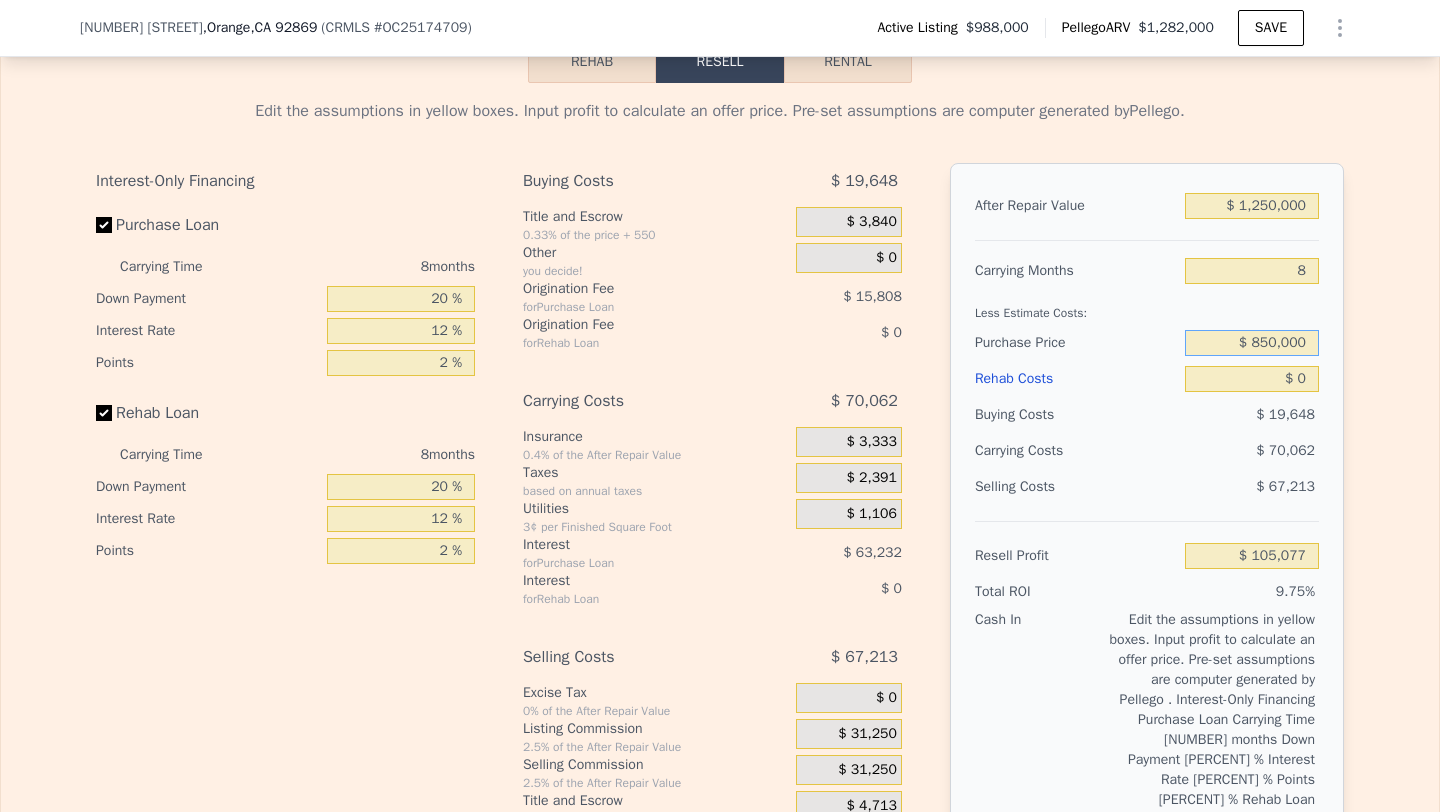 type on "$ 850,000" 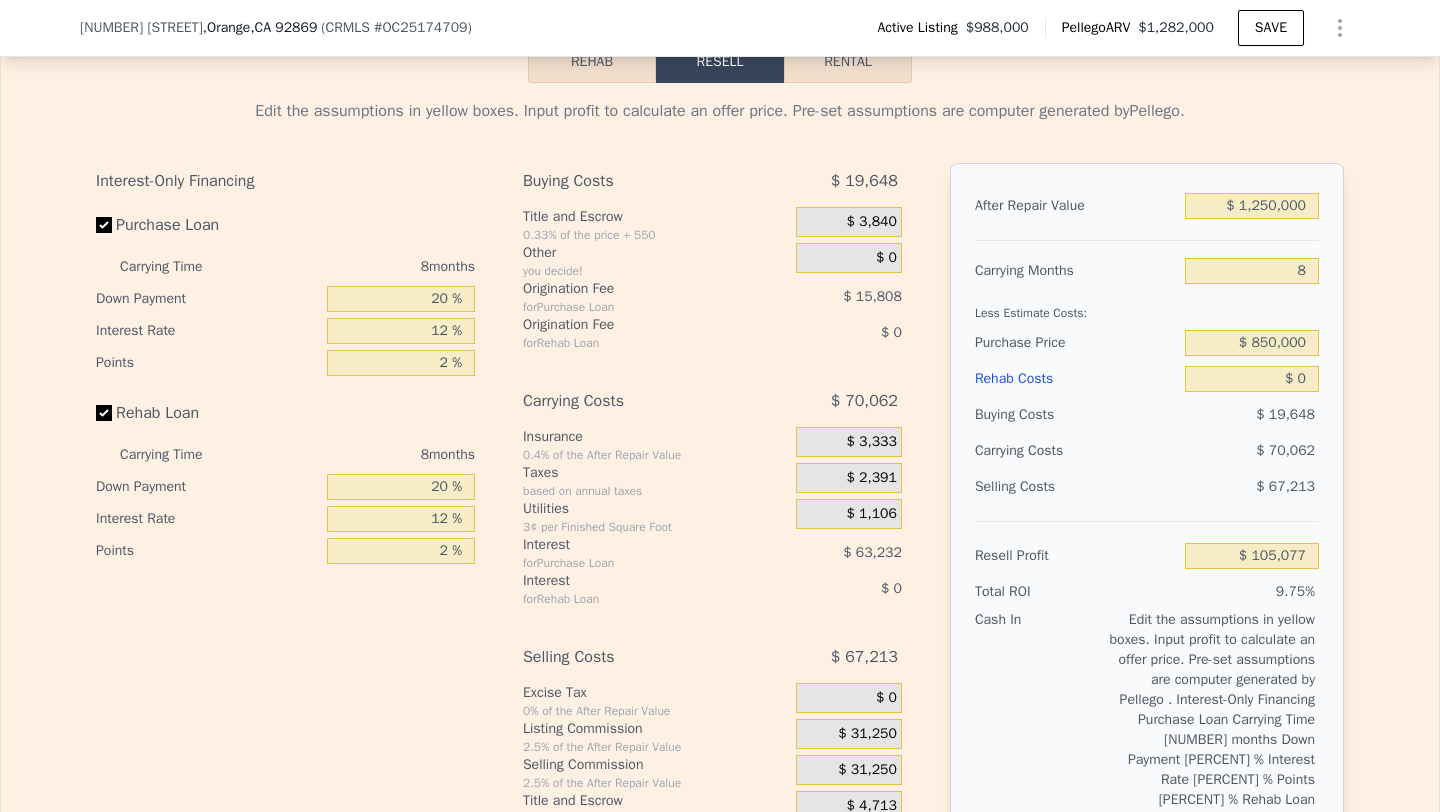 click on "Edit the assumptions in yellow boxes. Input profit to calculate an offer price. Pre-set assumptions are computer generated by  Pellego . Interest-Only Financing Purchase Loan Carrying Time 8  months Down Payment 20 % Interest Rate 12 % Points 2 % Rehab Loan Carrying Time 8  months Down Payment 20 % Interest Rate 12 % Points 2 % Buying Costs $ 19,648 Title and Escrow 0.33% of the price + 550 $ 3,840 Other you decide! $ 0 Origination Fee for  Purchase Loan $ 15,808 Origination Fee for  Rehab Loan $ 0 Carrying Costs $ 70,062 Insurance 0.4% of the After Repair Value $ 3,333 Taxes based on annual taxes $ 2,391 Utilities 3¢ per Finished Square Foot $ 1,106 Interest for  Purchase Loan $ 63,232 Interest for  Rehab Loan $ 0 Selling Costs $ 67,213 Excise Tax 0% of the After Repair Value $ 0 Listing Commission 2.5% of the After Repair Value $ 31,250 Selling Commission 2.5% of the After Repair Value $ 31,250 Title and Escrow 0.33% of the After Repair Value $ 4,713 After Repair Value $ 1,250,000 Carrying Months 8 $ 0" at bounding box center (720, 847) 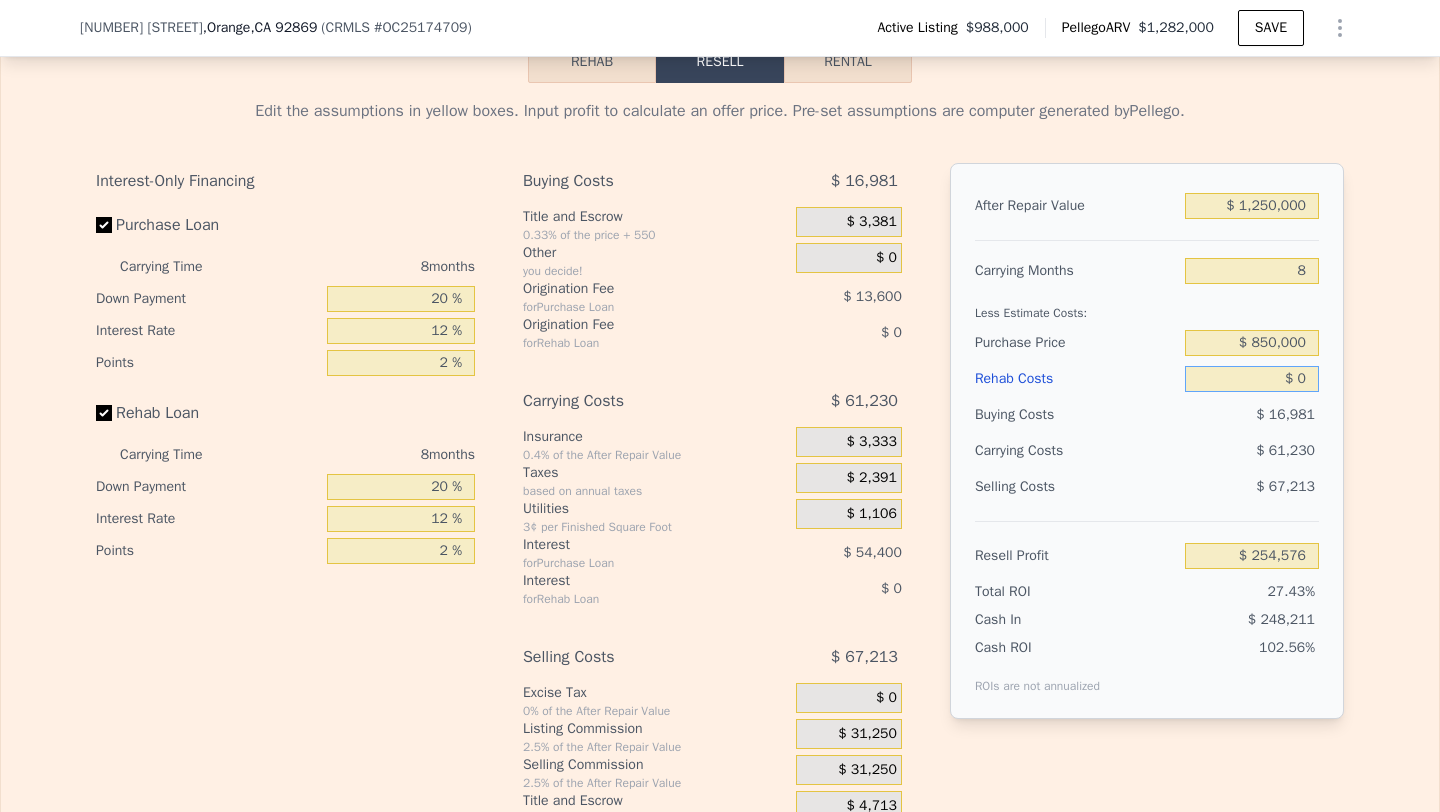 click on "$ 0" at bounding box center [1252, 379] 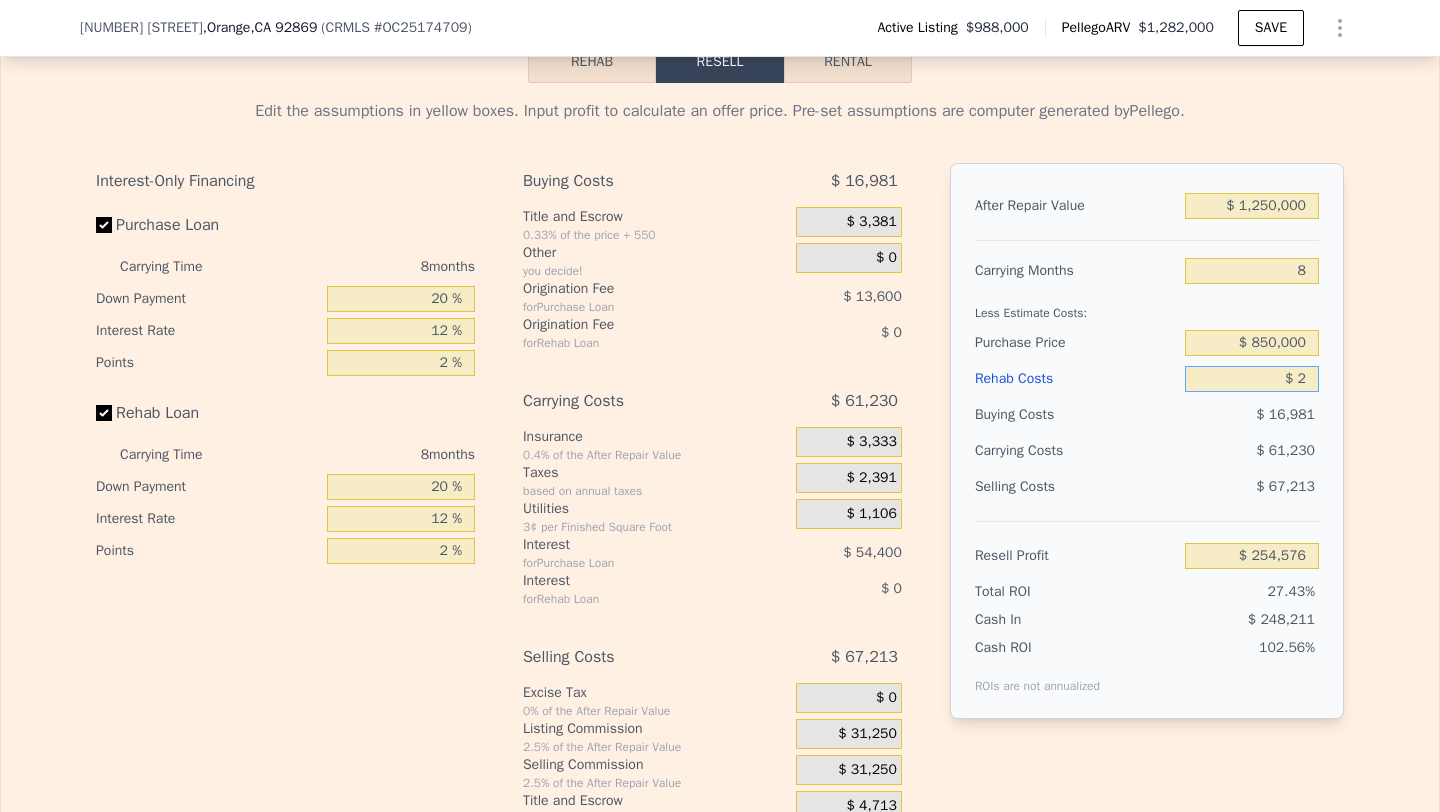 type on "$ 254,574" 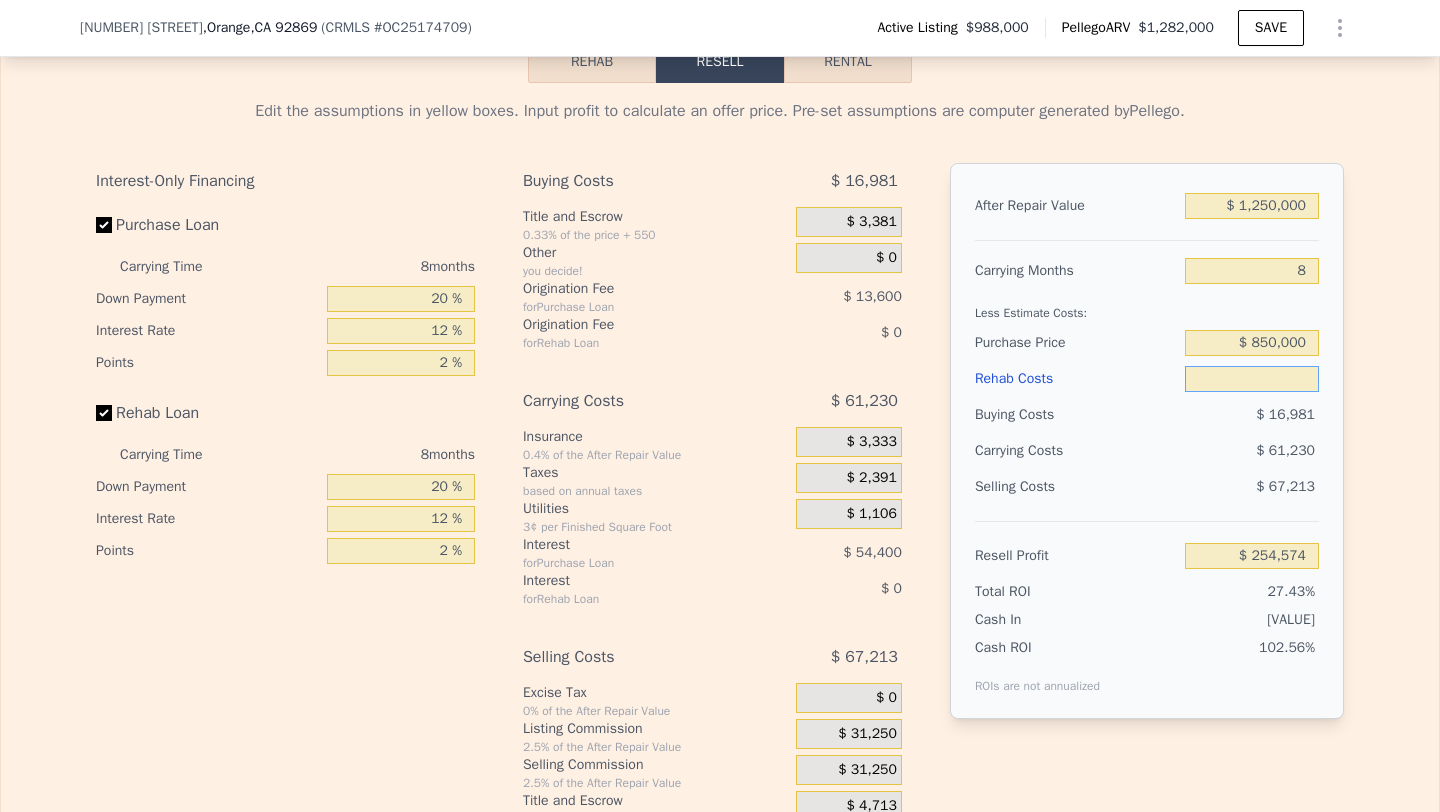 type on "$ 1" 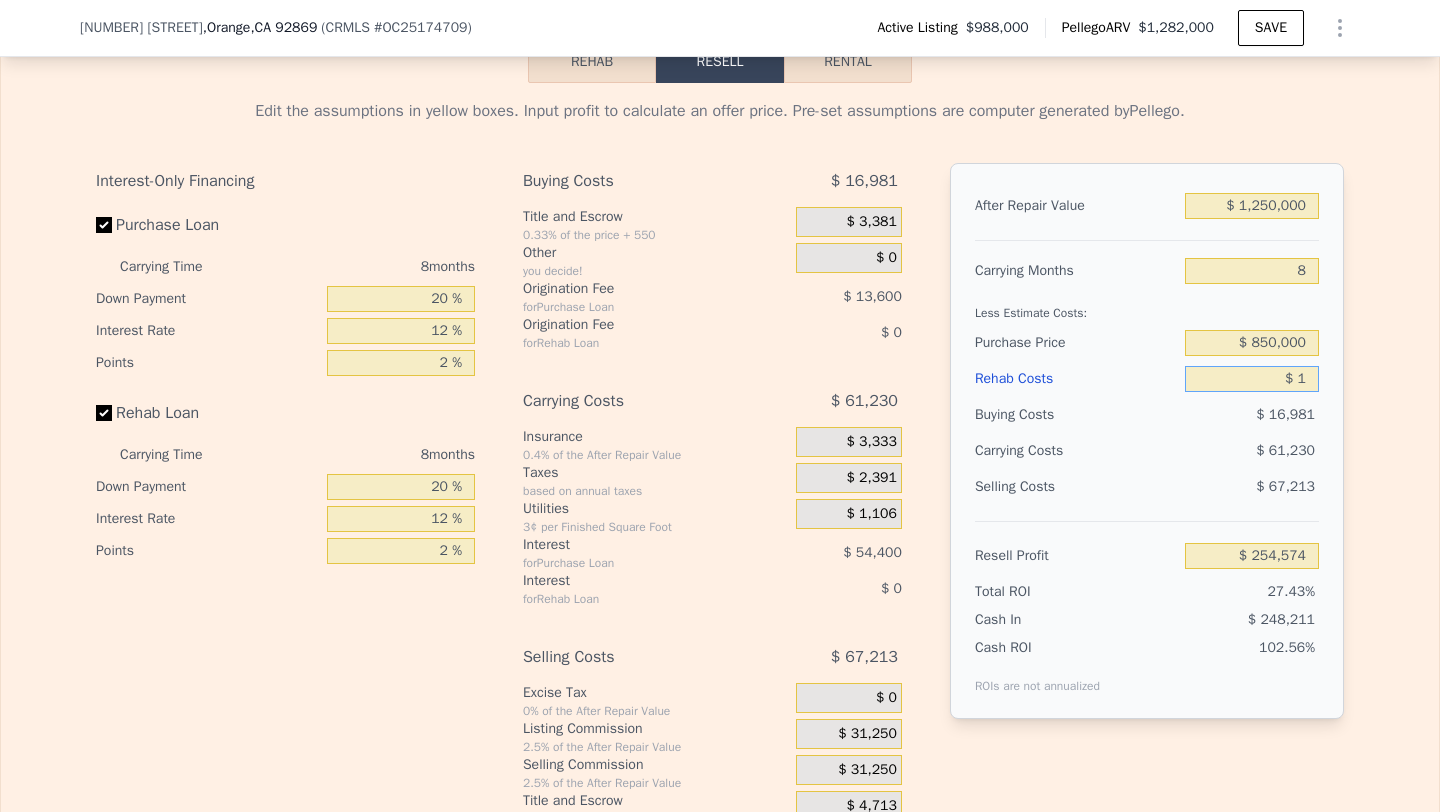 type on "$ 254,575" 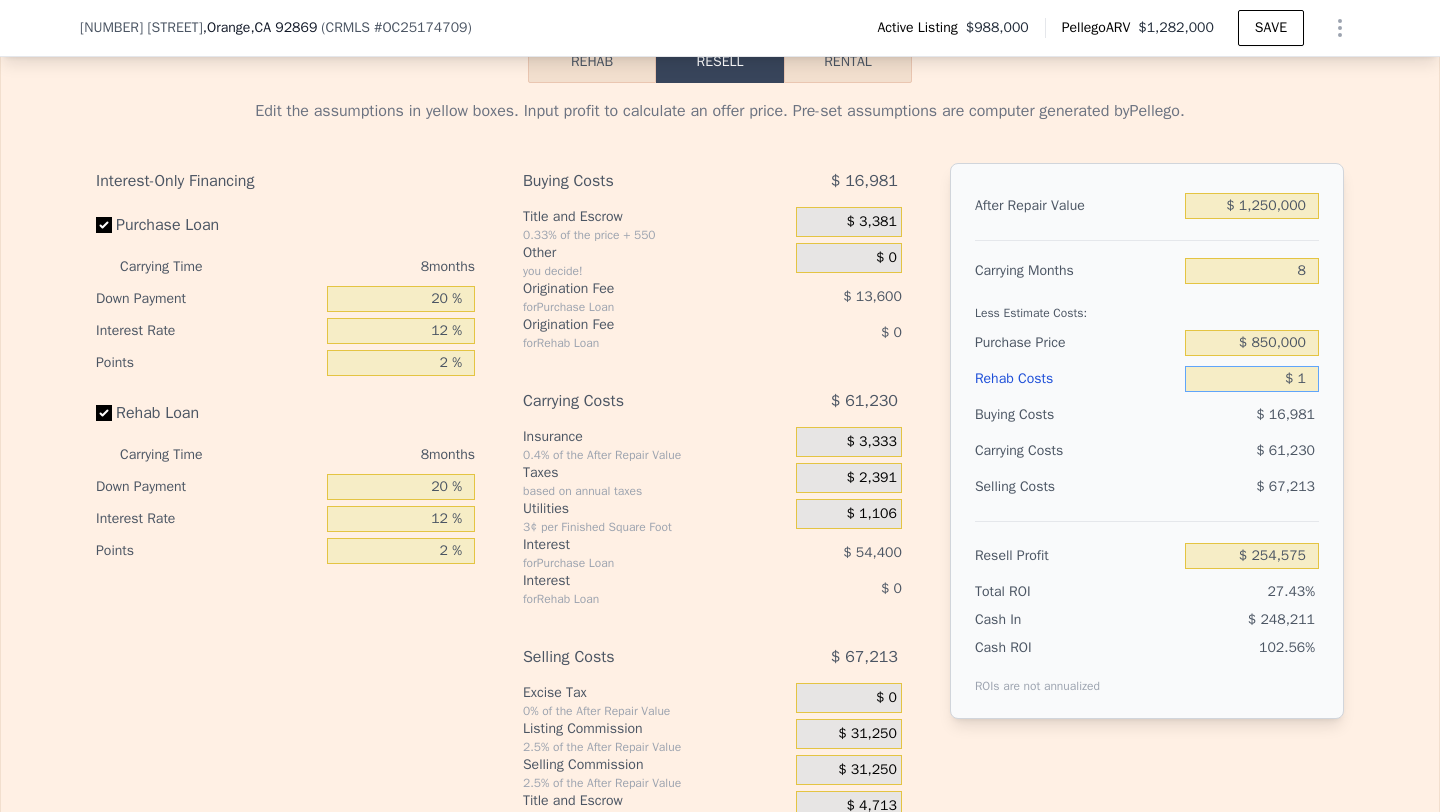 type on "$ 17" 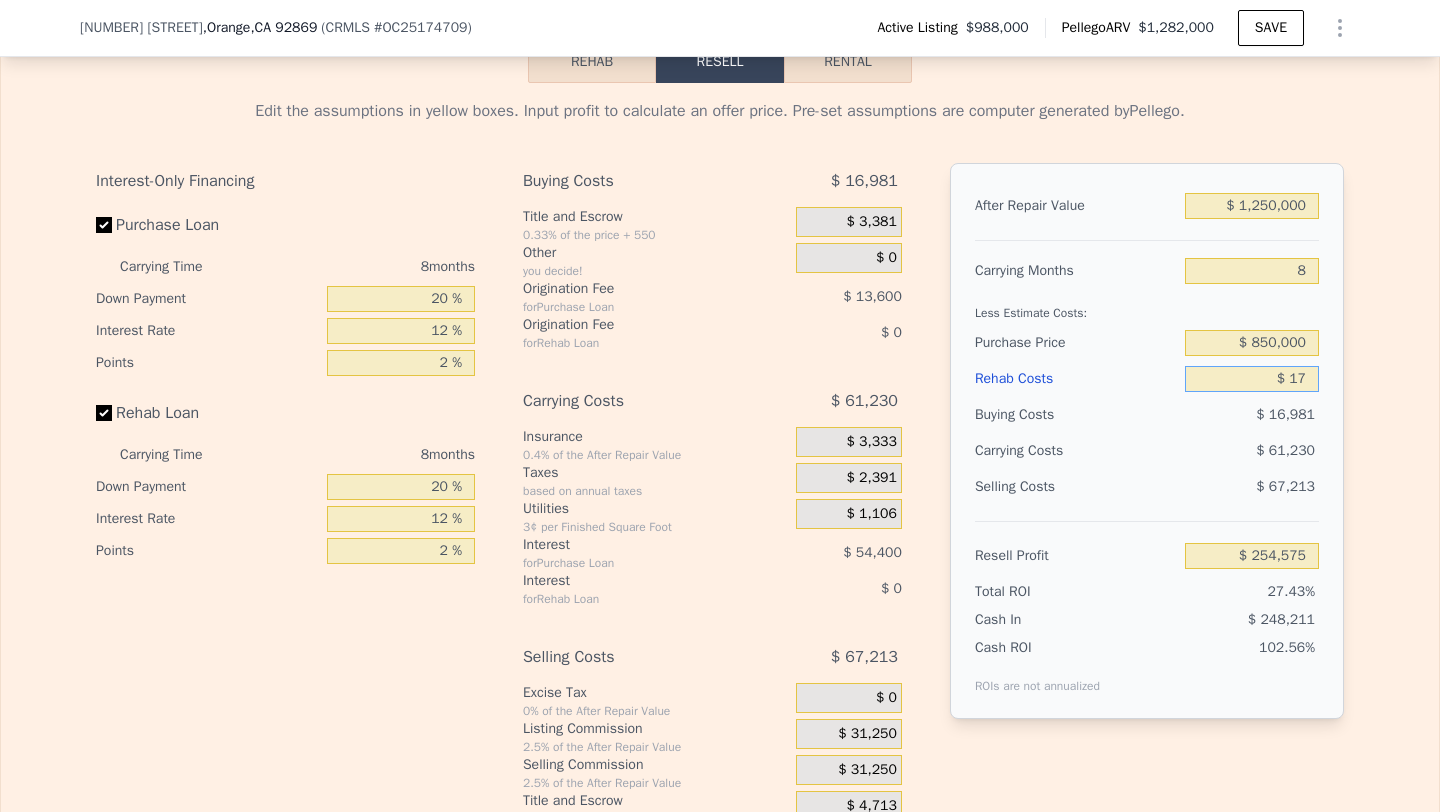 type on "$ 254,559" 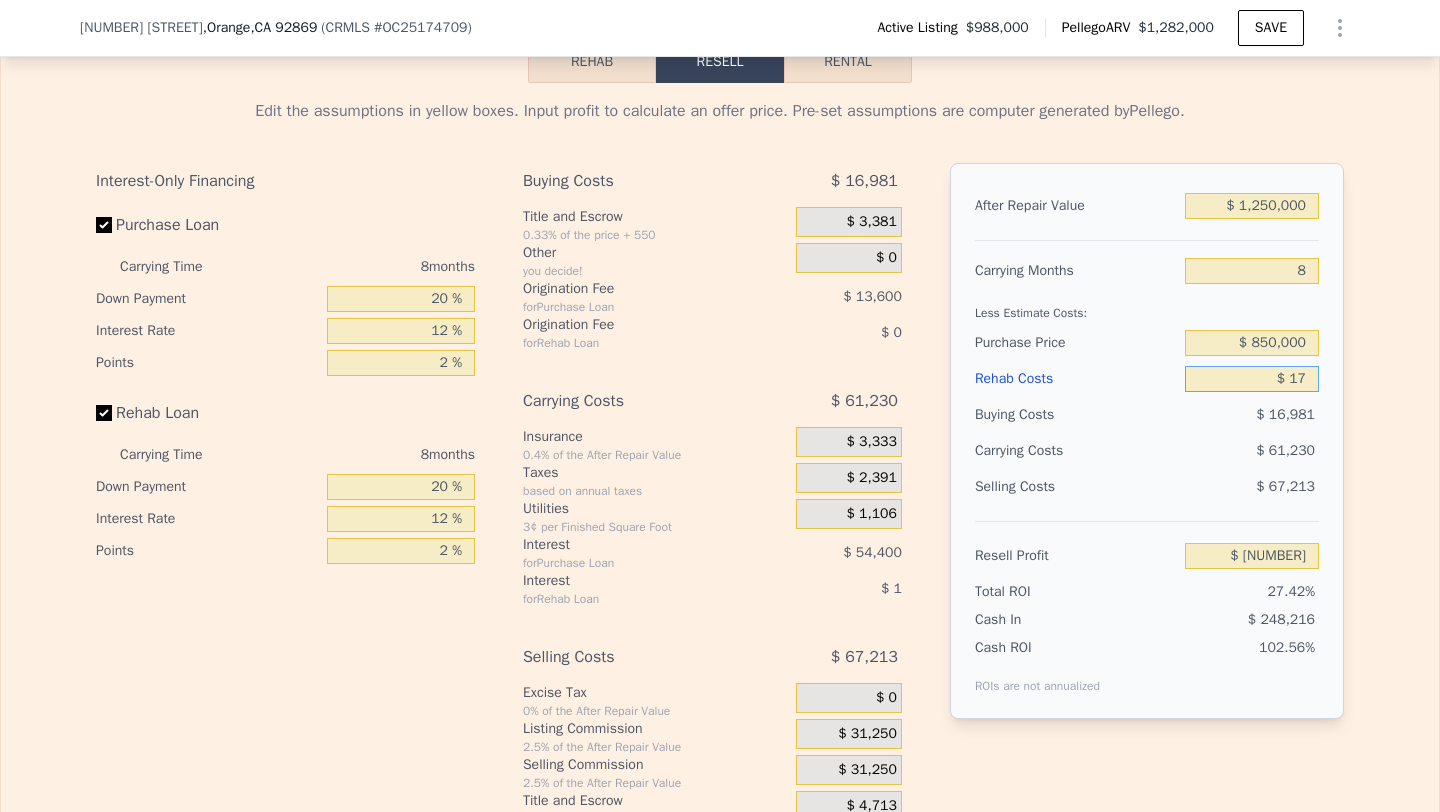 type on "$ 175" 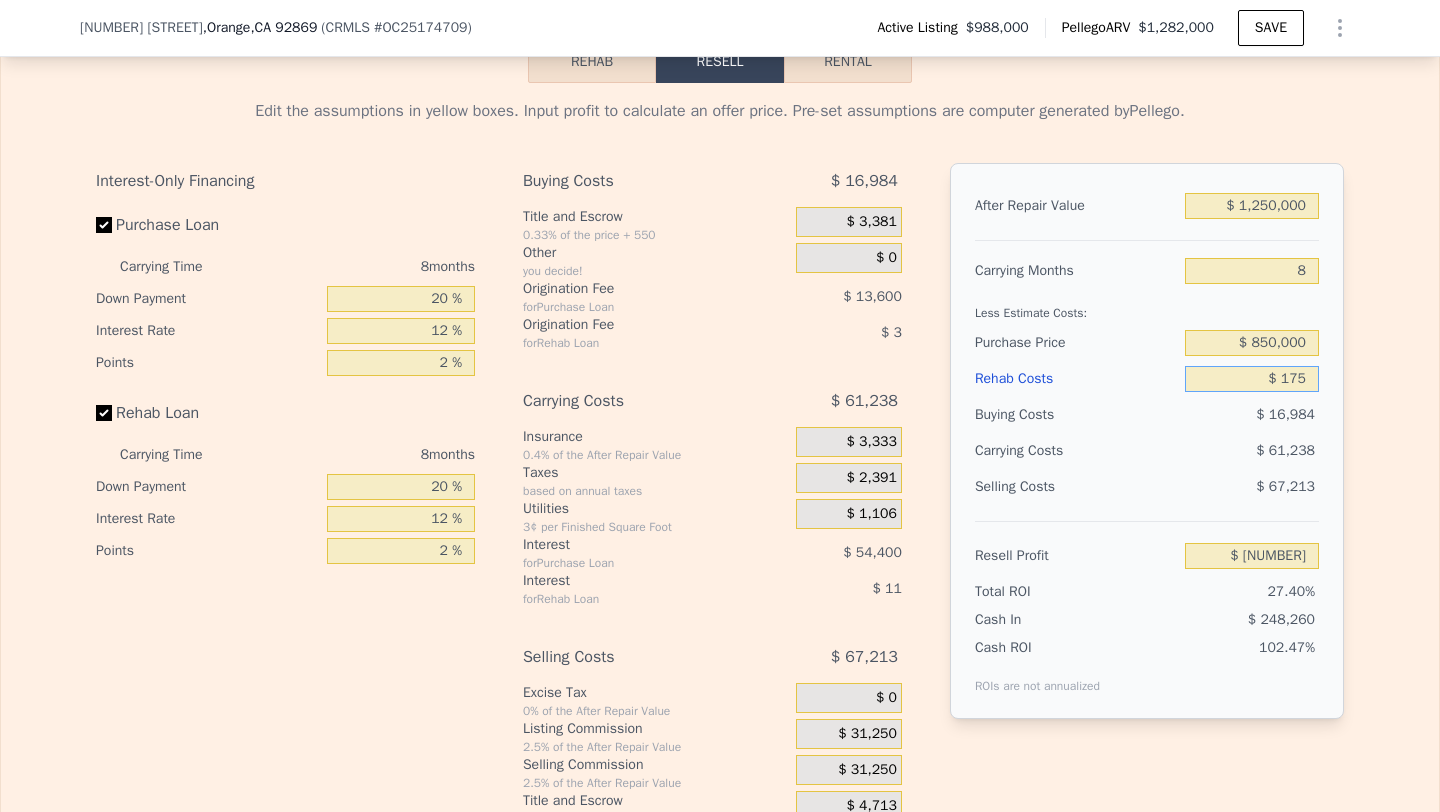 type on "$ 254,390" 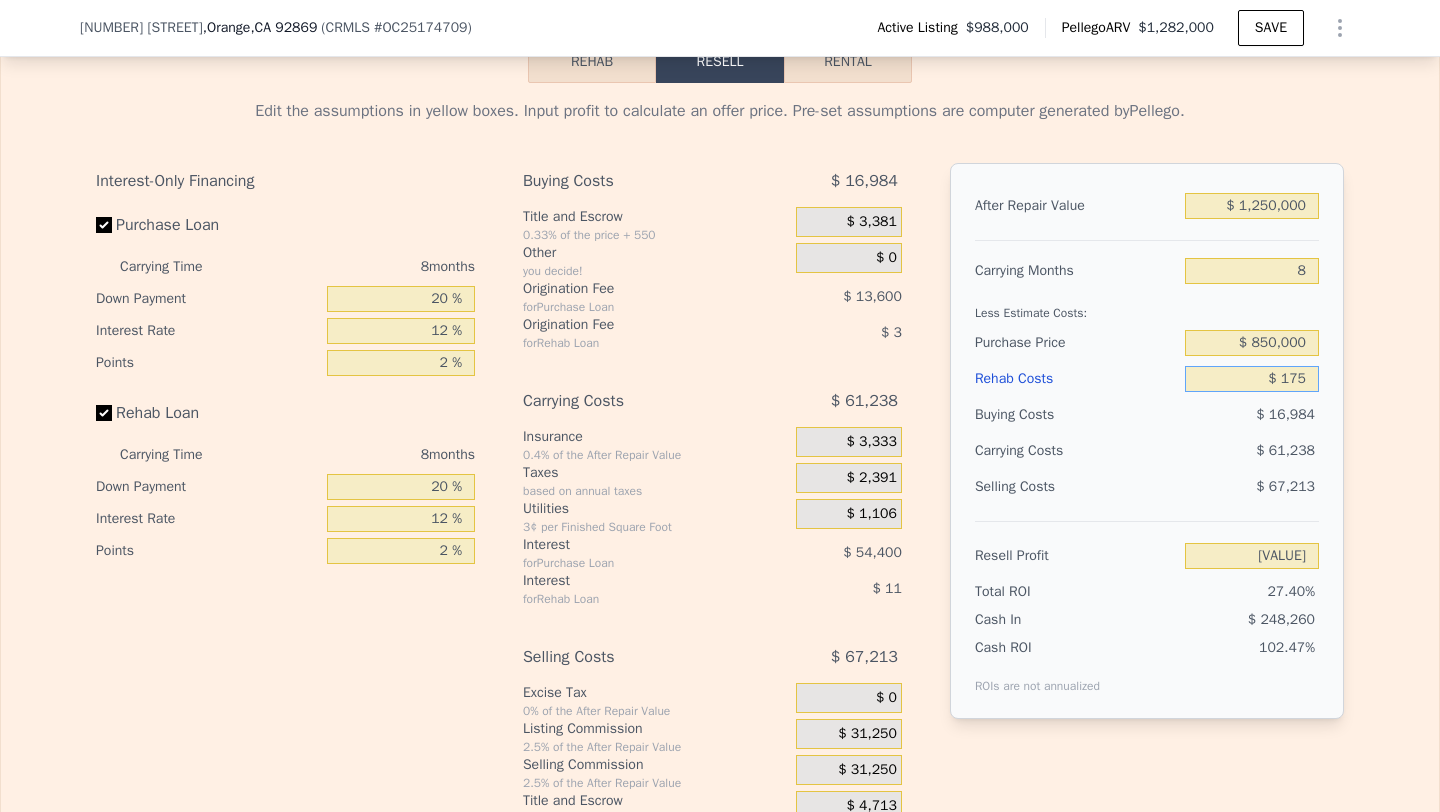 type on "$ 1,750" 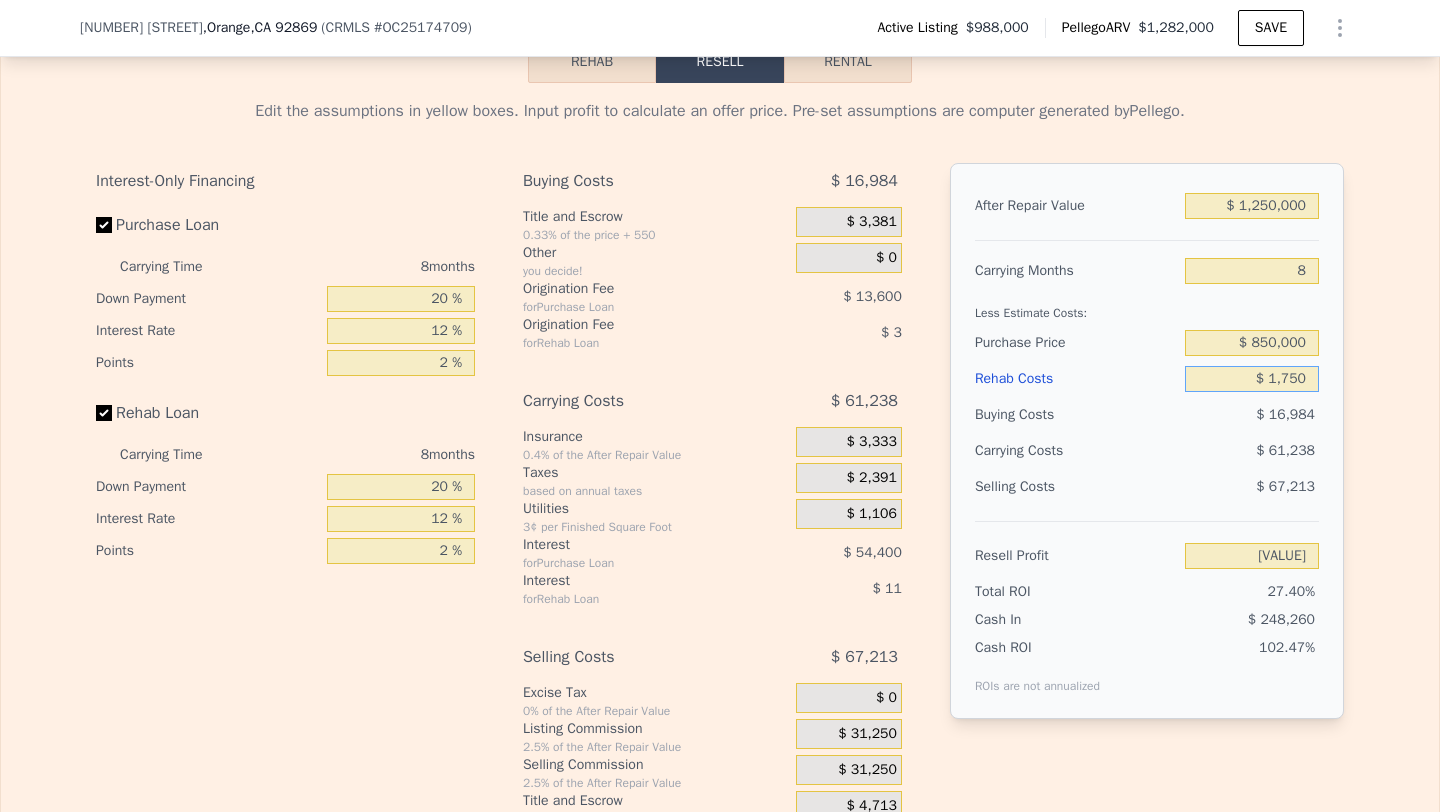 type on "$ 252,686" 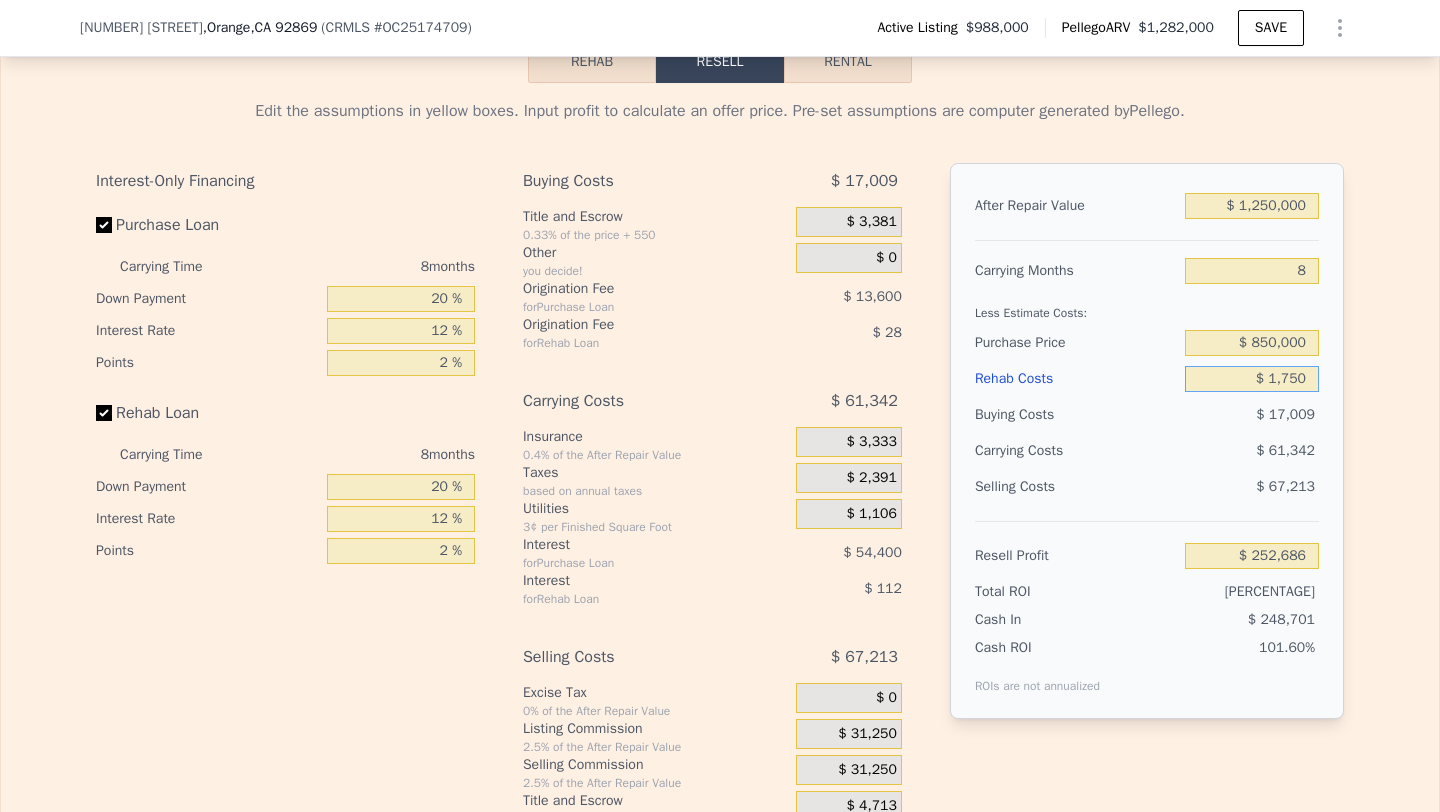 type on "$ 17,500" 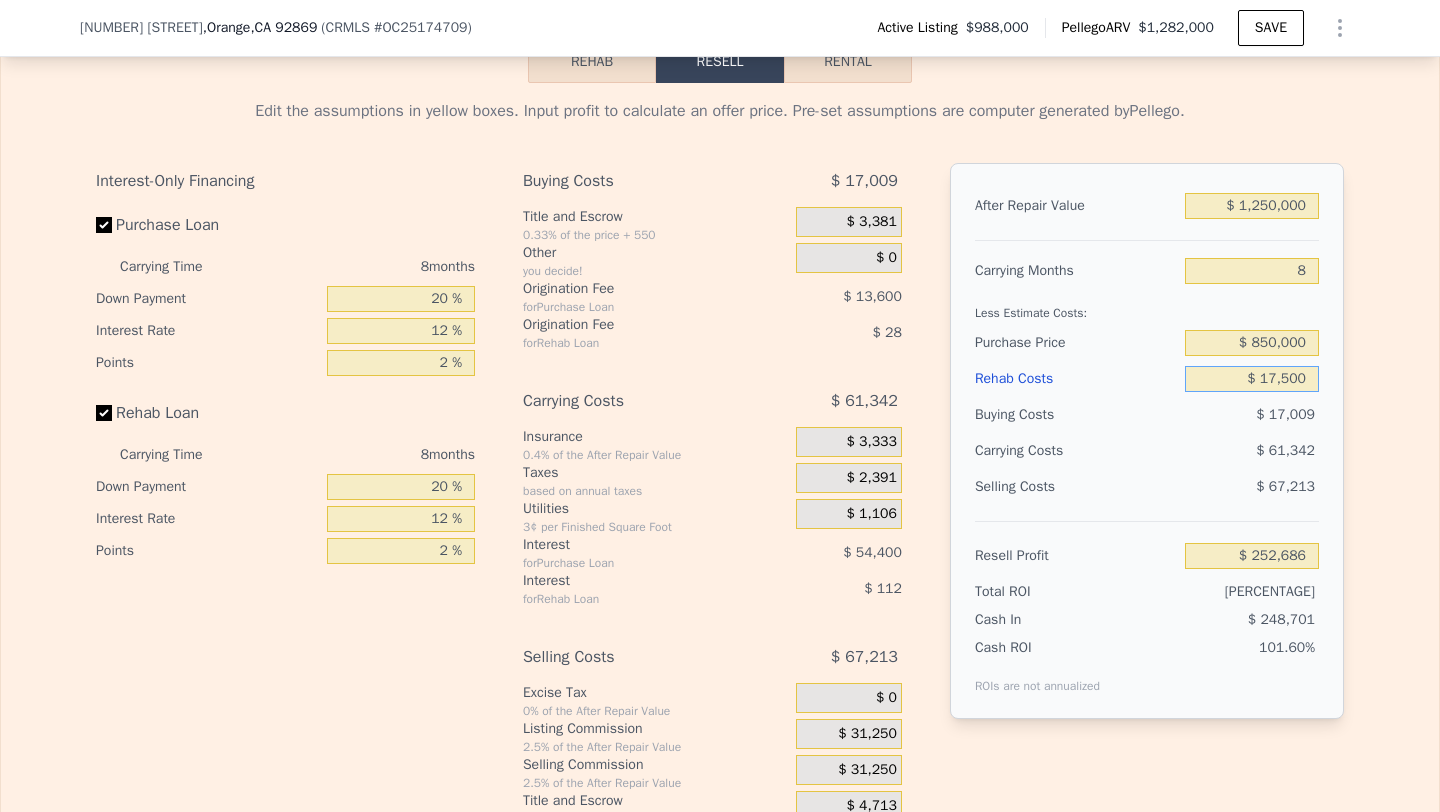 type on "$ 235,676" 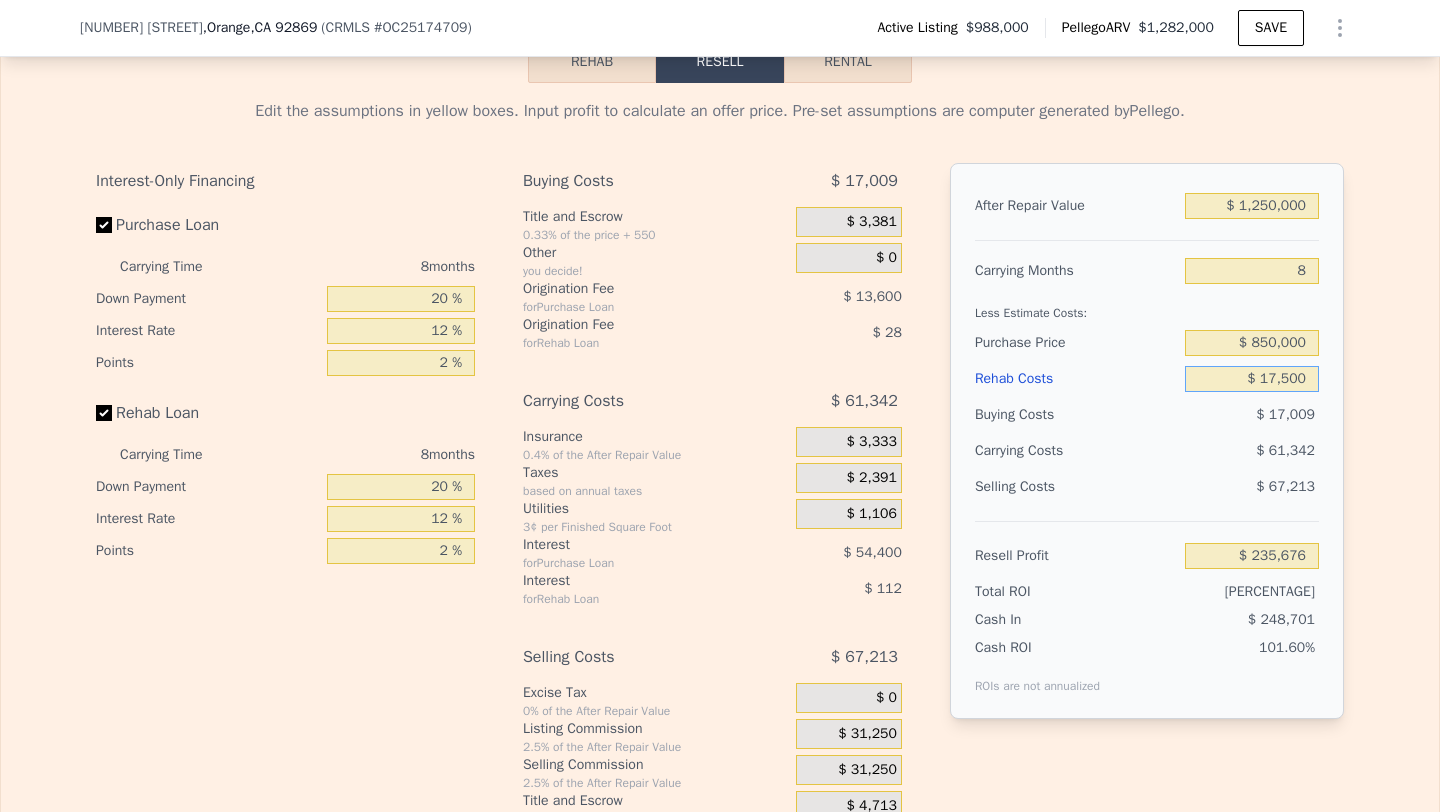 type on "$ 175,000" 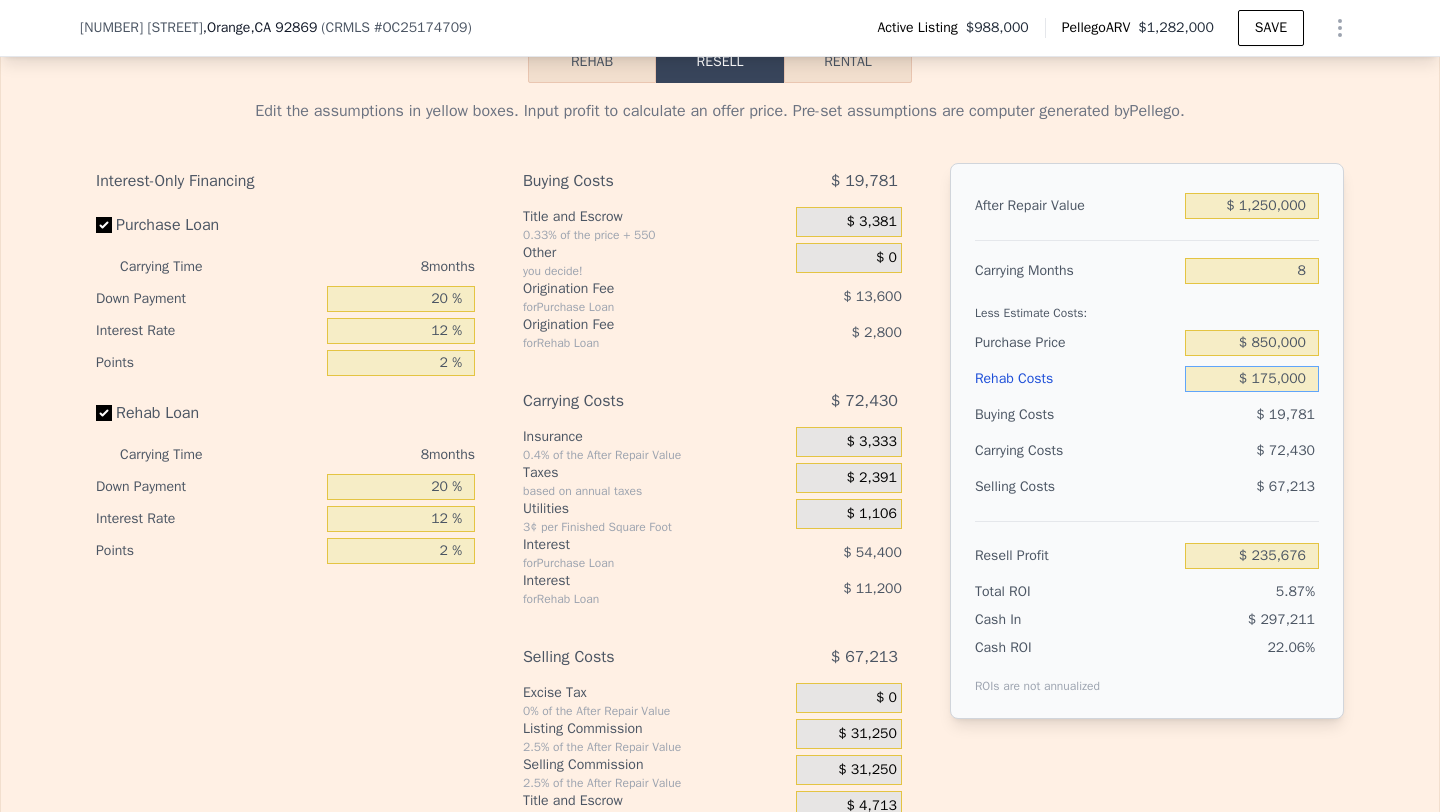 type on "$ 65,576" 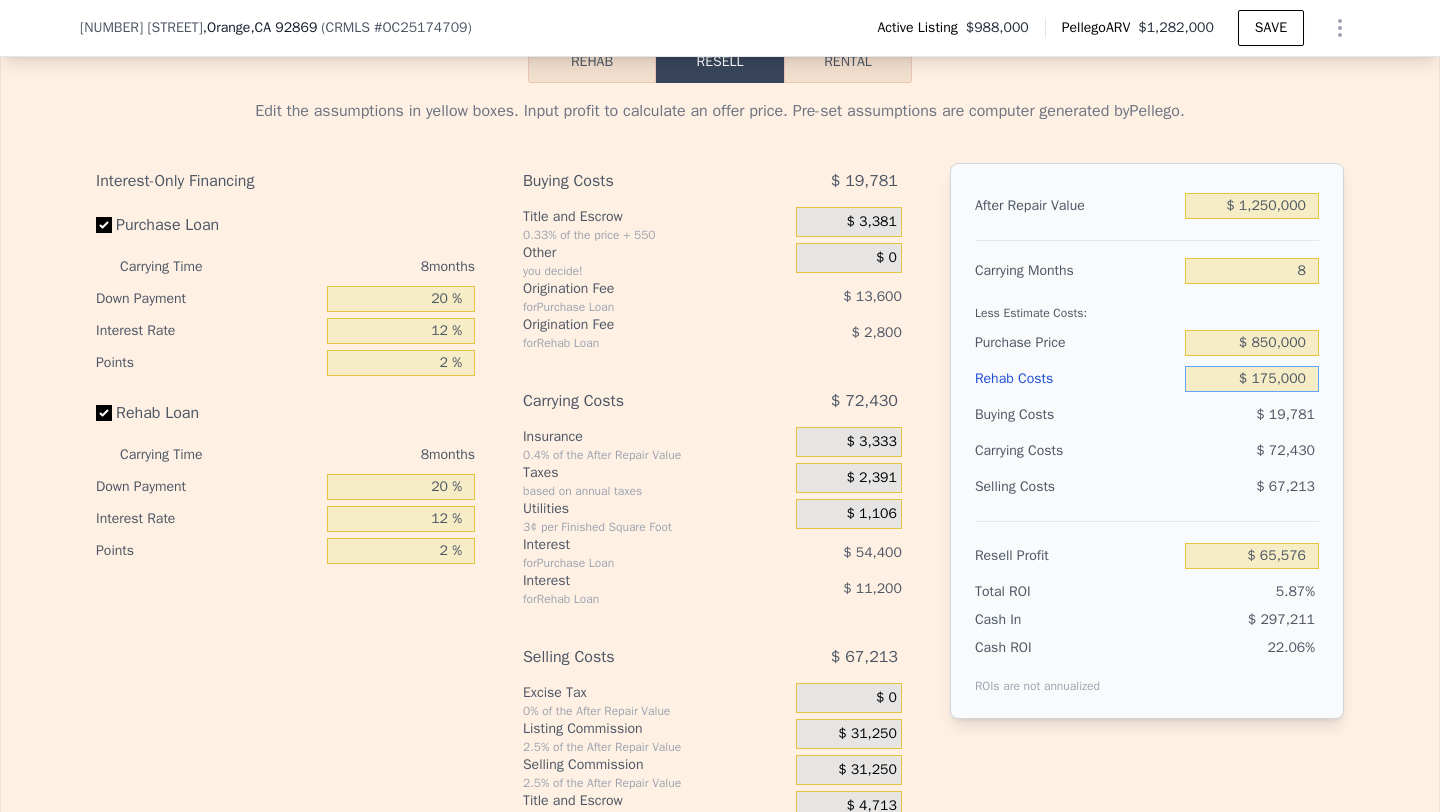 type on "$ 1,750,000" 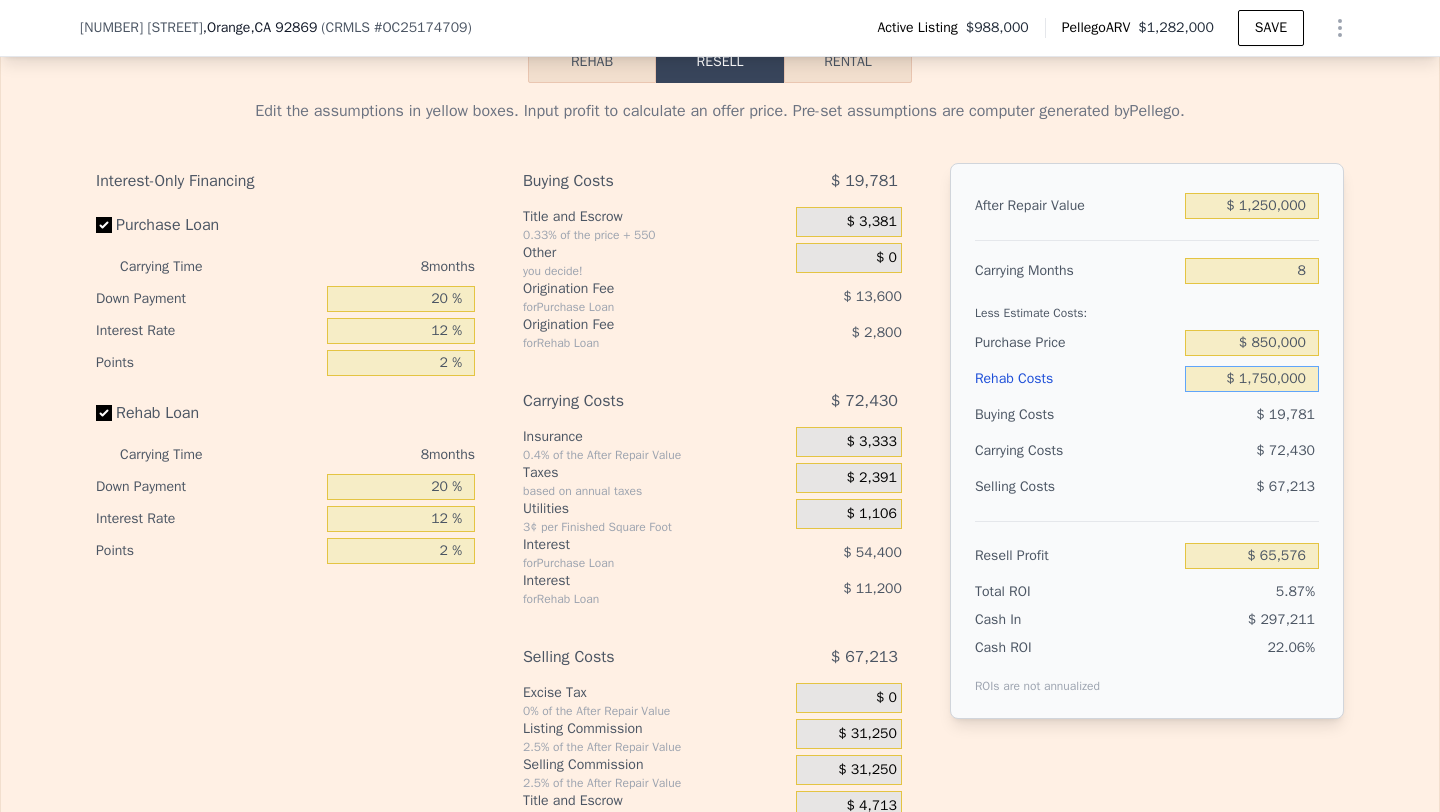 type on "-$ 1,635,424" 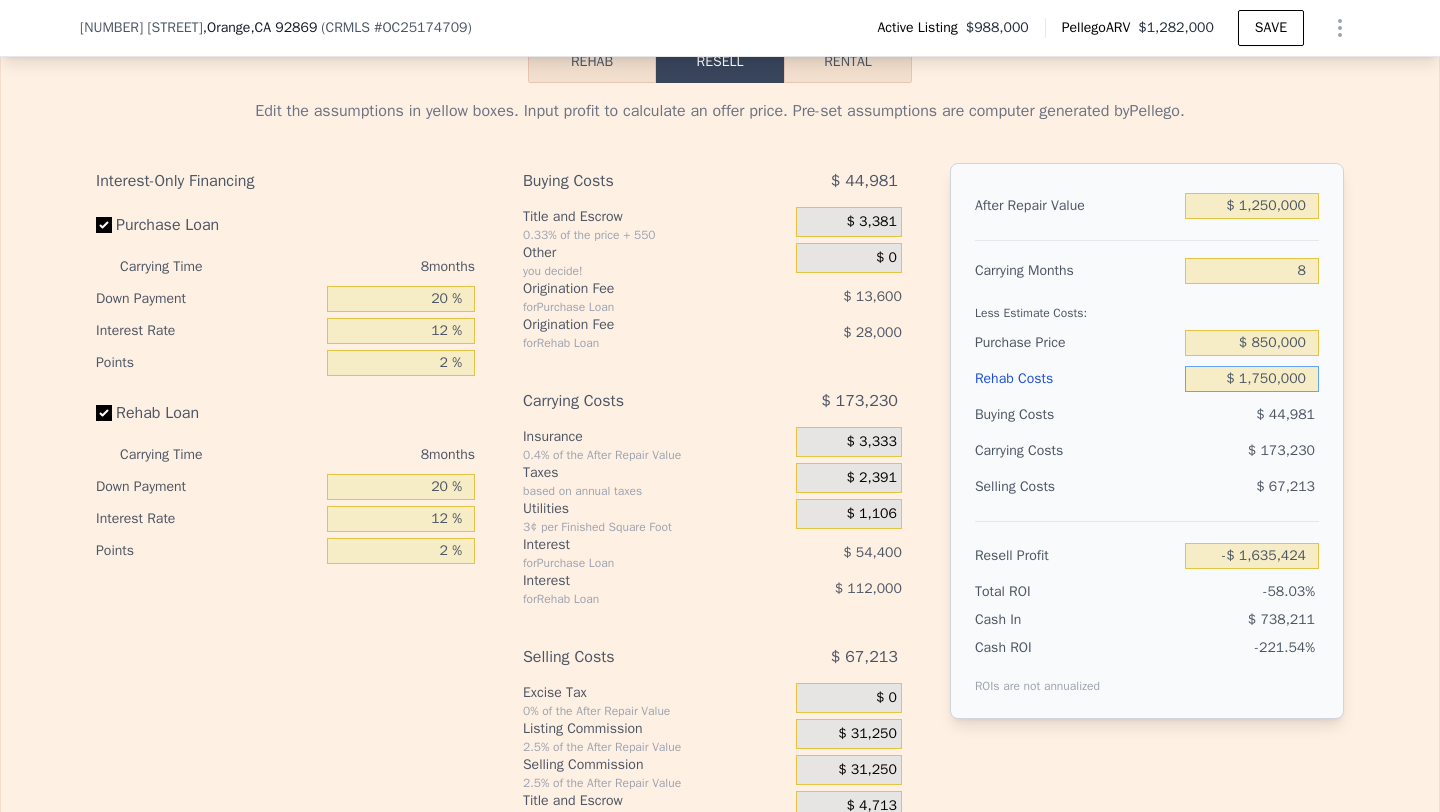 type on "$ 175,000" 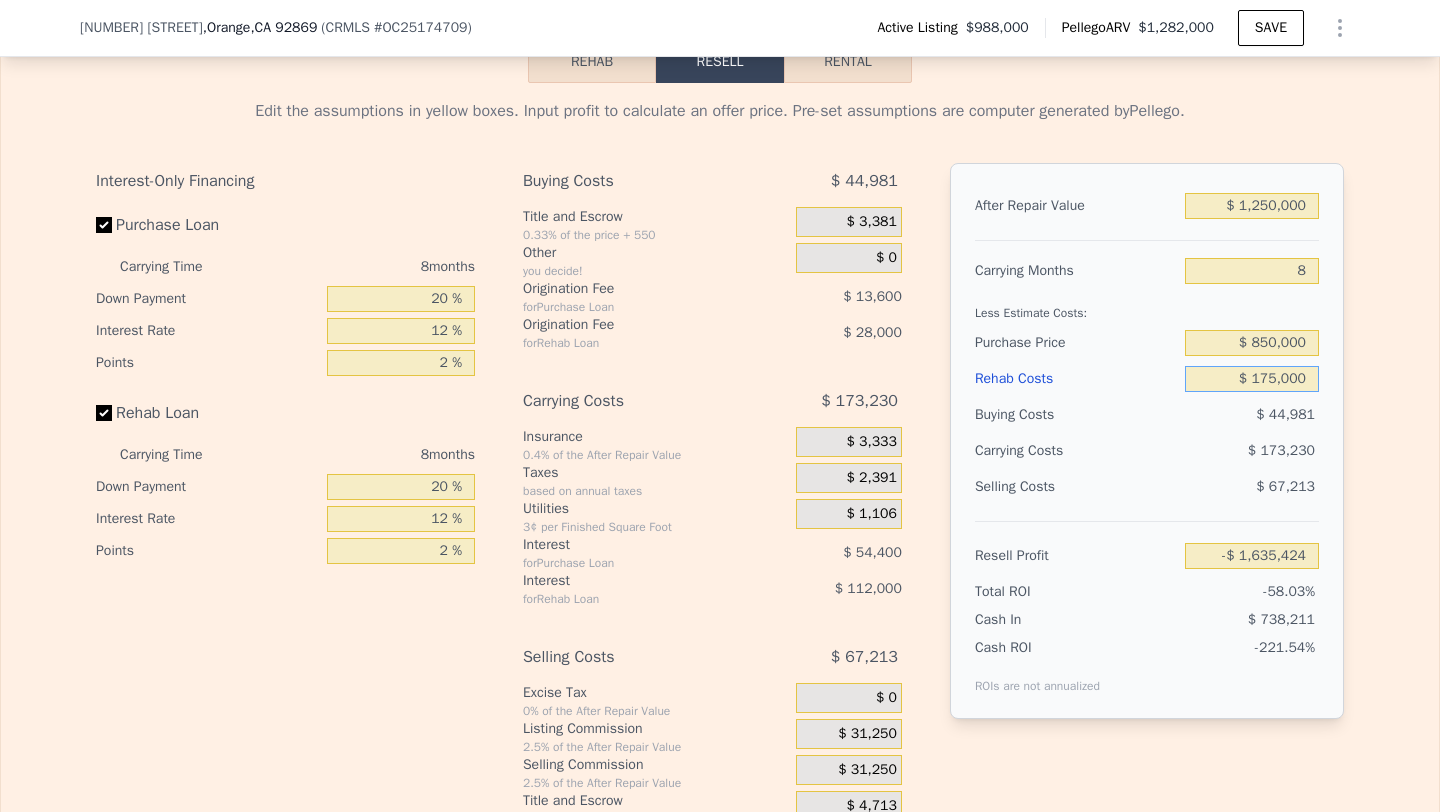 type on "$ 65,576" 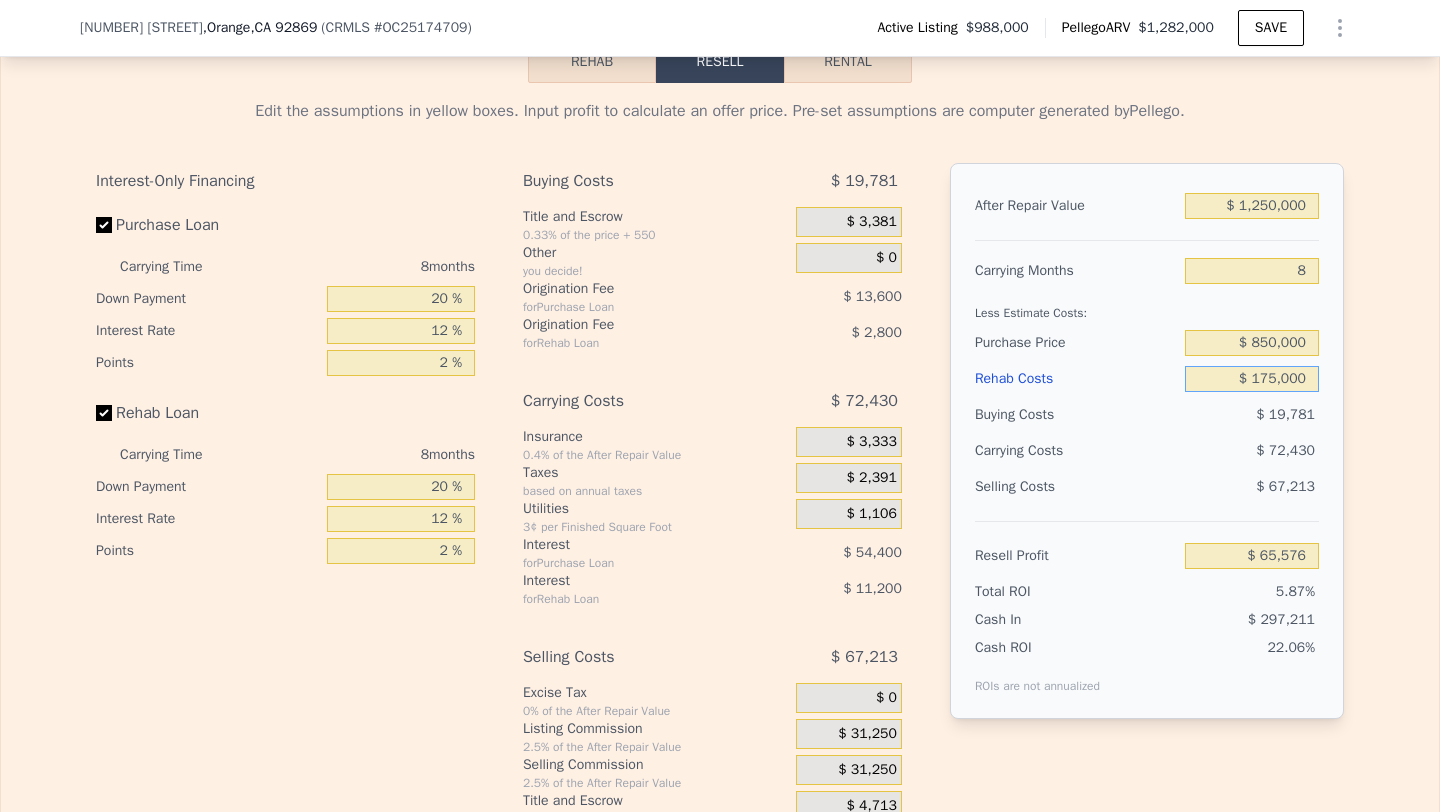 type on "$ 175,000" 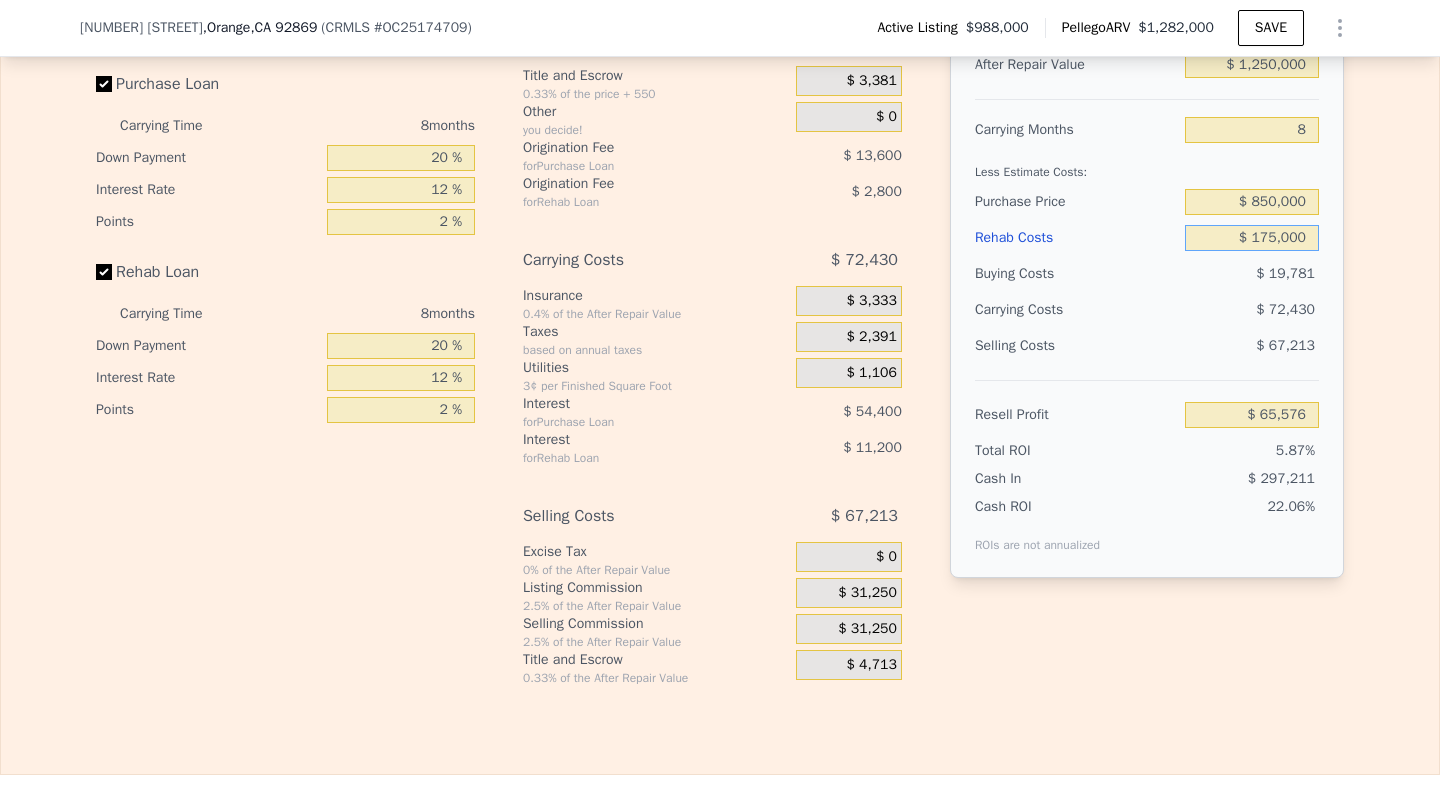 scroll, scrollTop: 3186, scrollLeft: 0, axis: vertical 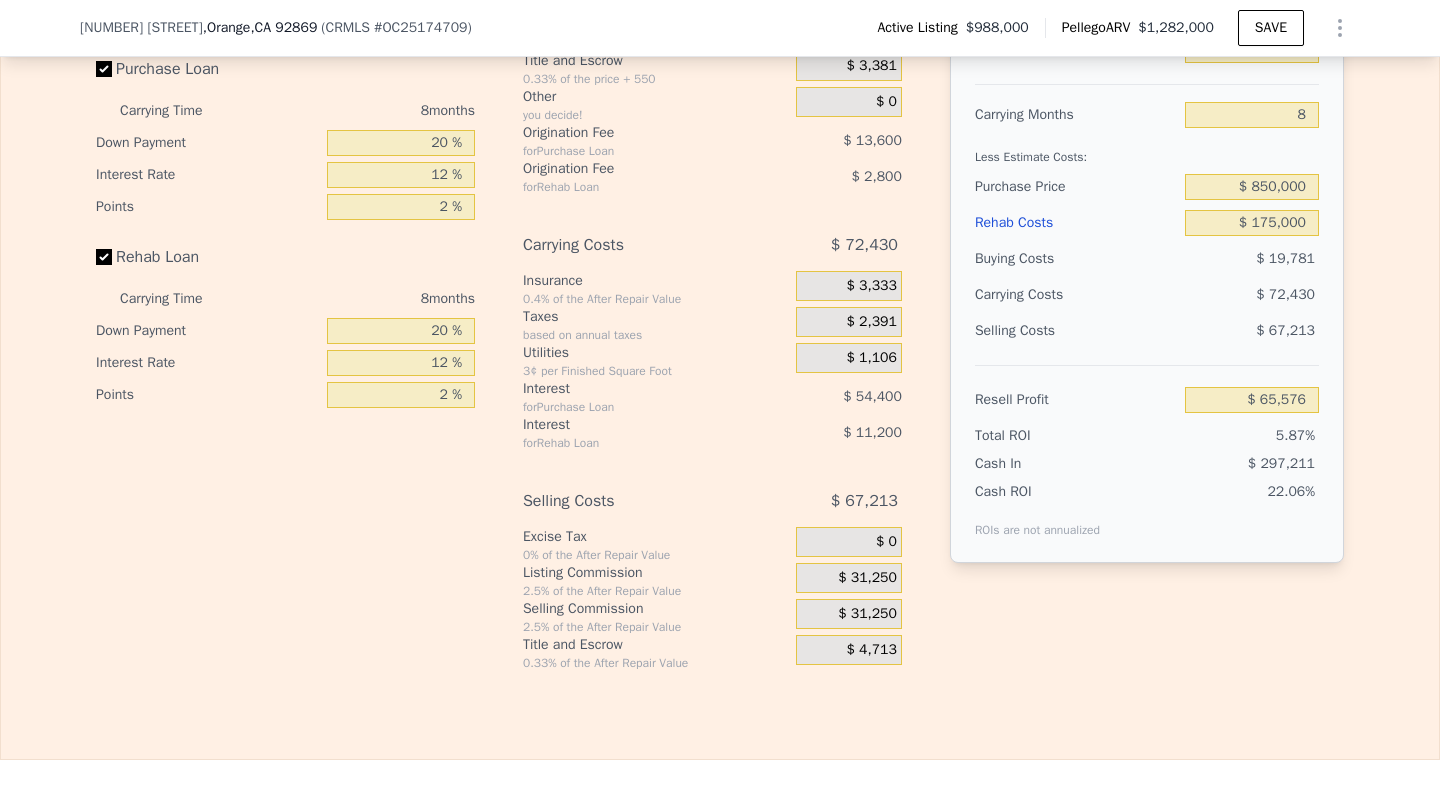click on "$ 31,250" at bounding box center (849, 614) 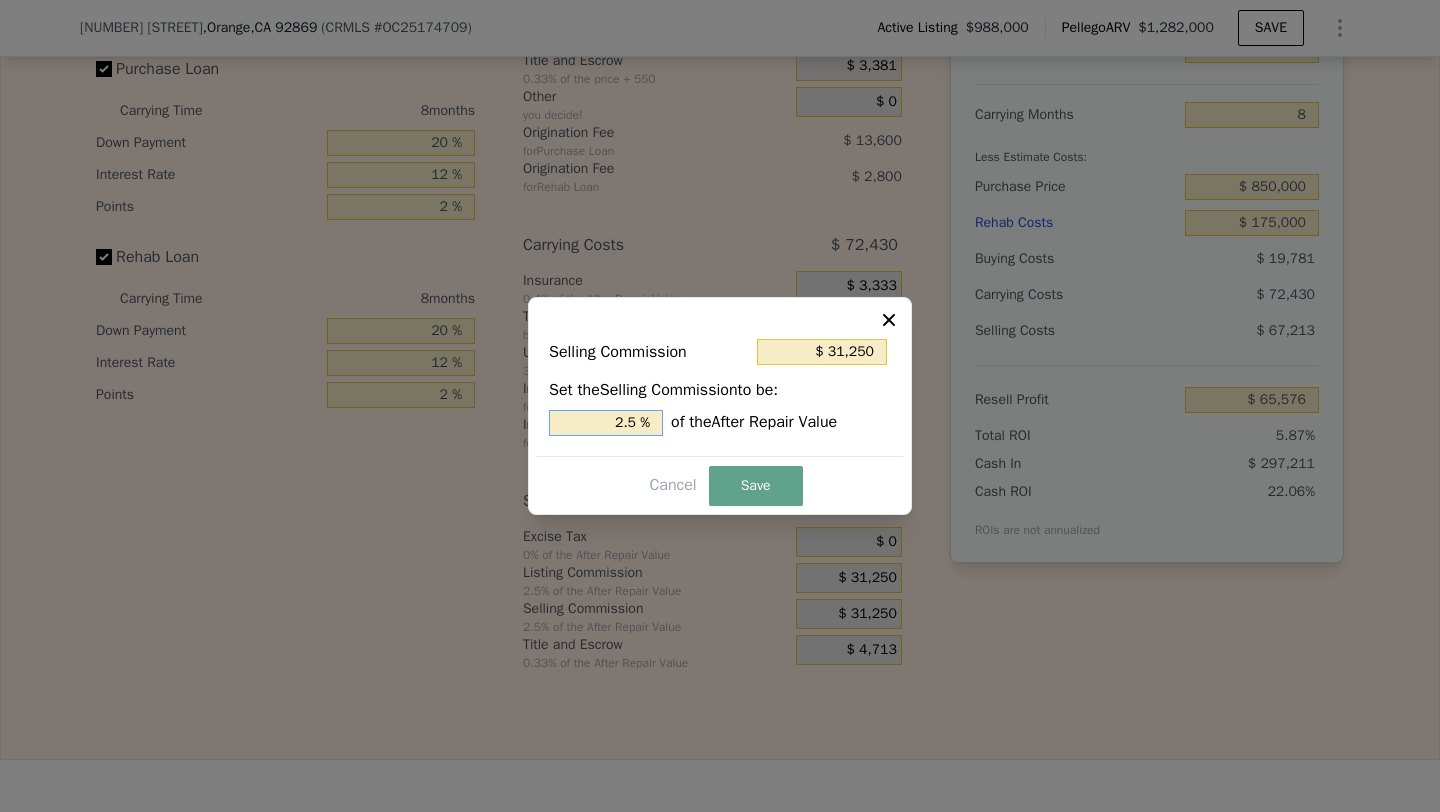 click on "2.5 %" at bounding box center [606, 423] 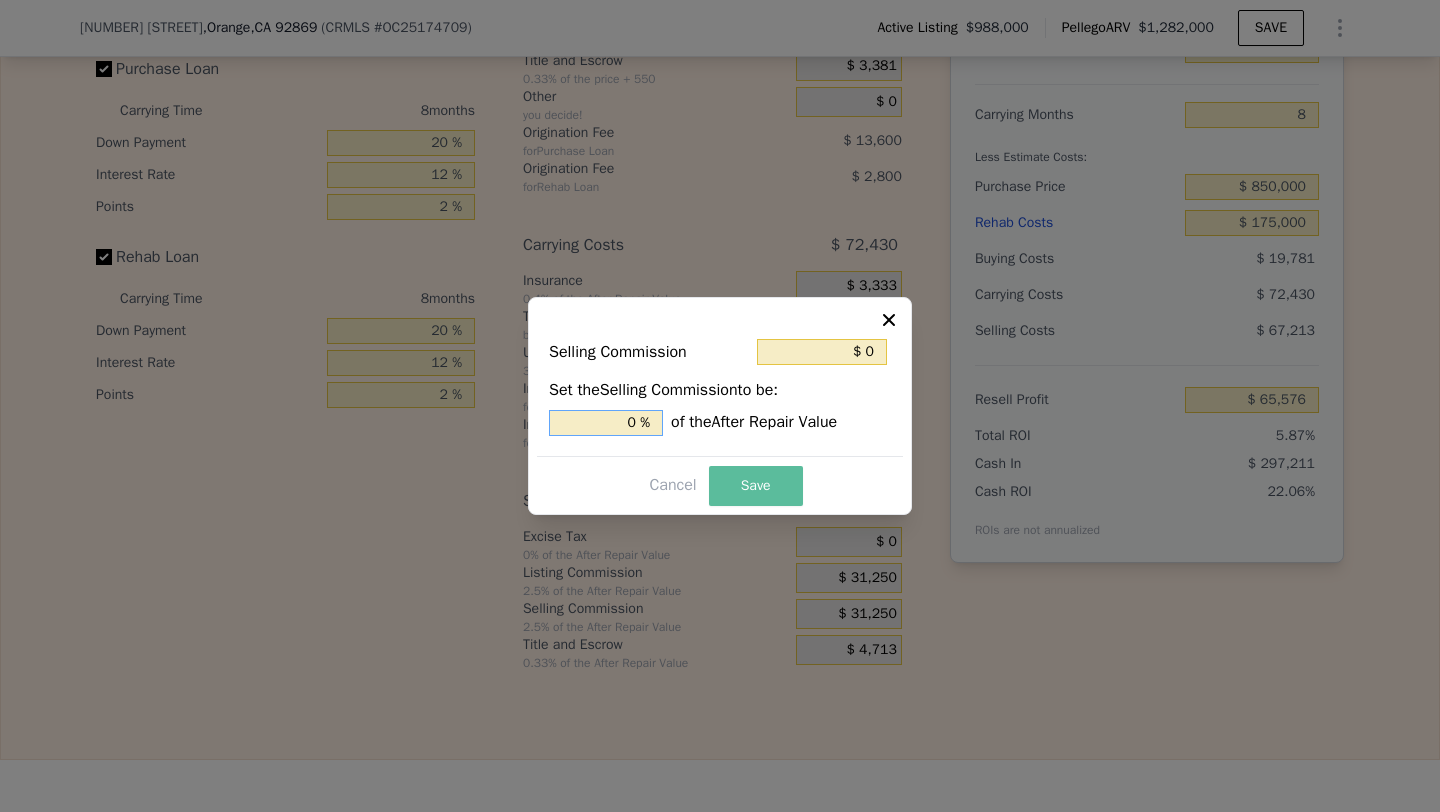 type on "0 %" 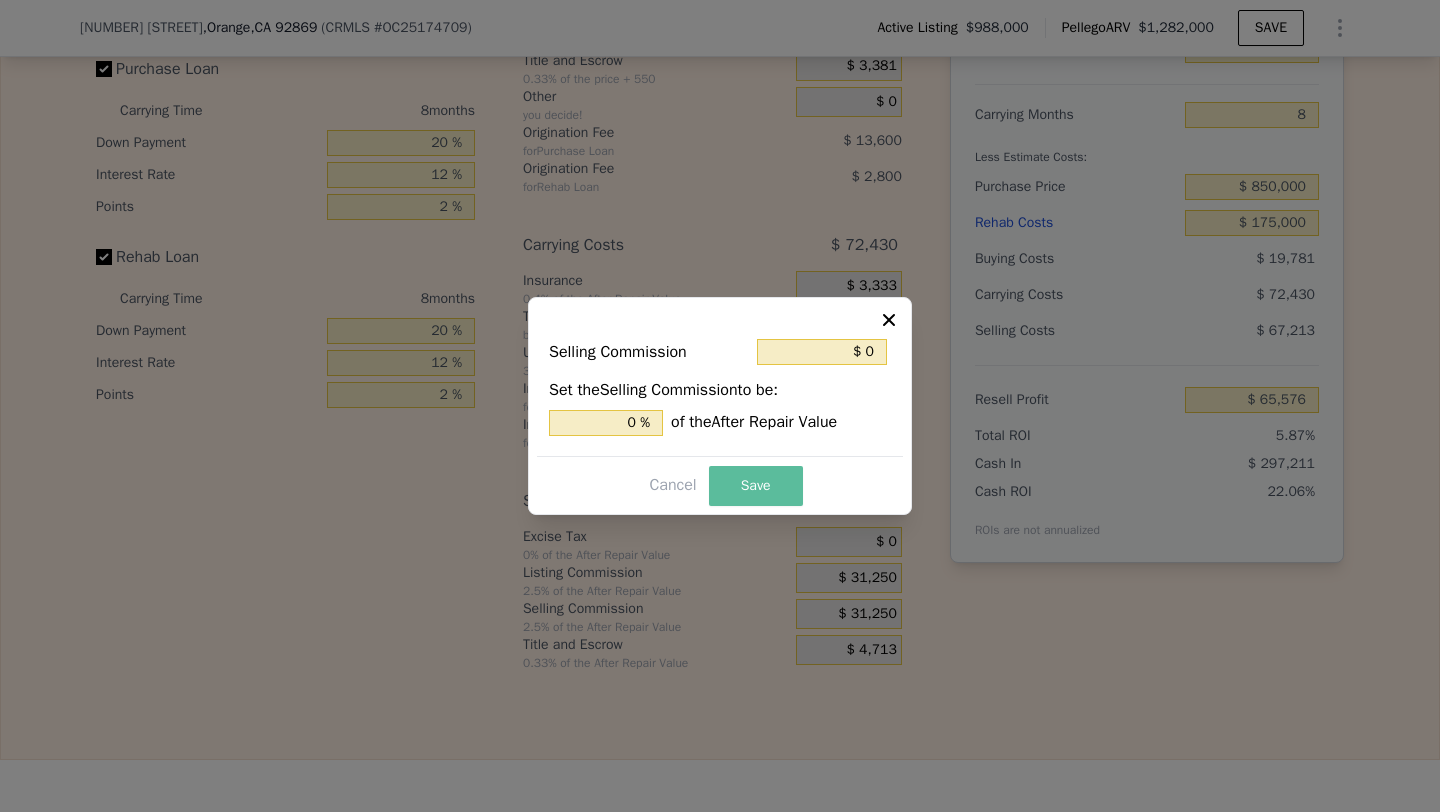 click on "Save" at bounding box center [756, 486] 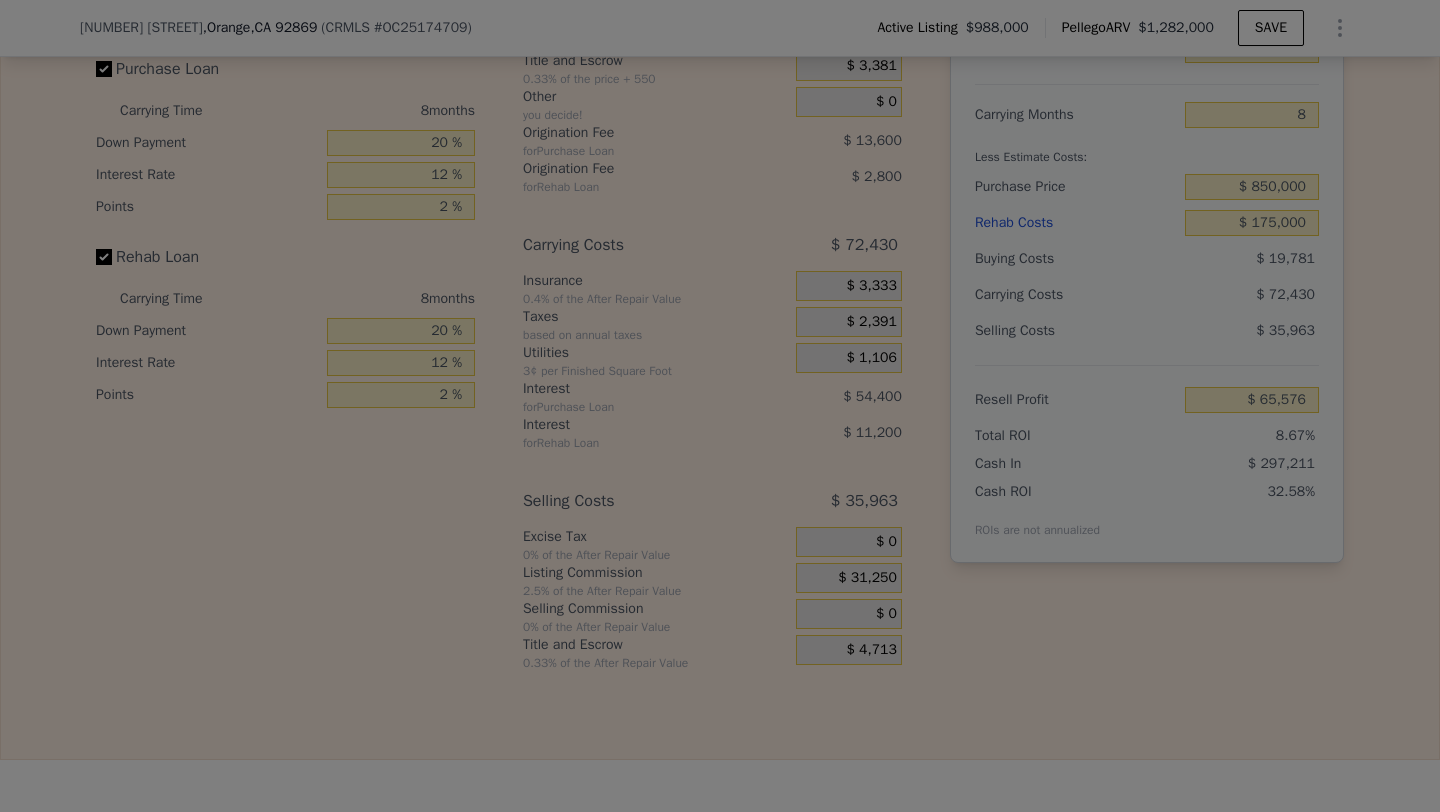 type on "$ 96,826" 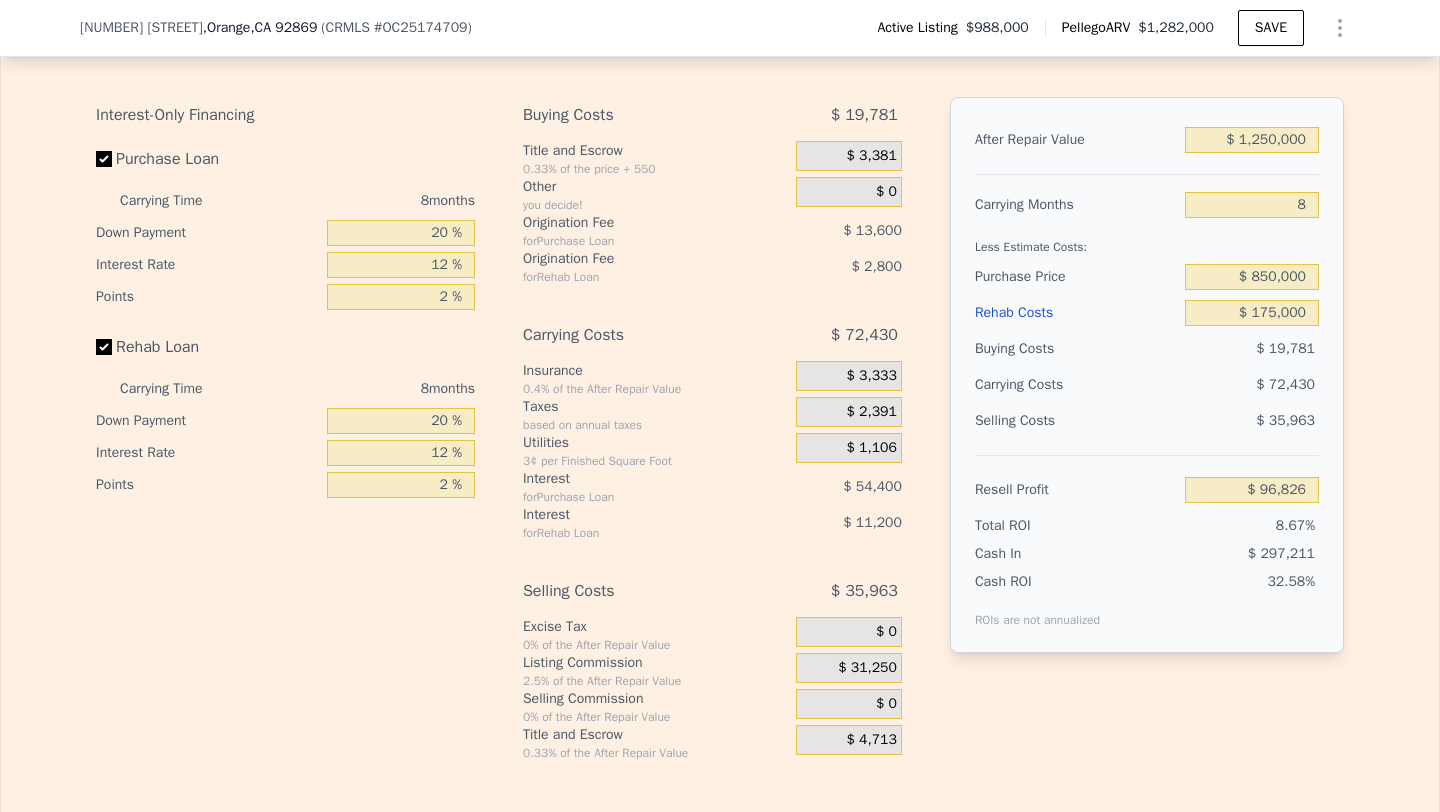 scroll, scrollTop: 3093, scrollLeft: 0, axis: vertical 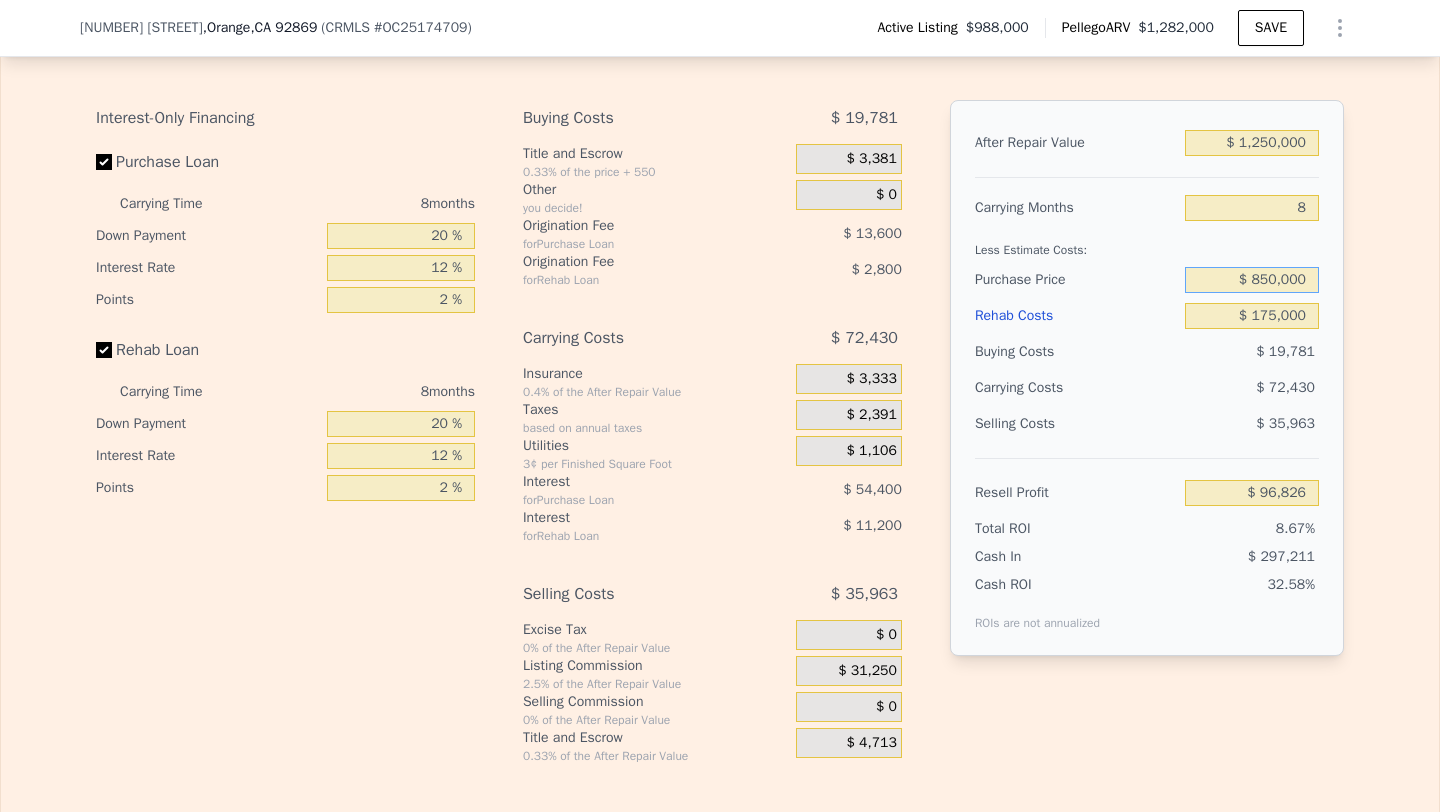 click on "$ 850,000" at bounding box center (1252, 280) 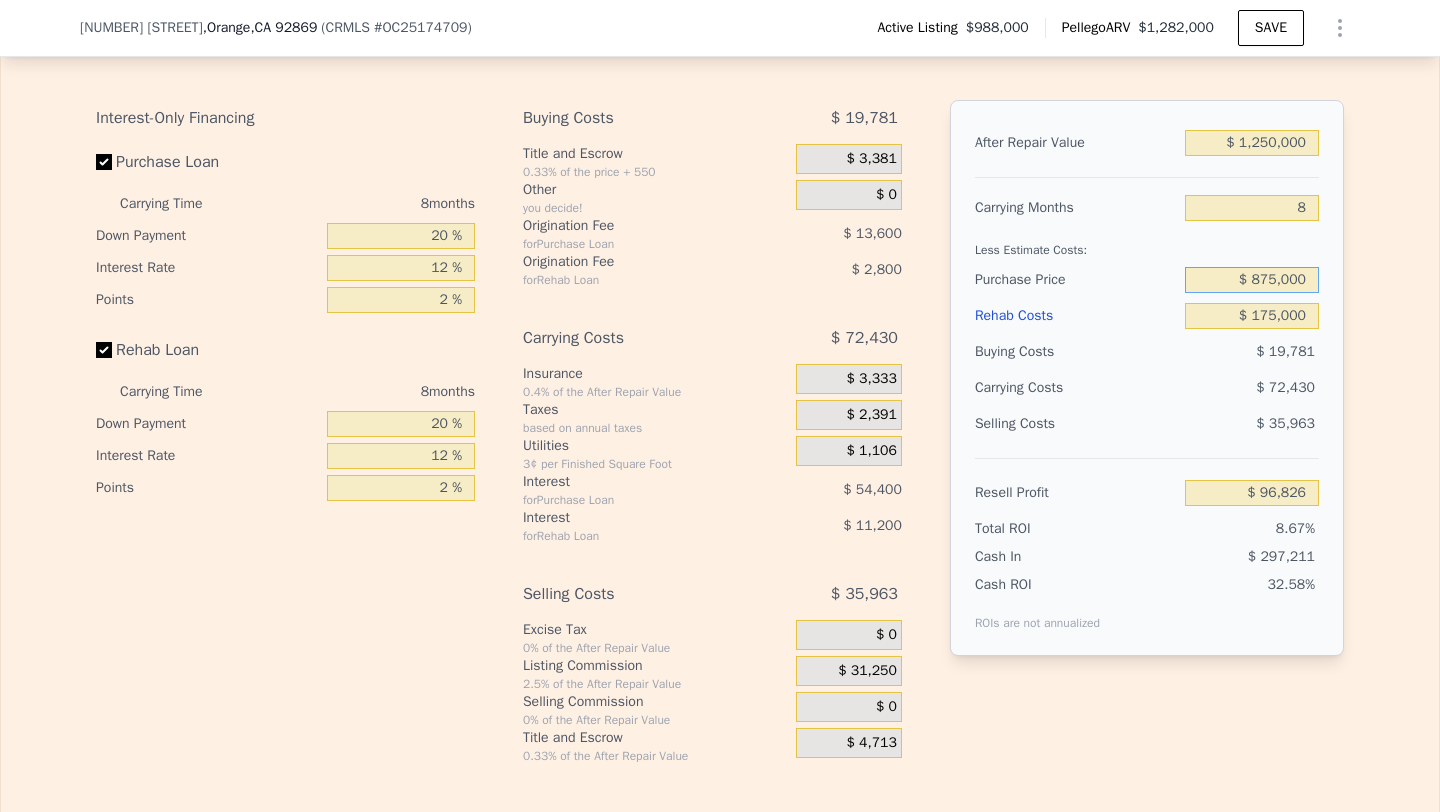 type on "$ 875,000" 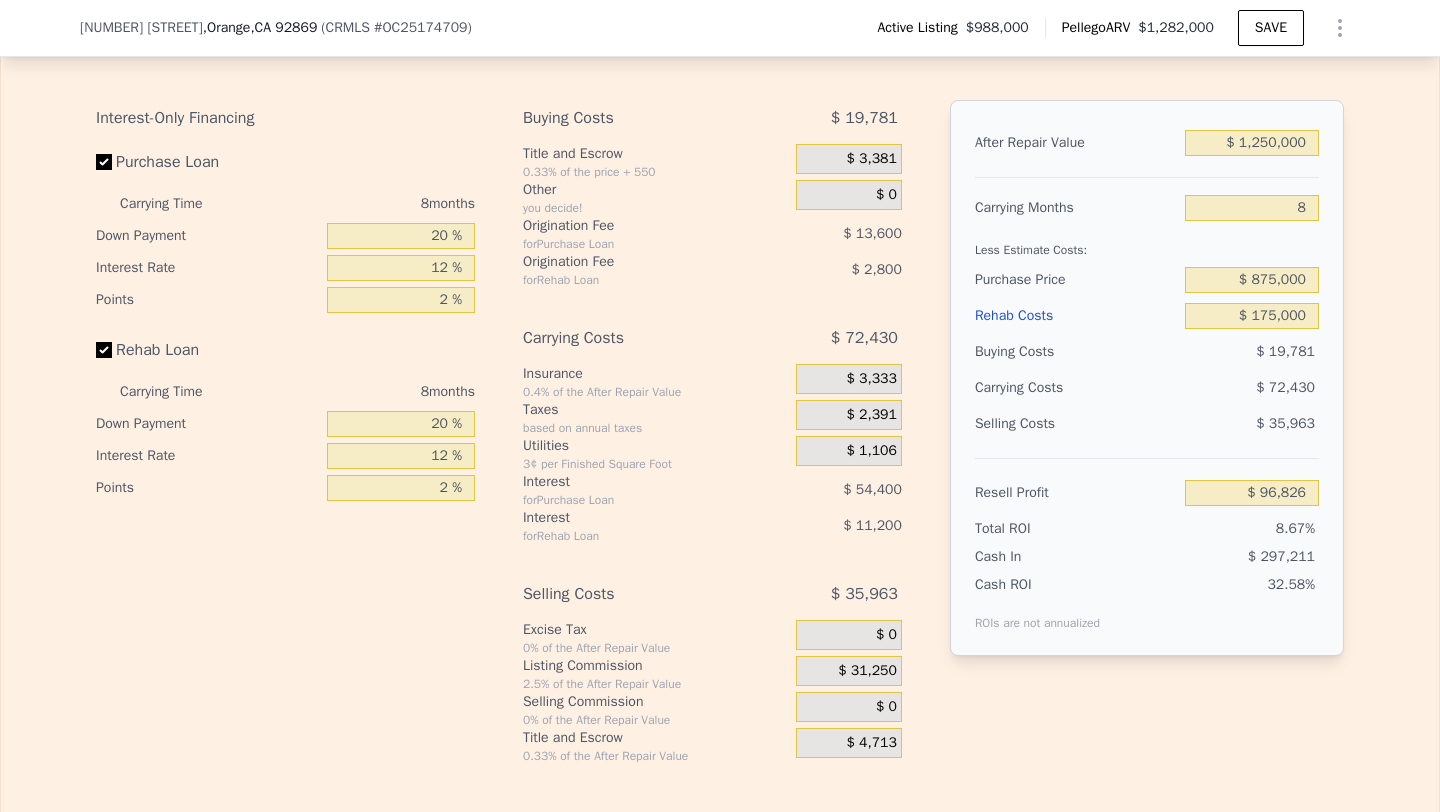 click on "Edit the assumptions in yellow boxes. Input profit to calculate an offer price. Pre-set assumptions are computer generated by  Pellego . Interest-Only Financing Purchase Loan Carrying Time 8  months Down Payment 20 % Interest Rate 12 % Points 2 % Rehab Loan Carrying Time 8  months Down Payment 20 % Interest Rate 12 % Points 2 % Buying Costs $ 19,781 Title and Escrow 0.33% of the price + 550 $ 3,381 Other you decide! $ 0 Origination Fee for  Purchase Loan $ 13,600 Origination Fee for  Rehab Loan $ 2,800 Carrying Costs $ 72,430 Insurance 0.4% of the After Repair Value $ 3,333 Taxes based on annual taxes $ 2,391 Utilities 3¢ per Finished Square Foot $ 1,106 Interest for  Purchase Loan $ 54,400 Interest for  Rehab Loan $ 11,200 Selling Costs $ 35,963 Excise Tax 0% of the After Repair Value $ 0 Listing Commission 2.5% of the After Repair Value $ 31,250 Selling Commission 0% of the After Repair Value $ 0 Title and Escrow 0.33% of the After Repair Value $ 4,713 After Repair Value $ 1,250,000 Carrying Months 8 8.67%" at bounding box center (720, 392) 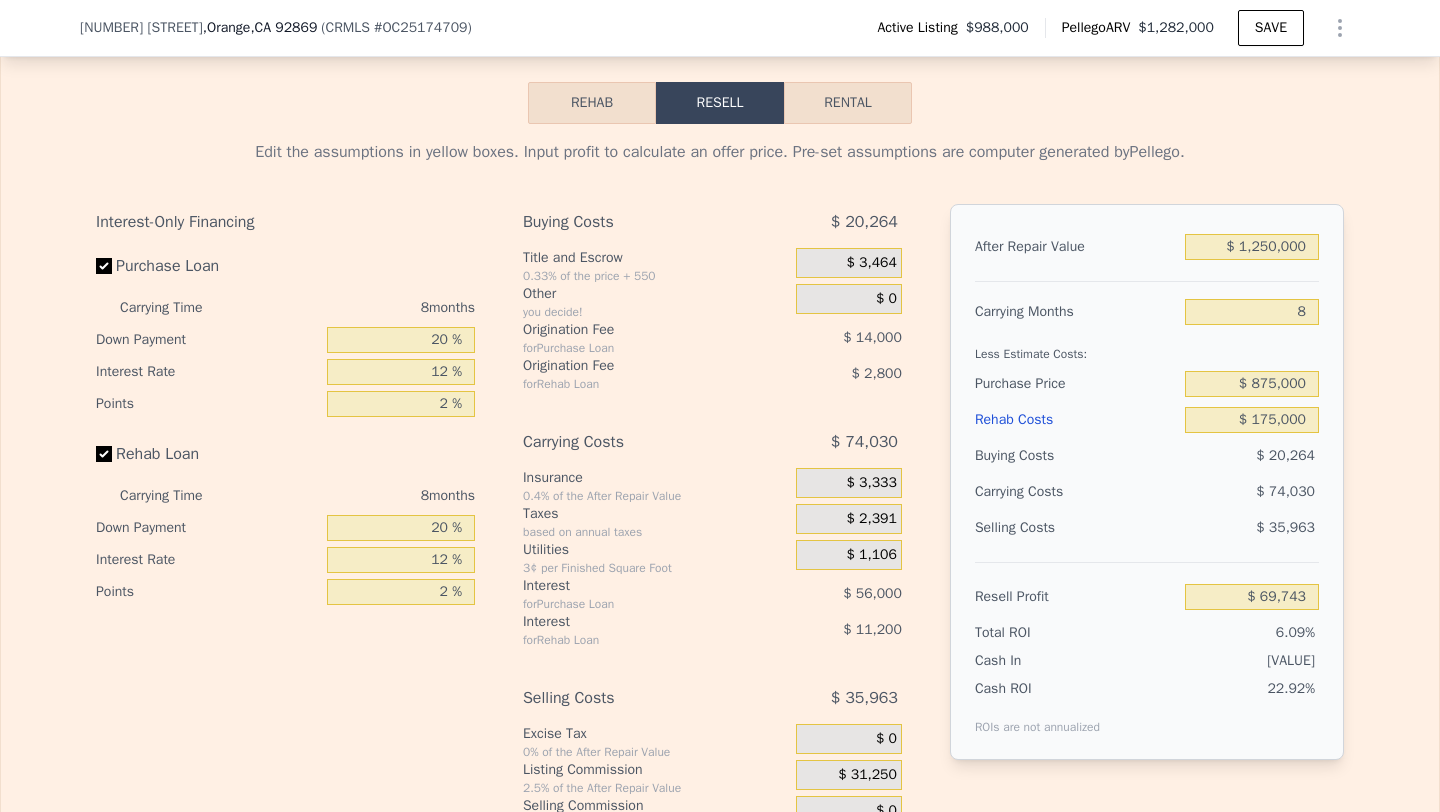 scroll, scrollTop: 2994, scrollLeft: 0, axis: vertical 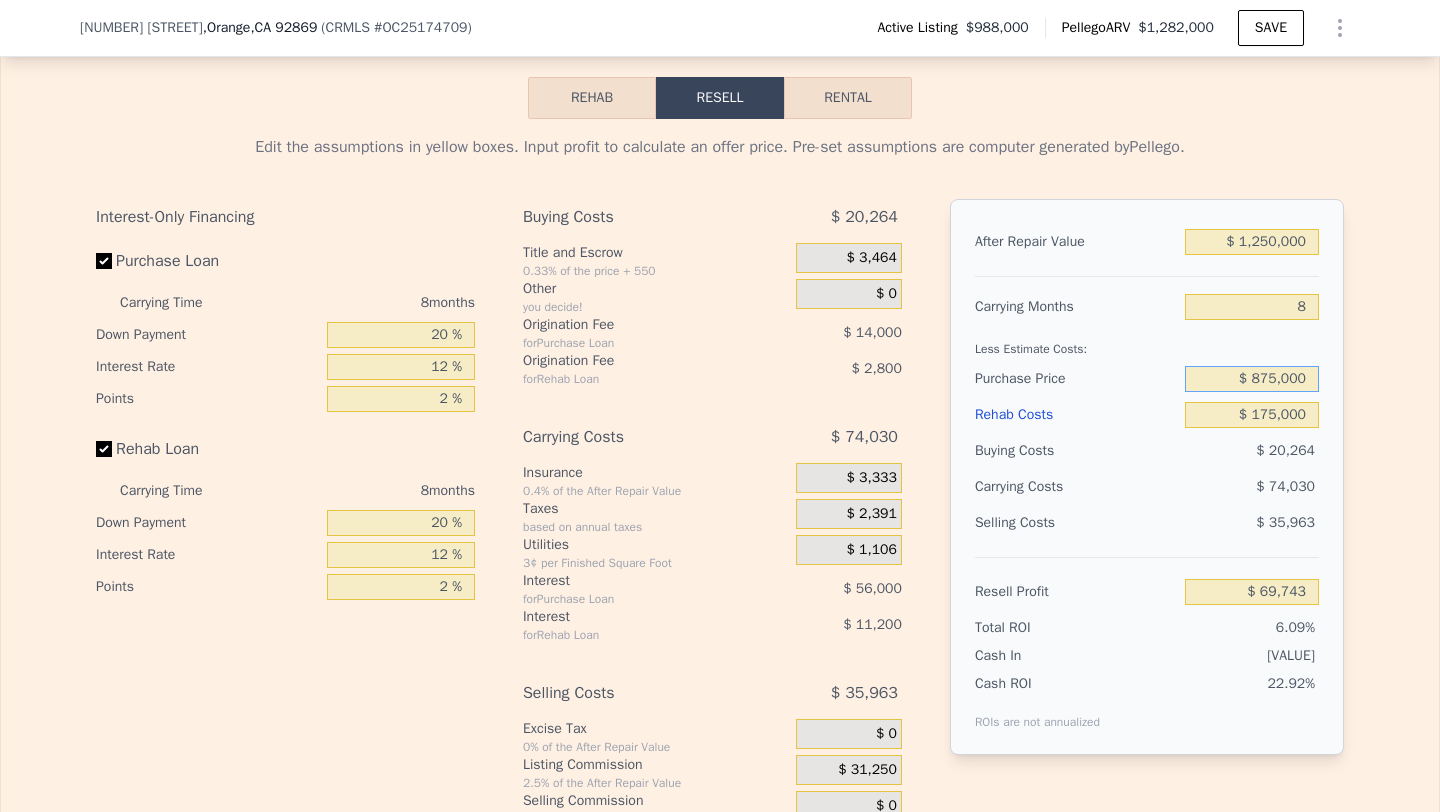 click on "$ 875,000" at bounding box center [1252, 379] 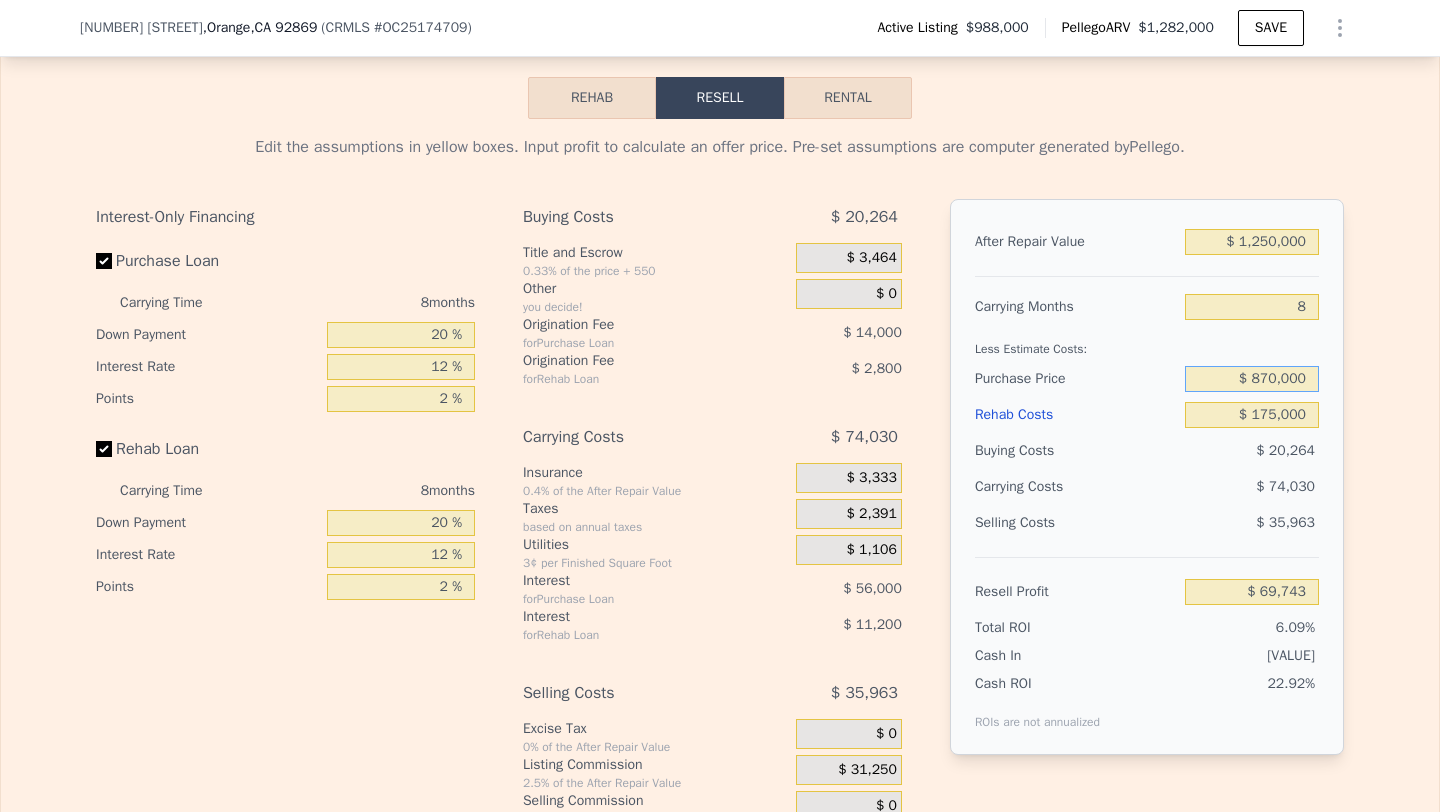 type on "$ 870,000" 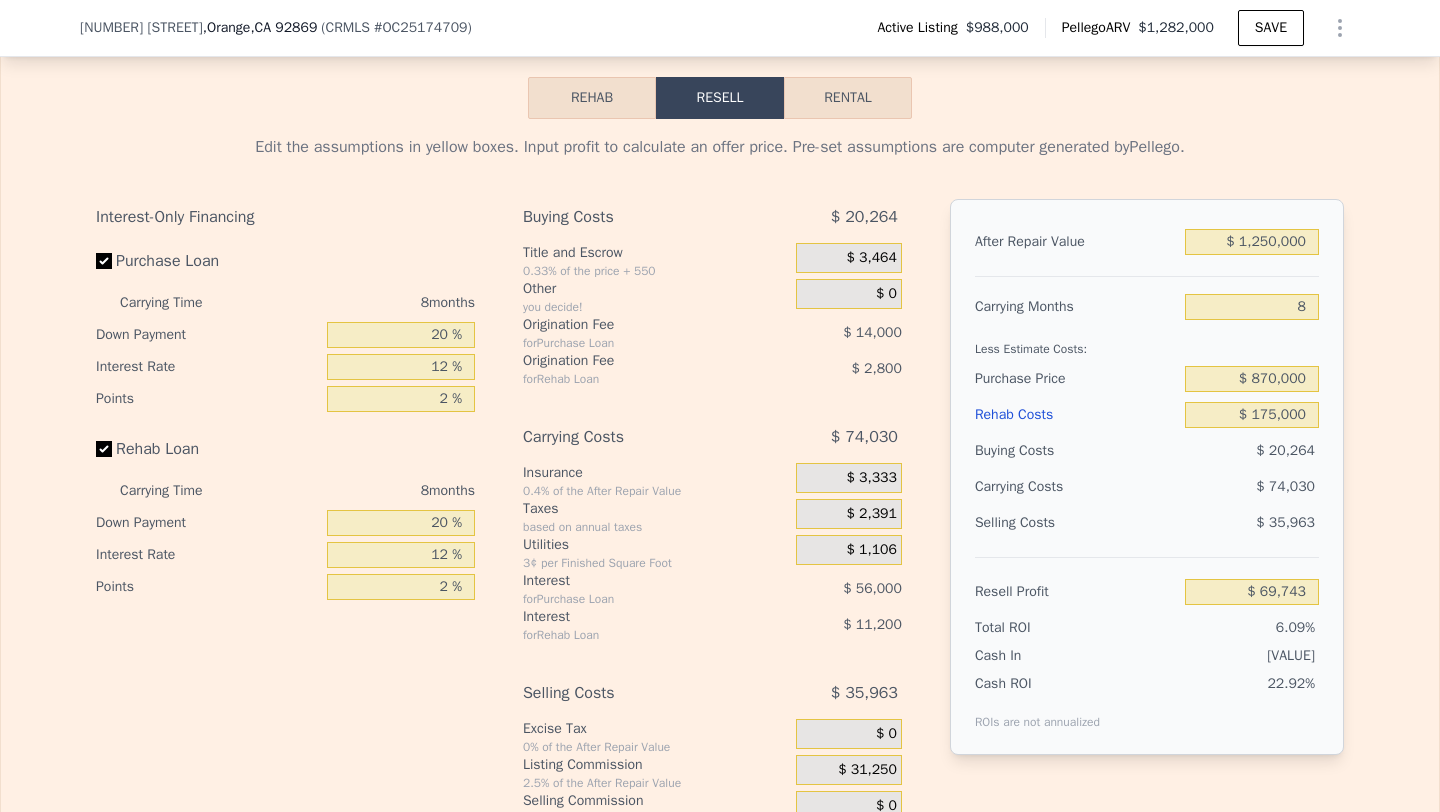 click on "Edit the assumptions in yellow boxes. Input profit to calculate an offer price. Pre-set assumptions are computer generated by  Pellego . Interest-Only Financing Purchase Loan Carrying Time 8  months Down Payment 20 % Interest Rate 12 % Points 2 % Rehab Loan Carrying Time 8  months Down Payment 20 % Interest Rate 12 % Points 2 % Buying Costs $ 20,264 Title and Escrow 0.33% of the price + 550 $ 3,464 Other you decide! $ 0 Origination Fee for  Purchase Loan $ 14,000 Origination Fee for  Rehab Loan $ 2,800 Carrying Costs $ 74,030 Insurance 0.4% of the After Repair Value $ 3,333 Taxes based on annual taxes $ 2,391 Utilities 3¢ per Finished Square Foot $ 1,106 Interest for  Purchase Loan $ 56,000 Interest for  Rehab Loan $ 11,200 Selling Costs $ 35,963 Excise Tax 0% of the After Repair Value $ 0 Listing Commission 2.5% of the After Repair Value $ 31,250 Selling Commission 0% of the After Repair Value $ 0 Title and Escrow 0.33% of the After Repair Value $ 4,713 After Repair Value $ 1,250,000 Carrying Months 8 6.09%" at bounding box center (720, 491) 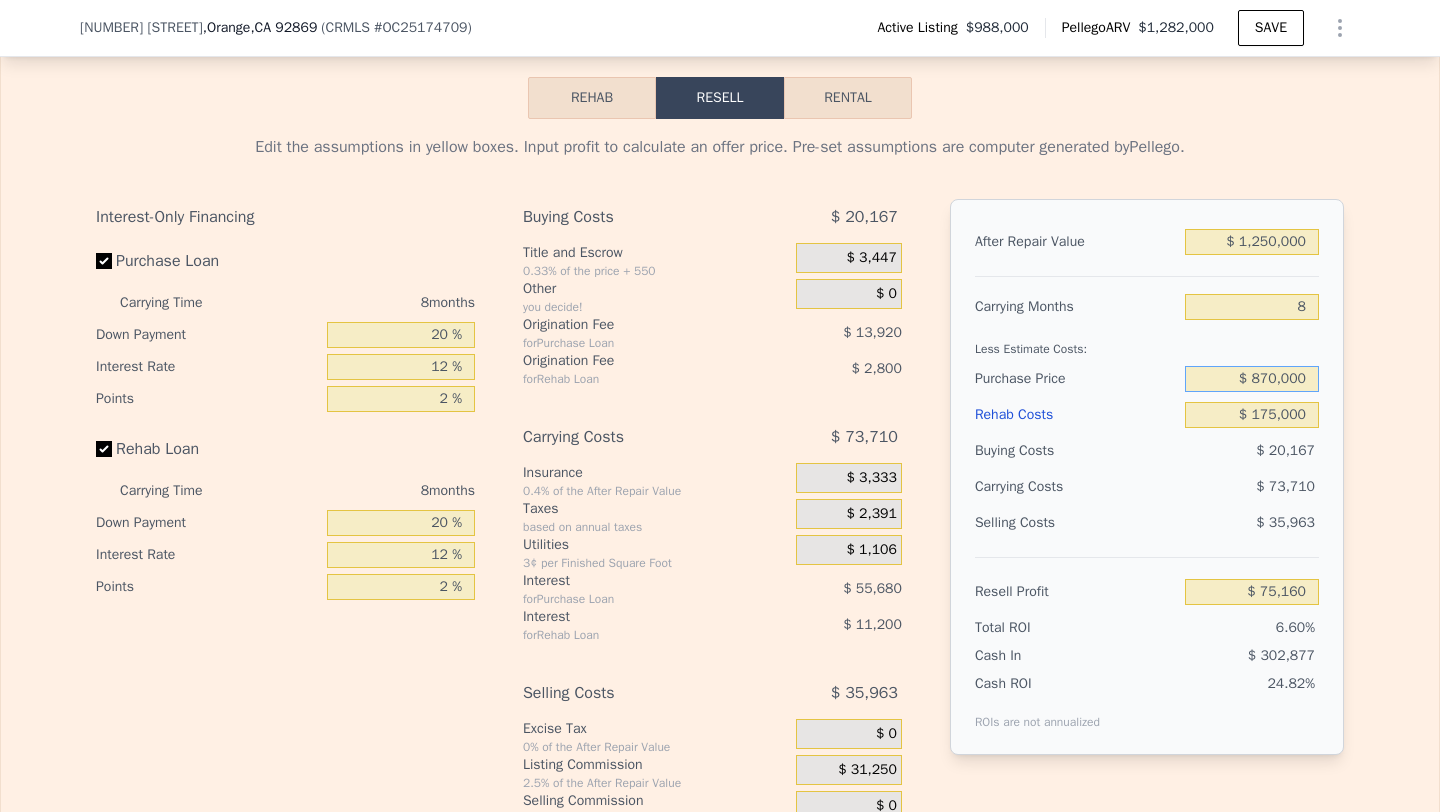 click on "$ 870,000" at bounding box center (1252, 379) 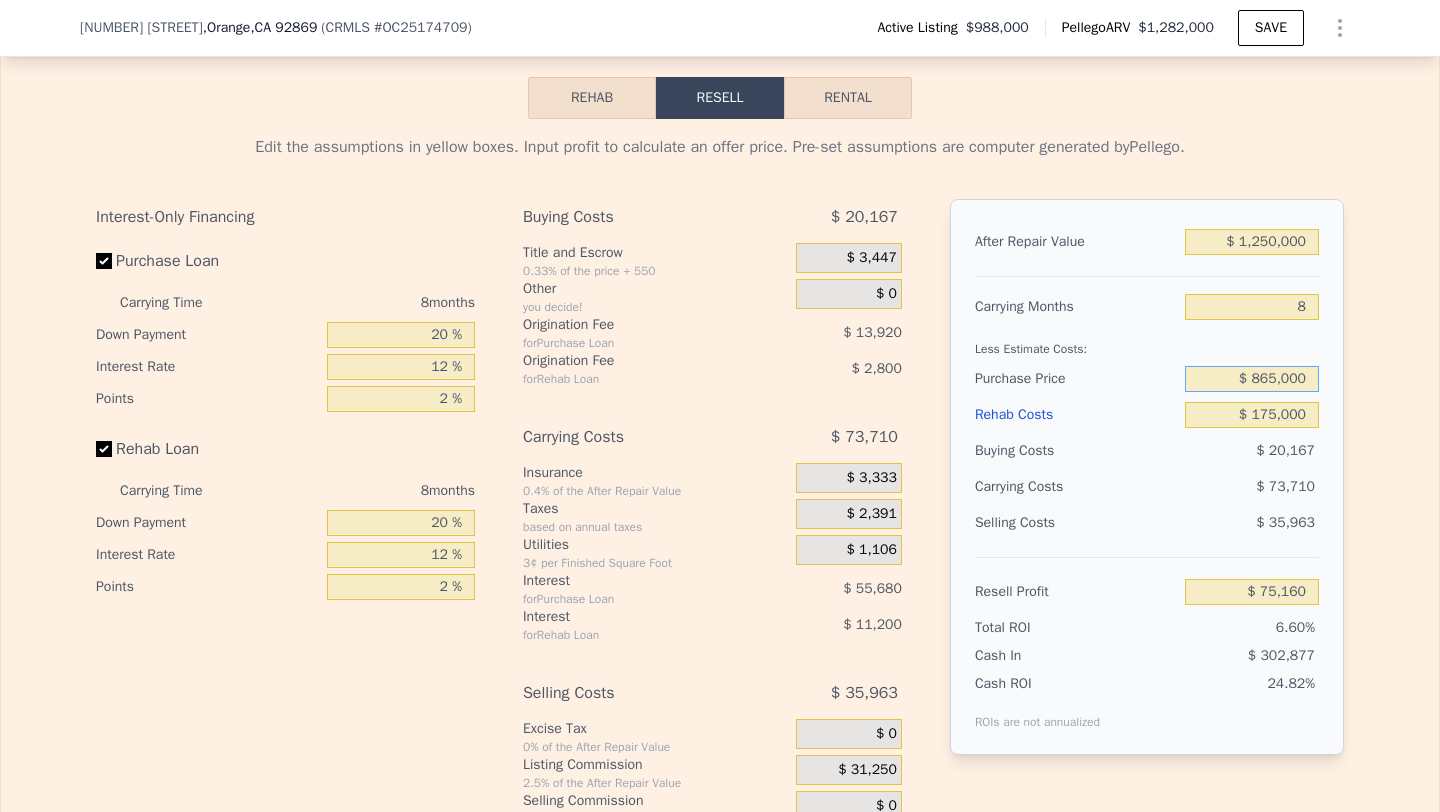 type on "$ 865,000" 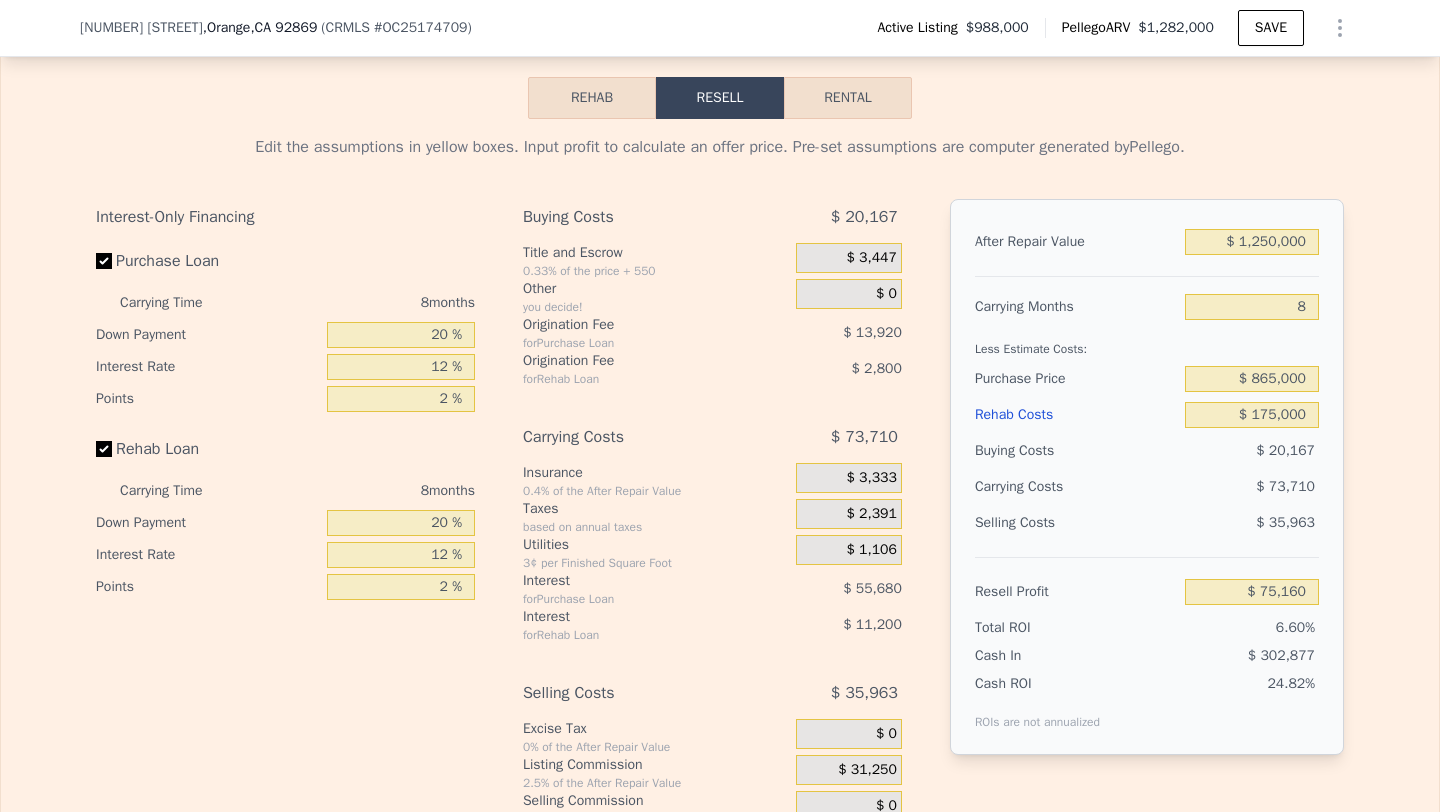 click on "Edit the assumptions in yellow boxes. Input profit to calculate an offer price. Pre-set assumptions are computer generated by  Pellego . Interest-Only Financing Purchase Loan Carrying Time 8  months Down Payment 20 % Interest Rate 12 % Points 2 % Rehab Loan Carrying Time 8  months Down Payment 20 % Interest Rate 12 % Points 2 % Buying Costs $ 20,167 Title and Escrow 0.33% of the price + 550 $ 3,447 Other you decide! $ 0 Origination Fee for  Purchase Loan $ 13,920 Origination Fee for  Rehab Loan $ 2,800 Carrying Costs $ 73,710 Insurance 0.4% of the After Repair Value $ 3,333 Taxes based on annual taxes $ 2,391 Utilities 3¢ per Finished Square Foot $ 1,106 Interest for  Purchase Loan $ 55,680 Interest for  Rehab Loan $ 11,200 Selling Costs $ 35,963 Excise Tax 0% of the After Repair Value $ 0 Listing Commission 2.5% of the After Repair Value $ 31,250 Selling Commission 0% of the After Repair Value $ 0 Title and Escrow 0.33% of the After Repair Value $ 4,713 After Repair Value $ 1,250,000 Carrying Months 8 6.60%" at bounding box center (720, 491) 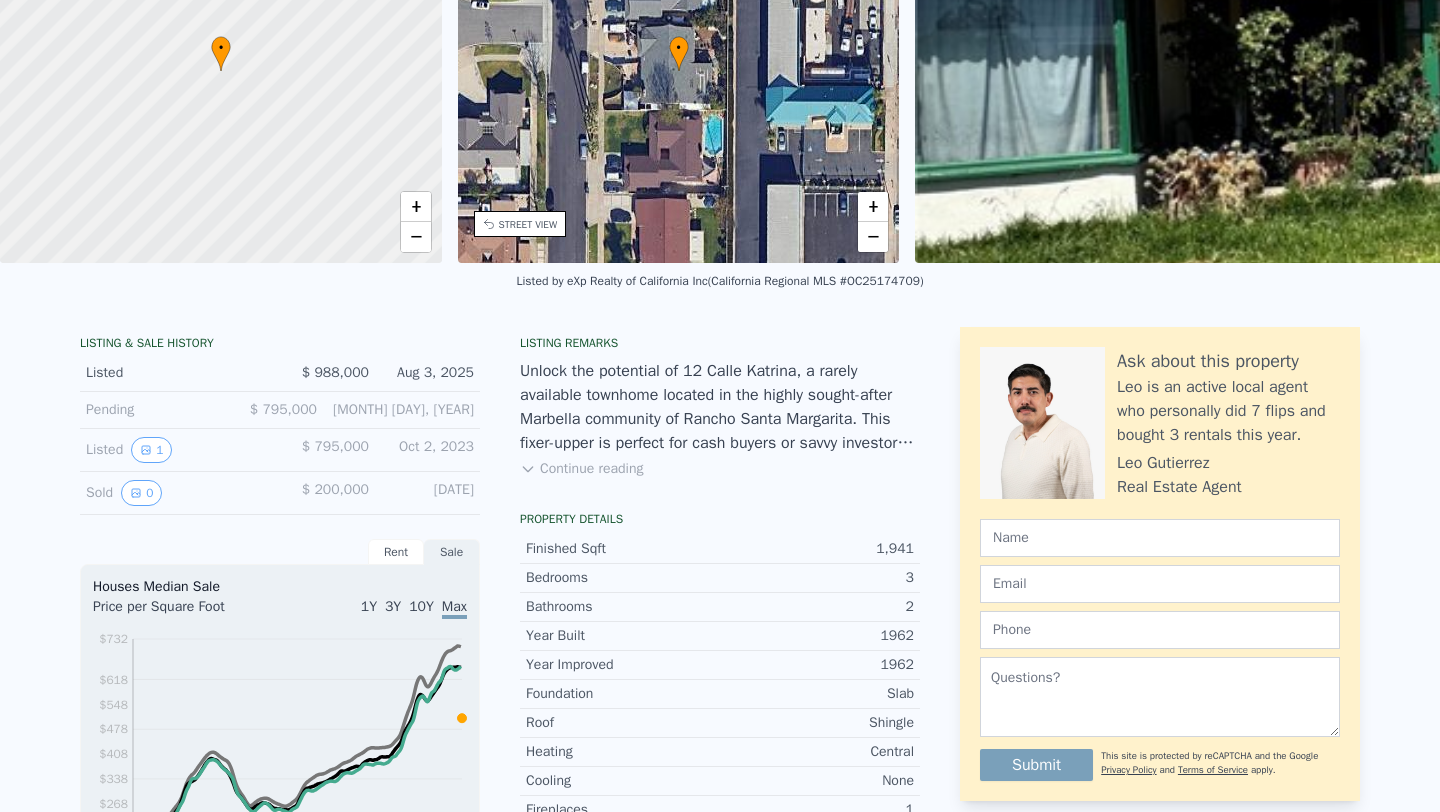 scroll, scrollTop: 0, scrollLeft: 0, axis: both 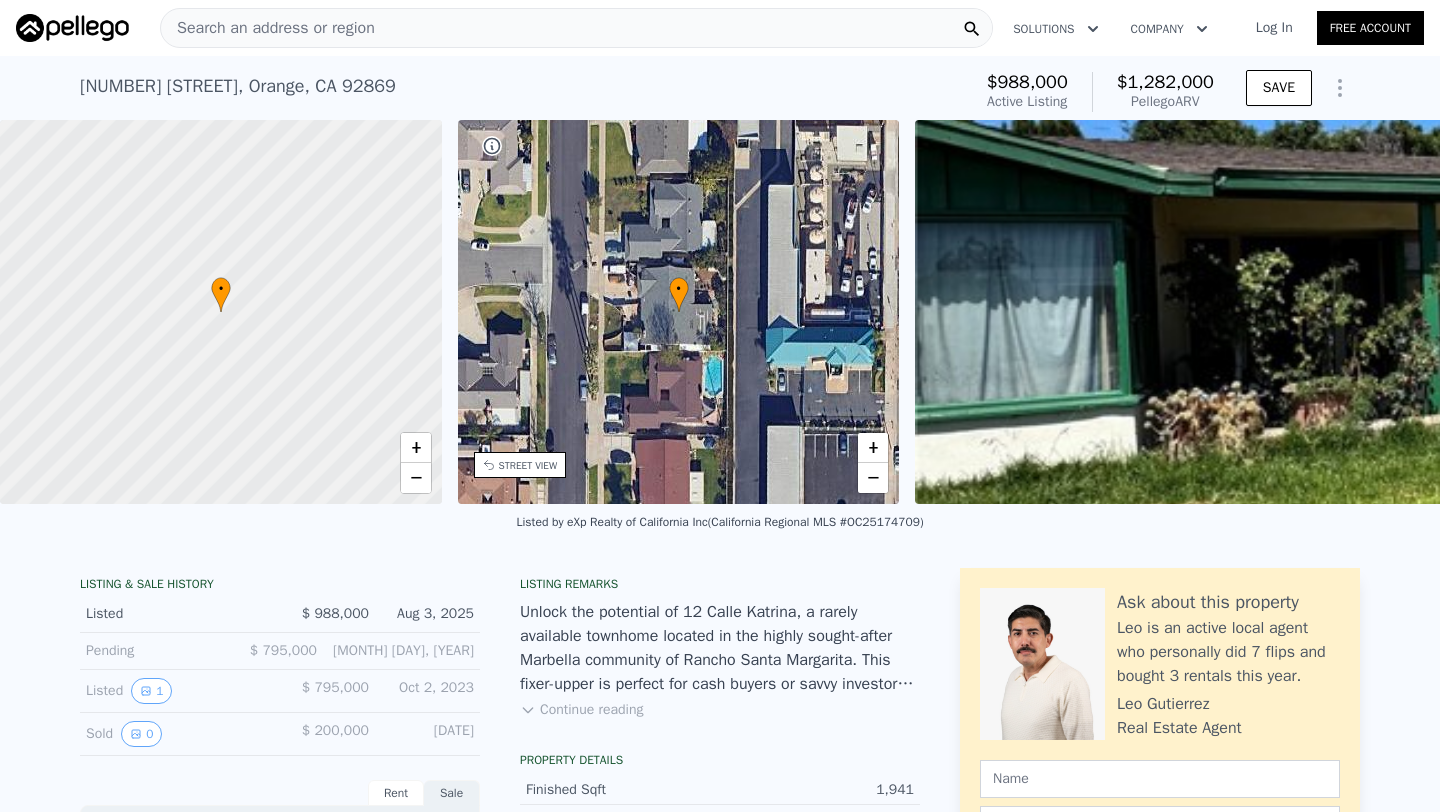 click on "Search an address or region" at bounding box center (268, 28) 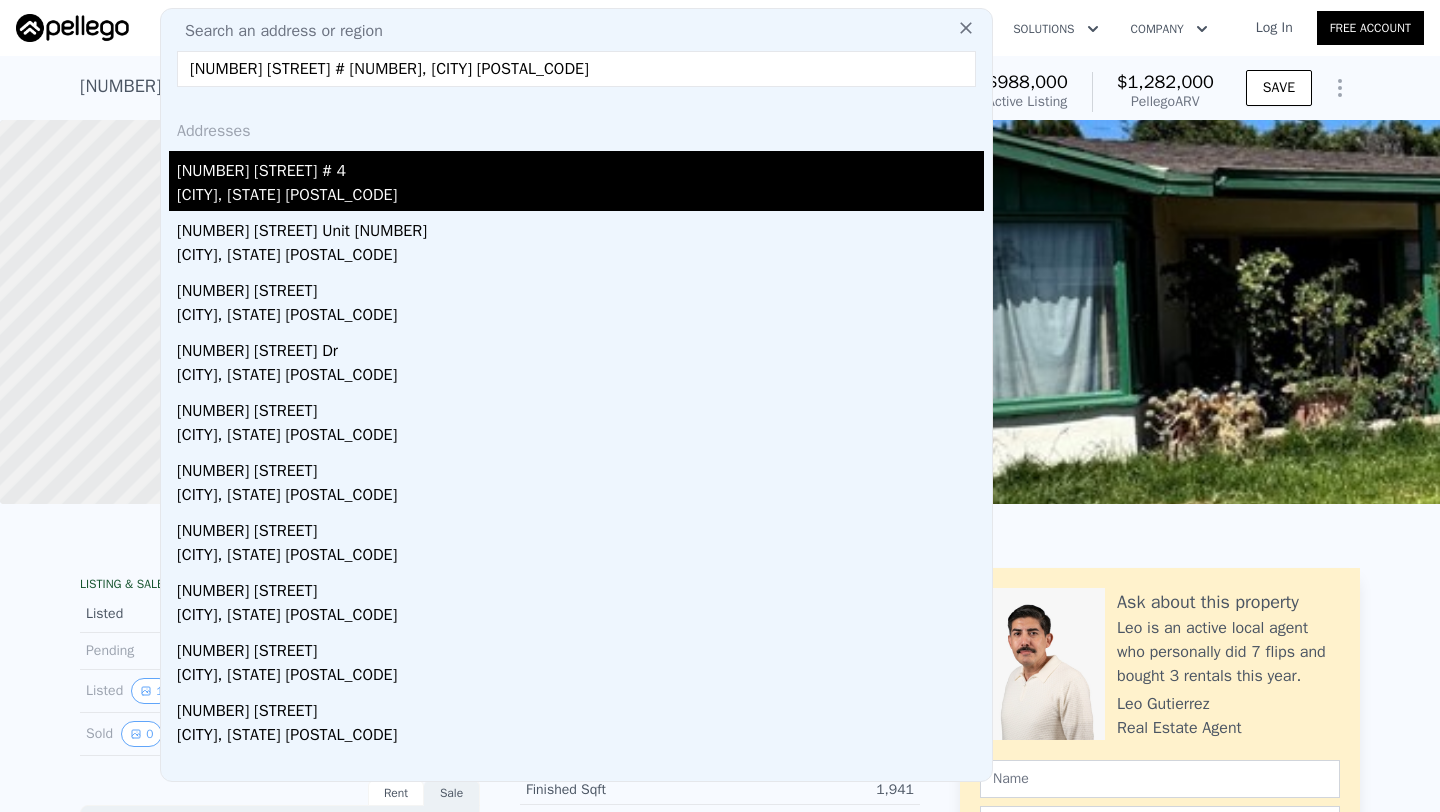 type on "33831 Alcazar Dr # 4, Dana Point 92629" 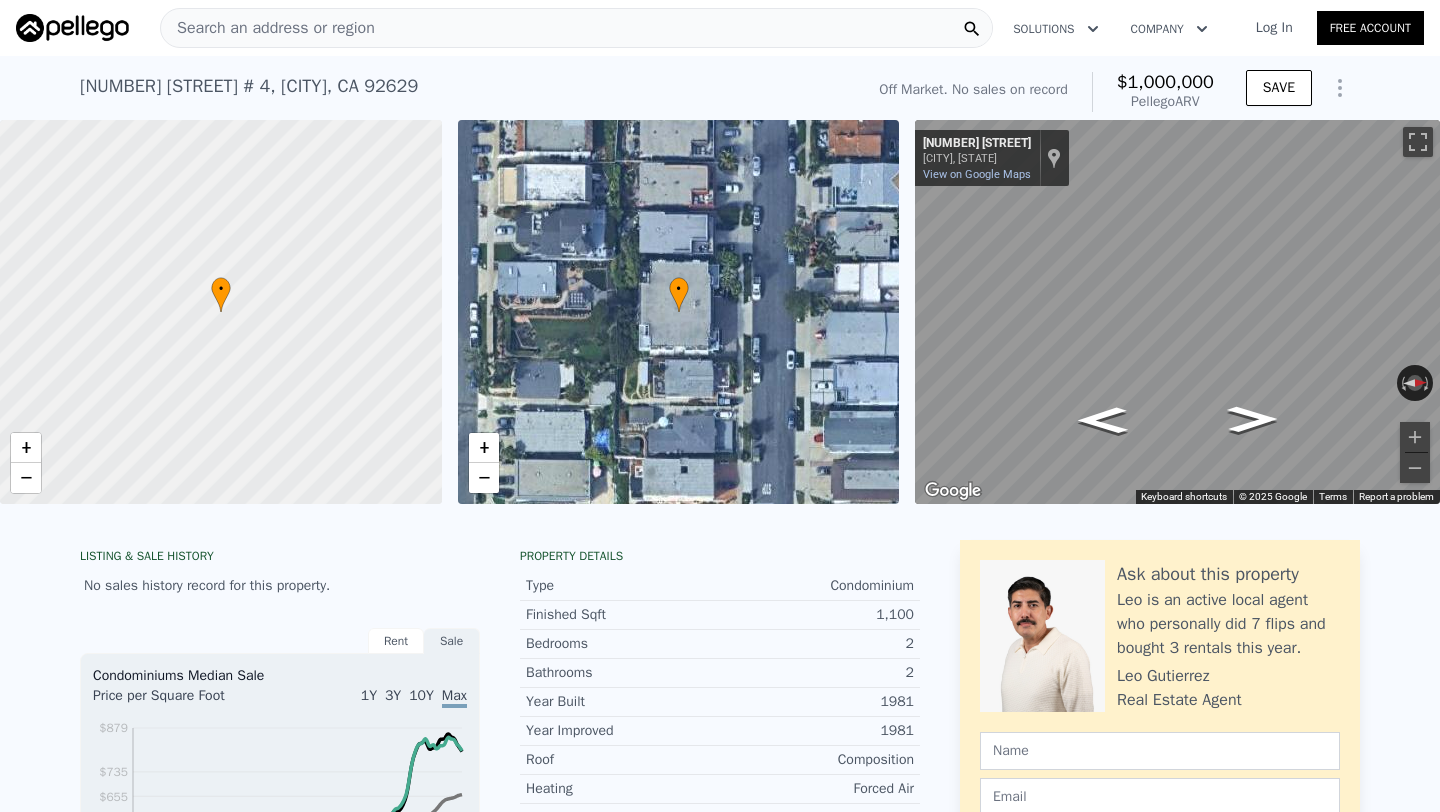 click on "Search an address or region" at bounding box center (268, 28) 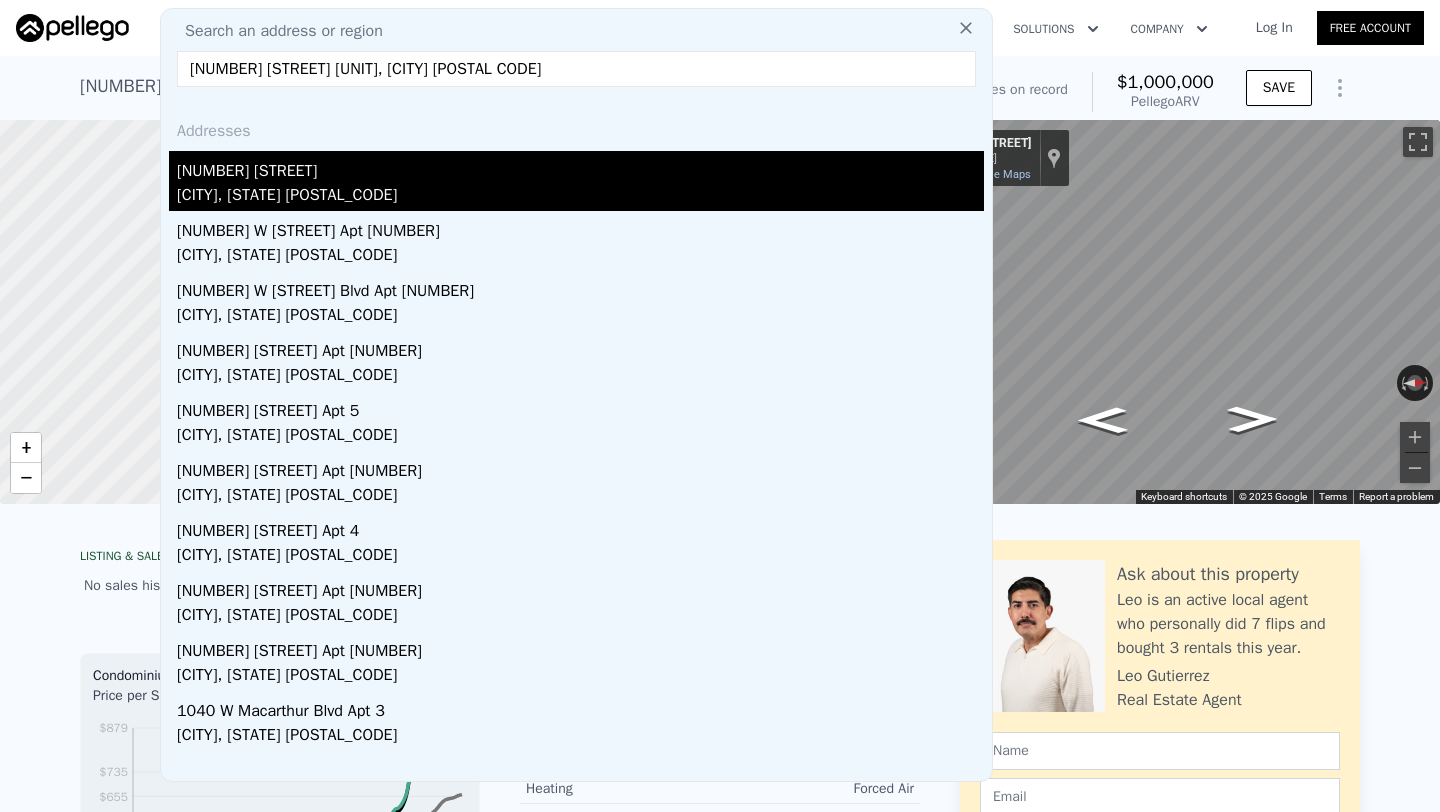 type on "1040 W Macarthur Blvd # 35, Santa Ana 92707" 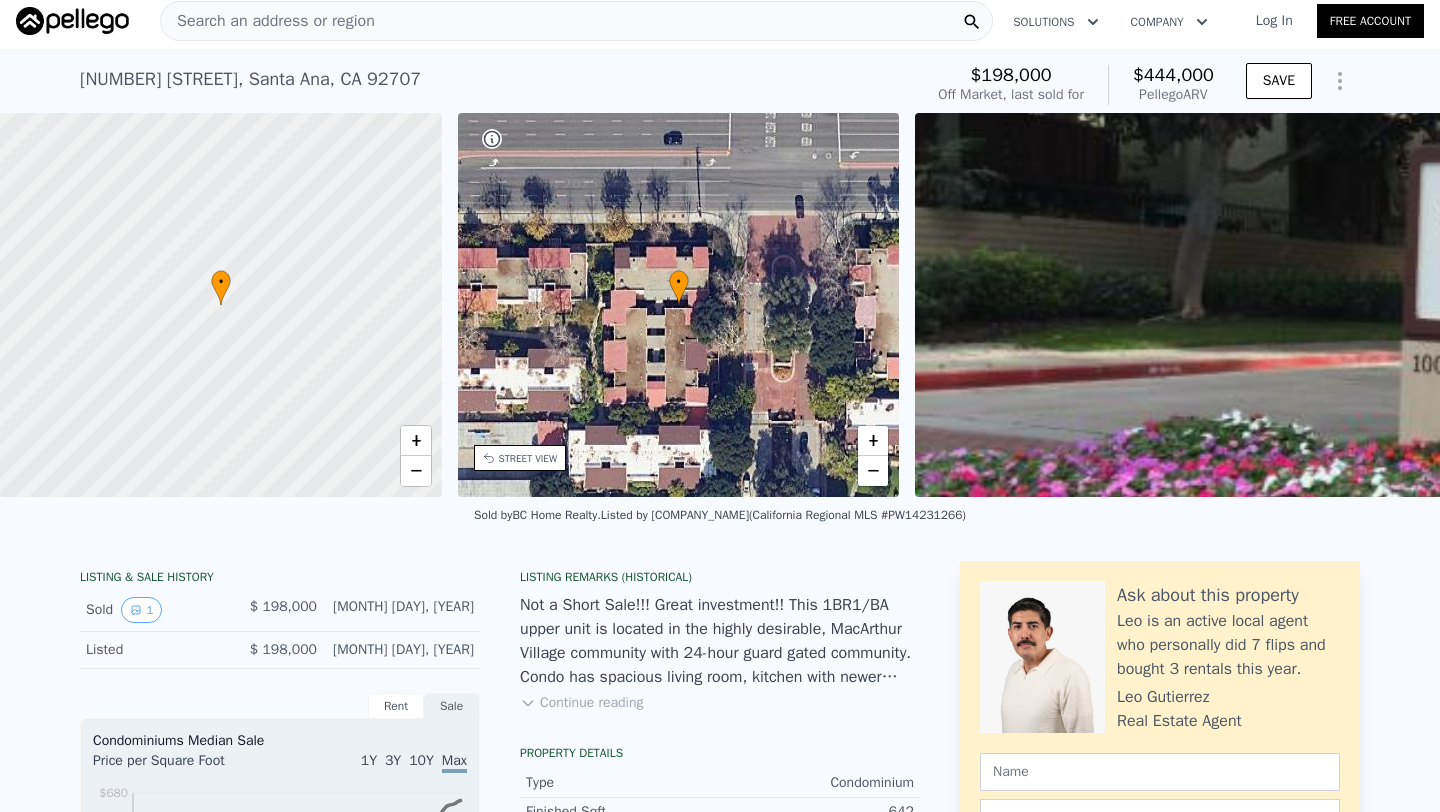 scroll, scrollTop: 0, scrollLeft: 0, axis: both 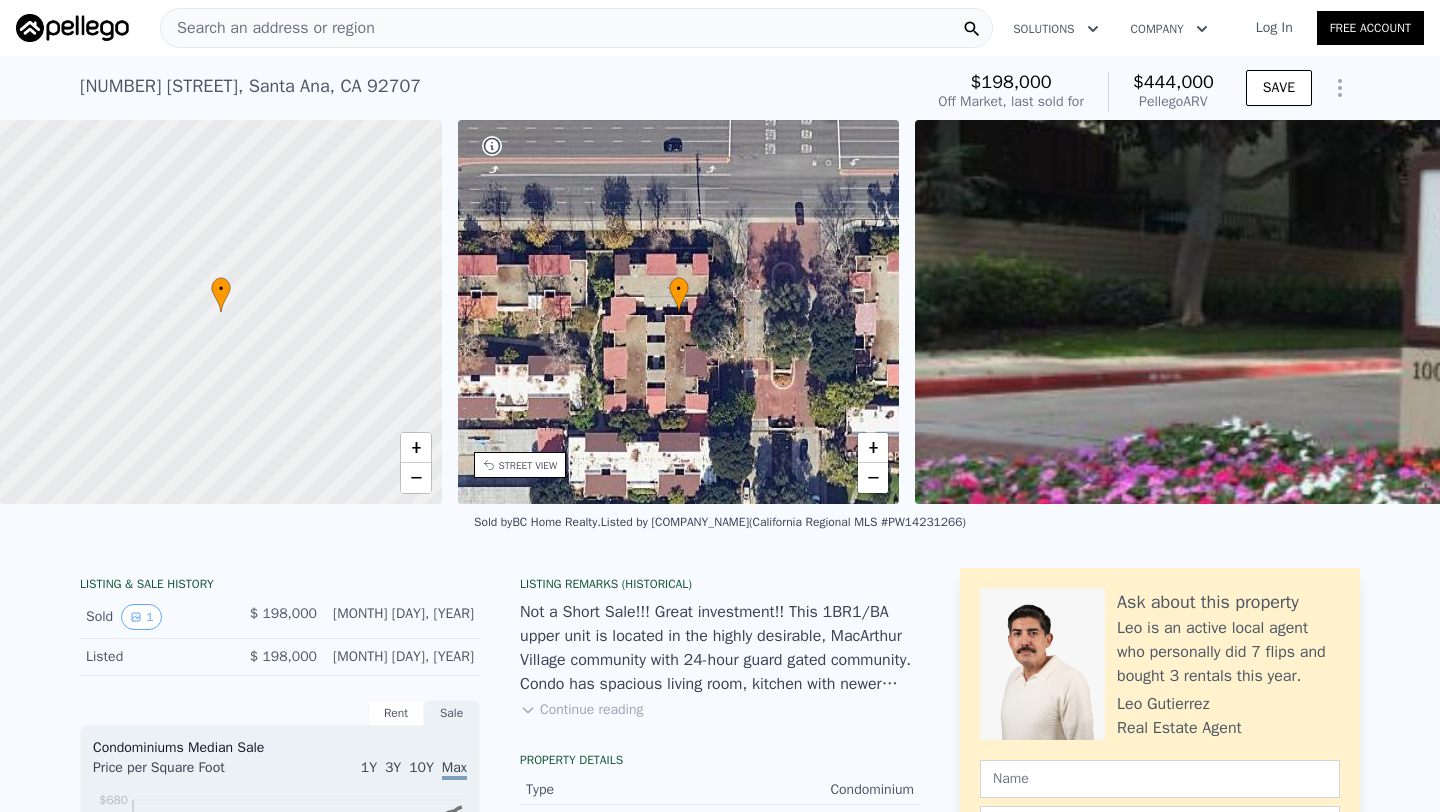 click on "Search an address or region" at bounding box center (268, 28) 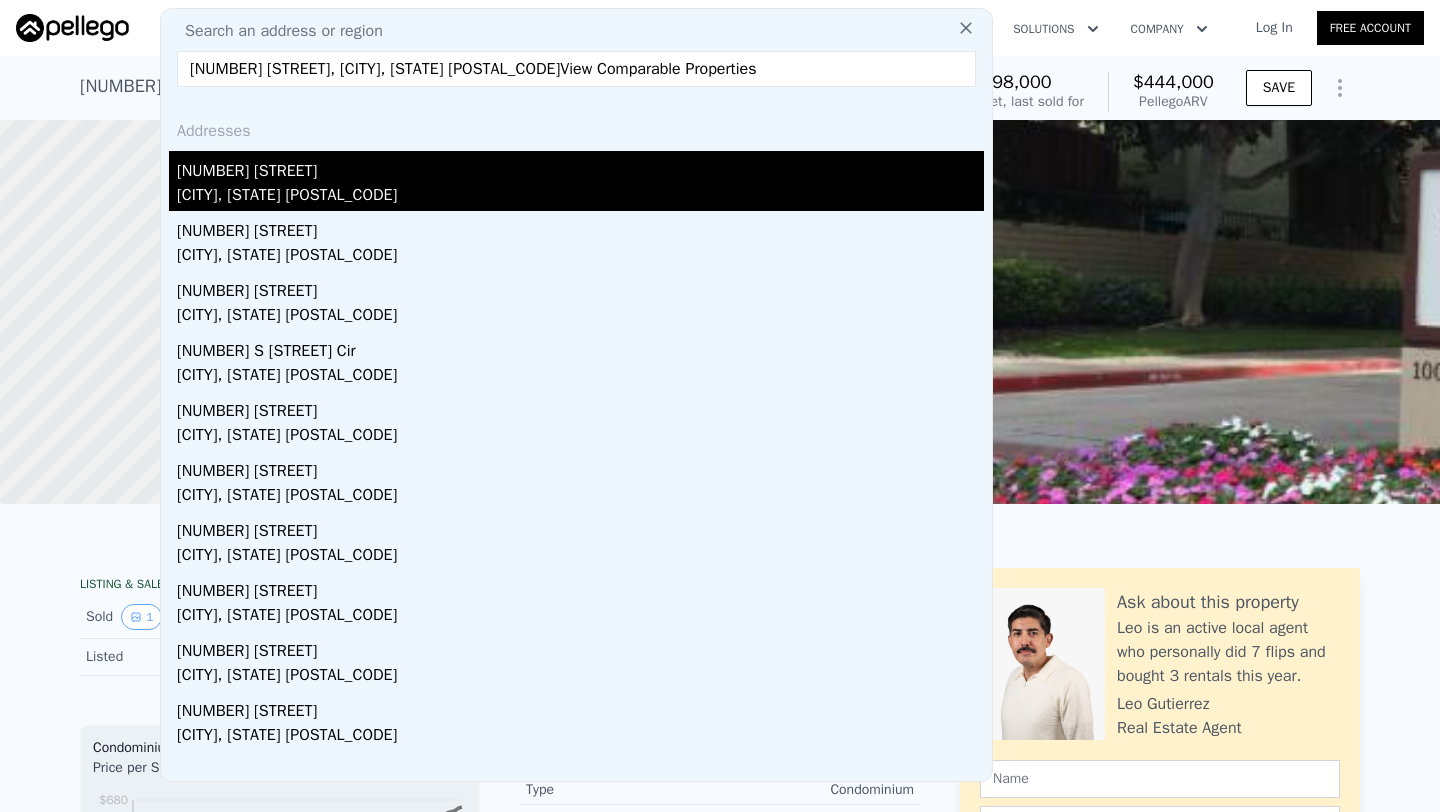 type on "534 S Flower Circle, Orange, CA 92868View Comparable Properties" 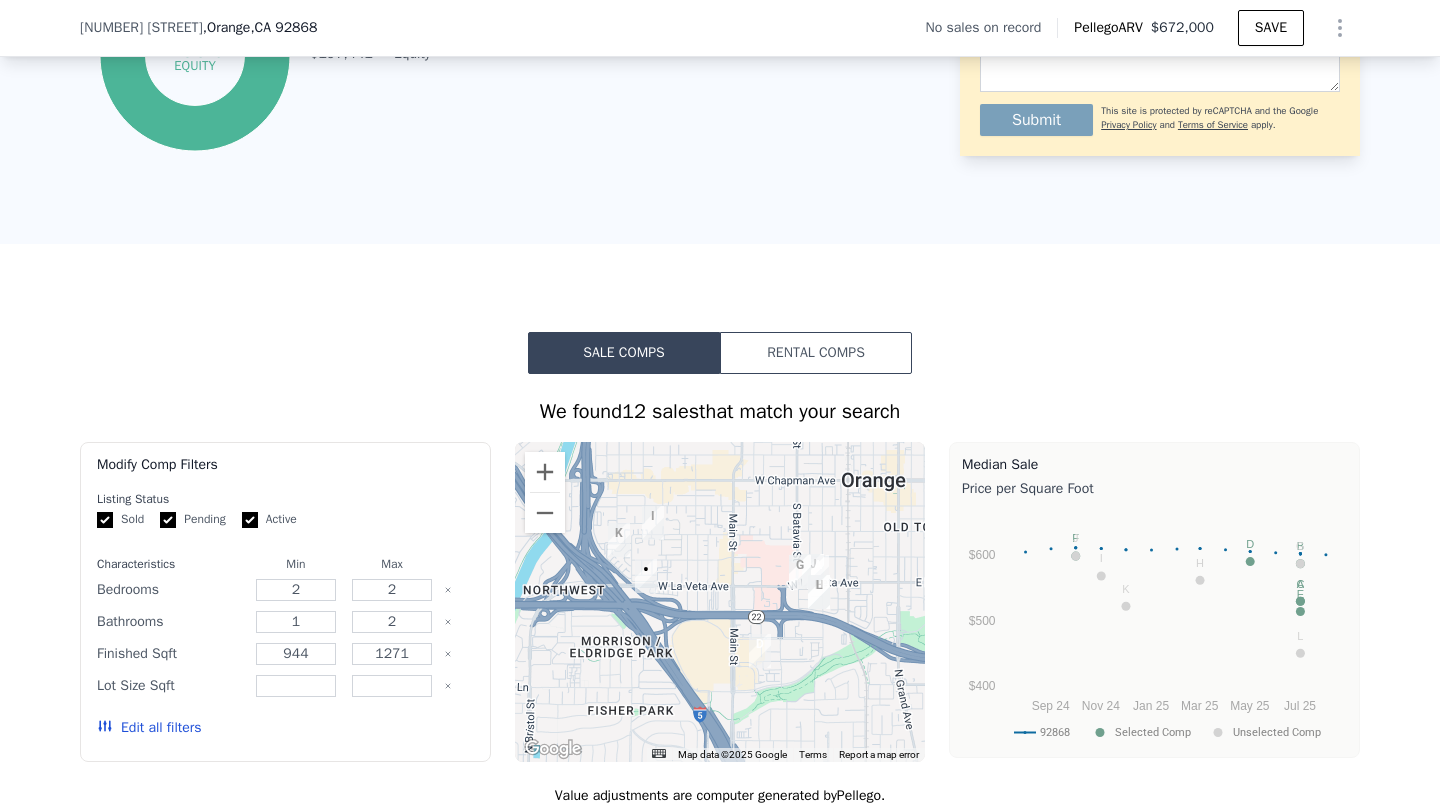 scroll, scrollTop: 1199, scrollLeft: 0, axis: vertical 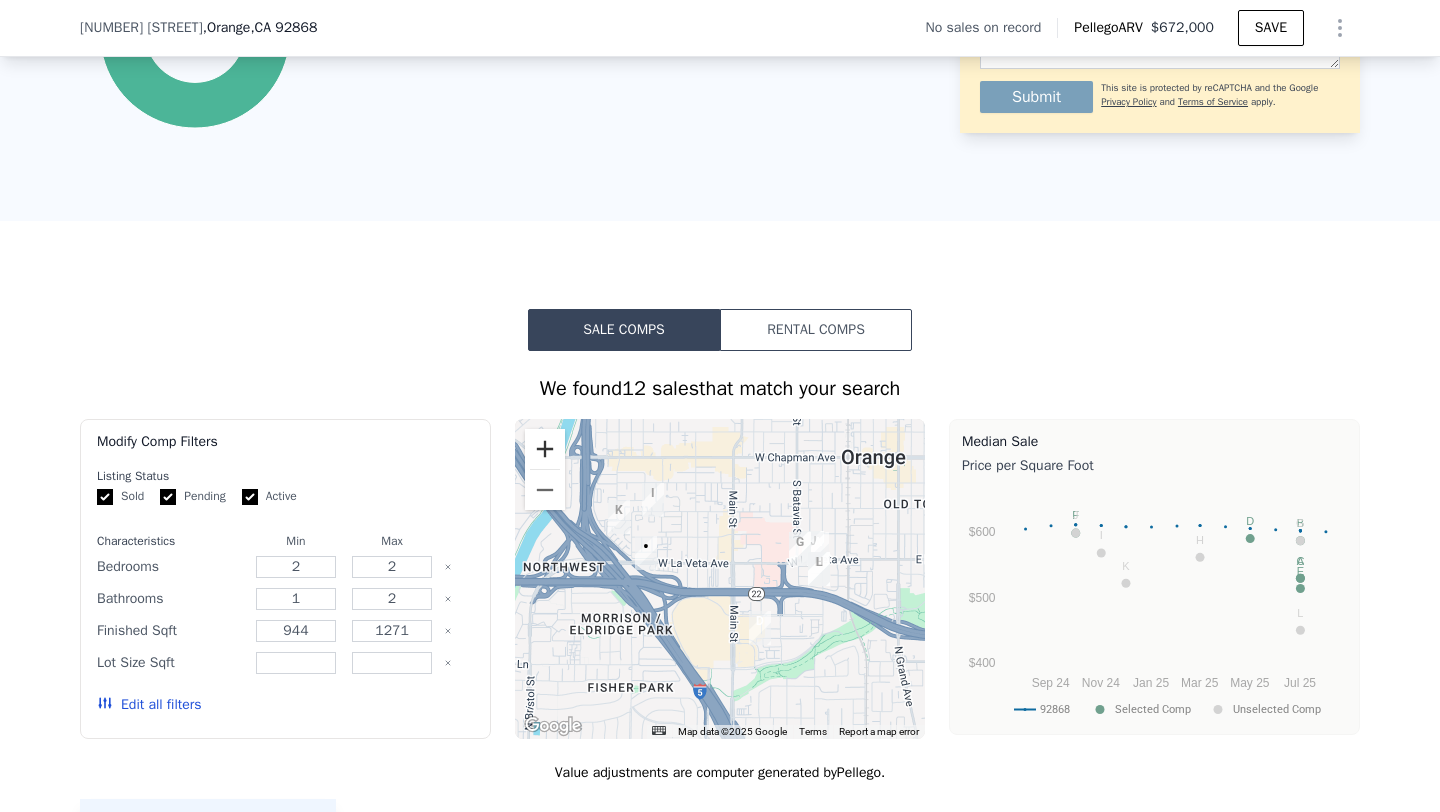 click at bounding box center [545, 449] 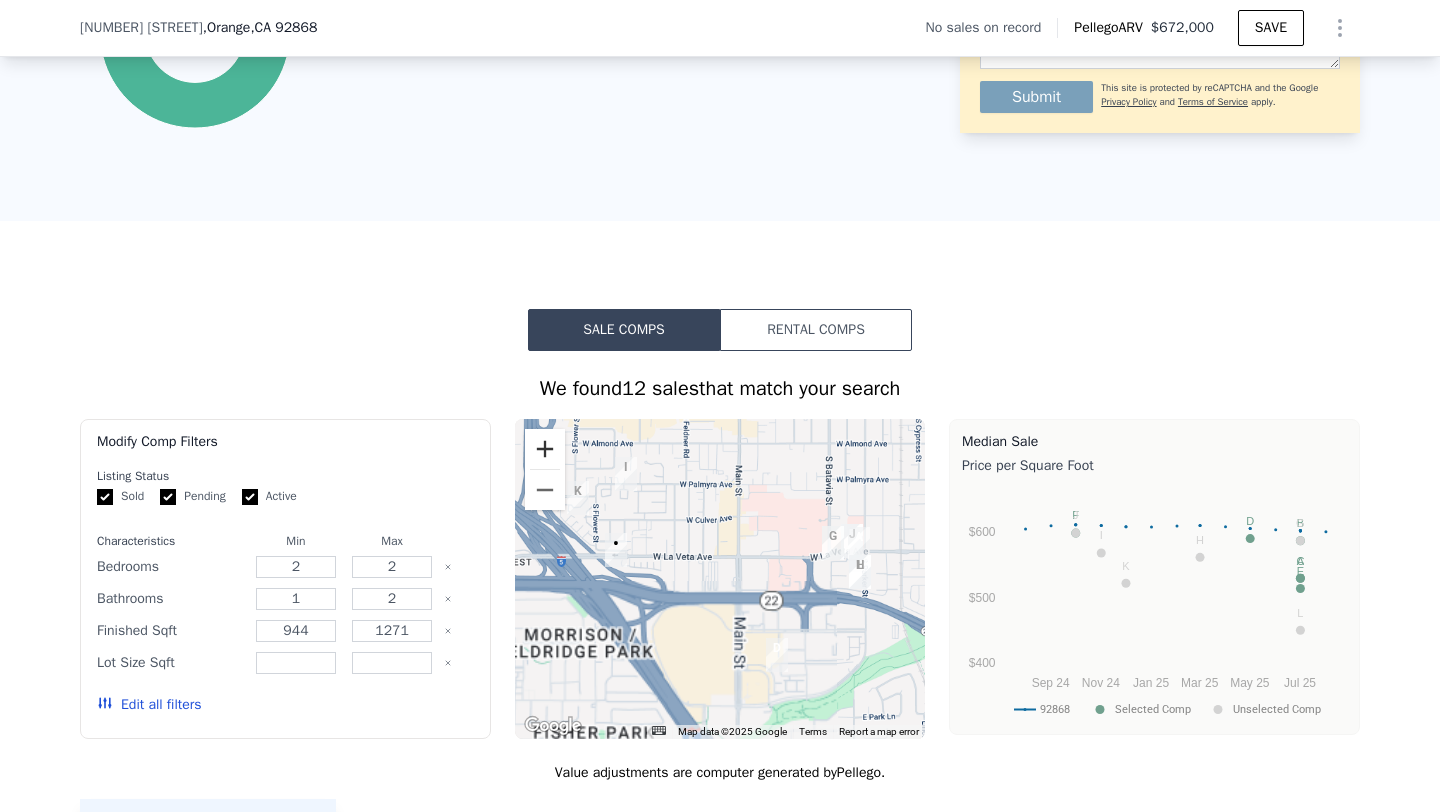 click at bounding box center (545, 449) 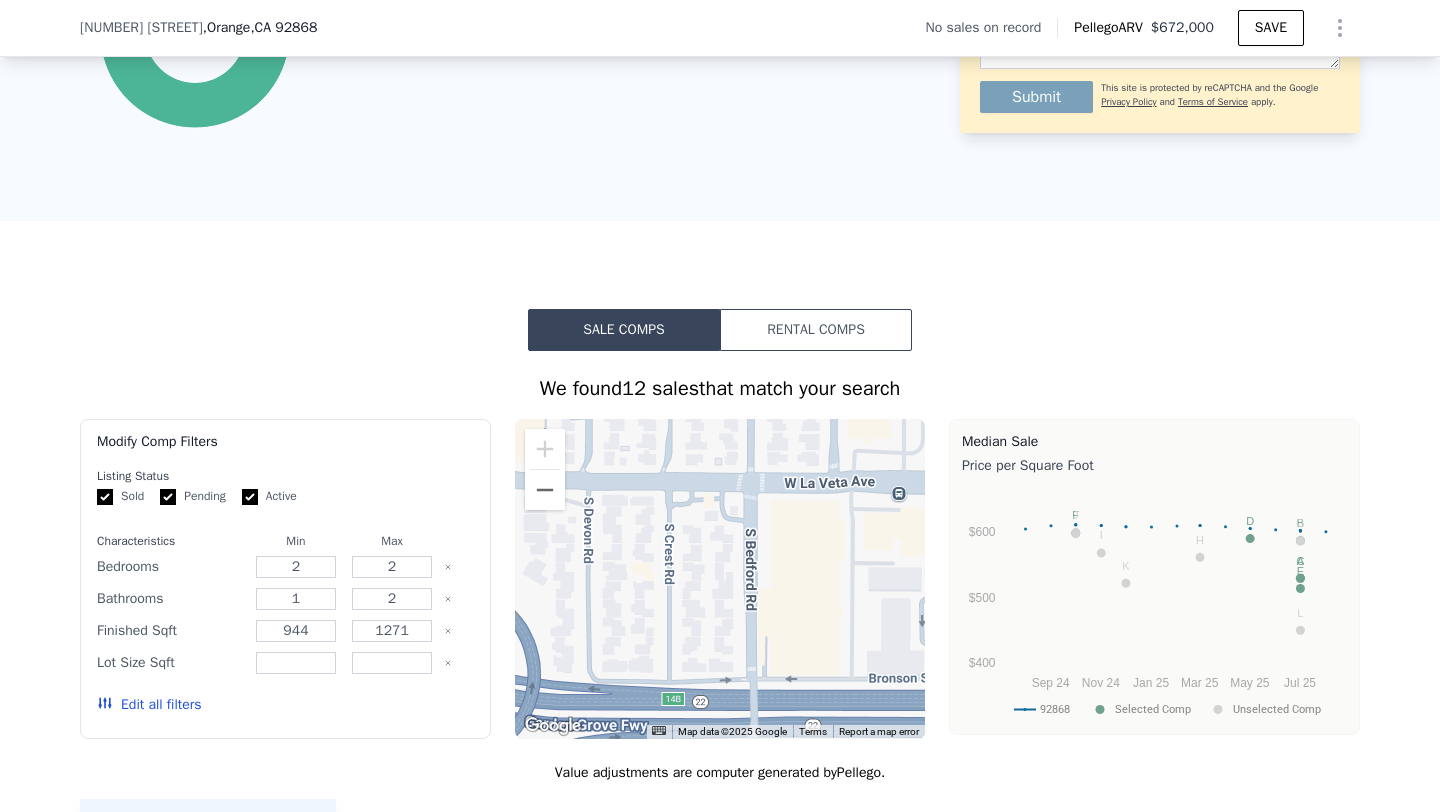 drag, startPoint x: 664, startPoint y: 591, endPoint x: 891, endPoint y: 683, distance: 244.9347 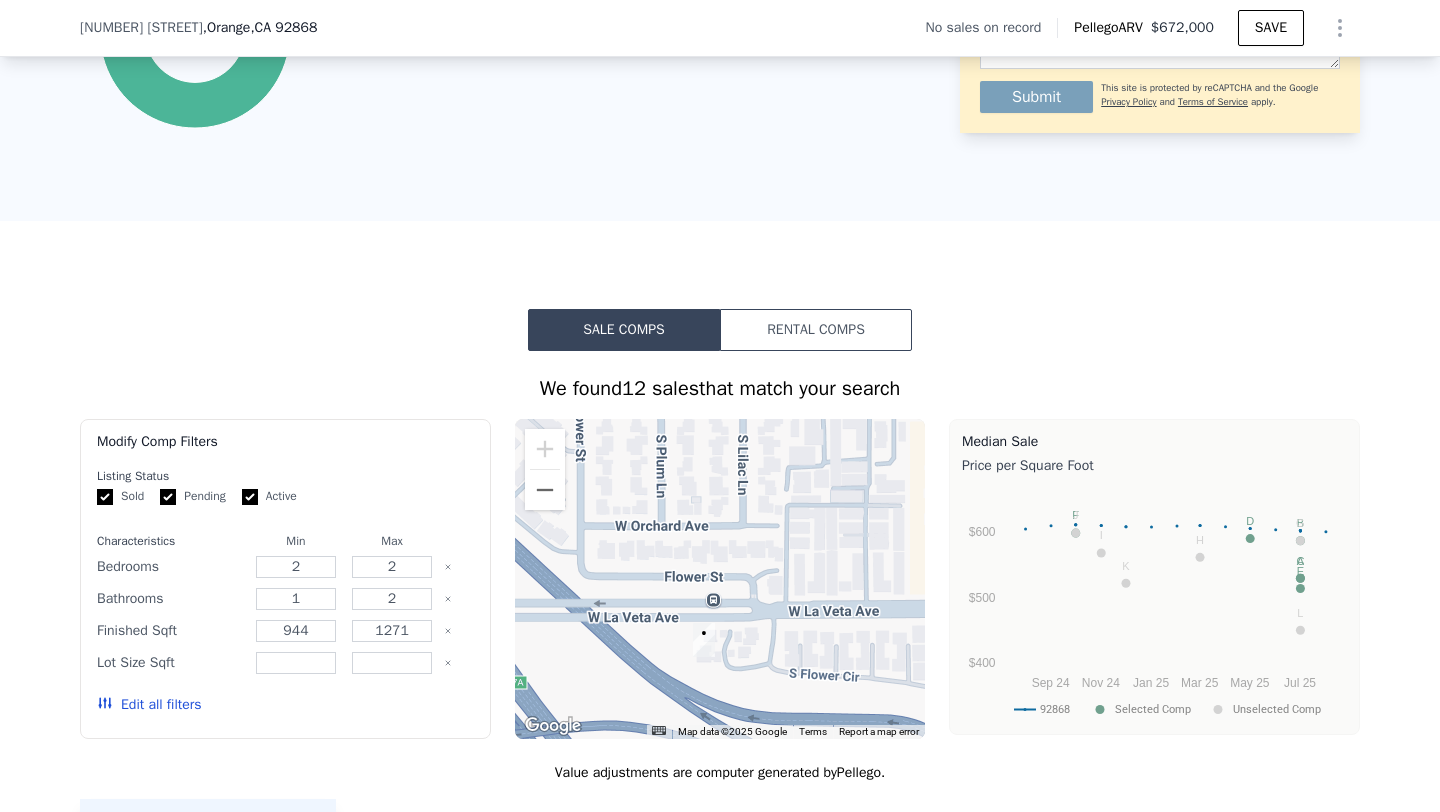 drag, startPoint x: 647, startPoint y: 631, endPoint x: 835, endPoint y: 610, distance: 189.16924 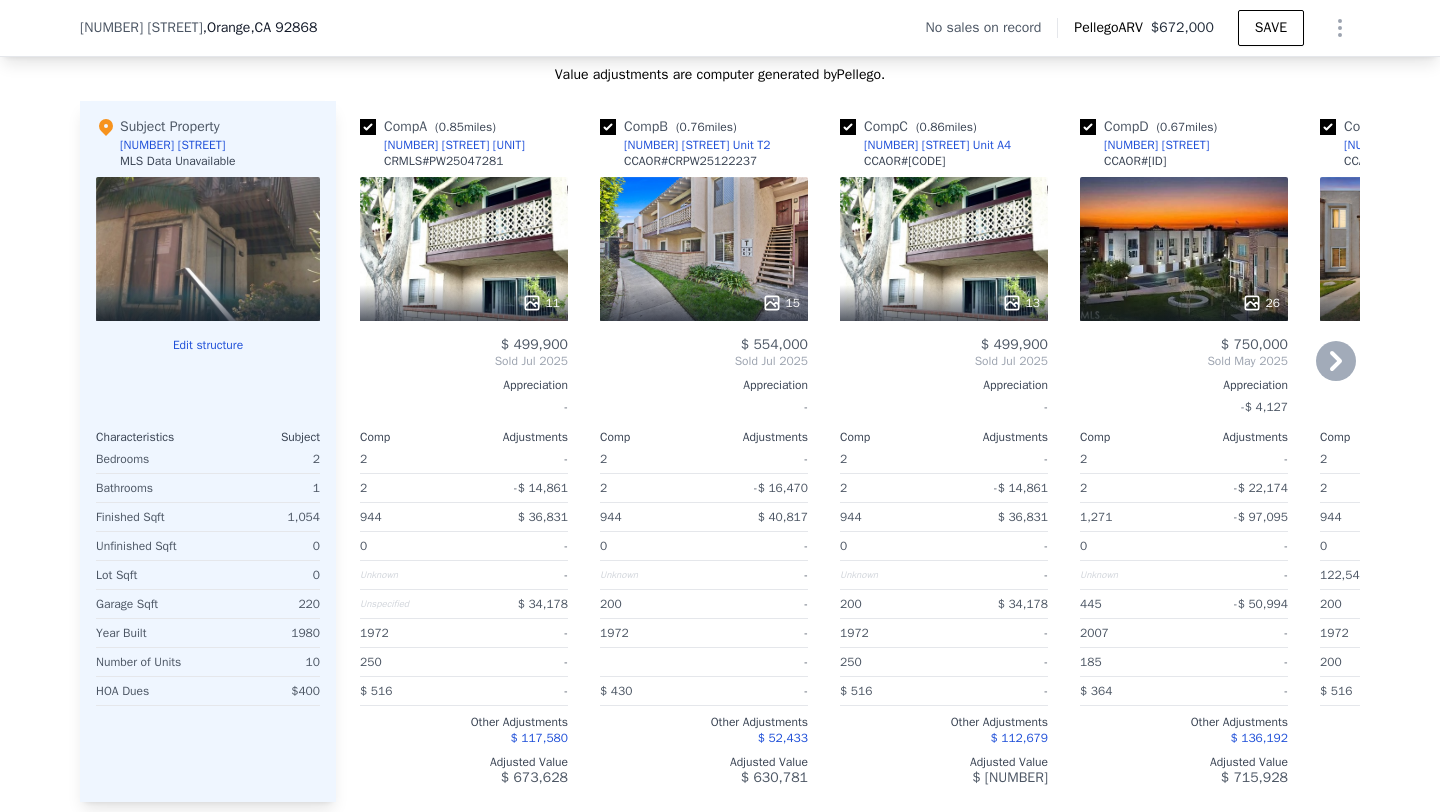 scroll, scrollTop: 1844, scrollLeft: 0, axis: vertical 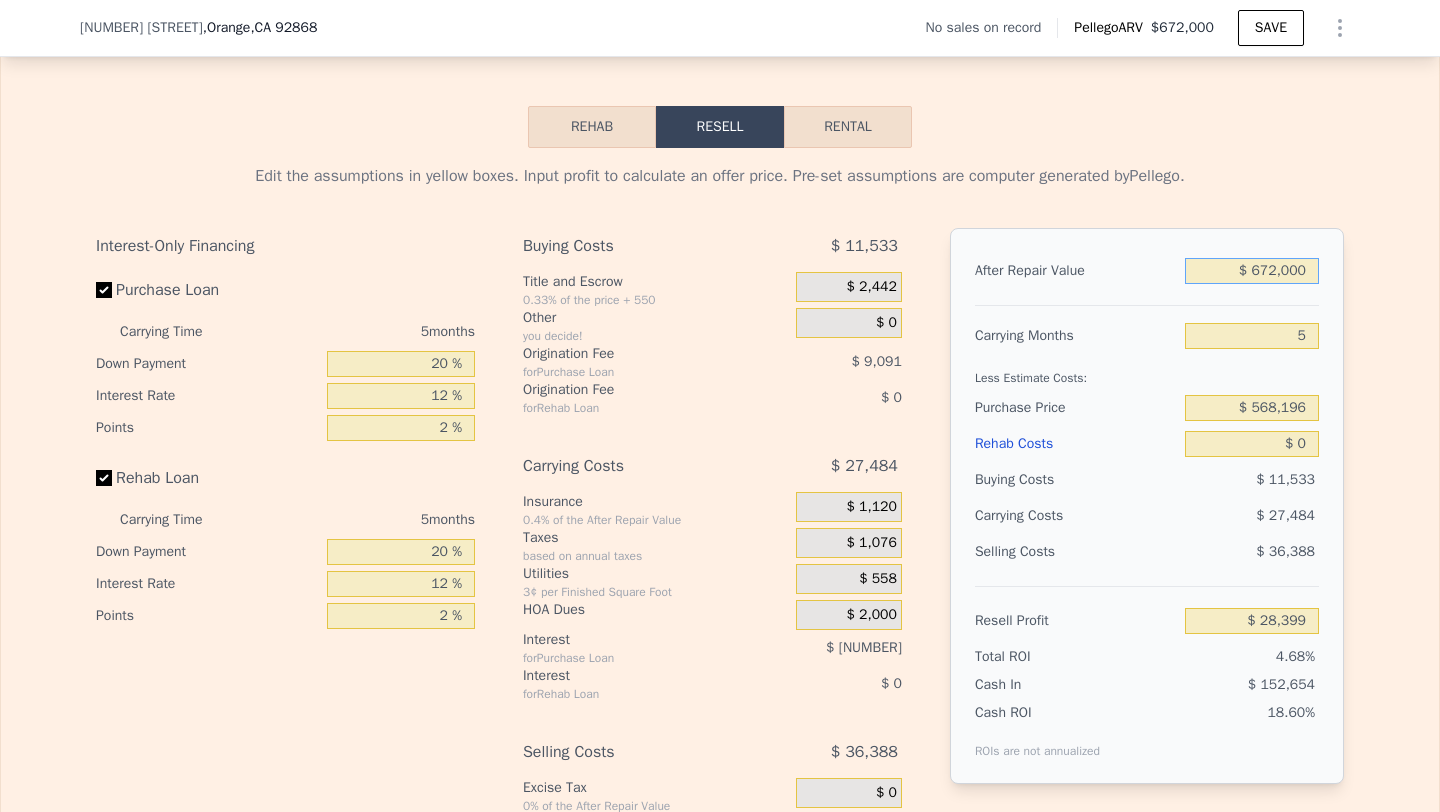 click on "$ 672,000" at bounding box center (1252, 271) 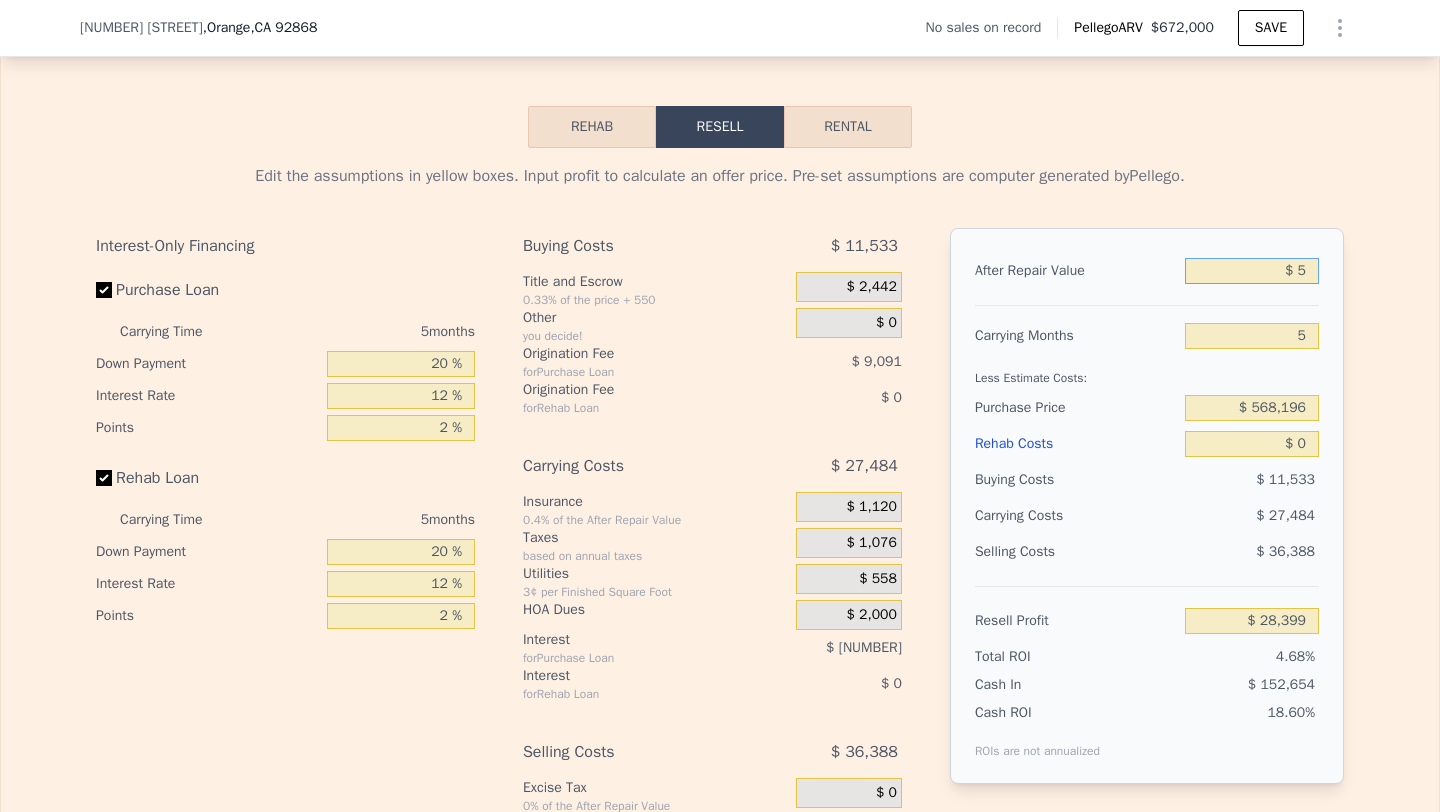 type on "-$ 606,638" 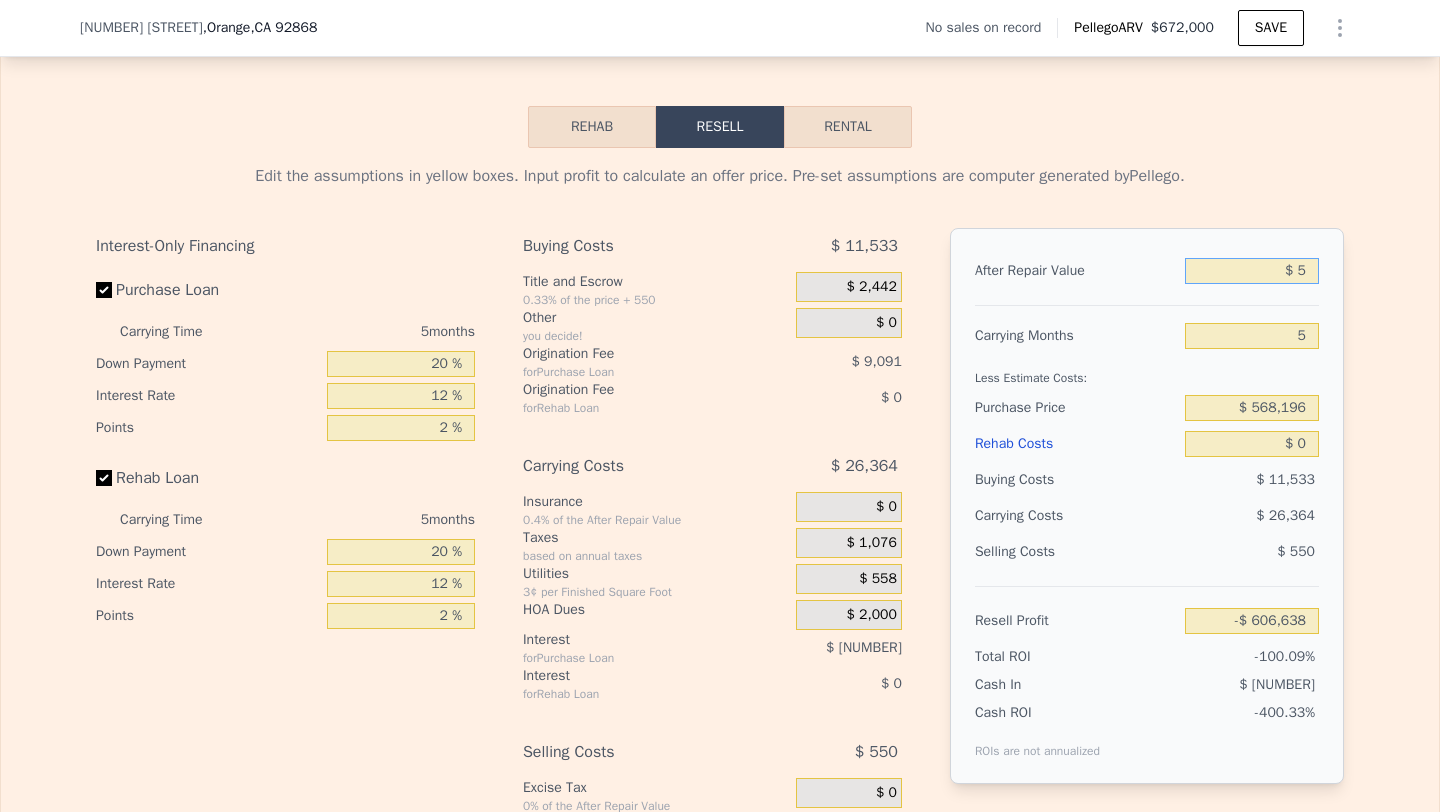 type on "$ 50" 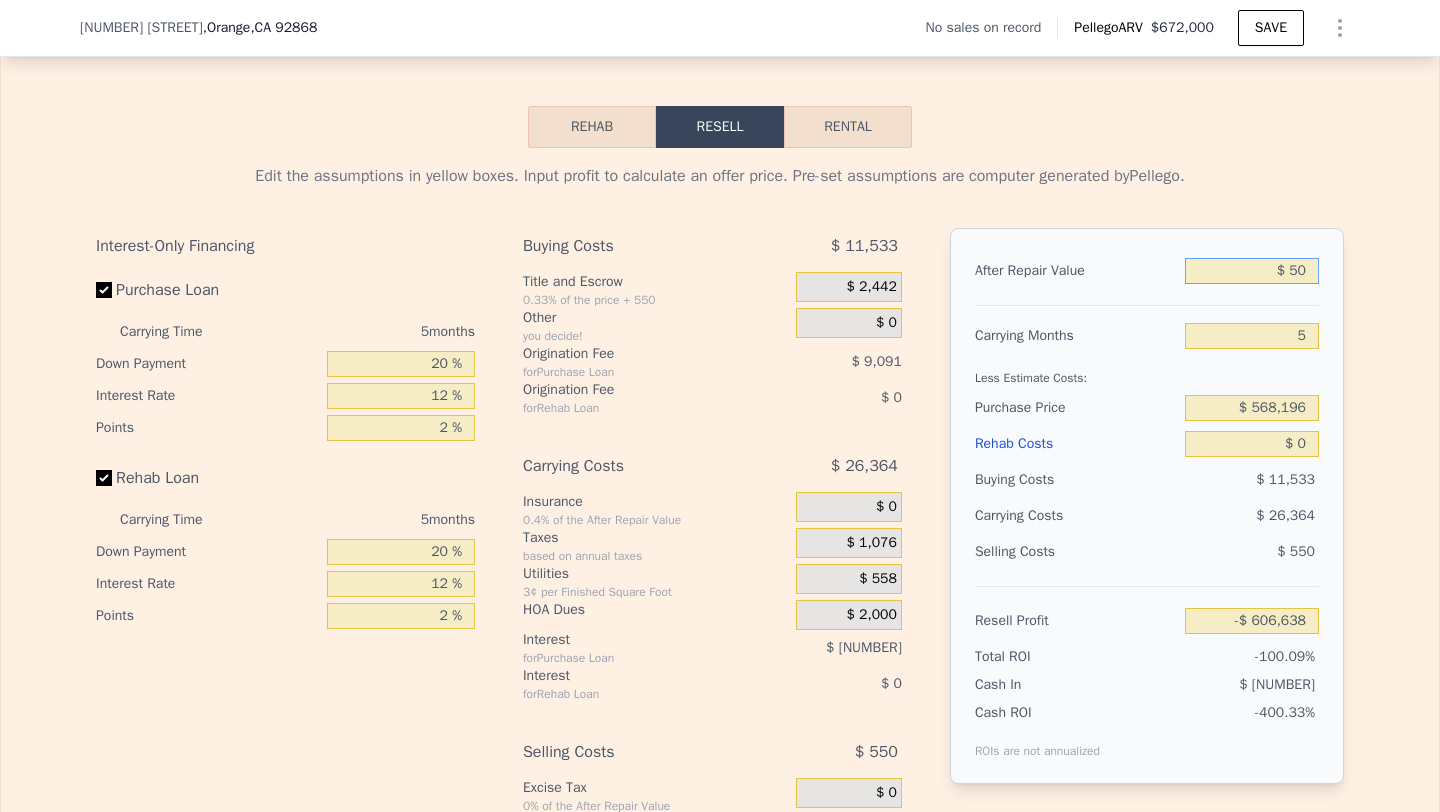 type on "-$ 606,595" 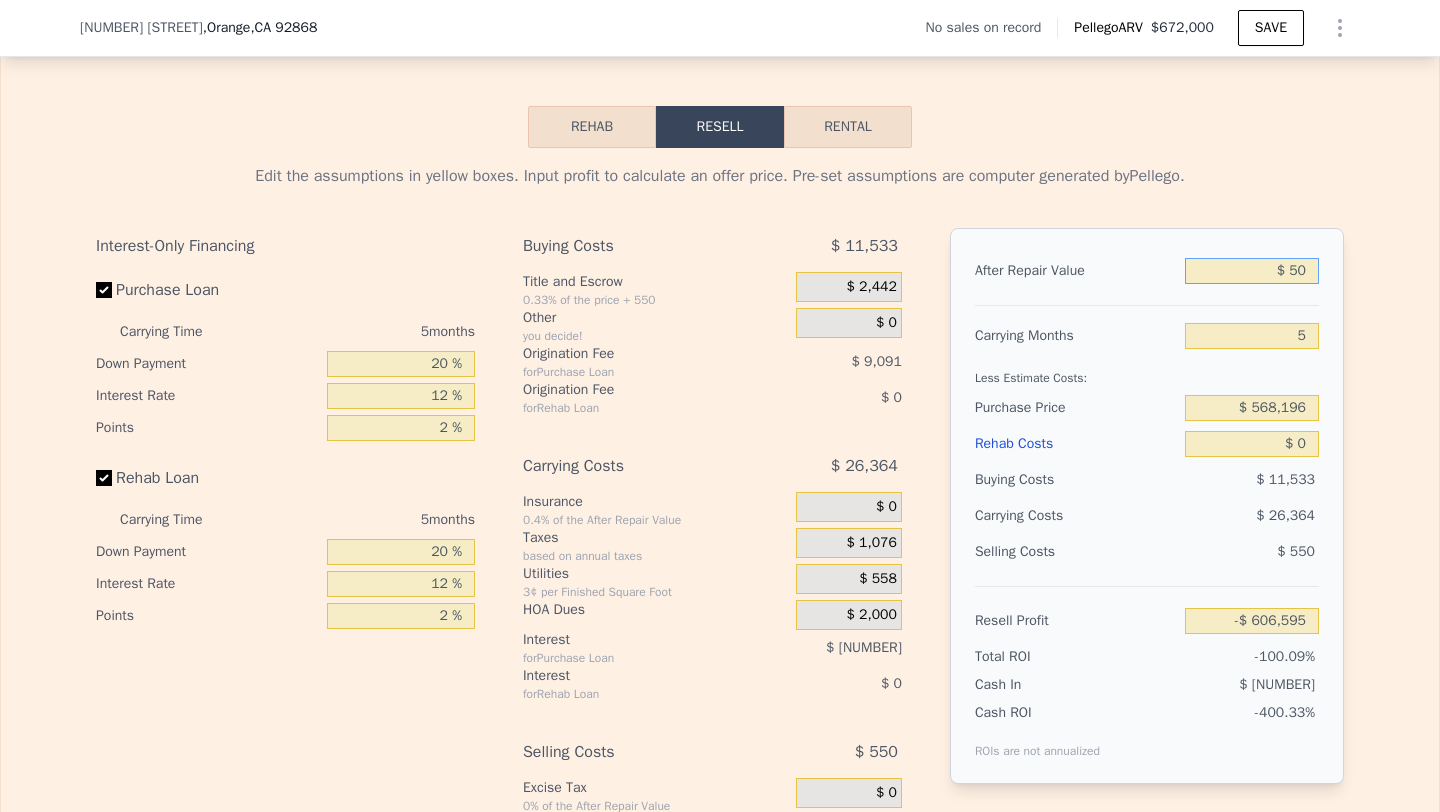 type on "$ 500" 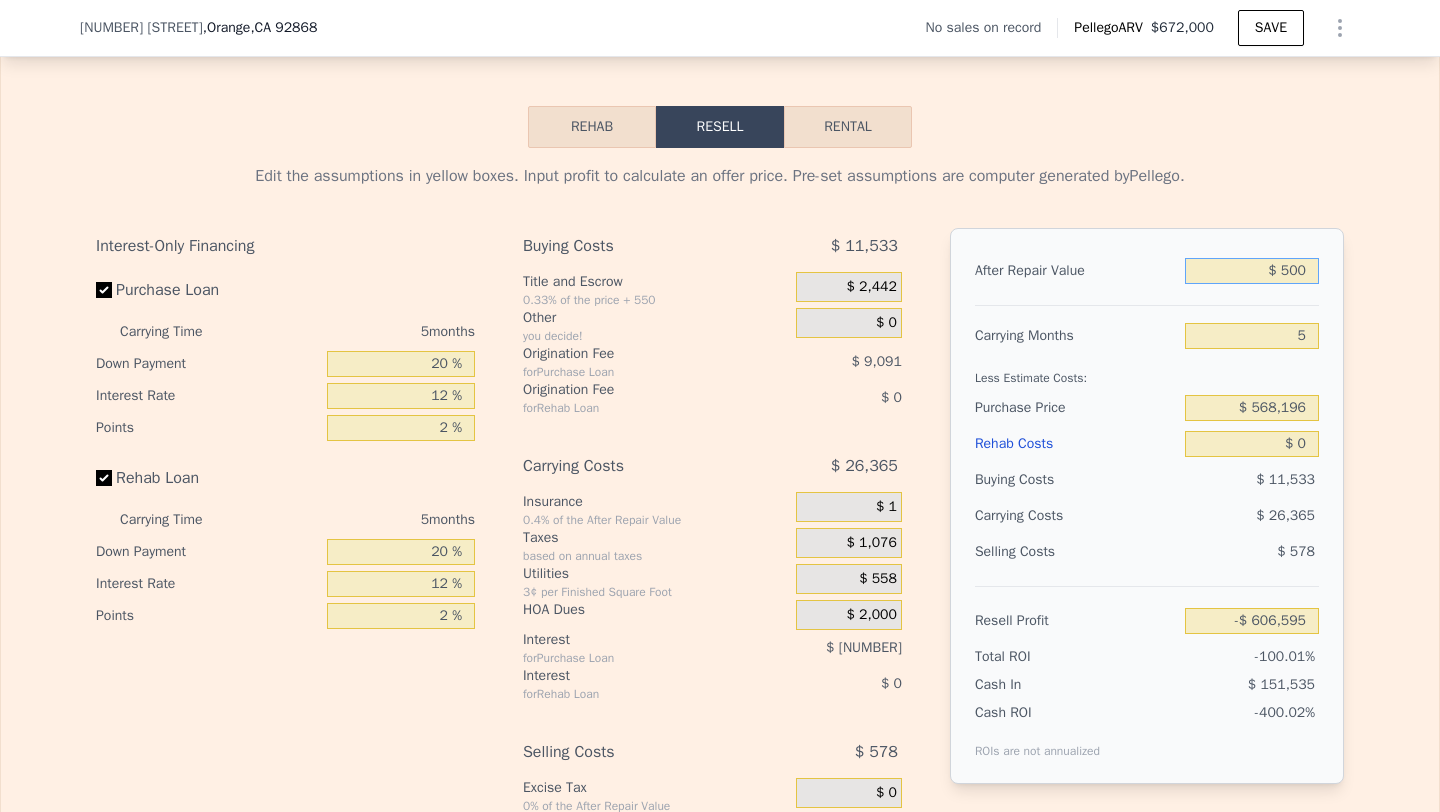 type on "-$ 606,172" 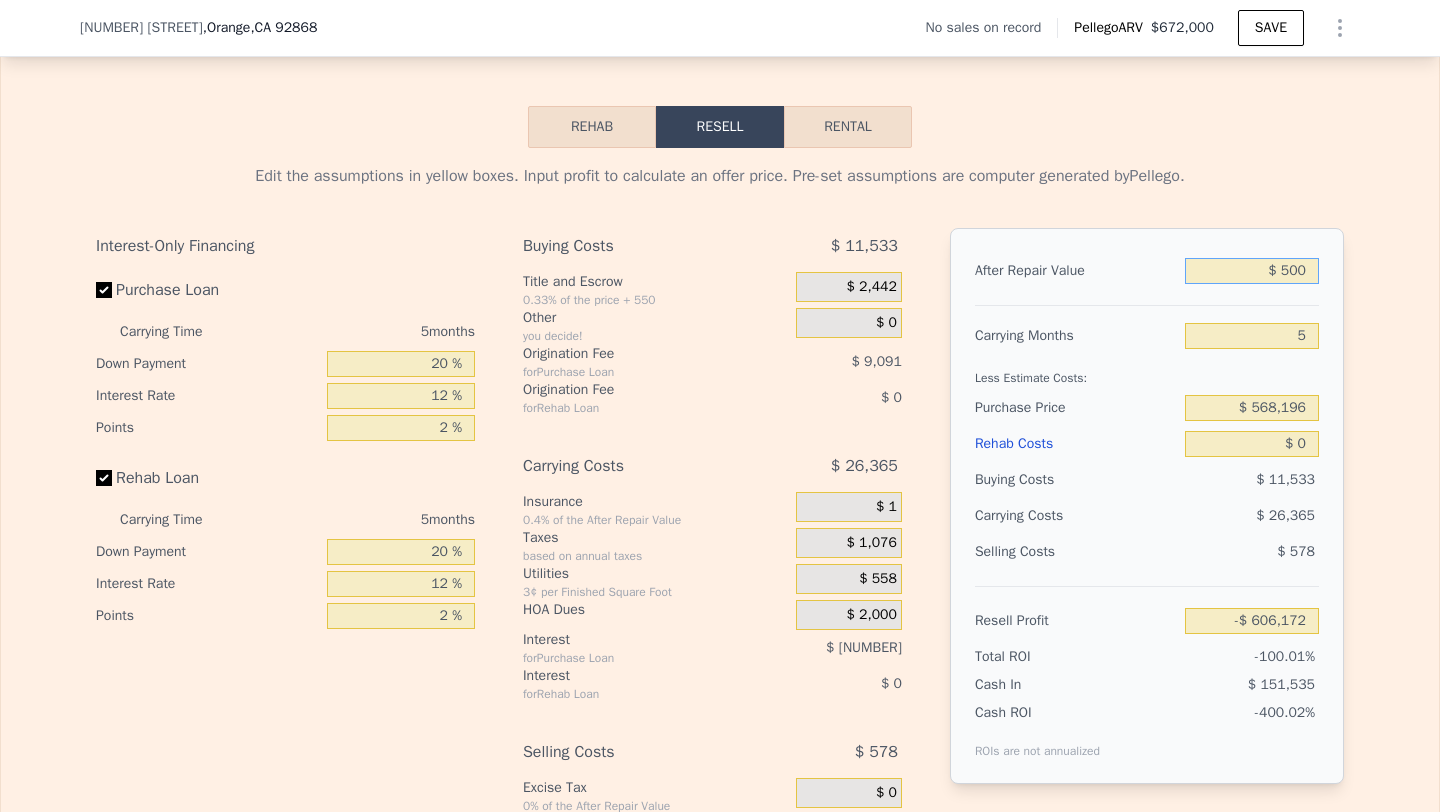 type on "$ 5,000" 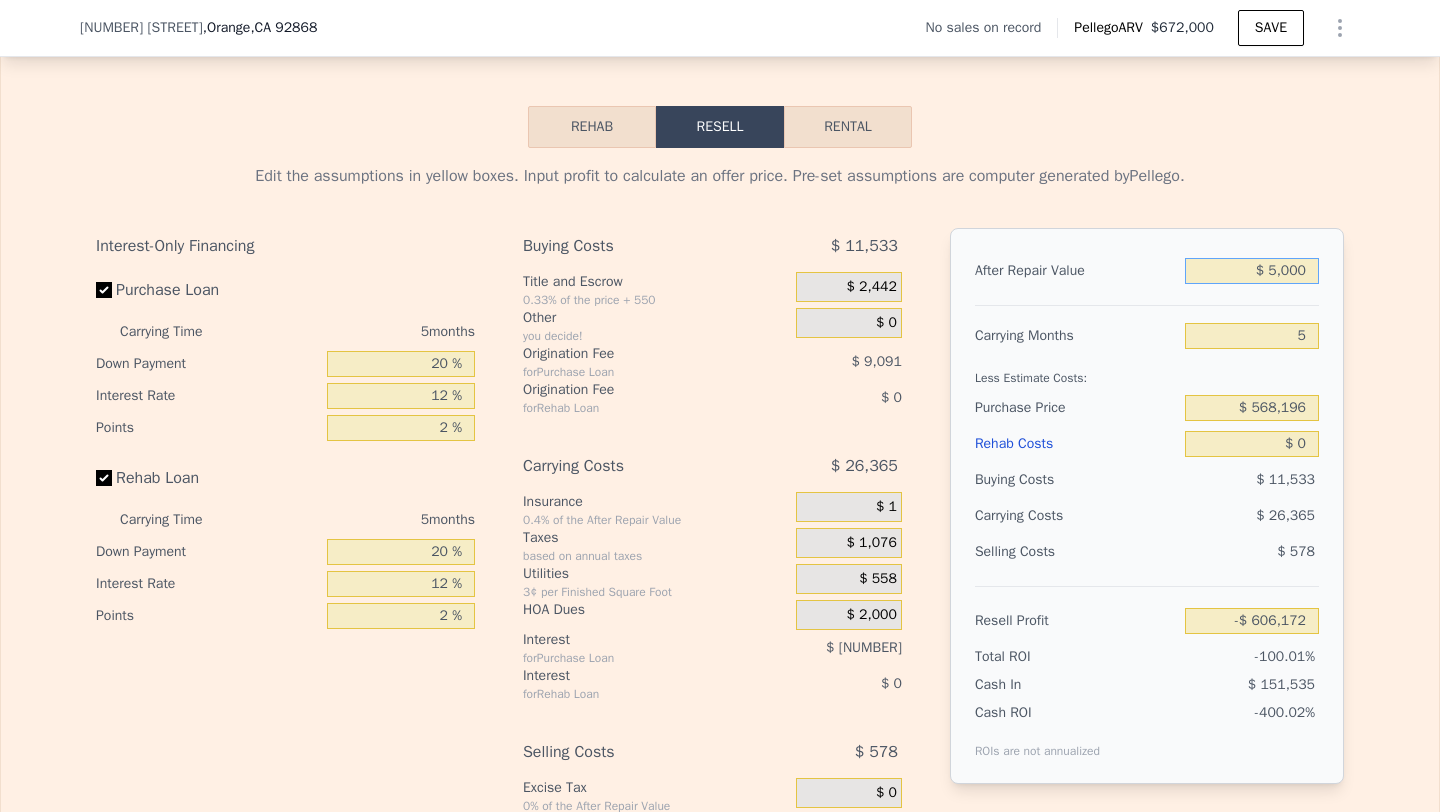 type on "-$ 601,918" 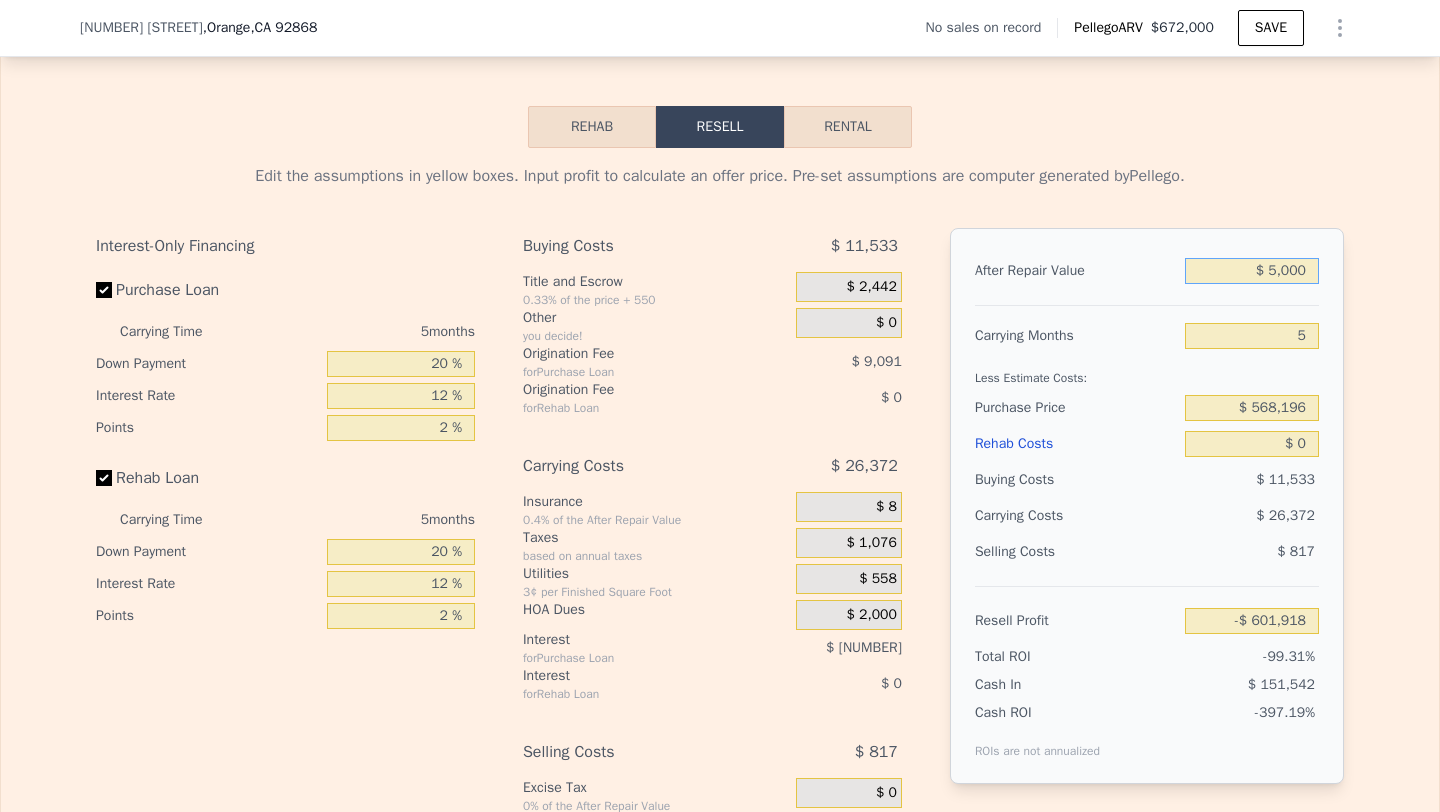 type on "$ 50,000" 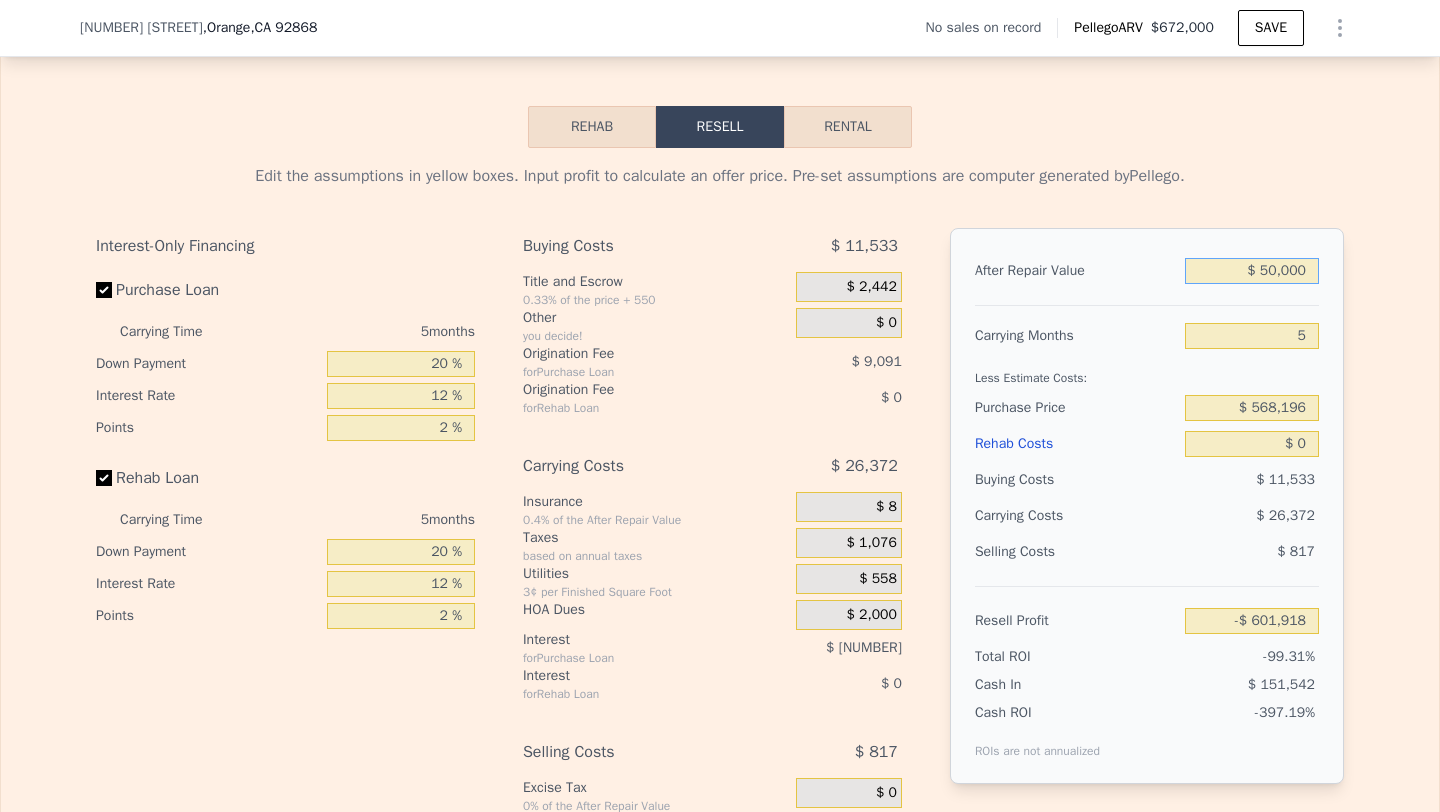 type on "-$ 559,393" 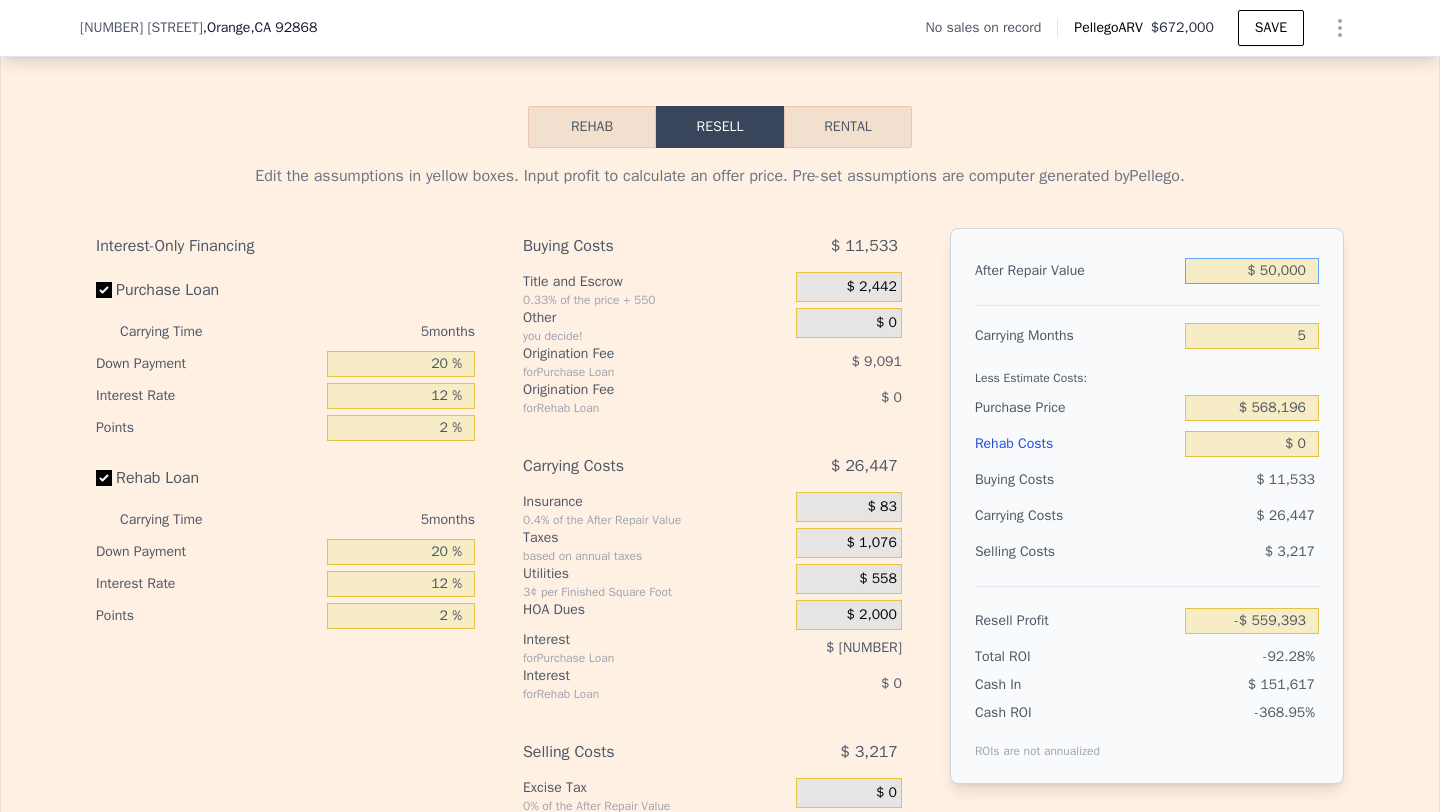 type on "$ 500,000" 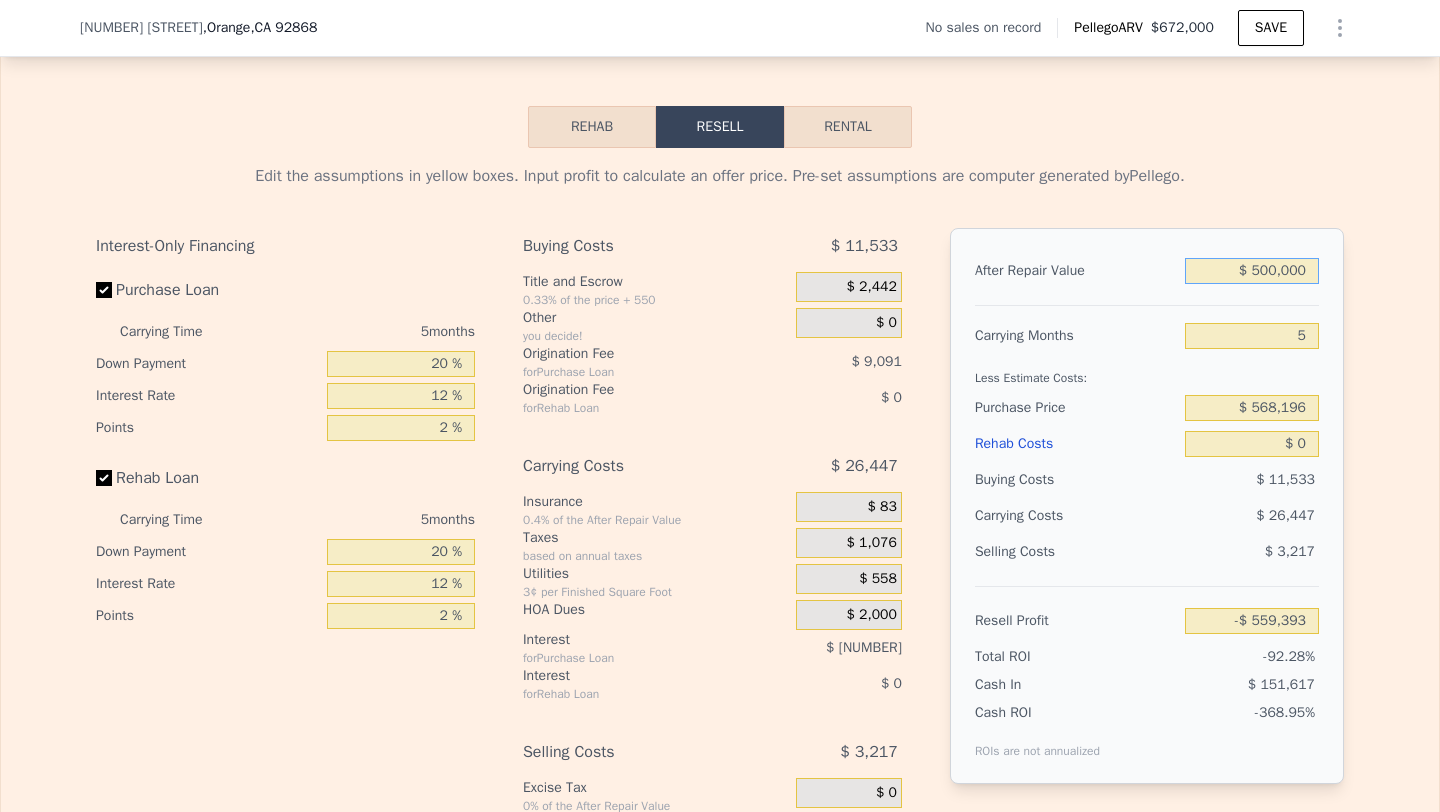 type on "-$ 134,141" 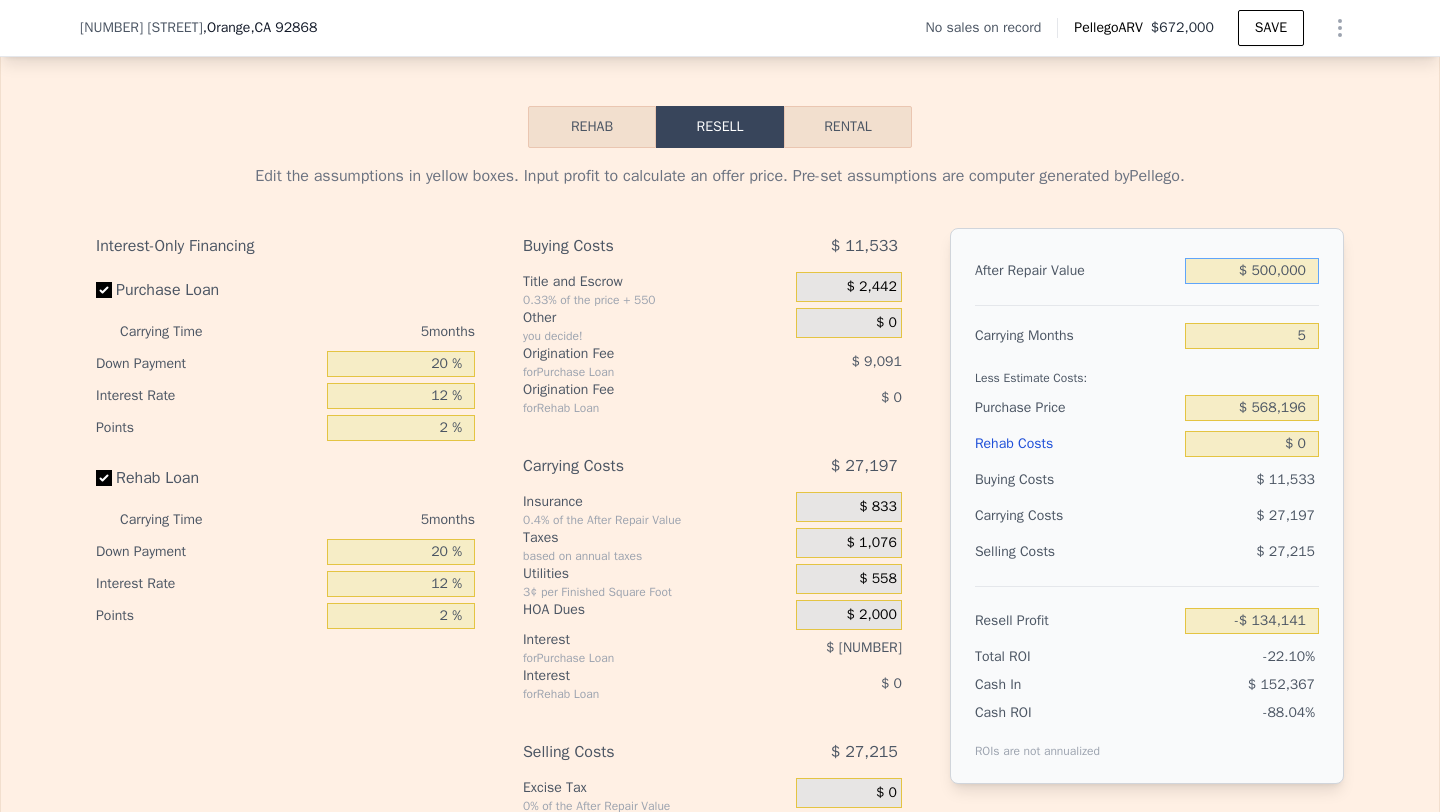 type on "$ 500,000" 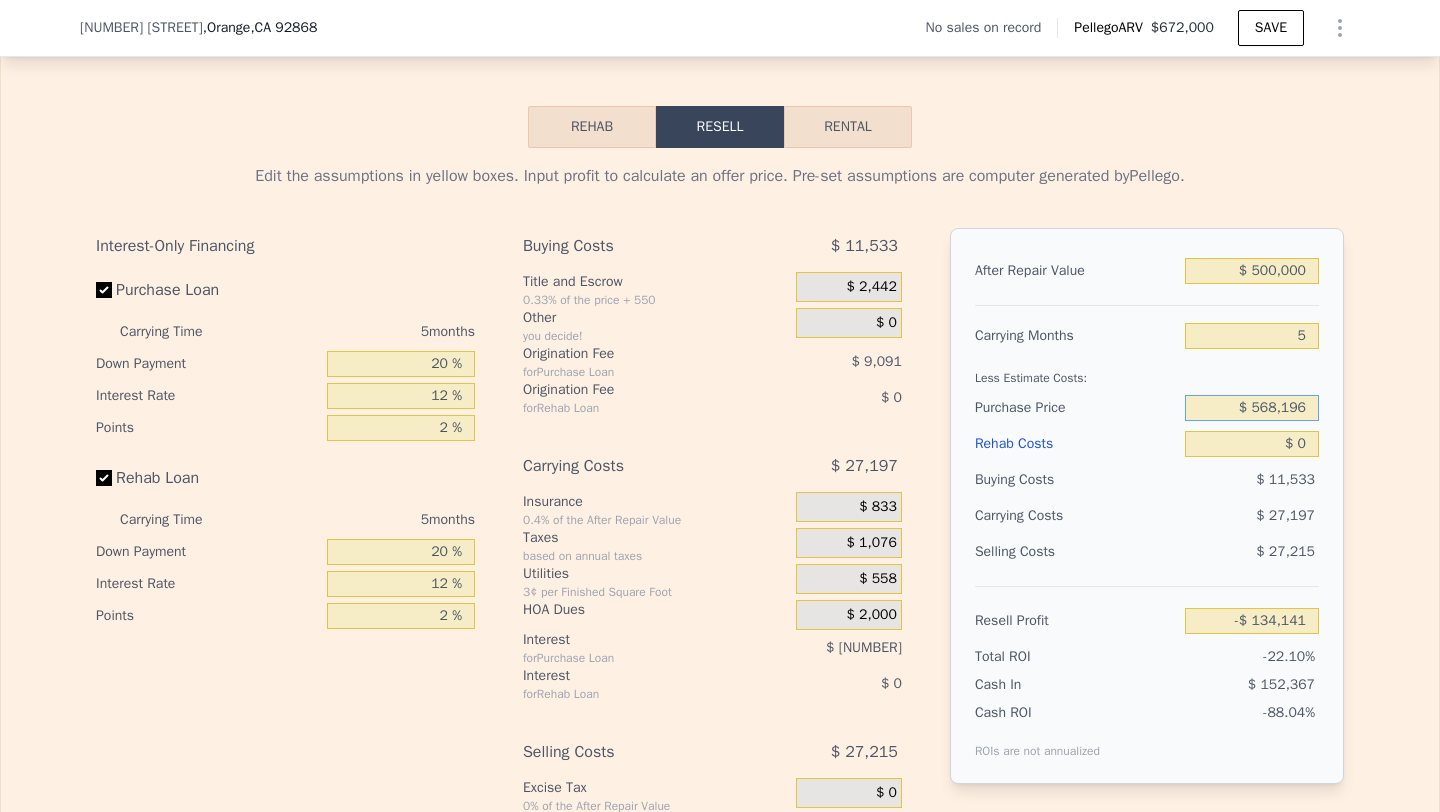click on "$ 568,196" at bounding box center [1252, 408] 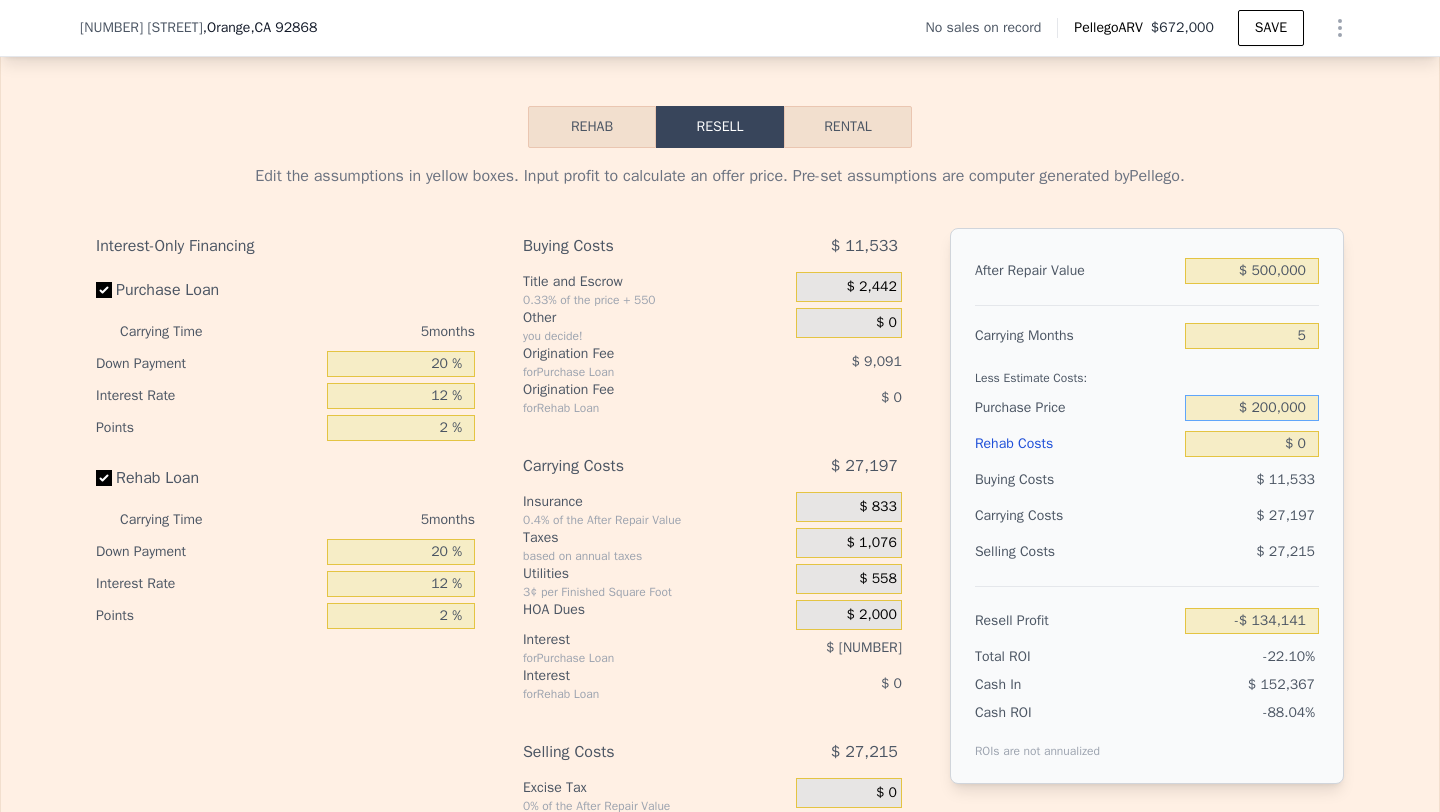 type on "$ 200,000" 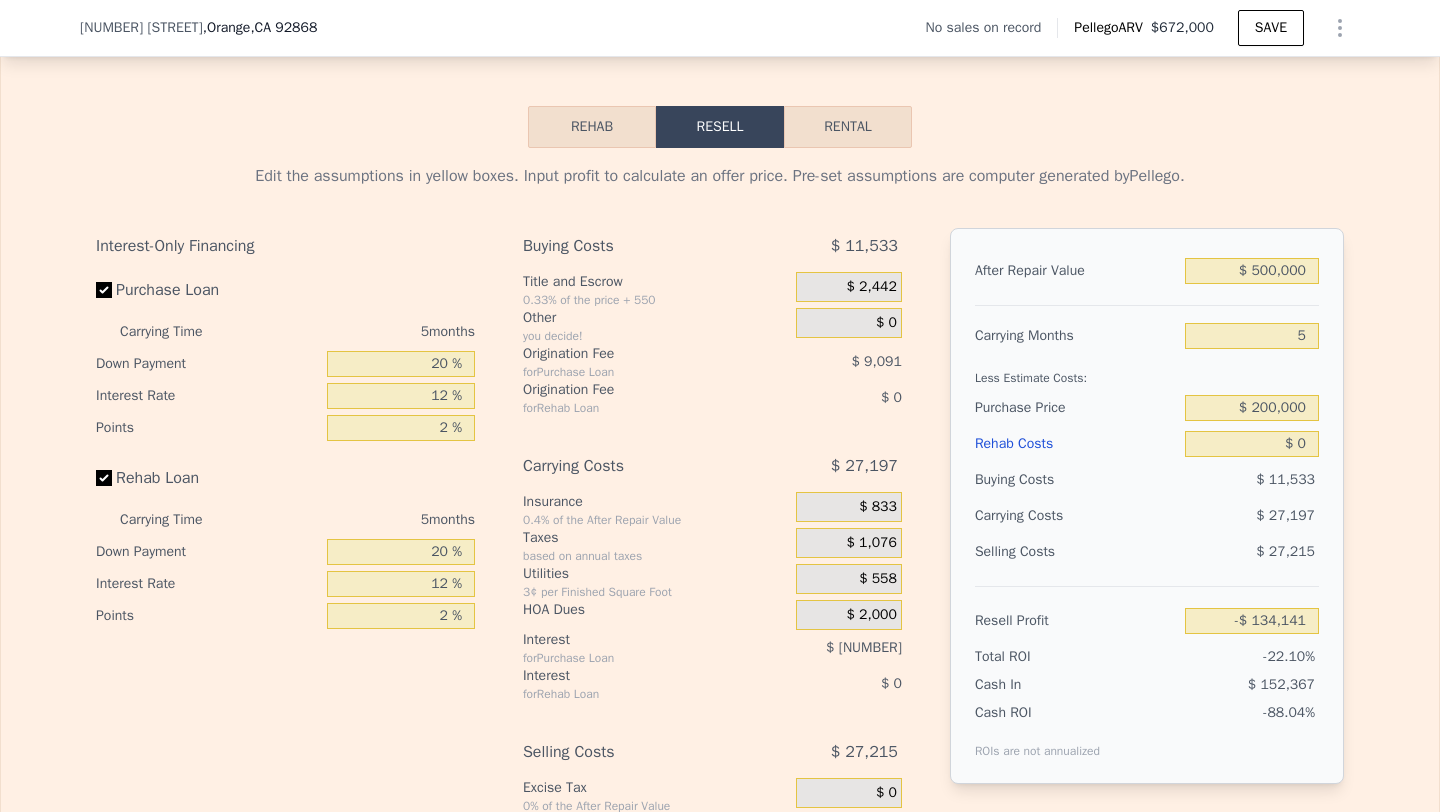 click on "$ 11,533" at bounding box center [1252, 480] 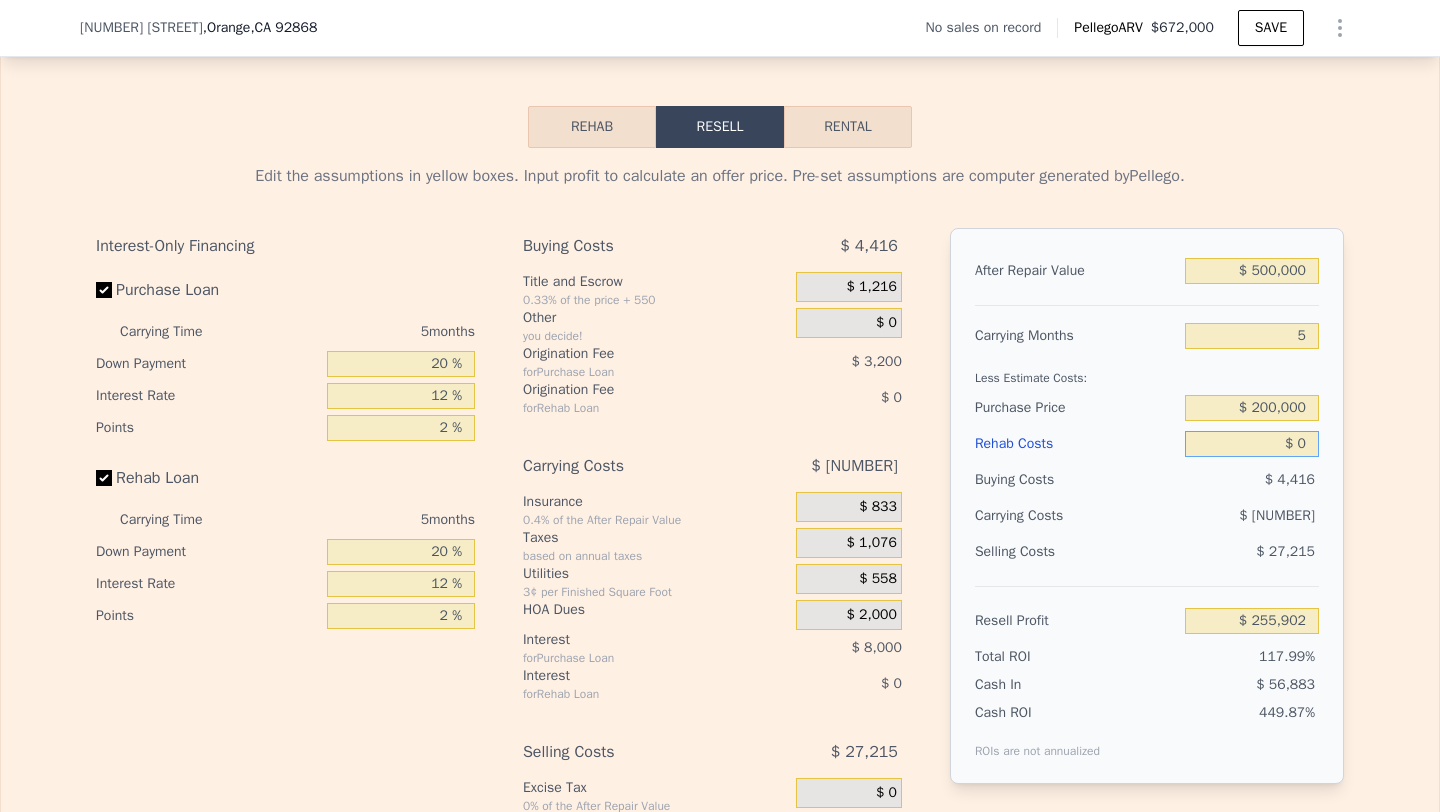 click on "$ 0" at bounding box center (1252, 444) 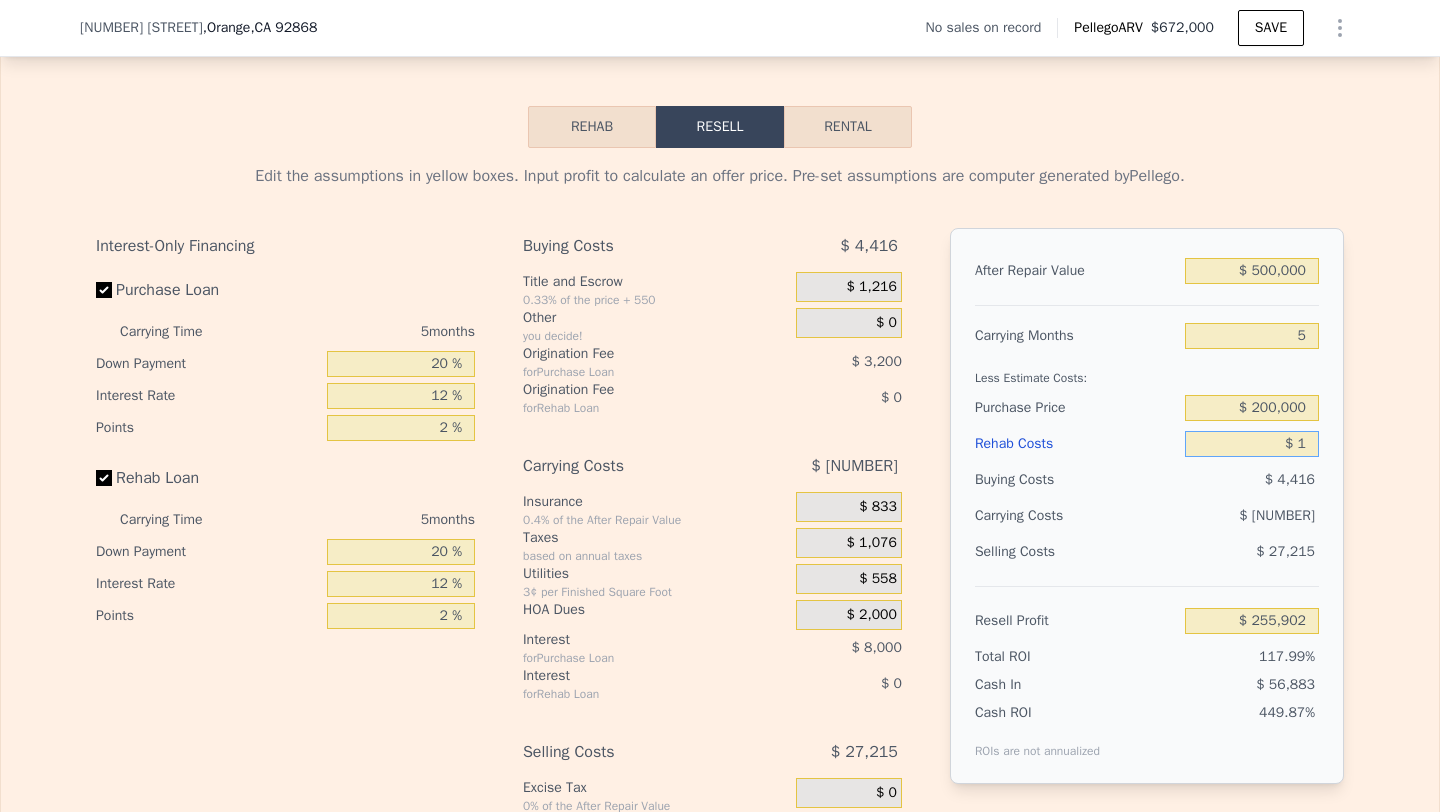 type on "$ 255,901" 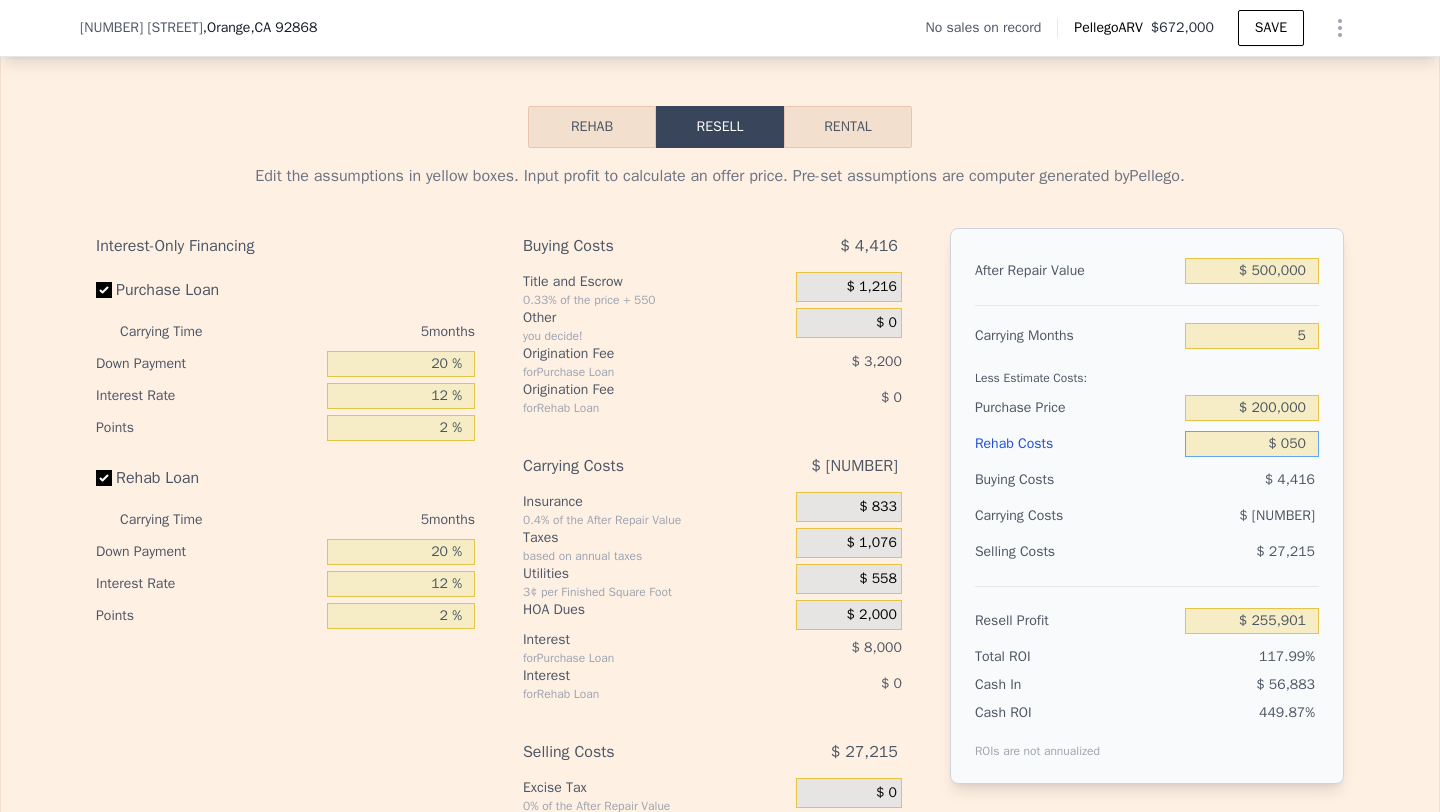 type on "$ 0500" 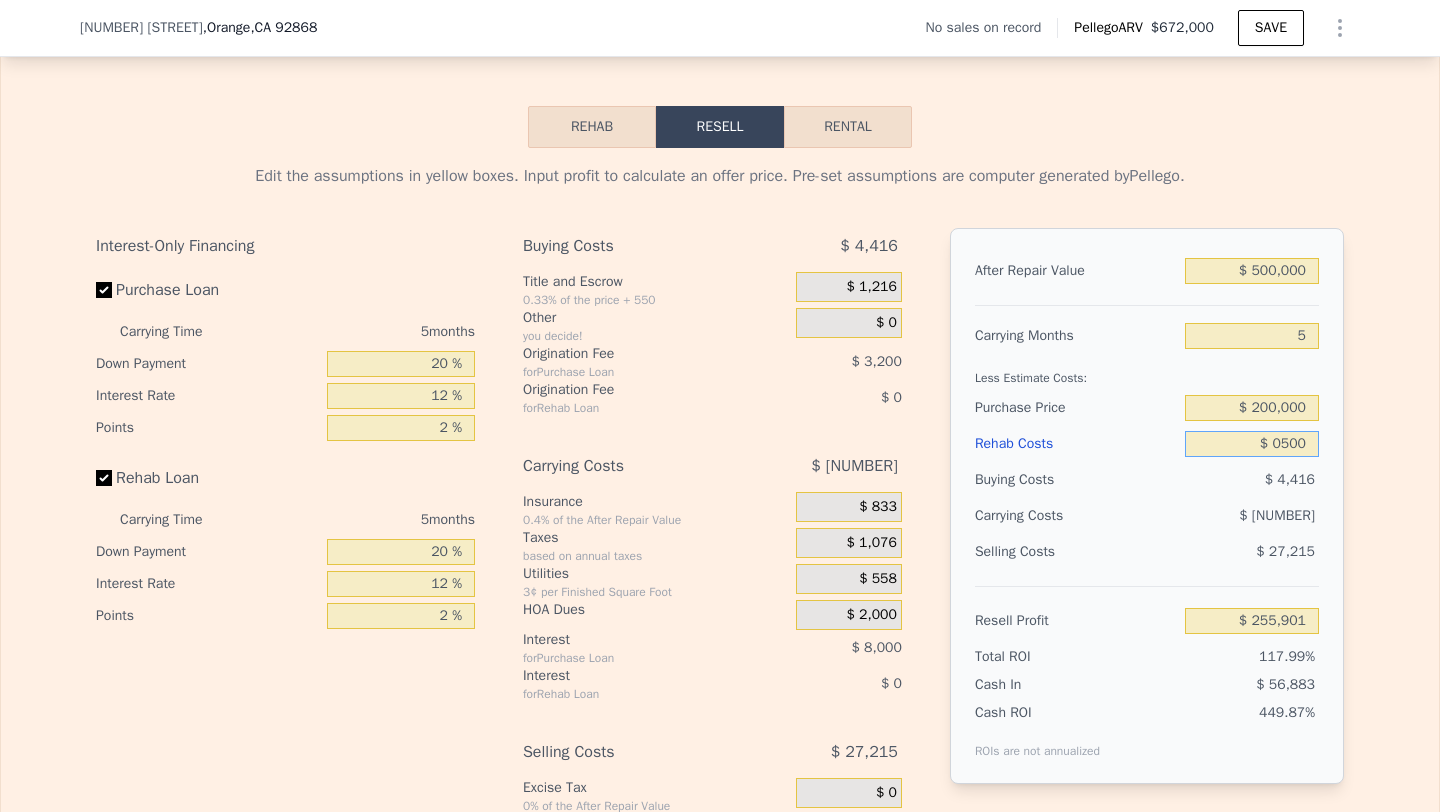 type on "$ 672,000" 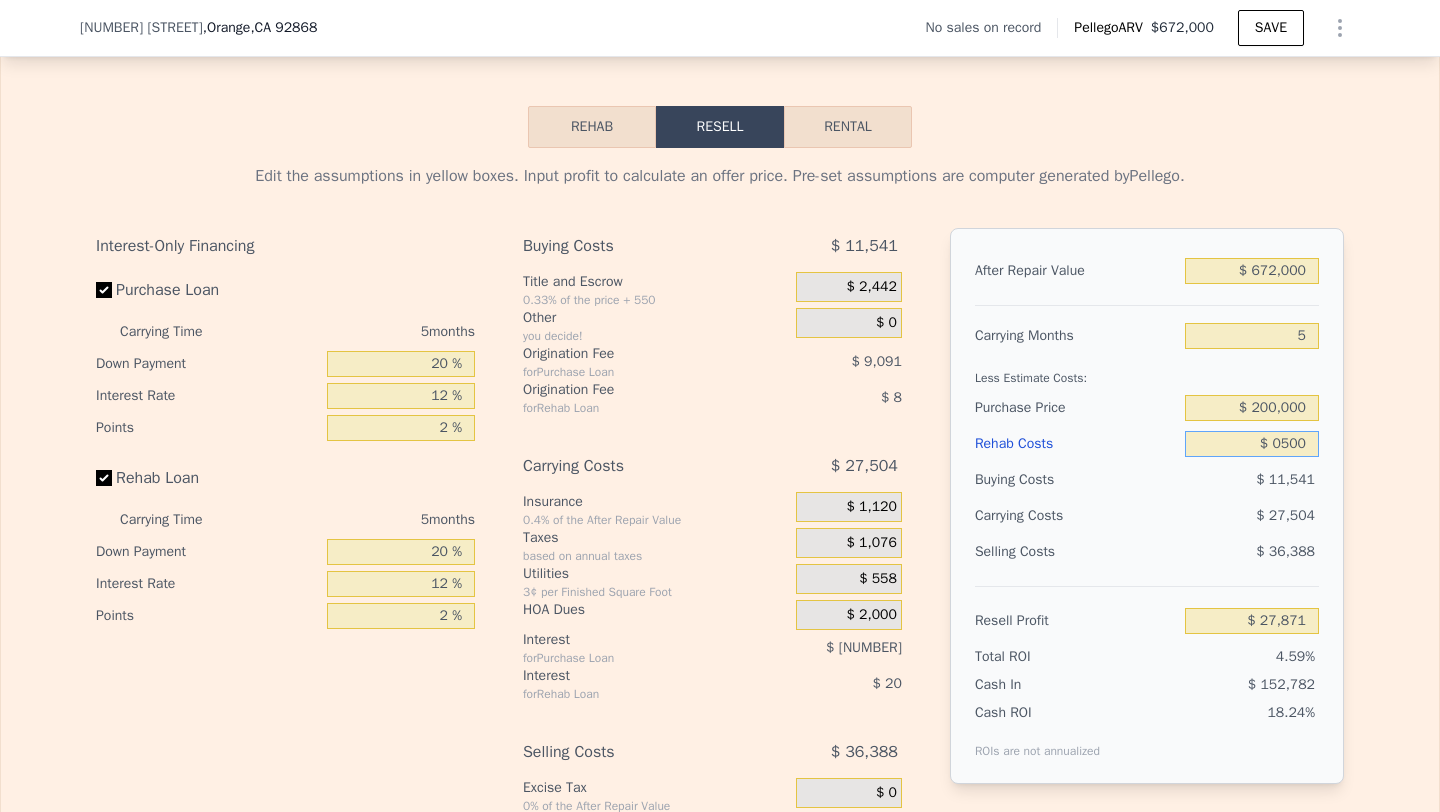 type on "$ 05,000" 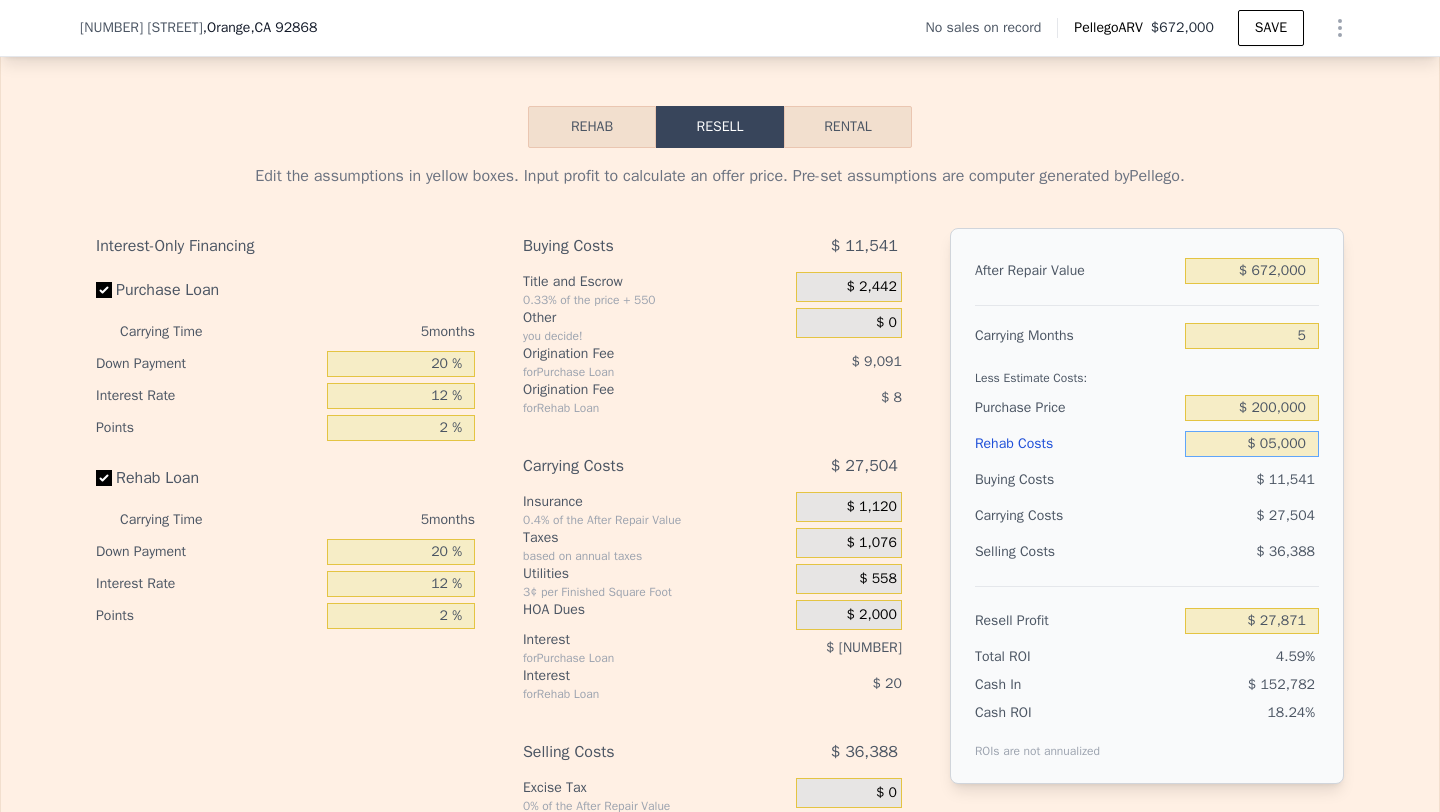 type on "$ 23,119" 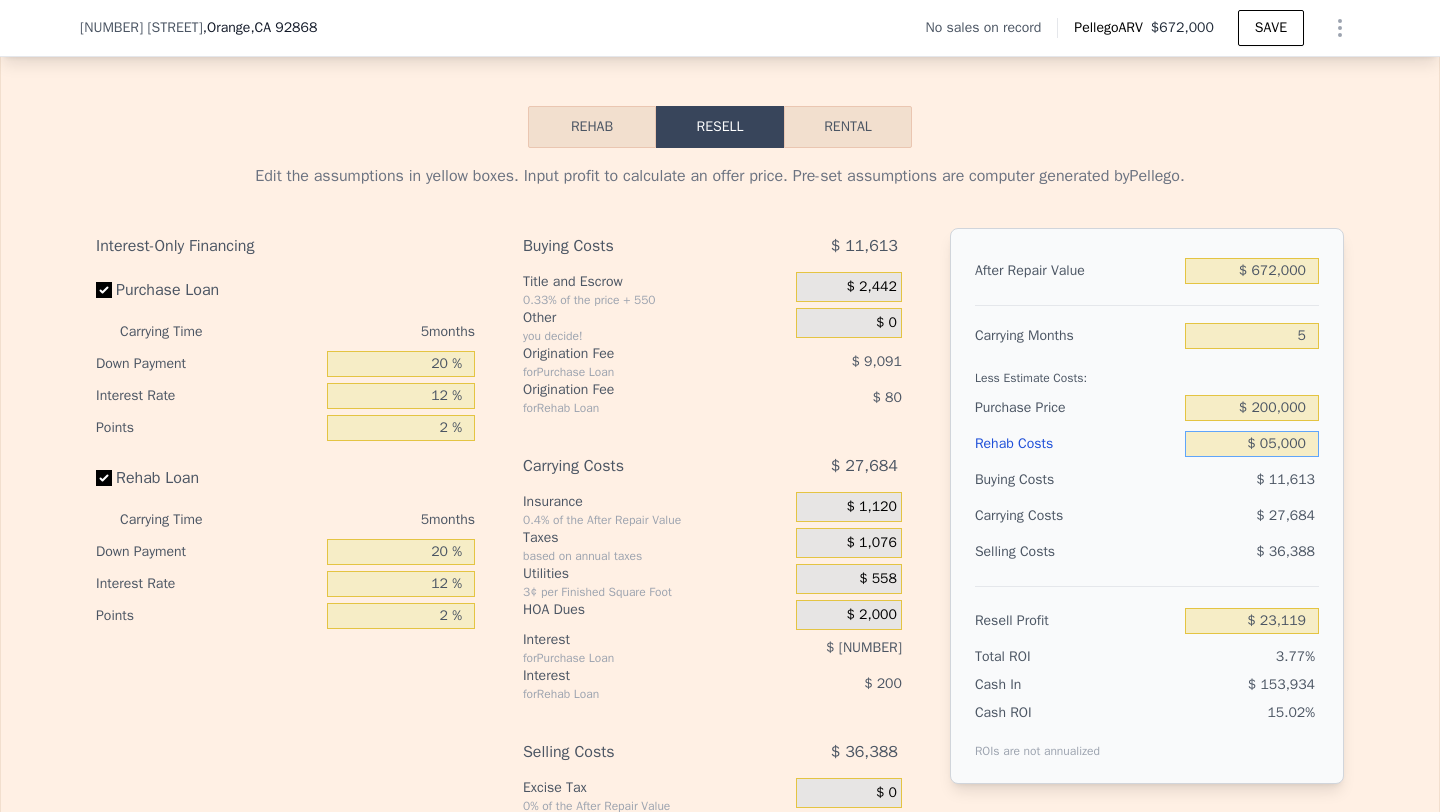 type on "$ 050,000" 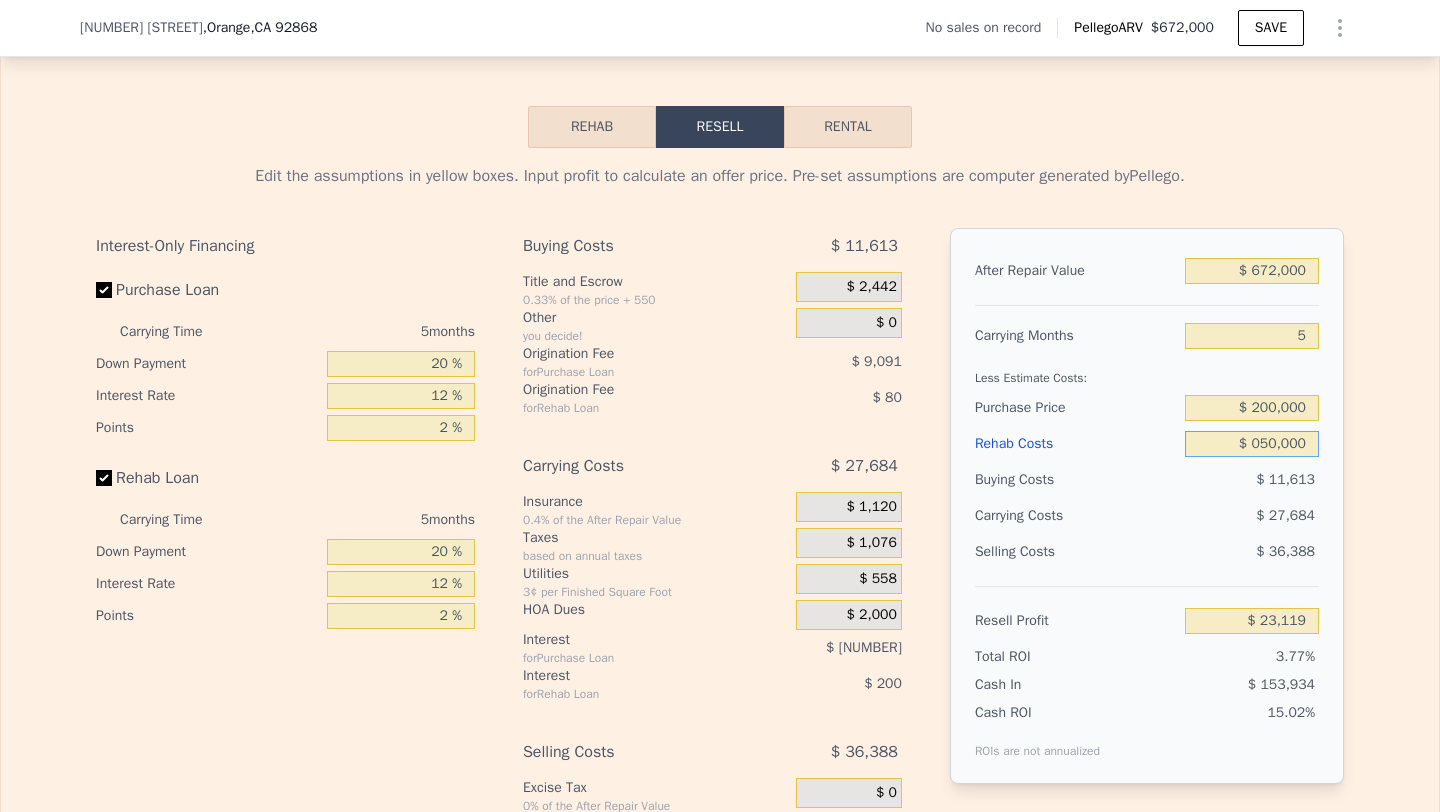 type on "-$ 24,401" 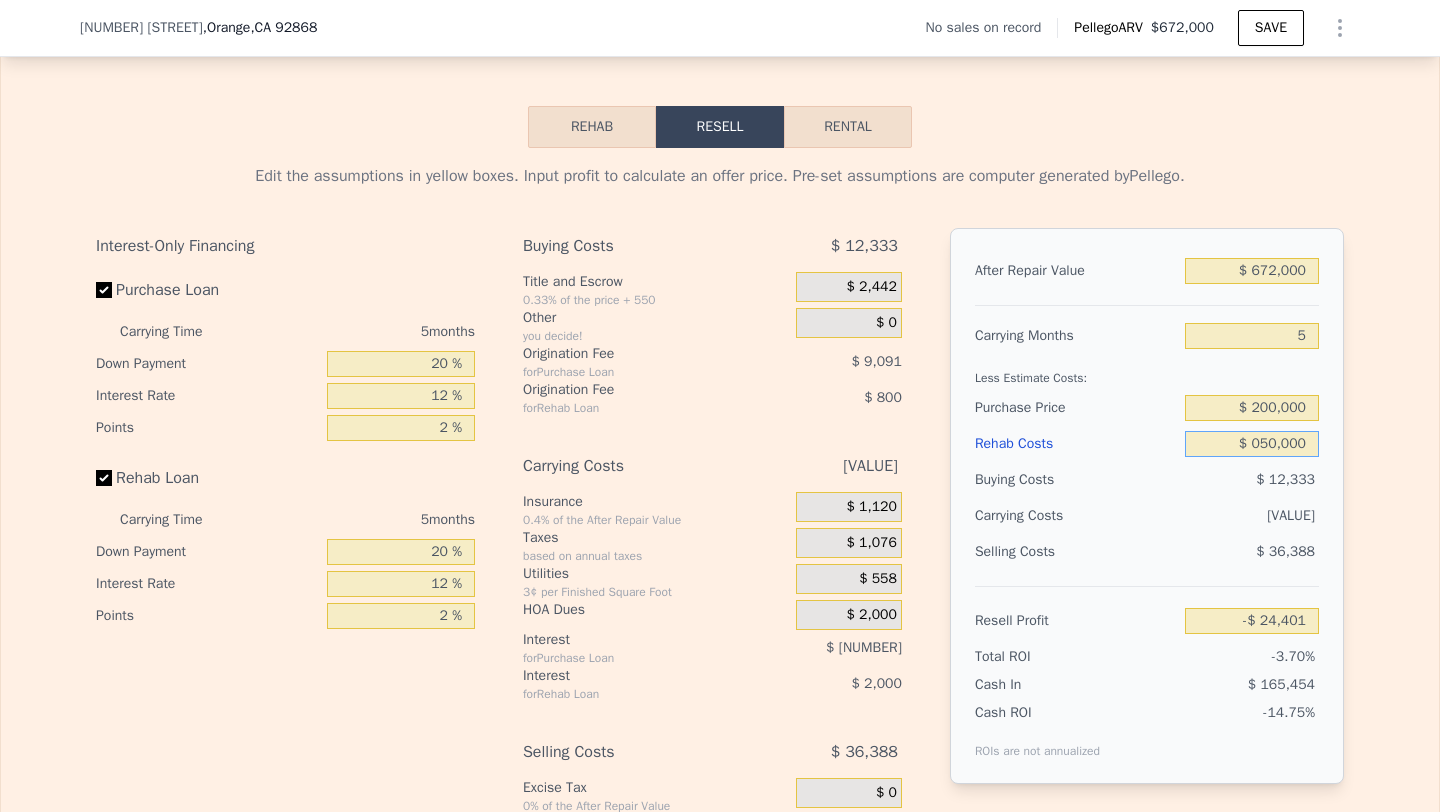 type on "$ 05,000" 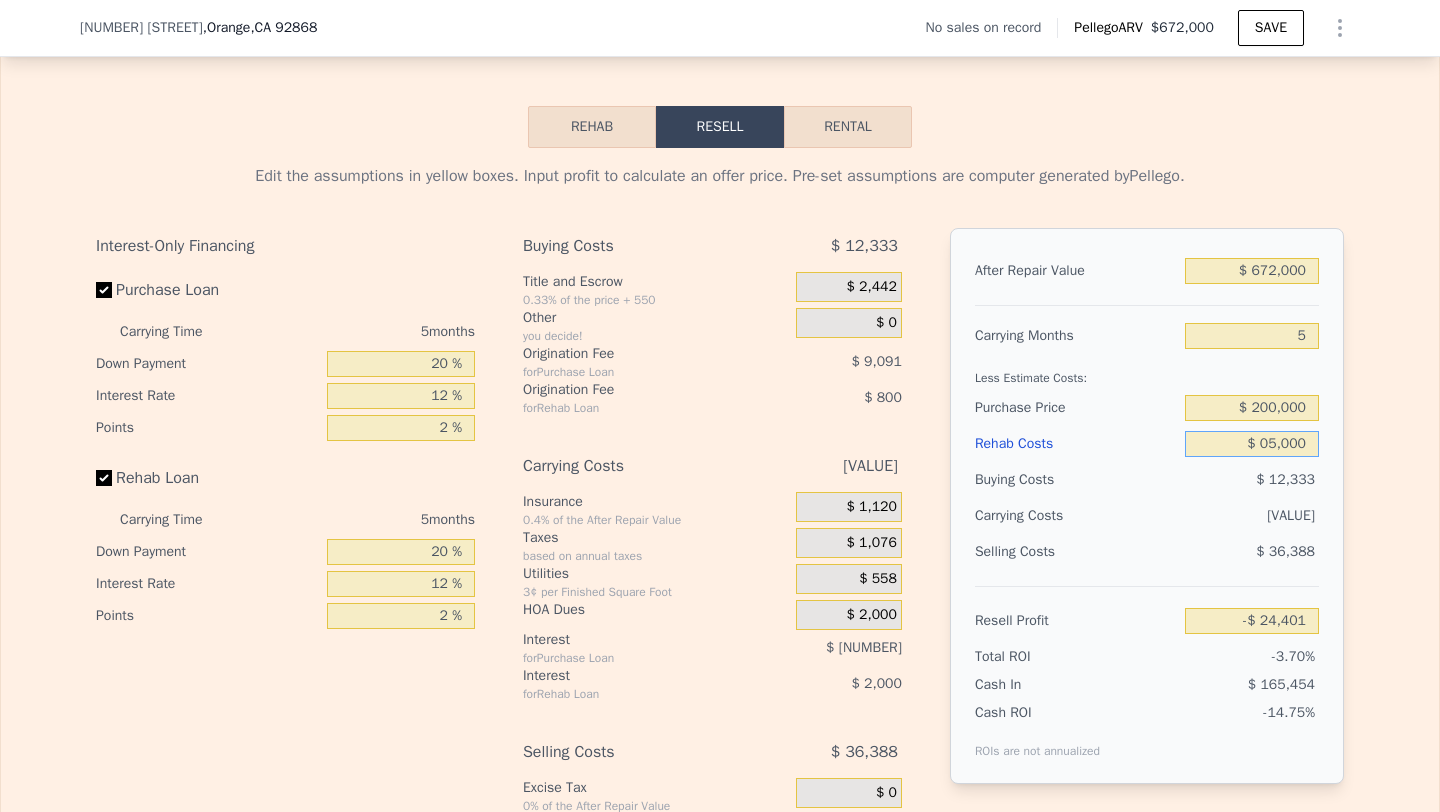 type on "$ 23,119" 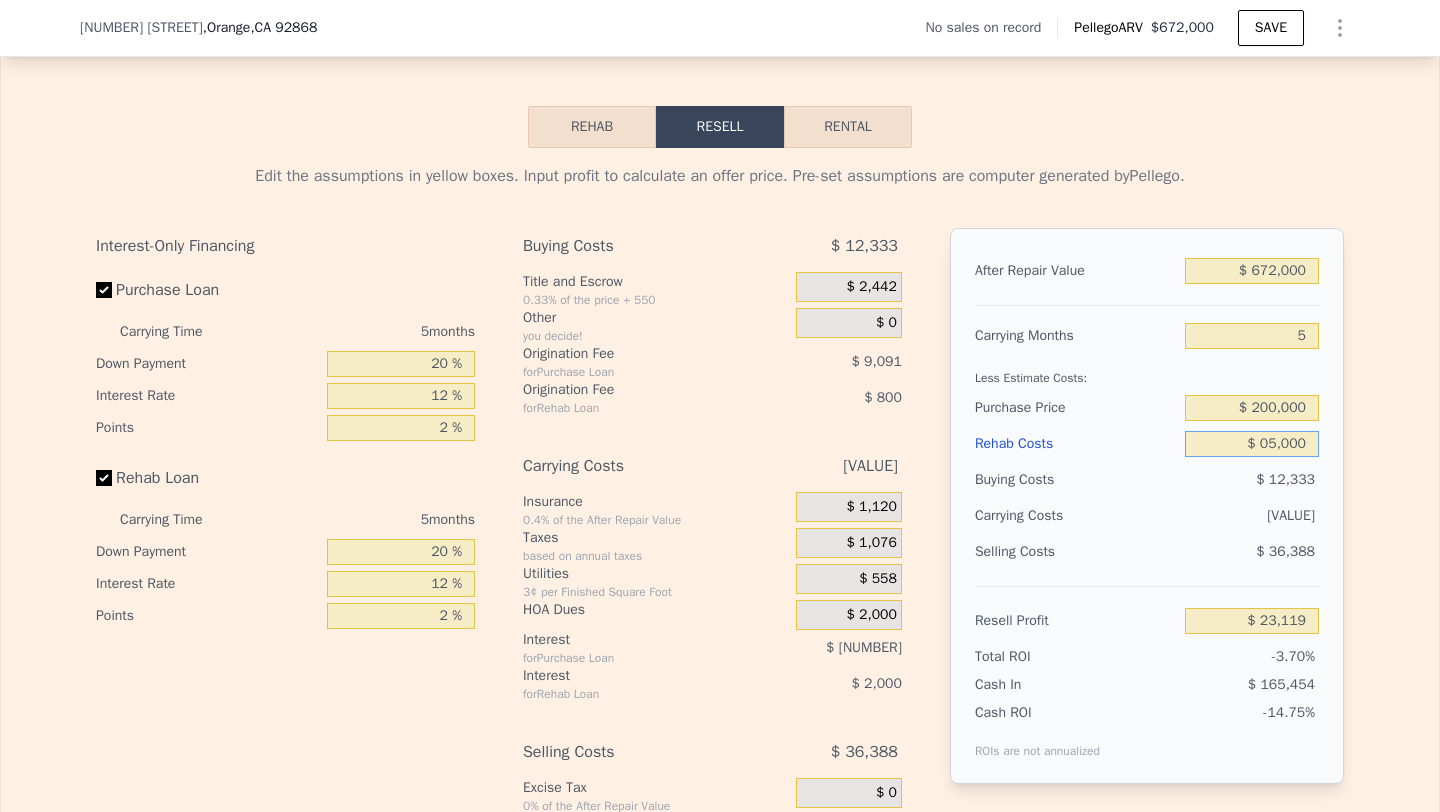type on "$ 0500" 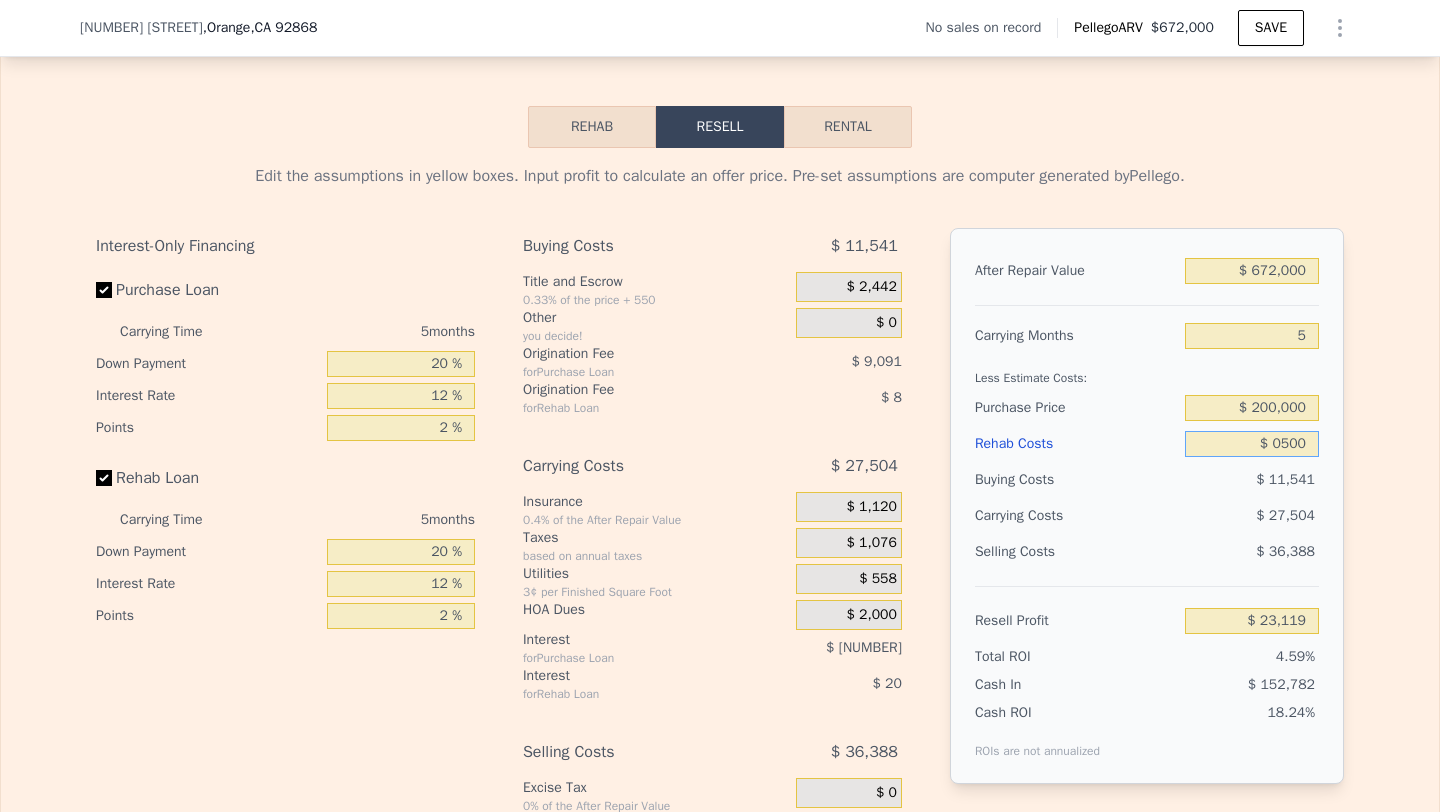 type on "$ 27,871" 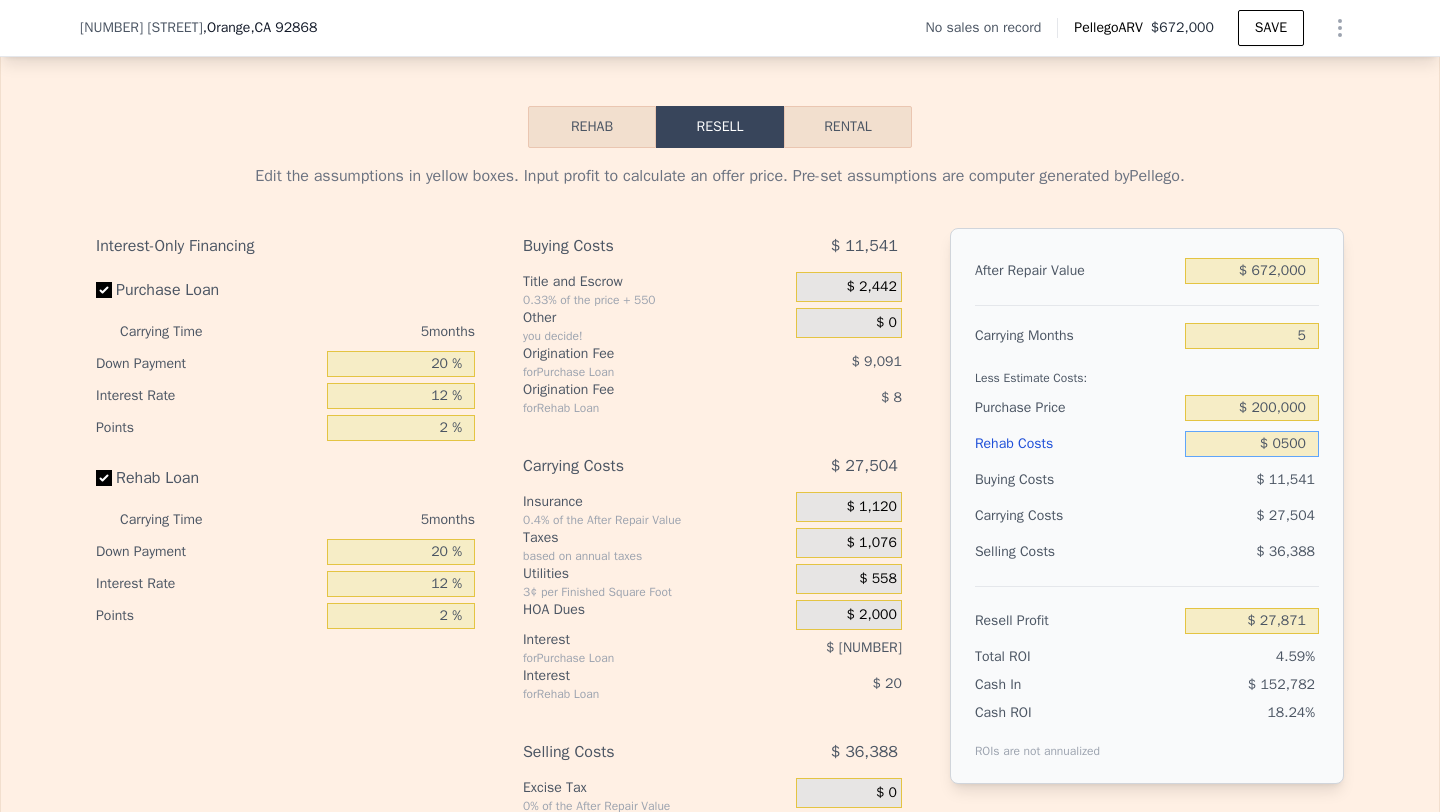 type on "$ 050" 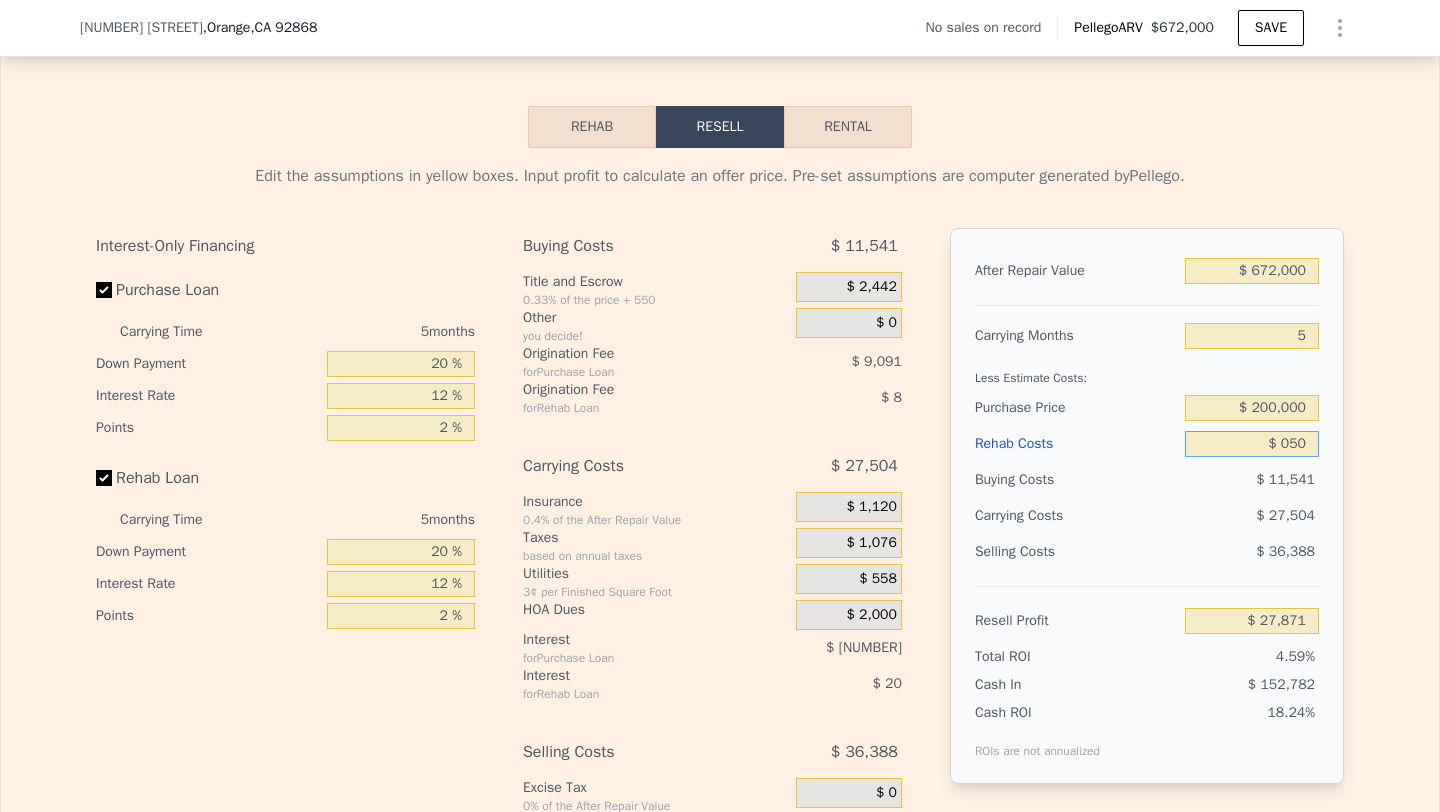 type on "$ 28,348" 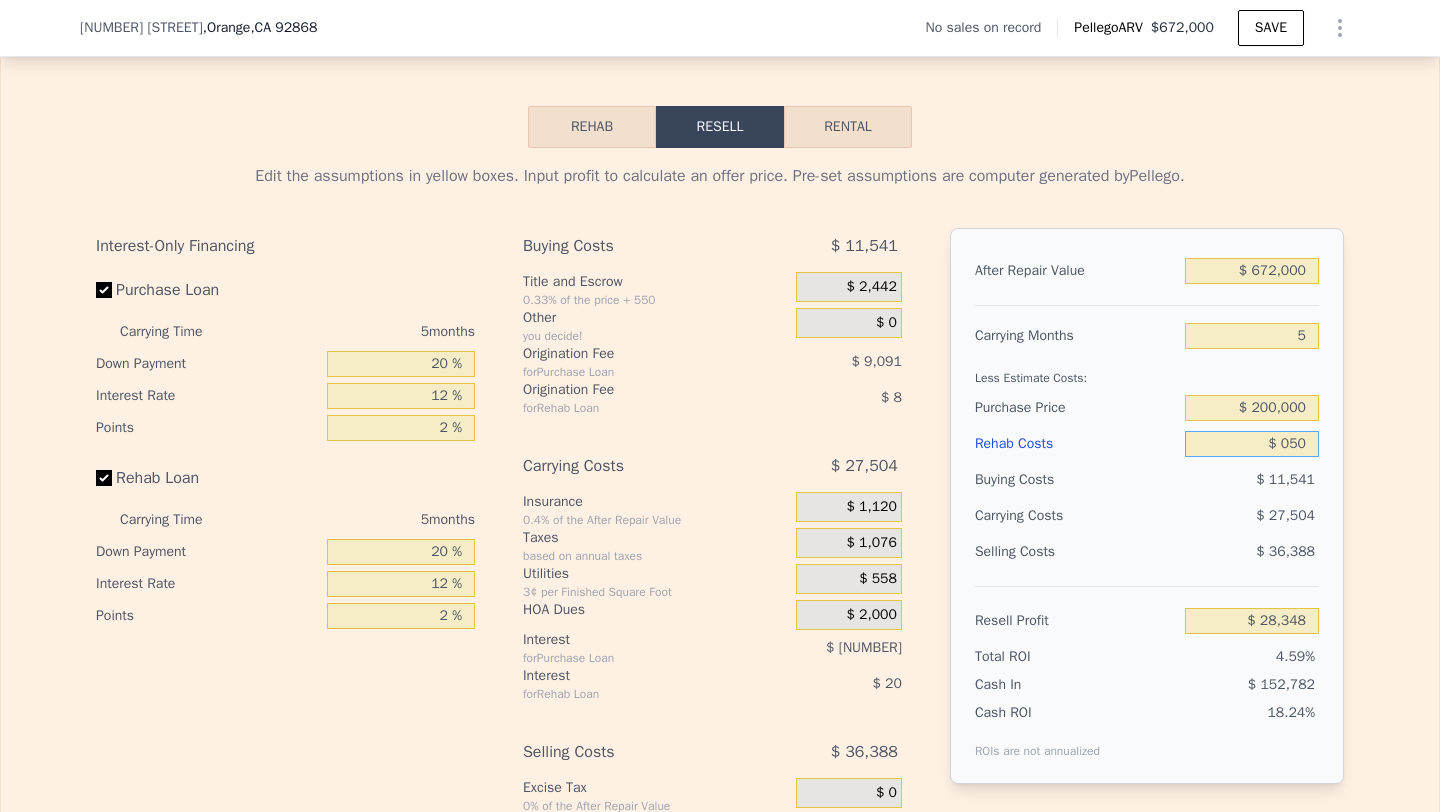 type on "$ 05" 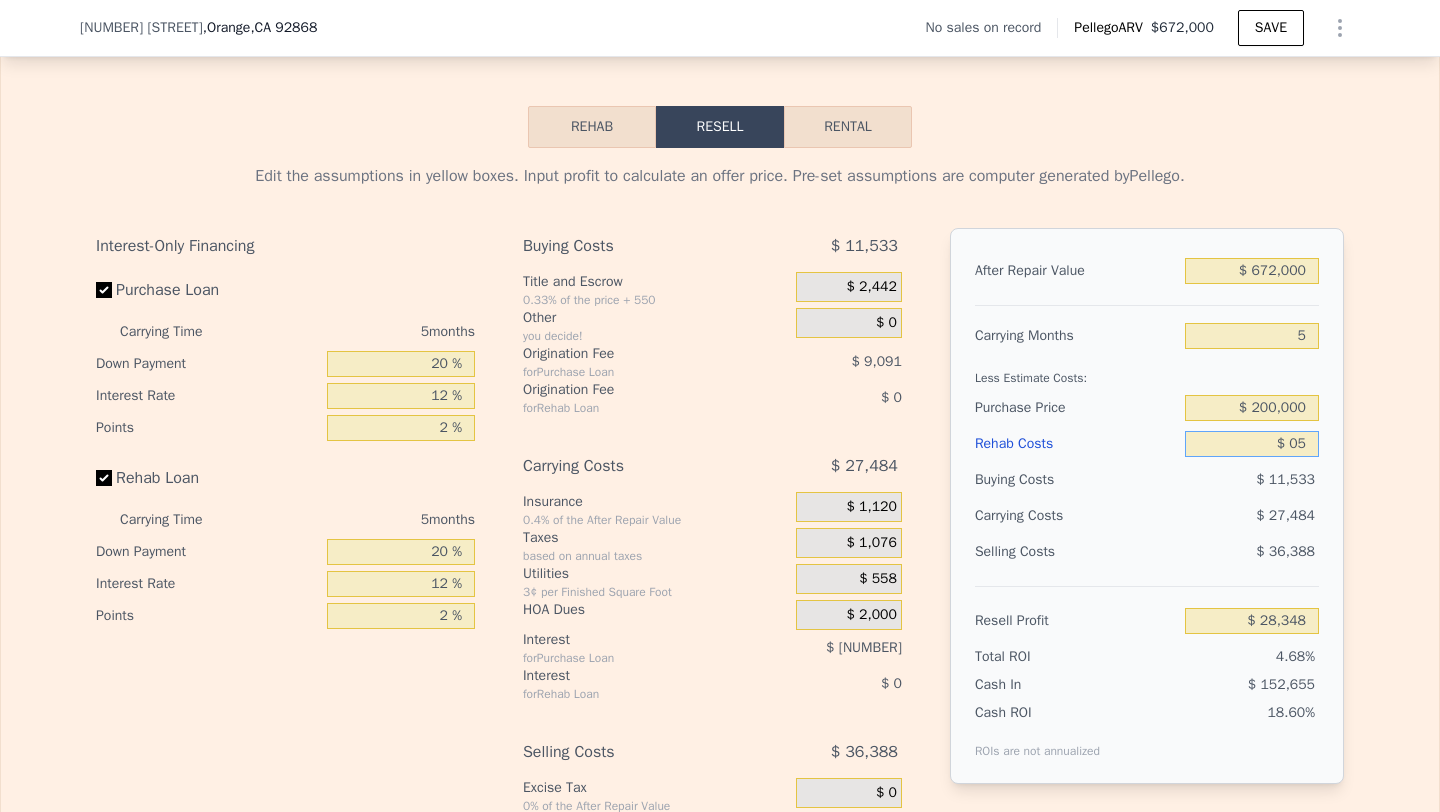 type on "$ 28,394" 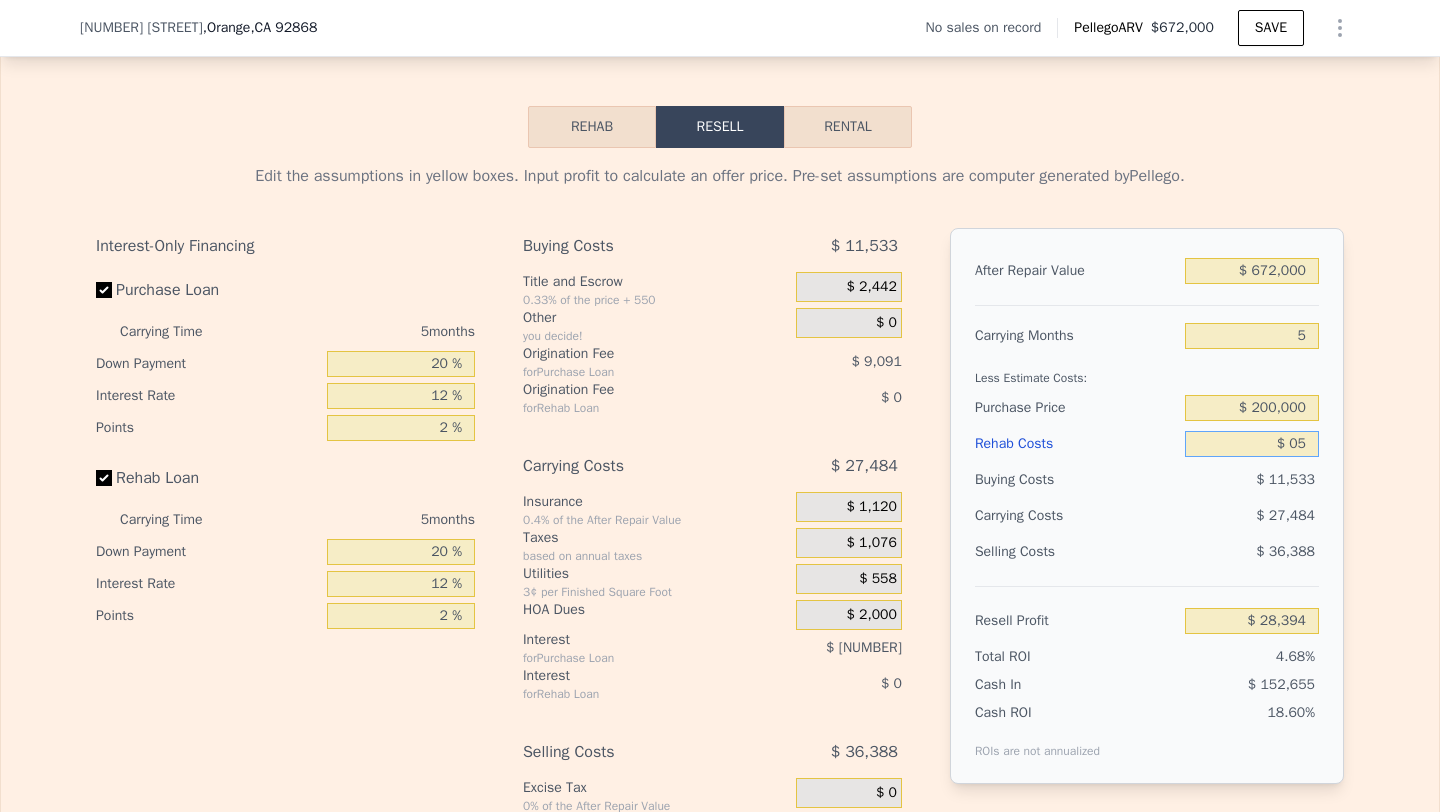 type on "$ 0" 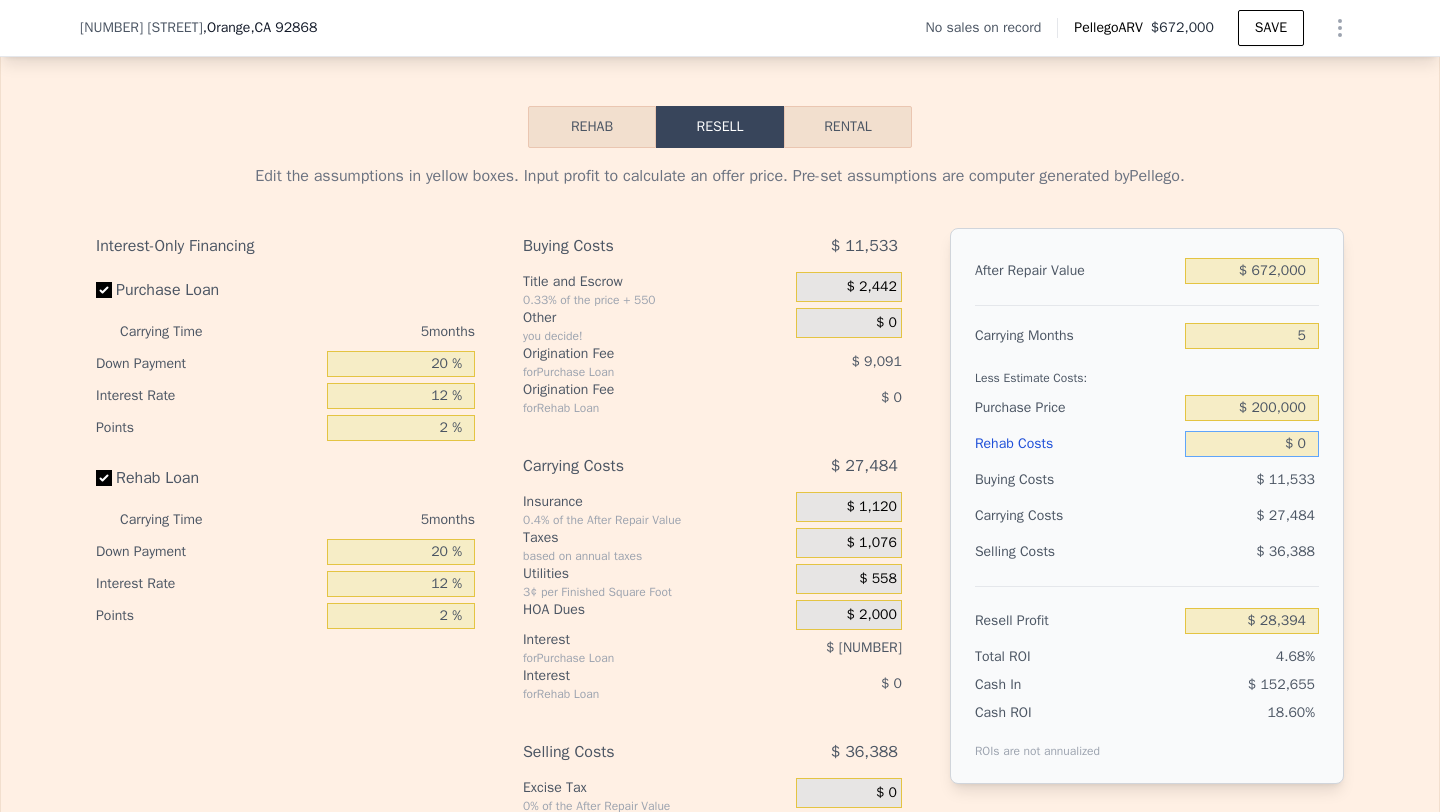 type on "$ 28,399" 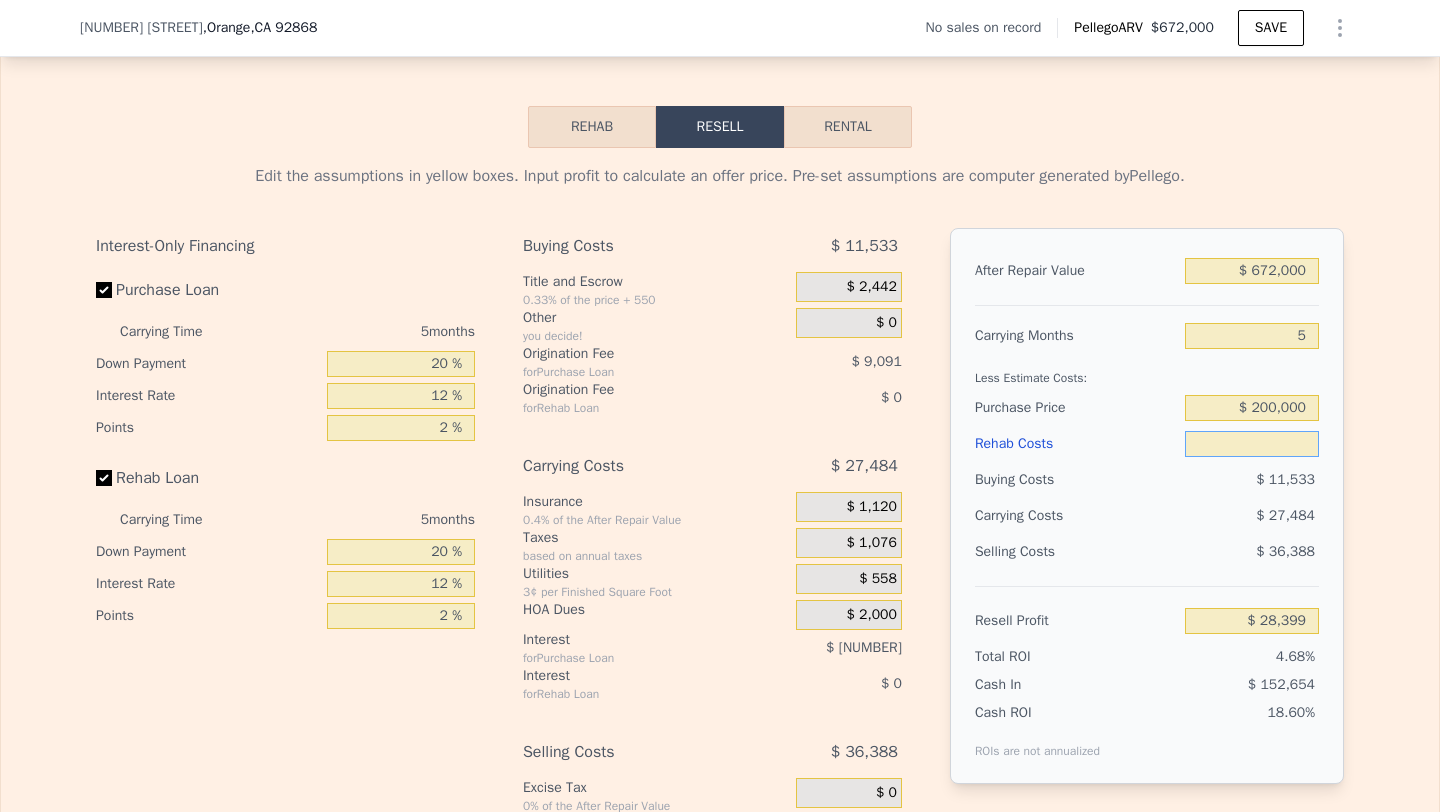 type on "$ 1" 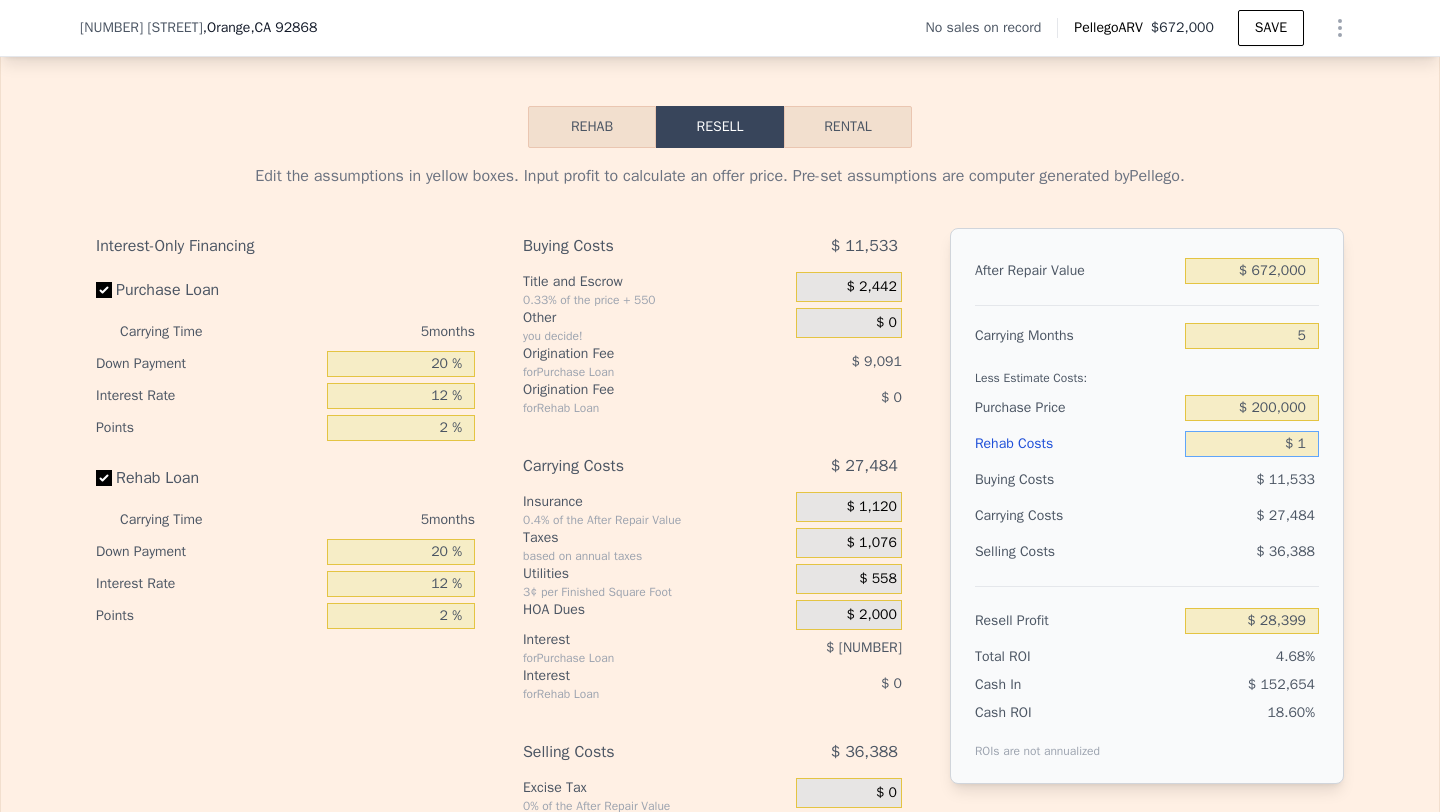 type on "$ 28,398" 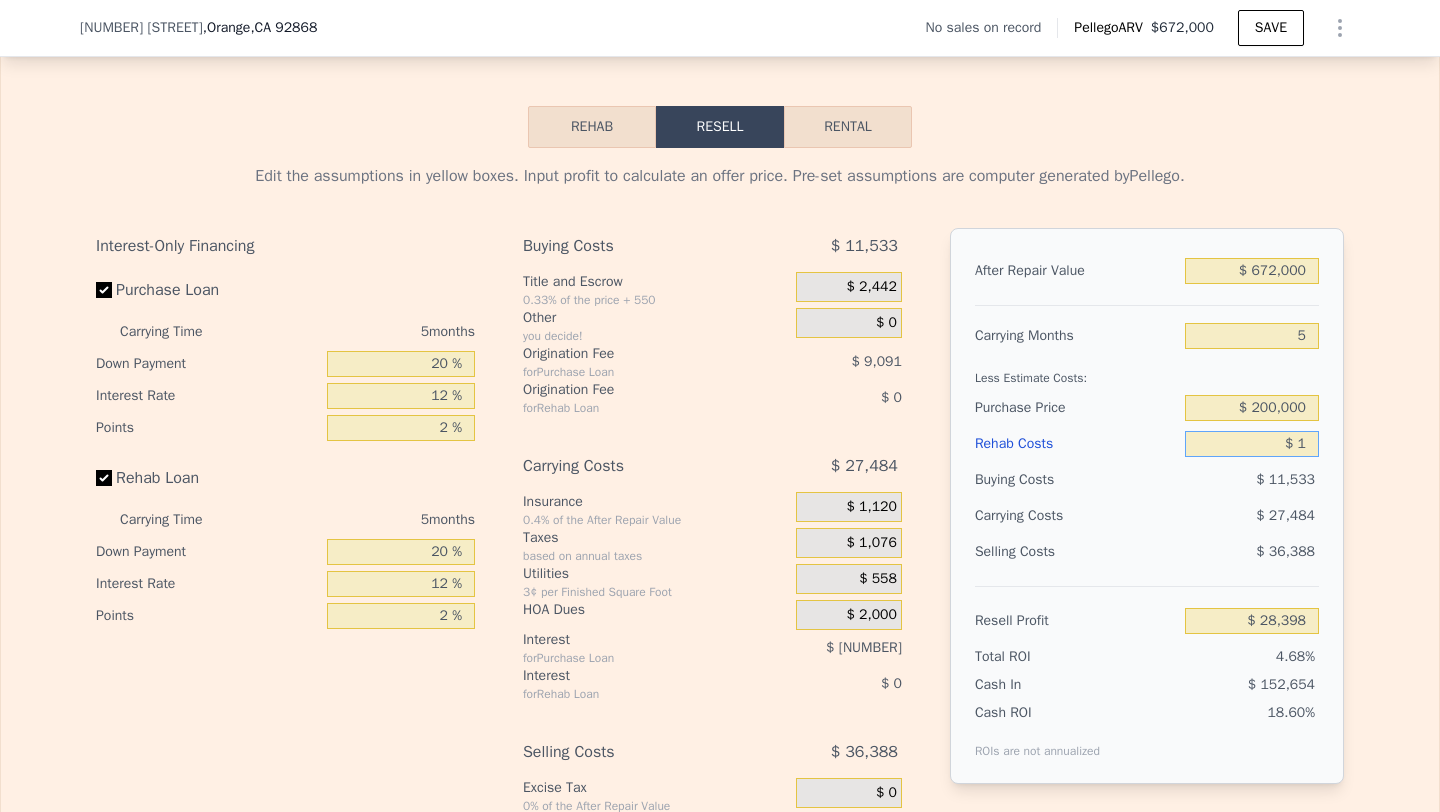 type on "$ 15" 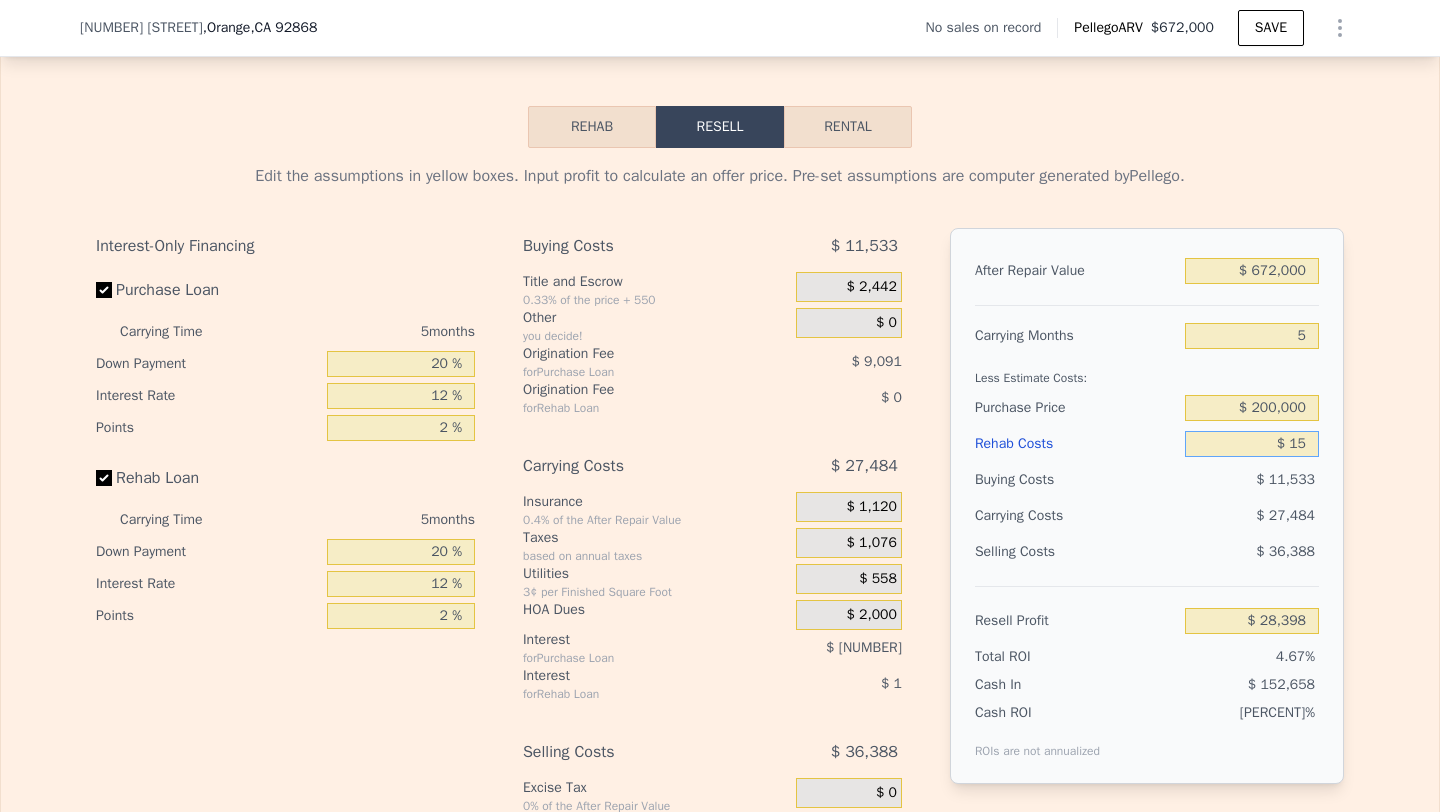 type on "$ 28,384" 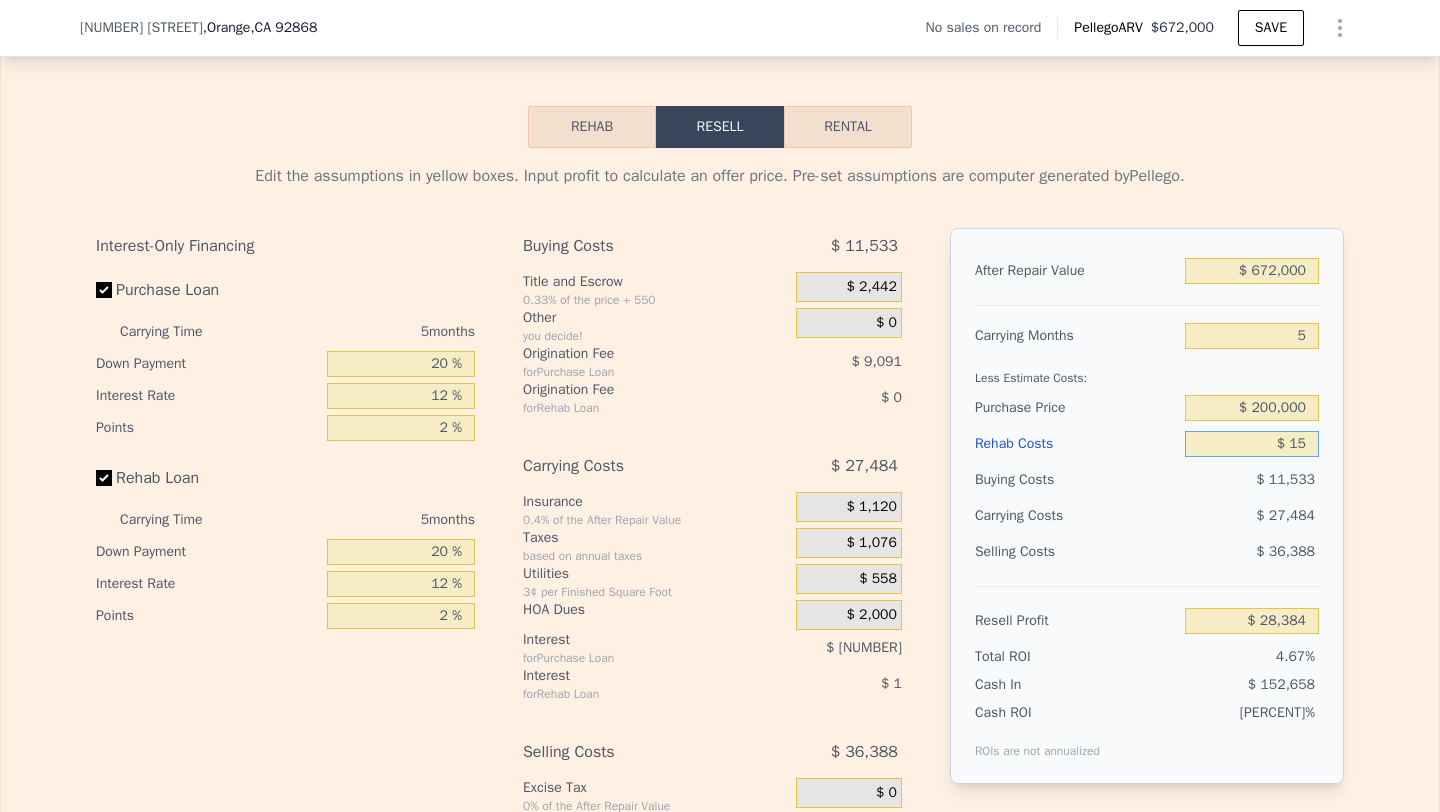 type on "$ 150" 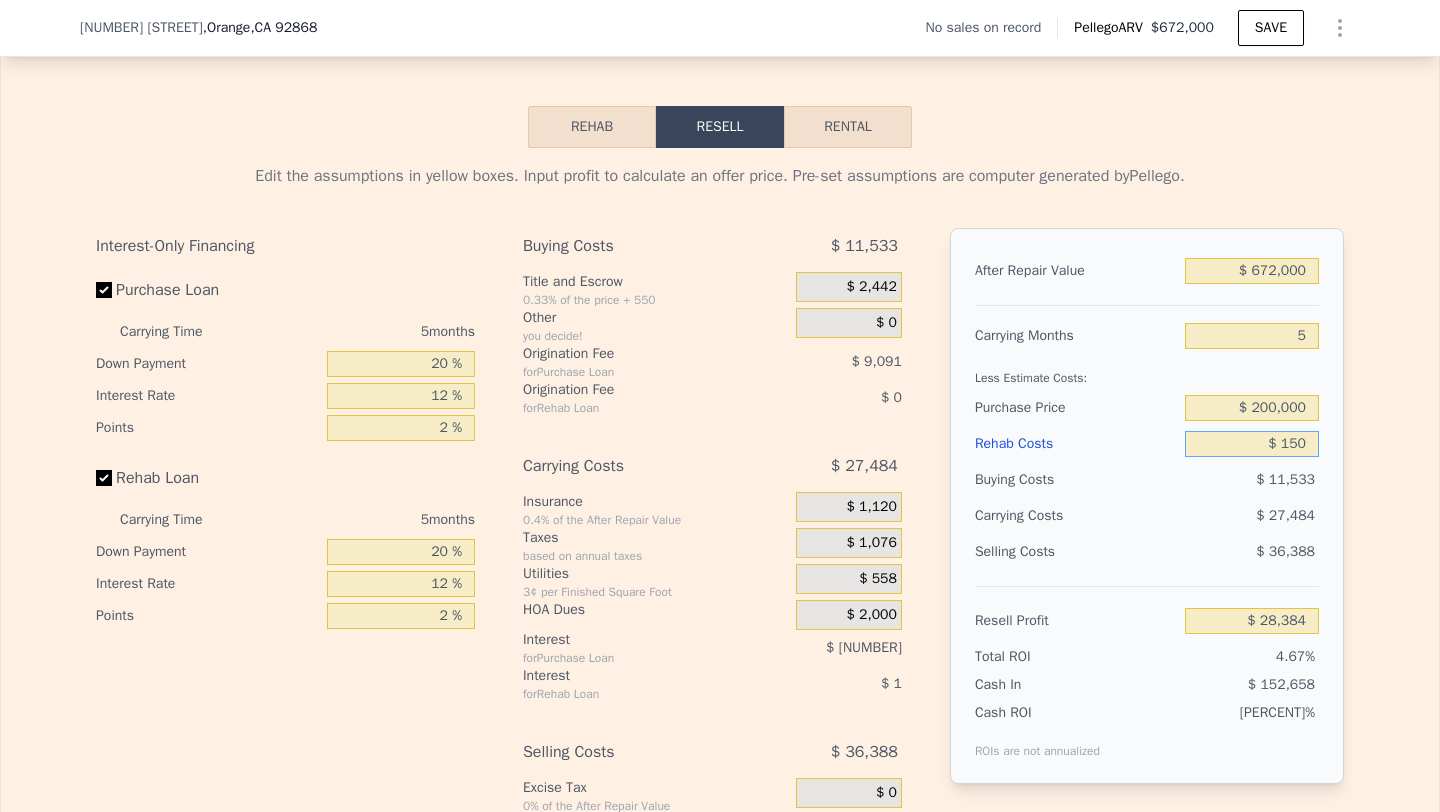 type on "$ 28,242" 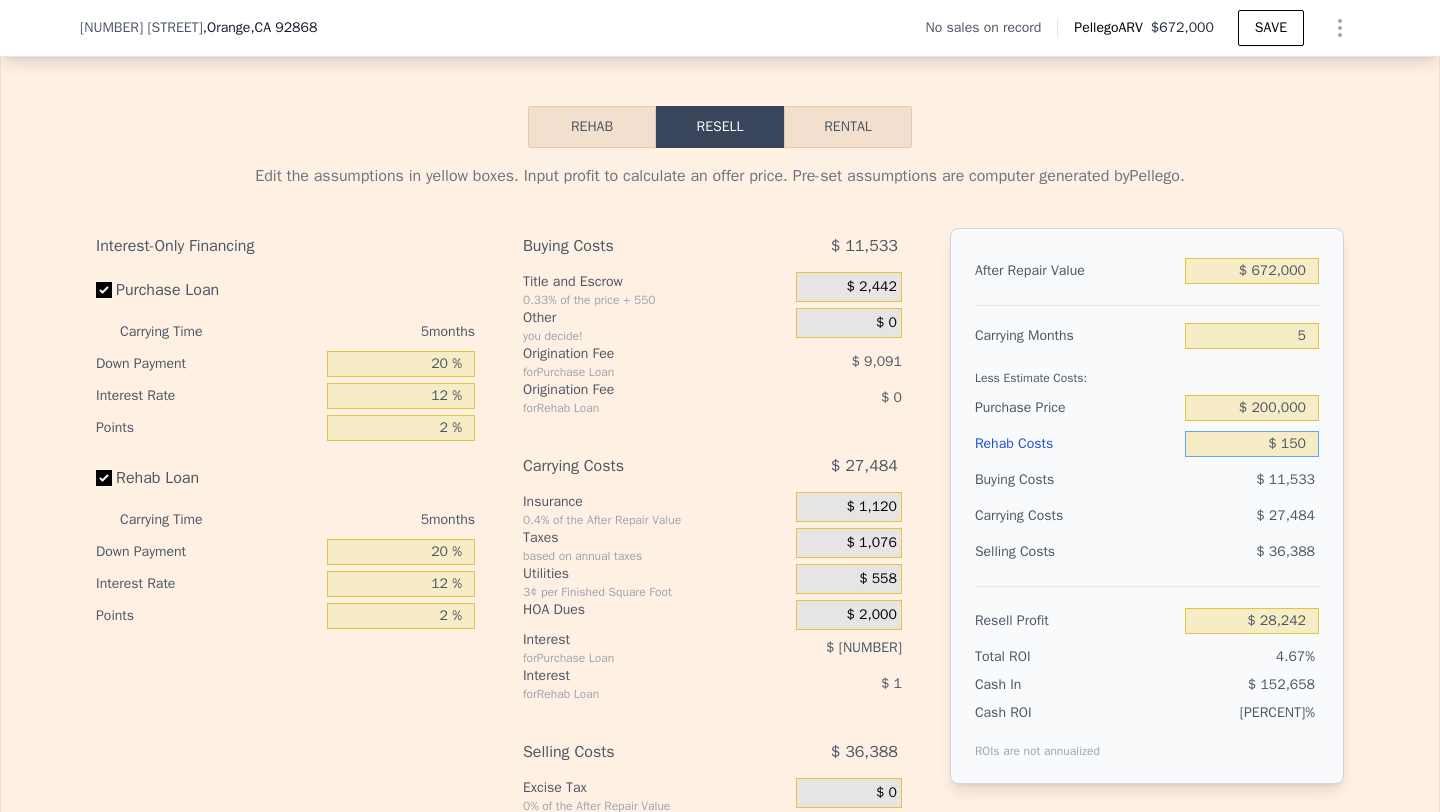 type on "$ 1,500" 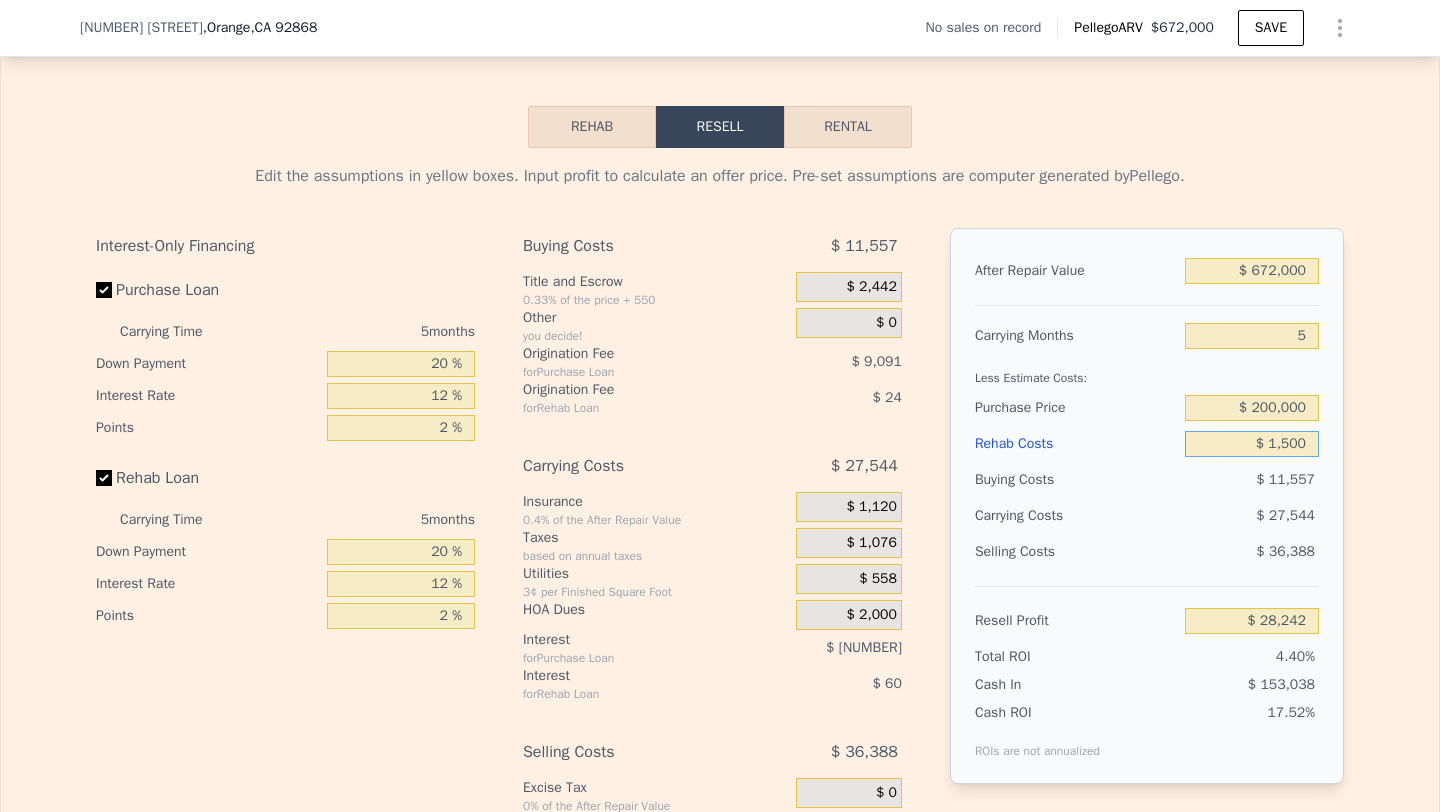 type on "$ 26,815" 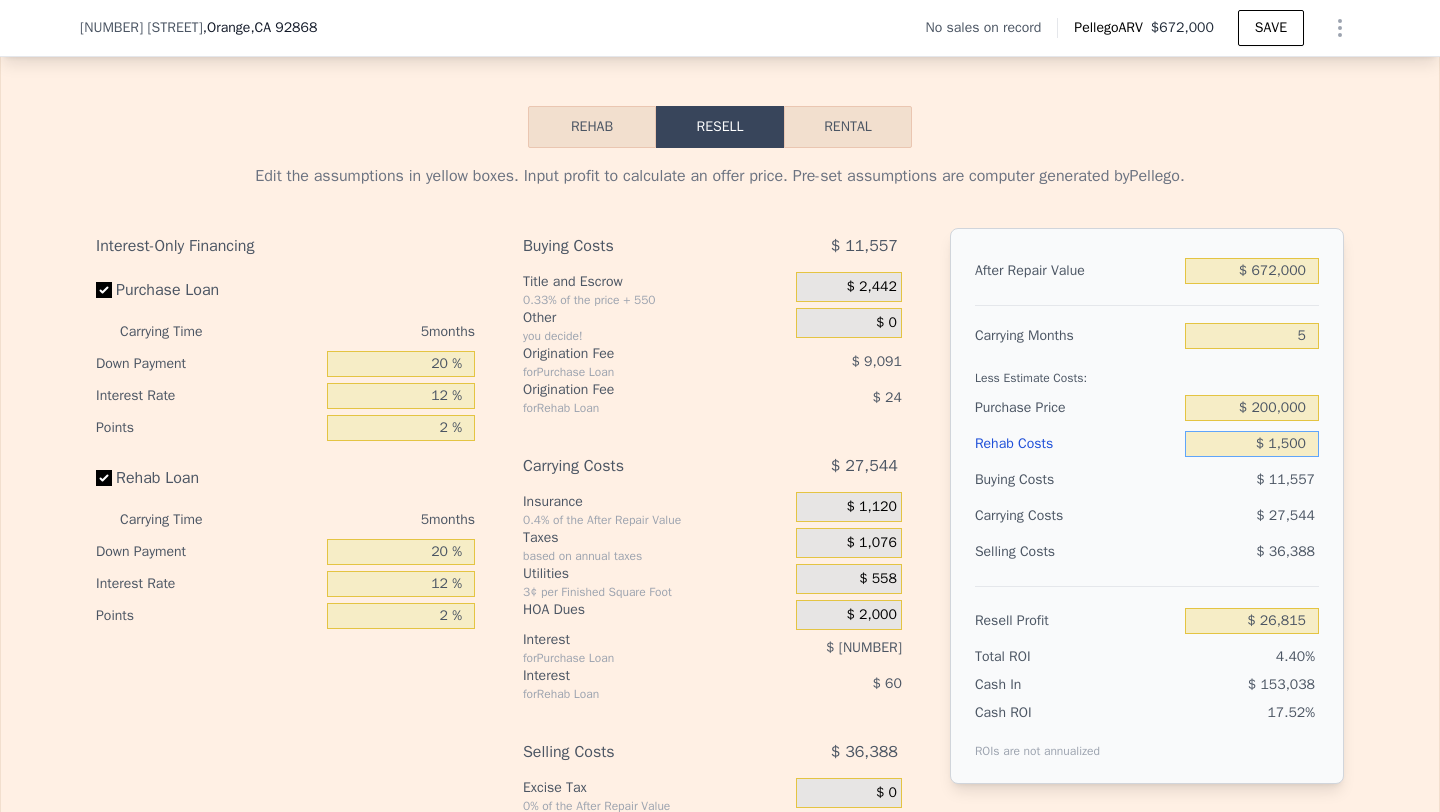 type on "$ 15,000" 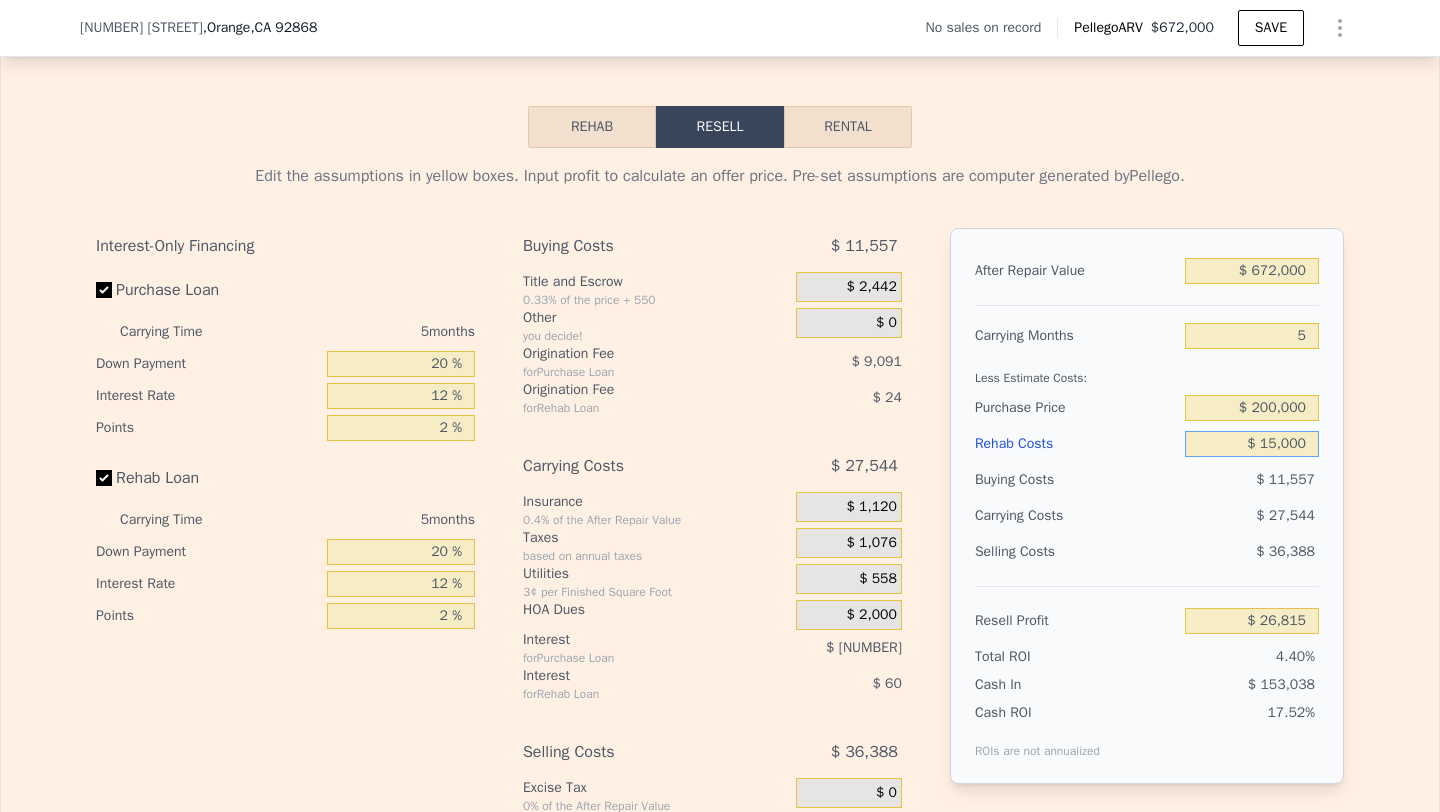 type on "$ 12,559" 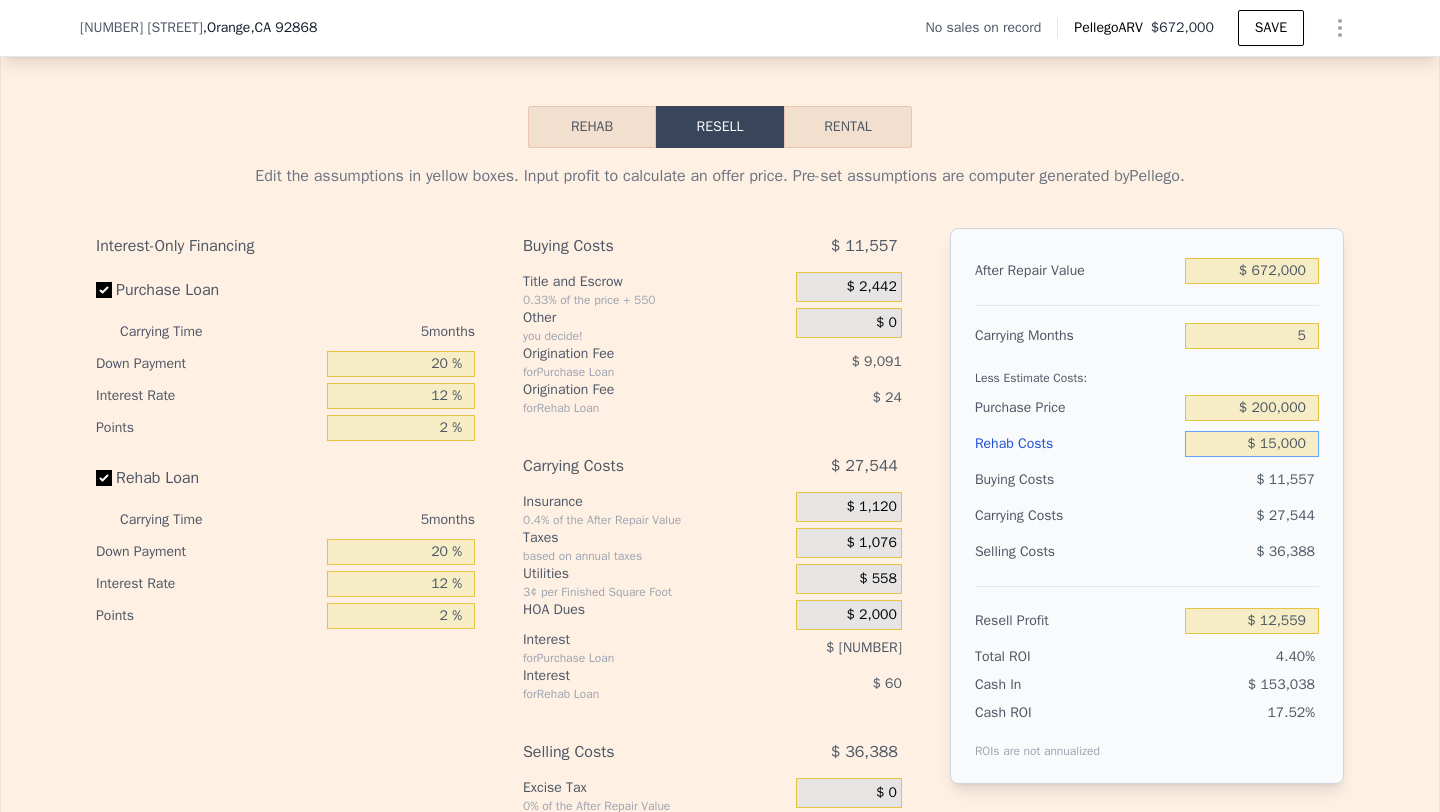 type on "$ 150,000" 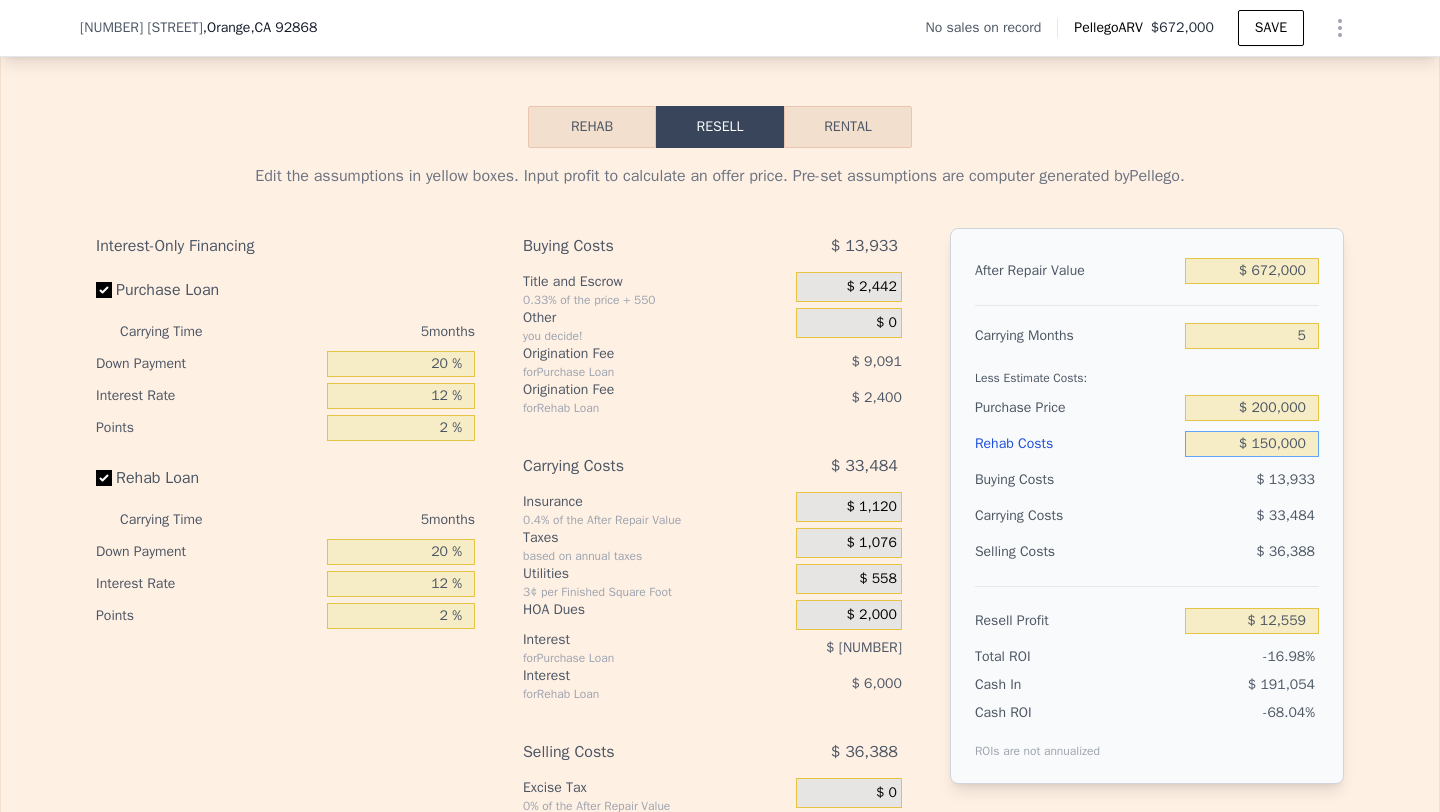 type on "-$ 130,001" 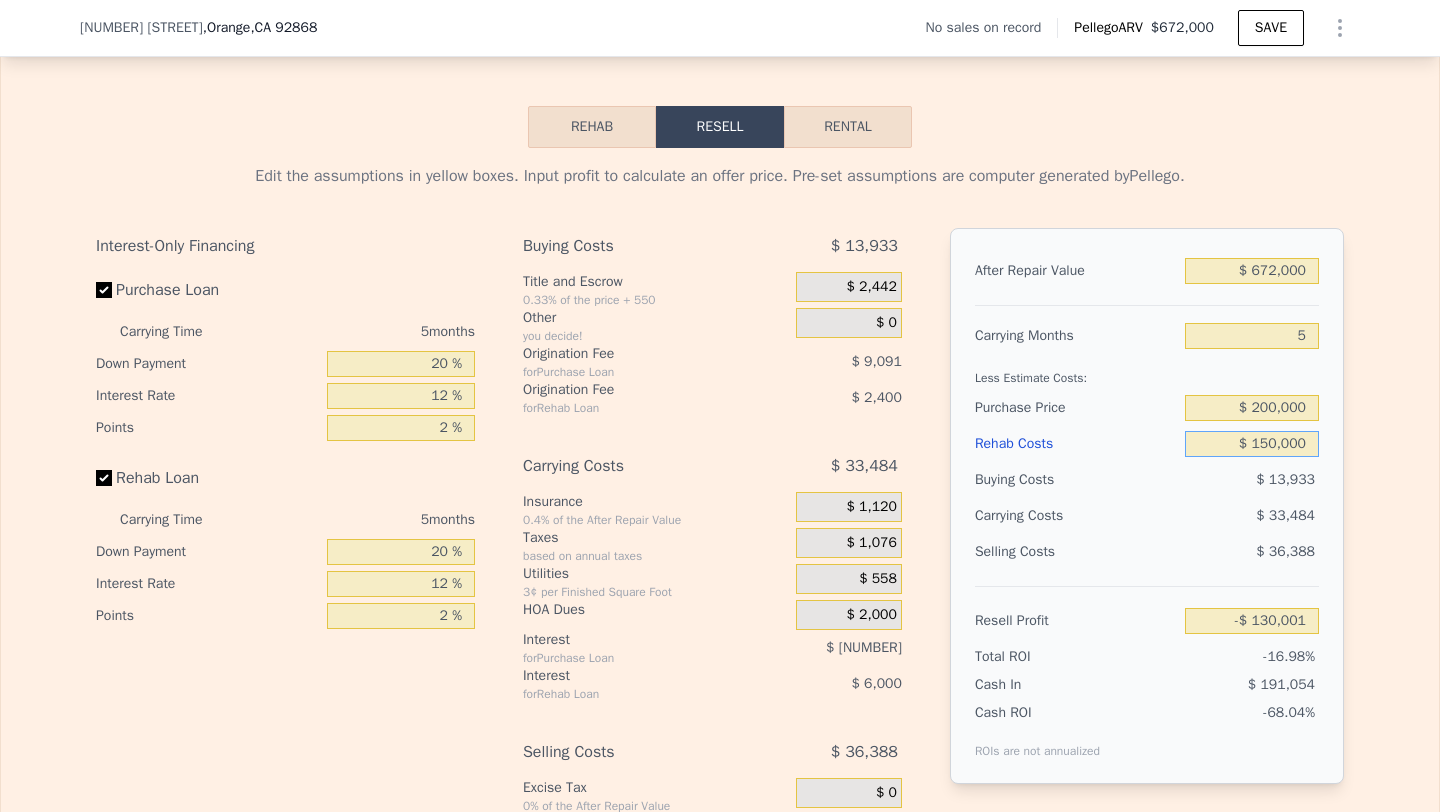 type on "$ 150,000" 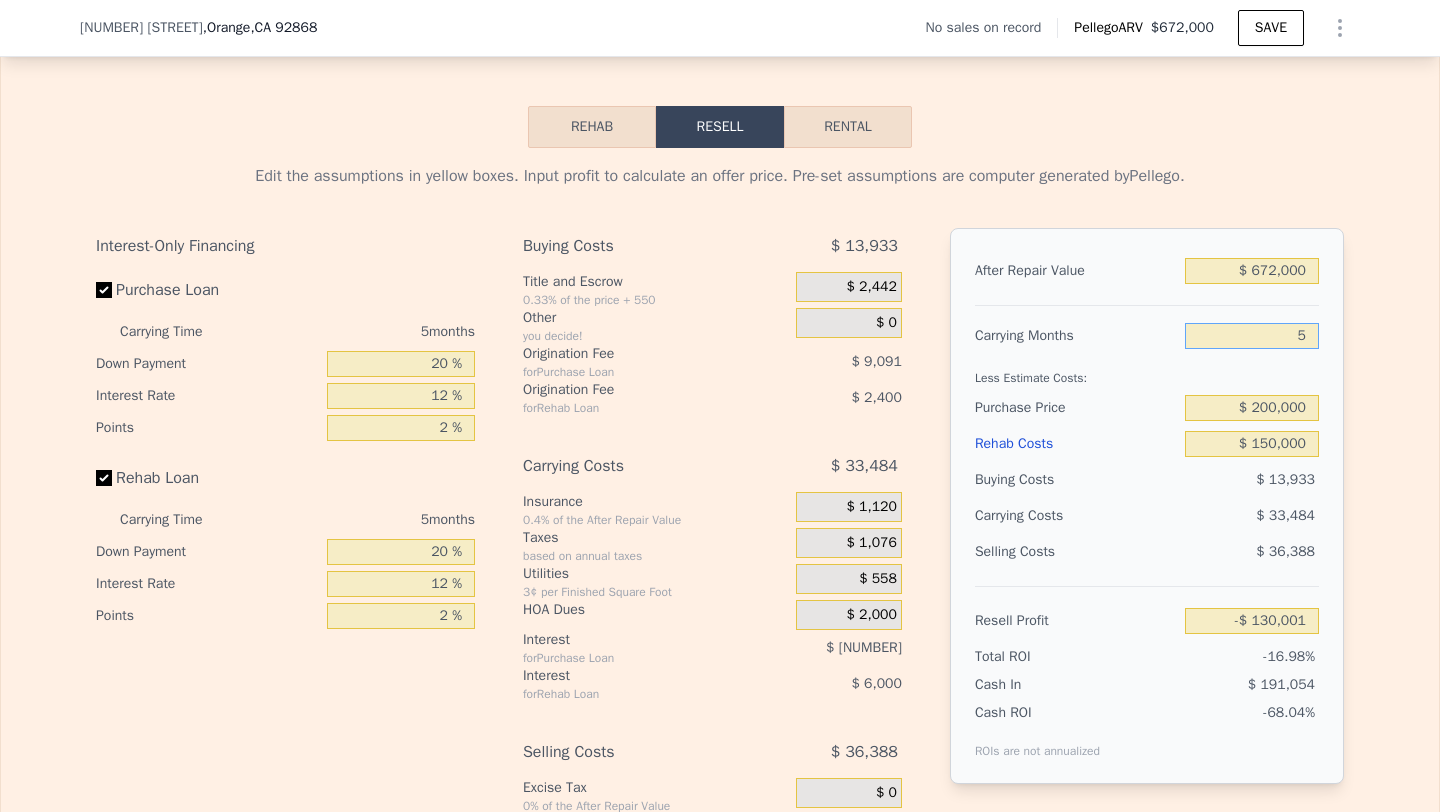 click on "5" at bounding box center (1252, 336) 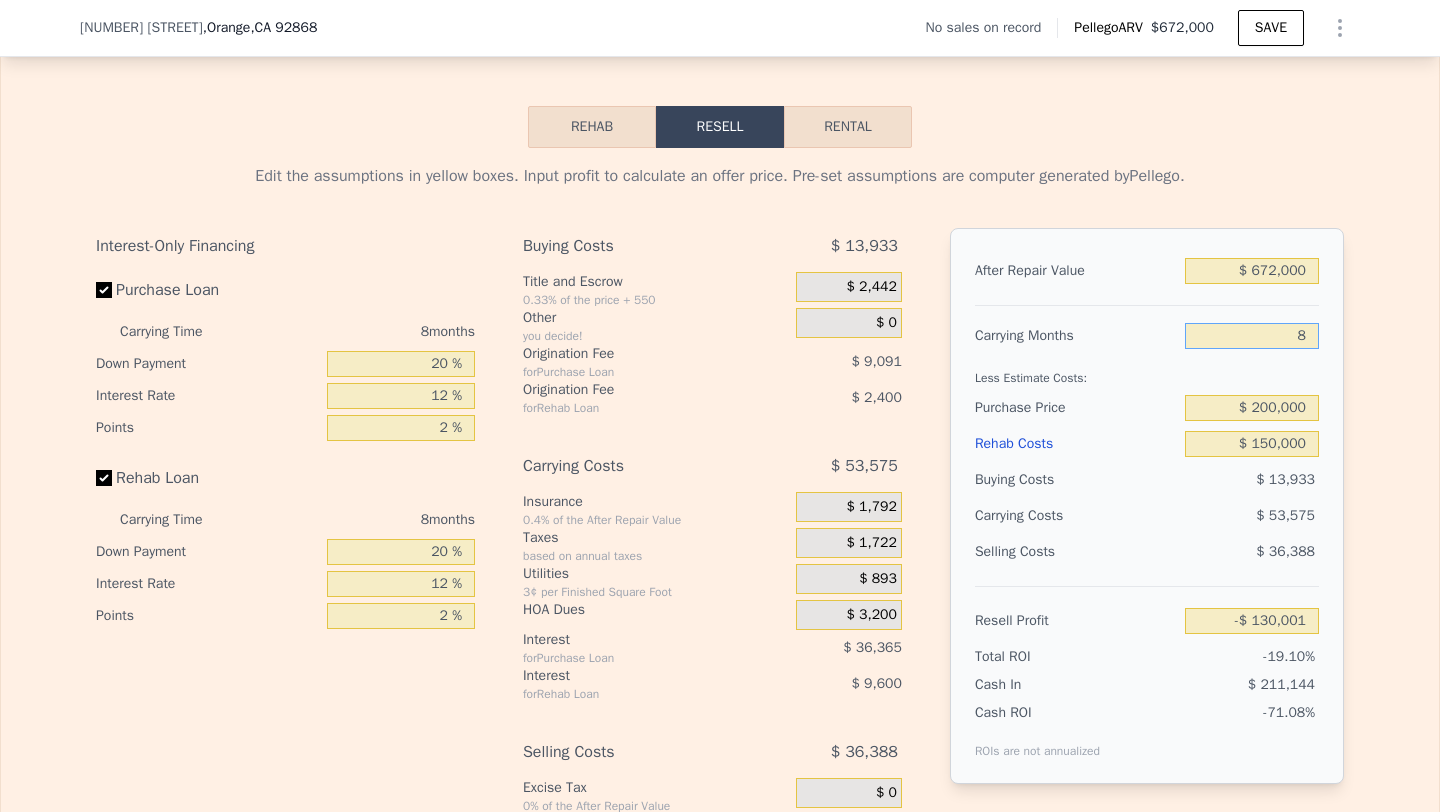 type on "-$ 150,092" 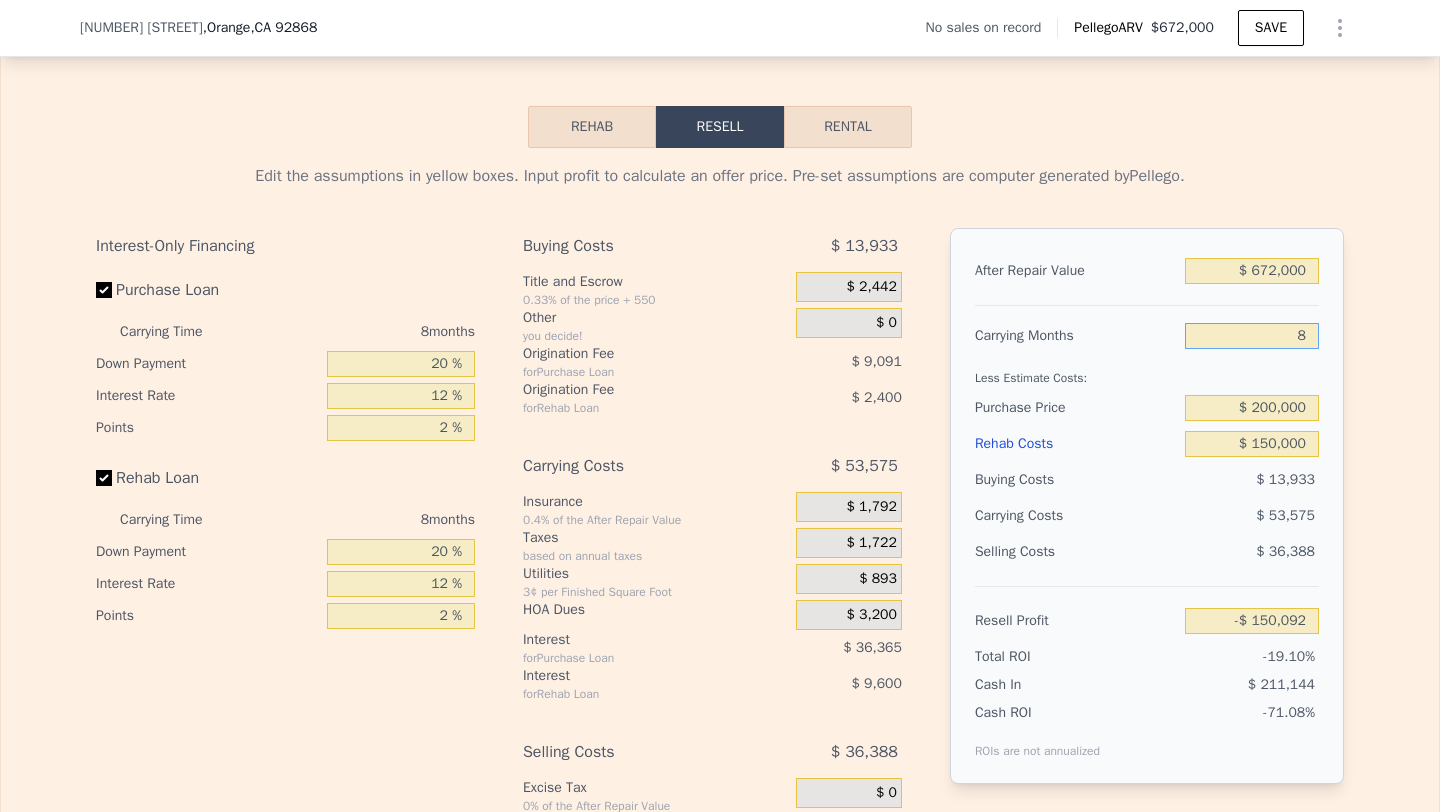 type on "8" 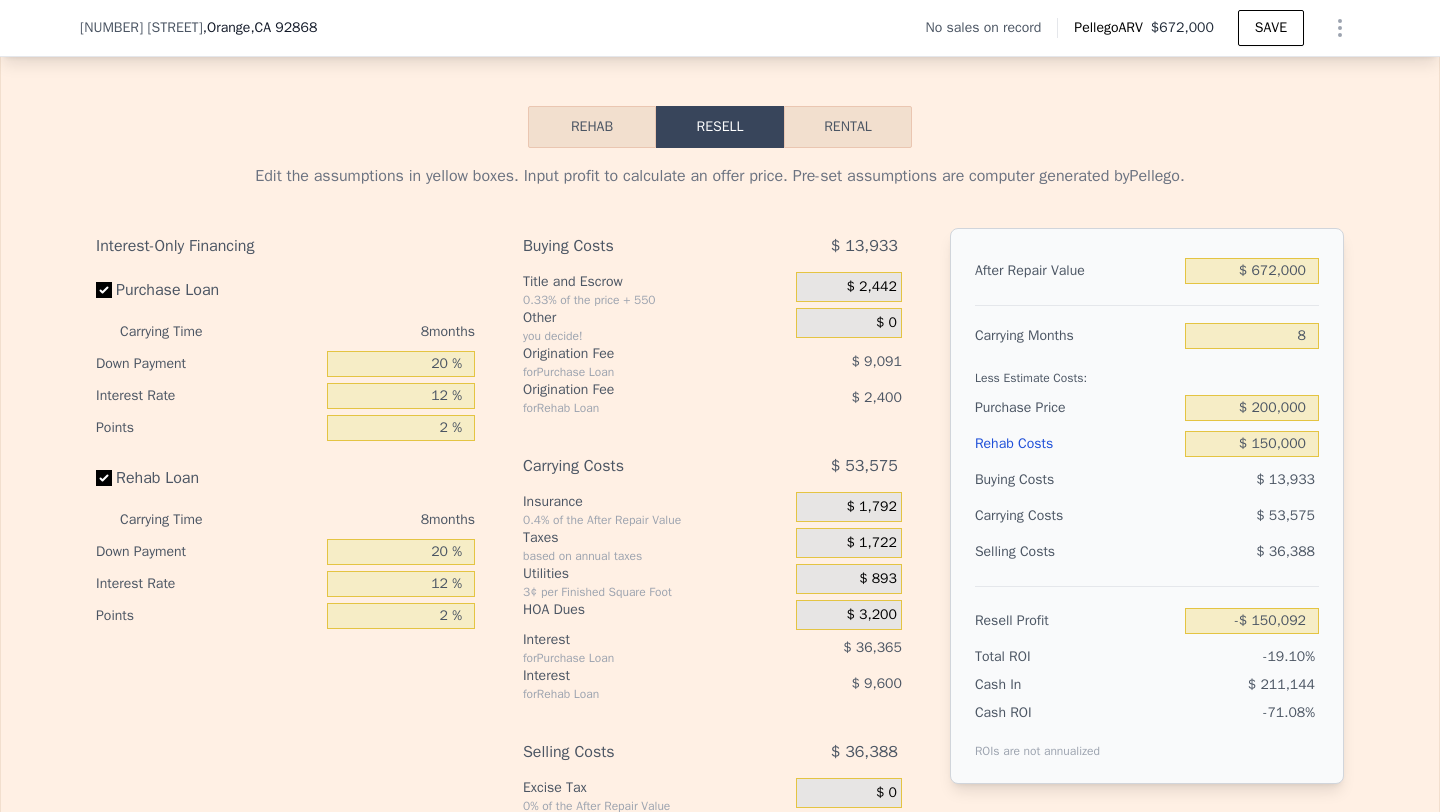 click on "Edit the assumptions in yellow boxes. Input profit to calculate an offer price. Pre-set assumptions are computer generated by  Pellego . Interest-Only Financing Purchase Loan Carrying Time 8  months Down Payment 20 % Interest Rate 12 % Points 2 % Rehab Loan Carrying Time 8  months Down Payment 20 % Interest Rate 12 % Points 2 % Buying Costs $ 13,933 Title and Escrow 0.33% of the price + 550 $ 2,442 Other you decide! $ 0 Origination Fee for  Purchase Loan $ 9,091 Origination Fee for  Rehab Loan $ 2,400 Carrying Costs $ 53,575 Insurance 0.4% of the After Repair Value $ 1,792 Taxes based on annual taxes $ 1,722 Utilities 3¢ per Finished Square Foot $ 893 HOA Dues $ 3,200 Interest for  Purchase Loan $ 36,365 Interest for  Rehab Loan $ 9,600 Selling Costs $ 36,388 Excise Tax 0% of the After Repair Value $ 0 Listing Commission 2.5% of the After Repair Value $ 16,800 Selling Commission 2.5% of the After Repair Value $ 16,800 Title and Escrow 0.33% of the After Repair Value $ 2,788 After Repair Value $ 672,000 8" at bounding box center (720, 535) 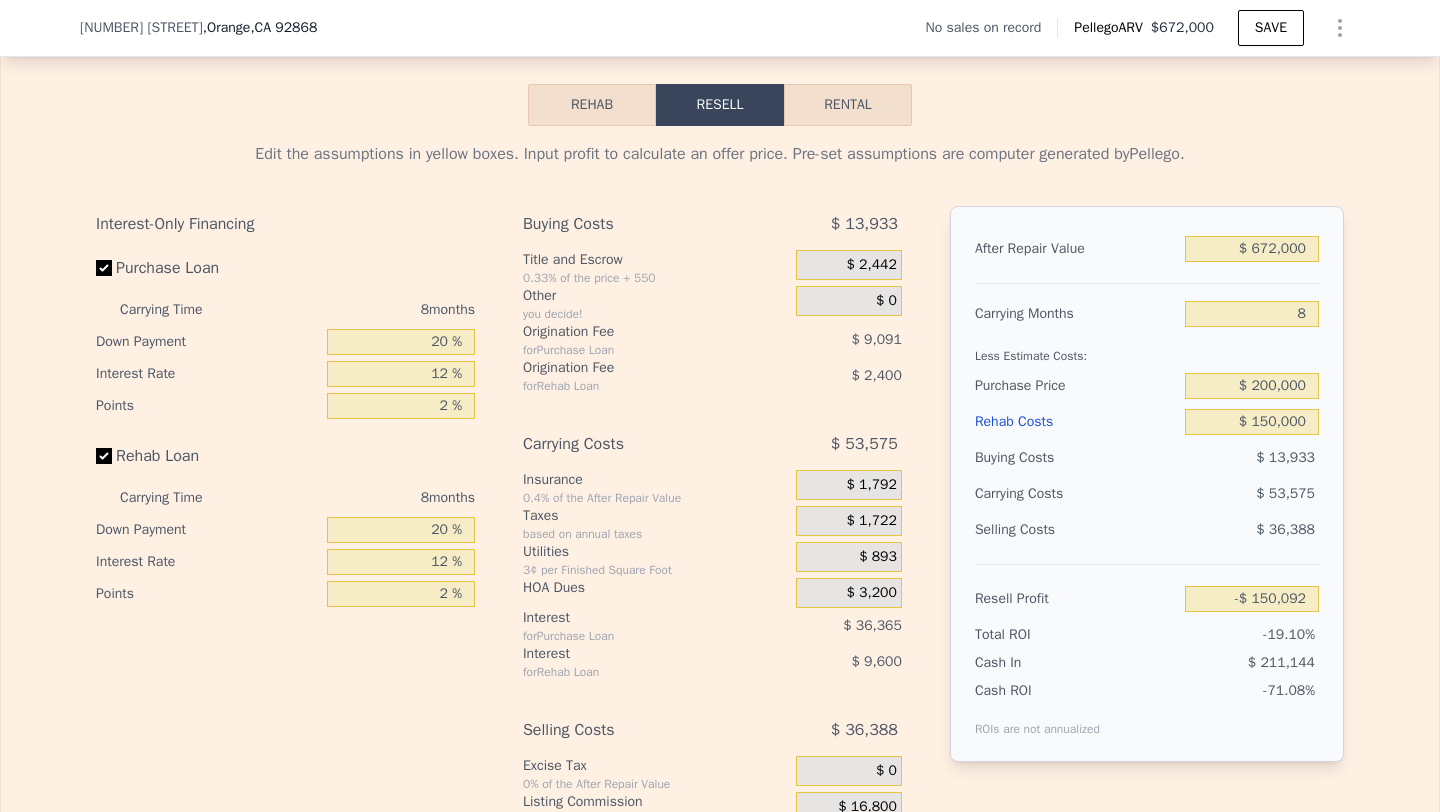 scroll, scrollTop: 2830, scrollLeft: 0, axis: vertical 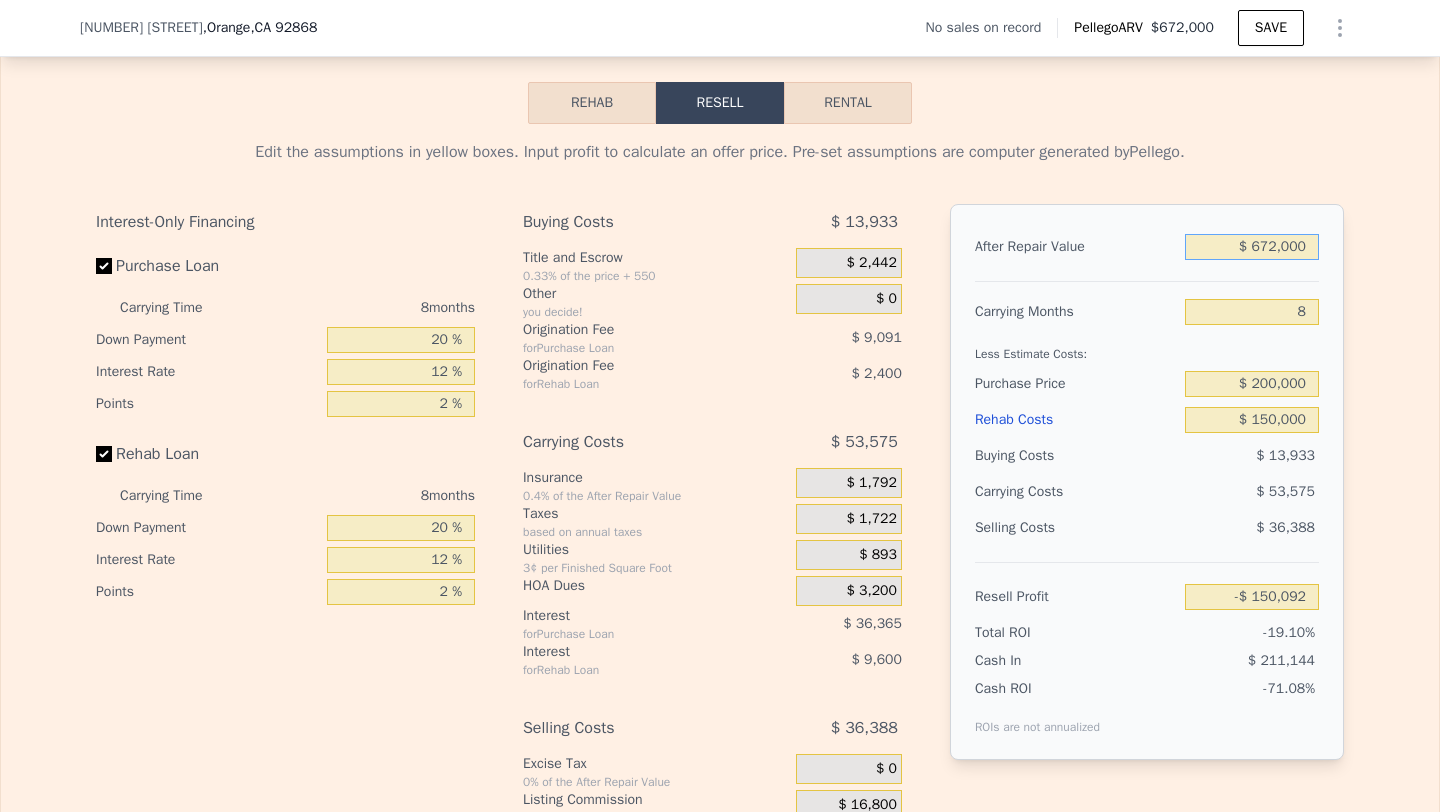 click on "$ 672,000" at bounding box center [1252, 247] 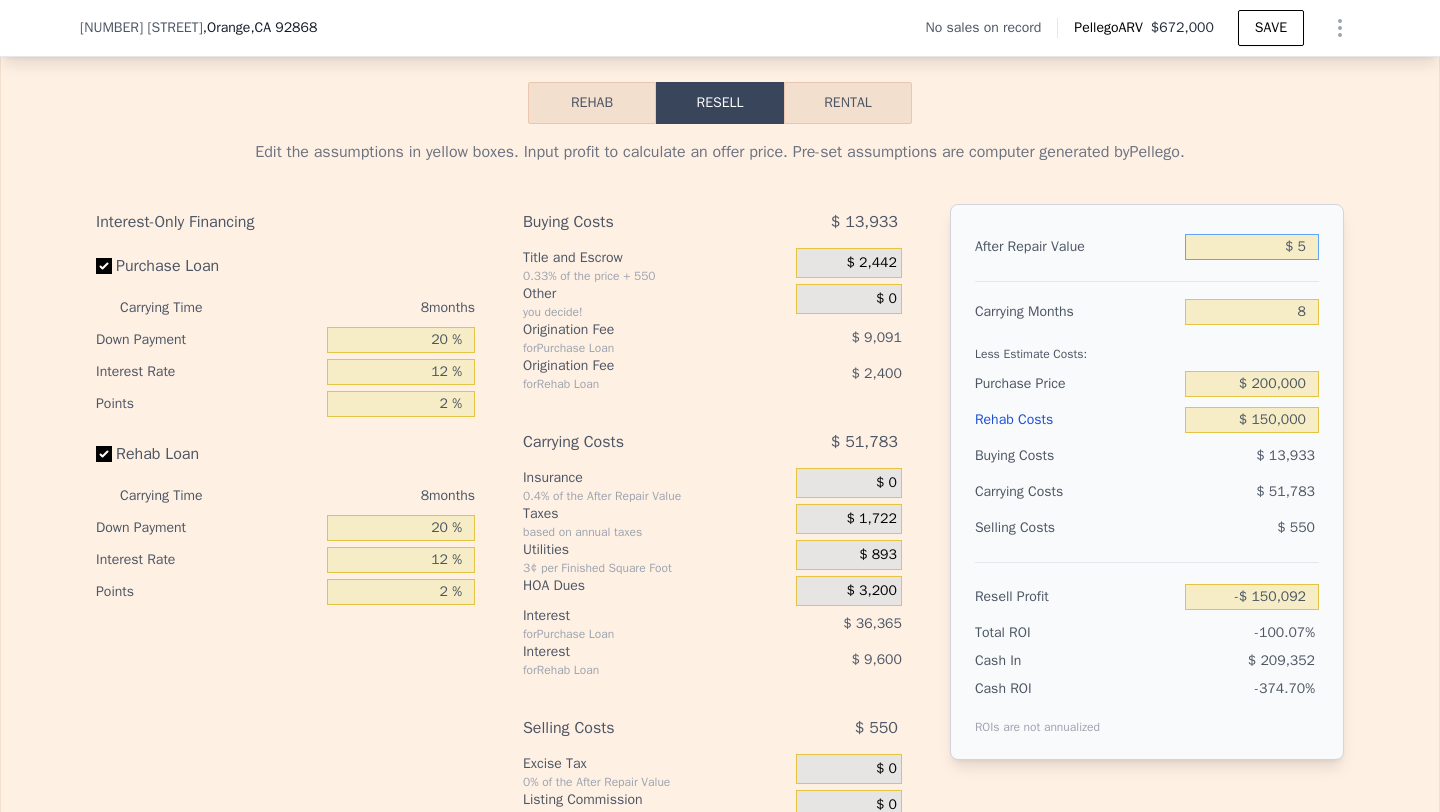 type on "-$ 784,457" 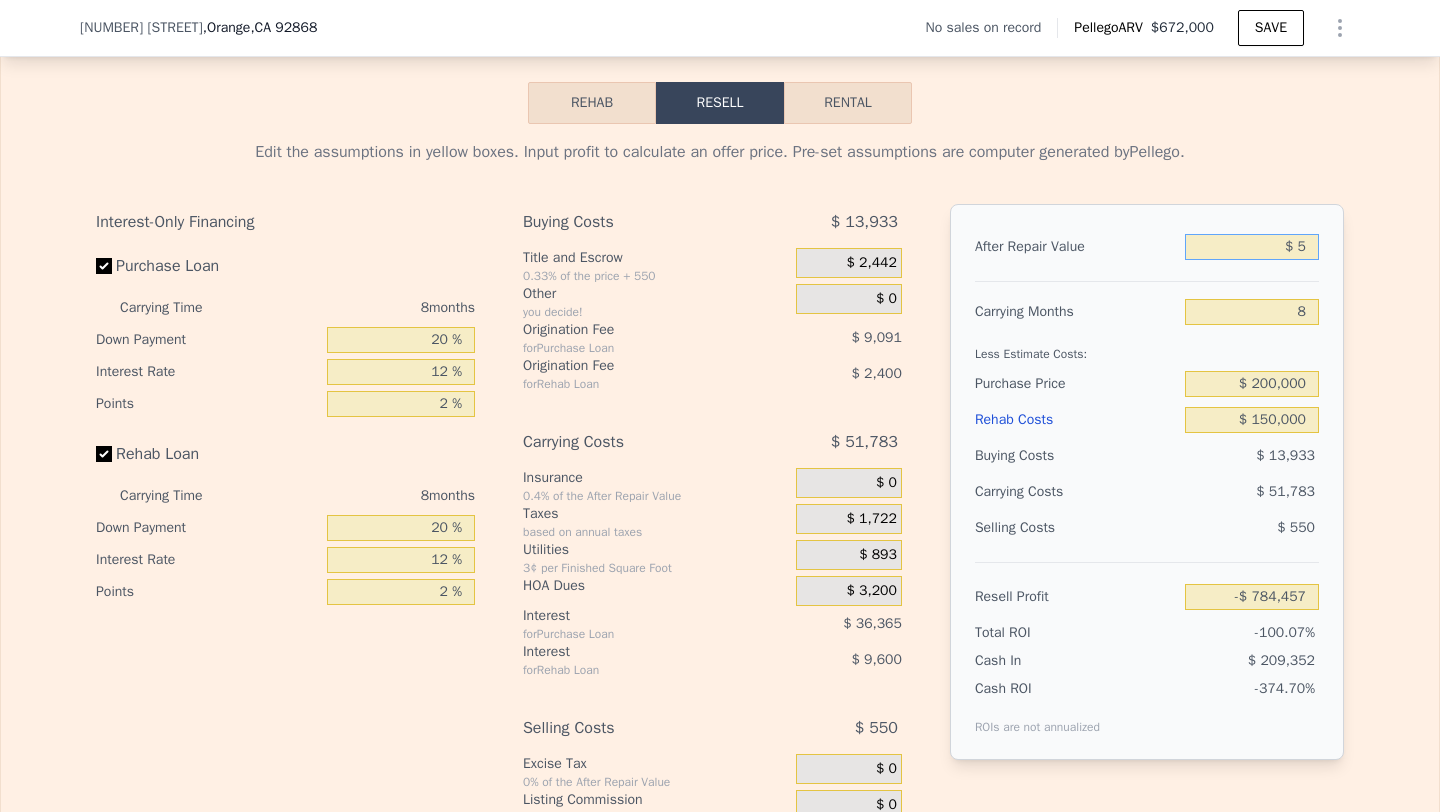 type on "$ 50" 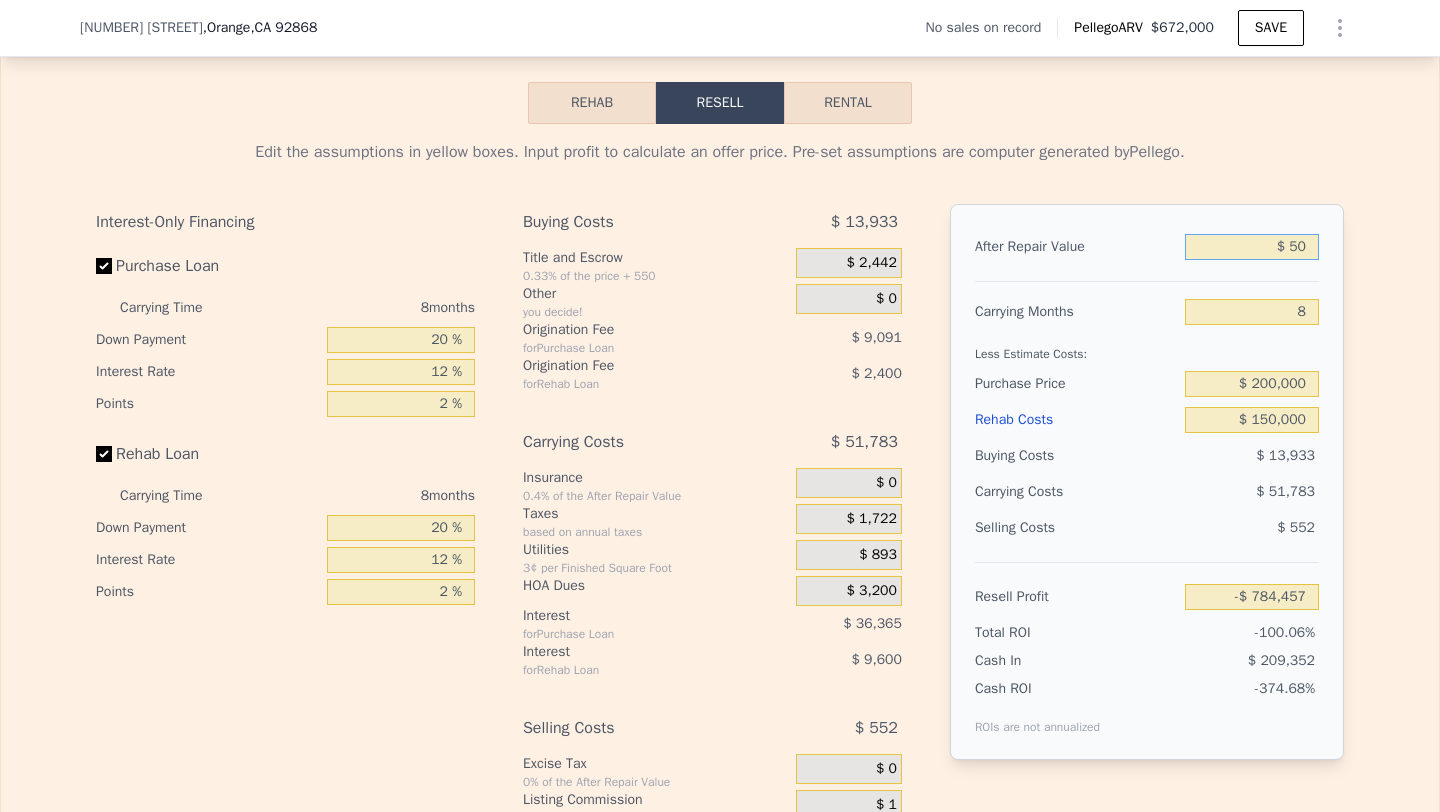 type on "-$ 784,414" 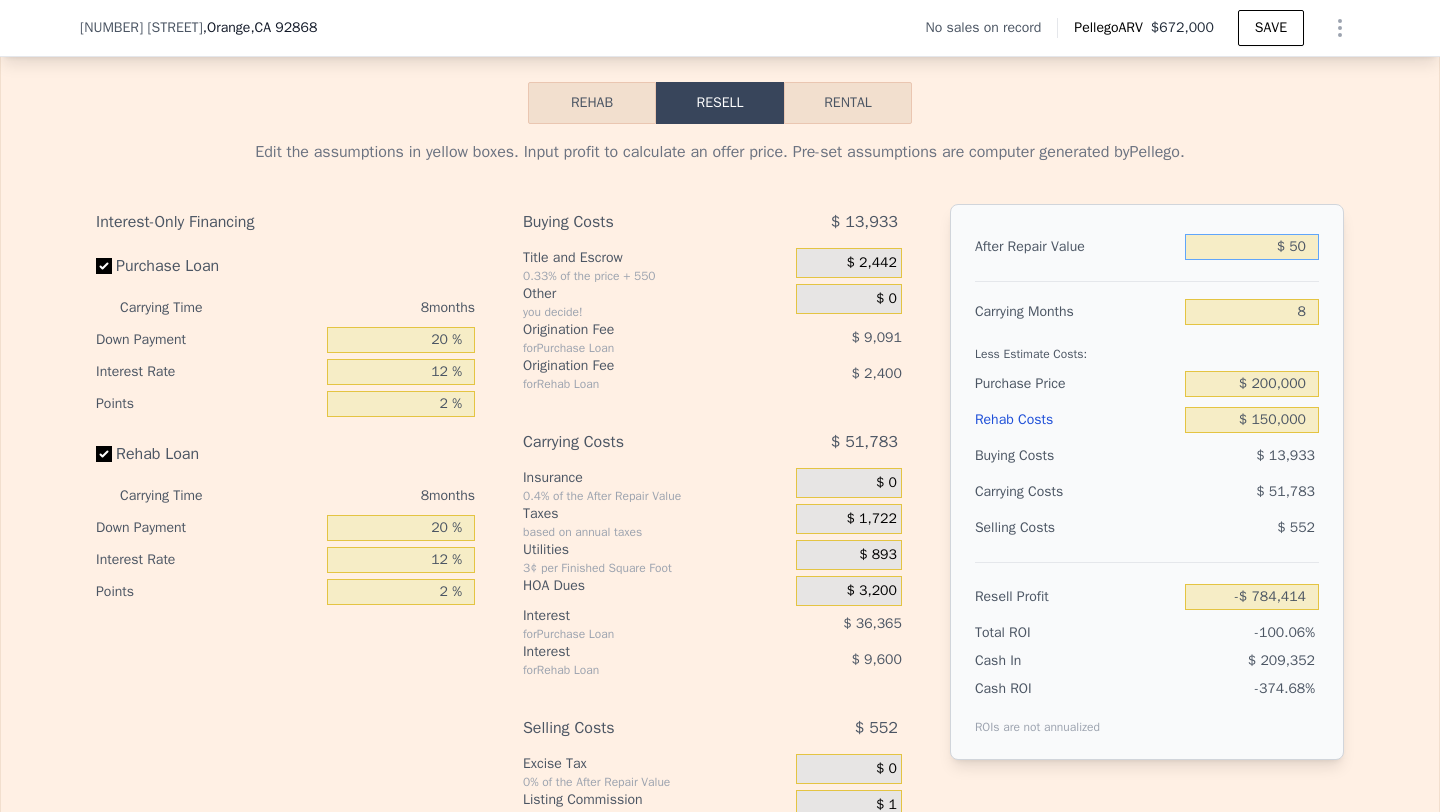 type on "$ 500" 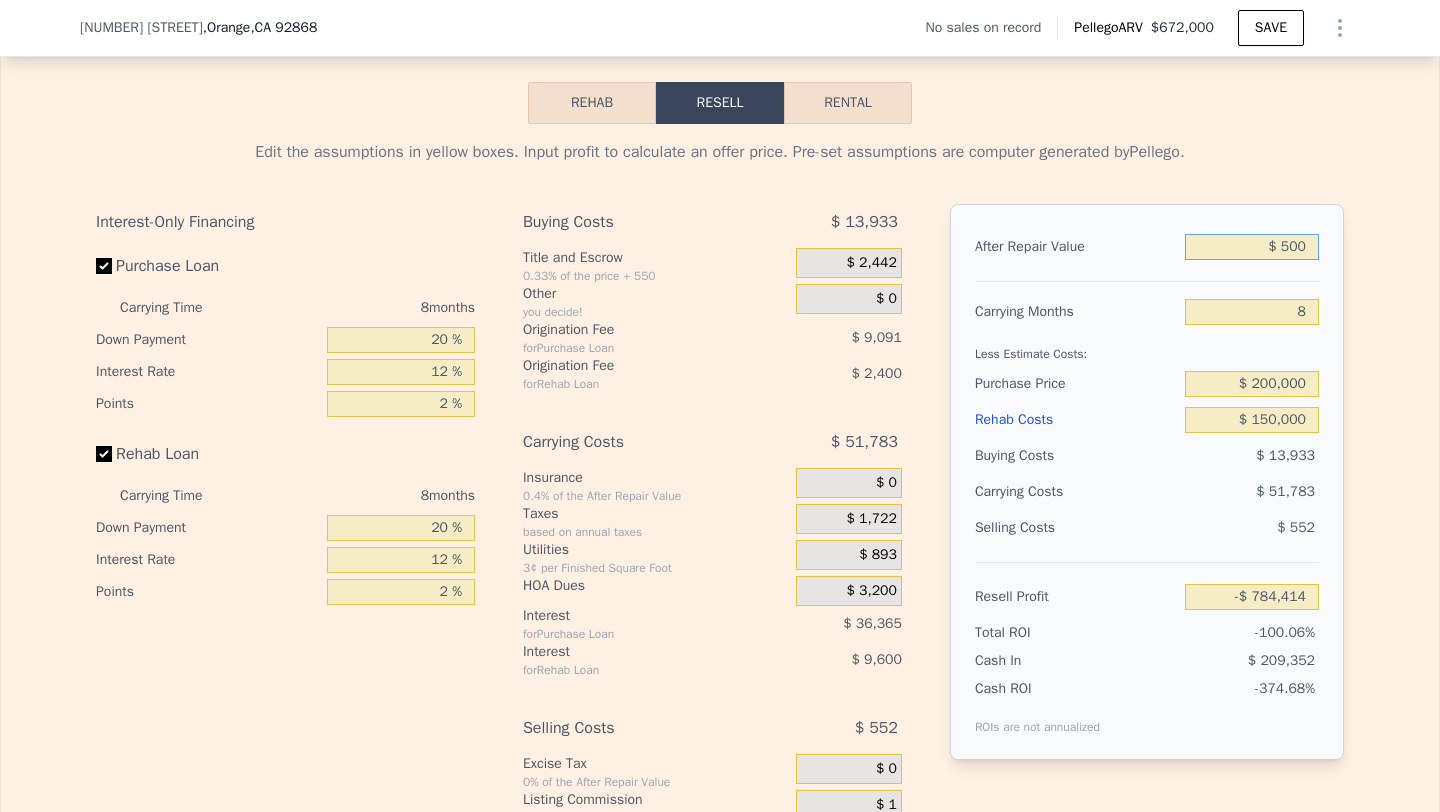 type on "-$ 783,991" 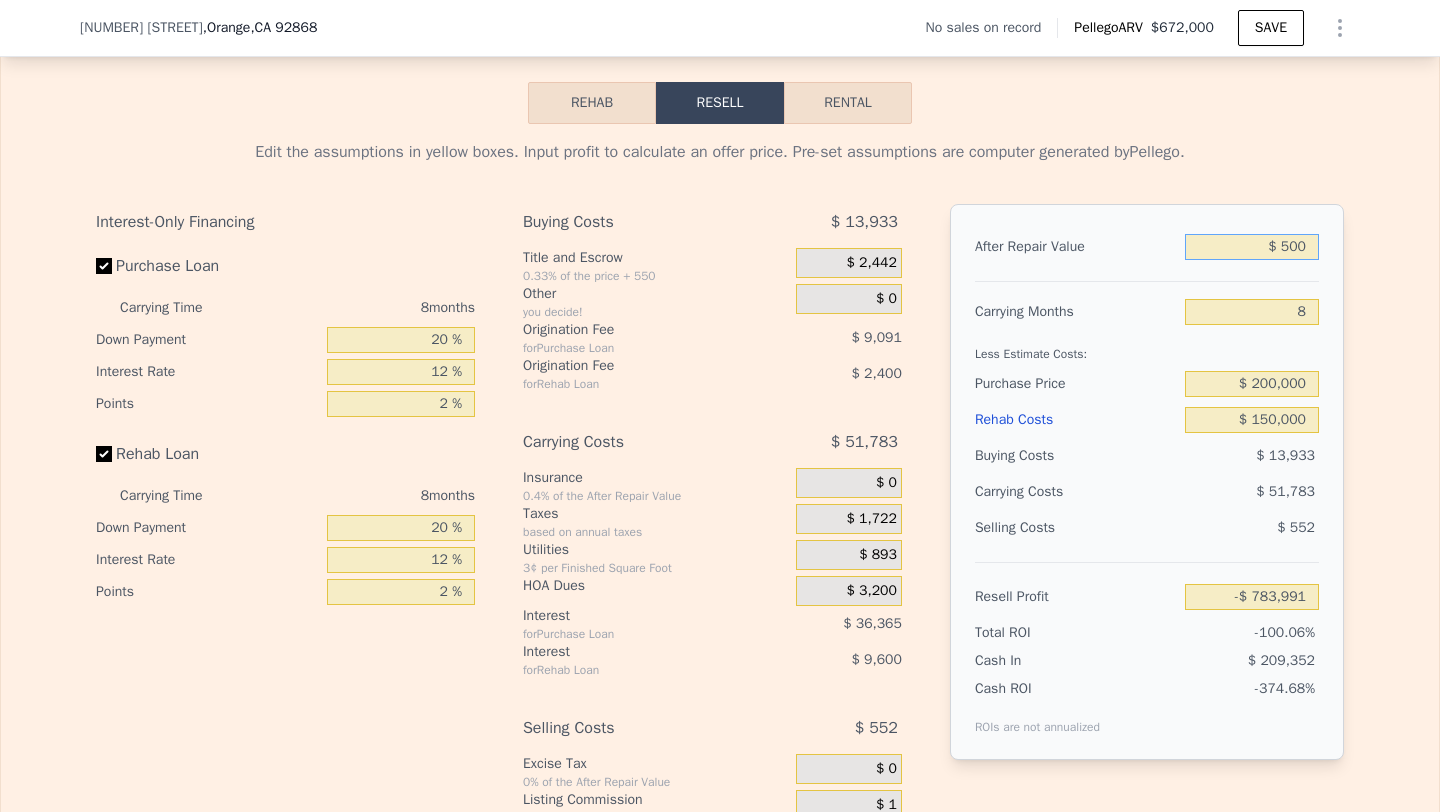 type on "$ 5,000" 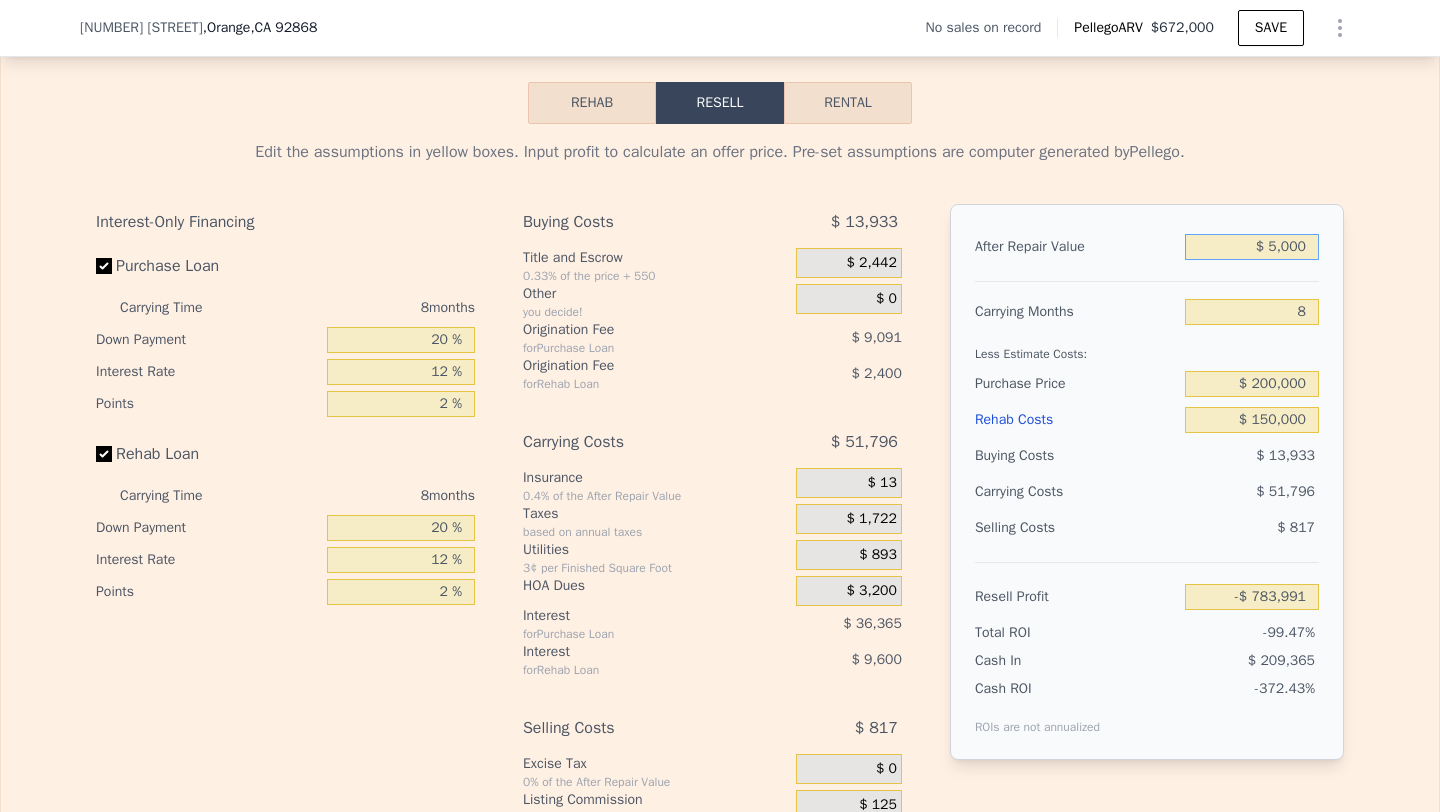type on "-$ 779,742" 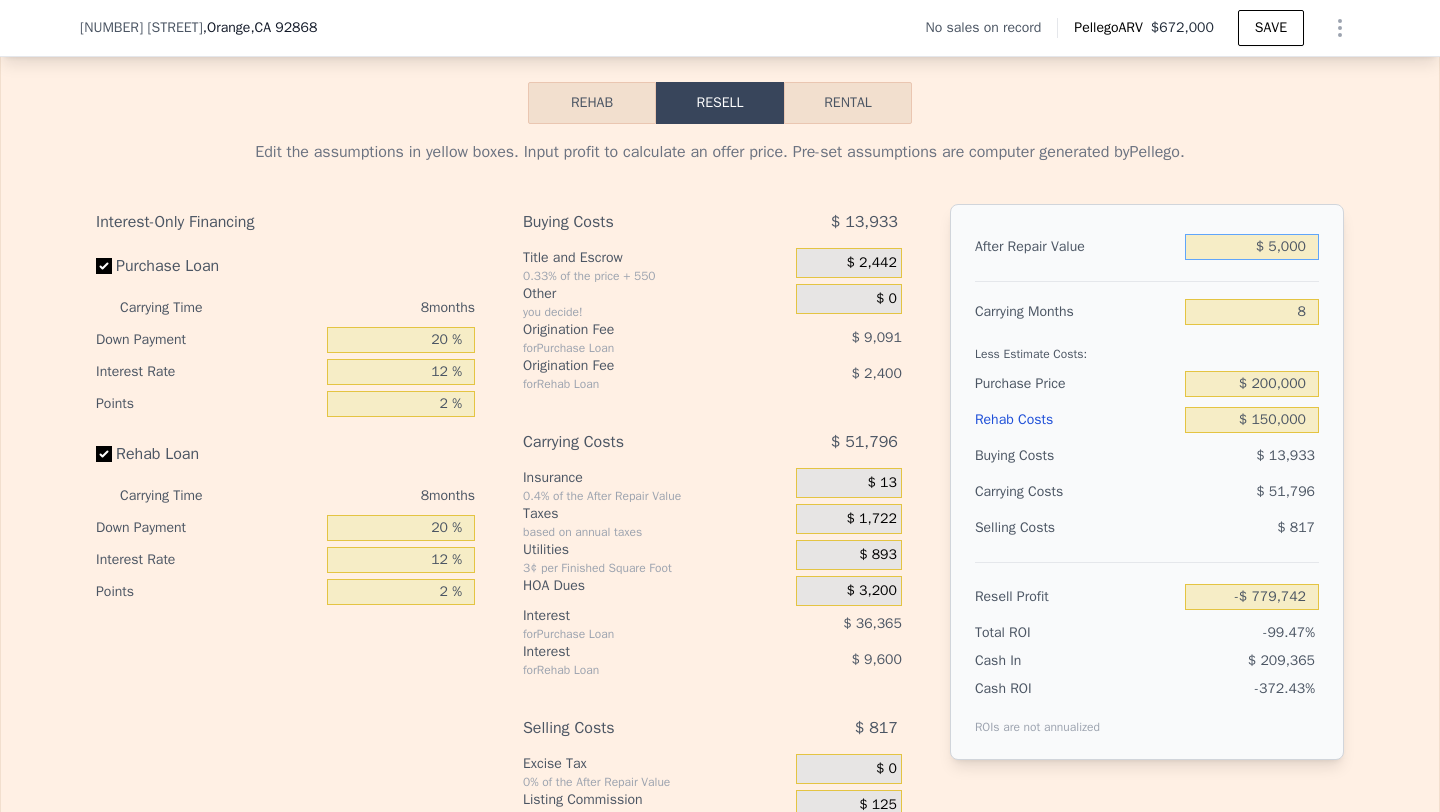type on "$ 50,000" 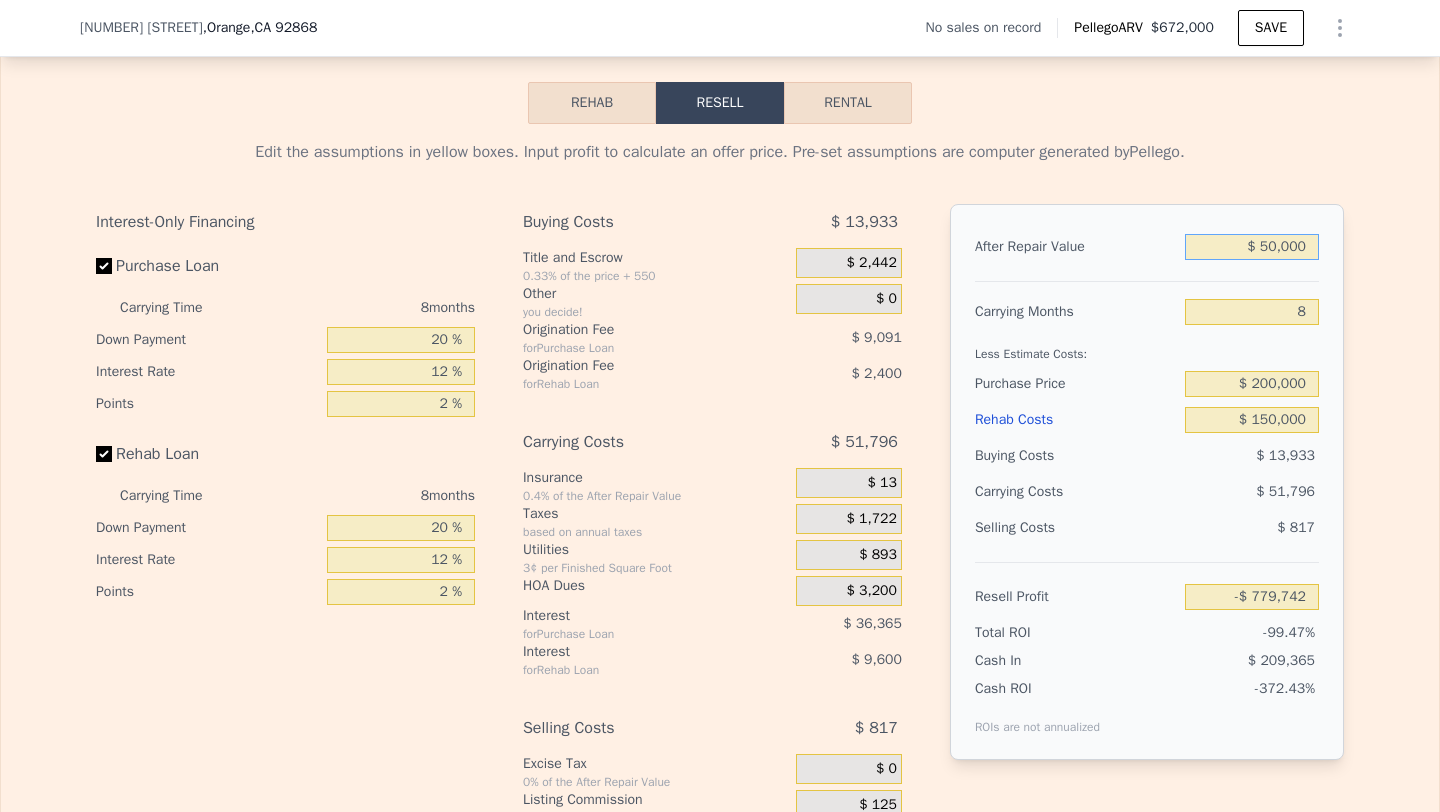 type on "-$ 737,262" 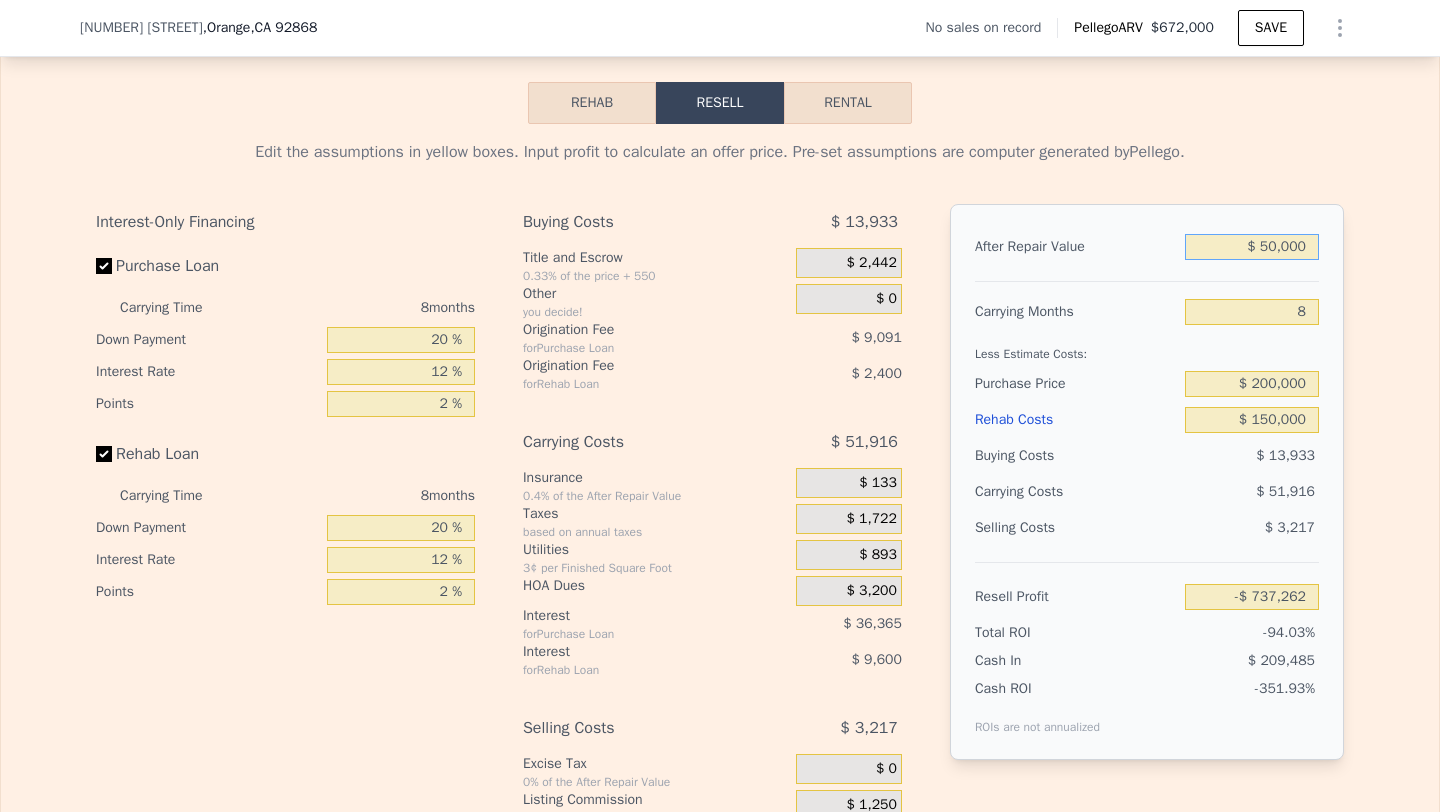 type on "$ 500,000" 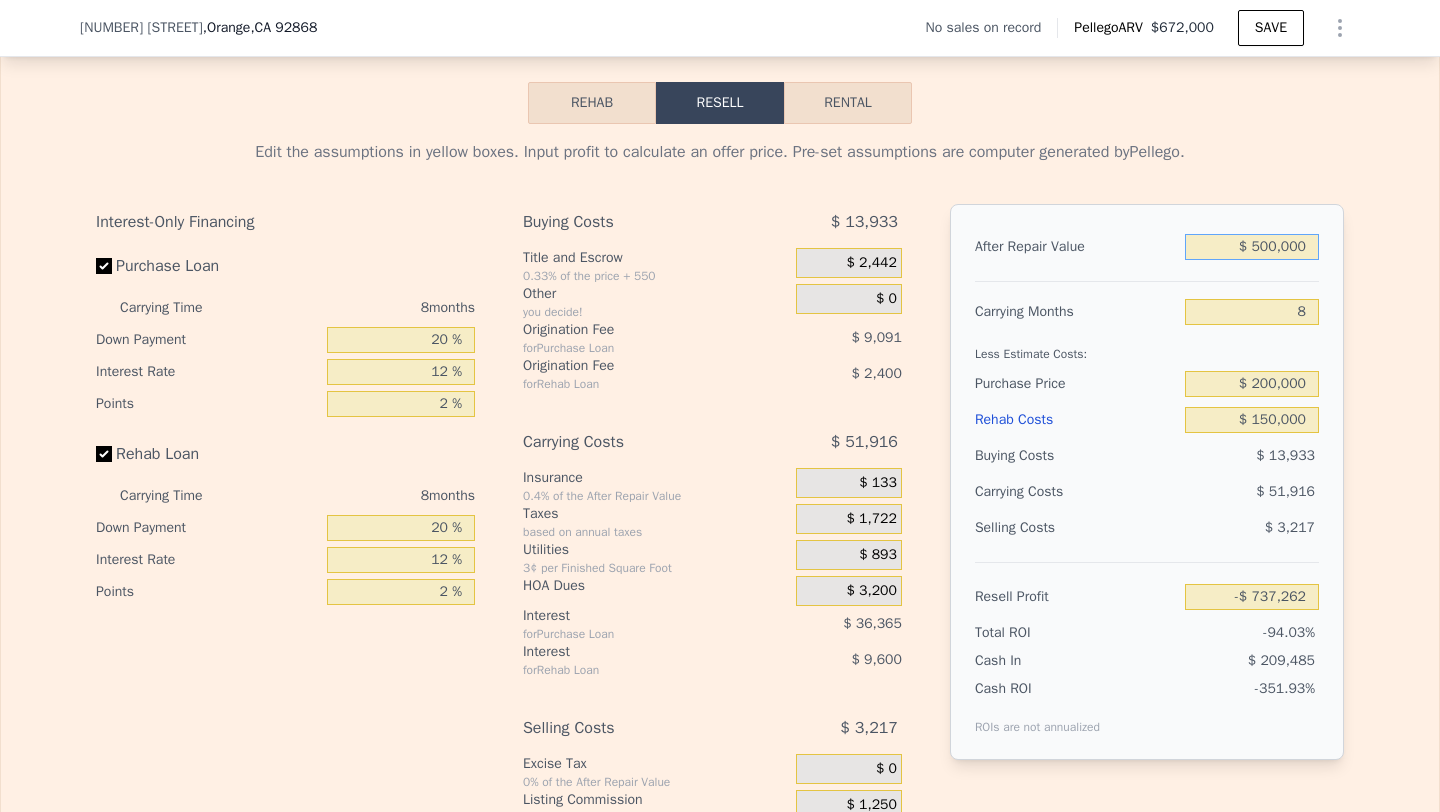 type on "-$ 312,460" 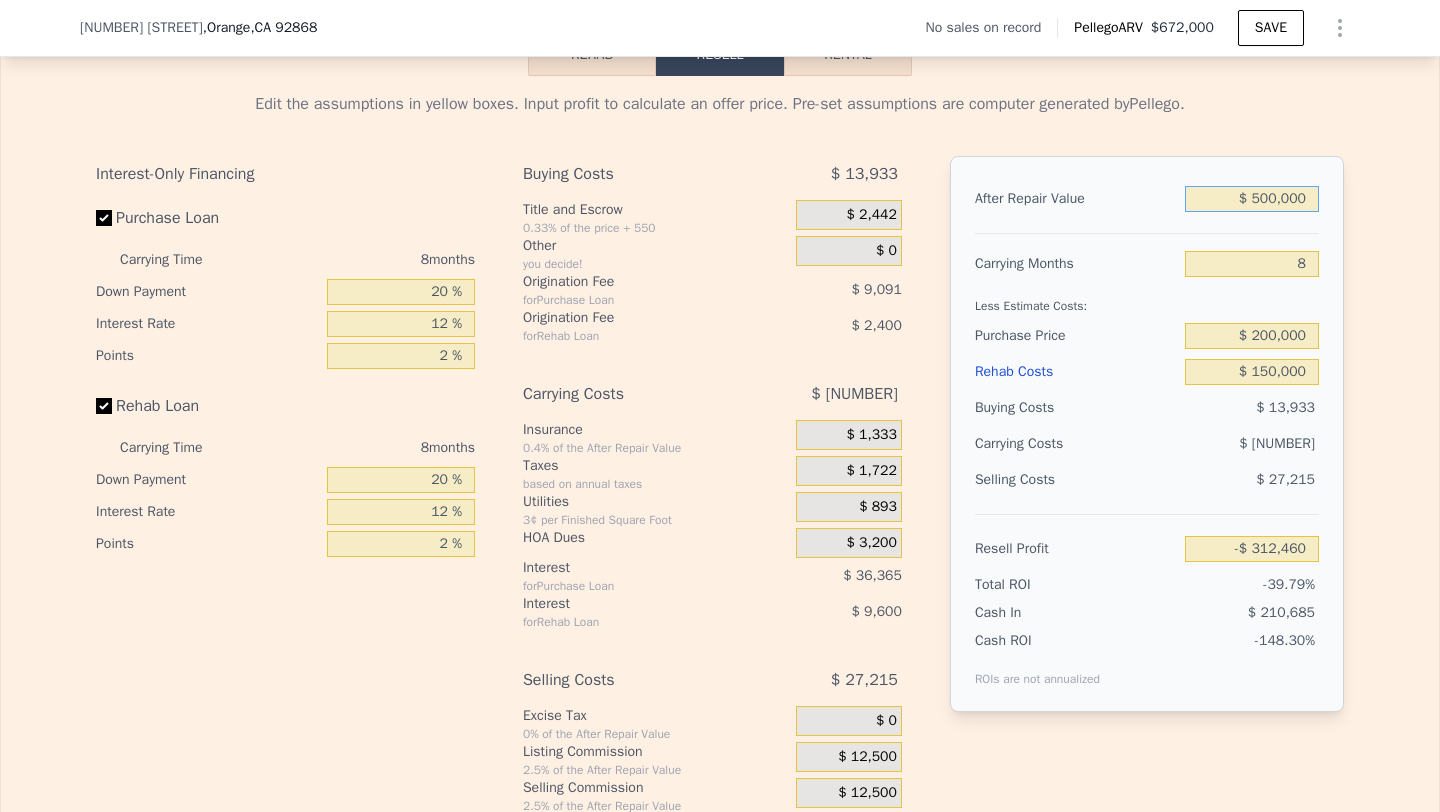 scroll, scrollTop: 2883, scrollLeft: 0, axis: vertical 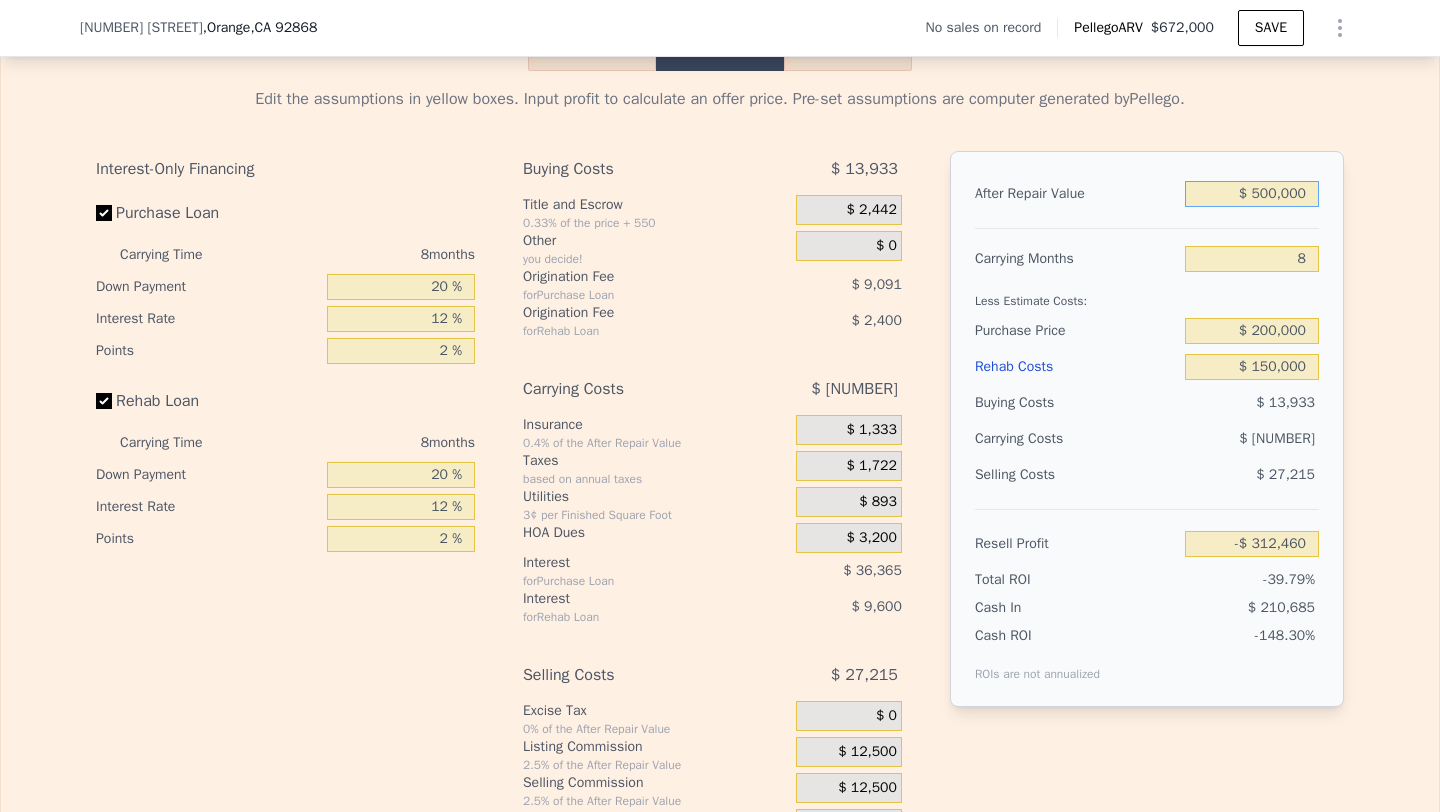 type on "$ 500,000" 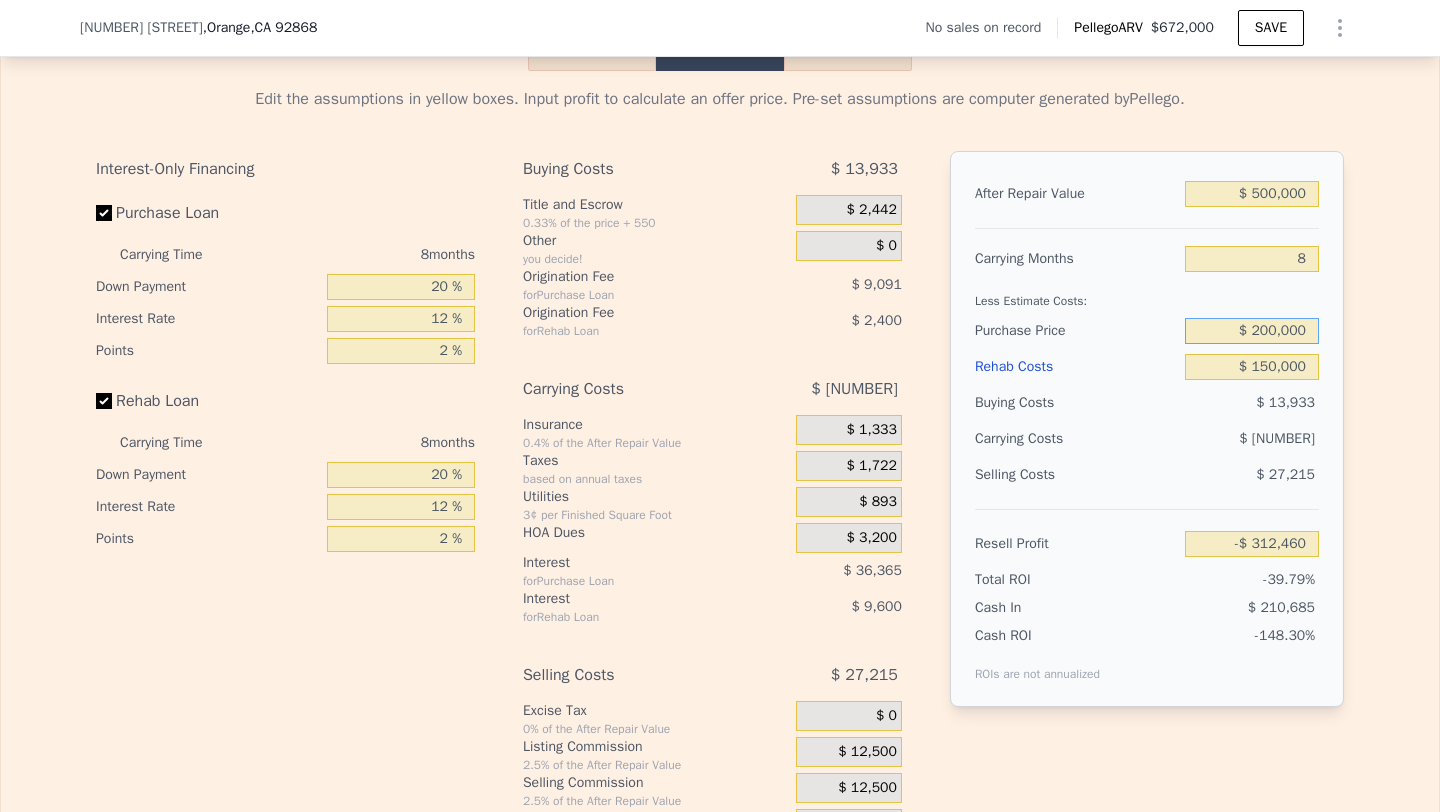 click on "$ 200,000" at bounding box center (1252, 331) 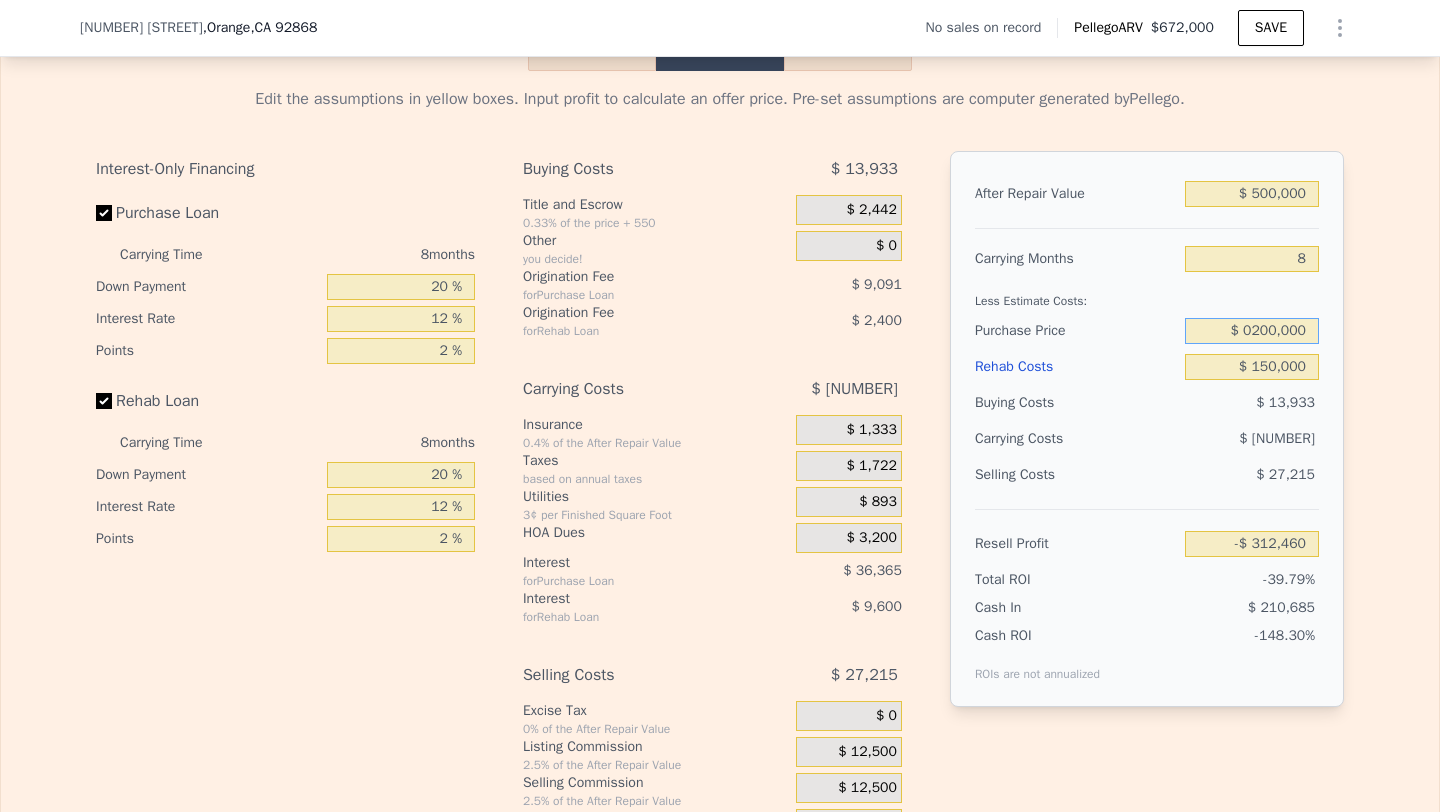 type on "$ 200,000" 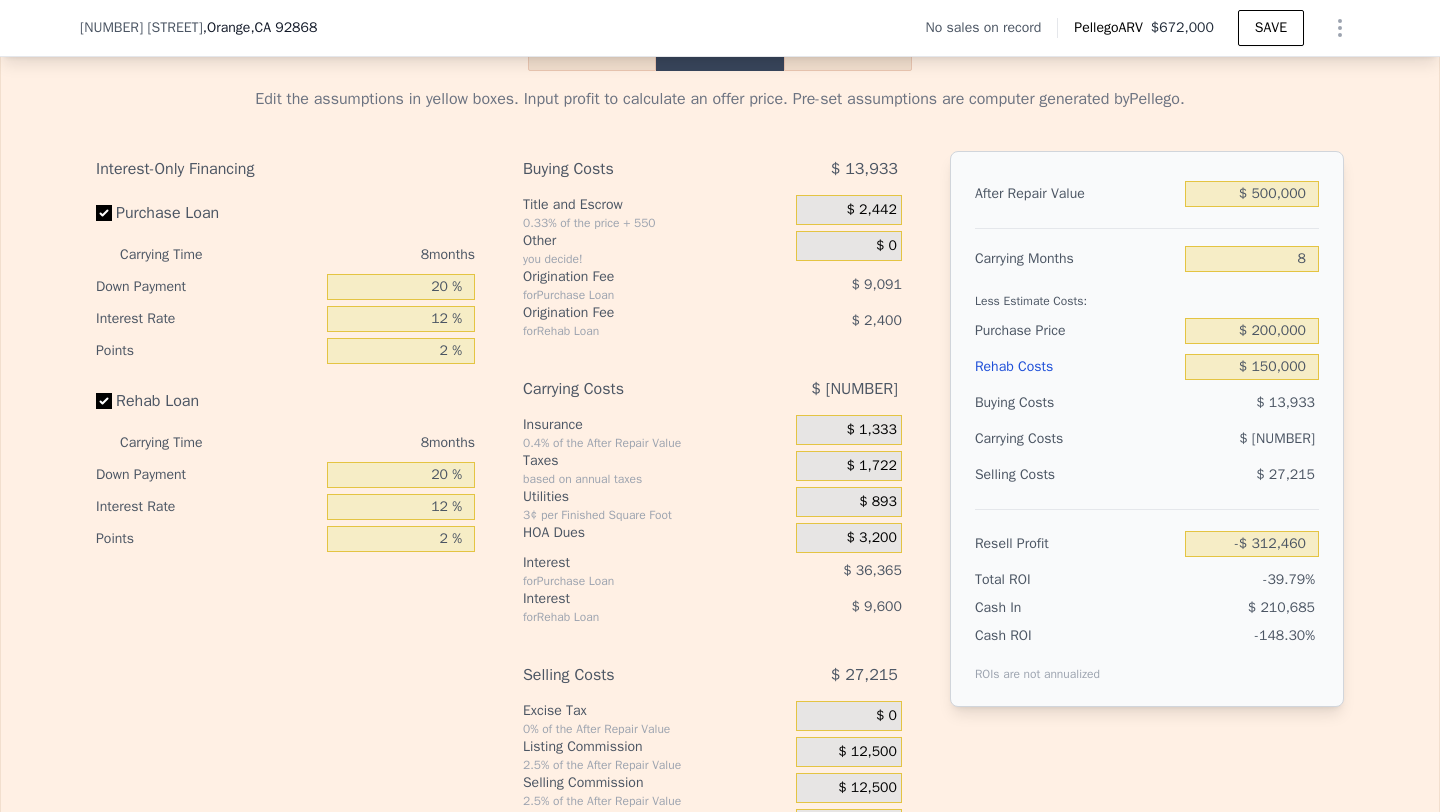 click on "Edit the assumptions in yellow boxes. Input profit to calculate an offer price. Pre-set assumptions are computer generated by  Pellego . Interest-Only Financing Purchase Loan Carrying Time 8  months Down Payment 20 % Interest Rate 12 % Points 2 % Rehab Loan Carrying Time 8  months Down Payment 20 % Interest Rate 12 % Points 2 % Buying Costs $ 13,933 Title and Escrow 0.33% of the price + 550 $ 2,442 Other you decide! $ 0 Origination Fee for  Purchase Loan $ 9,091 Origination Fee for  Rehab Loan $ 2,400 Carrying Costs $ 53,116 Insurance 0.4% of the After Repair Value $ 1,333 Taxes based on annual taxes $ 1,722 Utilities 3¢ per Finished Square Foot $ 893 HOA Dues $ 3,200 Interest for  Purchase Loan $ 36,365 Interest for  Rehab Loan $ 9,600 Selling Costs $ 27,215 Excise Tax 0% of the After Repair Value $ 0 Listing Commission 2.5% of the After Repair Value $ 12,500 Selling Commission 2.5% of the After Repair Value $ 12,500 Title and Escrow 0.33% of the After Repair Value $ 2,215 After Repair Value $ 500,000 8" at bounding box center [720, 458] 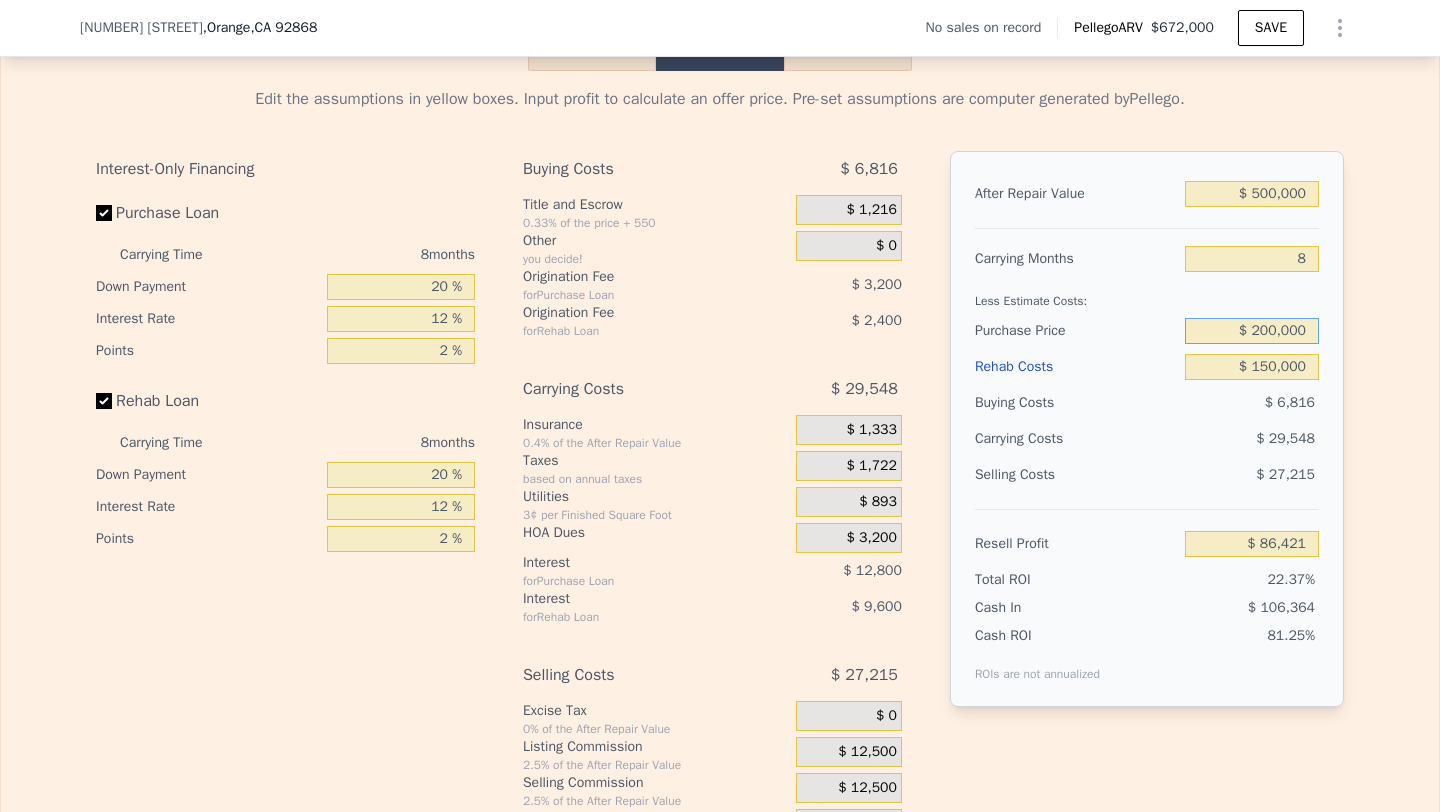 click on "$ 200,000" at bounding box center [1252, 331] 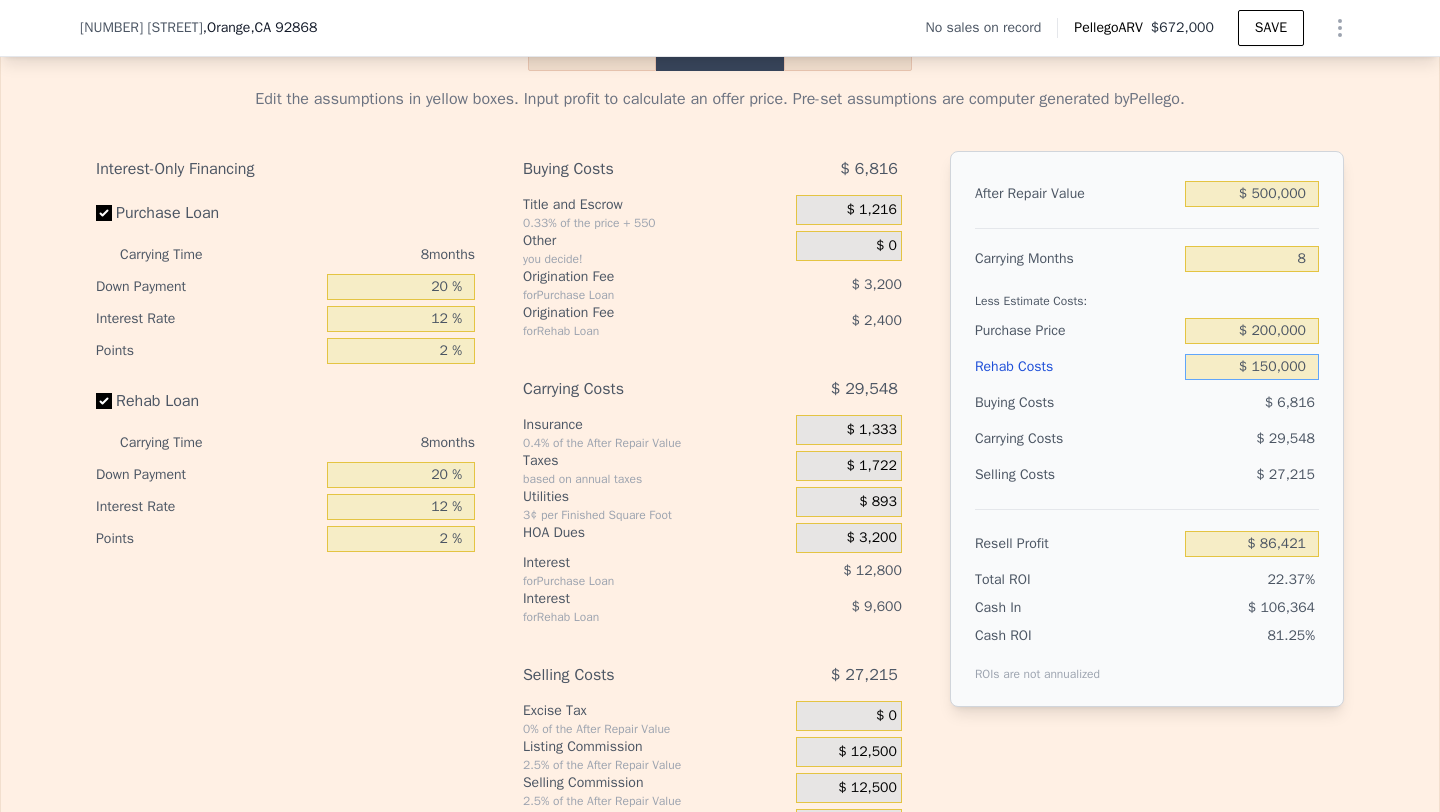 click on "$ 150,000" at bounding box center [1252, 367] 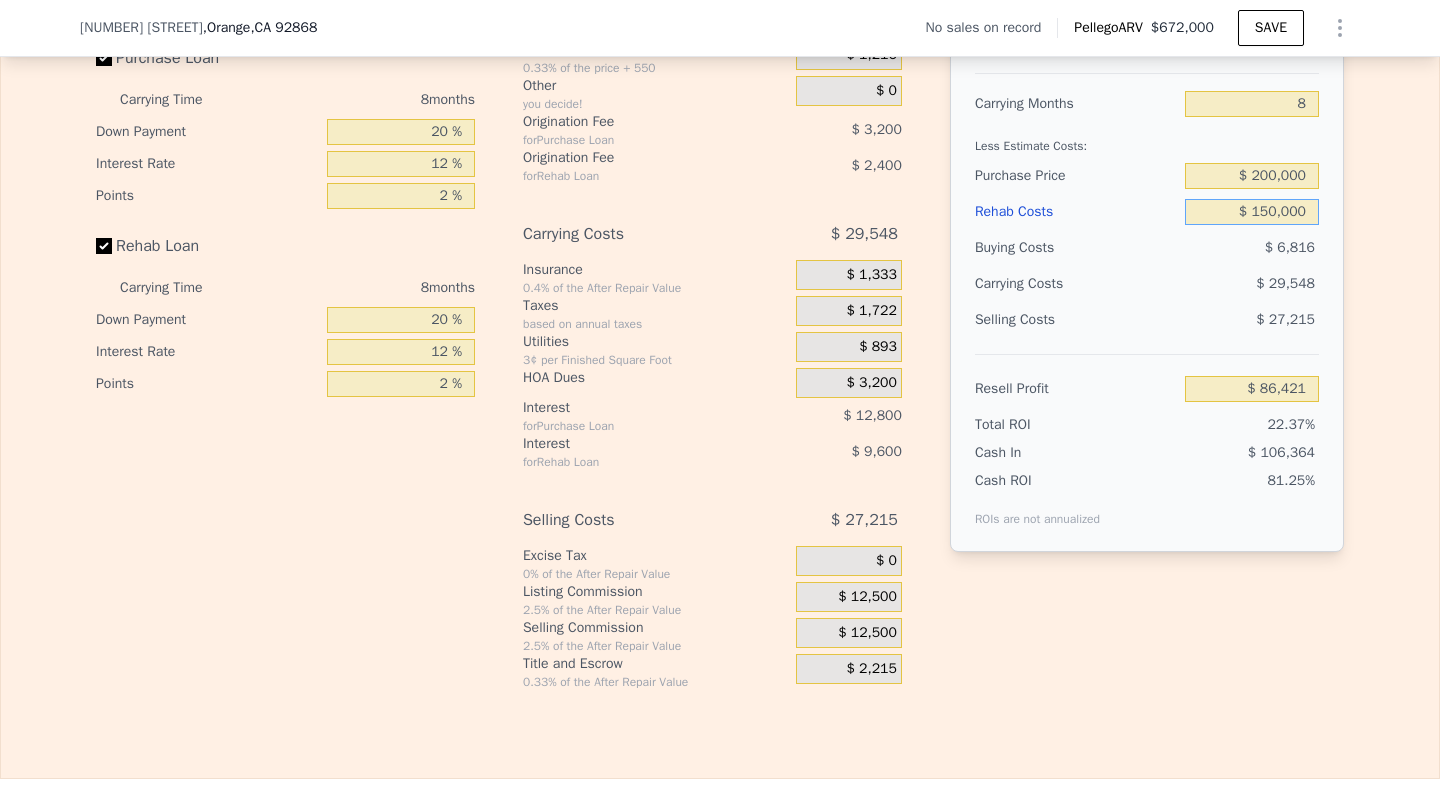 scroll, scrollTop: 3042, scrollLeft: 0, axis: vertical 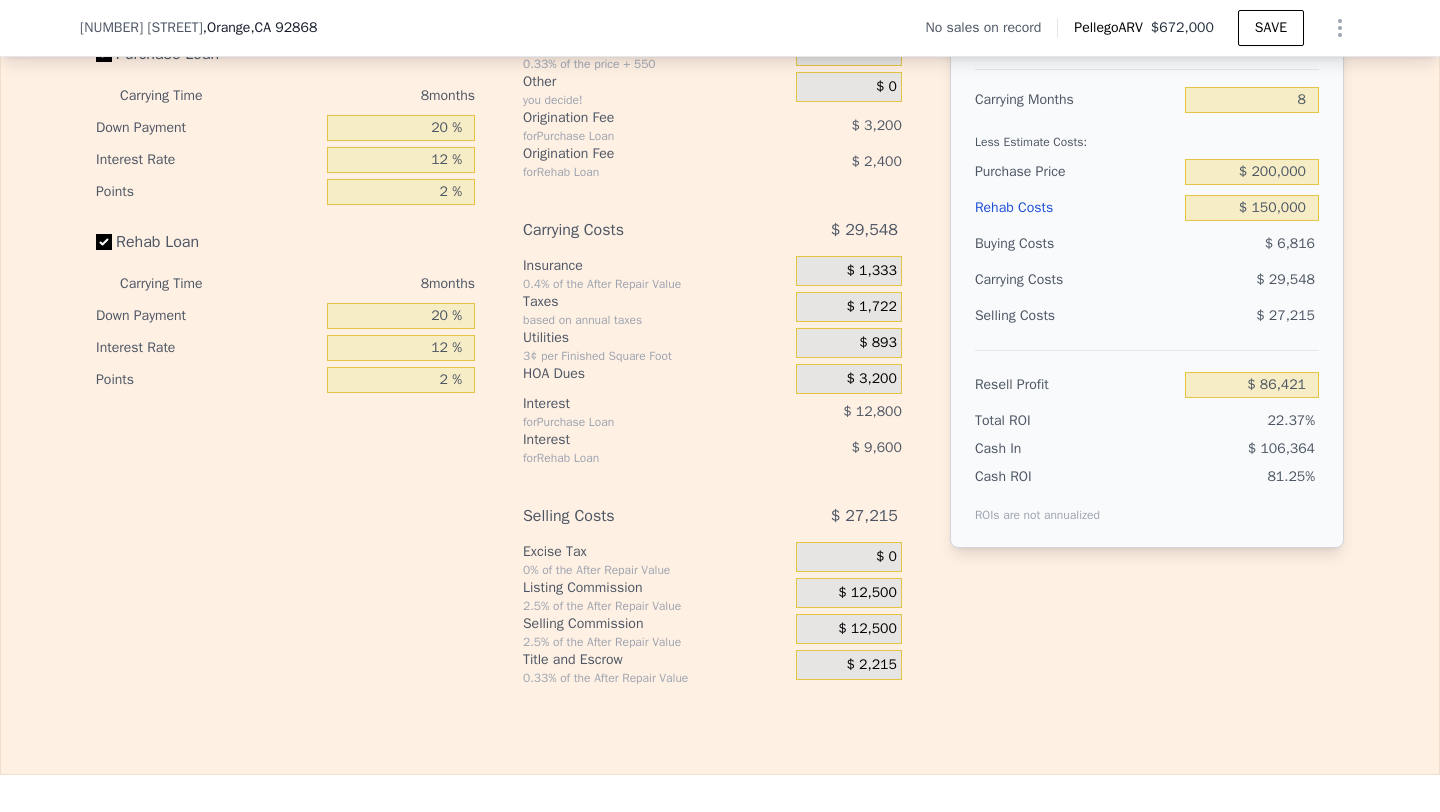 click on "$ 12,500" at bounding box center (867, 629) 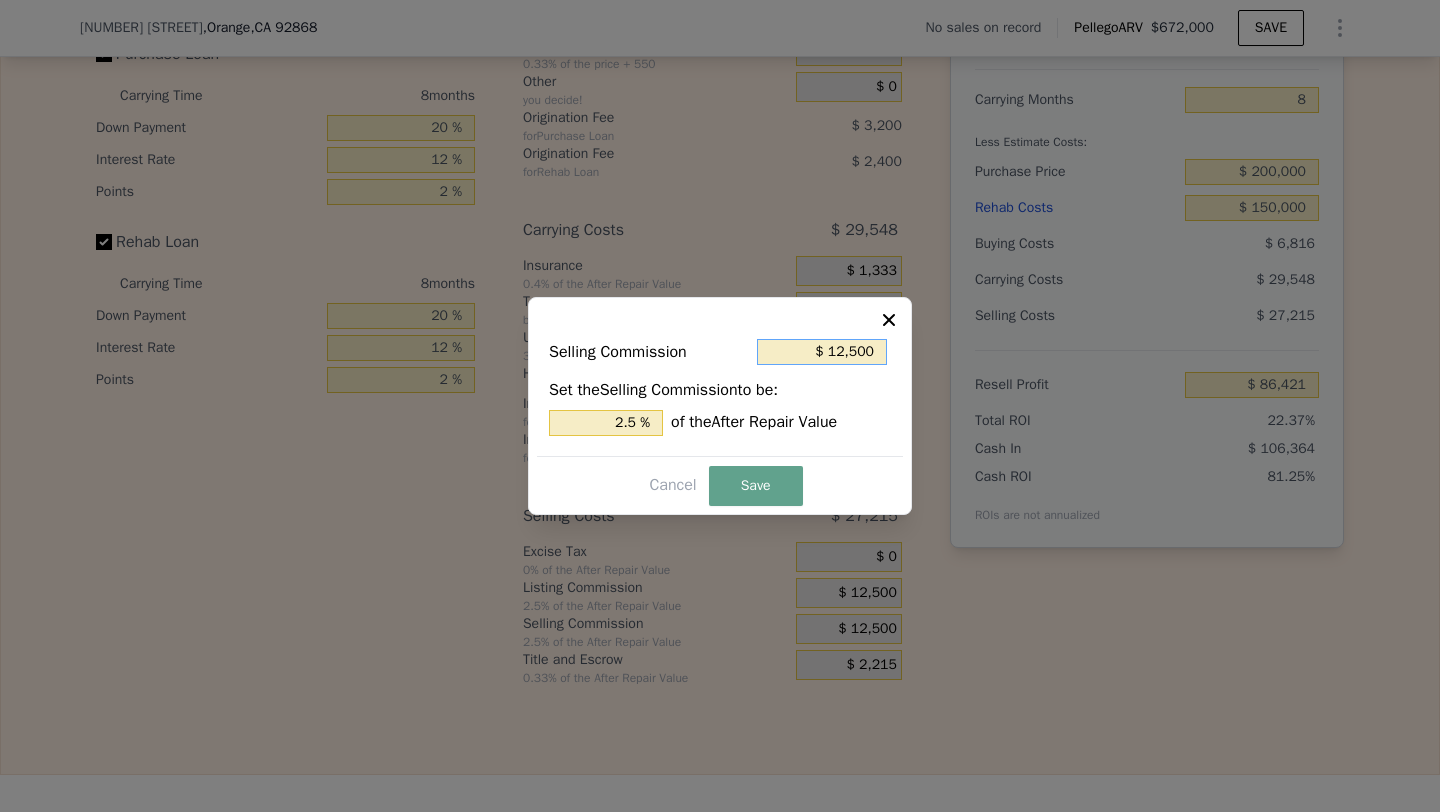 click on "$ 12,500" at bounding box center [822, 352] 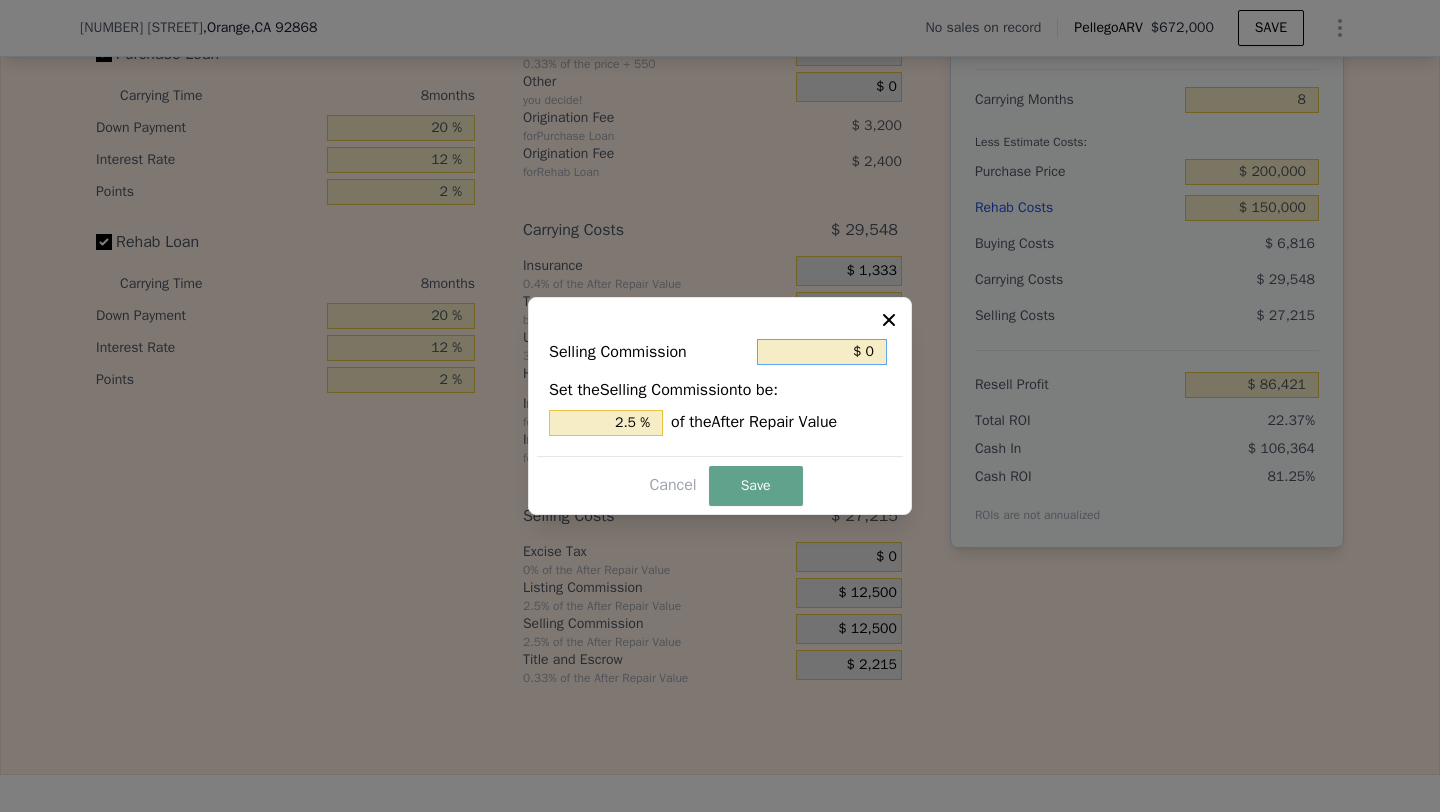 type on "0 %" 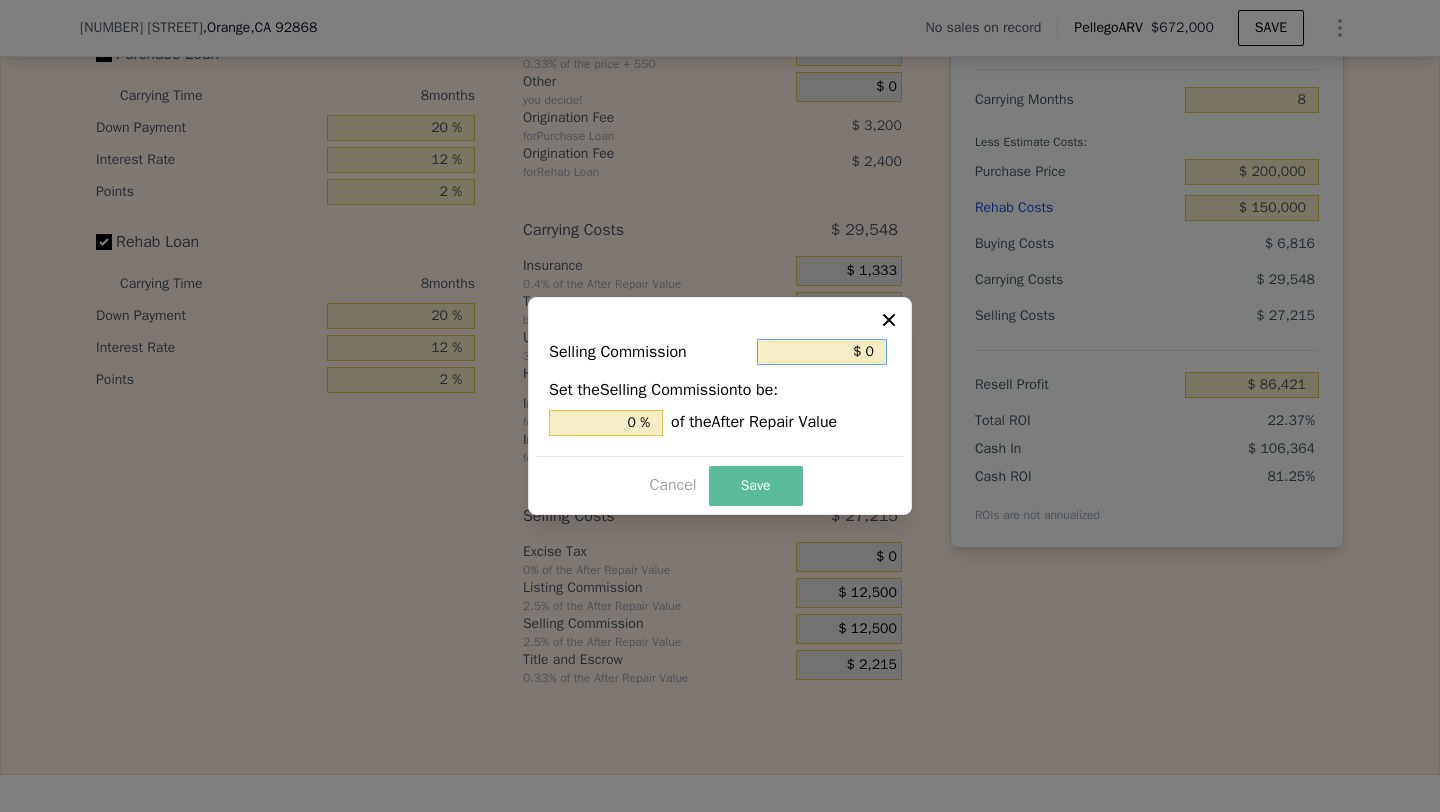 type on "$ 0" 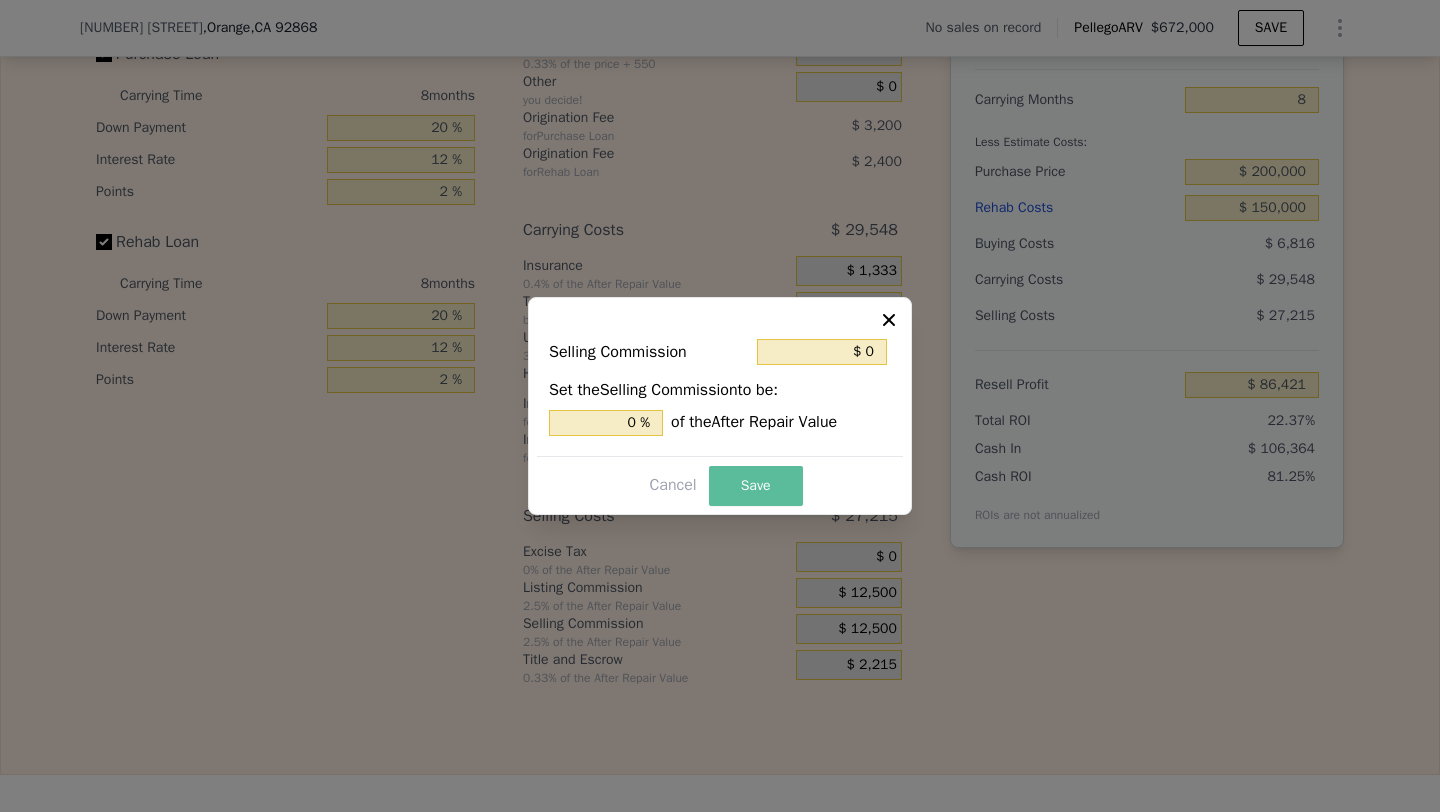 click on "Save" at bounding box center (756, 486) 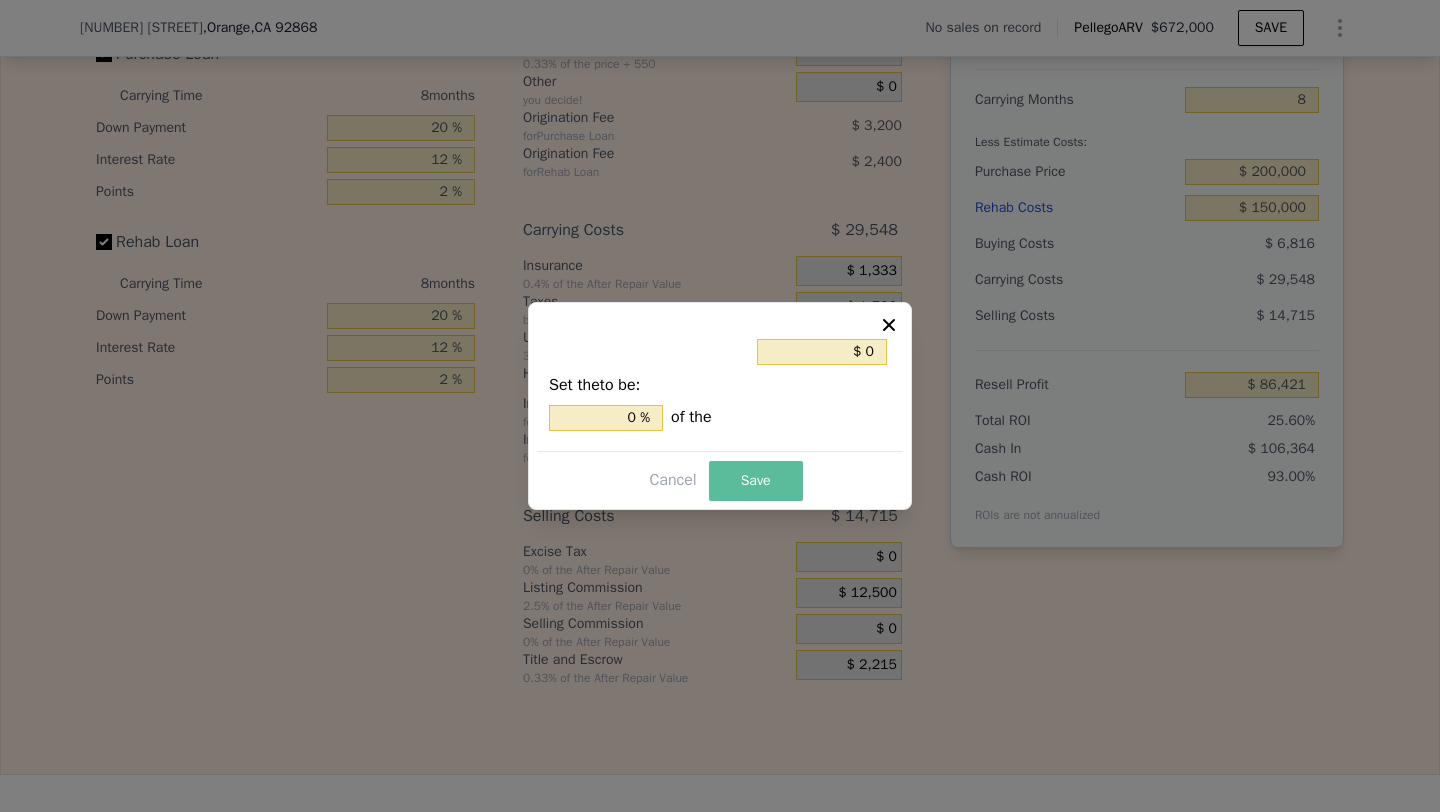 type on "$ 98,921" 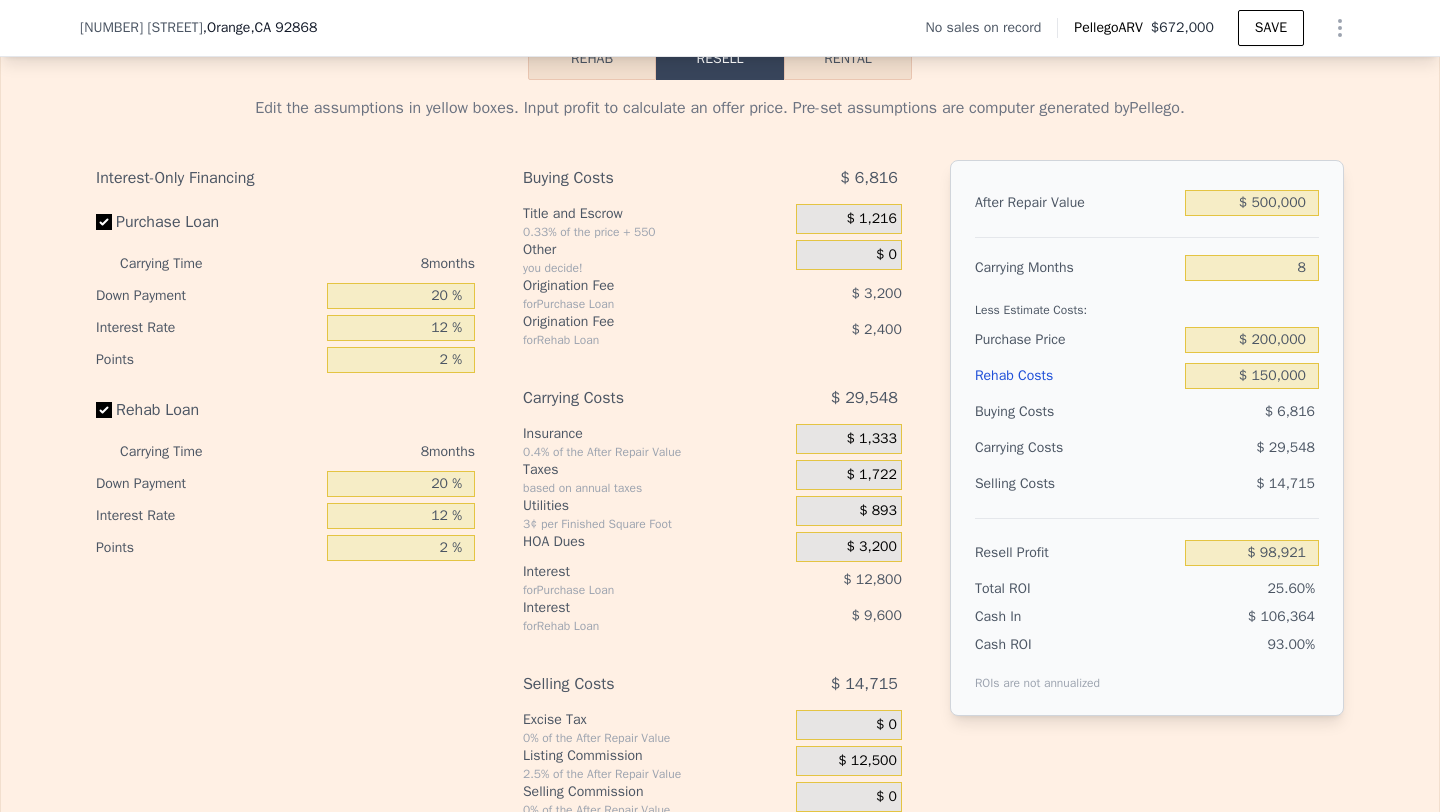 scroll, scrollTop: 2870, scrollLeft: 0, axis: vertical 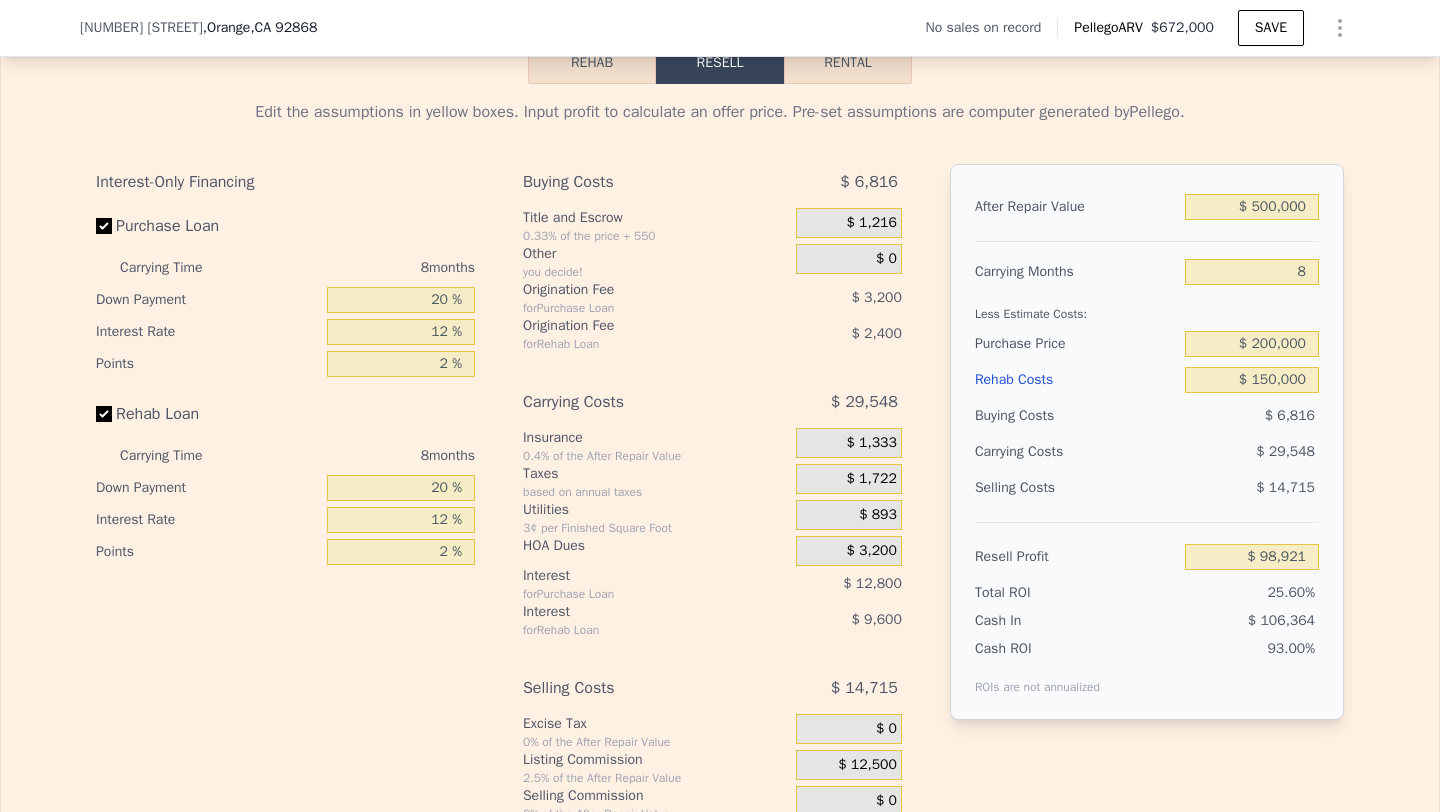 type on "$ 672,000" 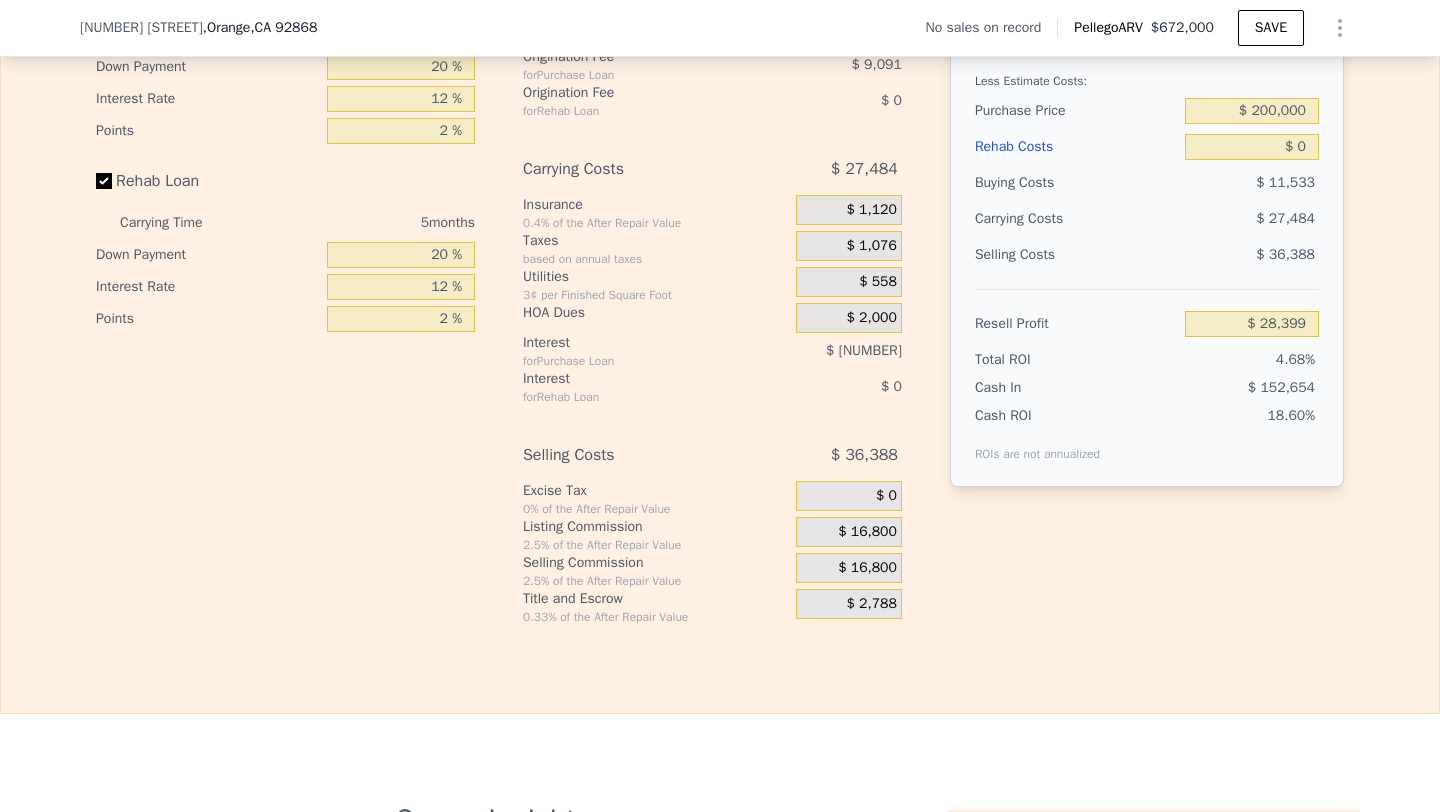 scroll, scrollTop: 0, scrollLeft: 0, axis: both 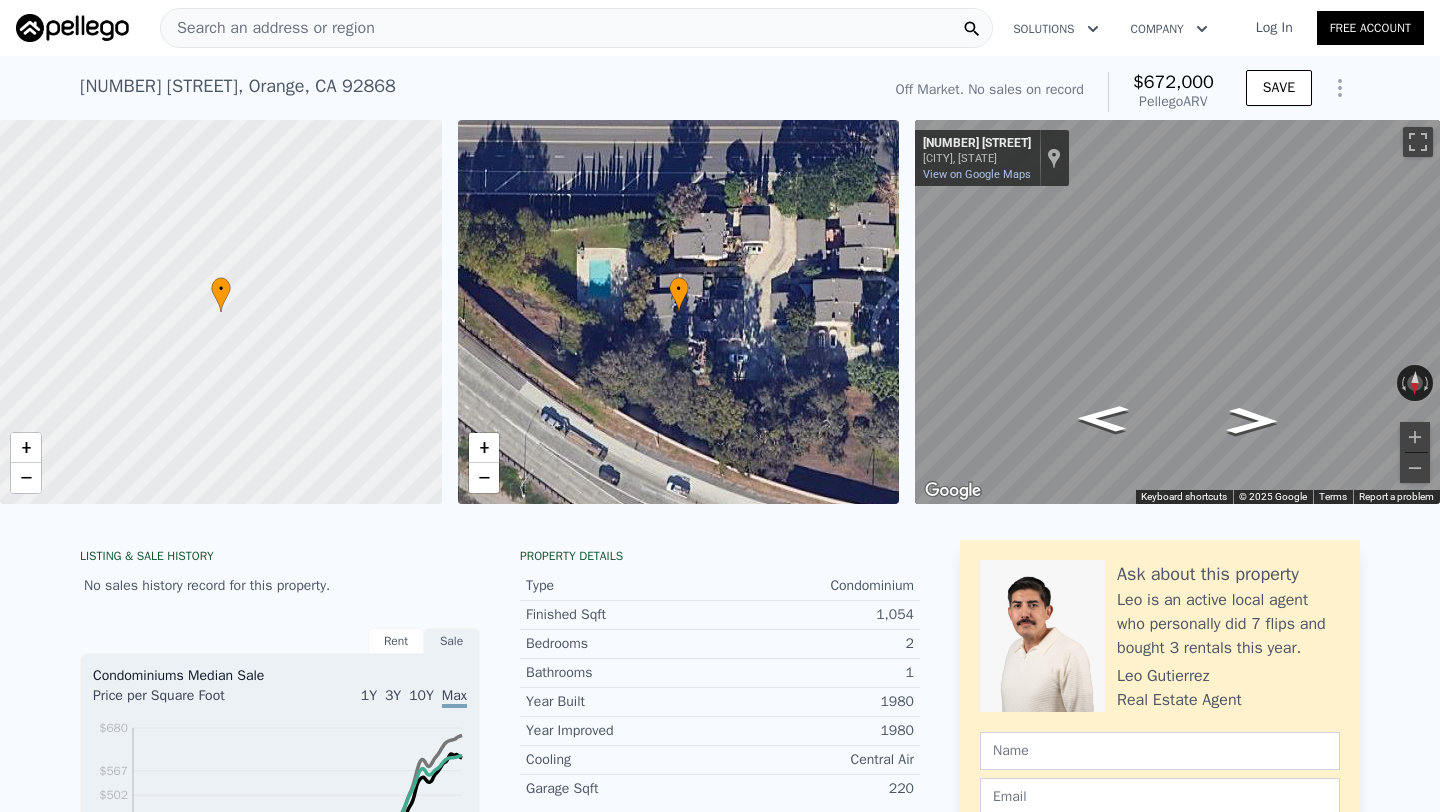 click on "Search an address or region" at bounding box center (268, 28) 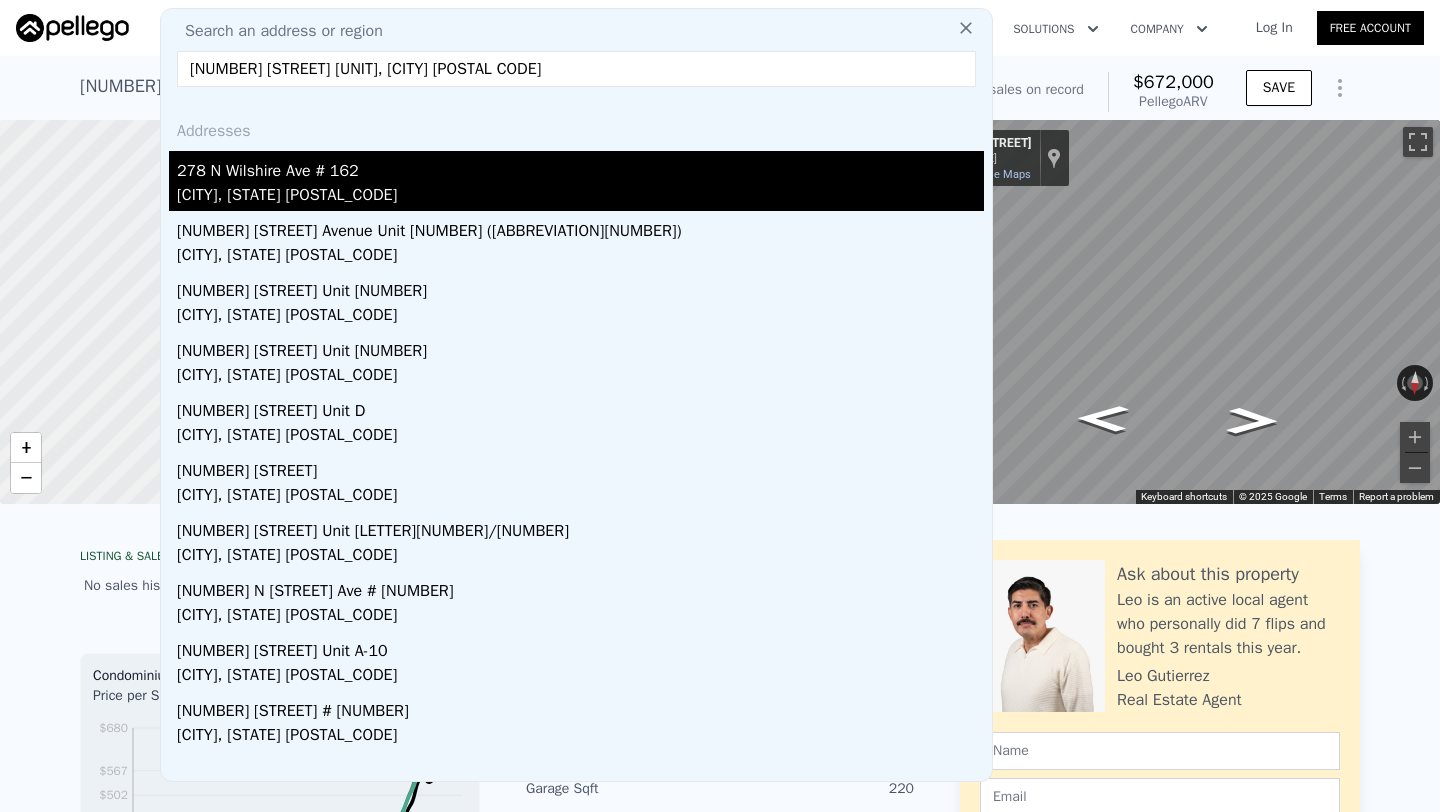 type on "278 N Wilshire Ave # 162, Anaheim 92801" 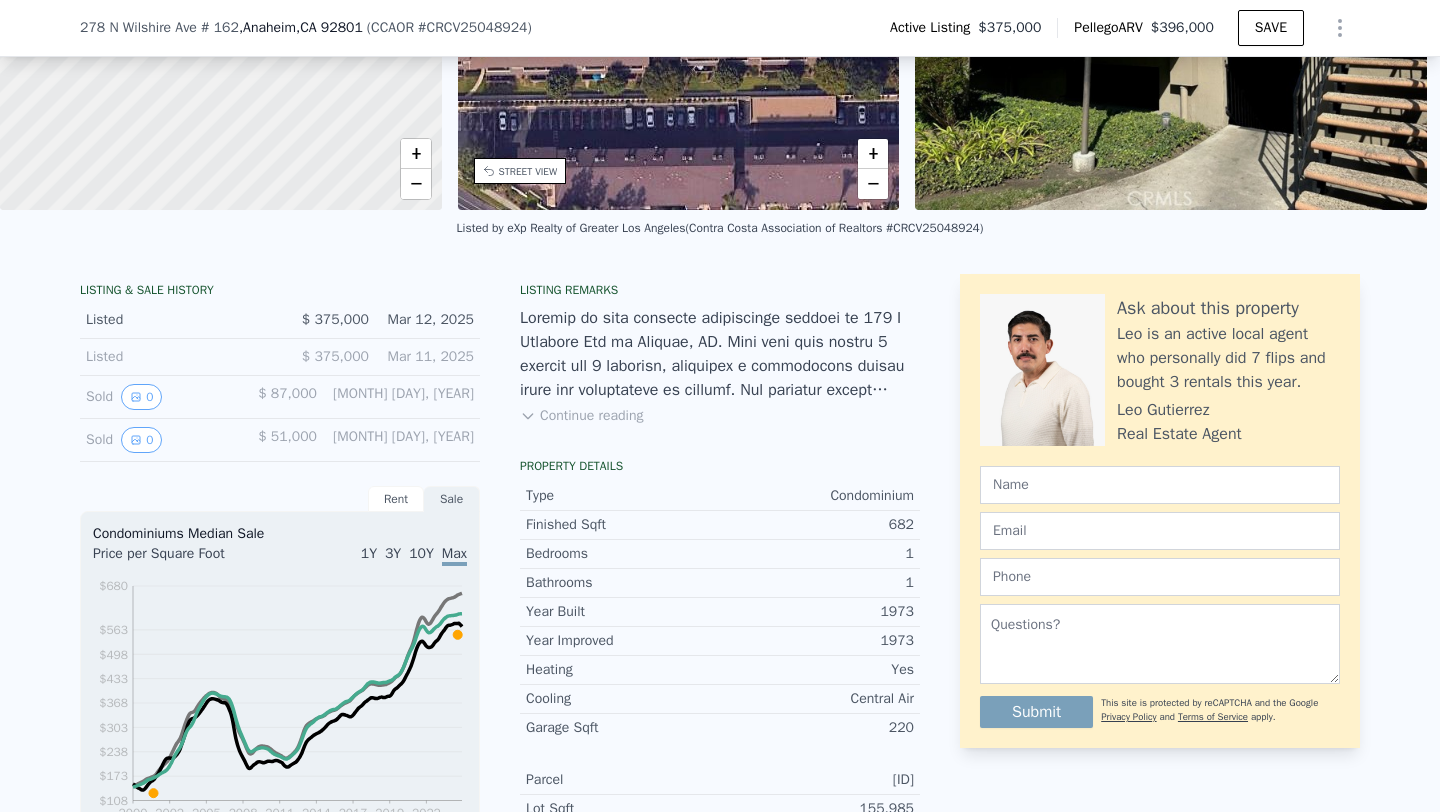 scroll, scrollTop: 0, scrollLeft: 0, axis: both 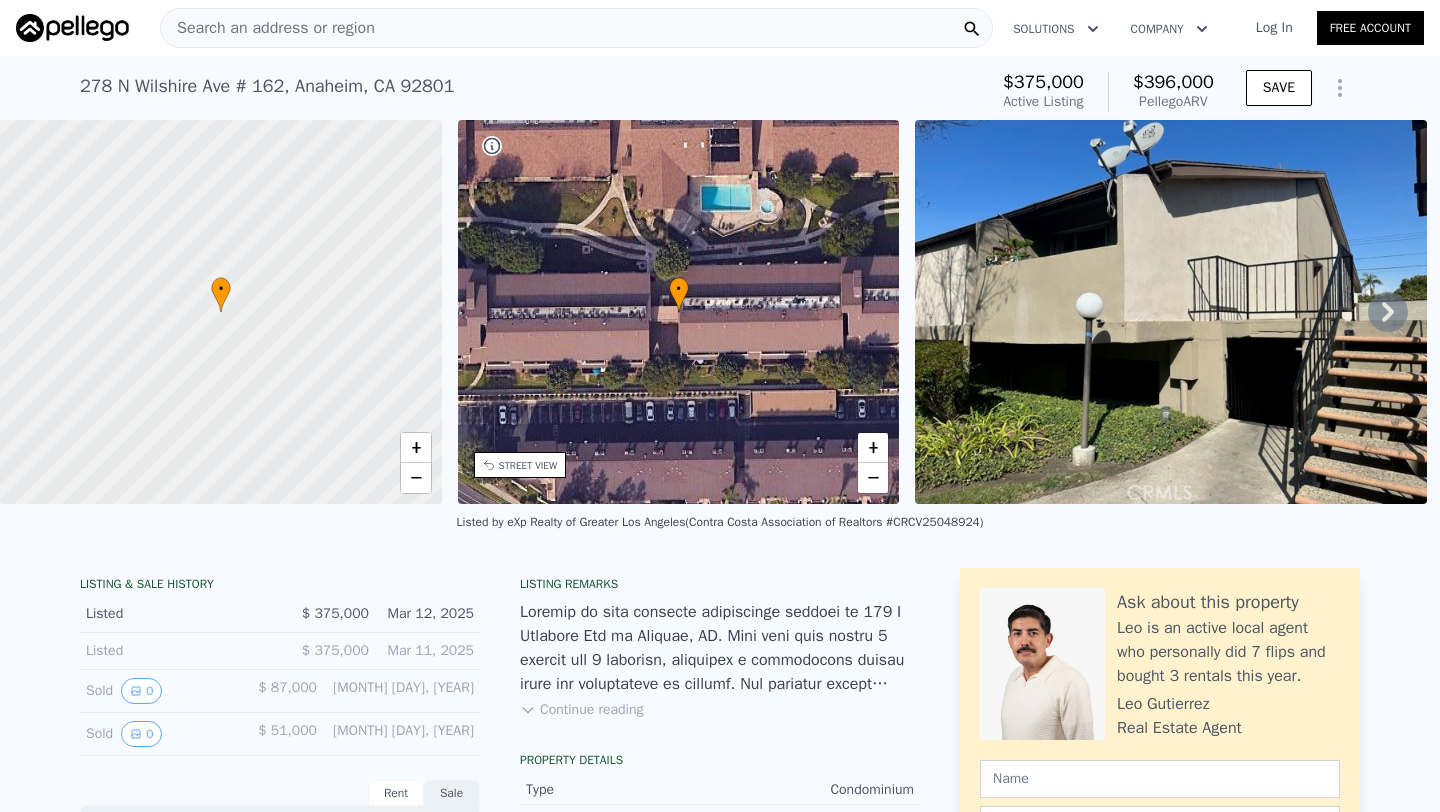 click on "Search an address or region" at bounding box center [268, 28] 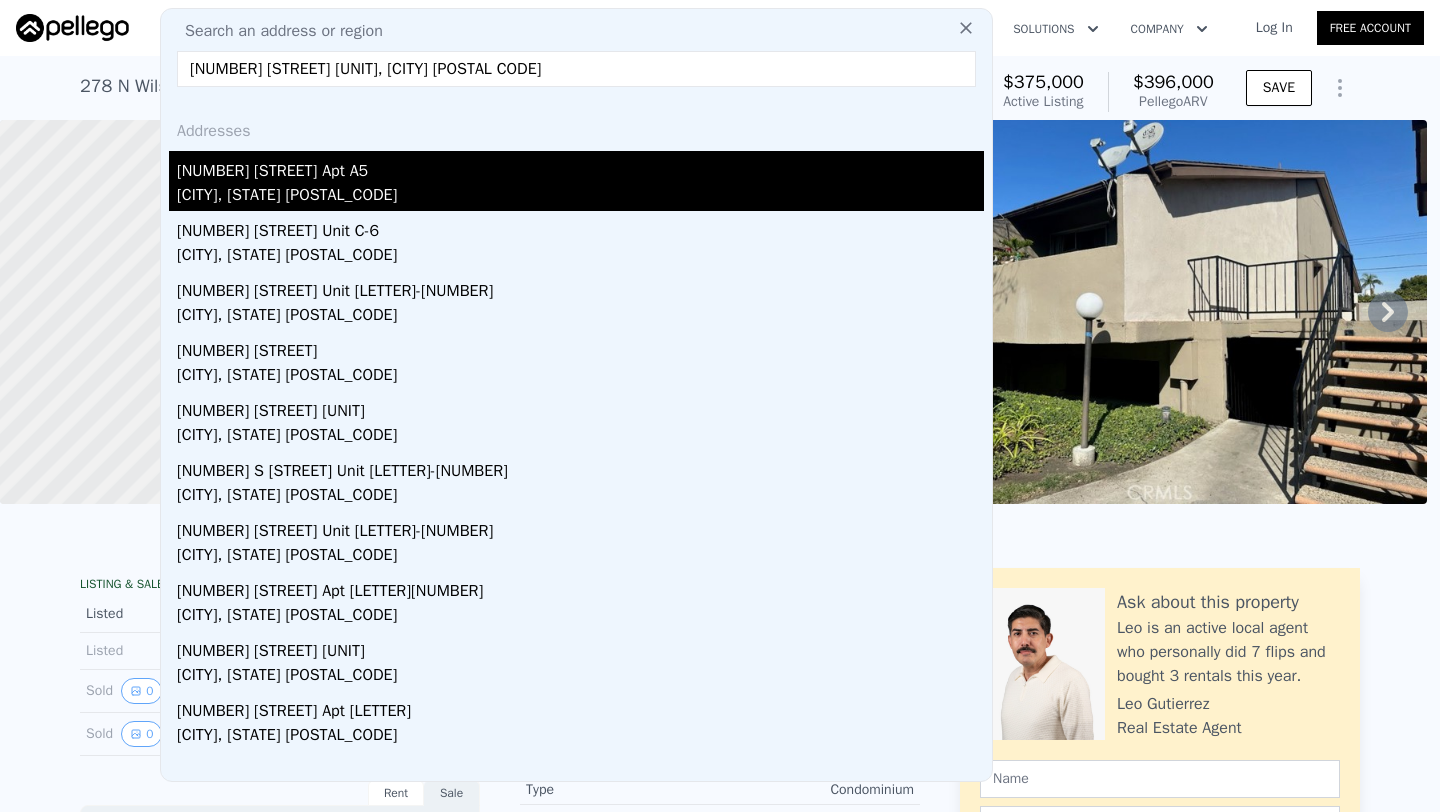 type on "3500 S Greenville St # A5, Santa Ana 92704" 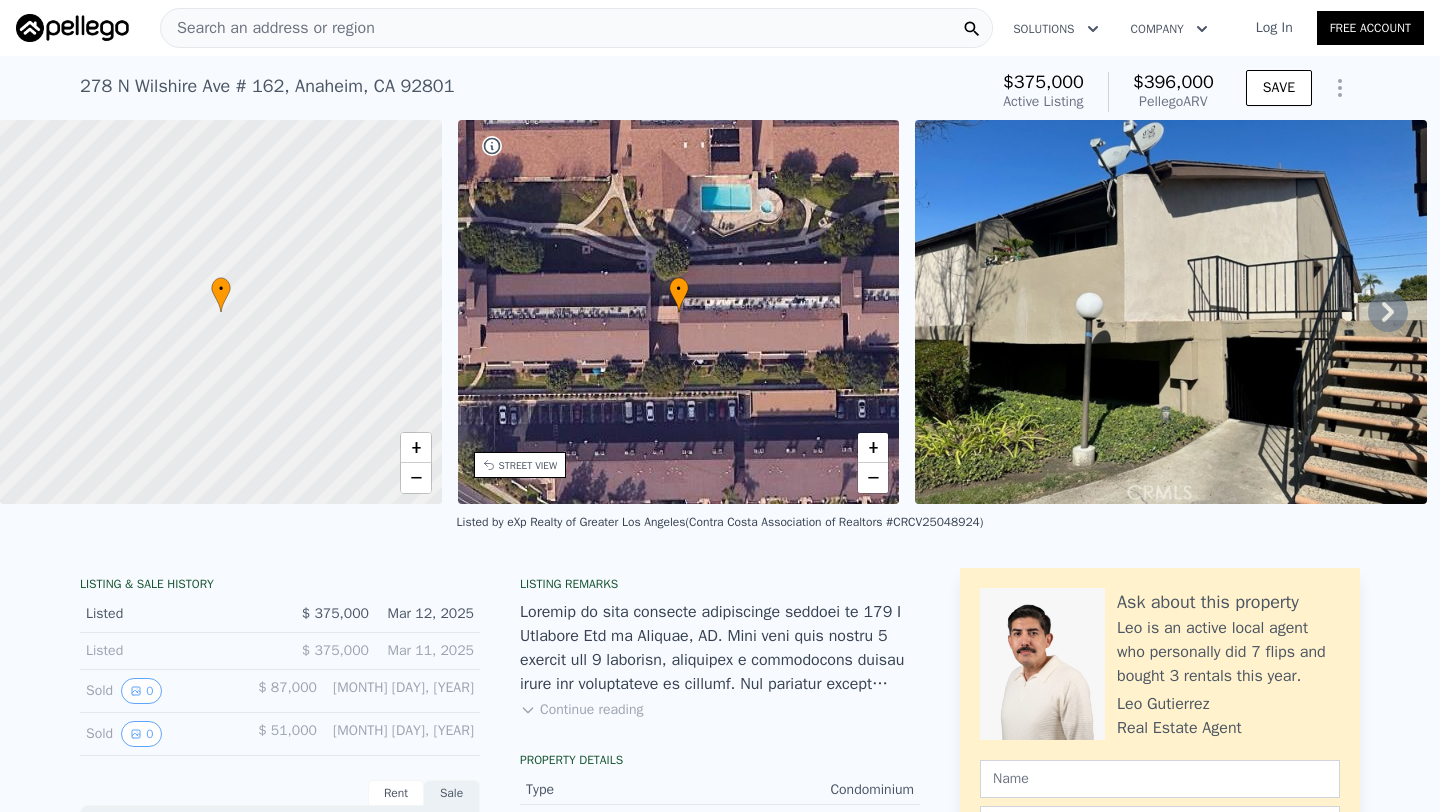 type on "2" 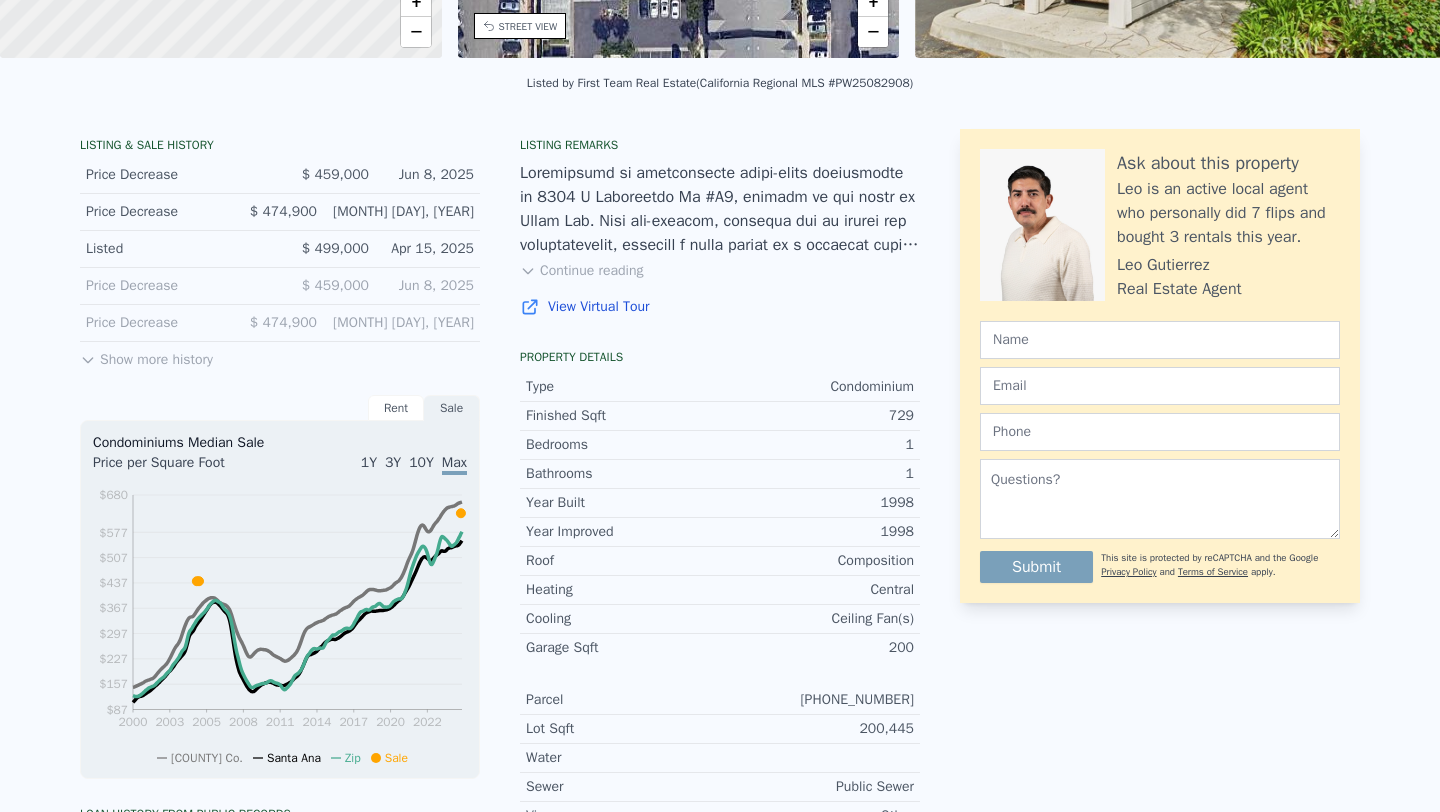 scroll, scrollTop: 0, scrollLeft: 0, axis: both 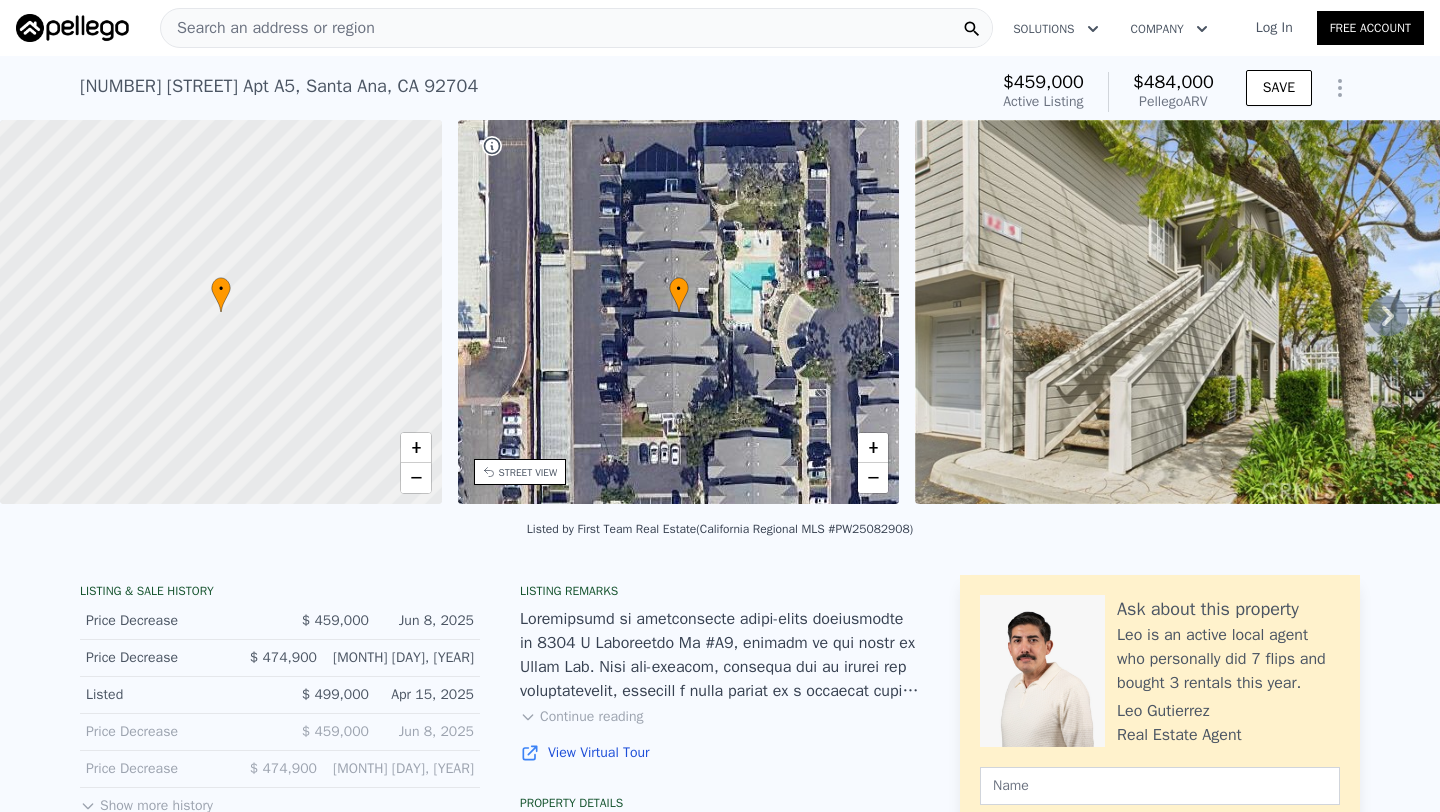 click on "Search an address or region" at bounding box center (268, 28) 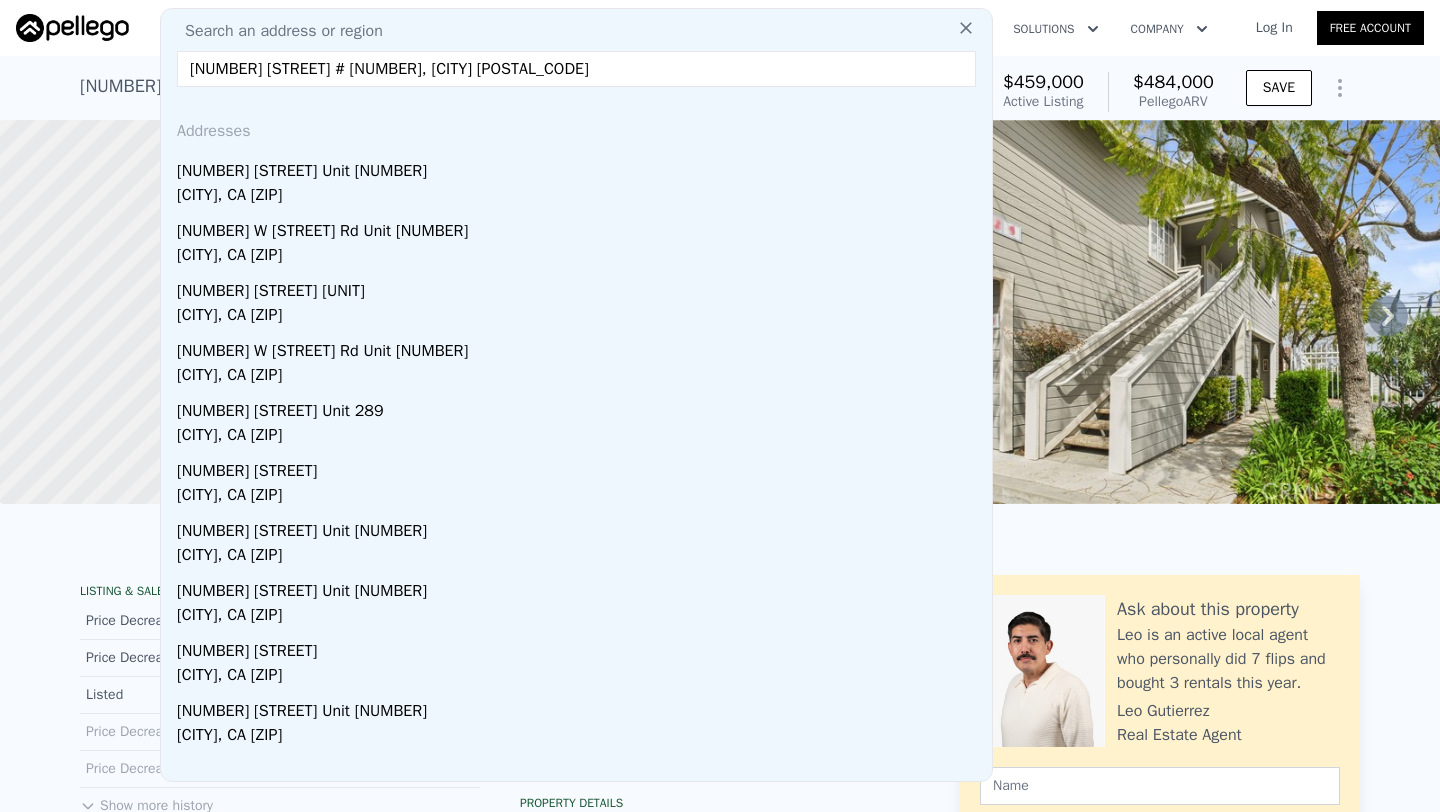 type on "1480 W Lambert Rd # 288, La Habra 90631" 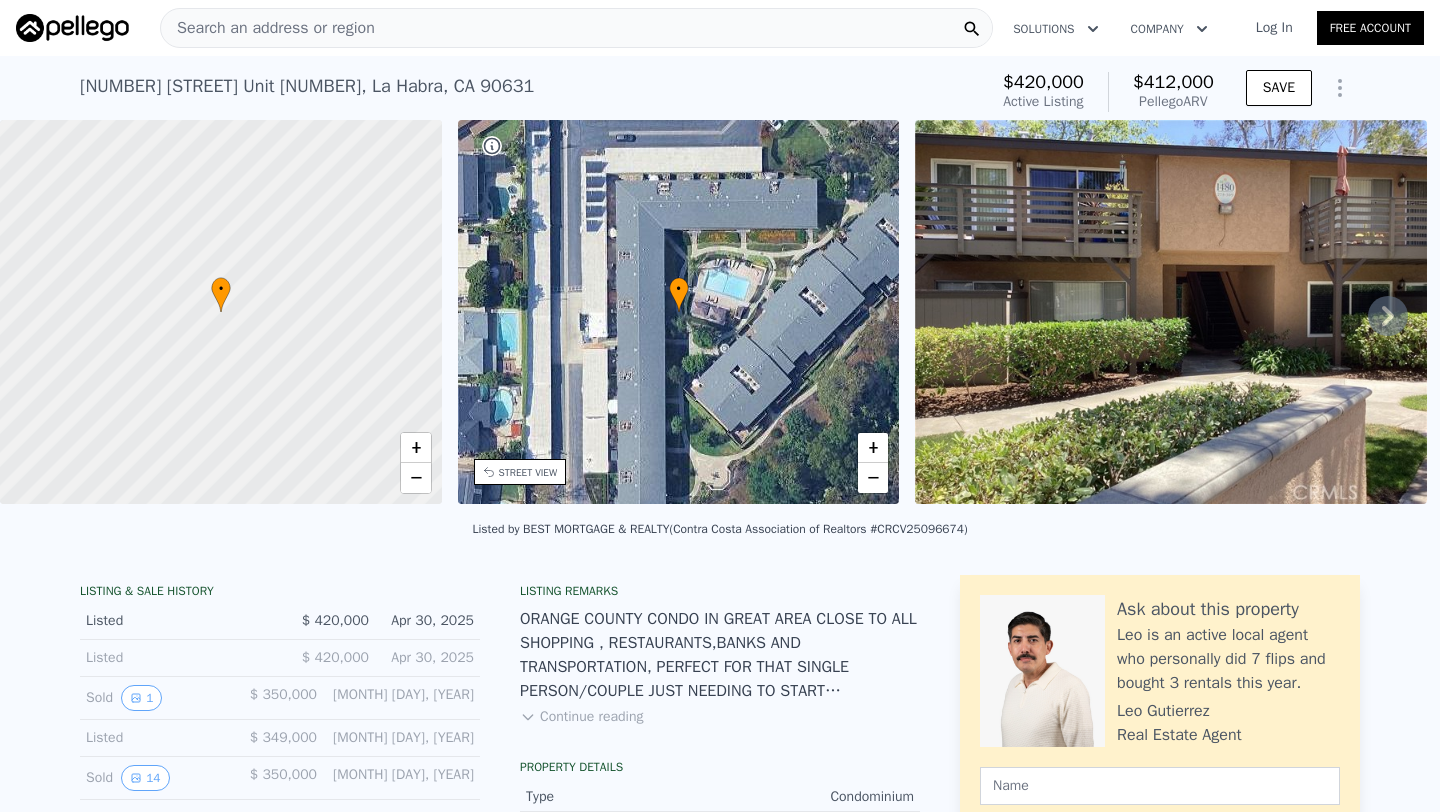click on "Search an address or region" at bounding box center [268, 28] 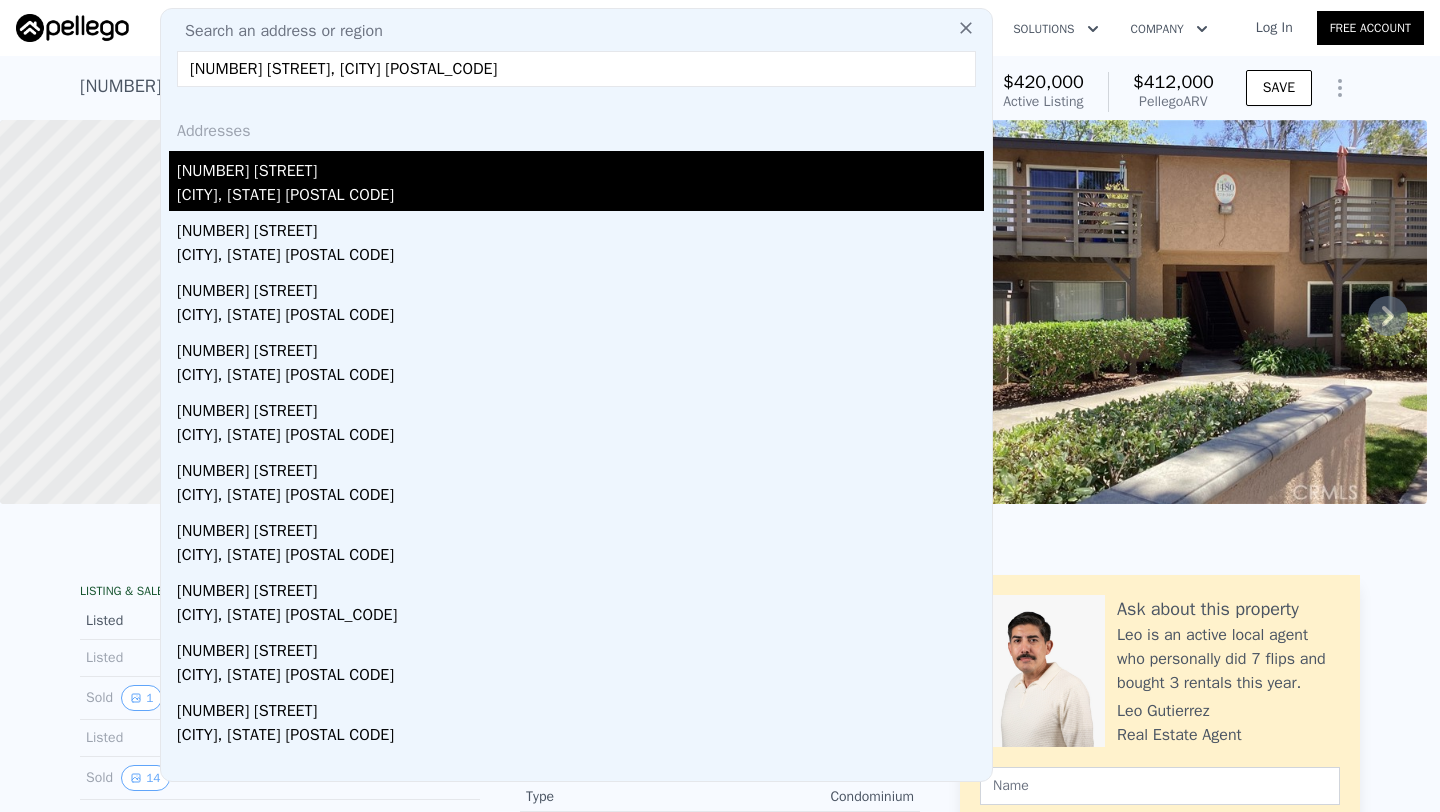 type on "12 Calle Katrina, Rancho Santa Margarita 92688" 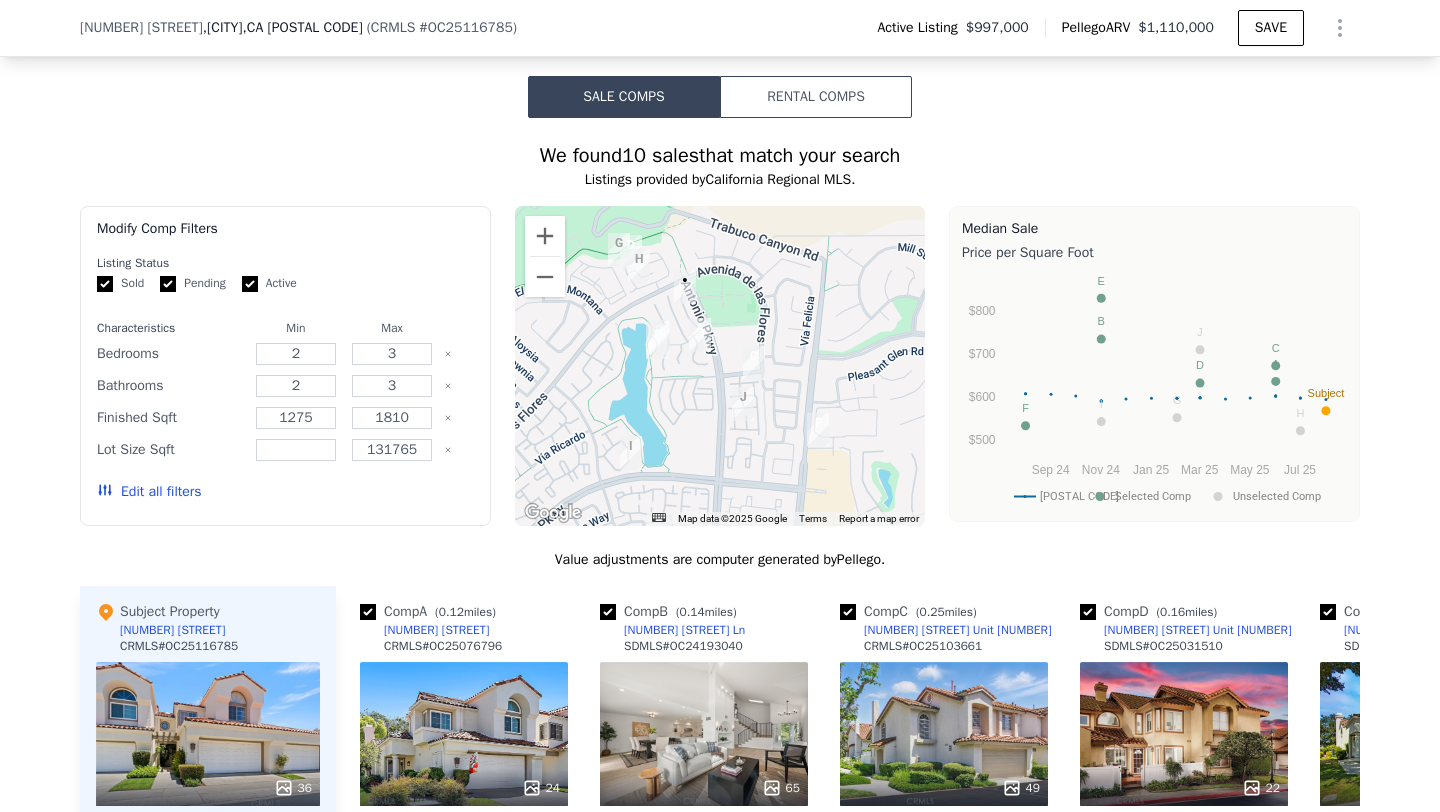 scroll, scrollTop: 1654, scrollLeft: 0, axis: vertical 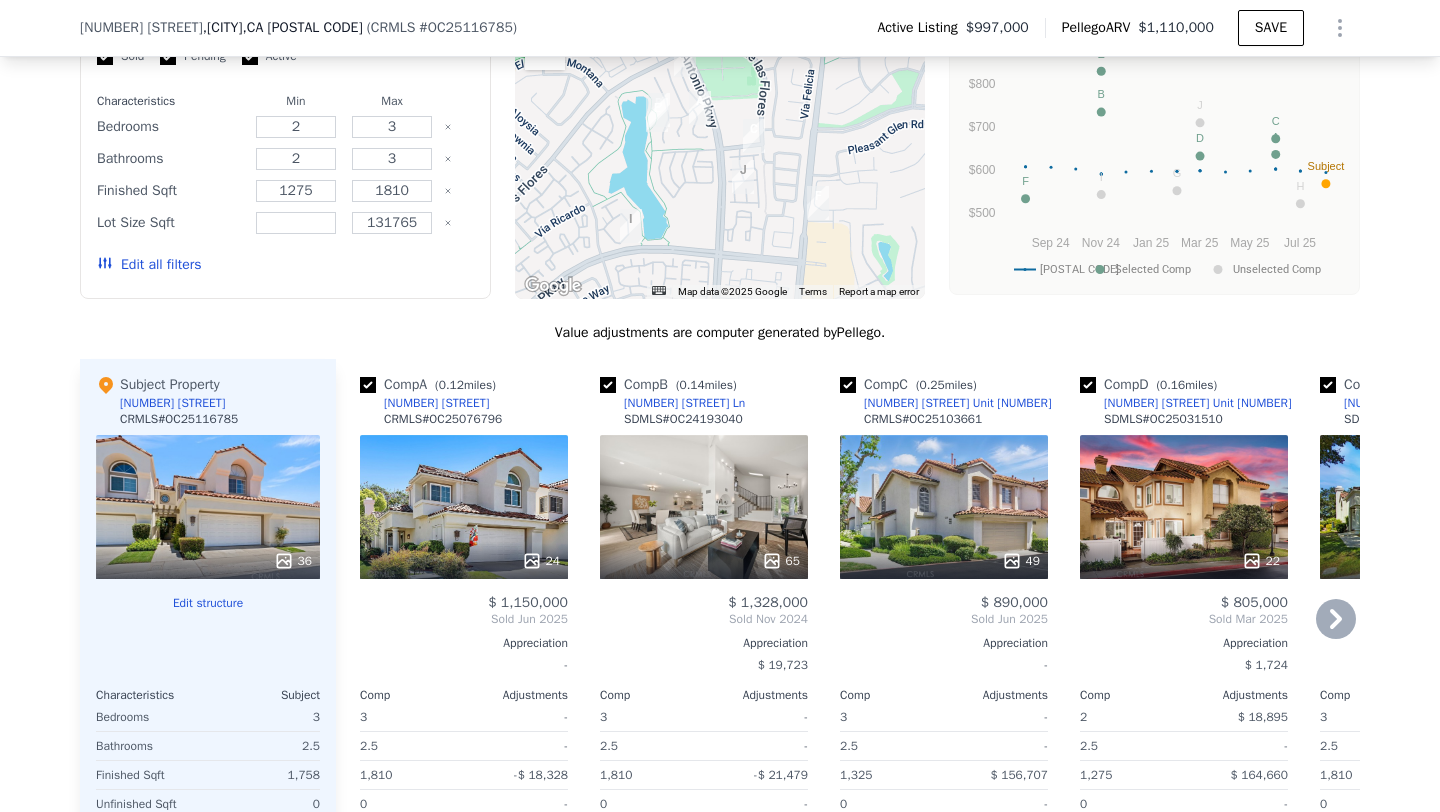 click on "24" at bounding box center (464, 507) 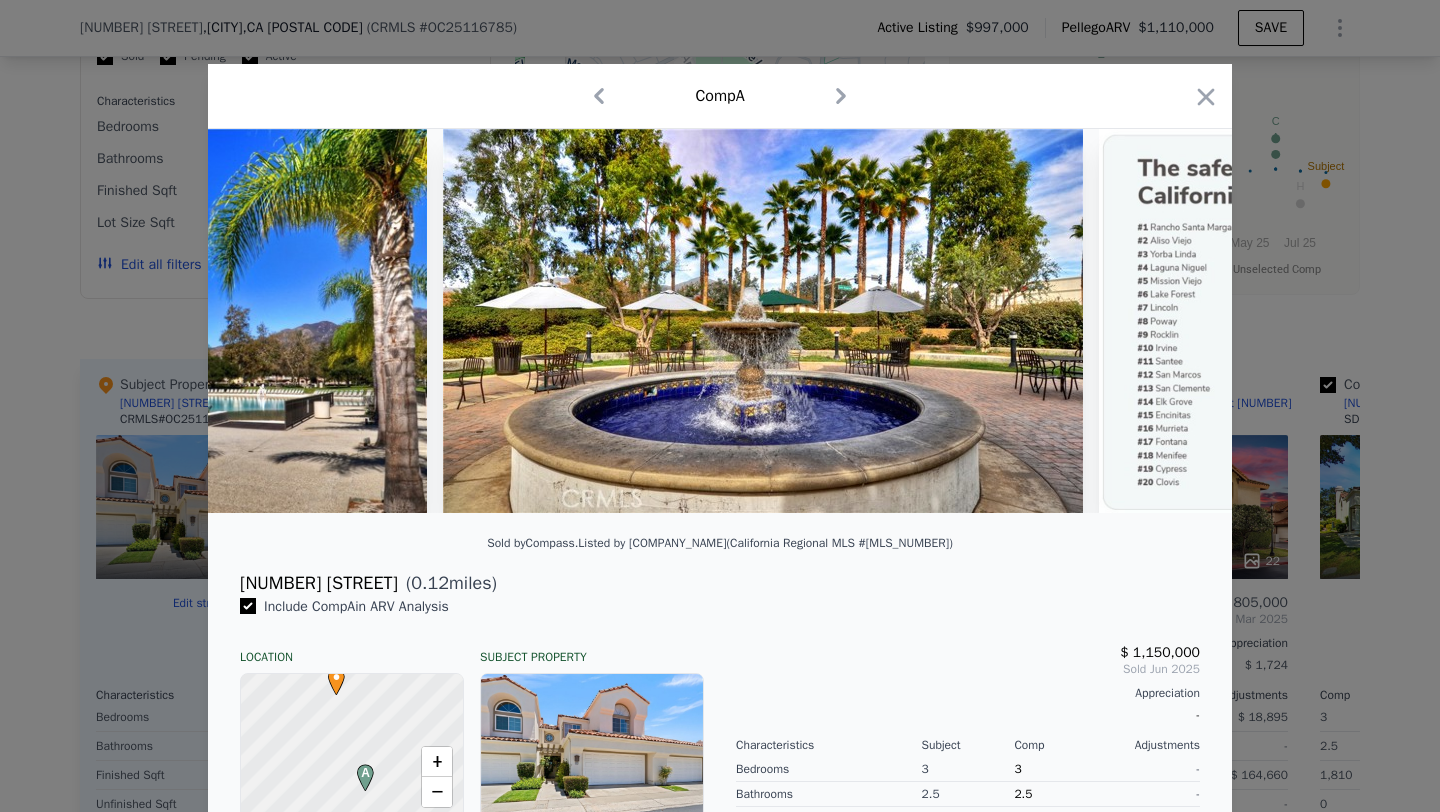 scroll, scrollTop: 0, scrollLeft: 14627, axis: horizontal 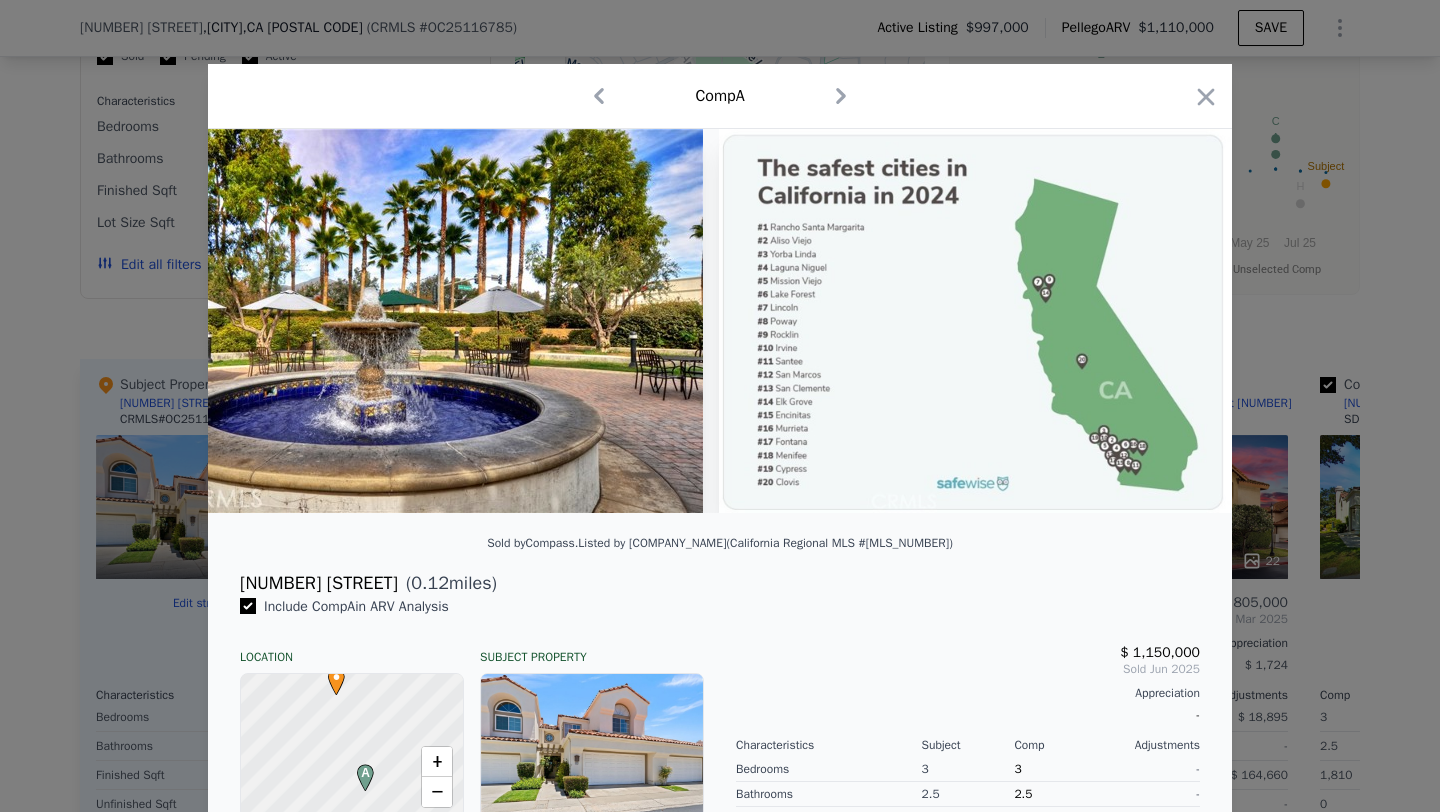 click on "Comp  A" at bounding box center (720, 96) 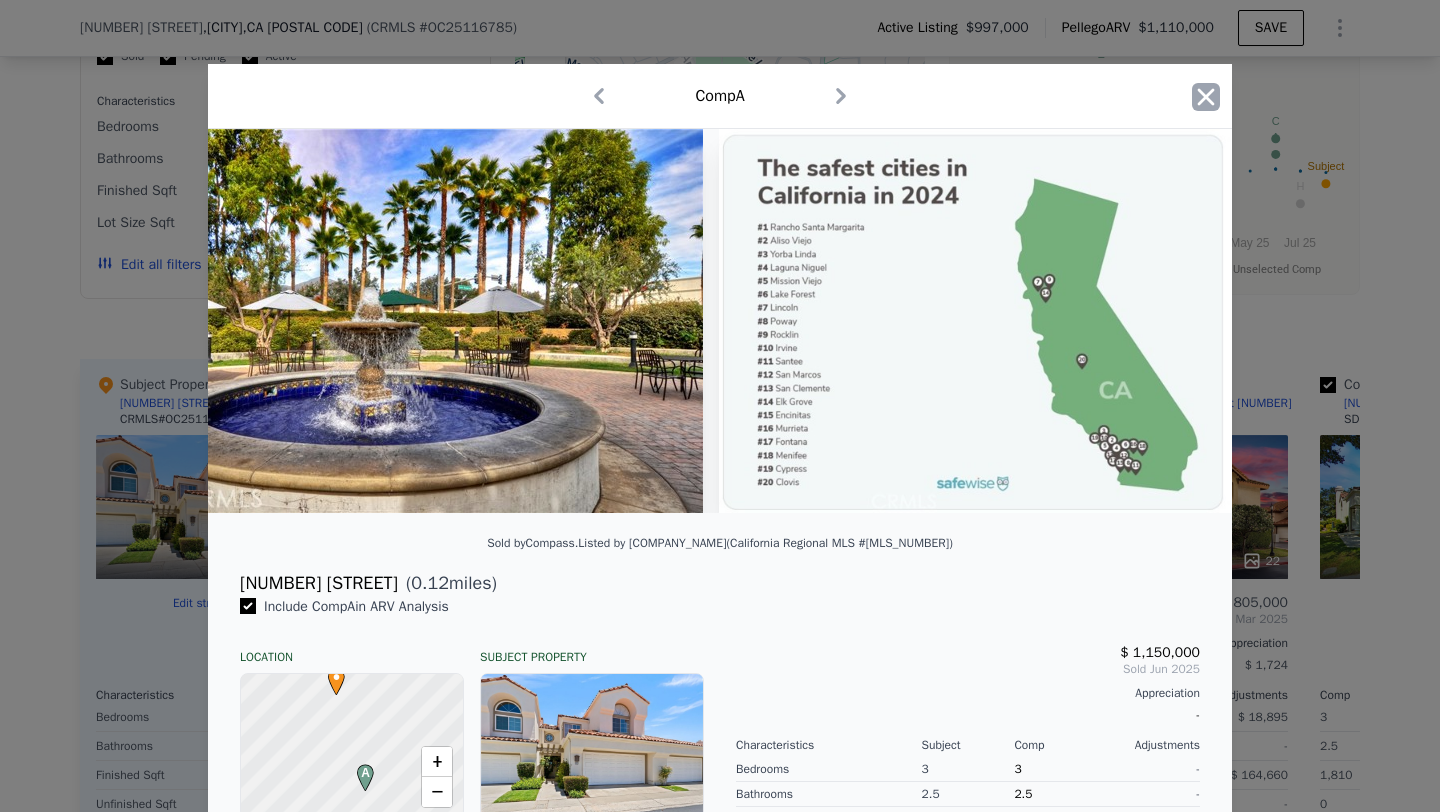 click 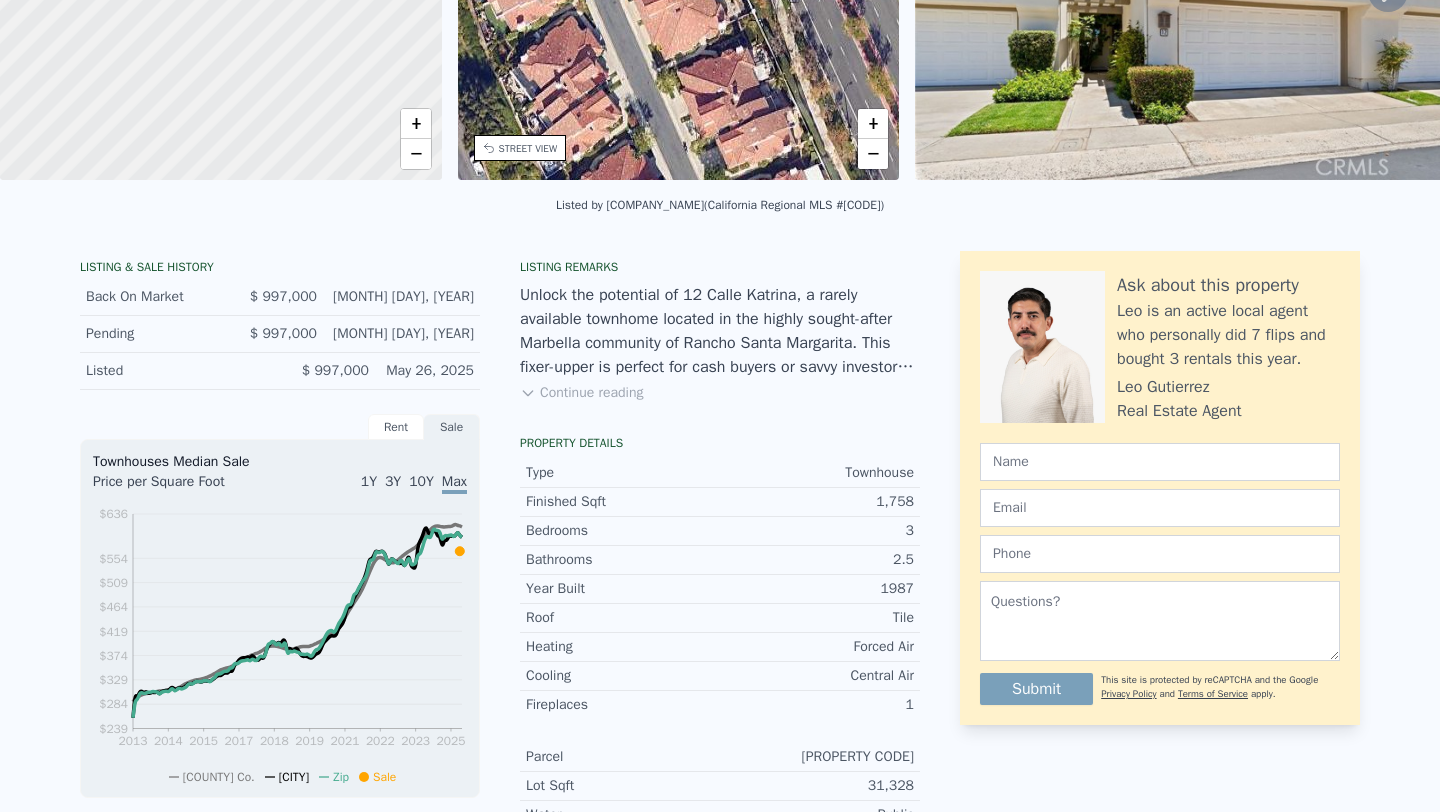 scroll, scrollTop: 0, scrollLeft: 0, axis: both 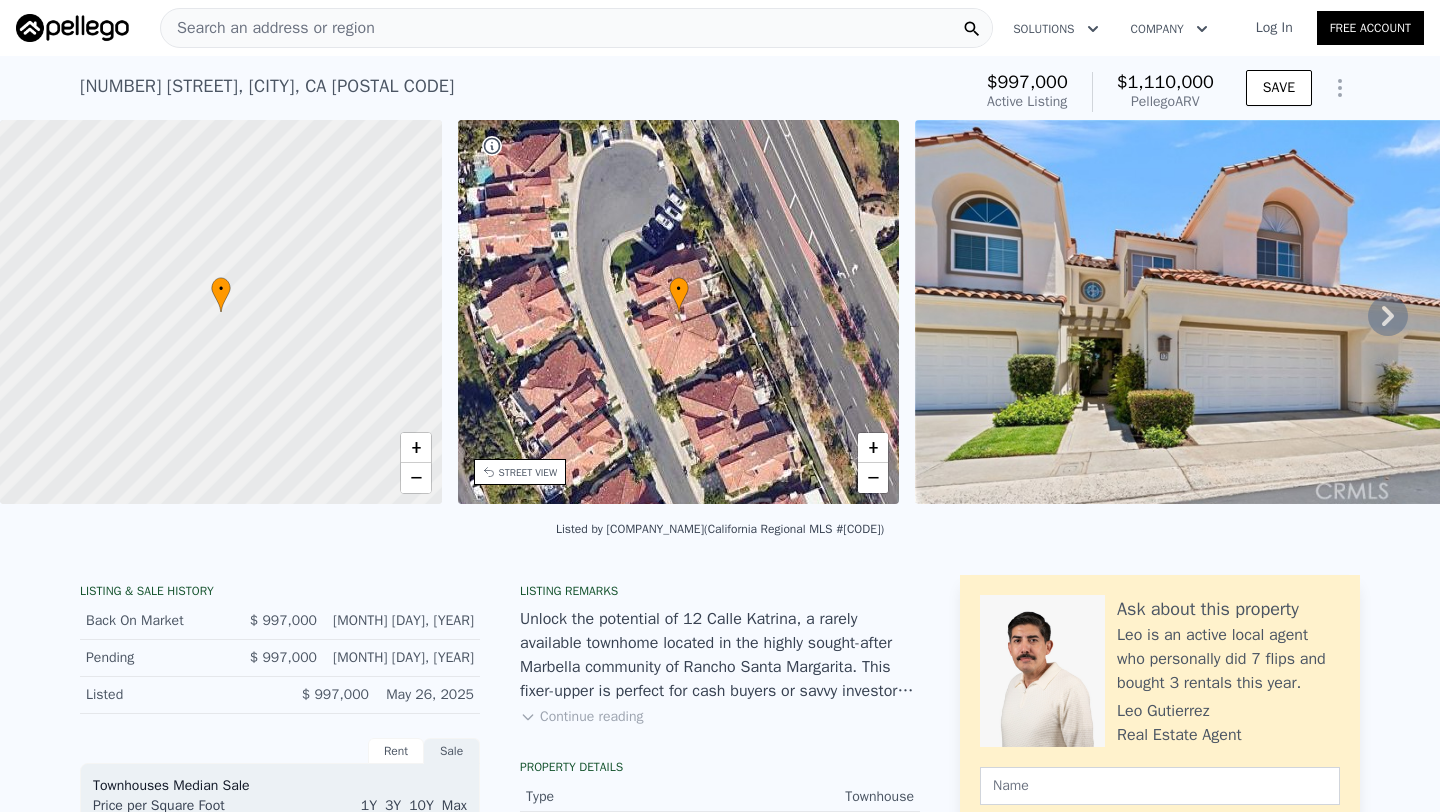 click on "12 Calle Katrina ,   Rancho Santa Margarita ,   CA   92688" at bounding box center (267, 86) 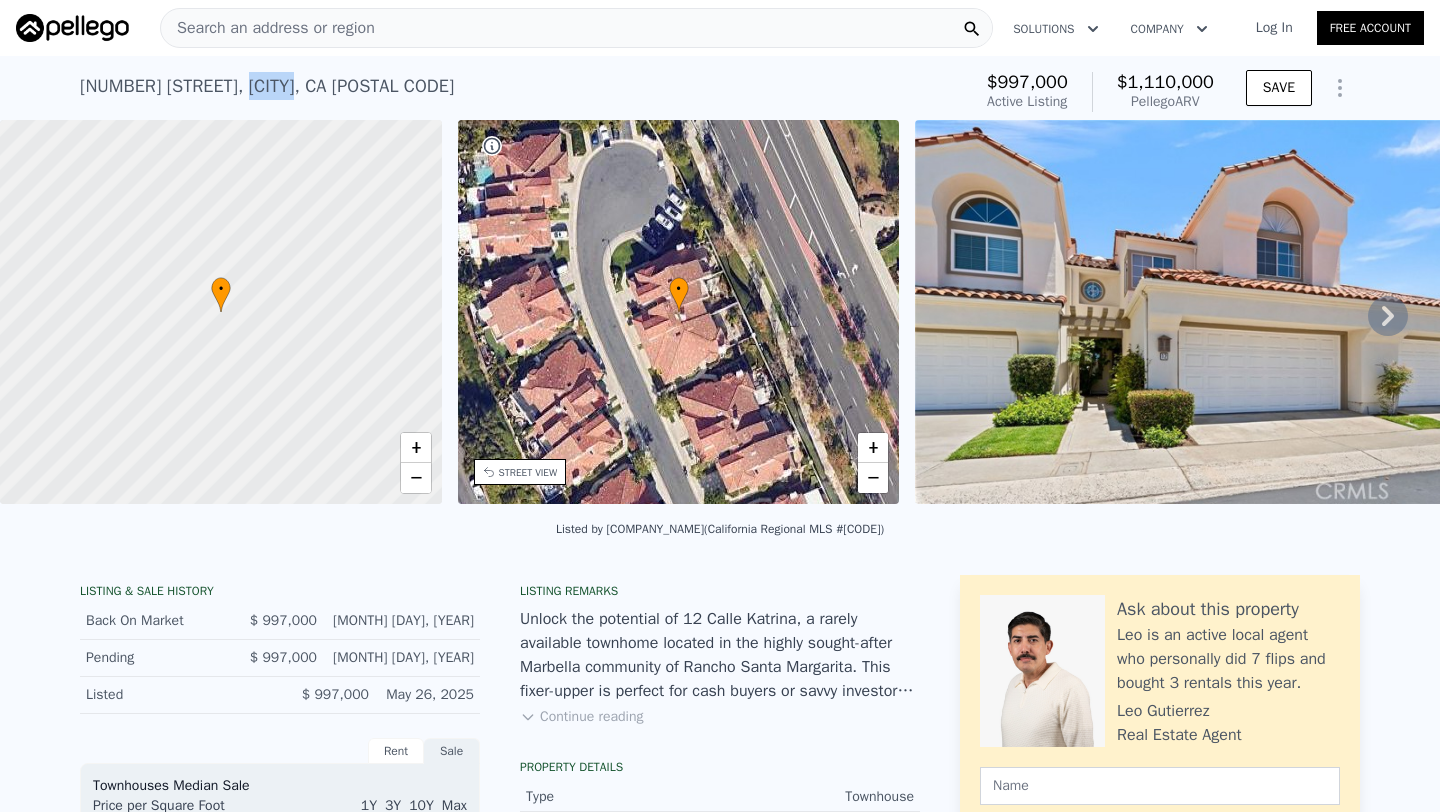 click on "12 Calle Katrina ,   Rancho Santa Margarita ,   CA   92688" at bounding box center [267, 86] 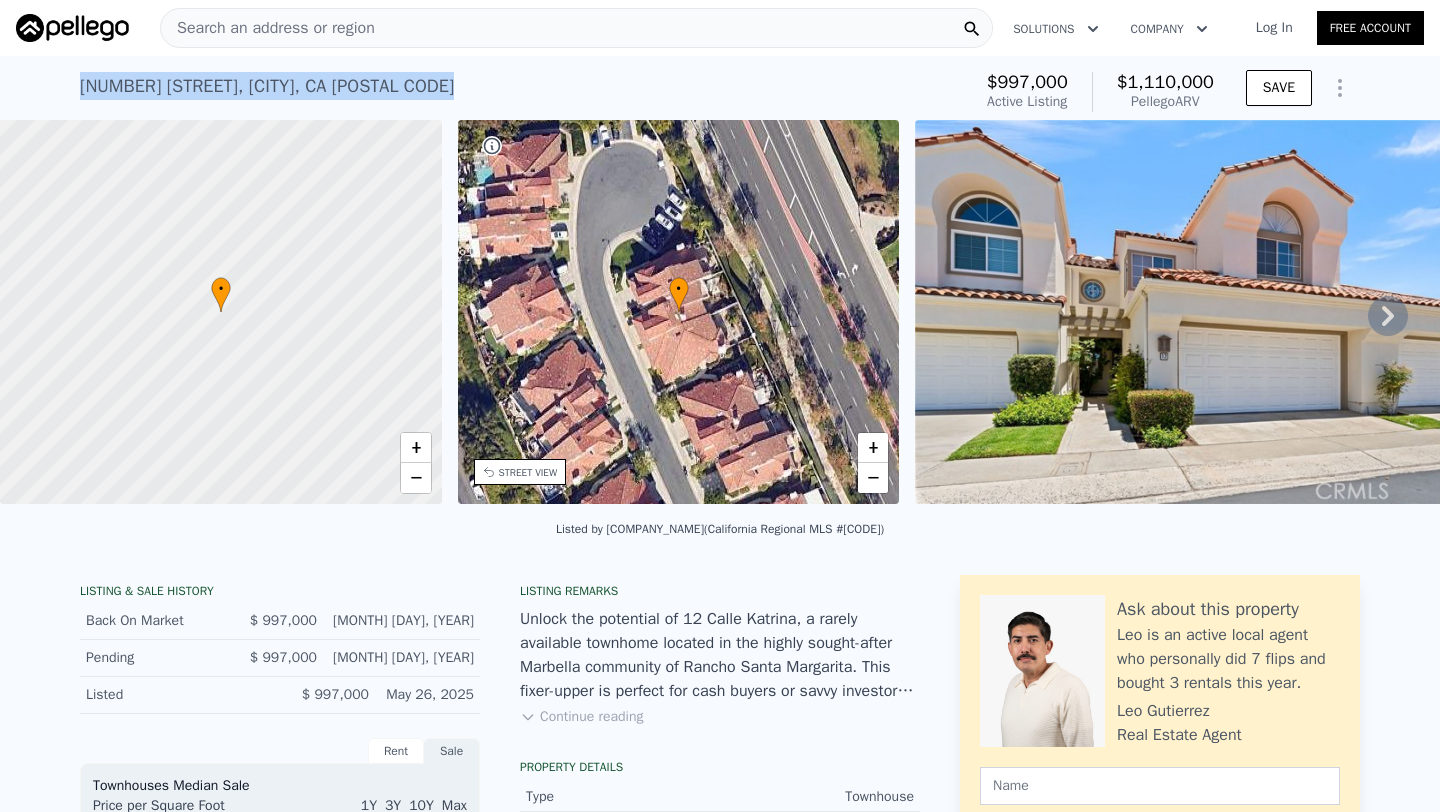click on "12 Calle Katrina ,   Rancho Santa Margarita ,   CA   92688" at bounding box center (267, 86) 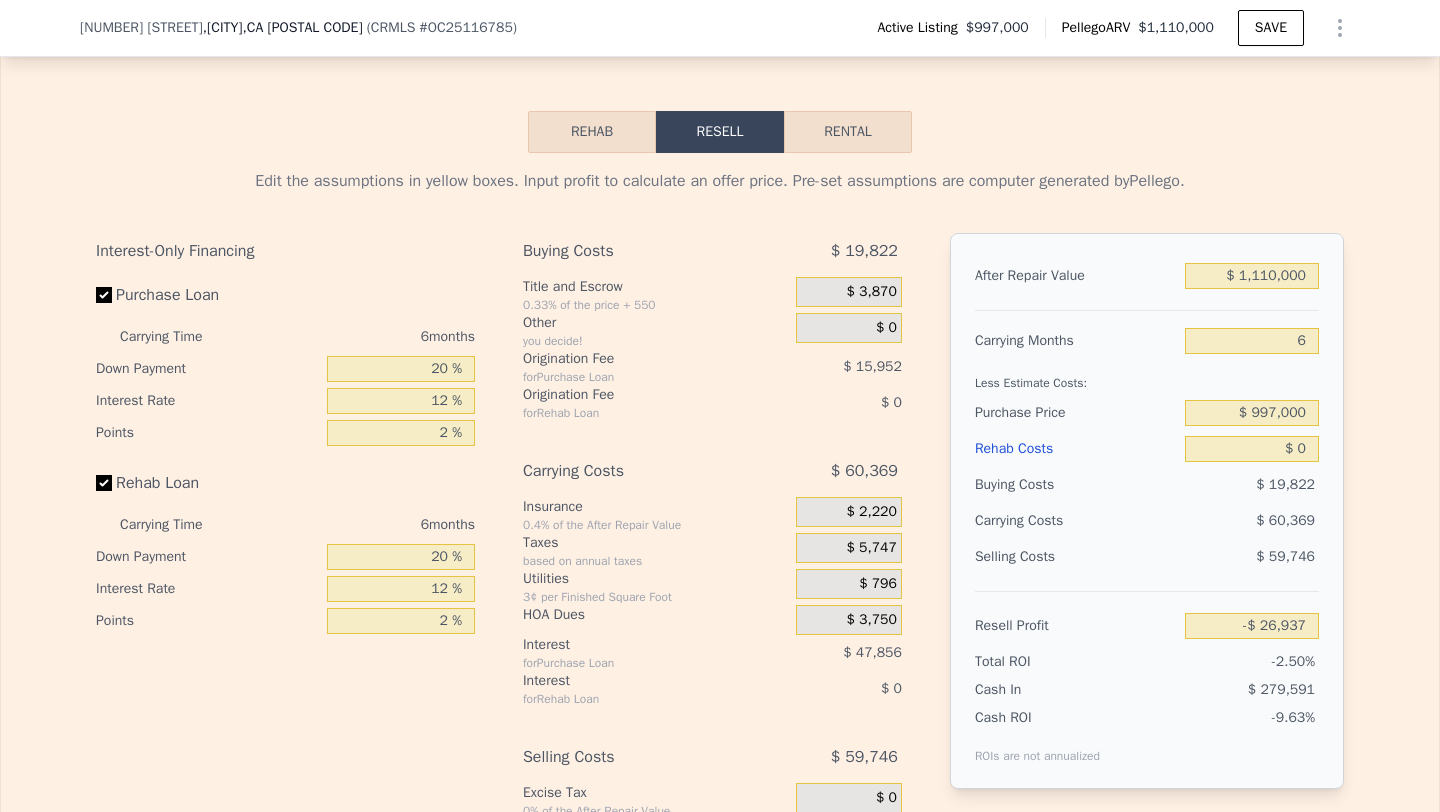 scroll, scrollTop: 2811, scrollLeft: 0, axis: vertical 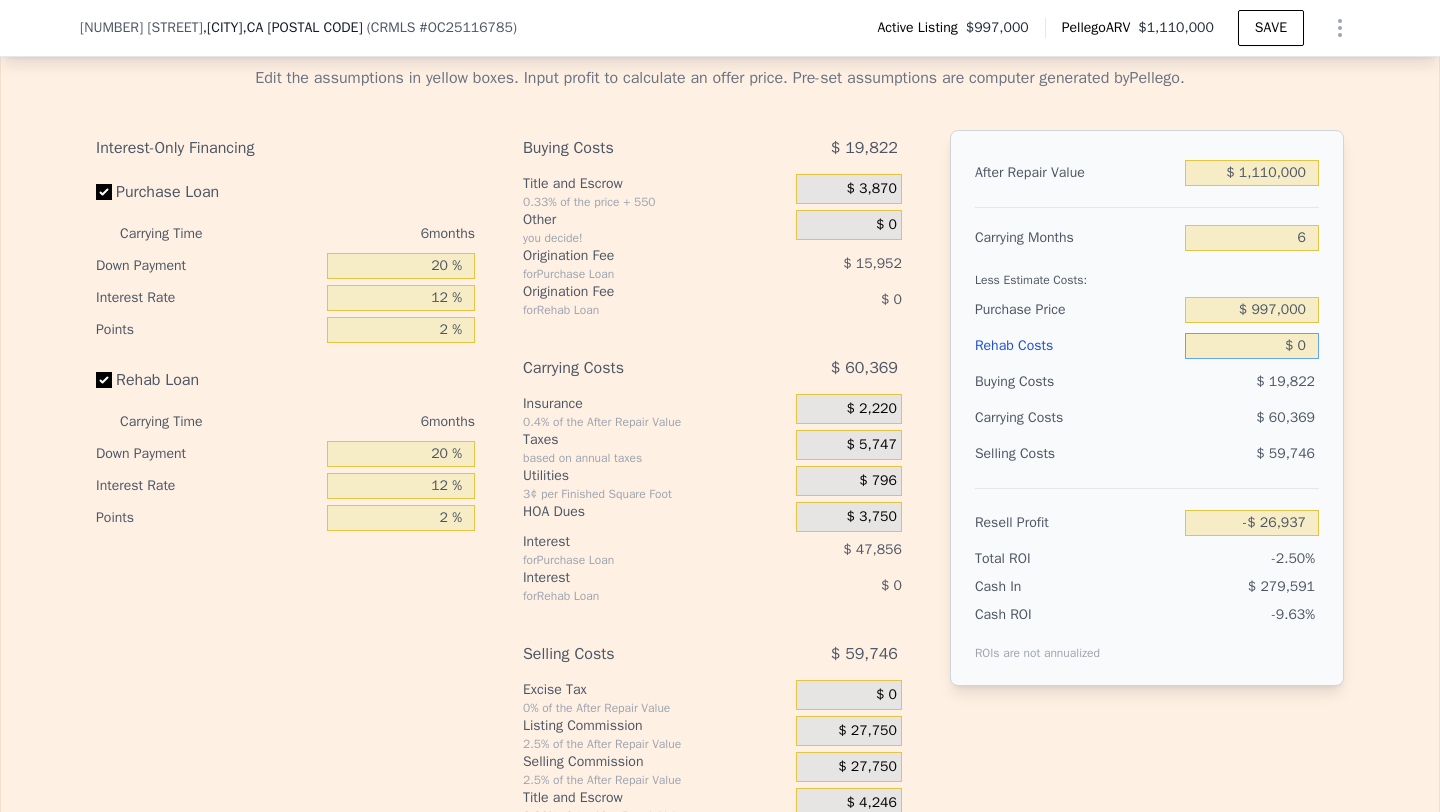 click on "$ 0" at bounding box center (1252, 346) 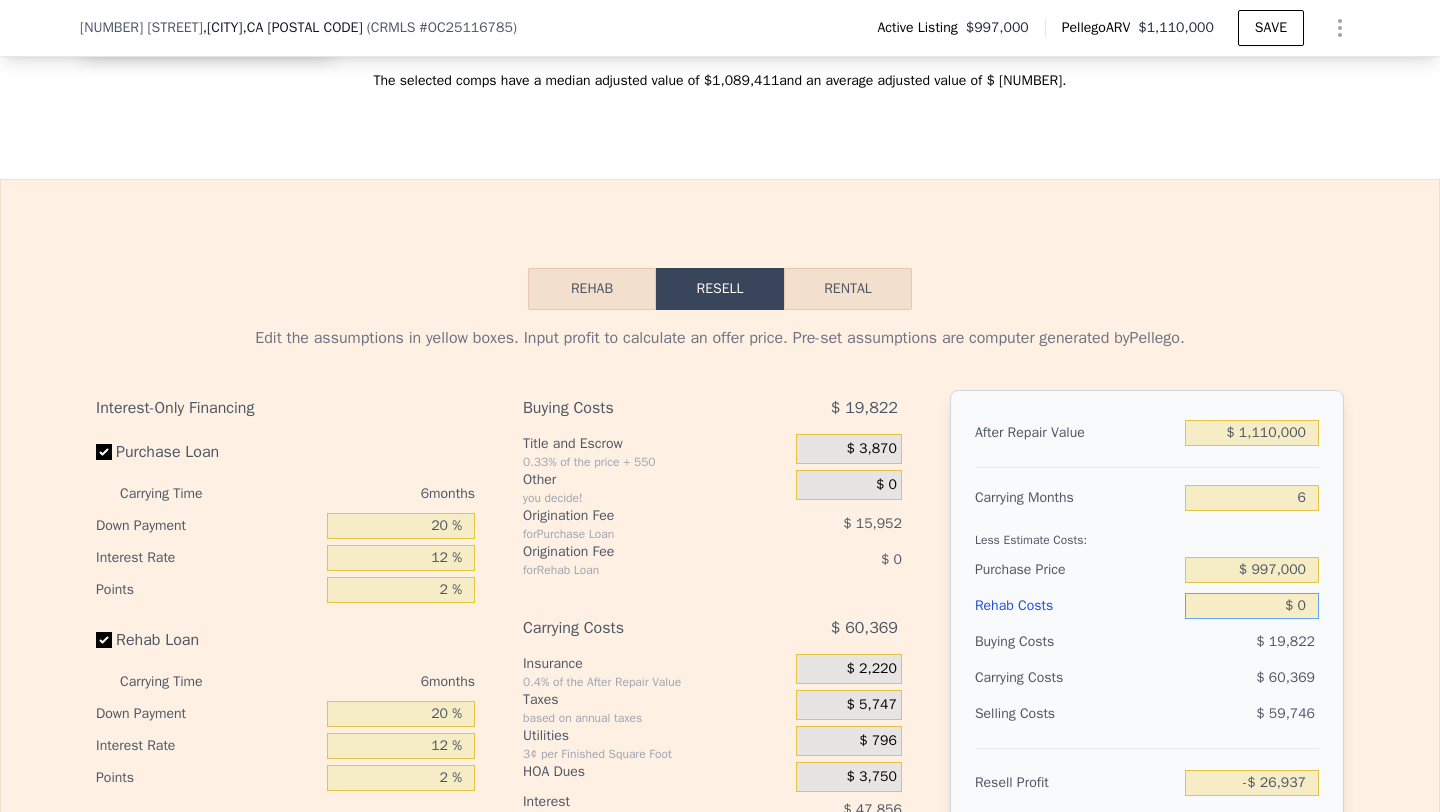 scroll, scrollTop: 2732, scrollLeft: 0, axis: vertical 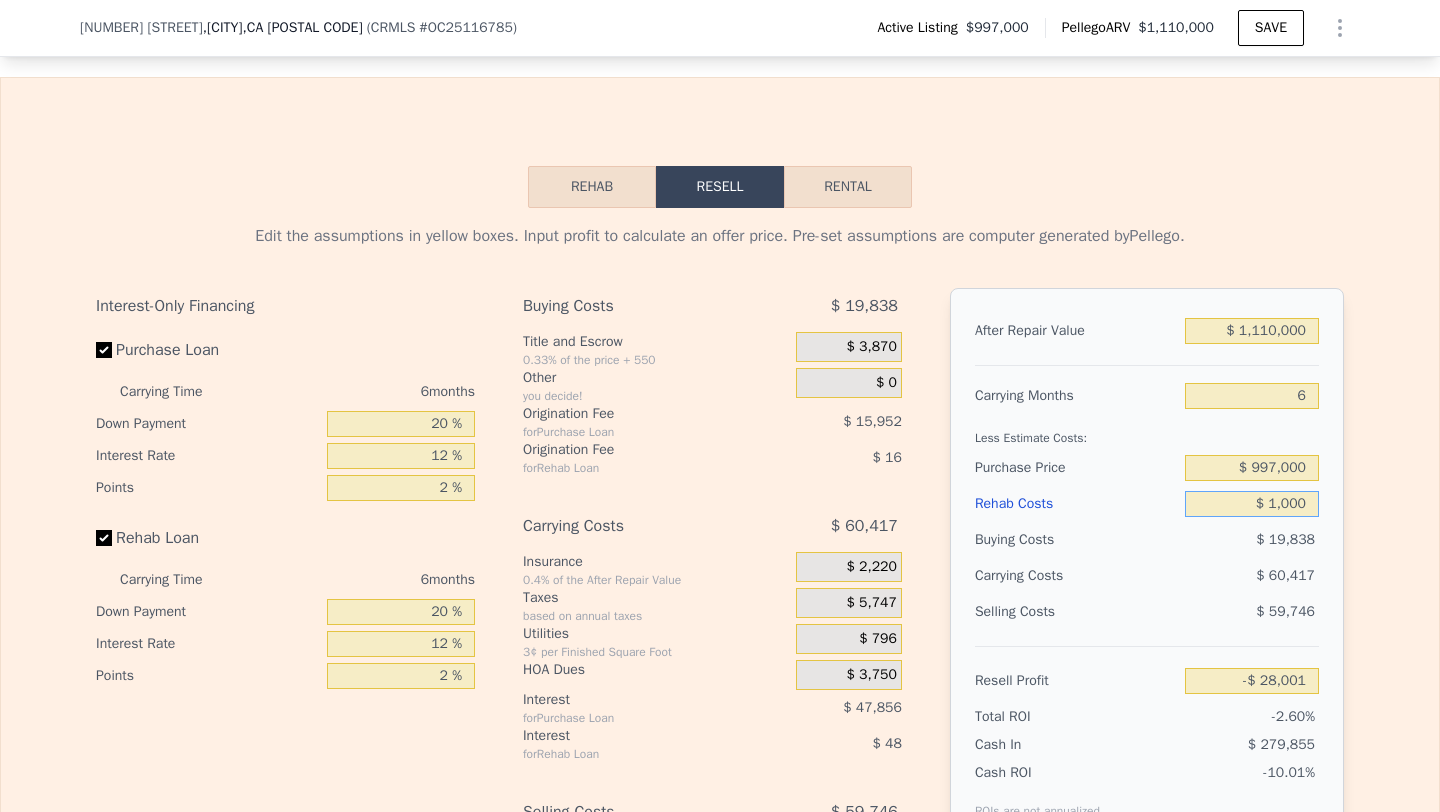 type on "$ 10,000" 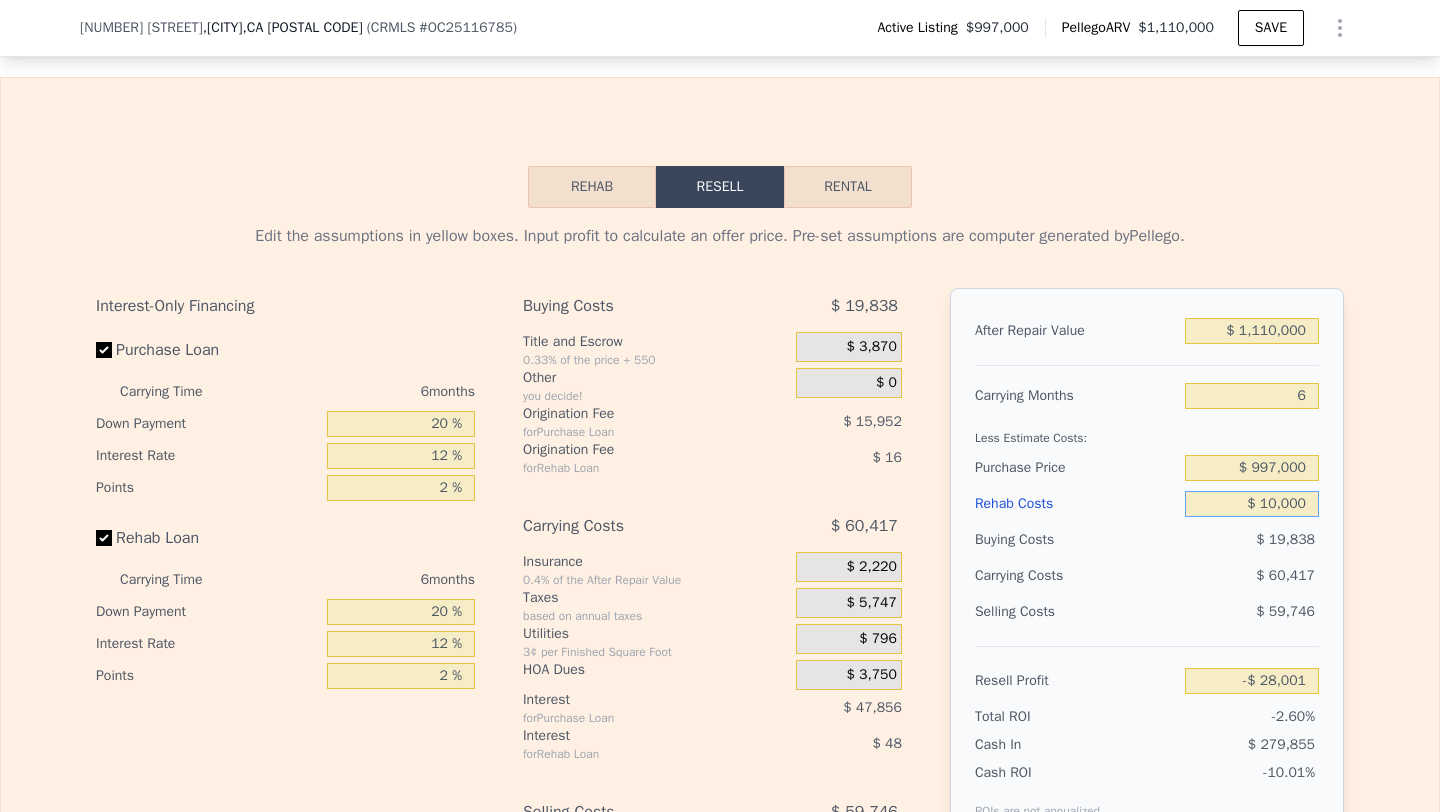 type on "-$ 28,001" 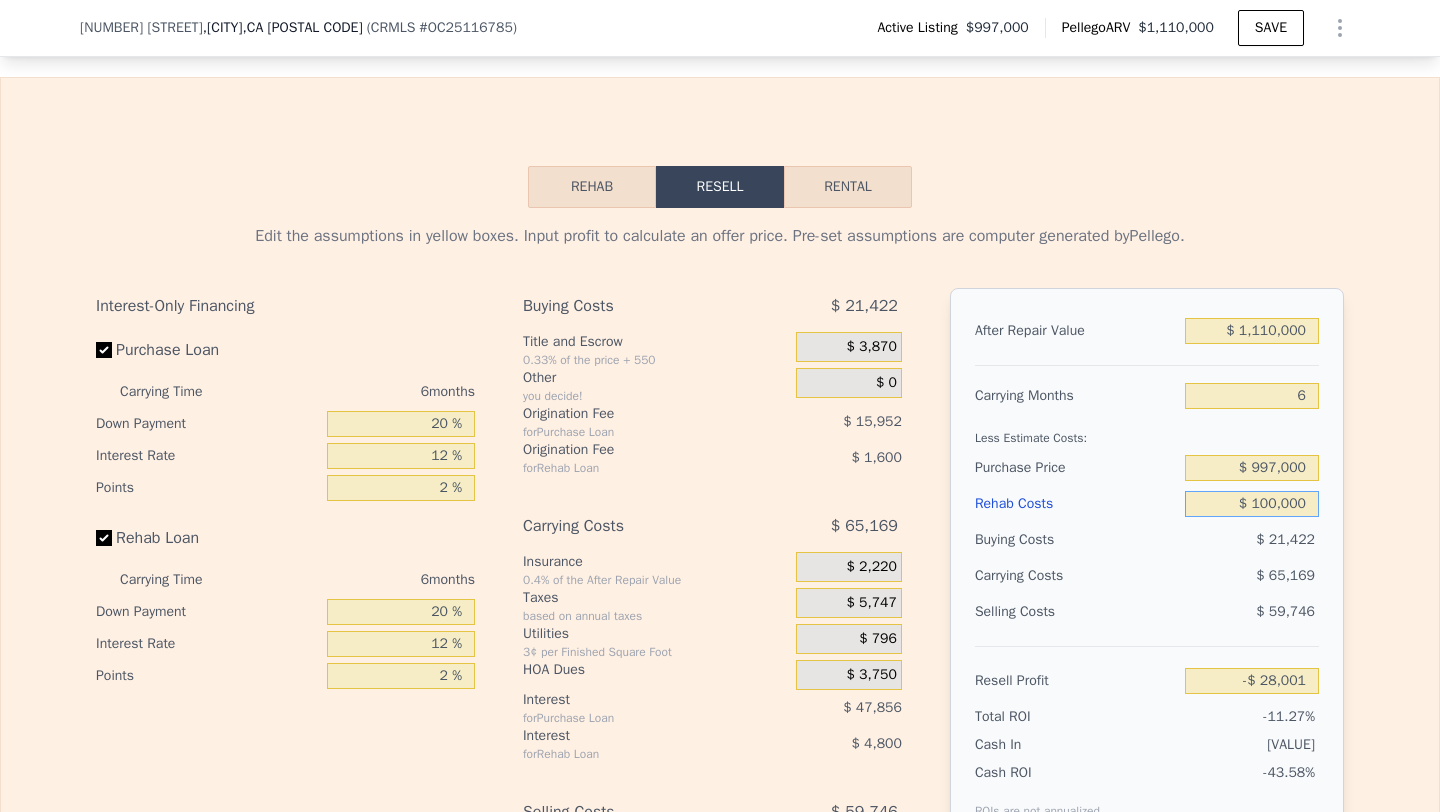 type on "-$ 133,337" 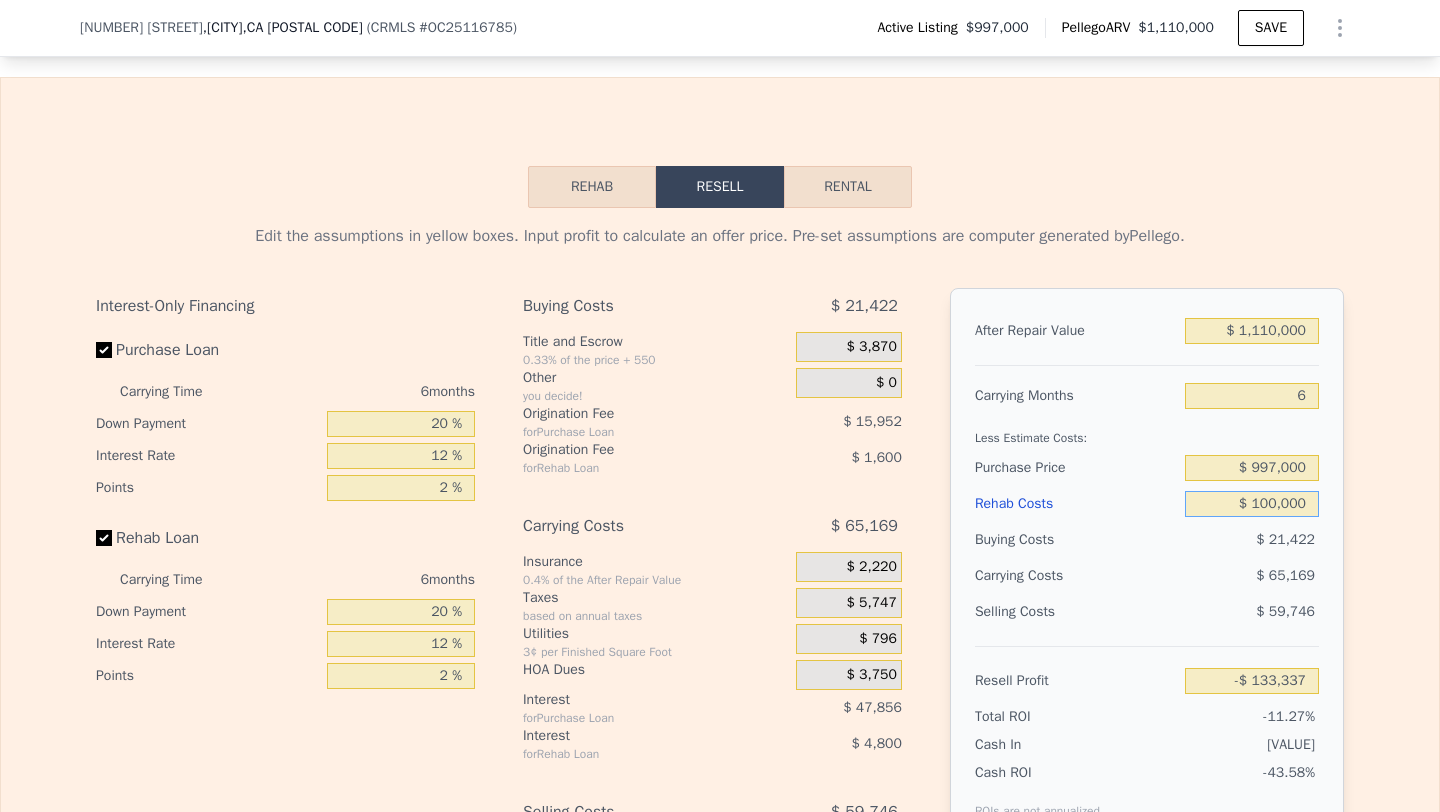 type on "$ 100,000" 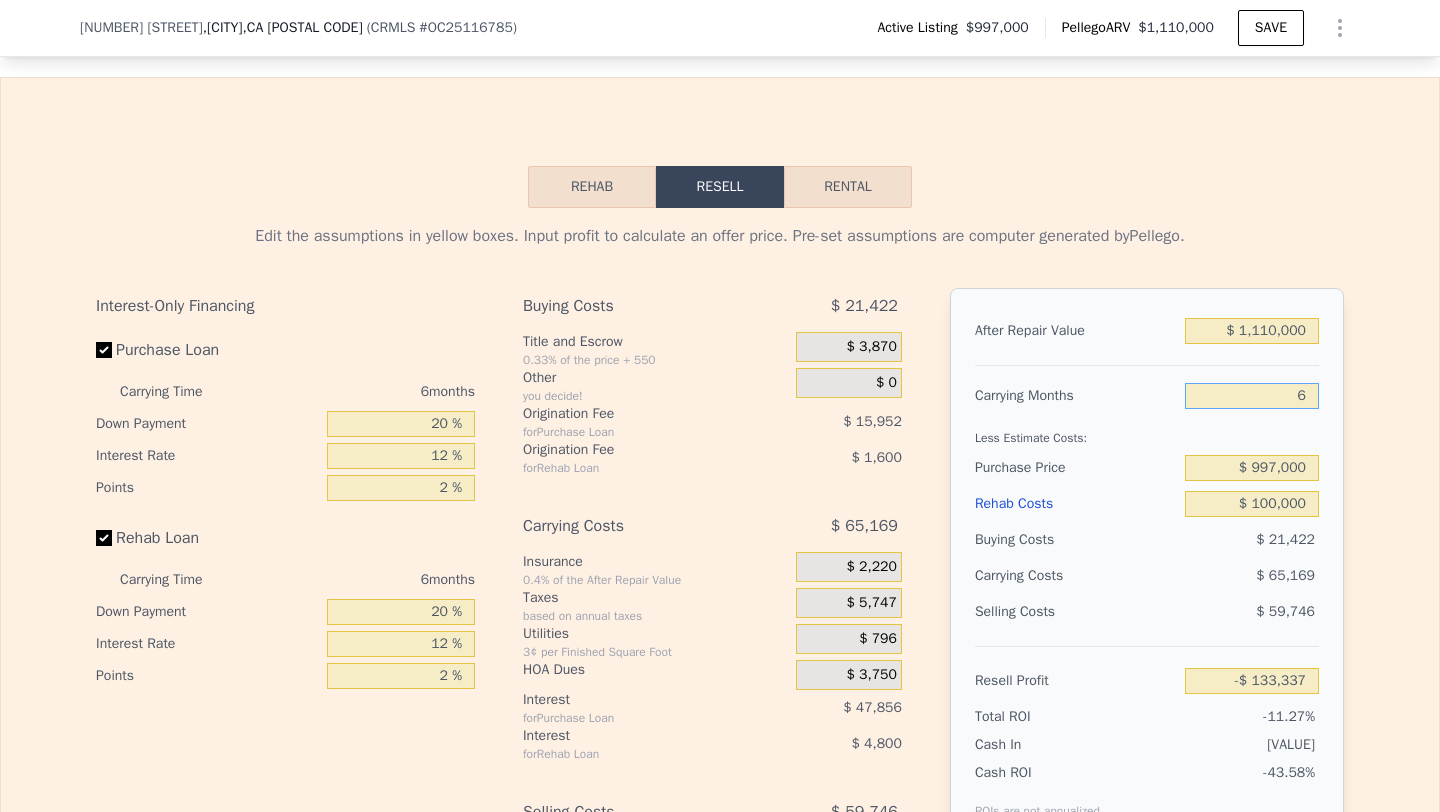 click on "6" at bounding box center (1252, 396) 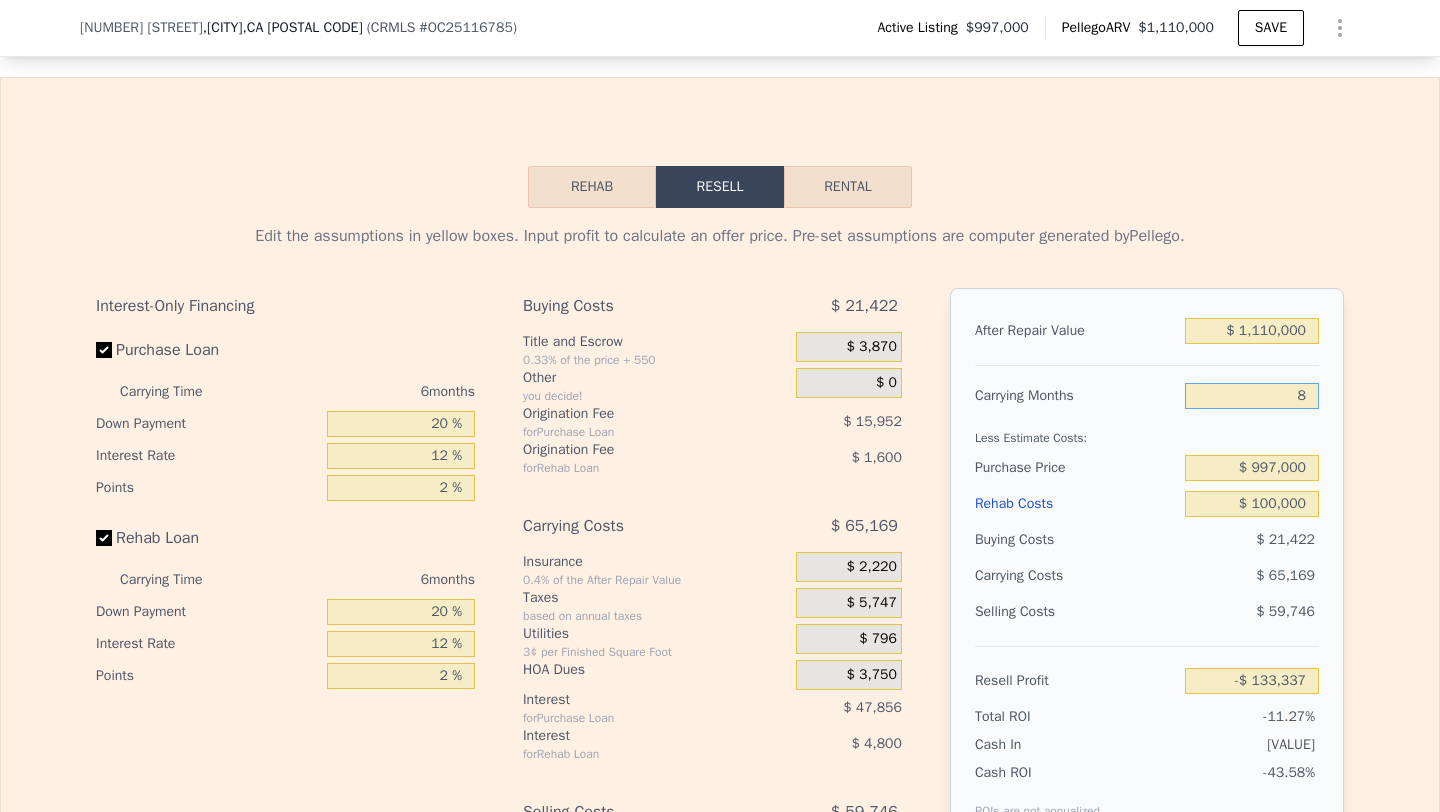 type on "-$ 155,061" 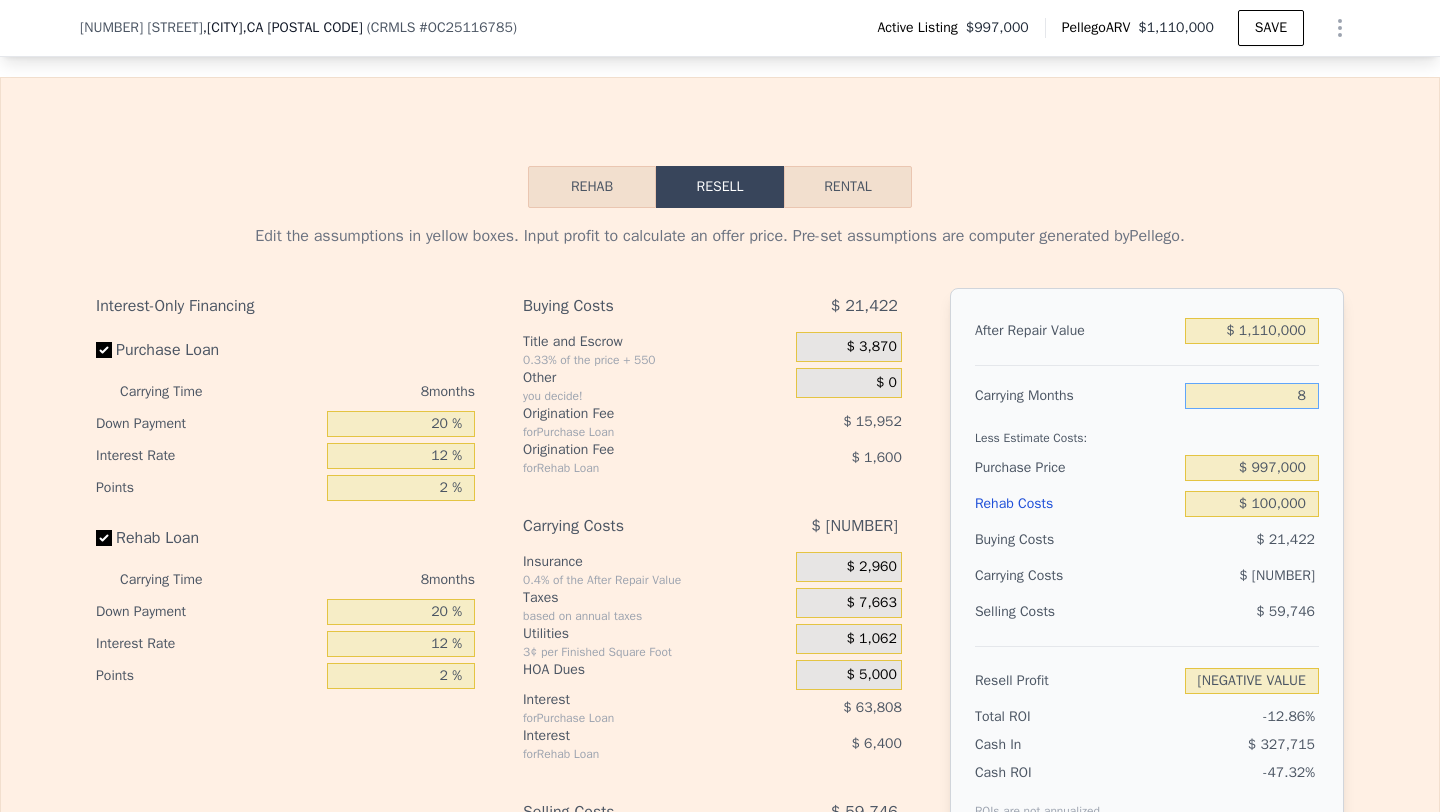 type on "8" 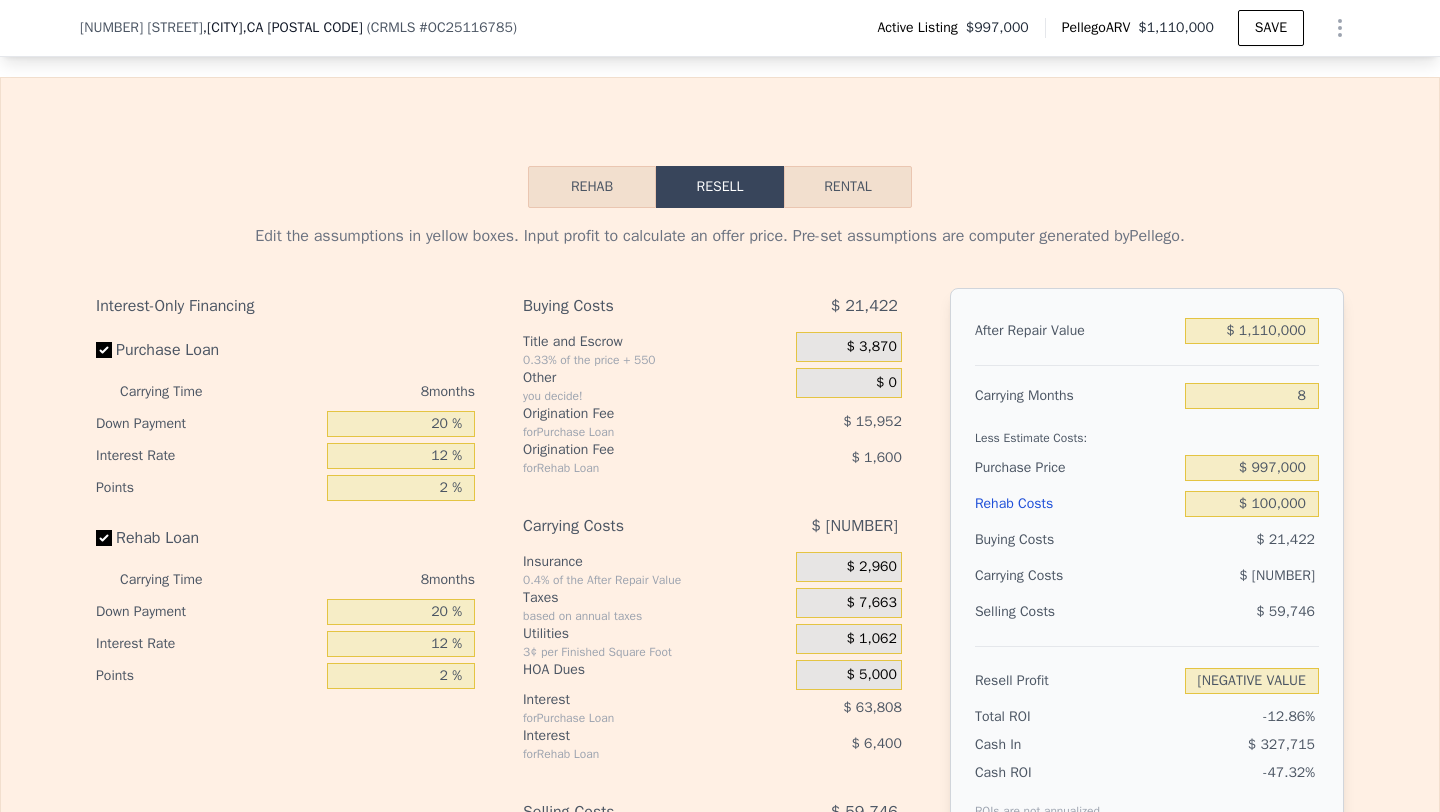 click on "Edit the assumptions in yellow boxes. Input profit to calculate an offer price. Pre-set assumptions are computer generated by  Pellego . Interest-Only Financing Purchase Loan Carrying Time 8  months Down Payment 20 % Interest Rate 12 % Points 2 % Rehab Loan Carrying Time 8  months Down Payment 20 % Interest Rate 12 % Points 2 % Buying Costs $ 21,422 Title and Escrow 0.33% of the price + 550 $ 3,870 Other you decide! $ 0 Origination Fee for  Purchase Loan $ 15,952 Origination Fee for  Rehab Loan $ 1,600 Carrying Costs $ 86,893 Insurance 0.4% of the After Repair Value $ 2,960 Taxes based on annual taxes $ 7,663 Utilities 3¢ per Finished Square Foot $ 1,062 HOA Dues $ 5,000 Interest for  Purchase Loan $ 63,808 Interest for  Rehab Loan $ 6,400 Selling Costs $ 59,746 Excise Tax 0% of the After Repair Value $ 0 Listing Commission 2.5% of the After Repair Value $ 27,750 Selling Commission 2.5% of the After Repair Value $ 27,750 Title and Escrow 0.33% of the After Repair Value $ 4,246 After Repair Value $ 1,110,000" at bounding box center (720, 595) 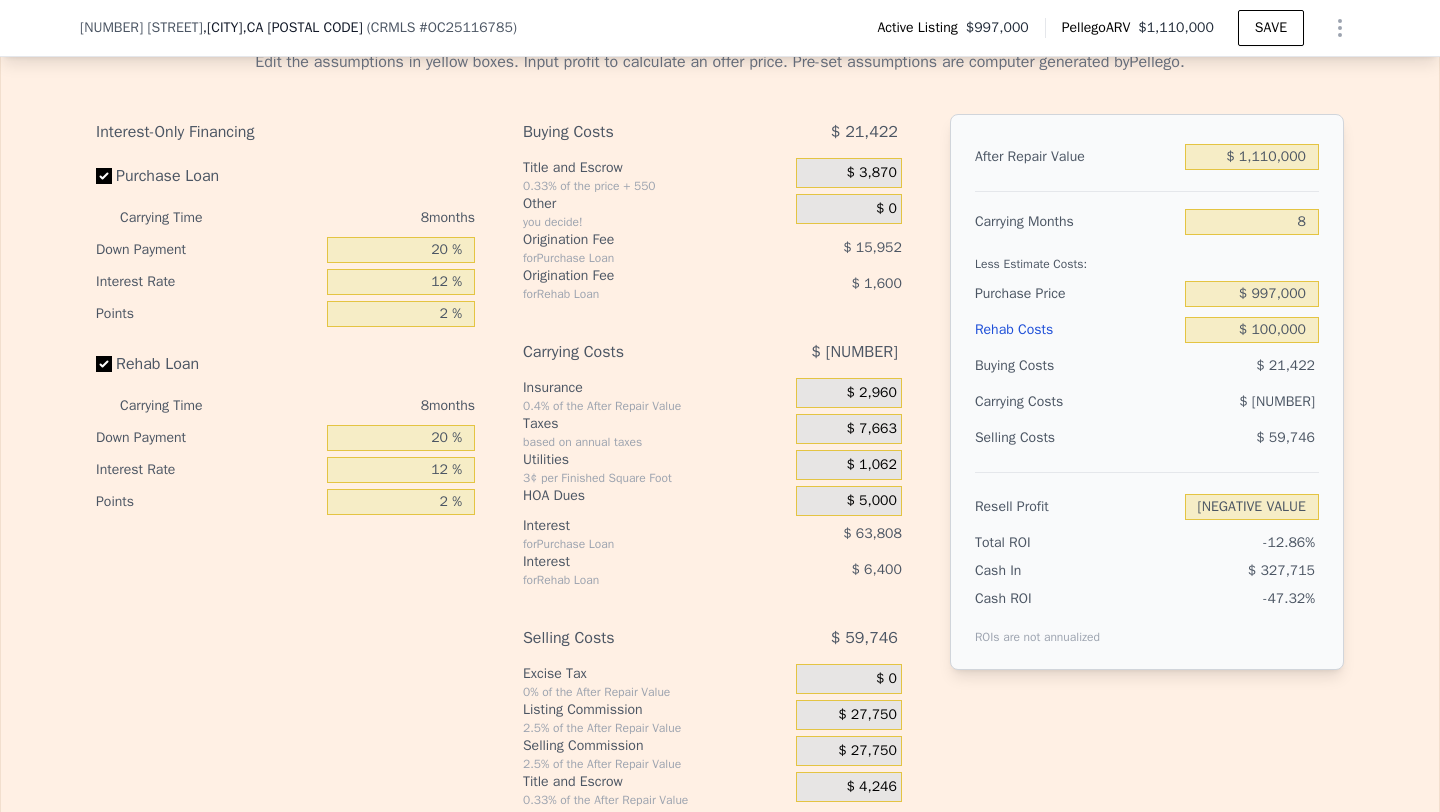 scroll, scrollTop: 2937, scrollLeft: 0, axis: vertical 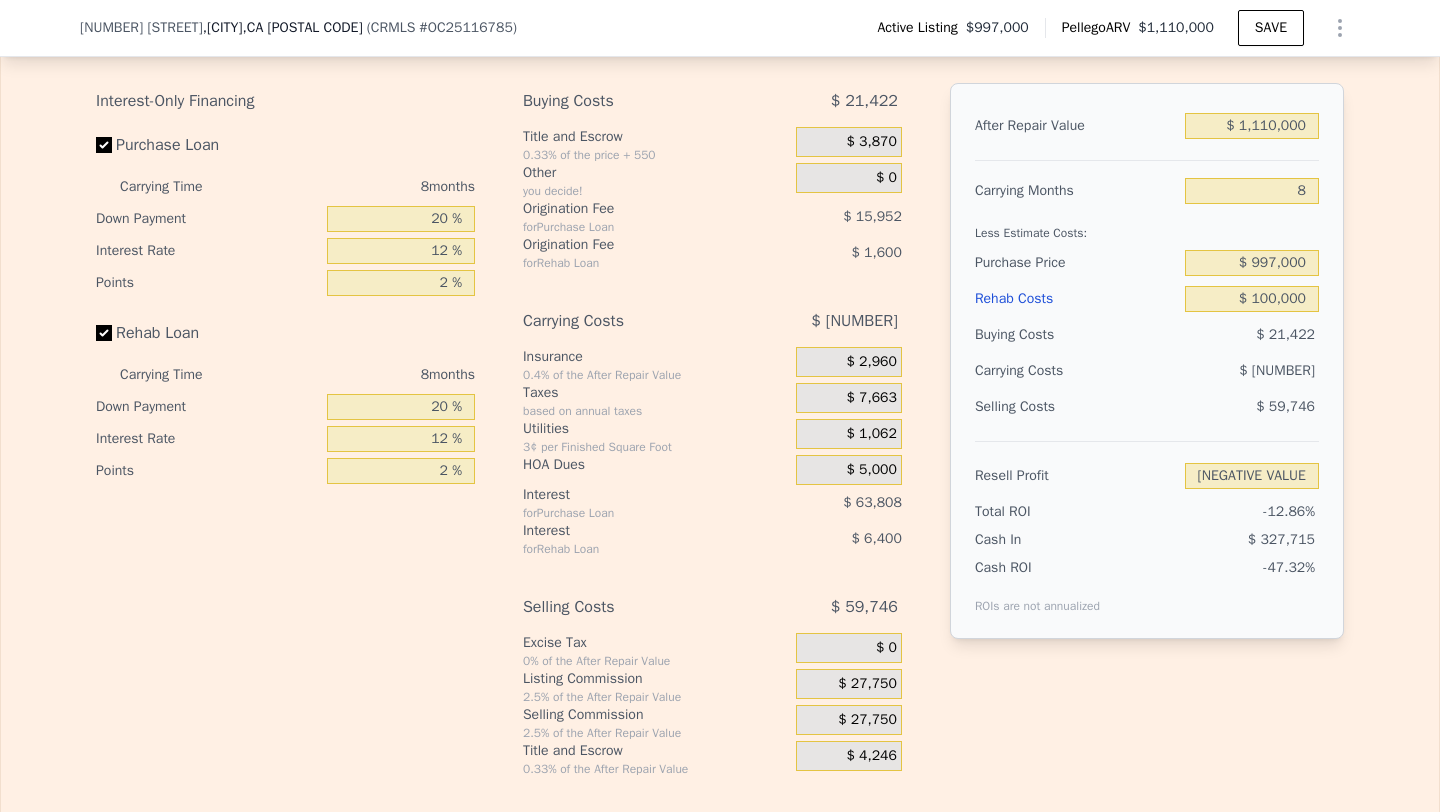 click on "$ 27,750" at bounding box center [867, 720] 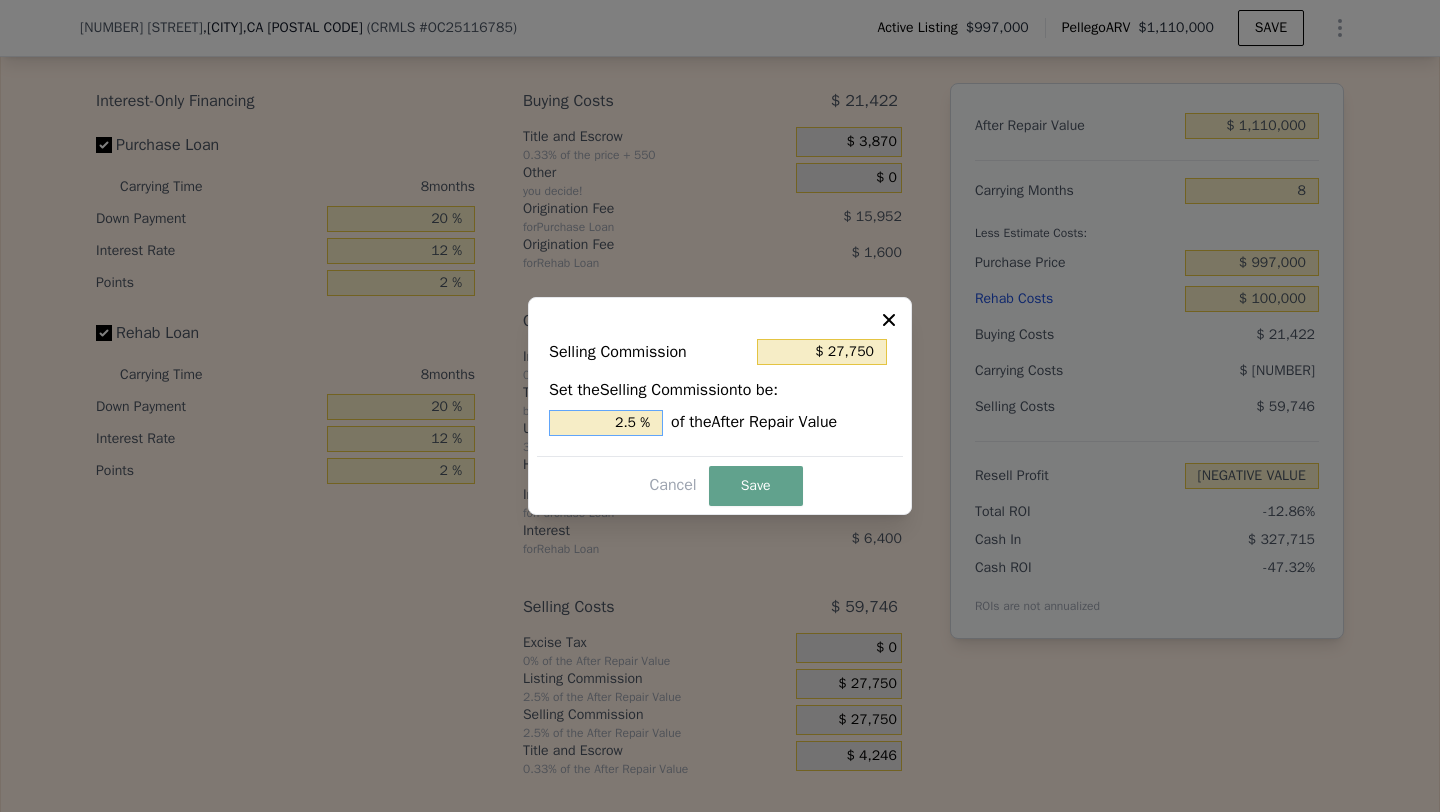 click on "2.5 %" at bounding box center [606, 423] 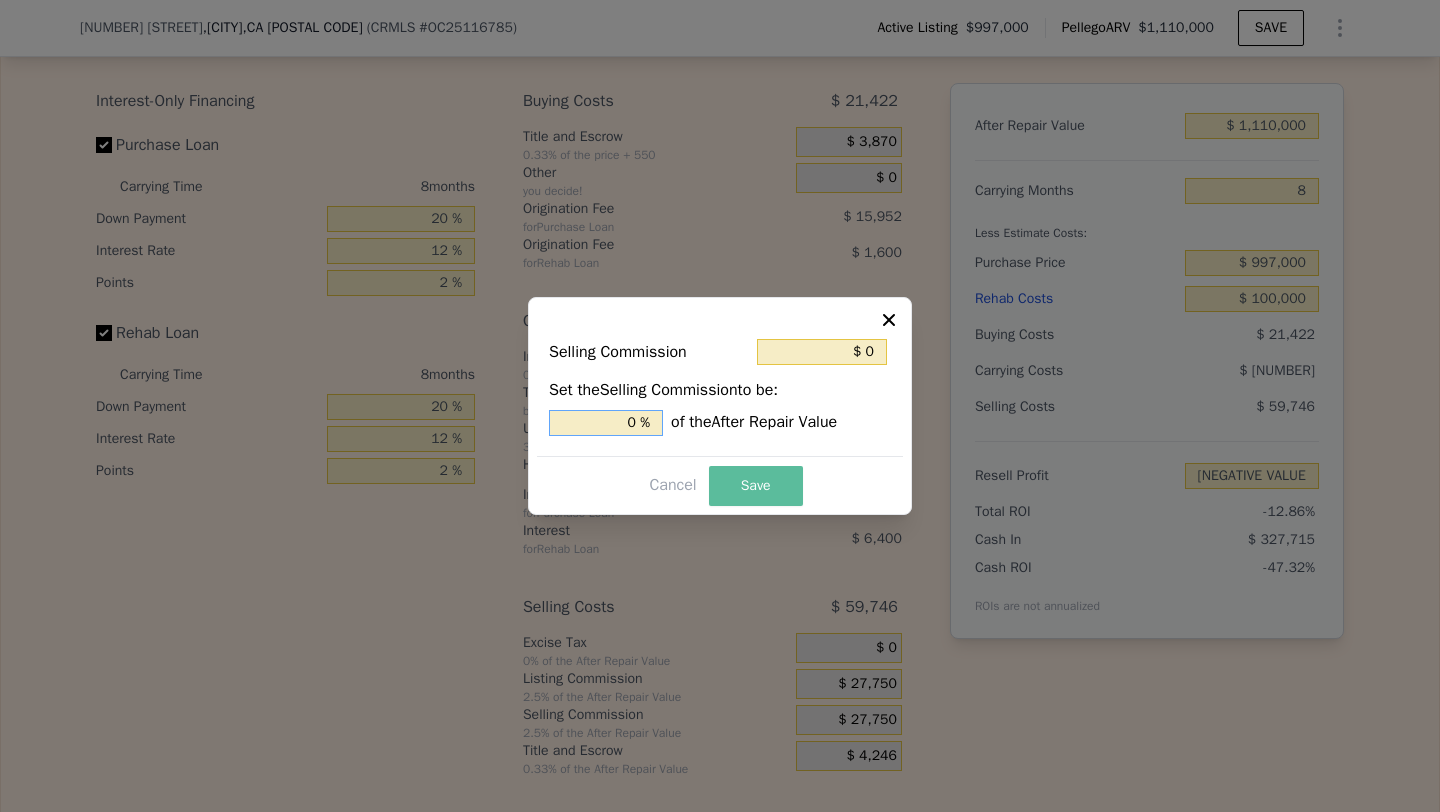 type on "0 %" 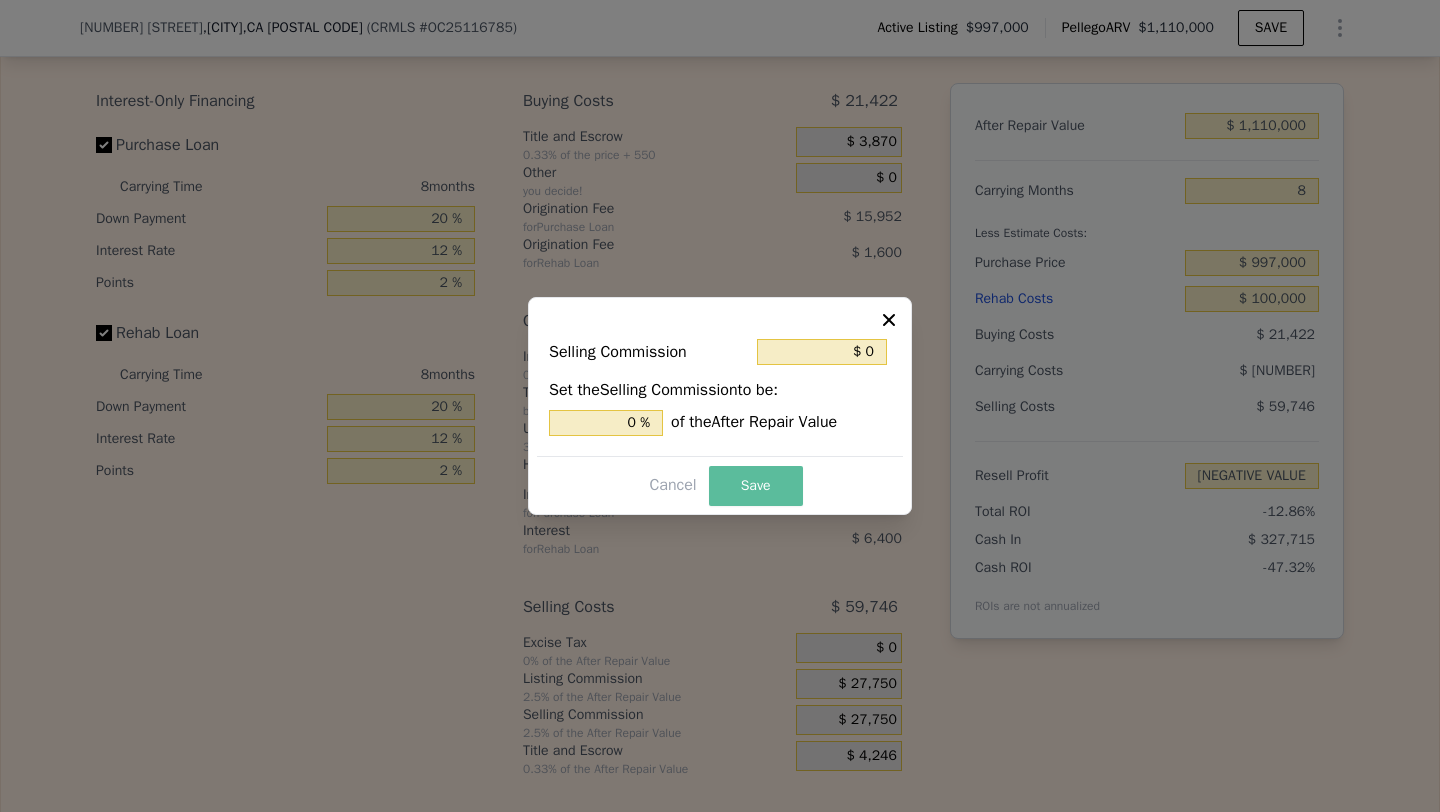 click on "Save" at bounding box center [756, 486] 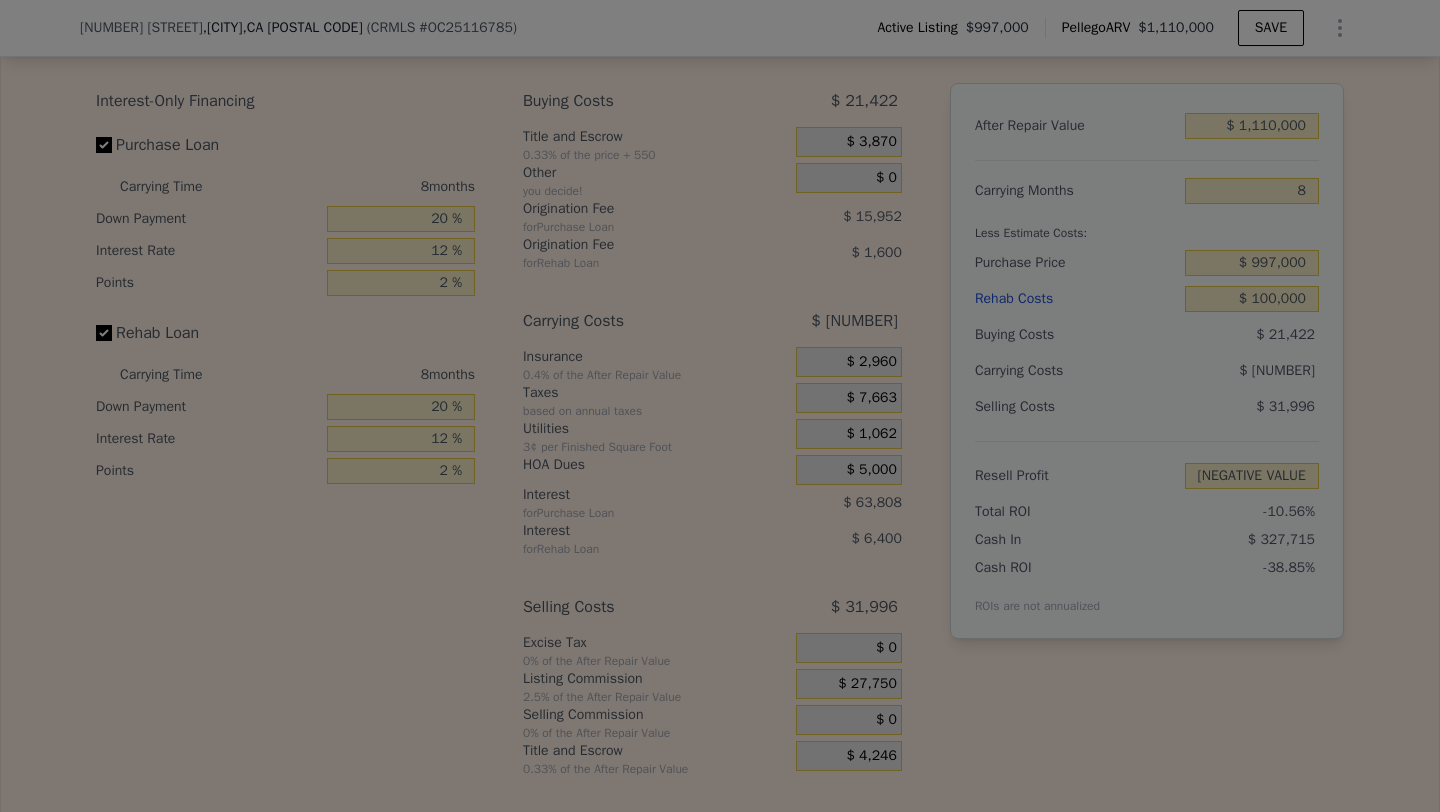 type on "-$ 127,311" 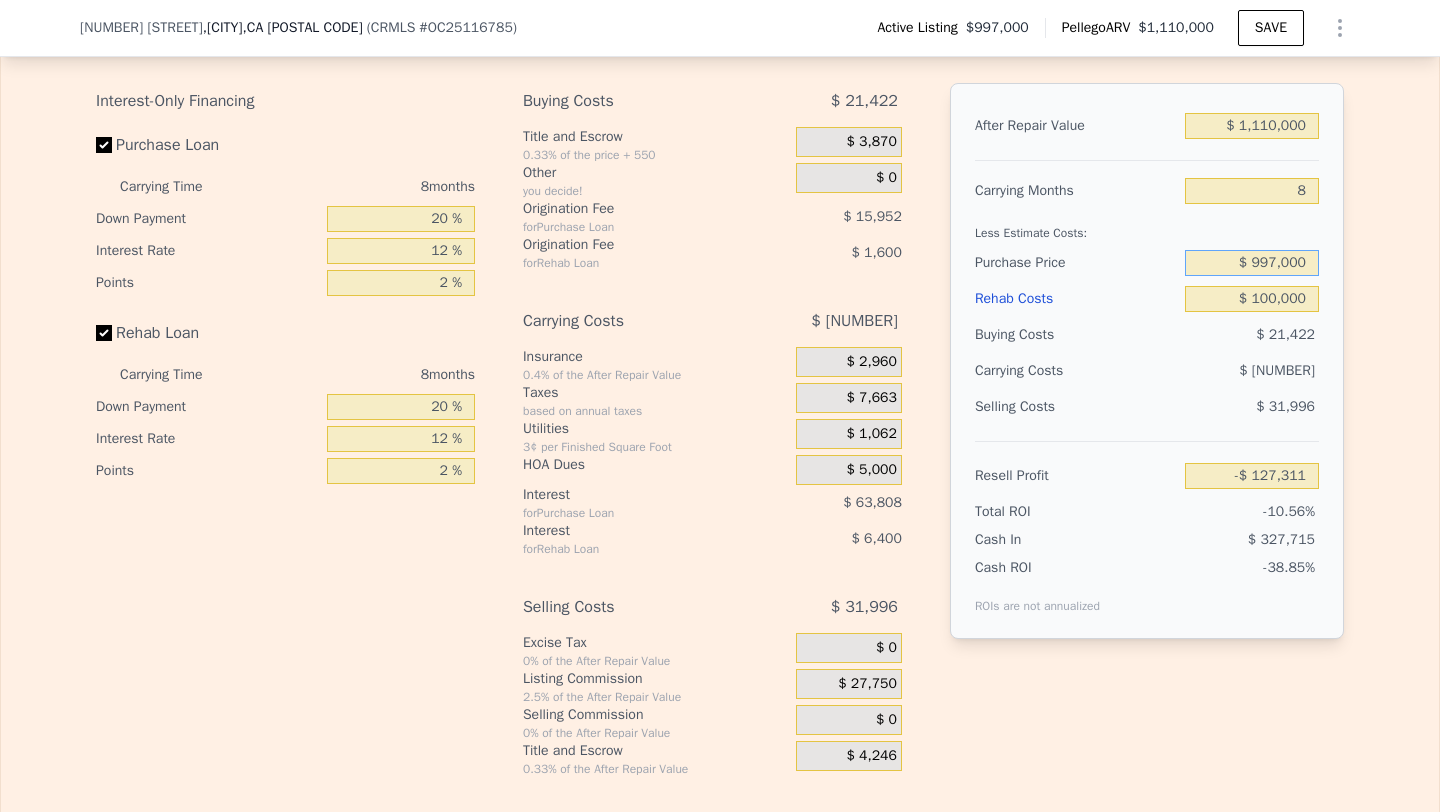 click on "$ 997,000" at bounding box center [1252, 263] 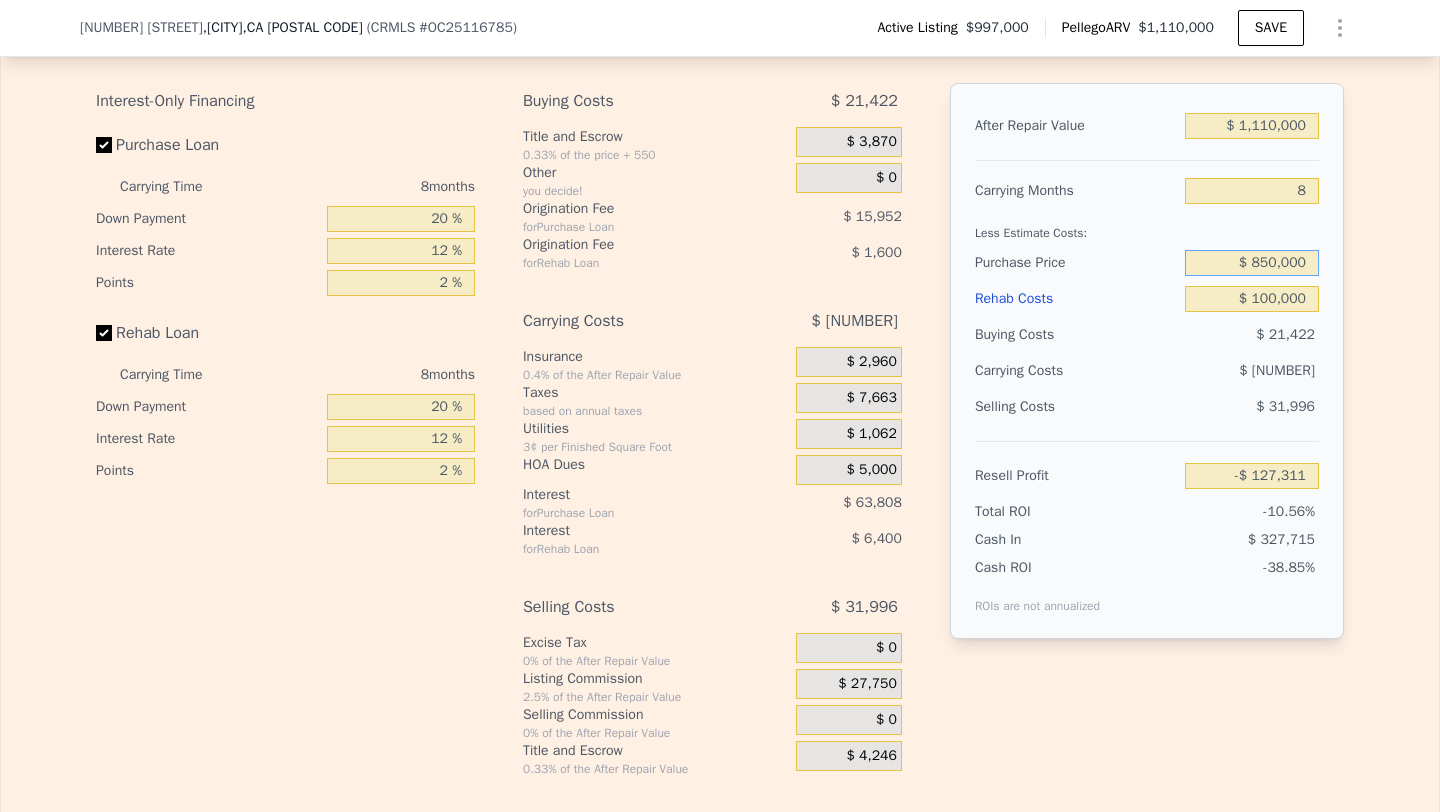 type on "$ 850,000" 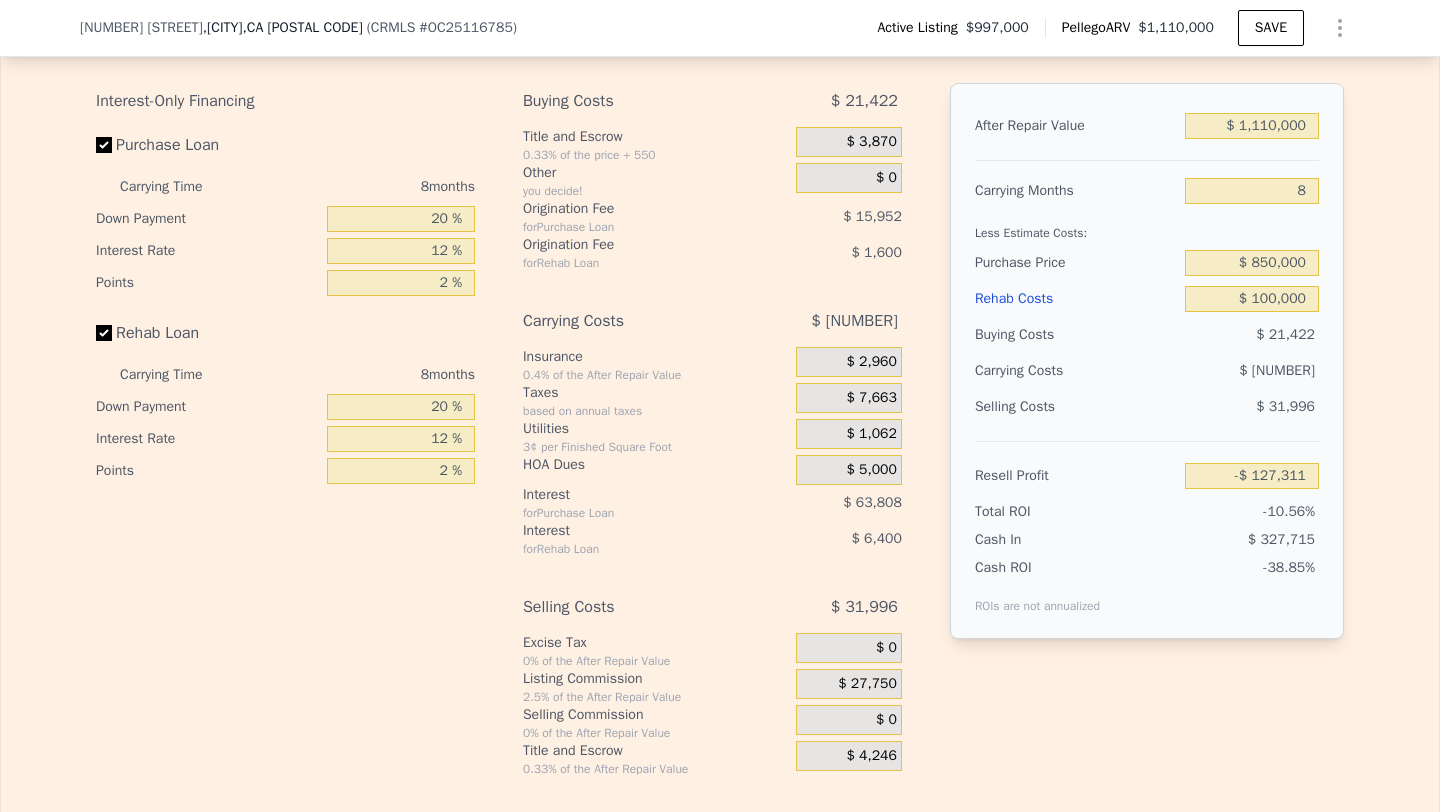 click on "After Repair Value $ 1,110,000 Carrying Months 8 Less Estimate Costs: Purchase Price $ 850,000 Rehab Costs $ 100,000 Buying Costs $ 21,422 Carrying Costs $ 86,893 Selling Costs $ 31,996 Resell Profit -$ 127,311 Total ROI -10.56% Cash In $ 327,715 Cash ROI ROIs are not annualized -38.85%" at bounding box center [1147, 361] 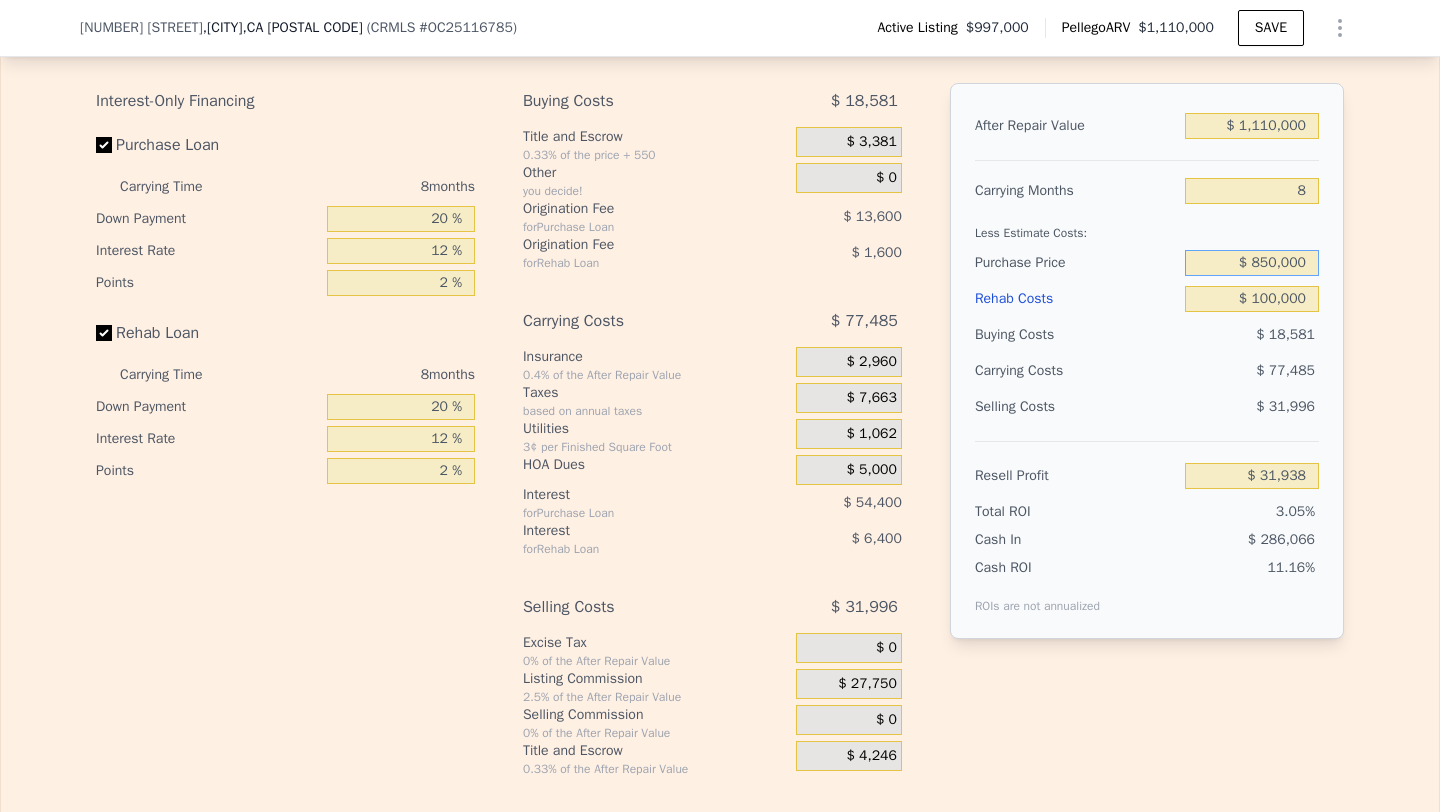 click on "$ 850,000" at bounding box center (1252, 263) 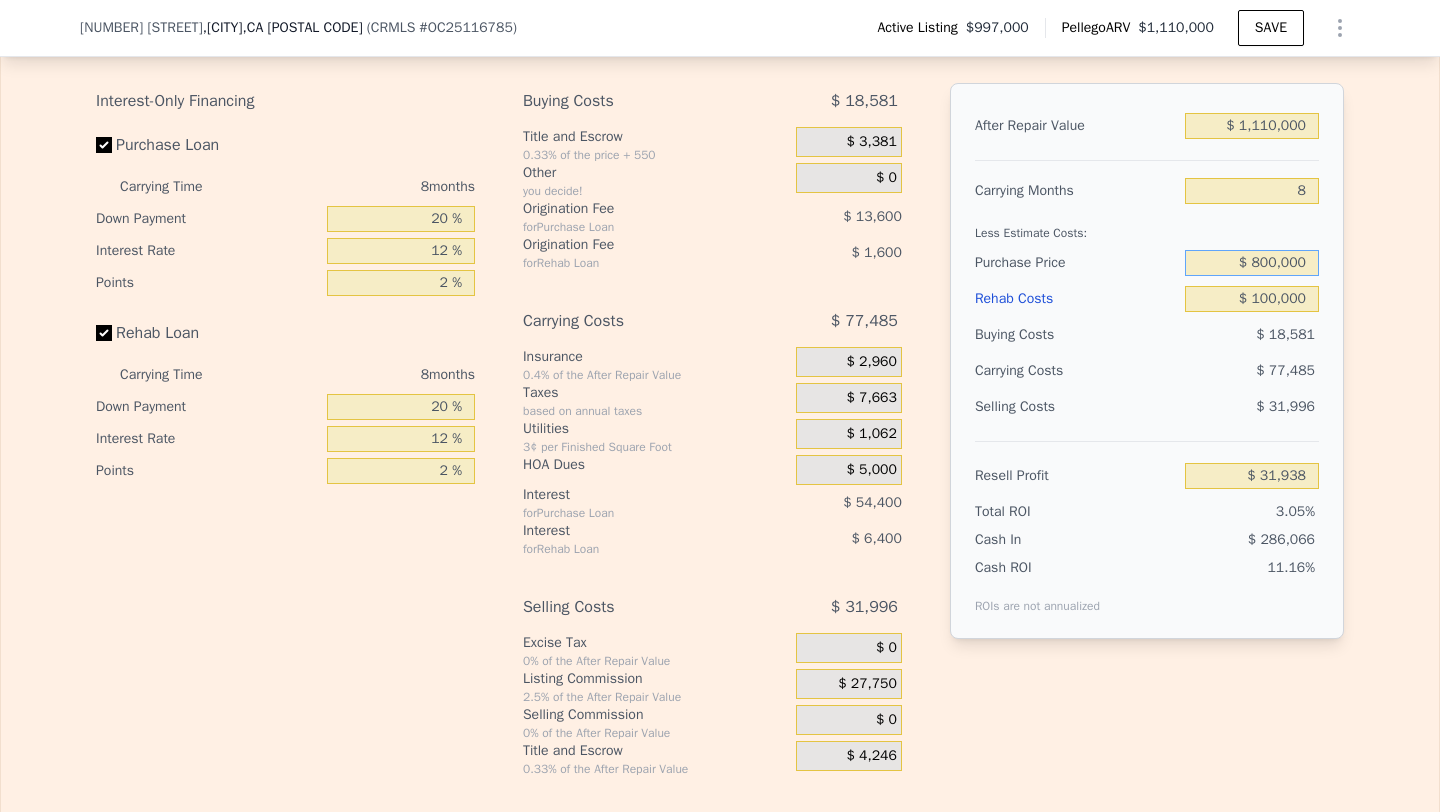 type on "$ 800,000" 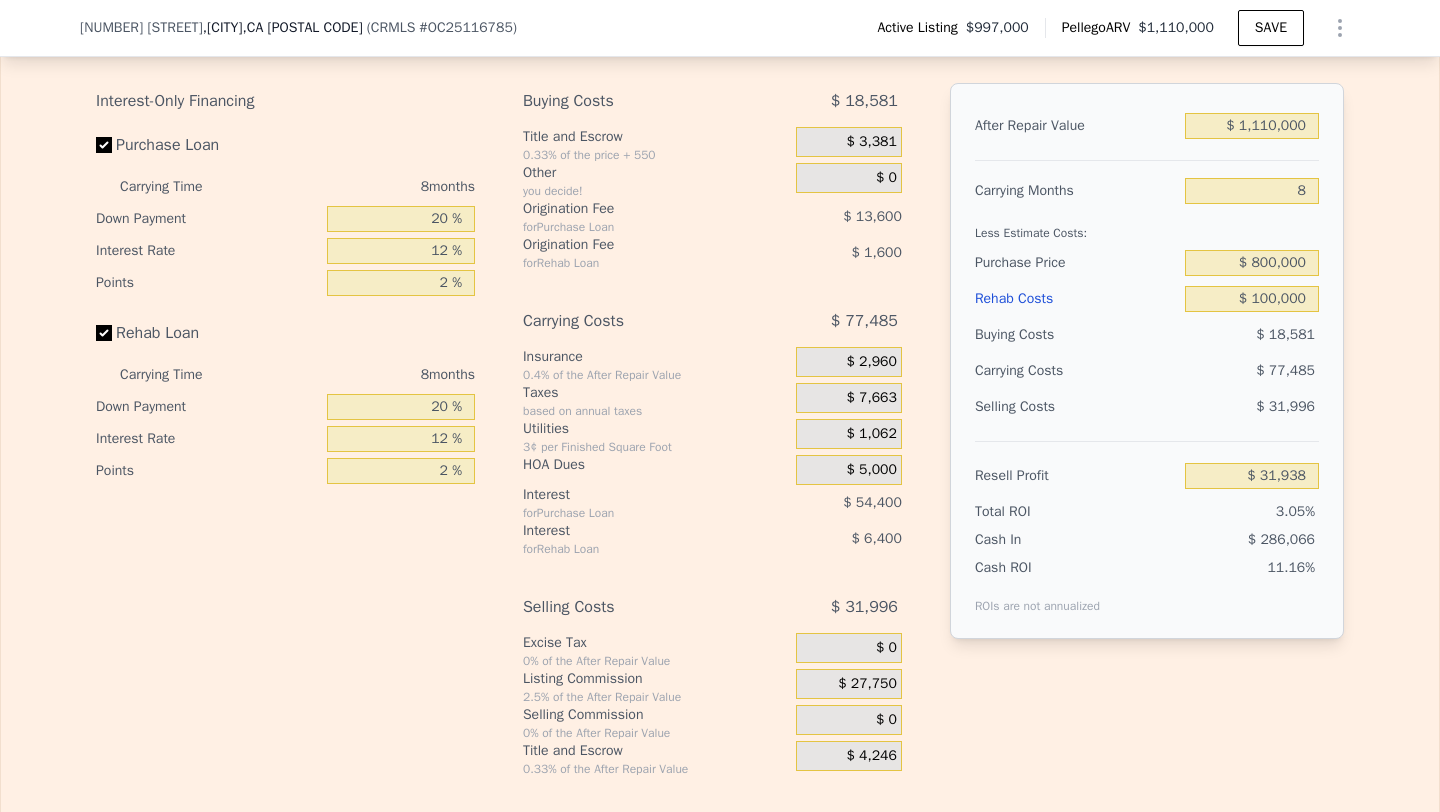 click on "Edit the assumptions in yellow boxes. Input profit to calculate an offer price. Pre-set assumptions are computer generated by  Pellego . Interest-Only Financing Purchase Loan Carrying Time 8  months Down Payment 20 % Interest Rate 12 % Points 2 % Rehab Loan Carrying Time 8  months Down Payment 20 % Interest Rate 12 % Points 2 % Buying Costs $ 18,581 Title and Escrow 0.33% of the price + 550 $ 3,381 Other you decide! $ 0 Origination Fee for  Purchase Loan $ 13,600 Origination Fee for  Rehab Loan $ 1,600 Carrying Costs $ 77,485 Insurance 0.4% of the After Repair Value $ 2,960 Taxes based on annual taxes $ 7,663 Utilities 3¢ per Finished Square Foot $ 1,062 HOA Dues $ 5,000 Interest for  Purchase Loan $ 54,400 Interest for  Rehab Loan $ 6,400 Selling Costs $ 31,996 Excise Tax 0% of the After Repair Value $ 0 Listing Commission 2.5% of the After Repair Value $ 27,750 Selling Commission 0% of the After Repair Value $ 0 Title and Escrow 0.33% of the After Repair Value $ 4,246 After Repair Value $ 1,110,000 8 3.05%" at bounding box center (720, 390) 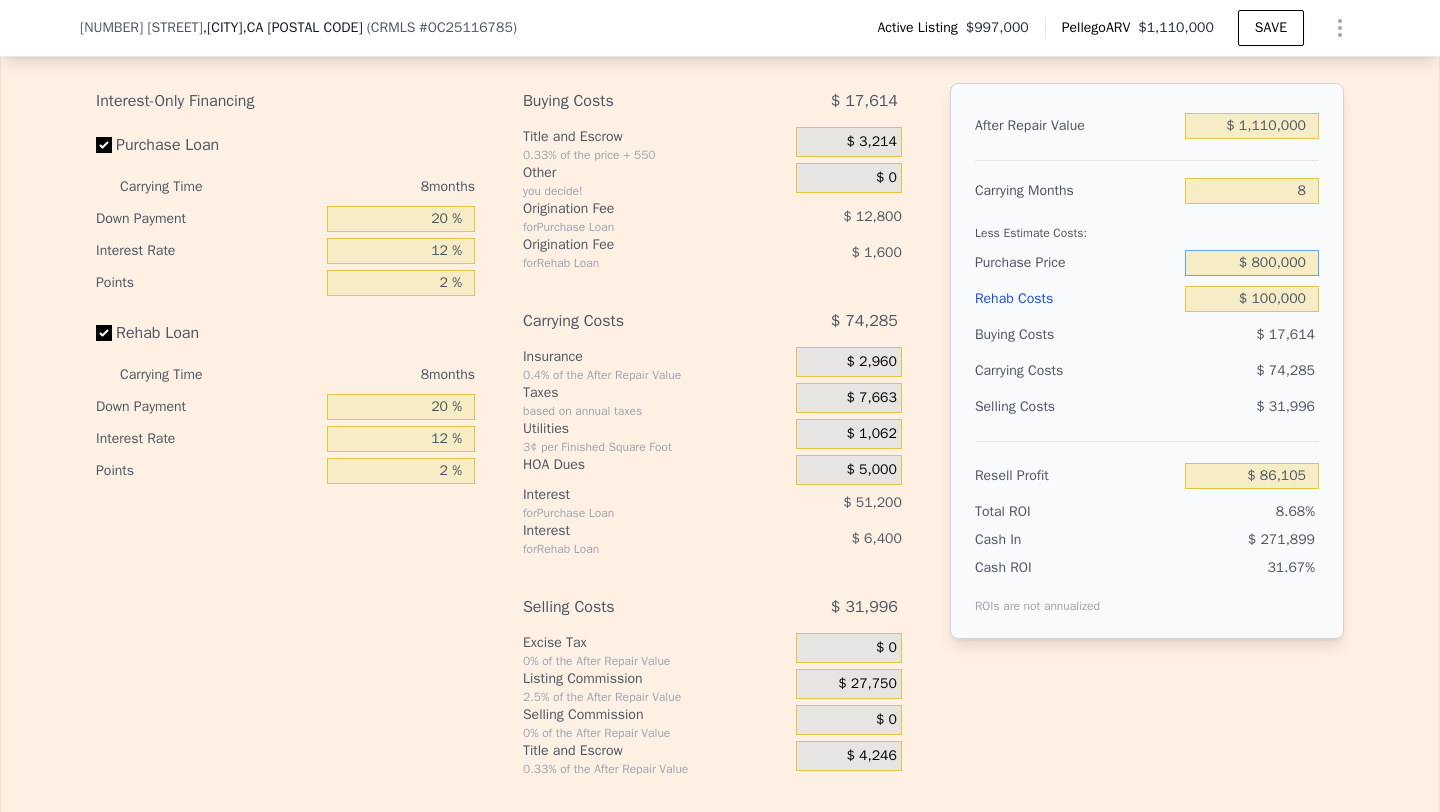 click on "$ 800,000" at bounding box center [1252, 263] 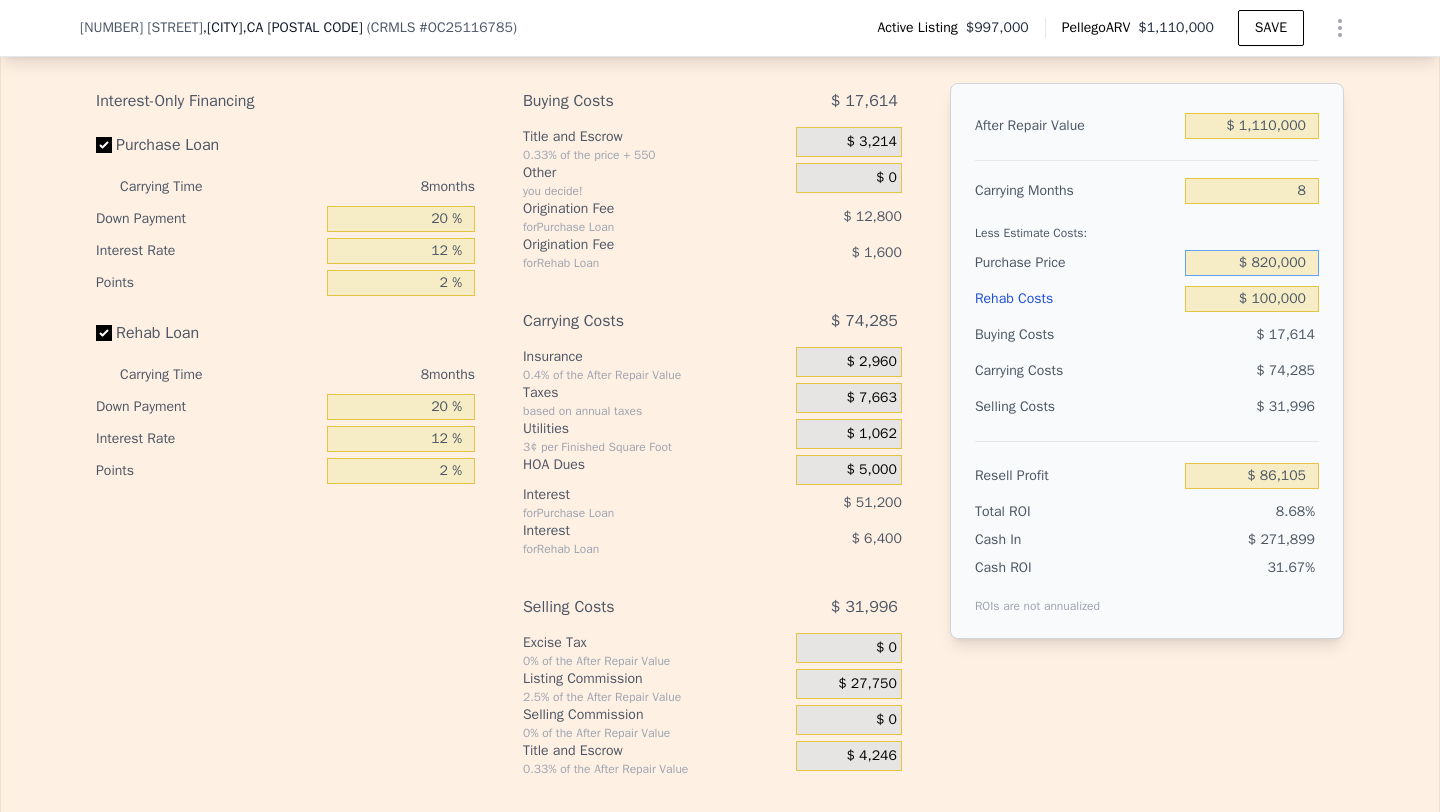 type on "$ 820,000" 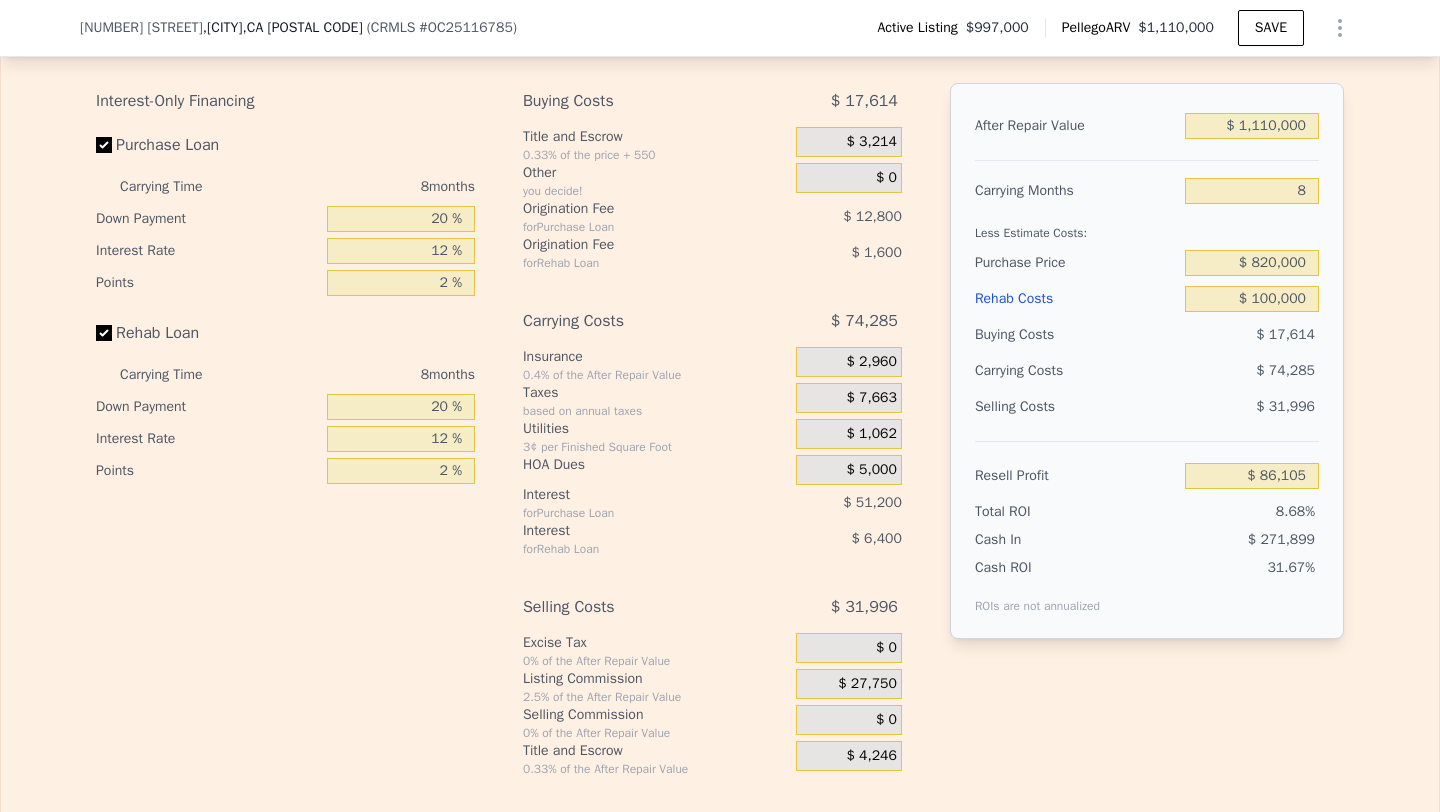 click on "Edit the assumptions in yellow boxes. Input profit to calculate an offer price. Pre-set assumptions are computer generated by  Pellego . Interest-Only Financing Purchase Loan Carrying Time 8  months Down Payment 20 % Interest Rate 12 % Points 2 % Rehab Loan Carrying Time 8  months Down Payment 20 % Interest Rate 12 % Points 2 % Buying Costs $ 17,614 Title and Escrow 0.33% of the price + 550 $ 3,214 Other you decide! $ 0 Origination Fee for  Purchase Loan $ 12,800 Origination Fee for  Rehab Loan $ 1,600 Carrying Costs $ 74,285 Insurance 0.4% of the After Repair Value $ 2,960 Taxes based on annual taxes $ 7,663 Utilities 3¢ per Finished Square Foot $ 1,062 HOA Dues $ 5,000 Interest for  Purchase Loan $ 51,200 Interest for  Rehab Loan $ 6,400 Selling Costs $ 31,996 Excise Tax 0% of the After Repair Value $ 0 Listing Commission 2.5% of the After Repair Value $ 27,750 Selling Commission 0% of the After Repair Value $ 0 Title and Escrow 0.33% of the After Repair Value $ 4,246 After Repair Value $ 1,110,000 8 8.68%" at bounding box center [720, 390] 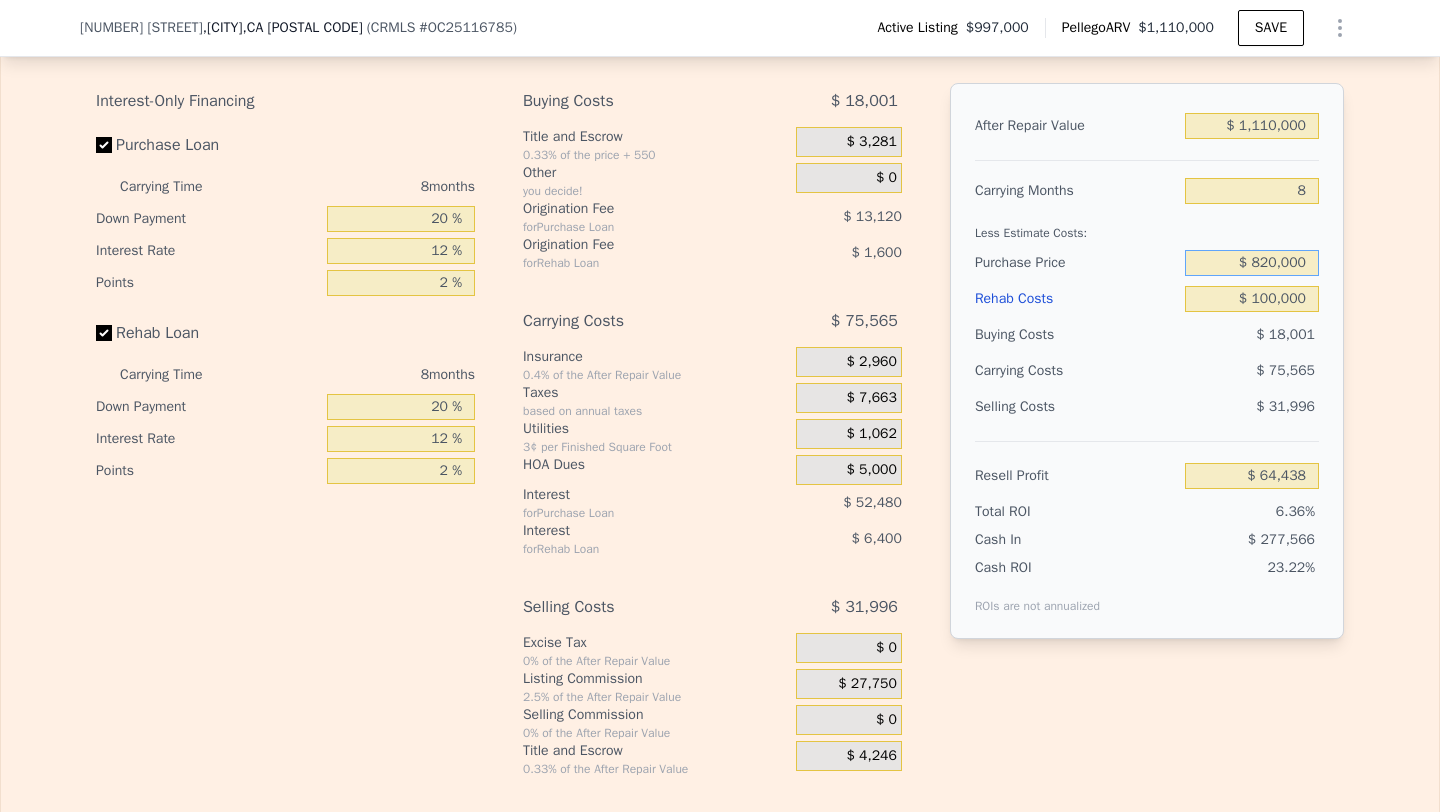 click on "$ 820,000" at bounding box center (1252, 263) 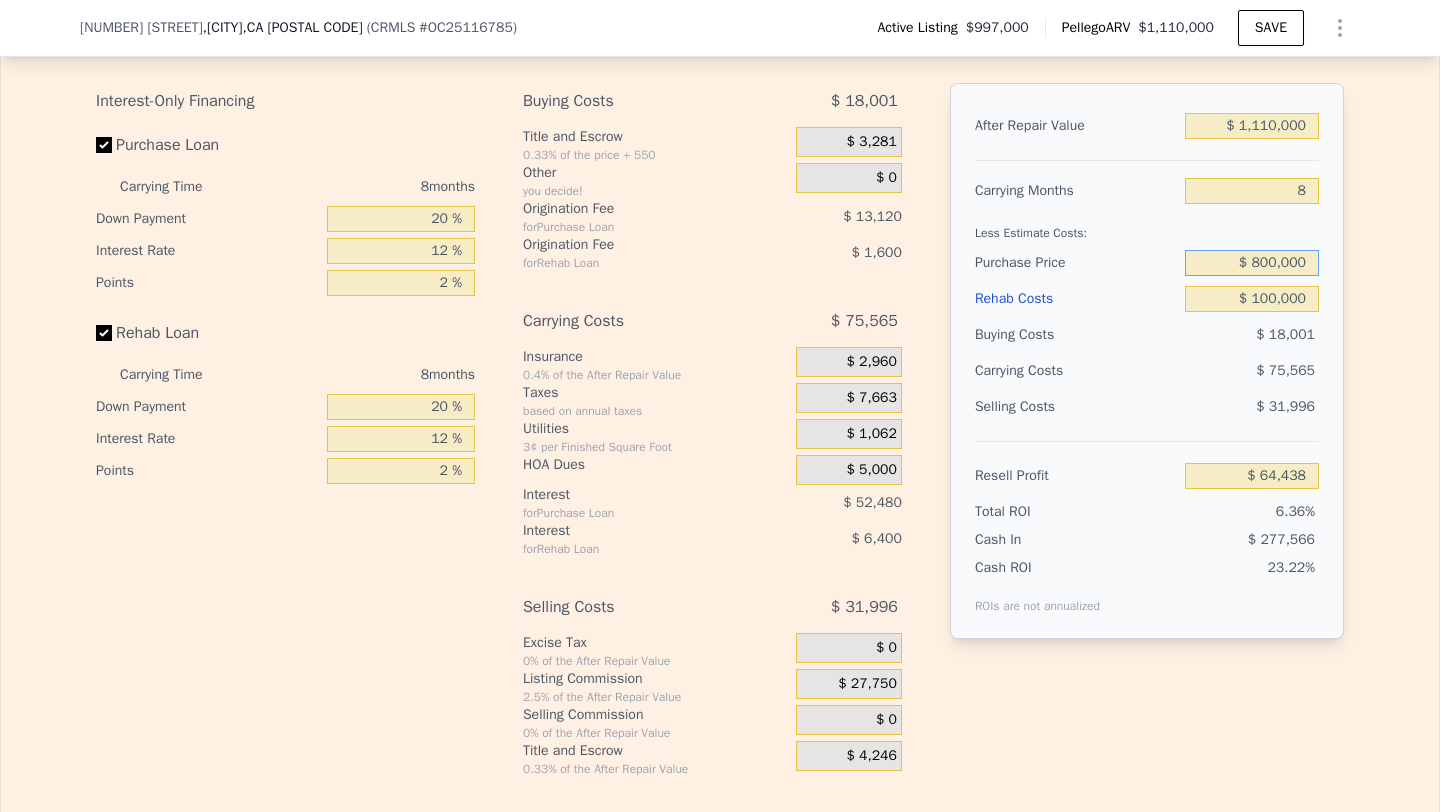 type on "$ 800,000" 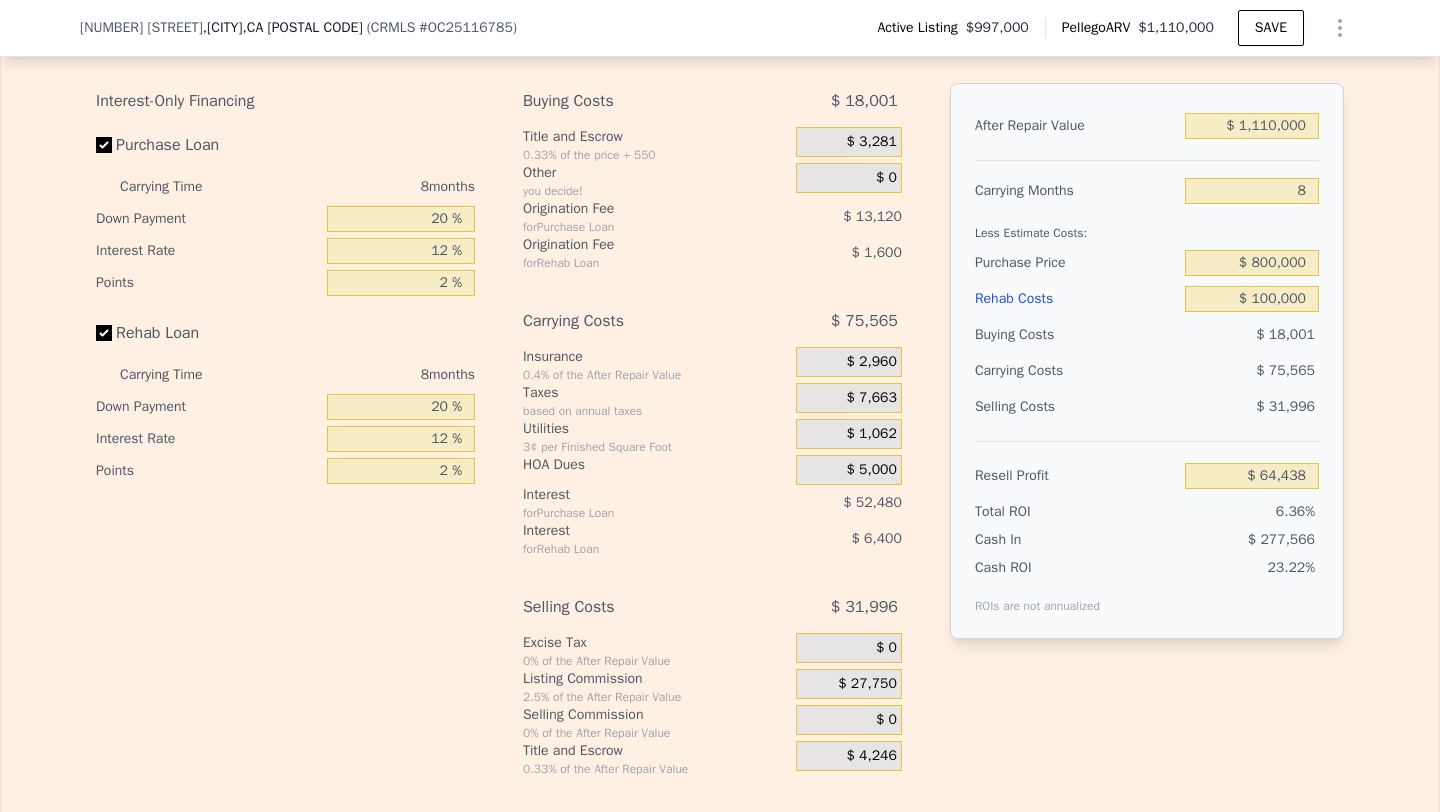 click on "Edit the assumptions in yellow boxes. Input profit to calculate an offer price. Pre-set assumptions are computer generated by  Pellego . Interest-Only Financing Purchase Loan Carrying Time 8  months Down Payment 20 % Interest Rate 12 % Points 2 % Rehab Loan Carrying Time 8  months Down Payment 20 % Interest Rate 12 % Points 2 % Buying Costs $ 18,001 Title and Escrow 0.33% of the price + 550 $ 3,281 Other you decide! $ 0 Origination Fee for  Purchase Loan $ 13,120 Origination Fee for  Rehab Loan $ 1,600 Carrying Costs $ 75,565 Insurance 0.4% of the After Repair Value $ 2,960 Taxes based on annual taxes $ 7,663 Utilities 3¢ per Finished Square Foot $ 1,062 HOA Dues $ 5,000 Interest for  Purchase Loan $ 52,480 Interest for  Rehab Loan $ 6,400 Selling Costs $ 31,996 Excise Tax 0% of the After Repair Value $ 0 Listing Commission 2.5% of the After Repair Value $ 27,750 Selling Commission 0% of the After Repair Value $ 0 Title and Escrow 0.33% of the After Repair Value $ 4,246 After Repair Value $ 1,110,000 8 6.36%" at bounding box center (720, 390) 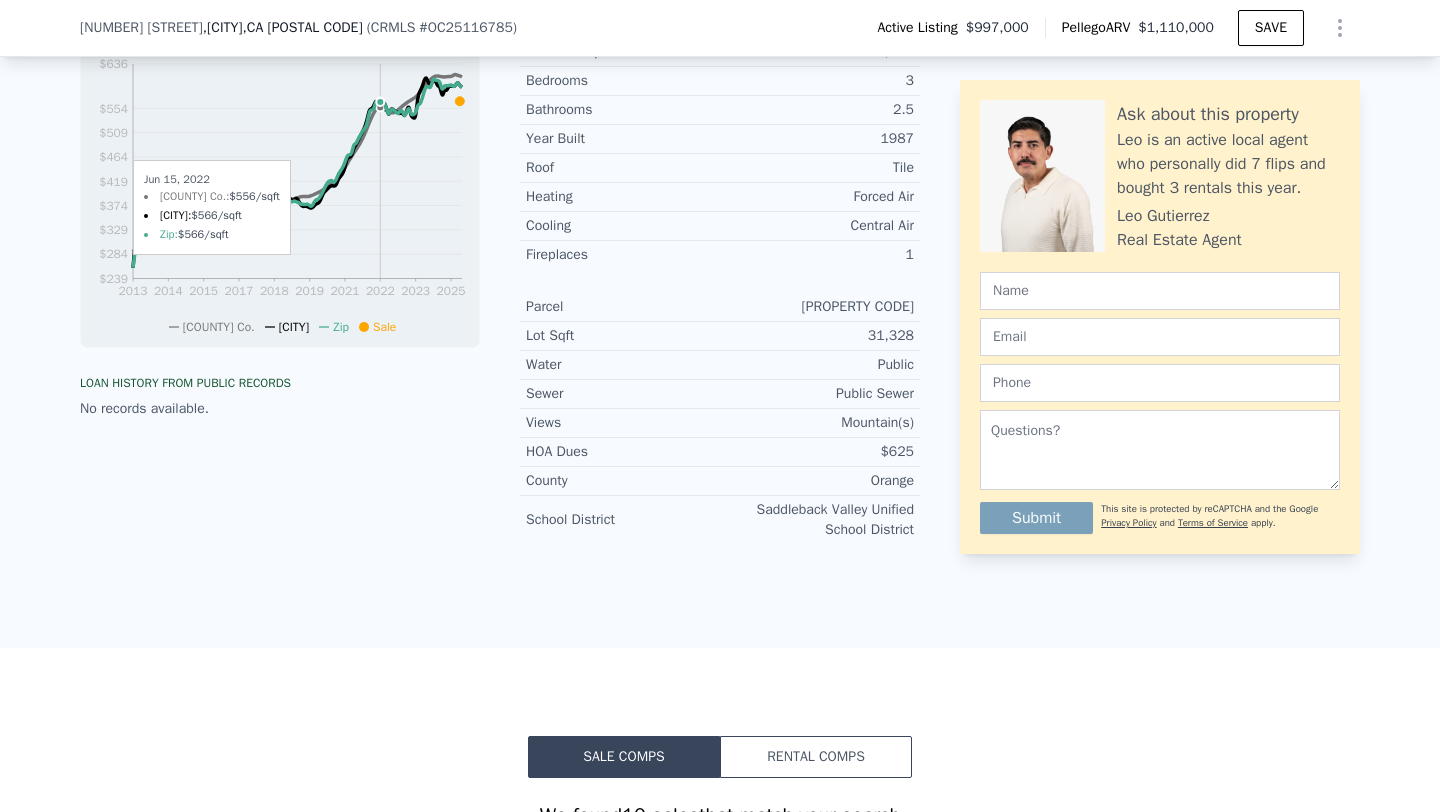 scroll, scrollTop: 0, scrollLeft: 0, axis: both 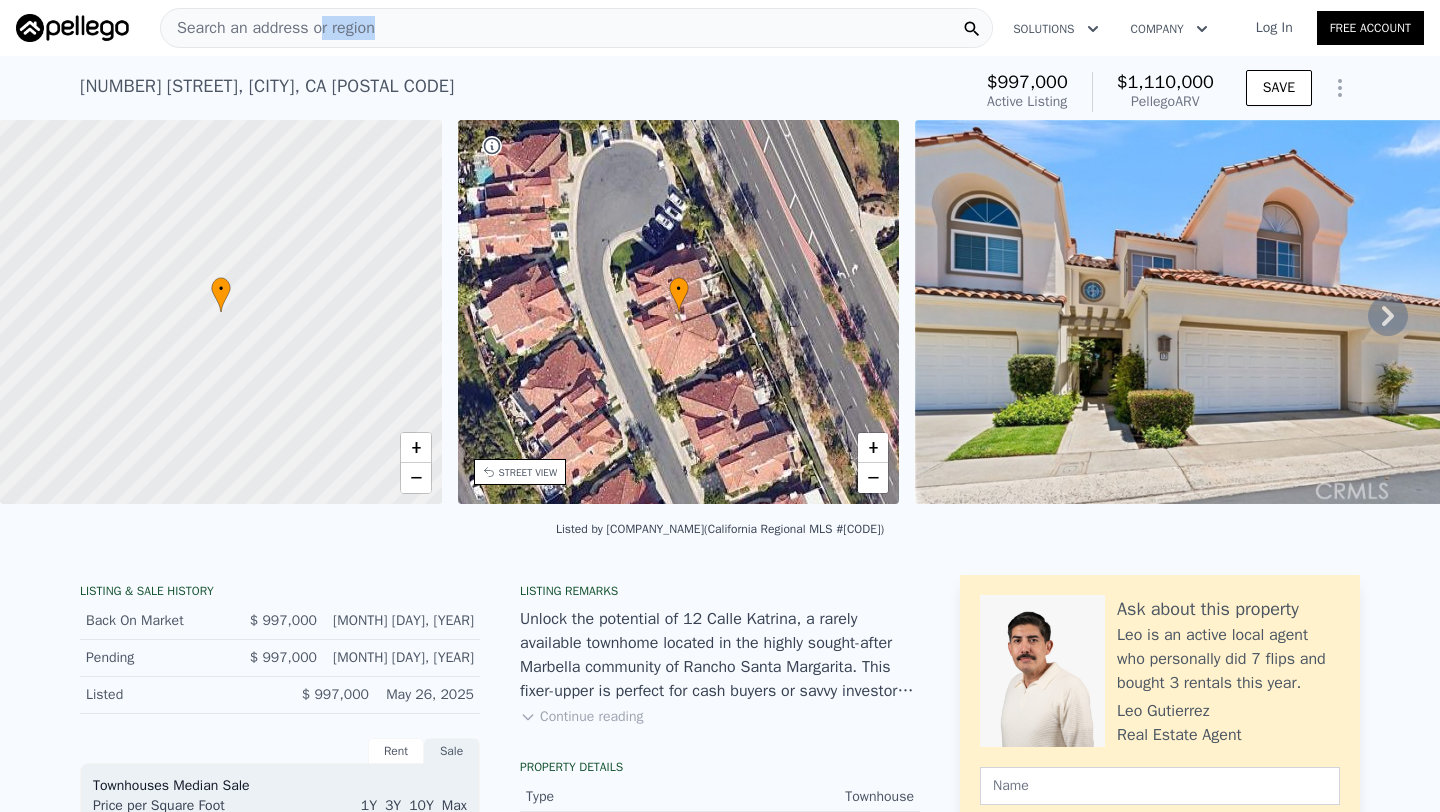 click on "Search an address or region" at bounding box center (268, 28) 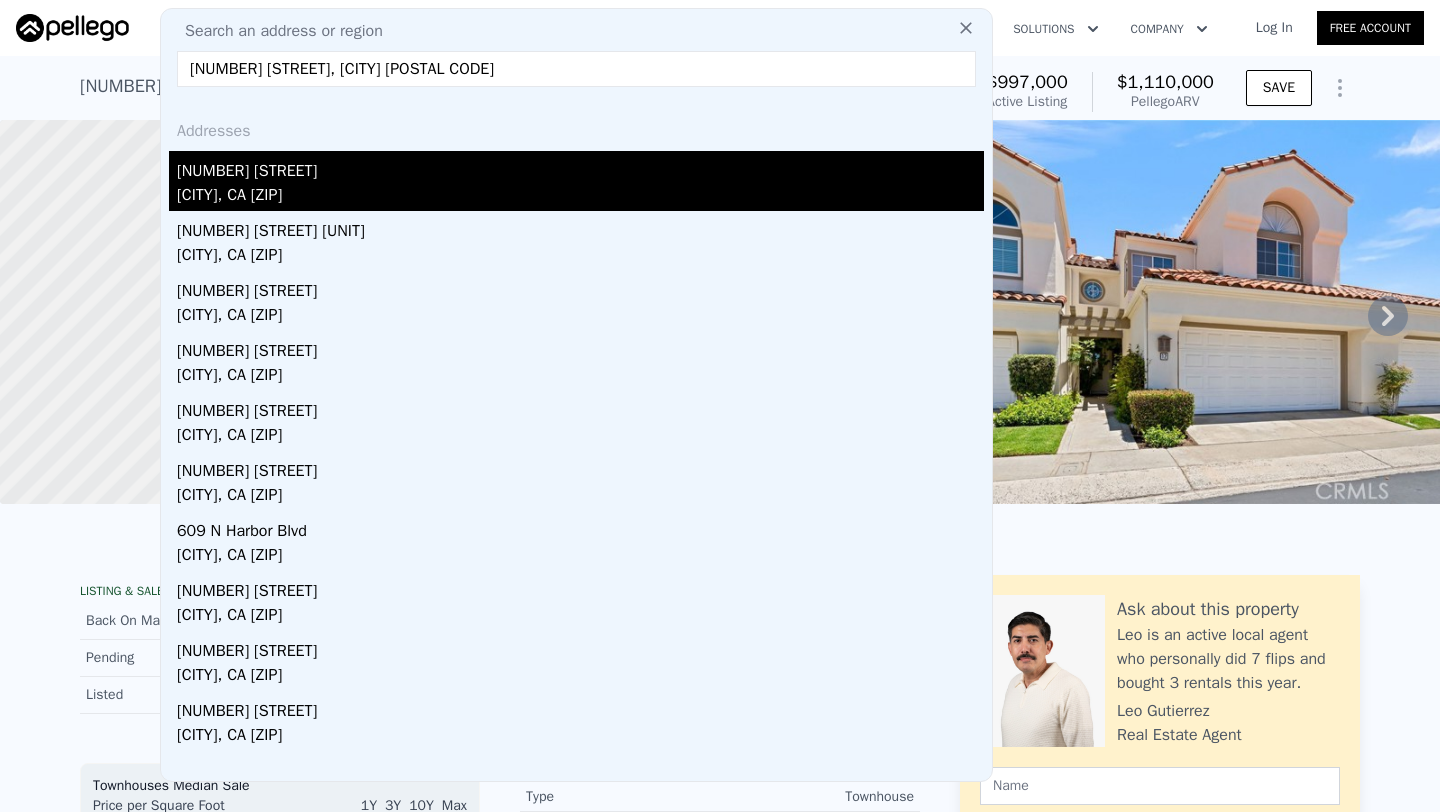 type on "854 N Harbor Blvd, La Habra 90631" 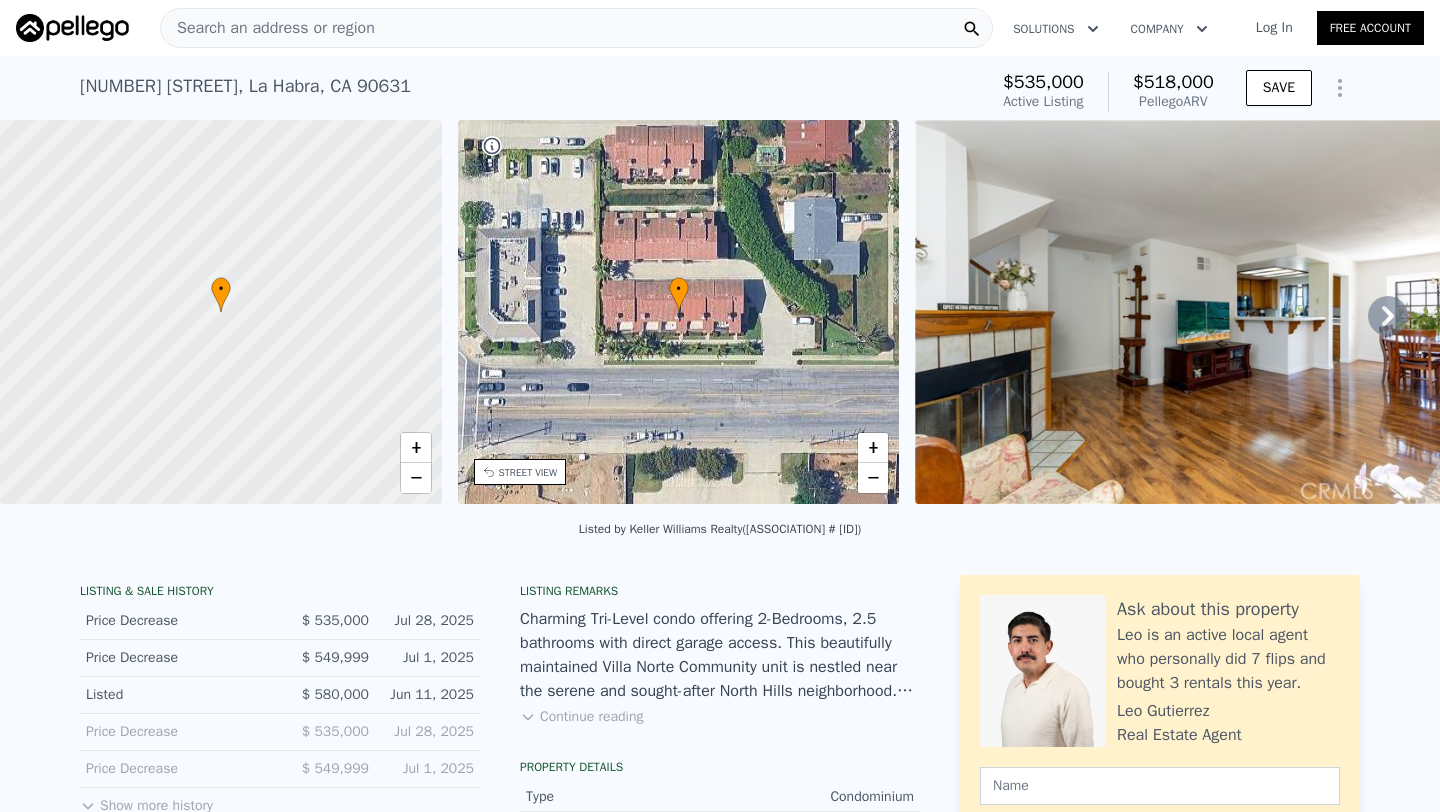 click on "Search an address or region" at bounding box center (576, 28) 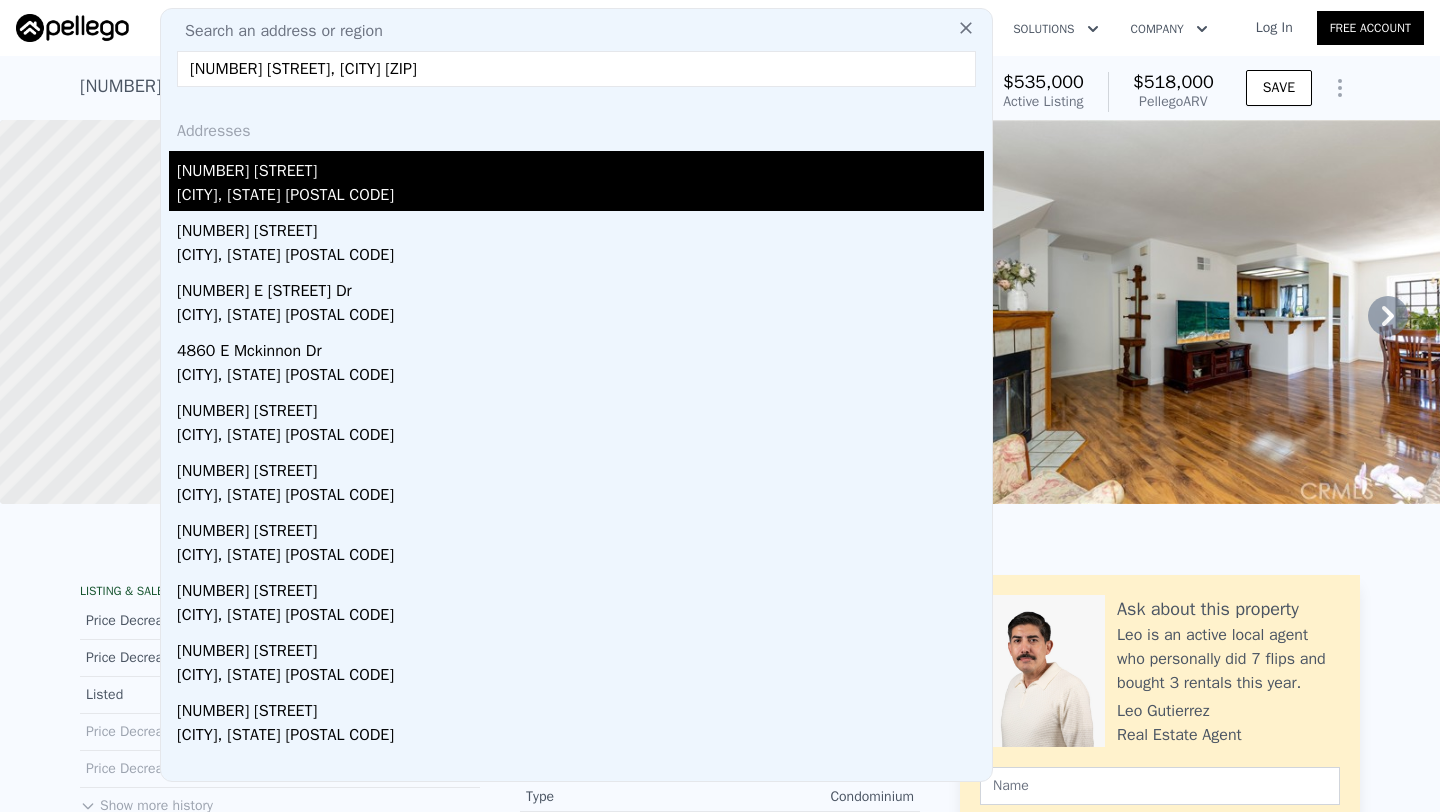 type on "4864 E Mckinnon Dr, Anaheim Hills 92807" 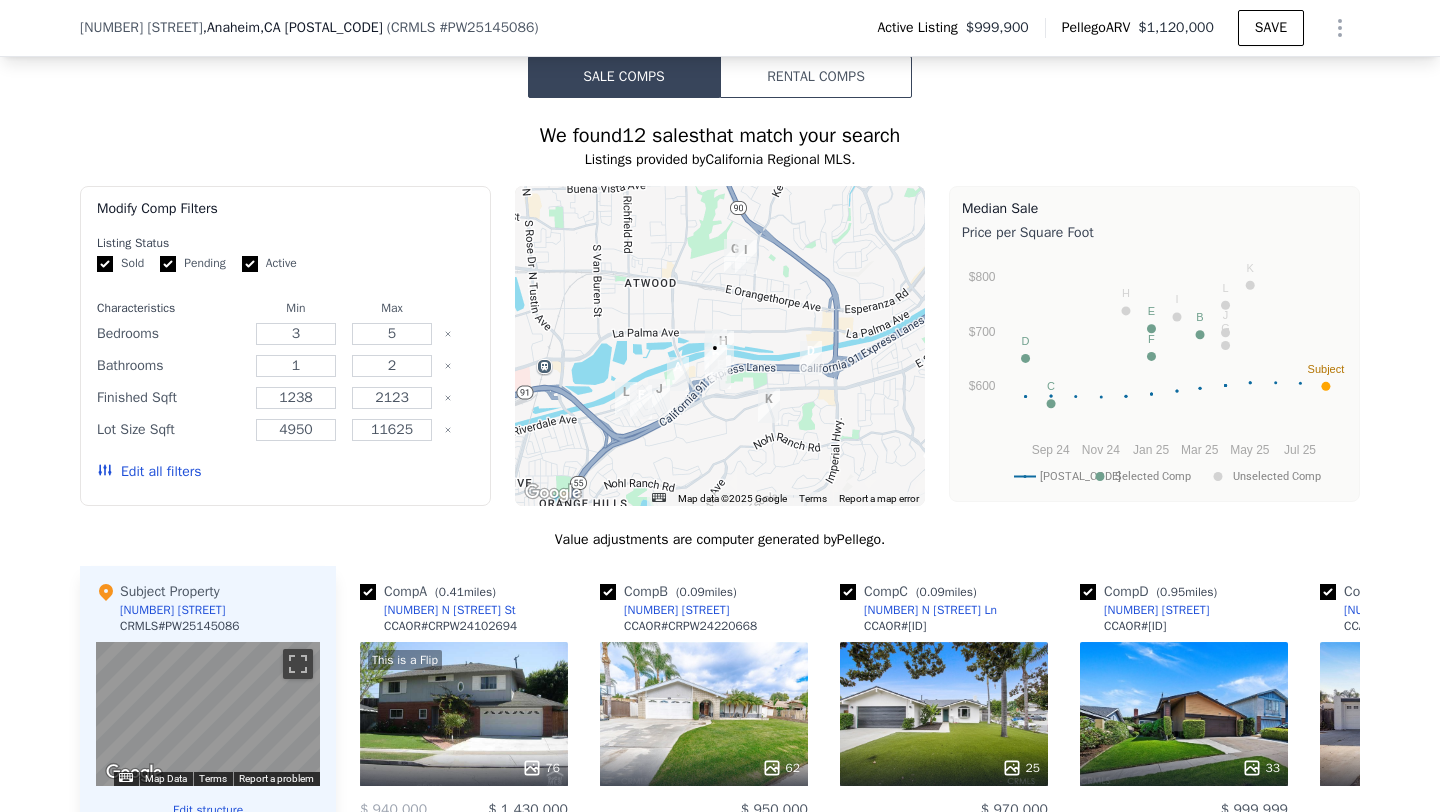 scroll, scrollTop: 1614, scrollLeft: 0, axis: vertical 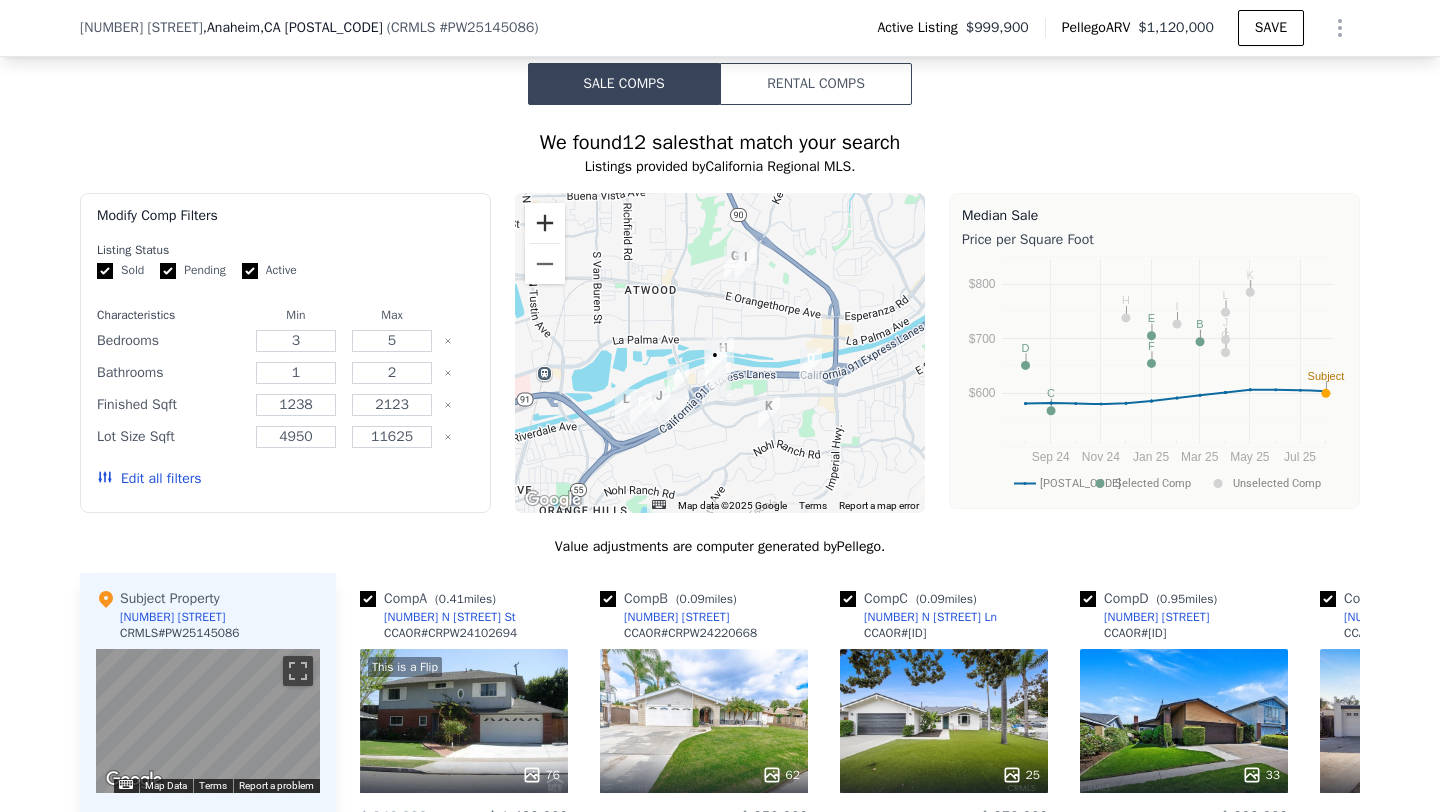 click at bounding box center (545, 223) 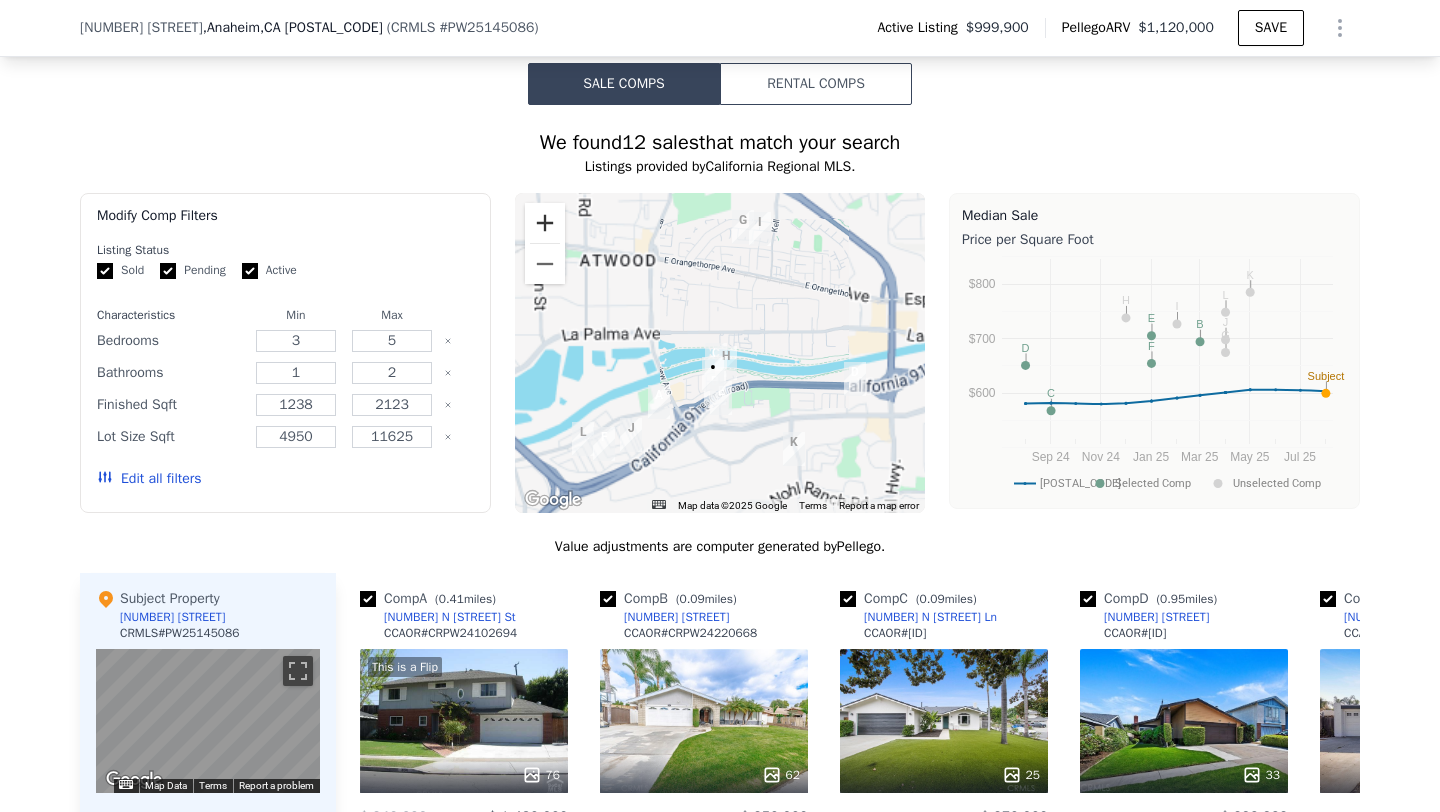 click at bounding box center (545, 223) 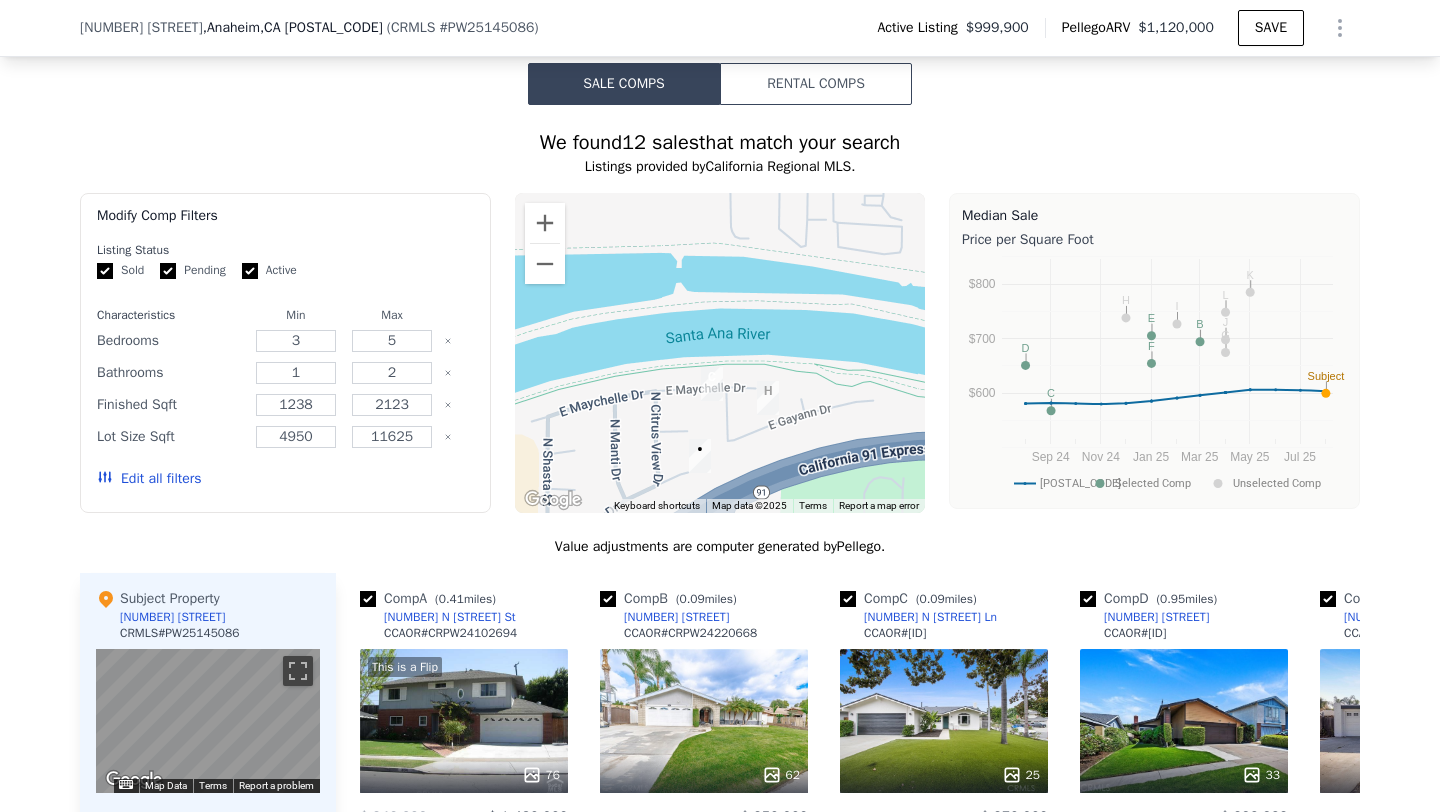 drag, startPoint x: 682, startPoint y: 330, endPoint x: 693, endPoint y: 249, distance: 81.7435 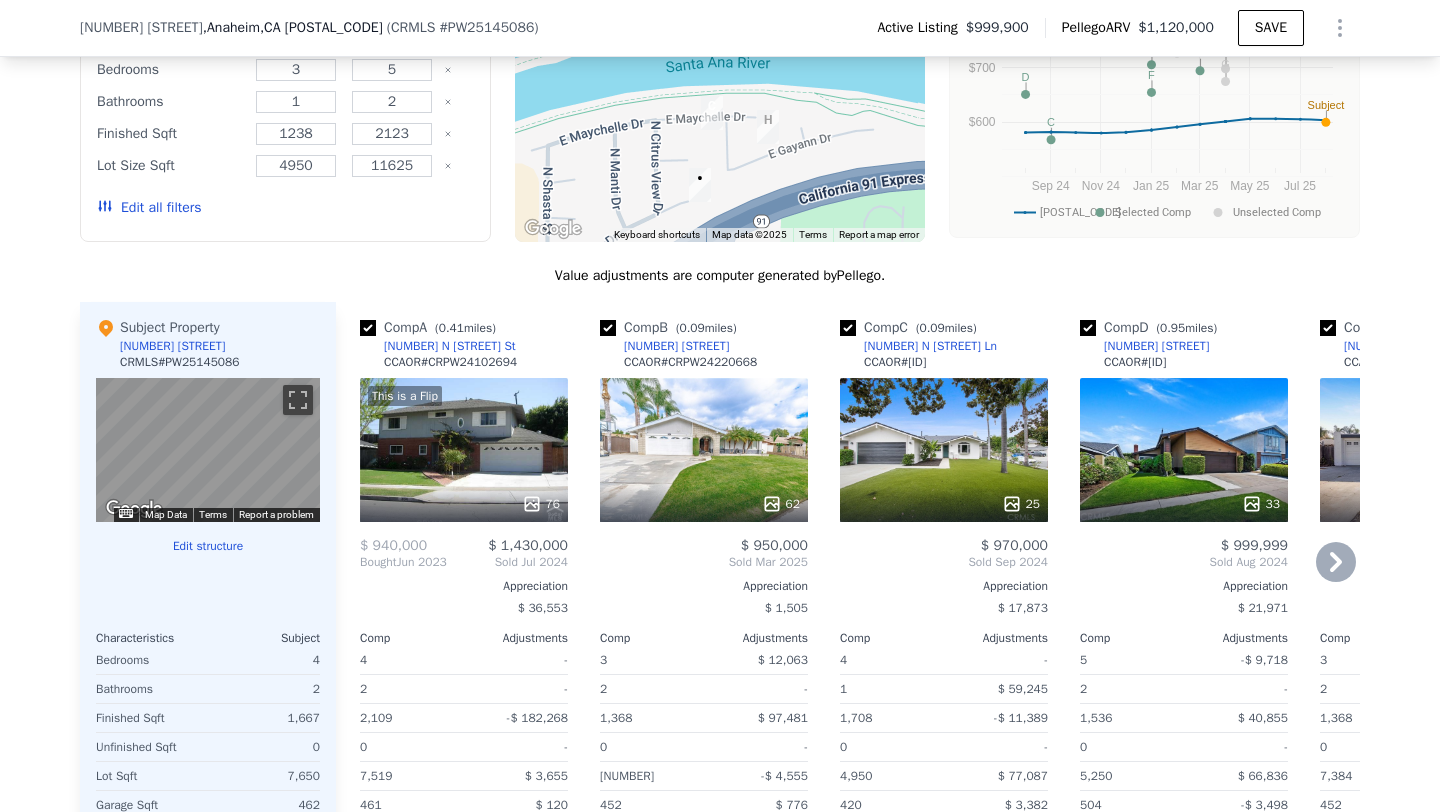 scroll, scrollTop: 1909, scrollLeft: 0, axis: vertical 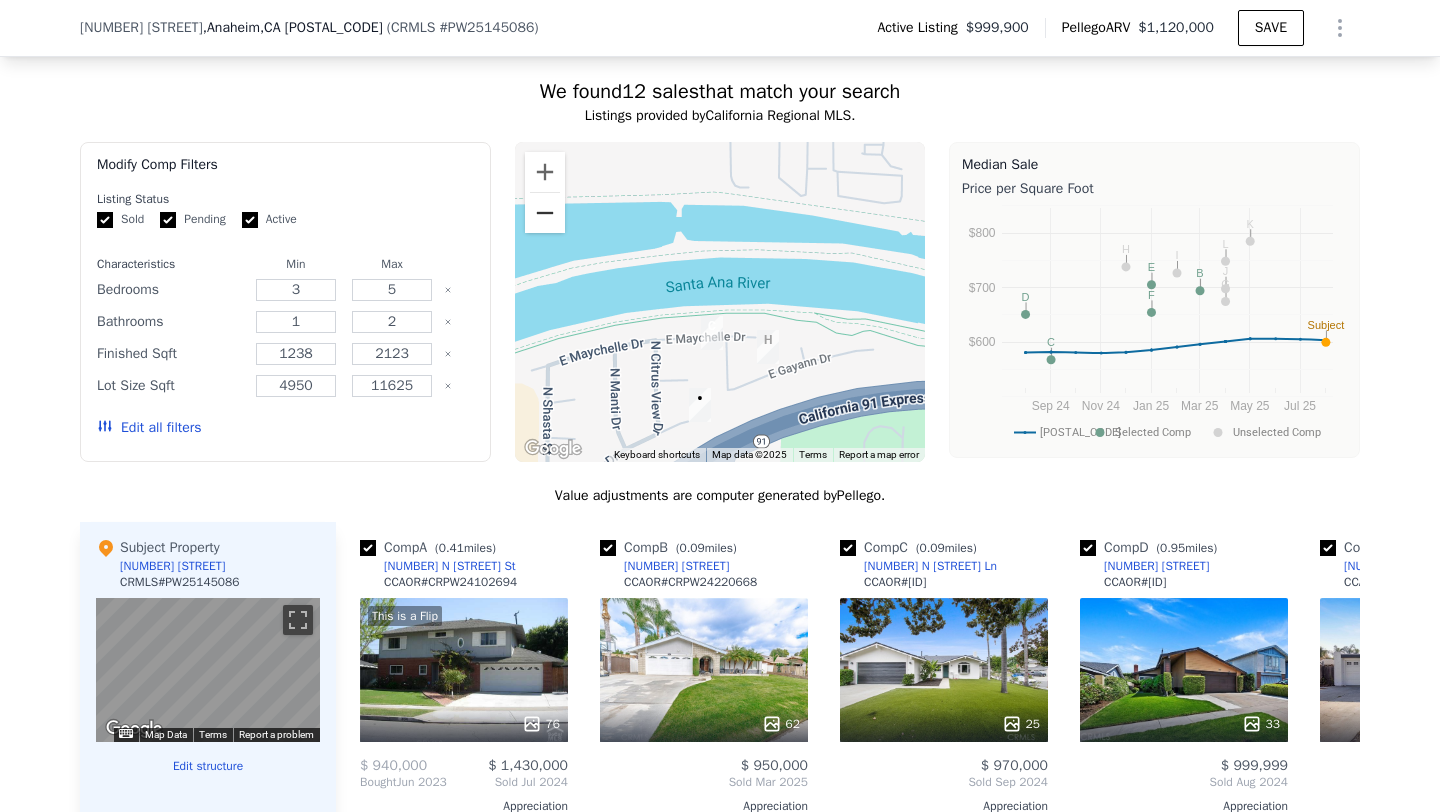 click at bounding box center (545, 213) 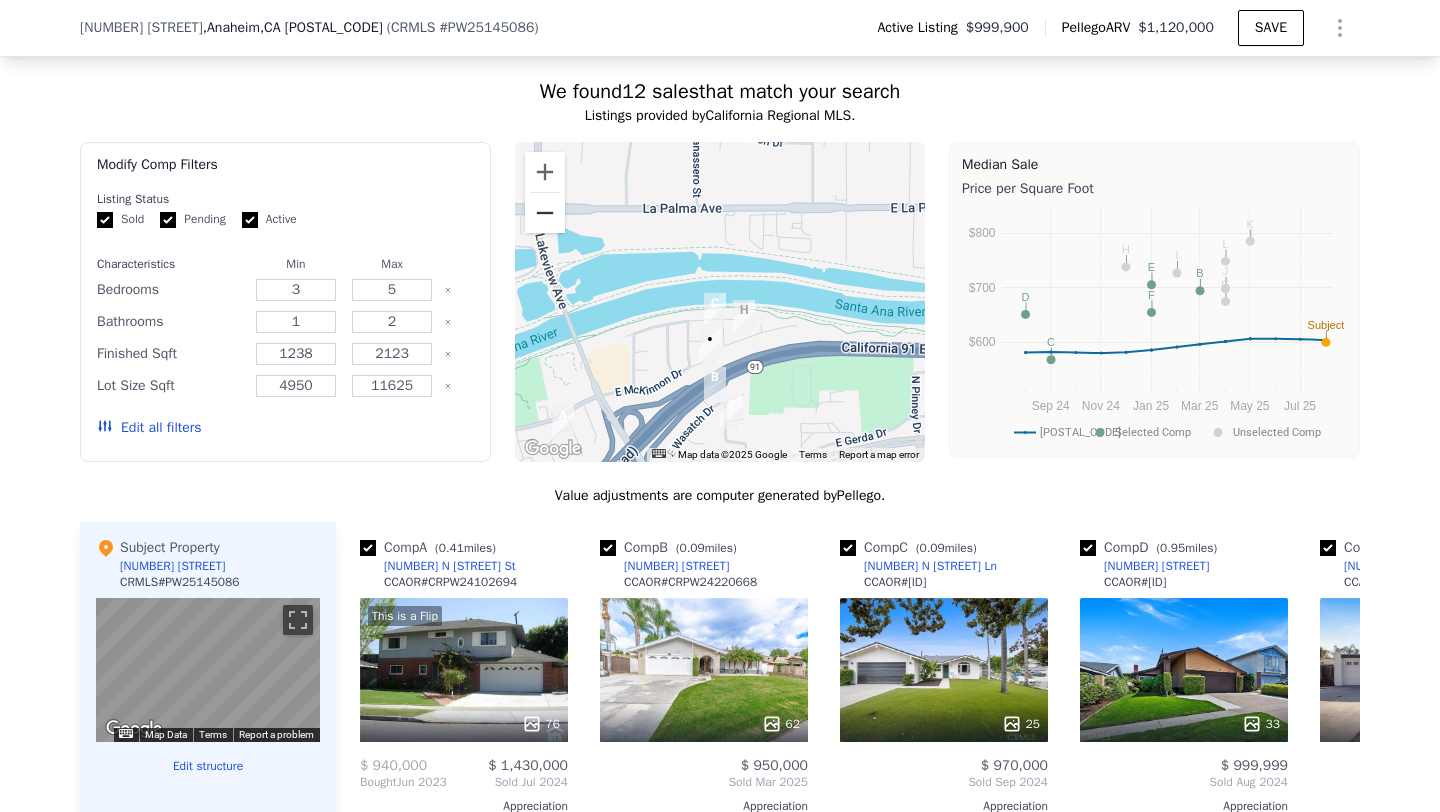 click at bounding box center (545, 213) 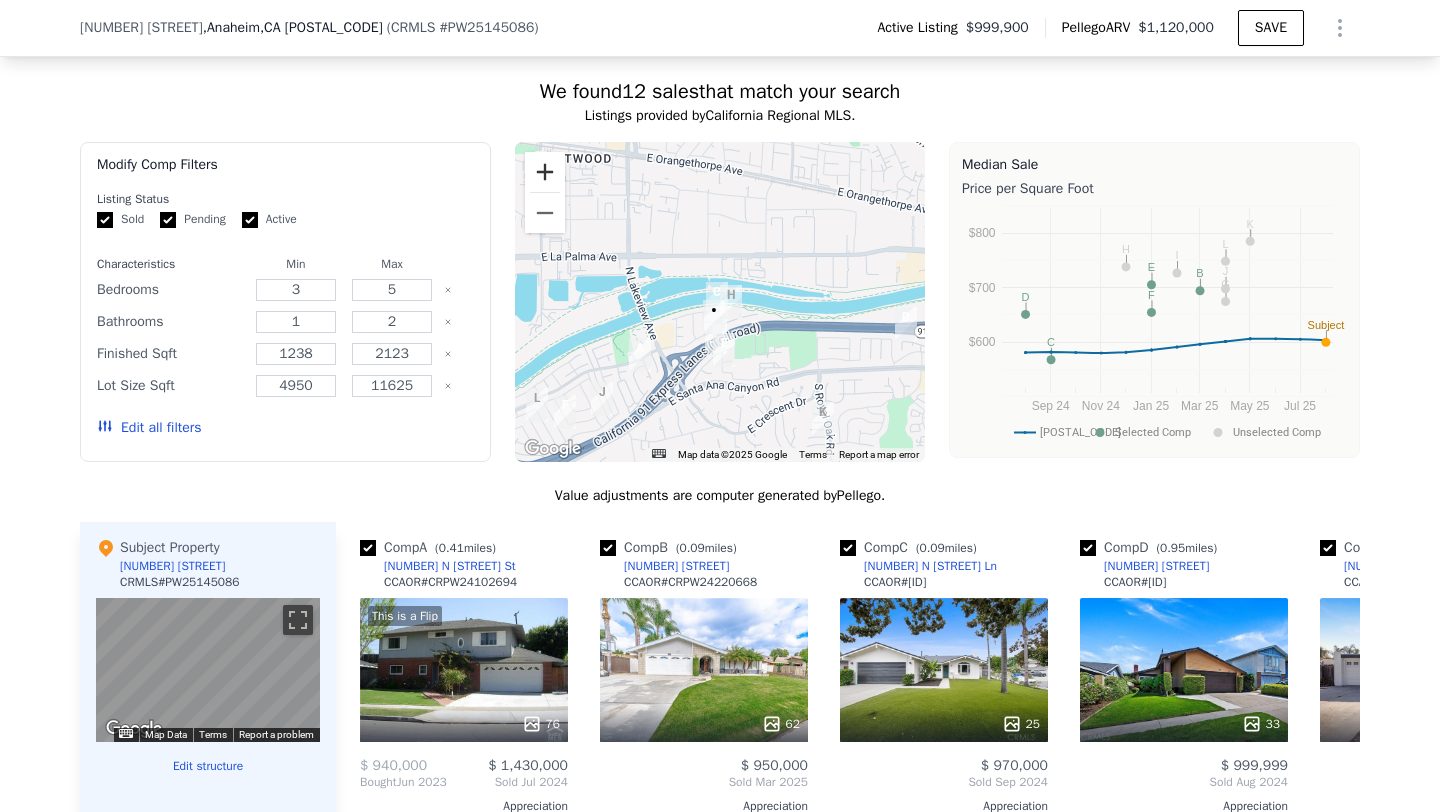 click at bounding box center (545, 172) 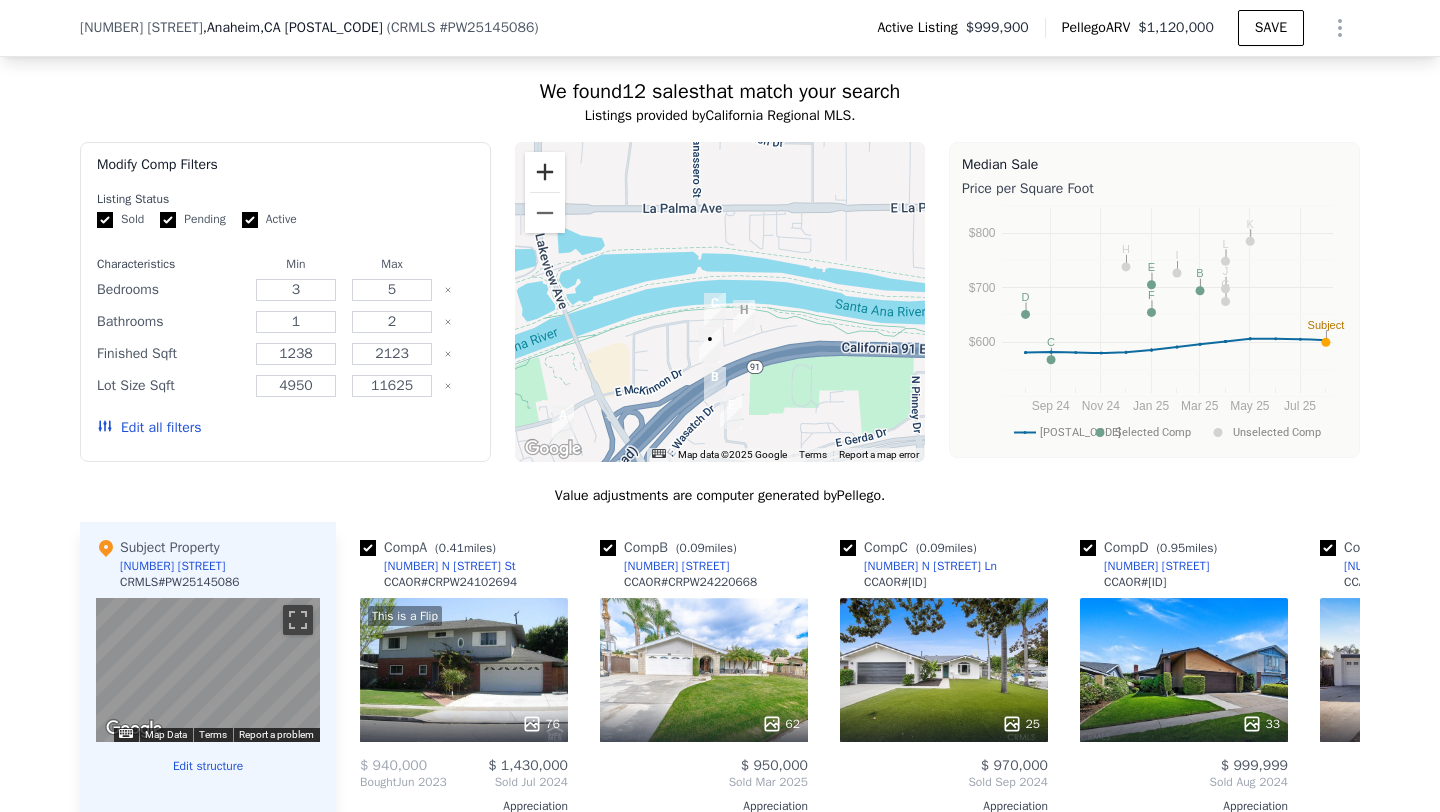 click at bounding box center (545, 172) 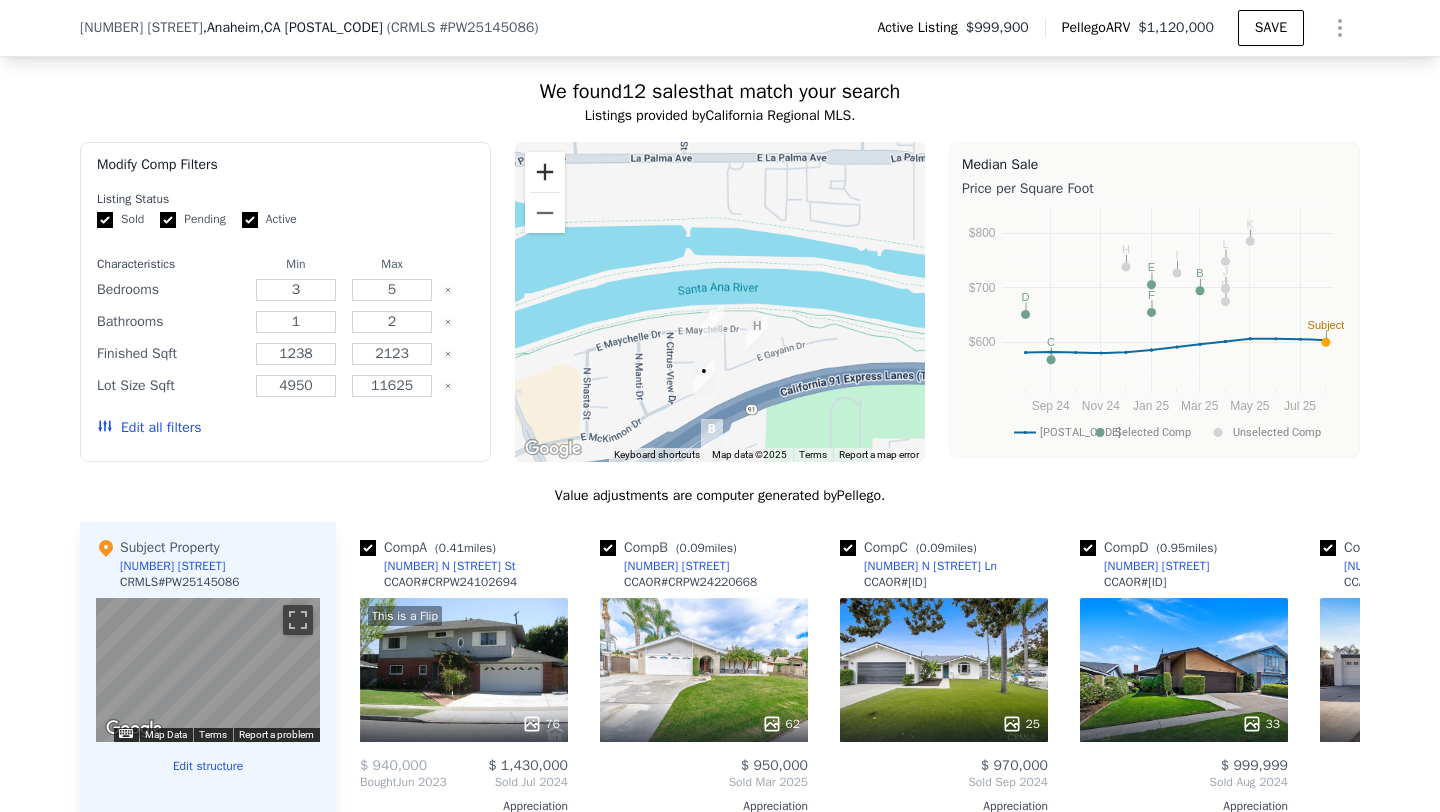 click at bounding box center [545, 172] 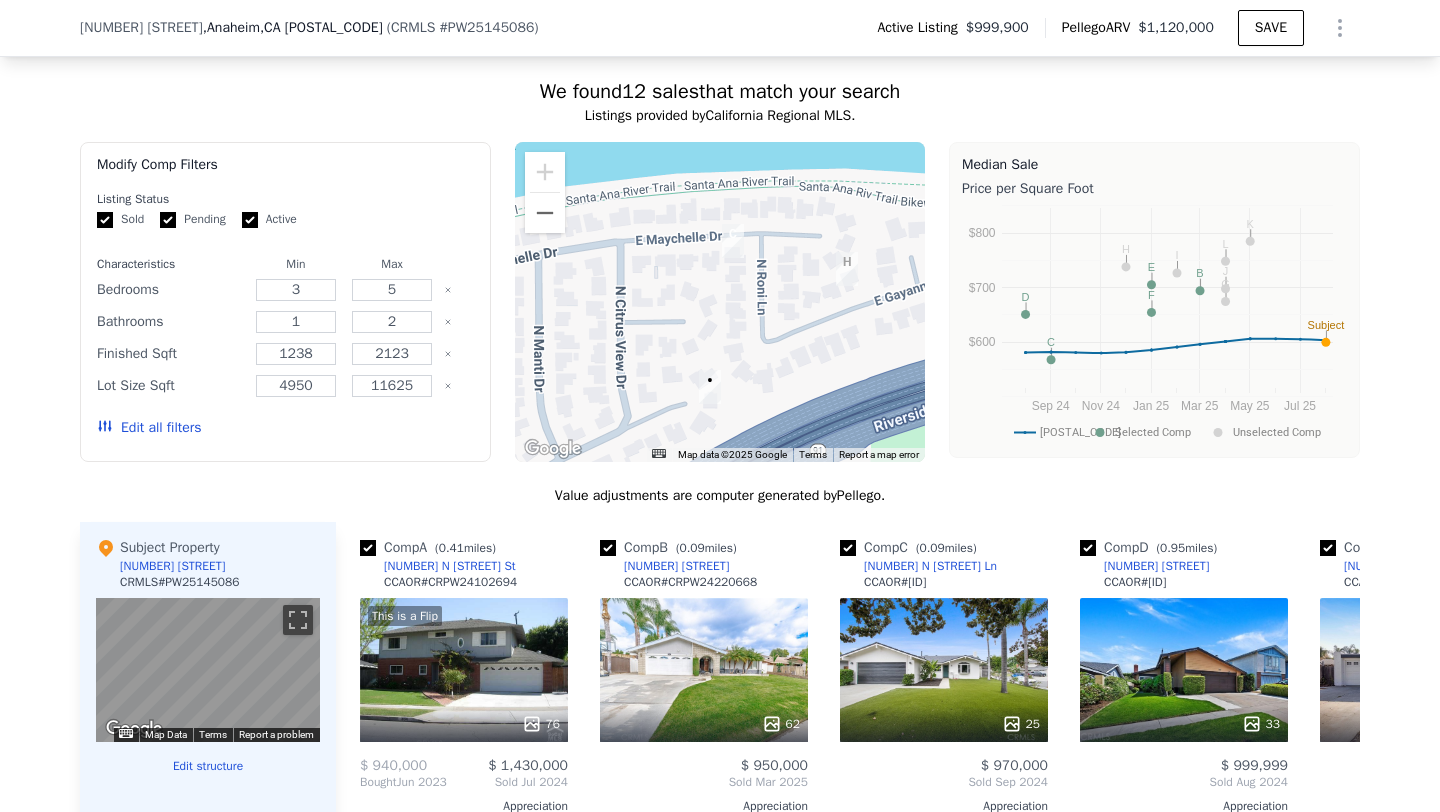 drag, startPoint x: 669, startPoint y: 373, endPoint x: 698, endPoint y: 227, distance: 148.85228 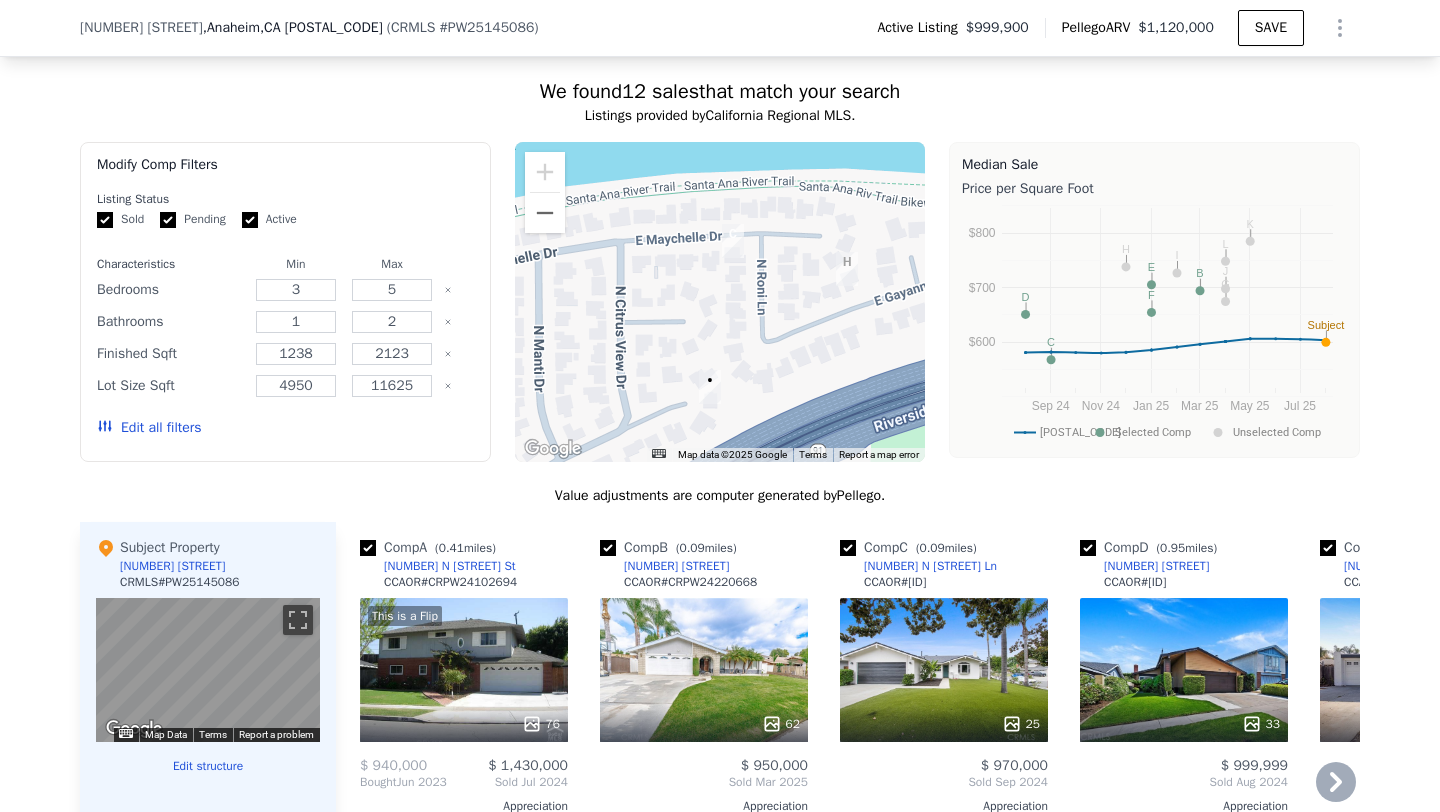 scroll, scrollTop: 1714, scrollLeft: 0, axis: vertical 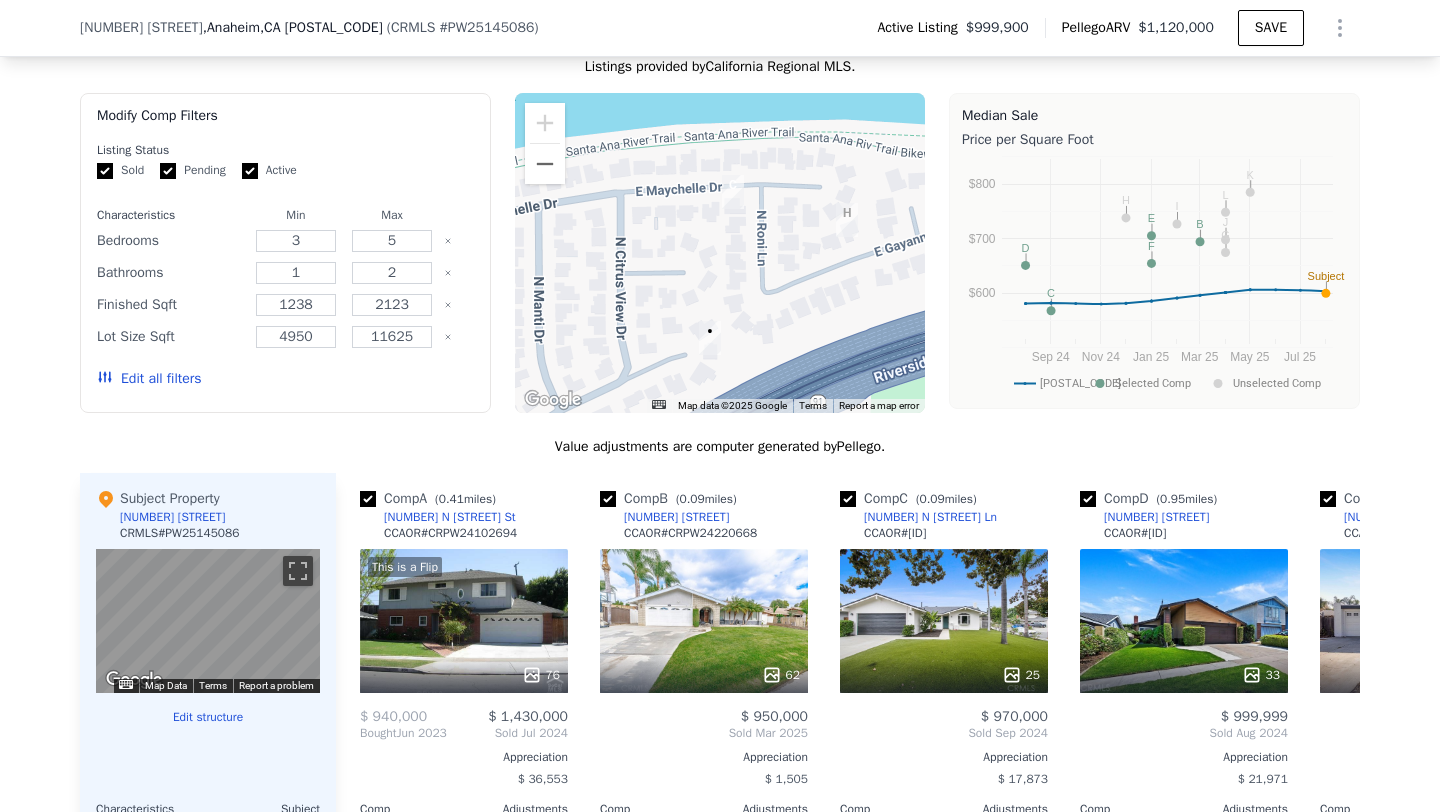 click on "4864 E Mckinnon Dr" at bounding box center (141, 28) 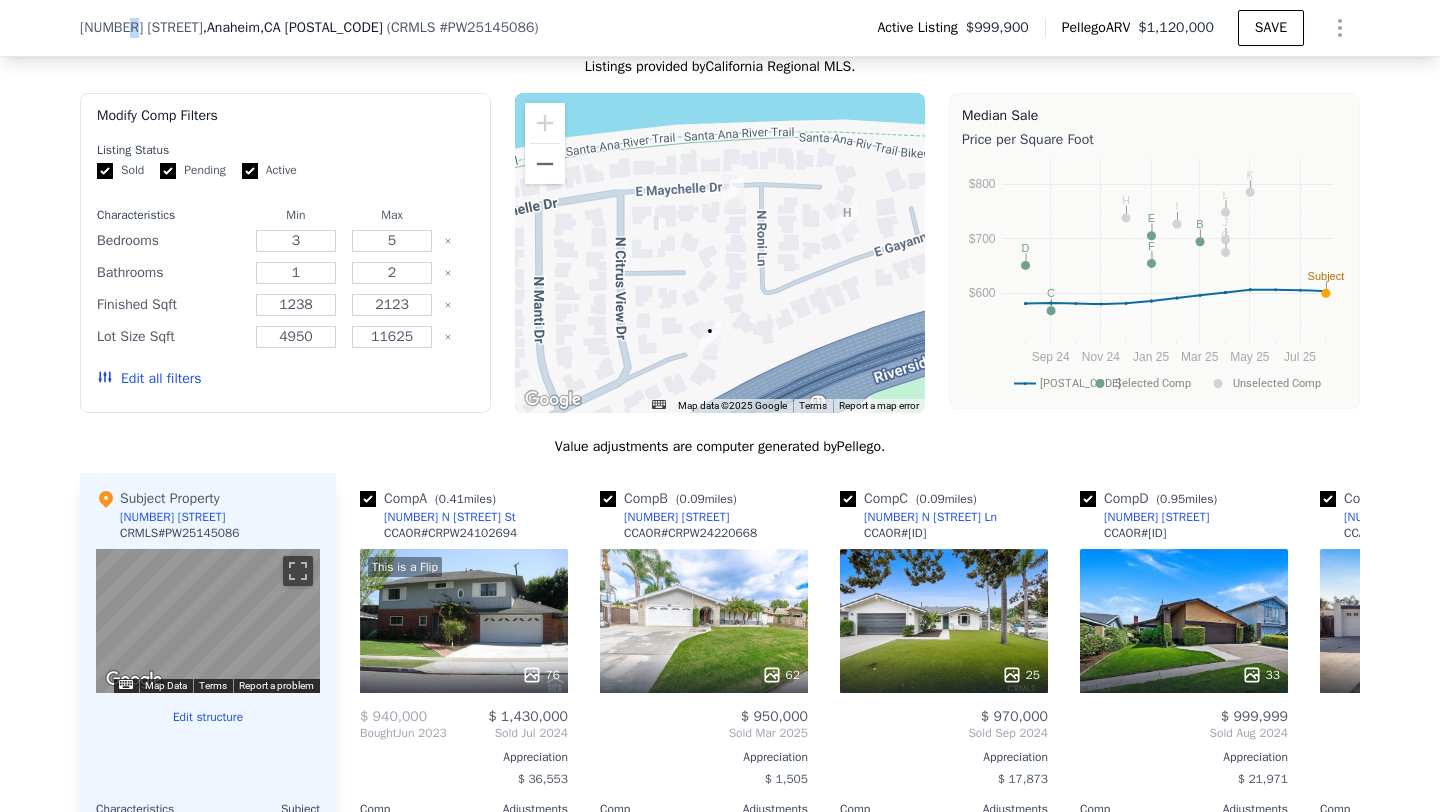 click on "4864 E Mckinnon Dr" at bounding box center [141, 28] 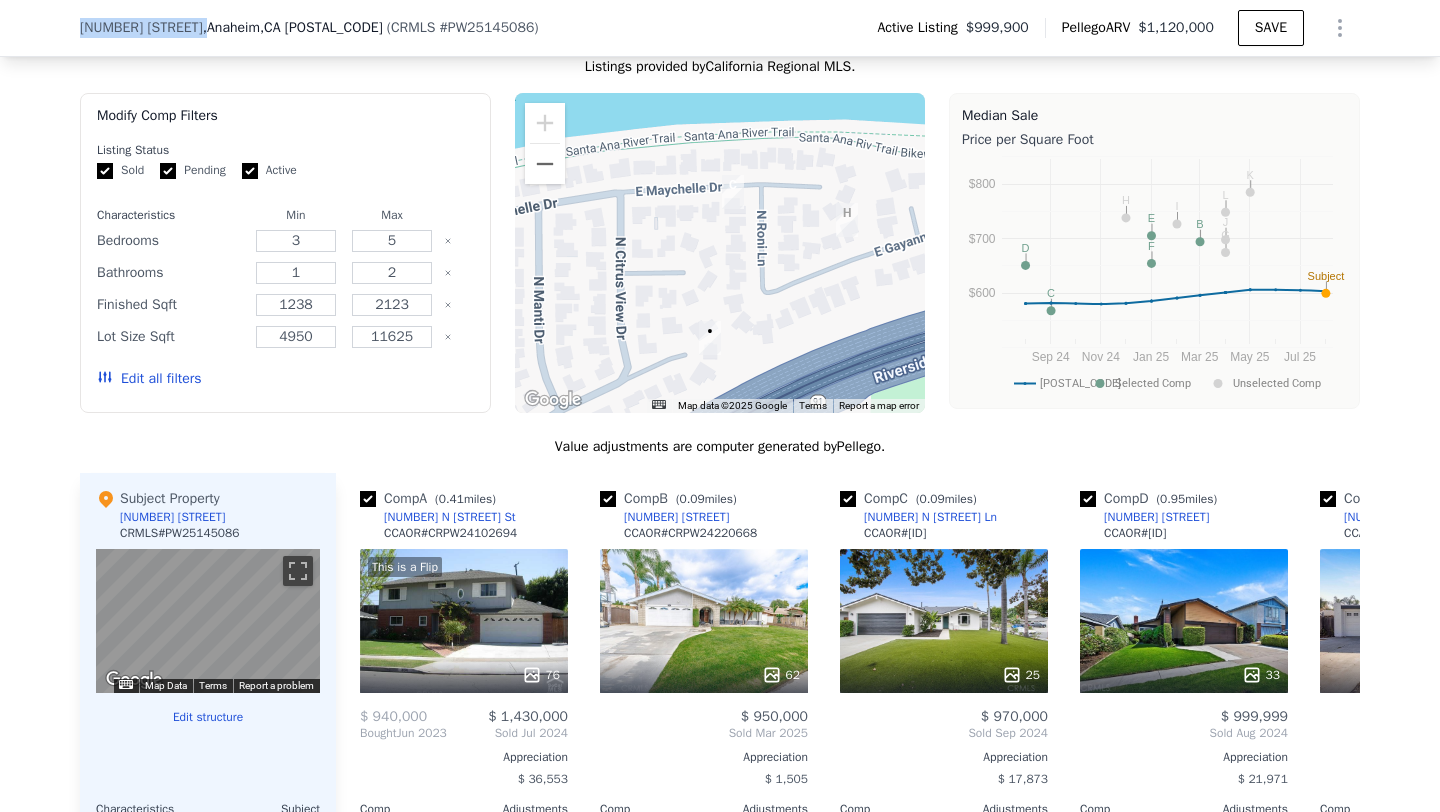 click on "4864 E Mckinnon Dr" at bounding box center (141, 28) 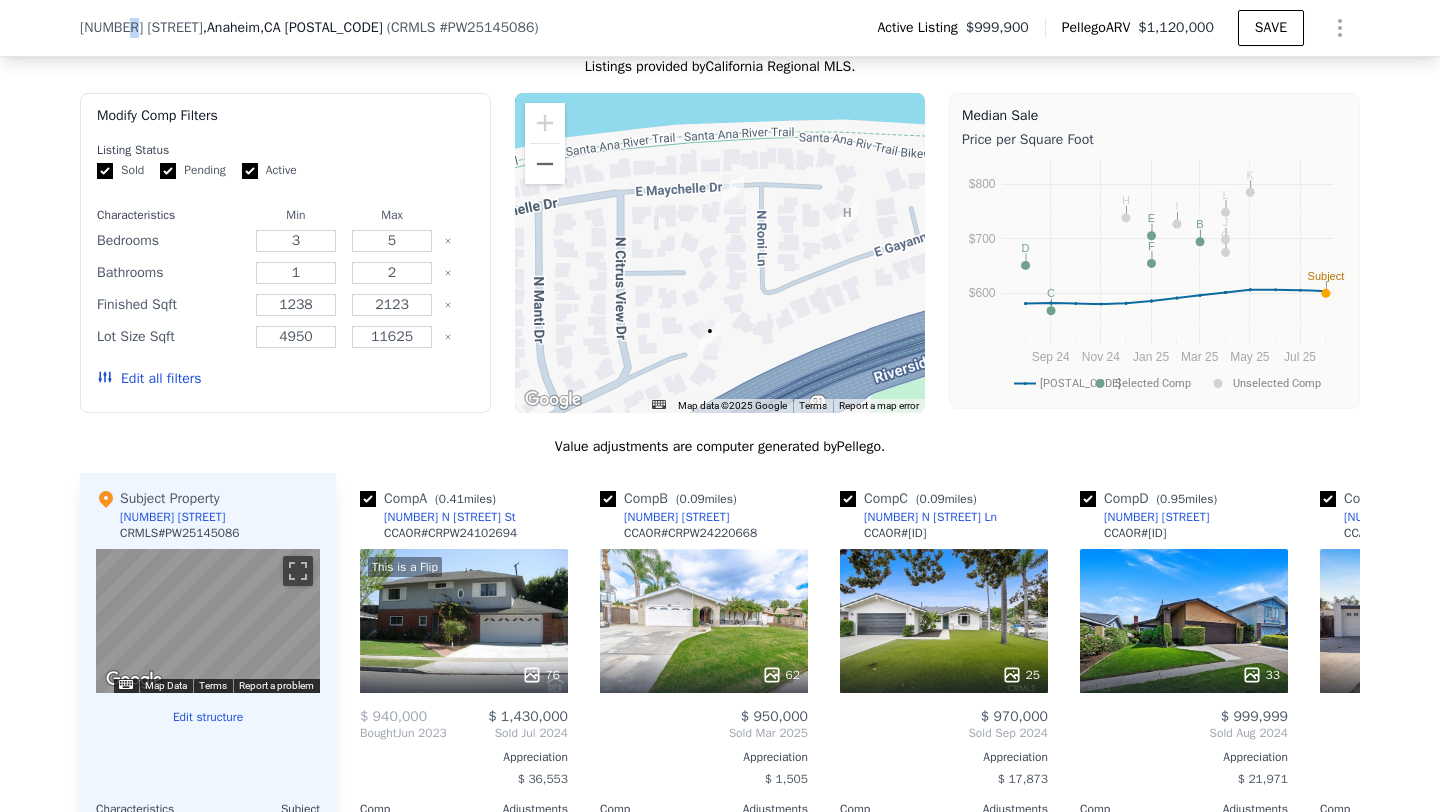 click on "4864 E Mckinnon Dr" at bounding box center [141, 28] 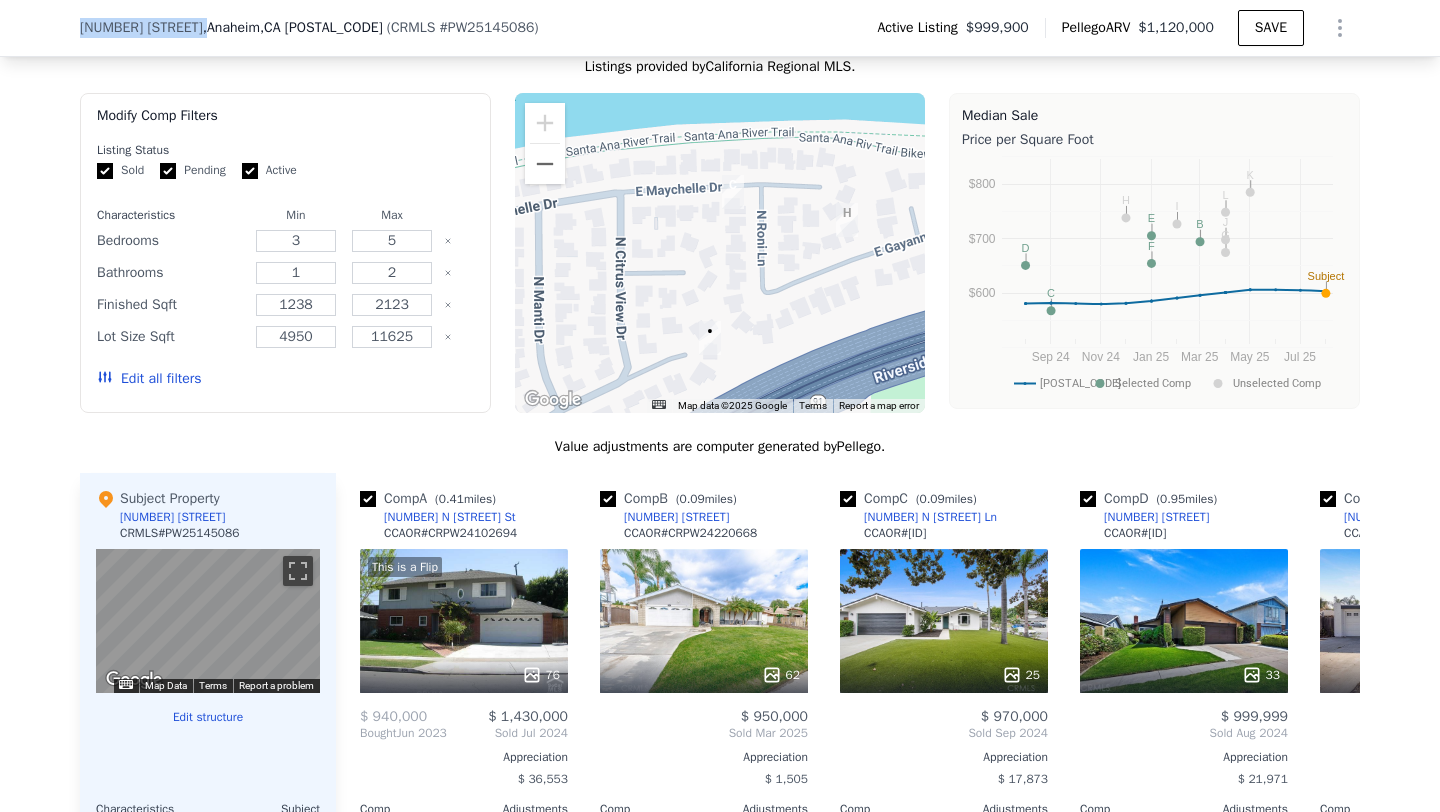 click on "4864 E Mckinnon Dr" at bounding box center [141, 28] 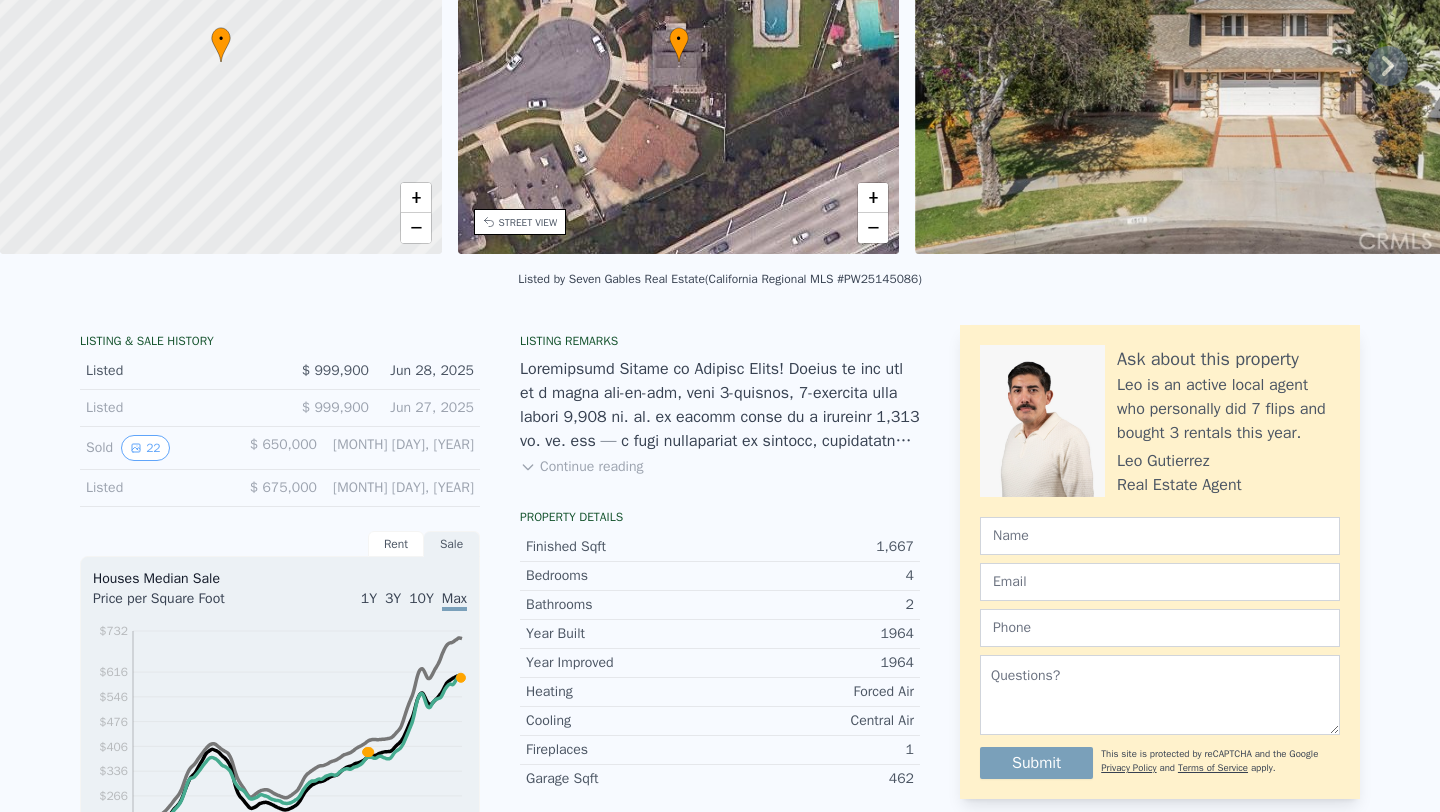scroll, scrollTop: 0, scrollLeft: 0, axis: both 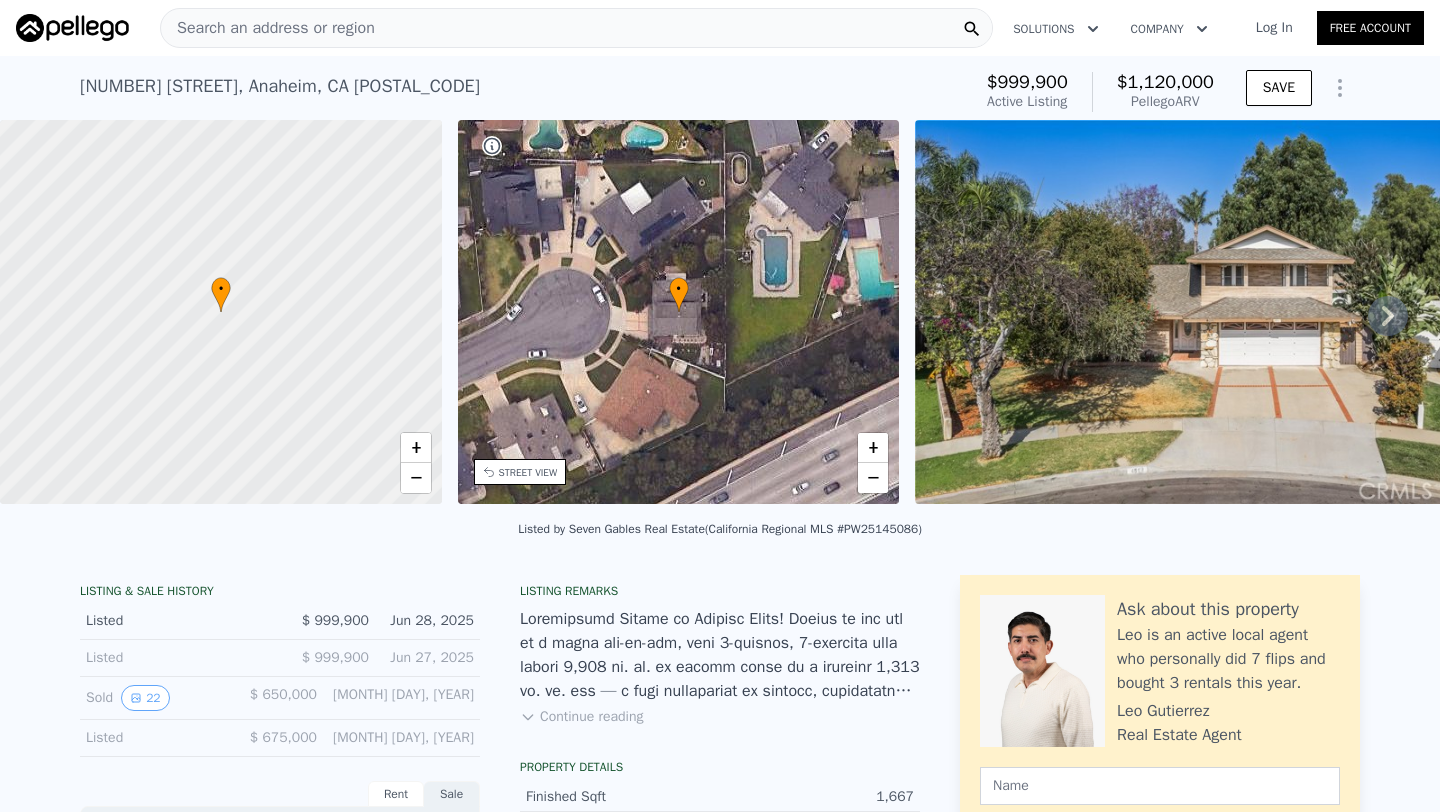 click on "Search an address or region" at bounding box center (268, 28) 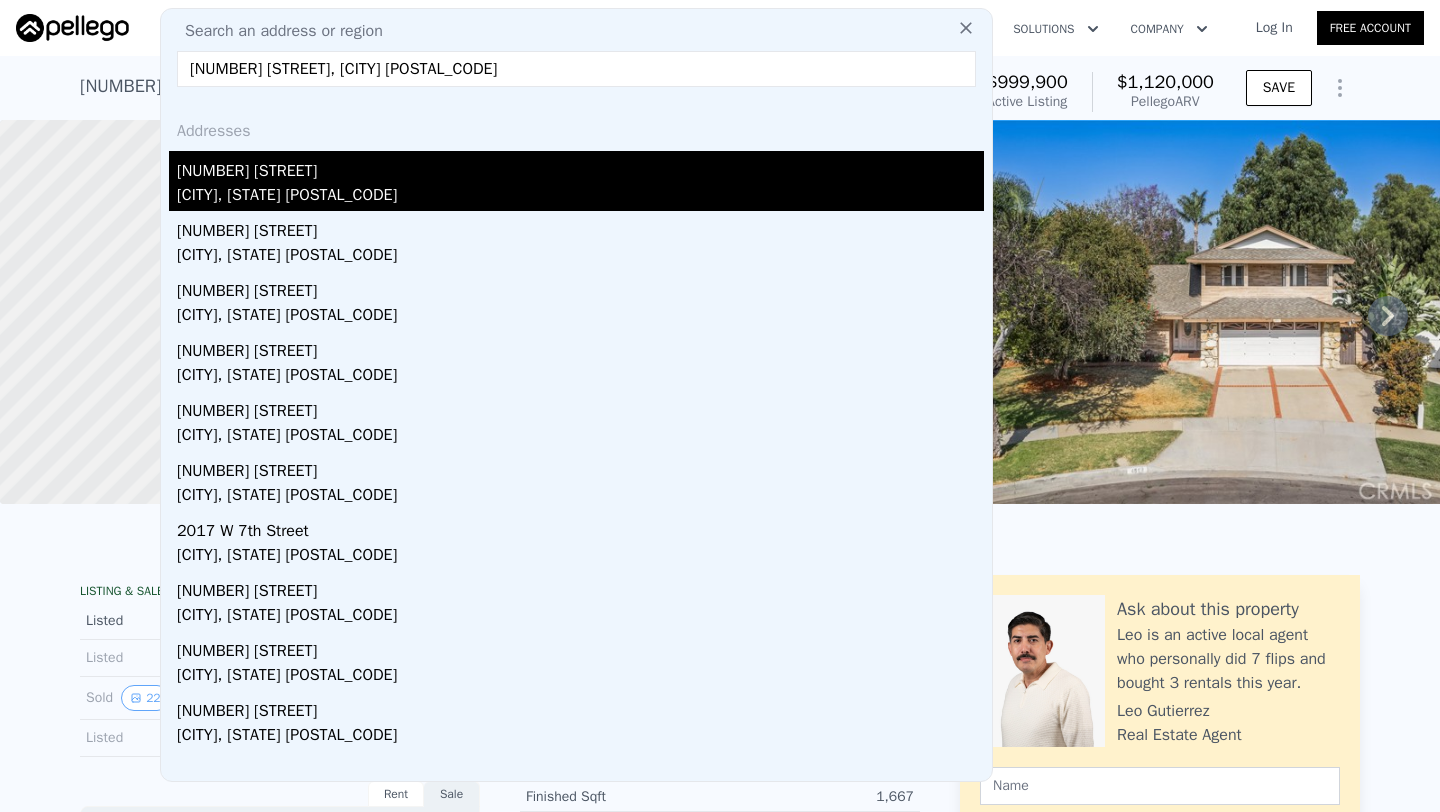 type on "2210 W 7th St, Santa Ana 92703" 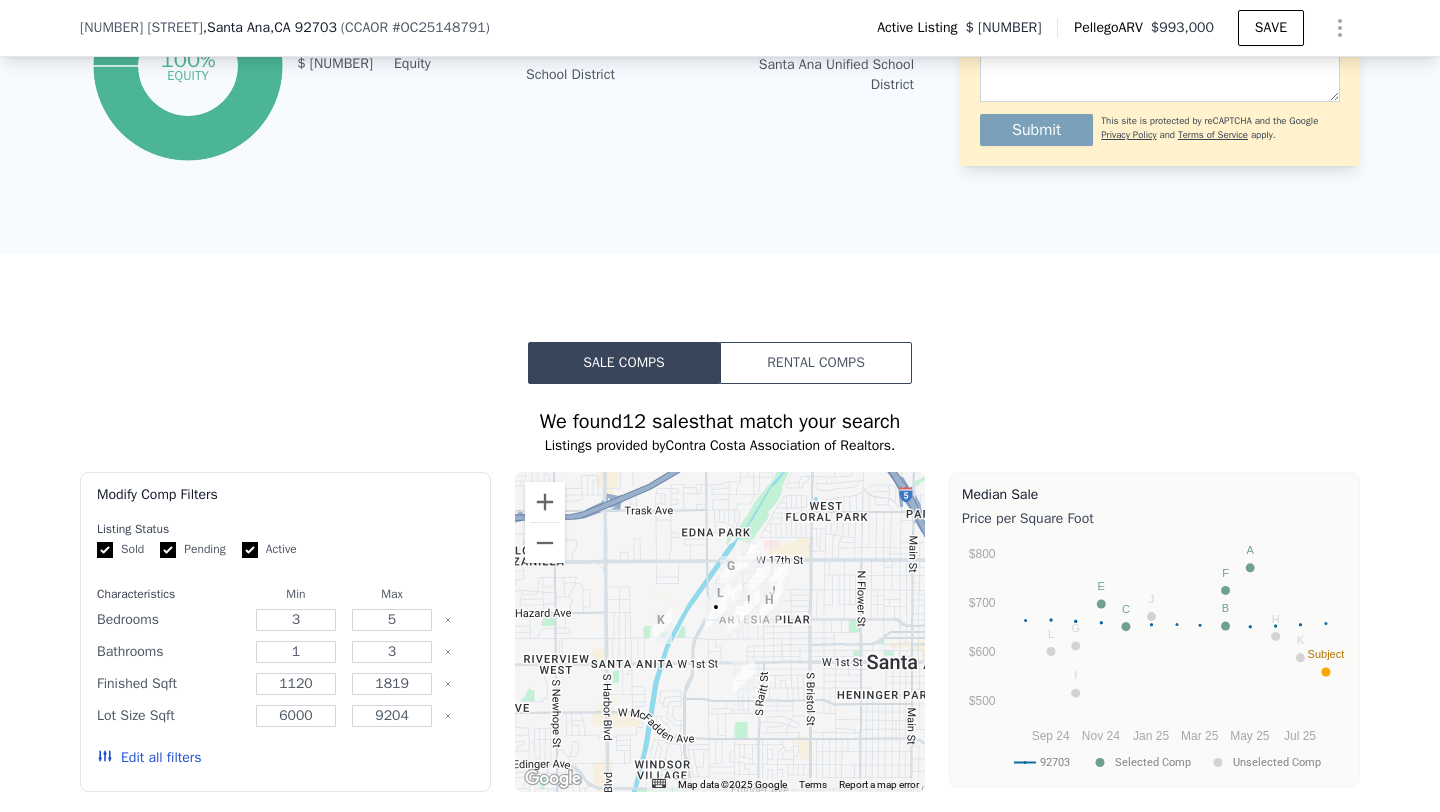 scroll, scrollTop: 1249, scrollLeft: 0, axis: vertical 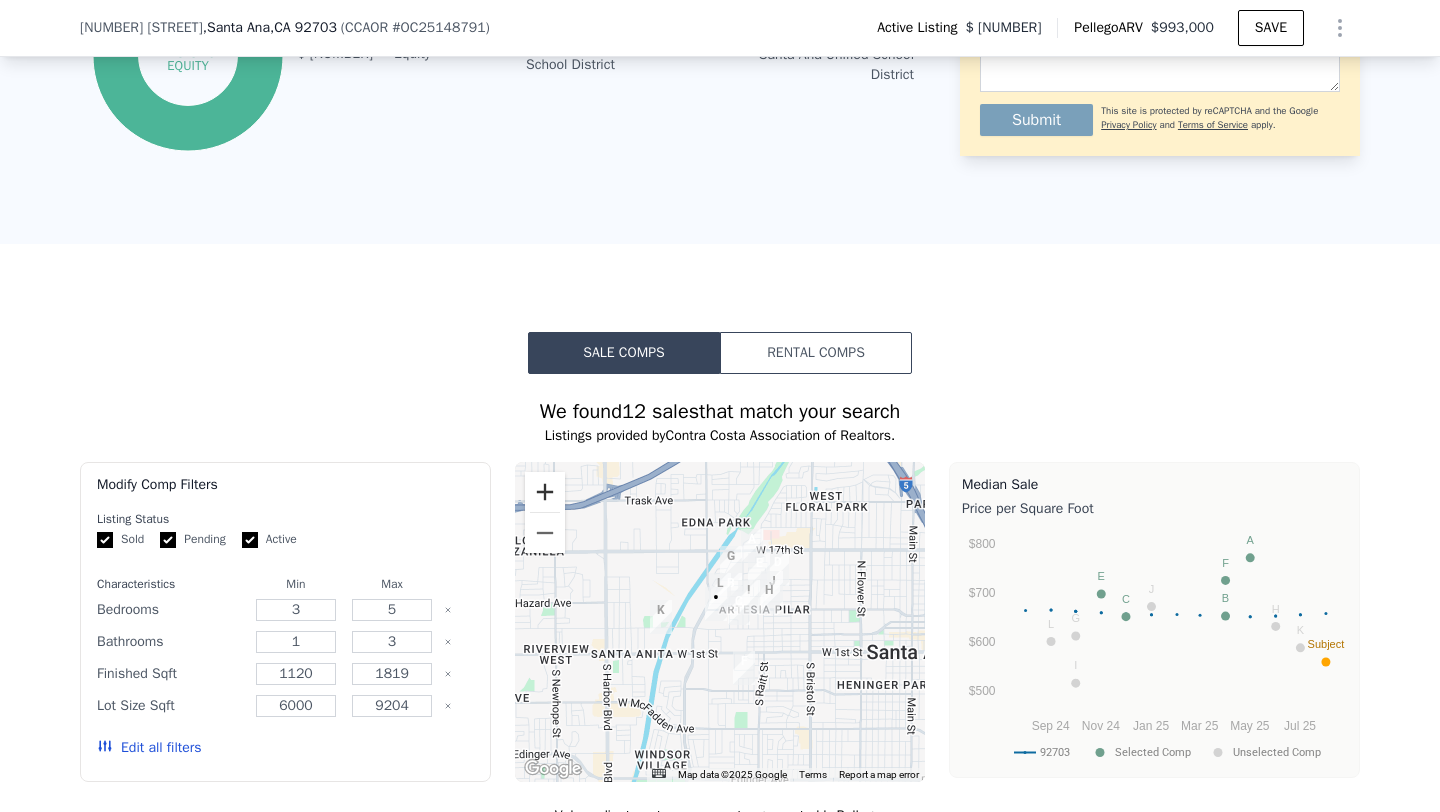 click at bounding box center (545, 492) 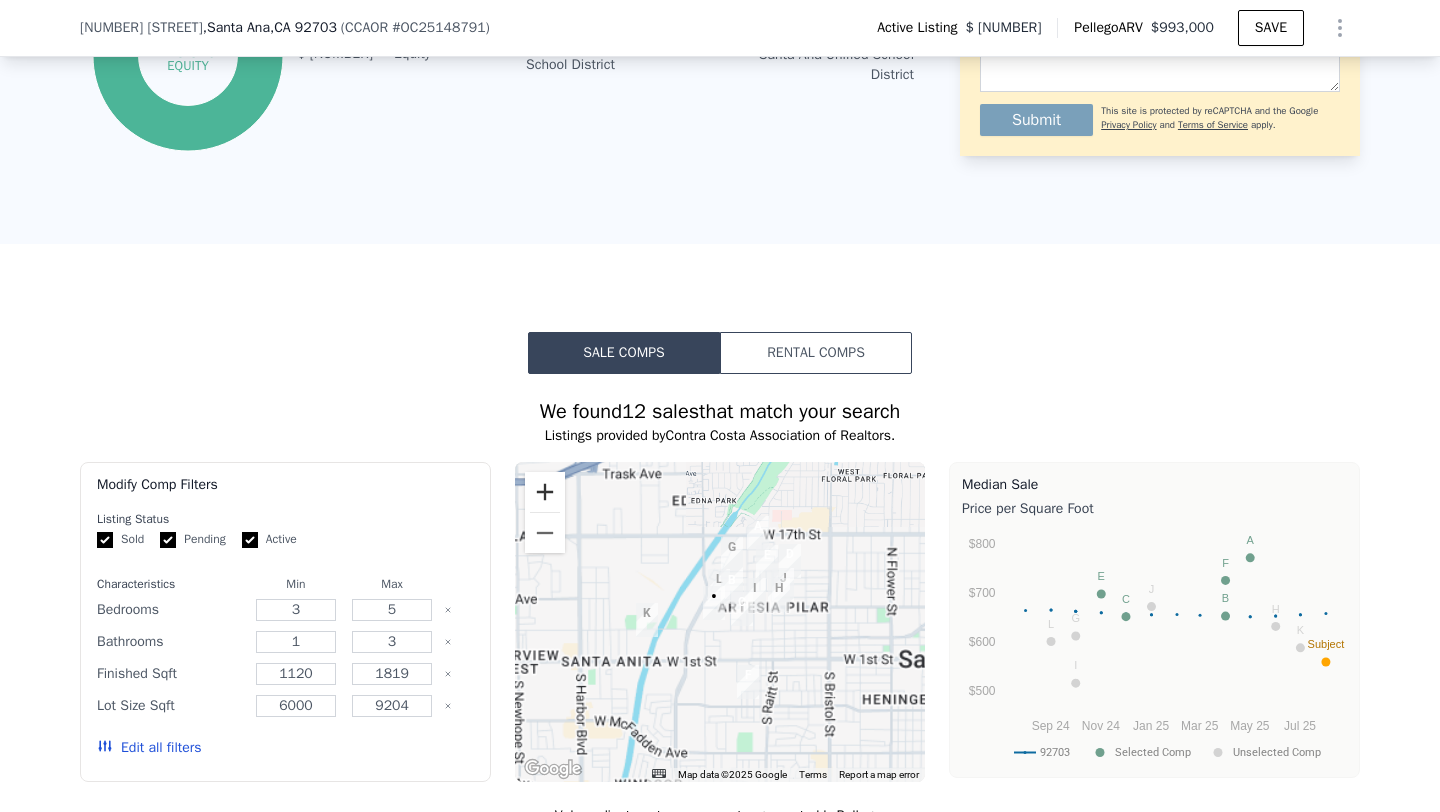 click at bounding box center (545, 492) 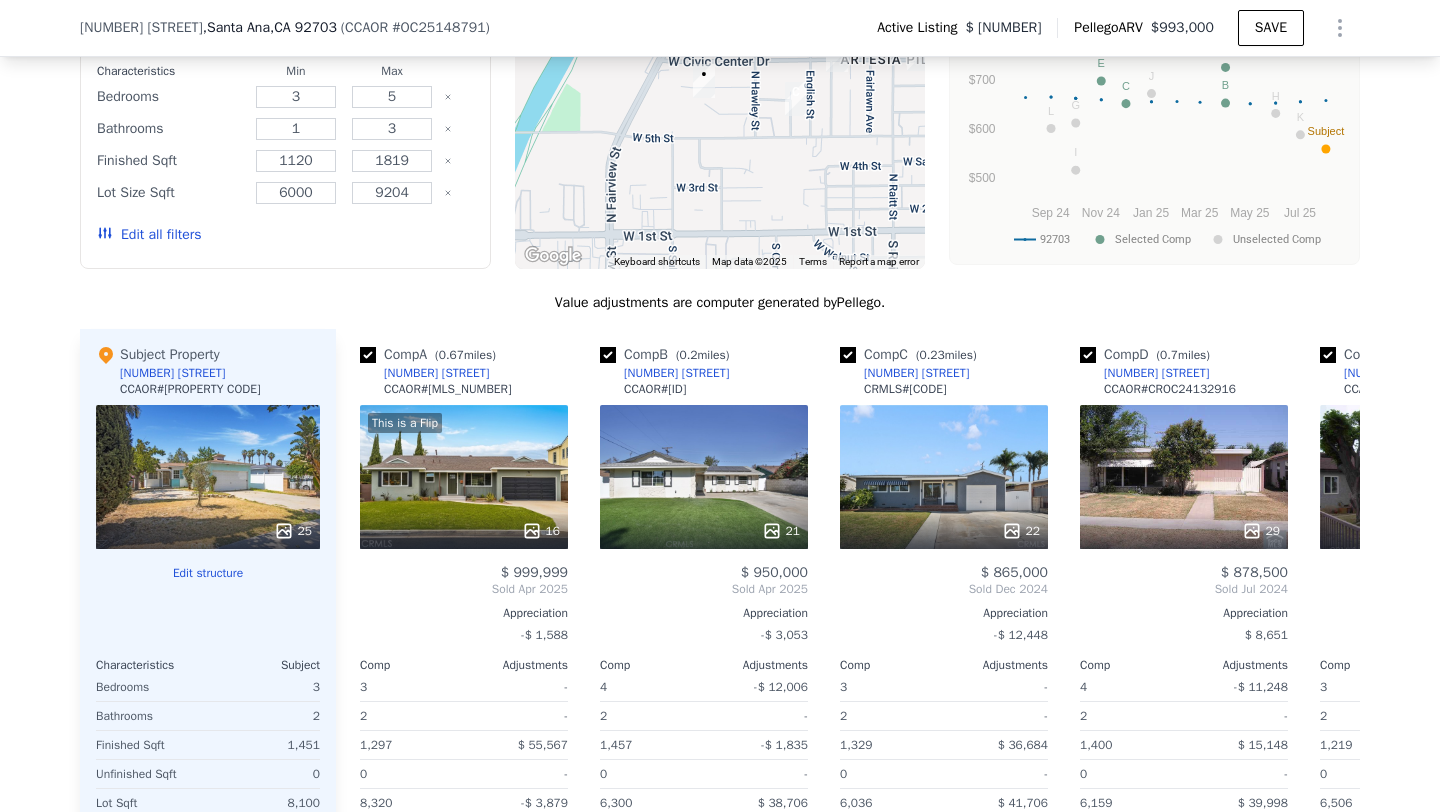 scroll, scrollTop: 1822, scrollLeft: 0, axis: vertical 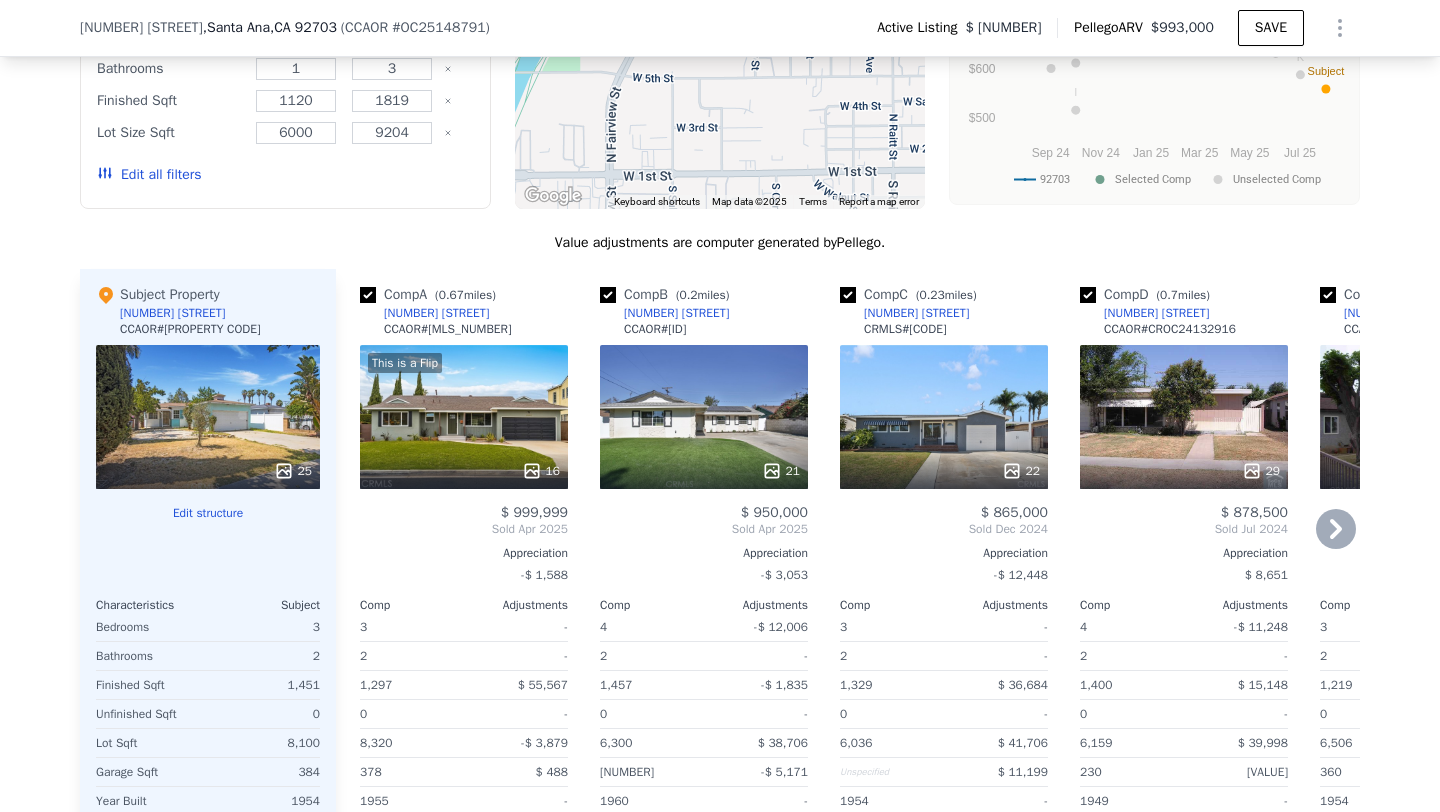 click on "22" at bounding box center [944, 417] 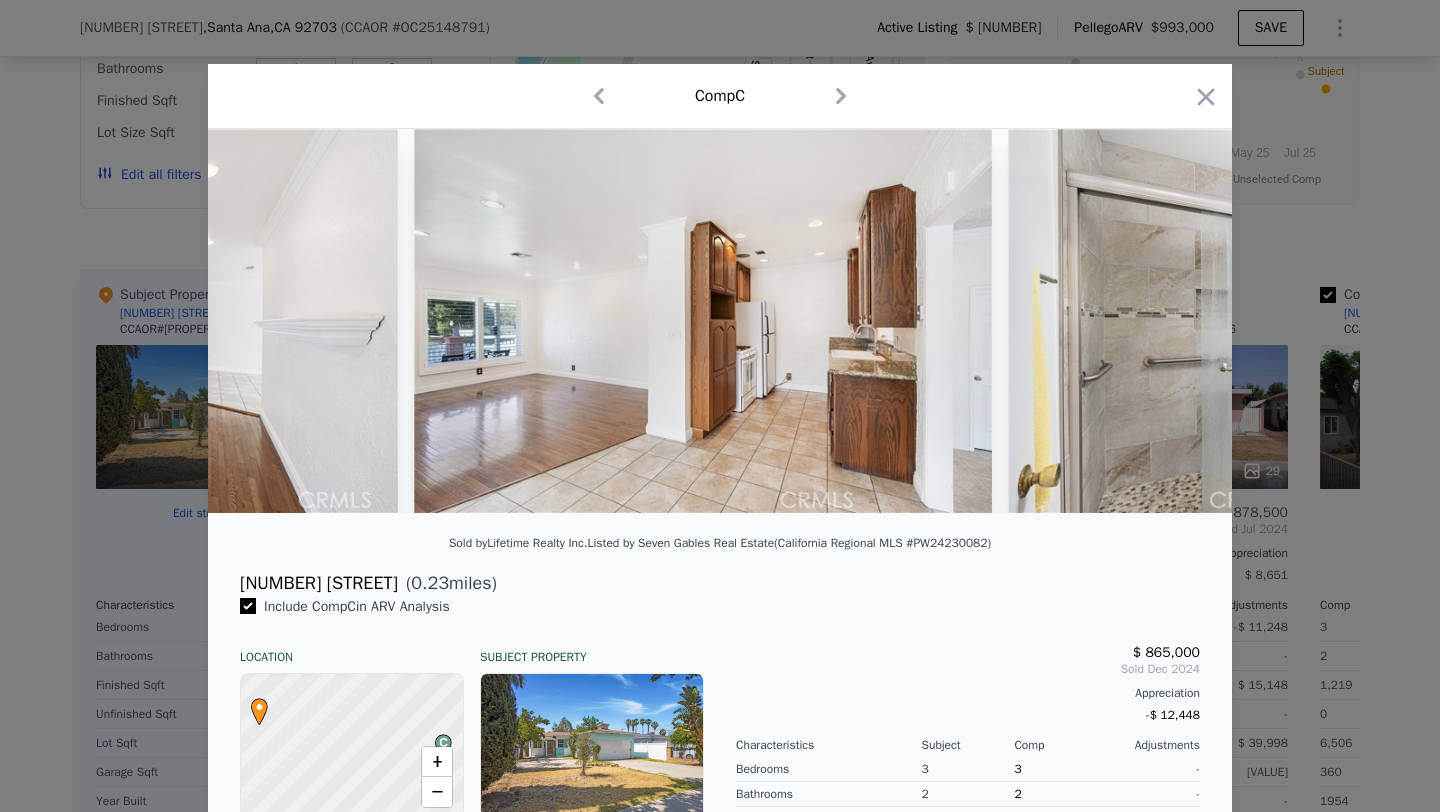 scroll, scrollTop: 0, scrollLeft: 3172, axis: horizontal 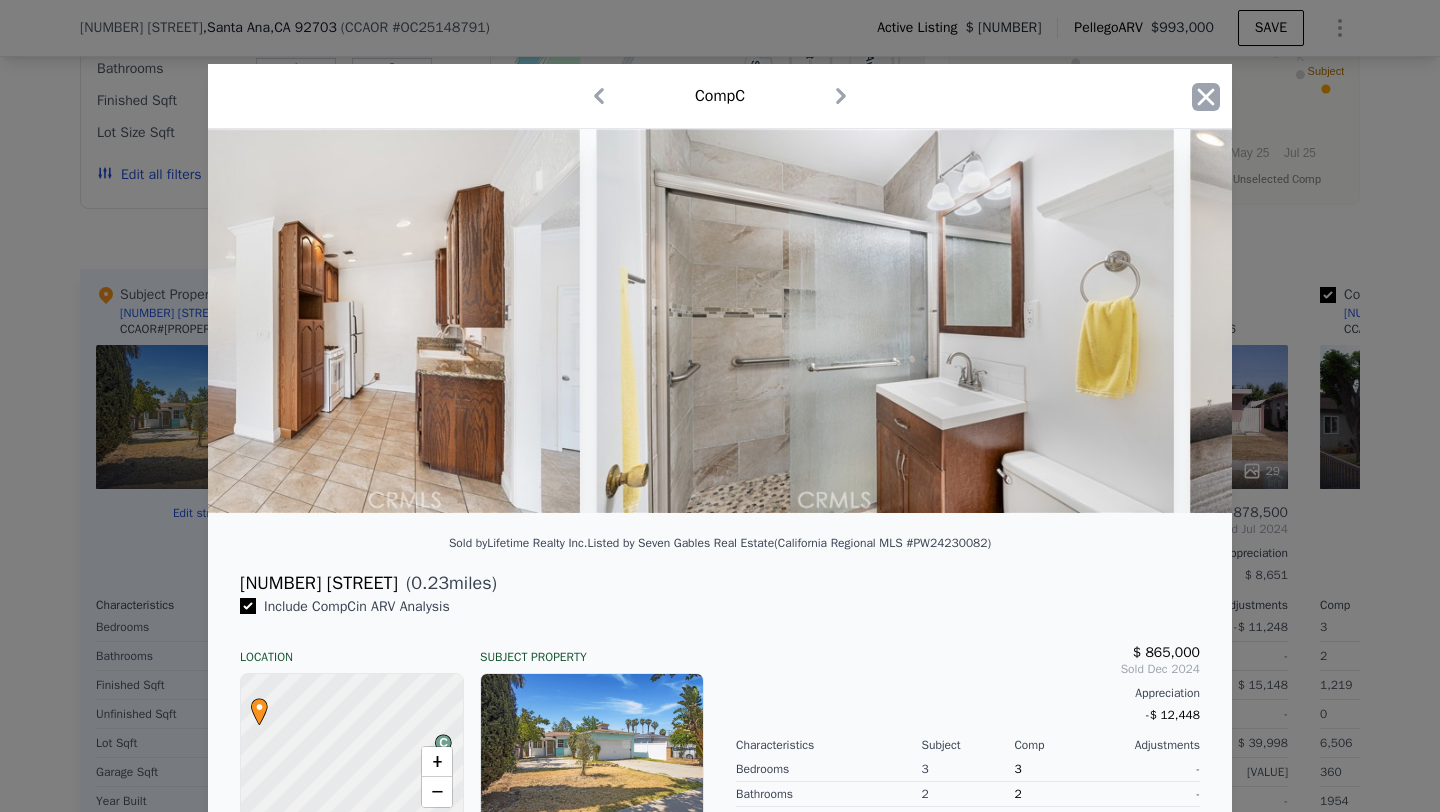 click 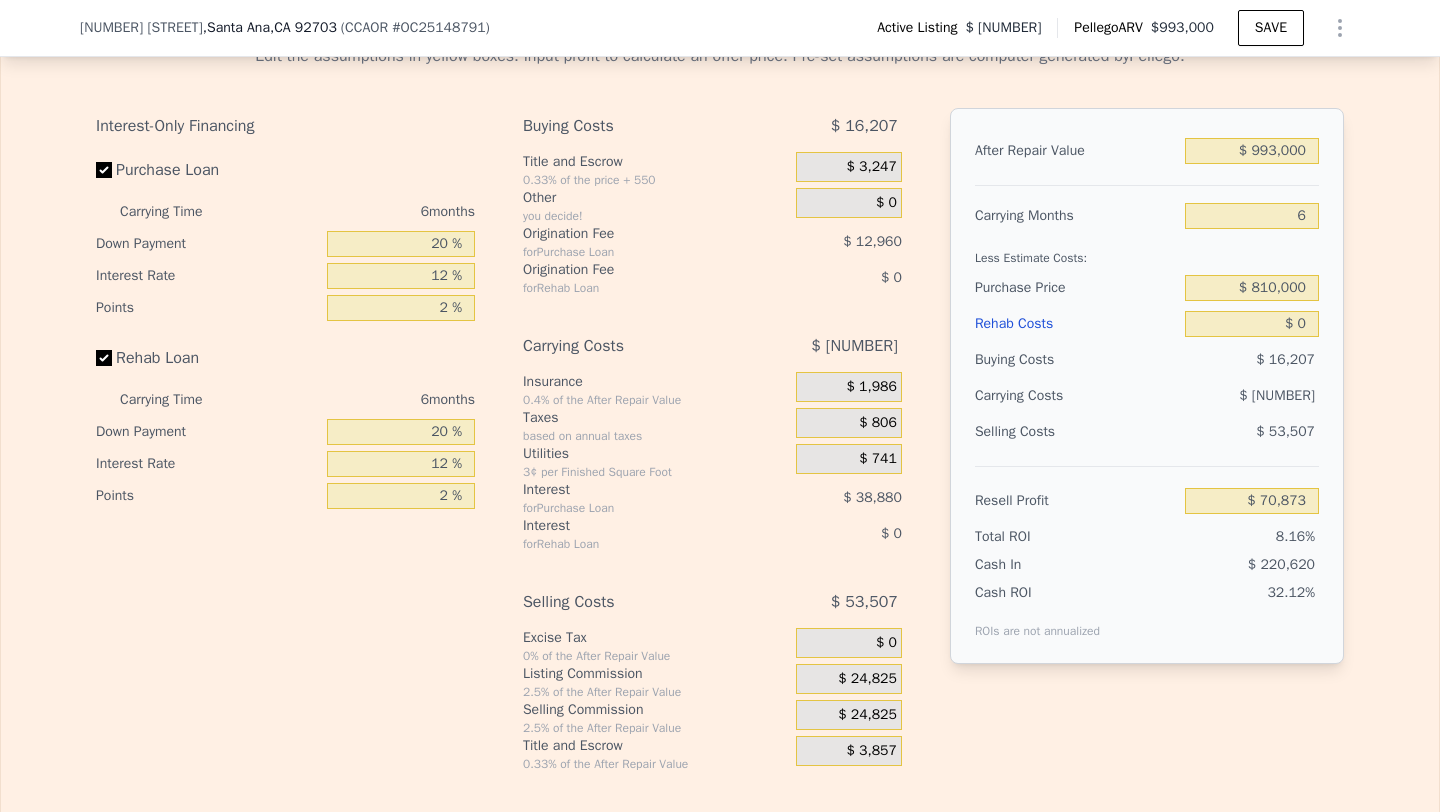 scroll, scrollTop: 2989, scrollLeft: 0, axis: vertical 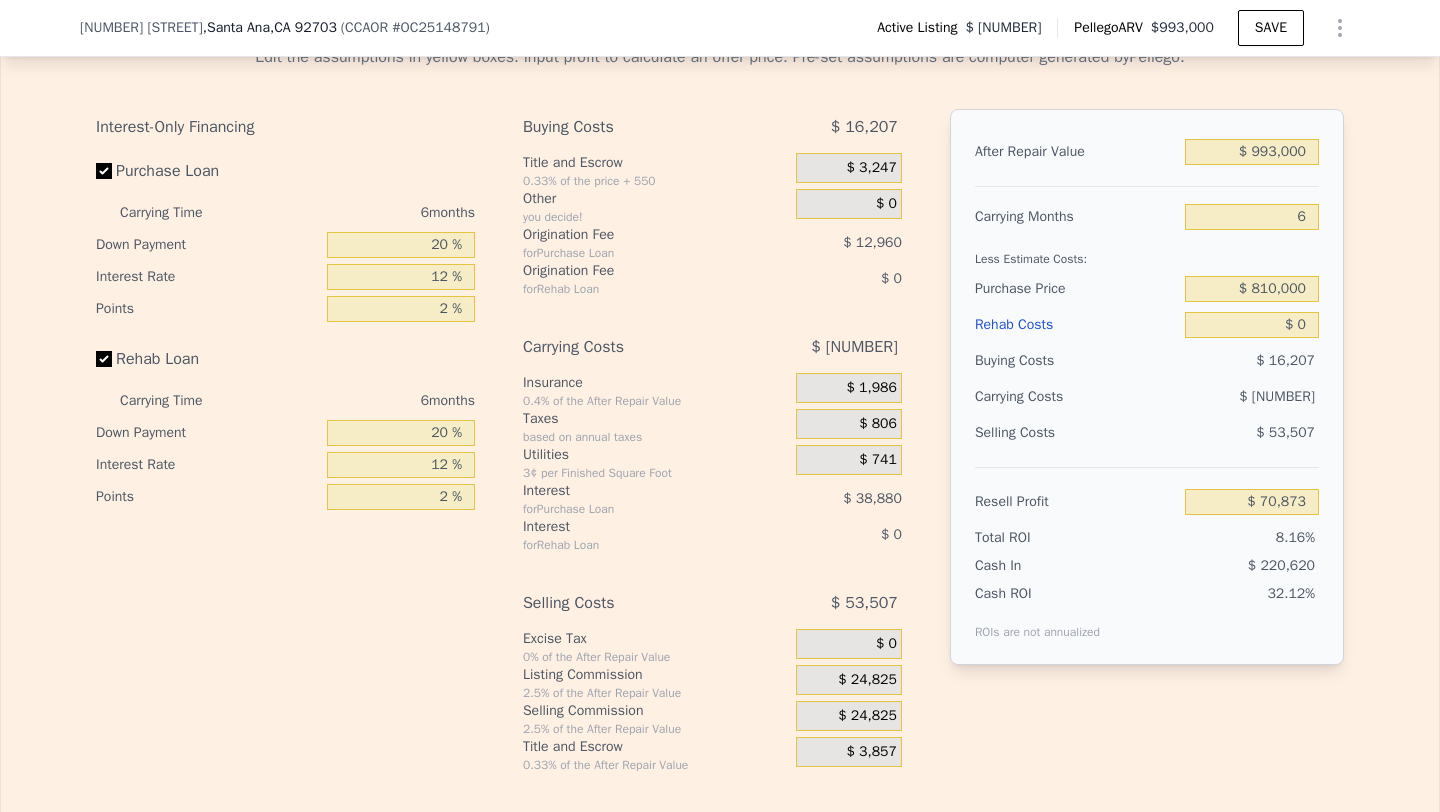 click on ",  Santa Ana ,  CA   92703" at bounding box center [270, 28] 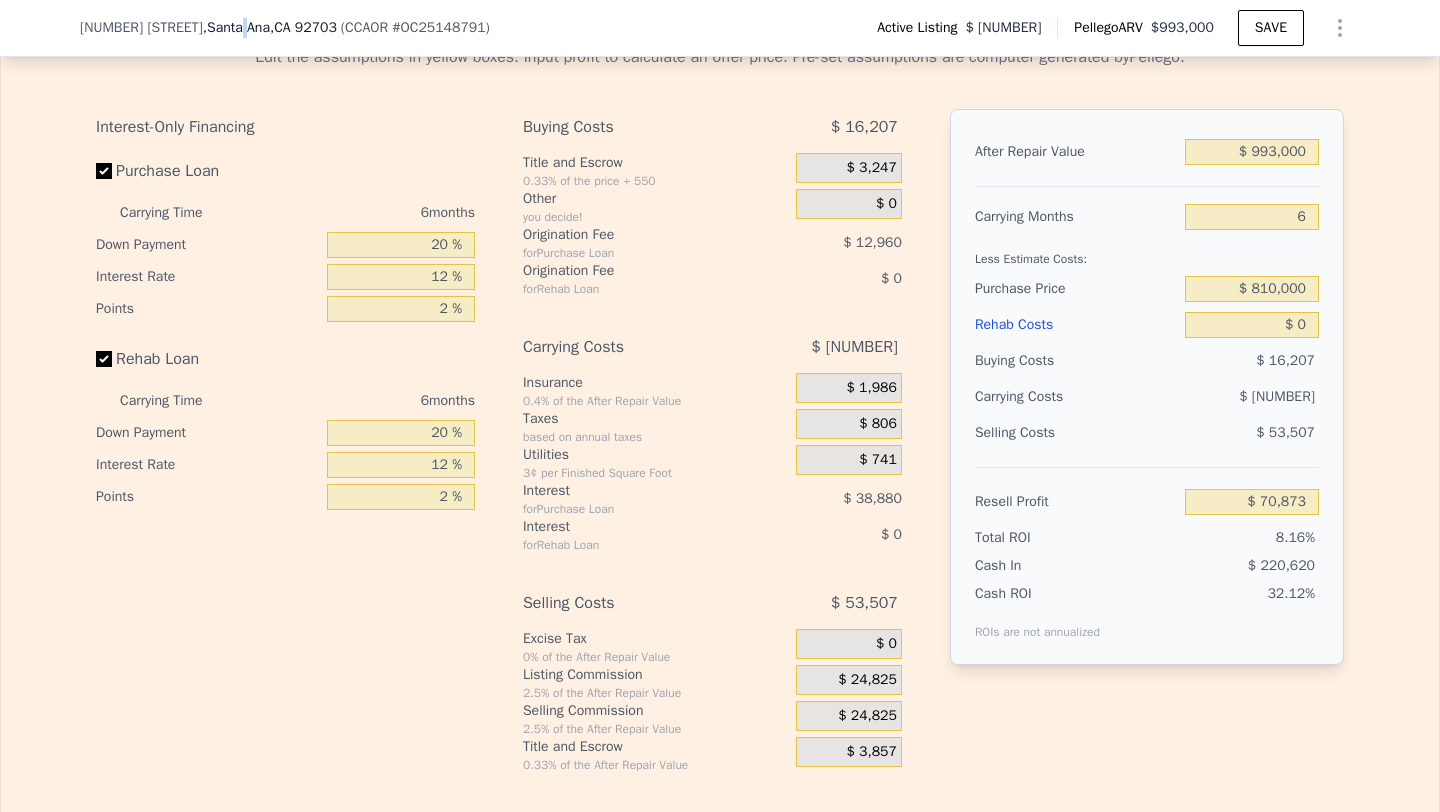 click on ",  Santa Ana ,  CA   92703" at bounding box center [270, 28] 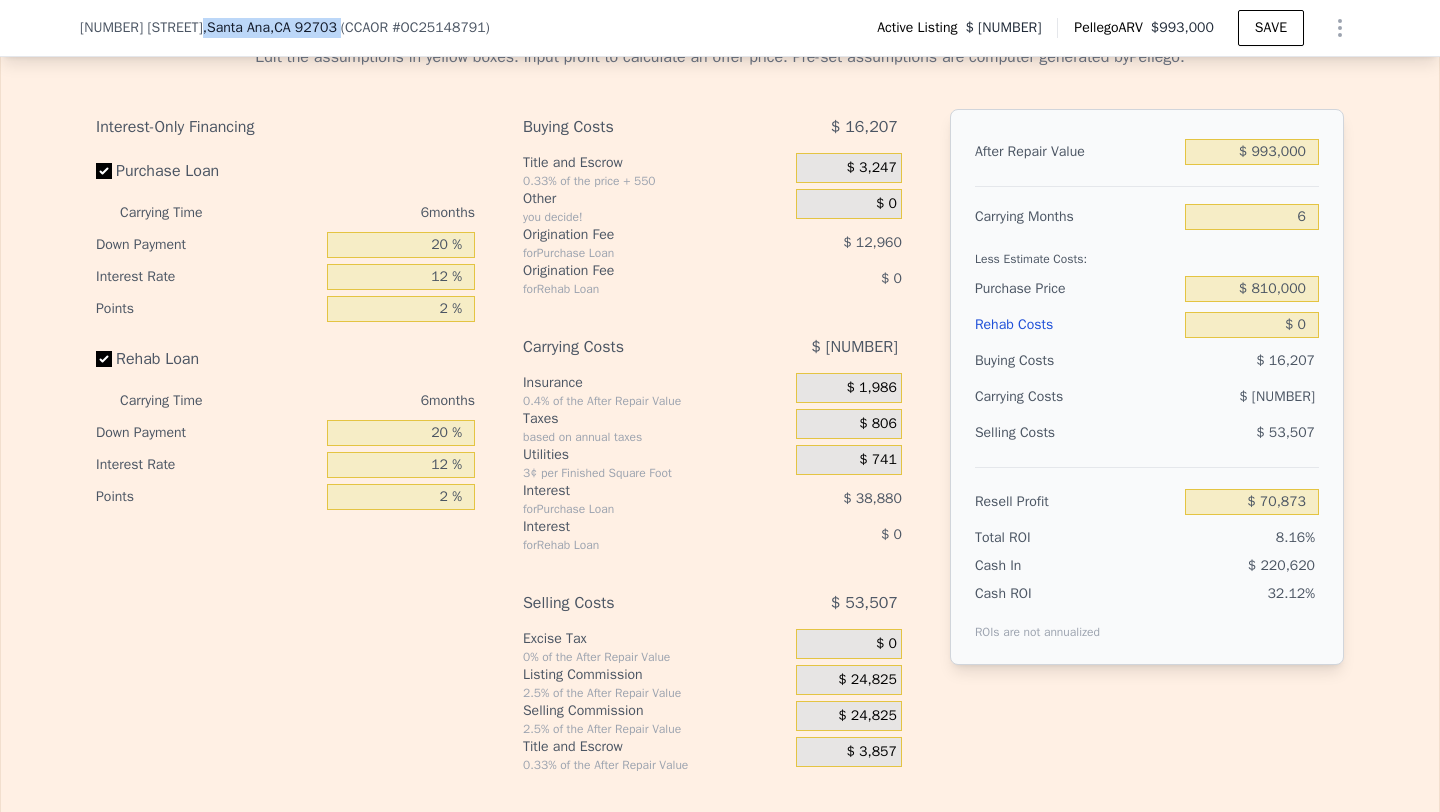 click on ",  Santa Ana ,  CA   92703" at bounding box center (270, 28) 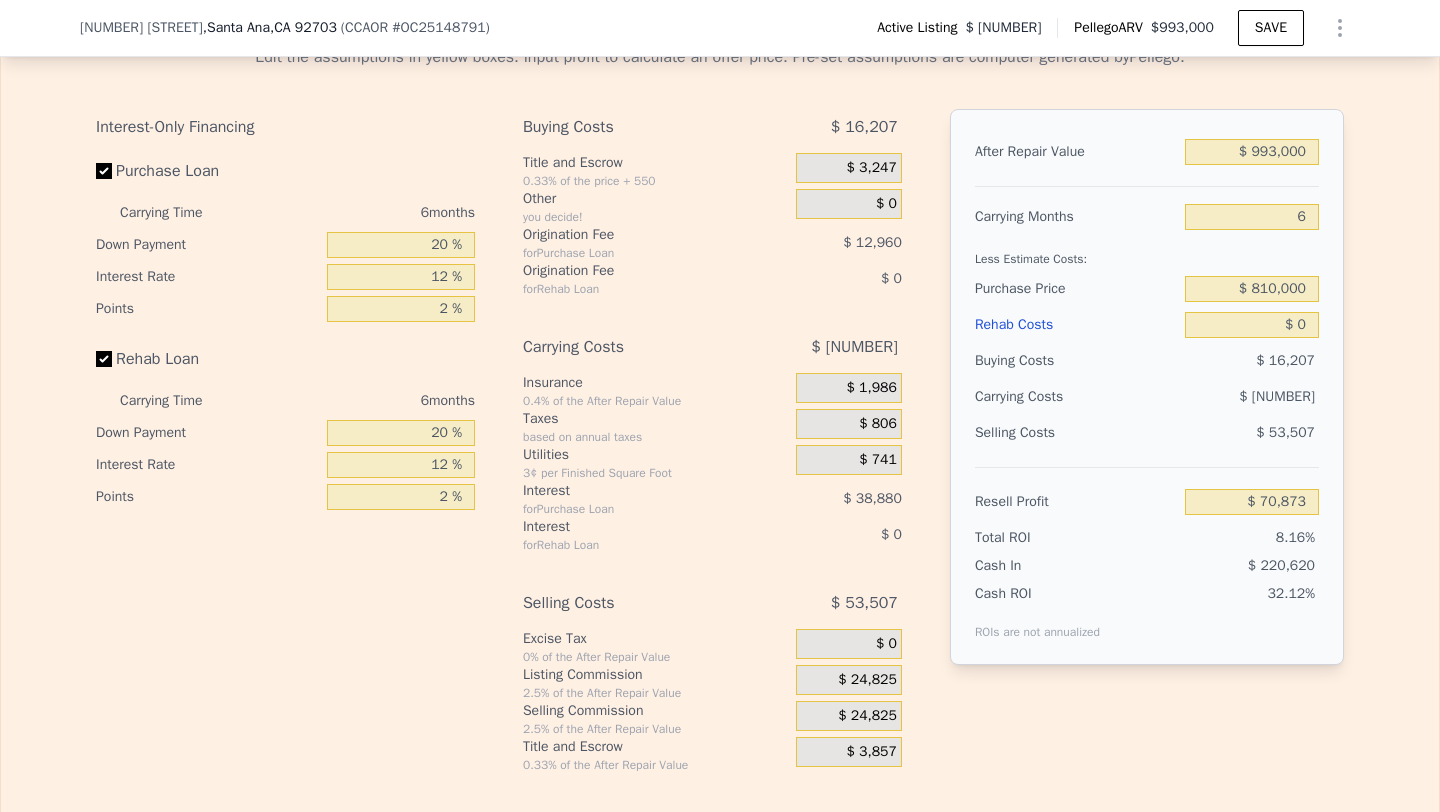 click on "2210 W 7th St" at bounding box center [141, 28] 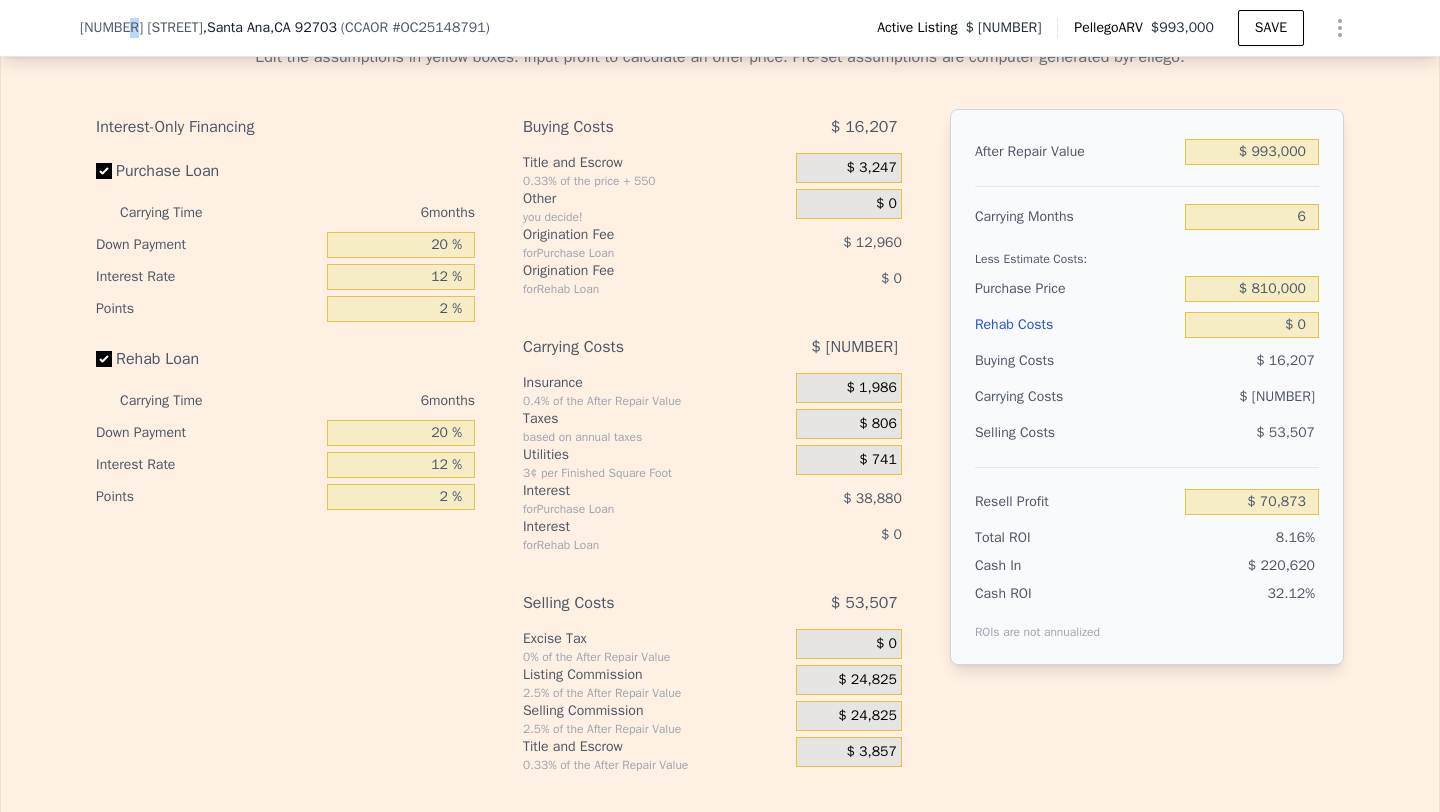 click on "2210 W 7th St" at bounding box center (141, 28) 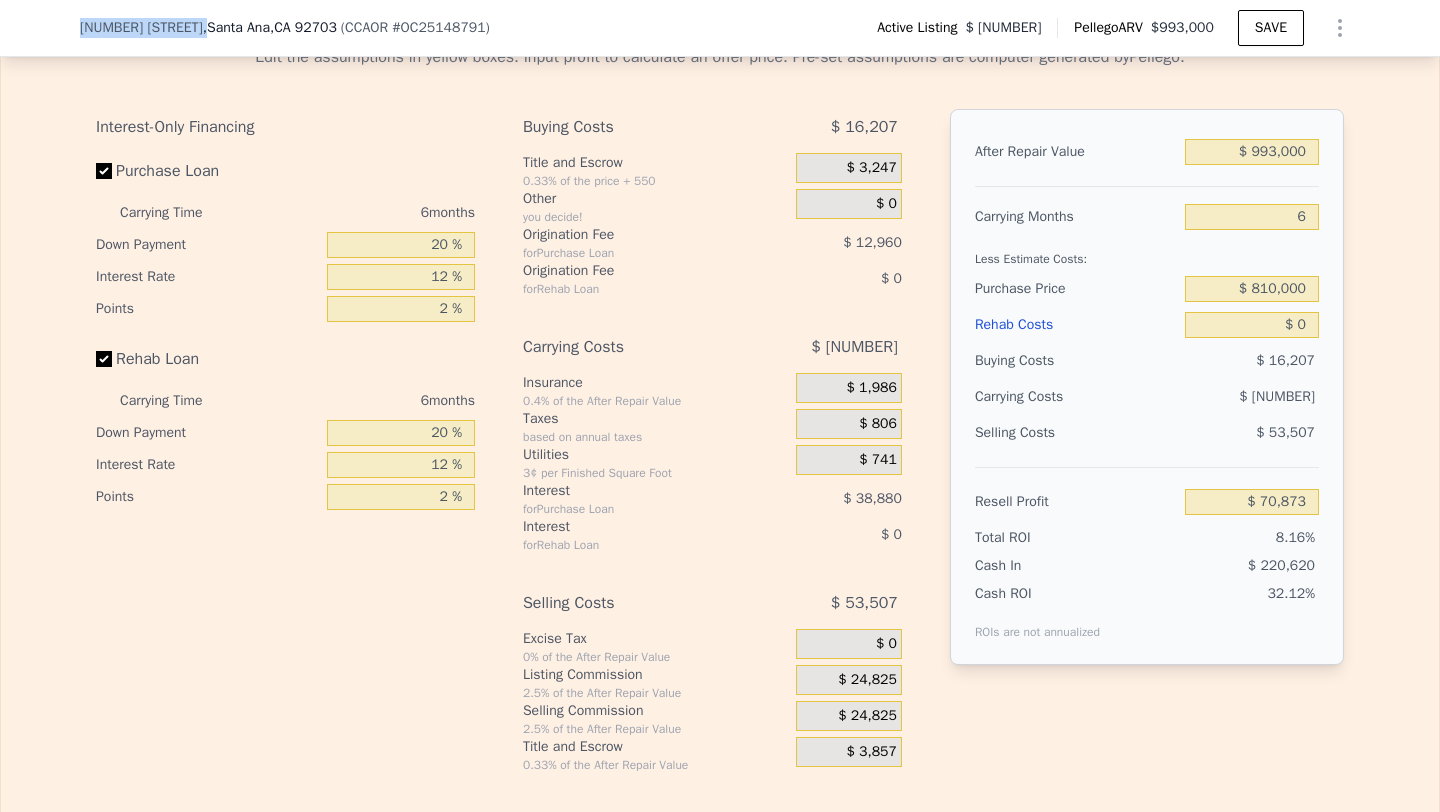 click on "2210 W 7th St" at bounding box center (141, 28) 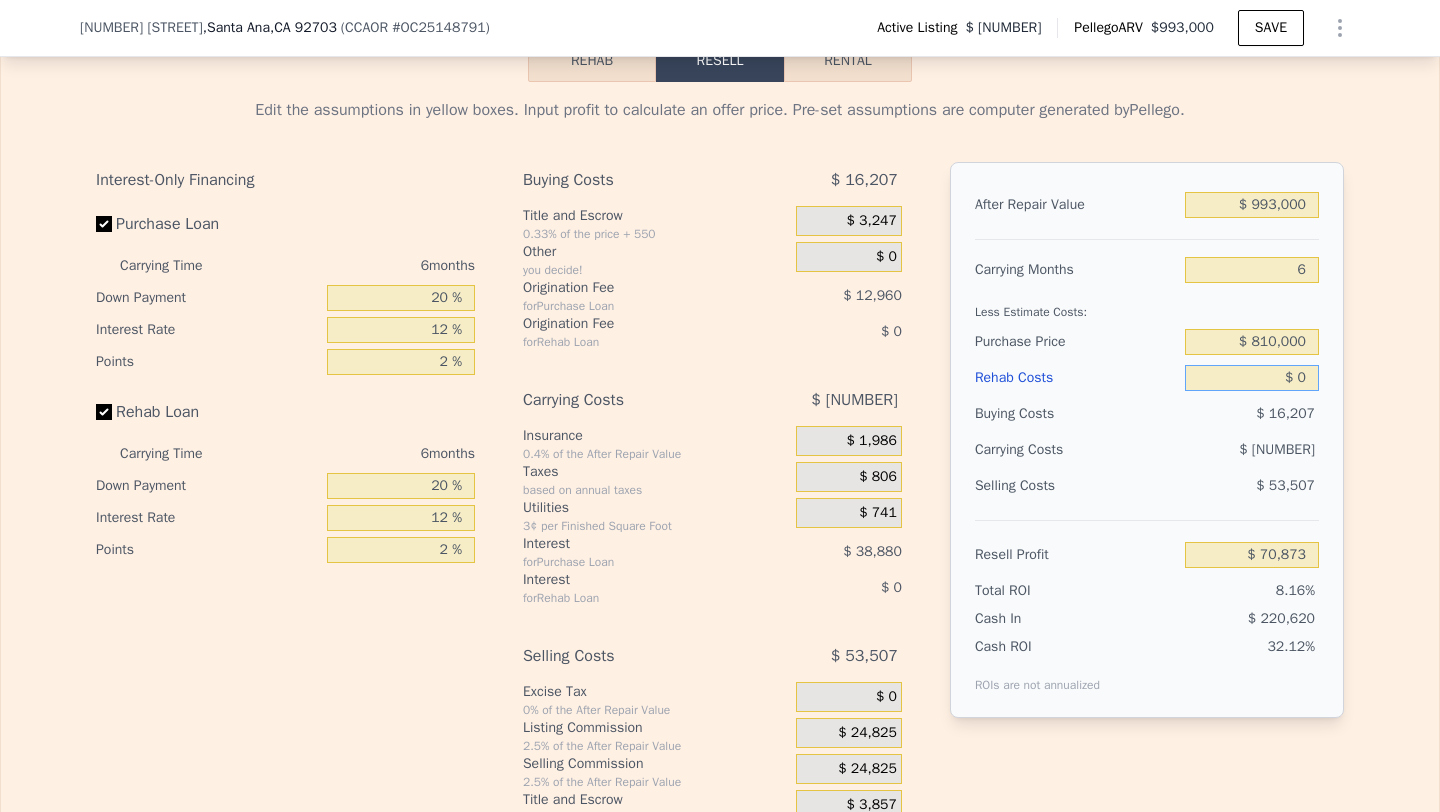 click on "$ 0" at bounding box center (1252, 378) 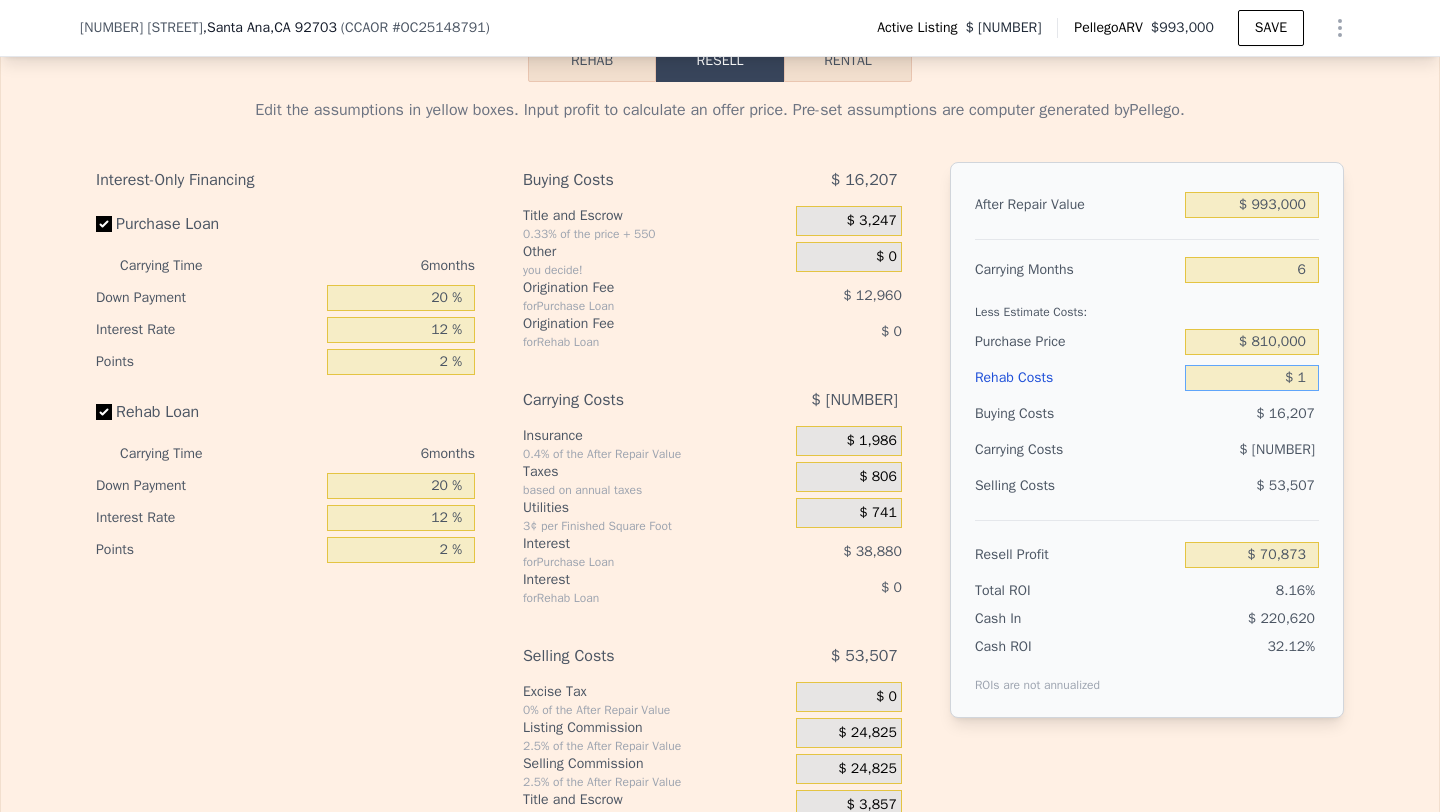 type on "$ 70,872" 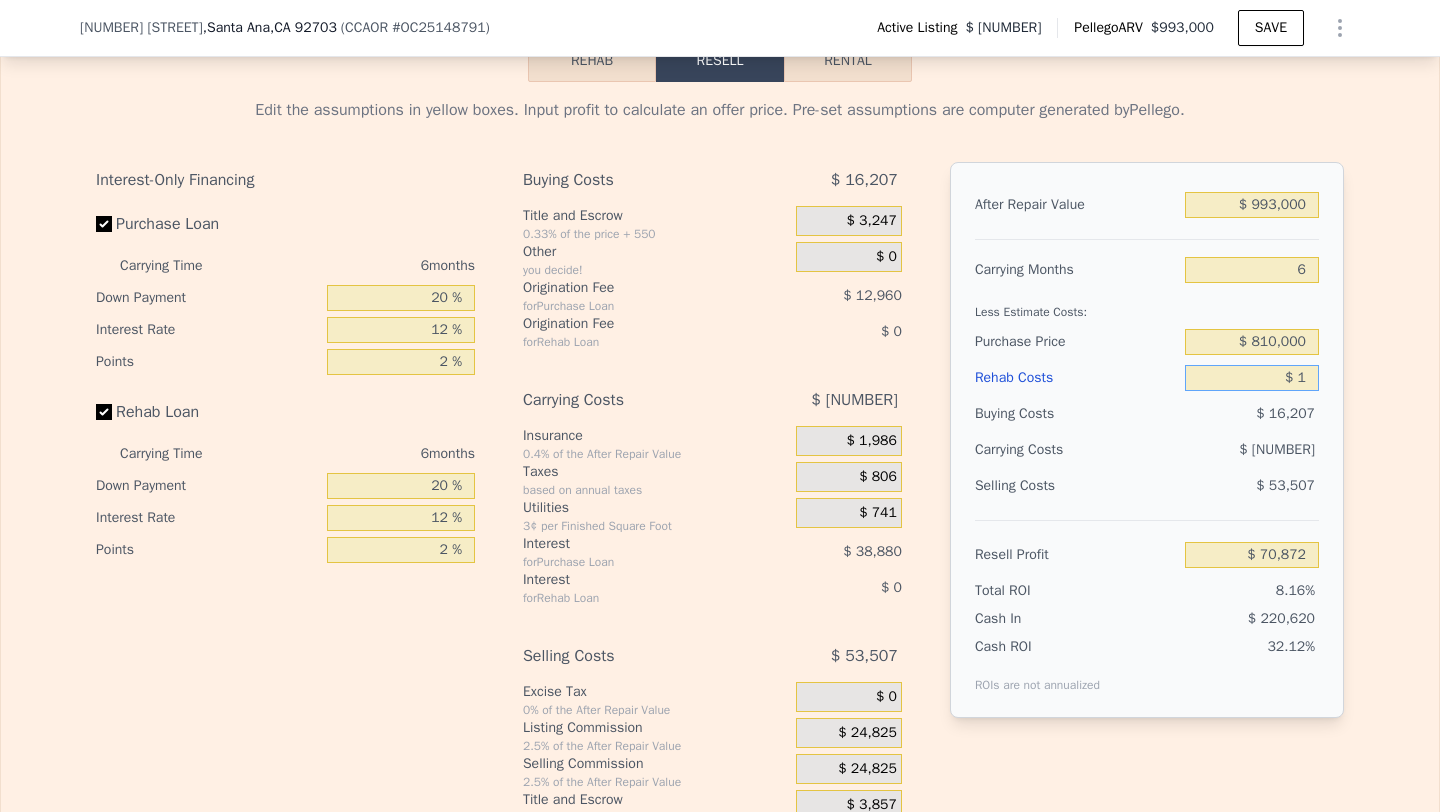 type on "$ 12" 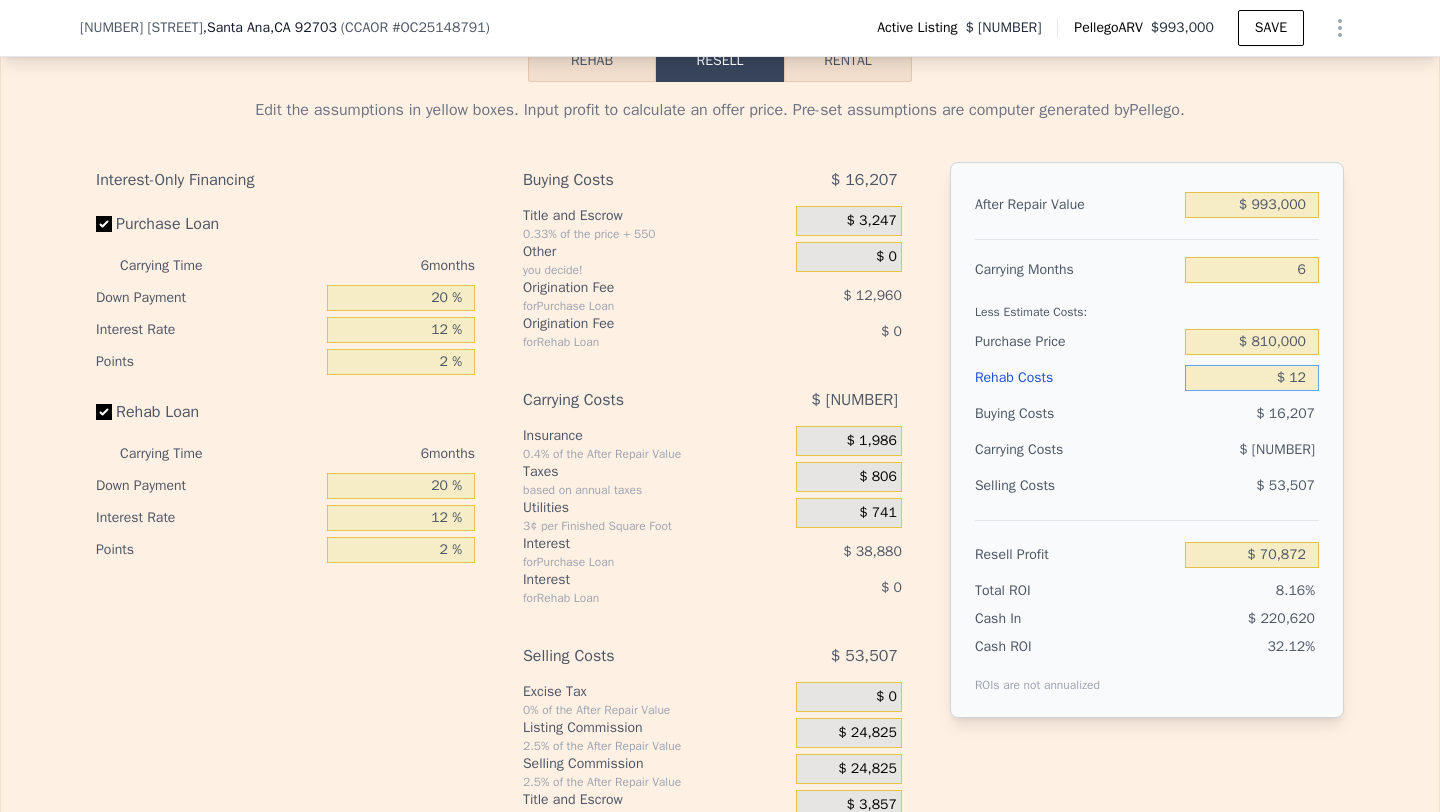 type on "$ 70,861" 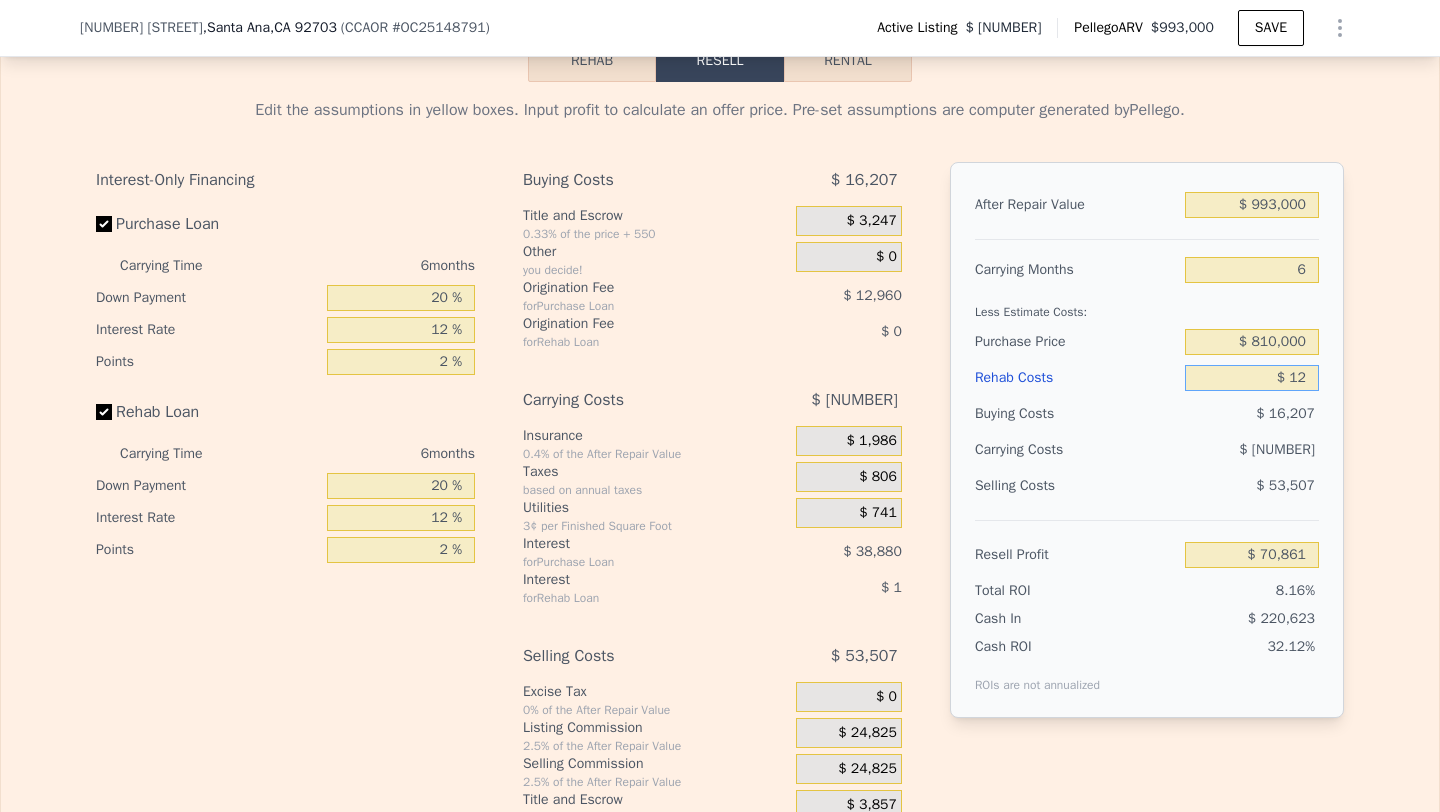 type on "$ 120" 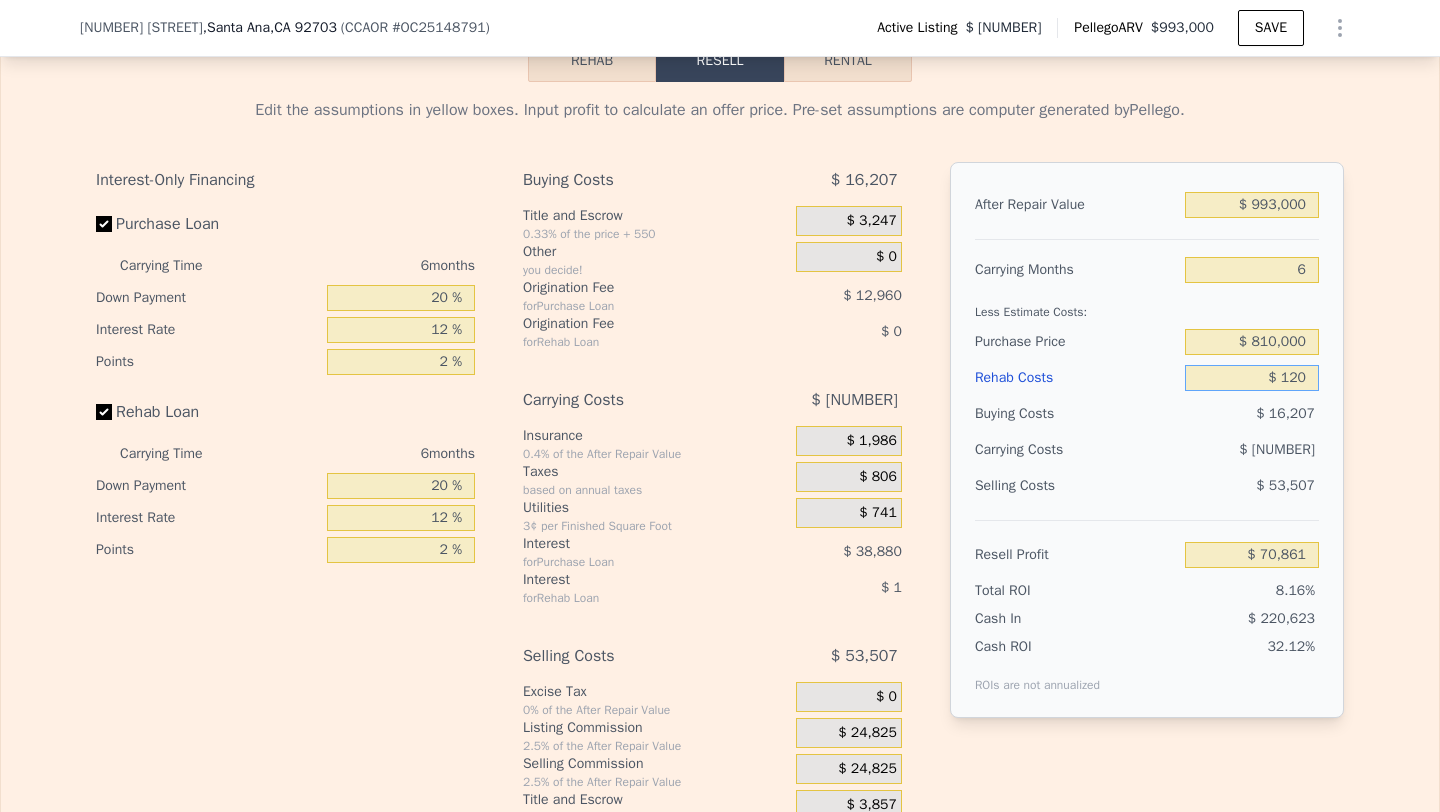 type on "$ 70,745" 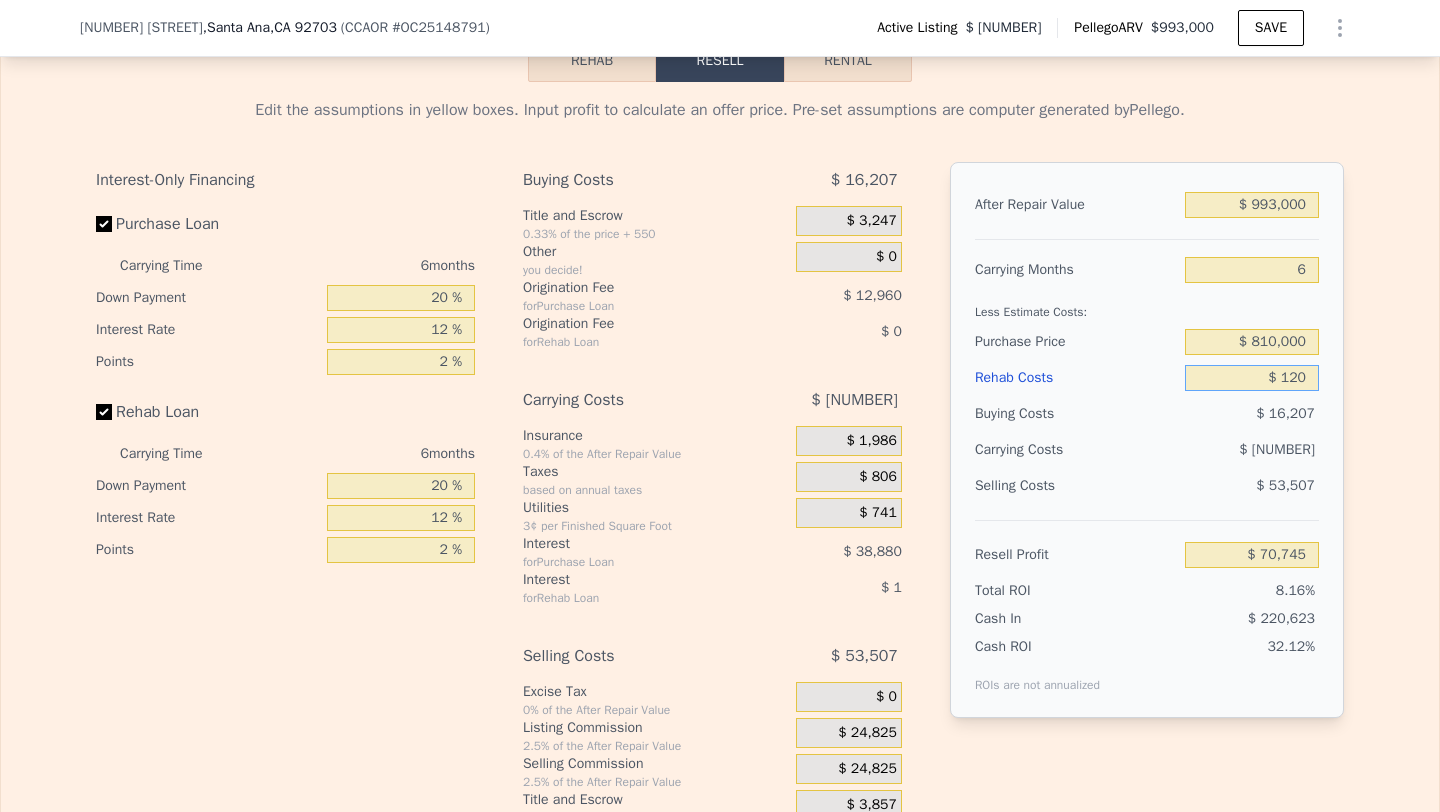 type on "$ 1,200" 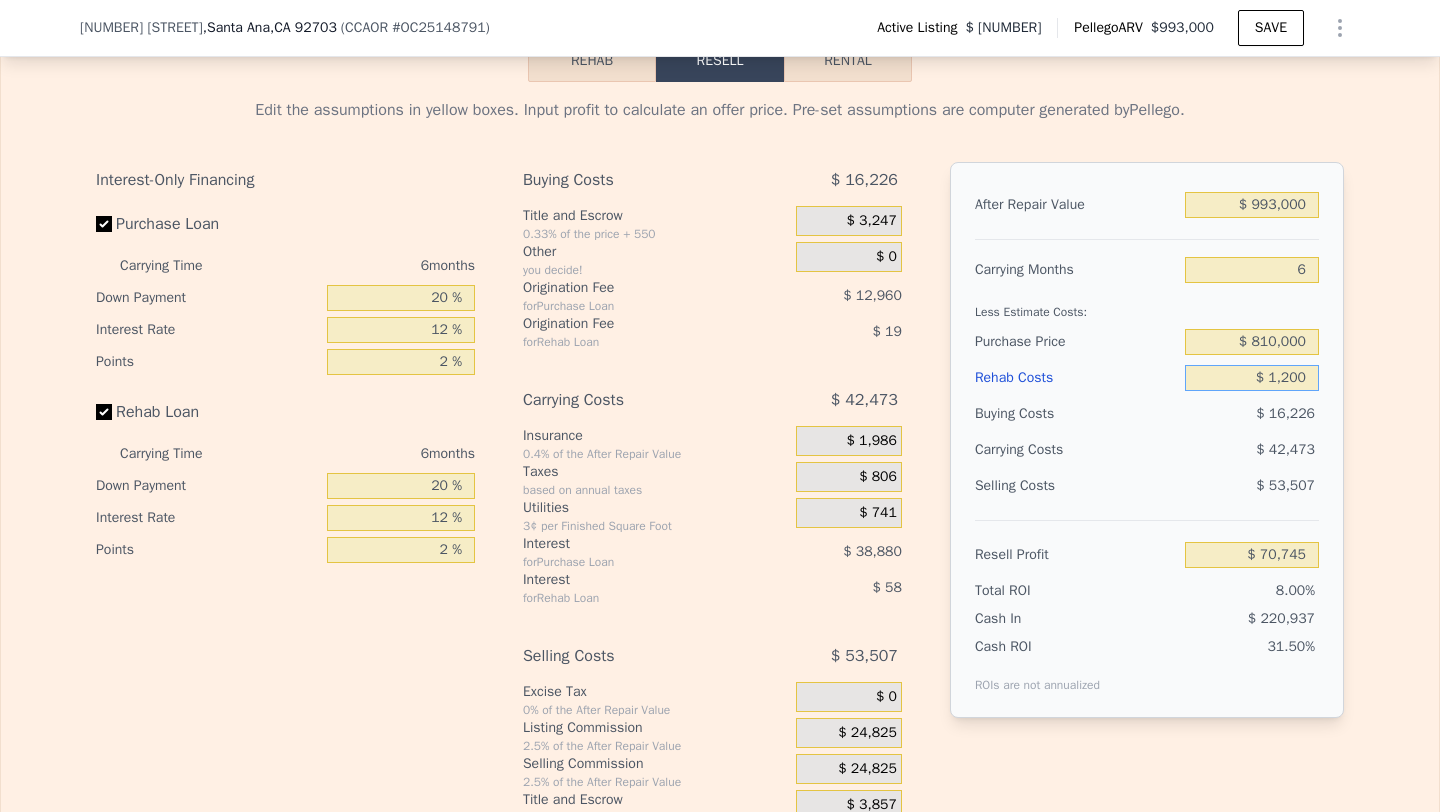 type on "$ 69,594" 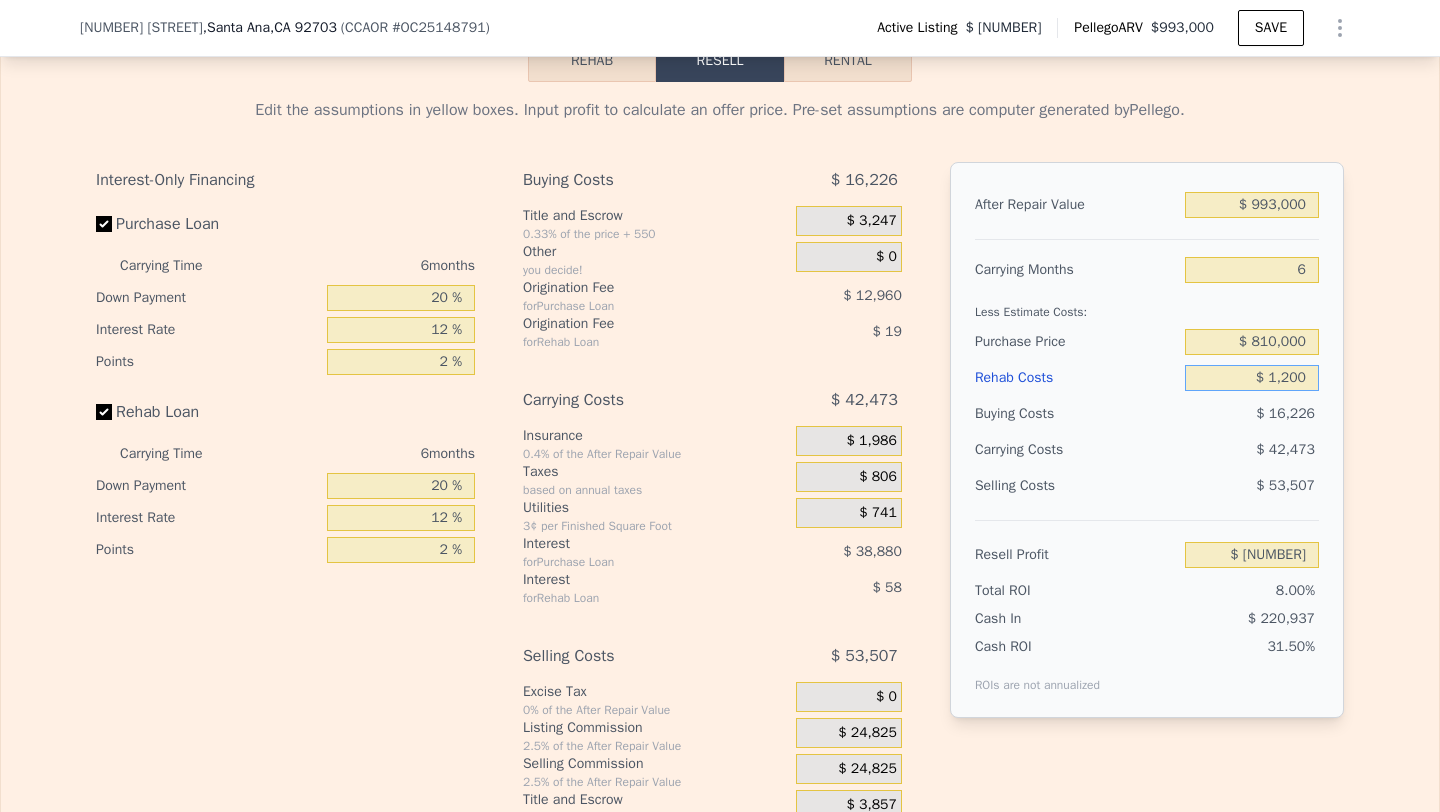 type on "$ 12,000" 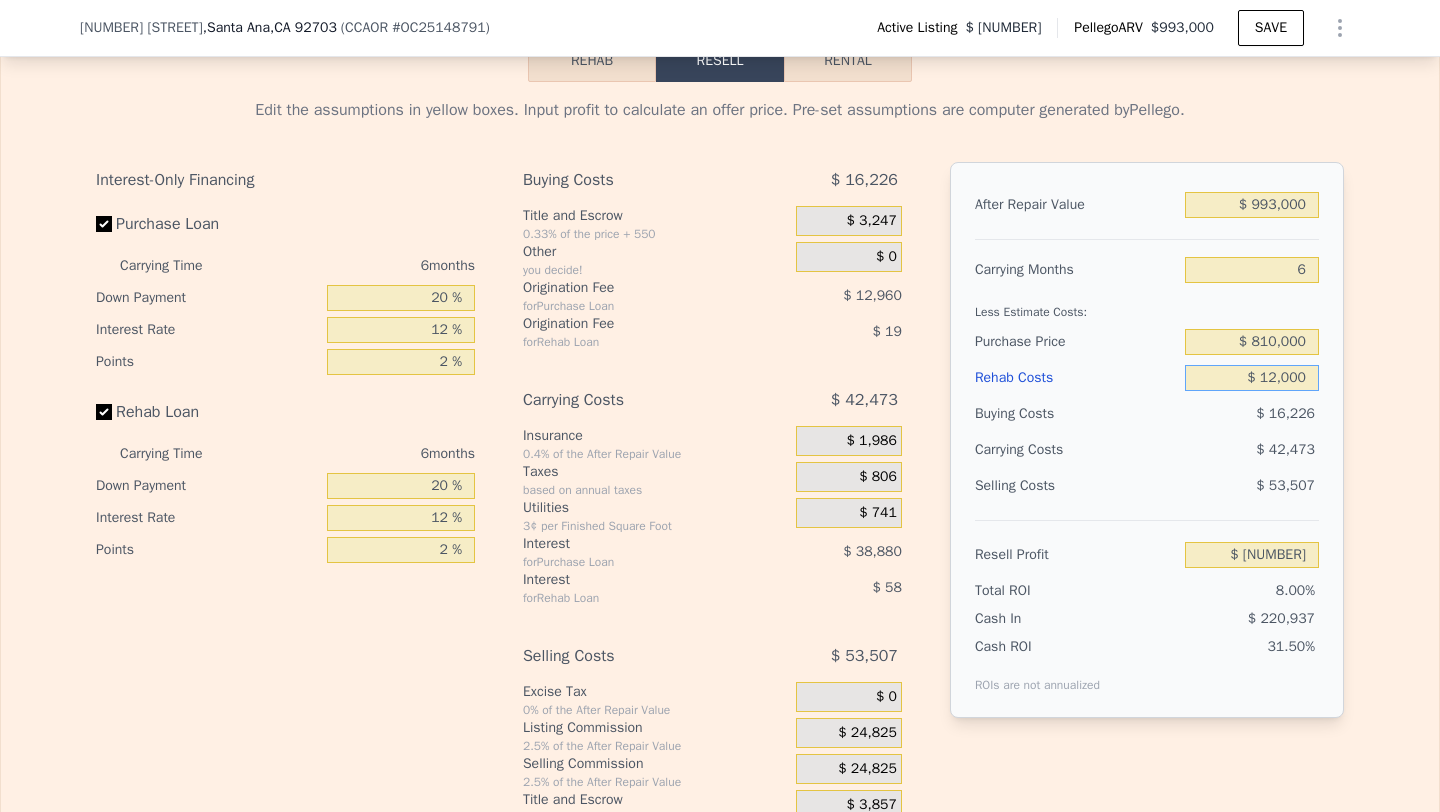 type on "$ 58,105" 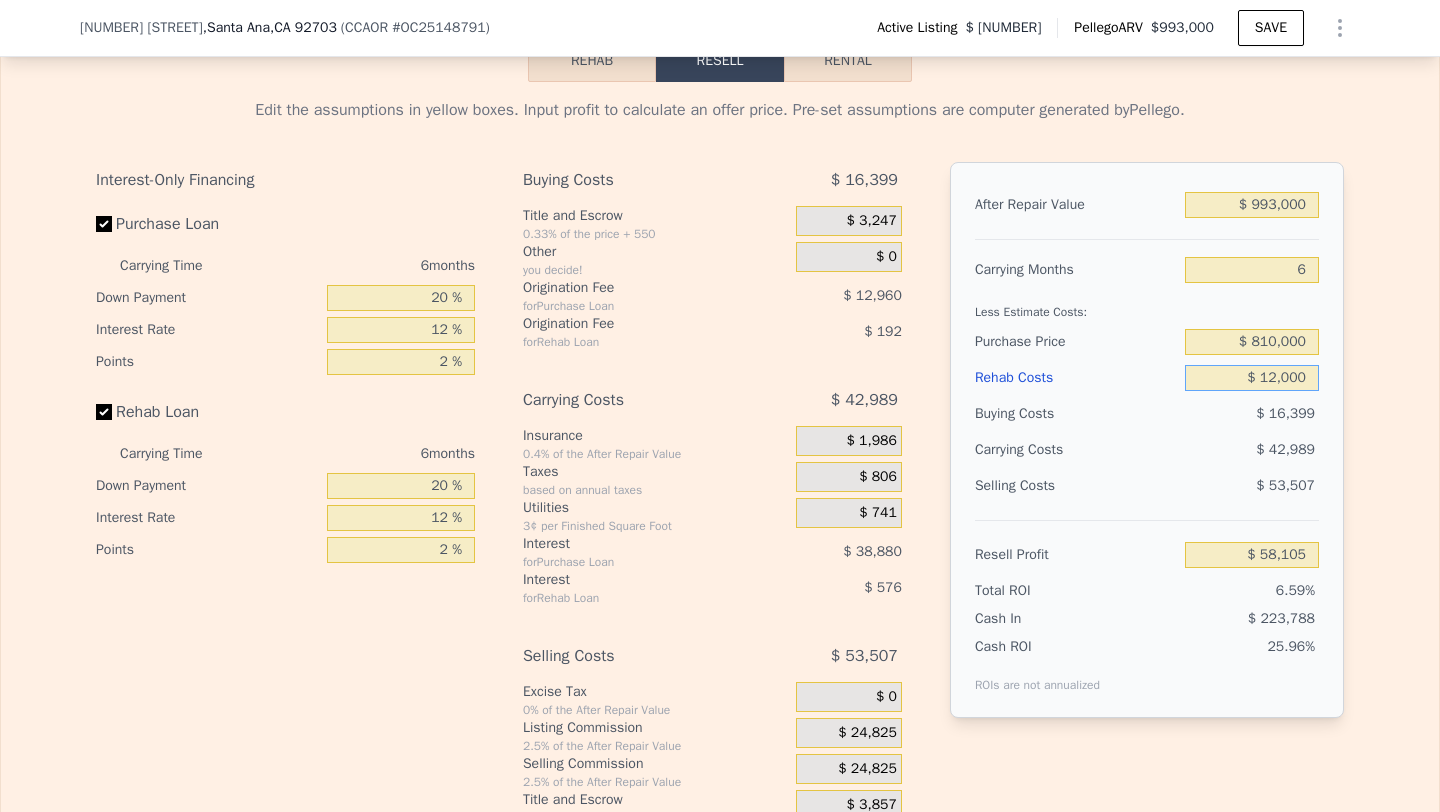 type on "$ 120,000" 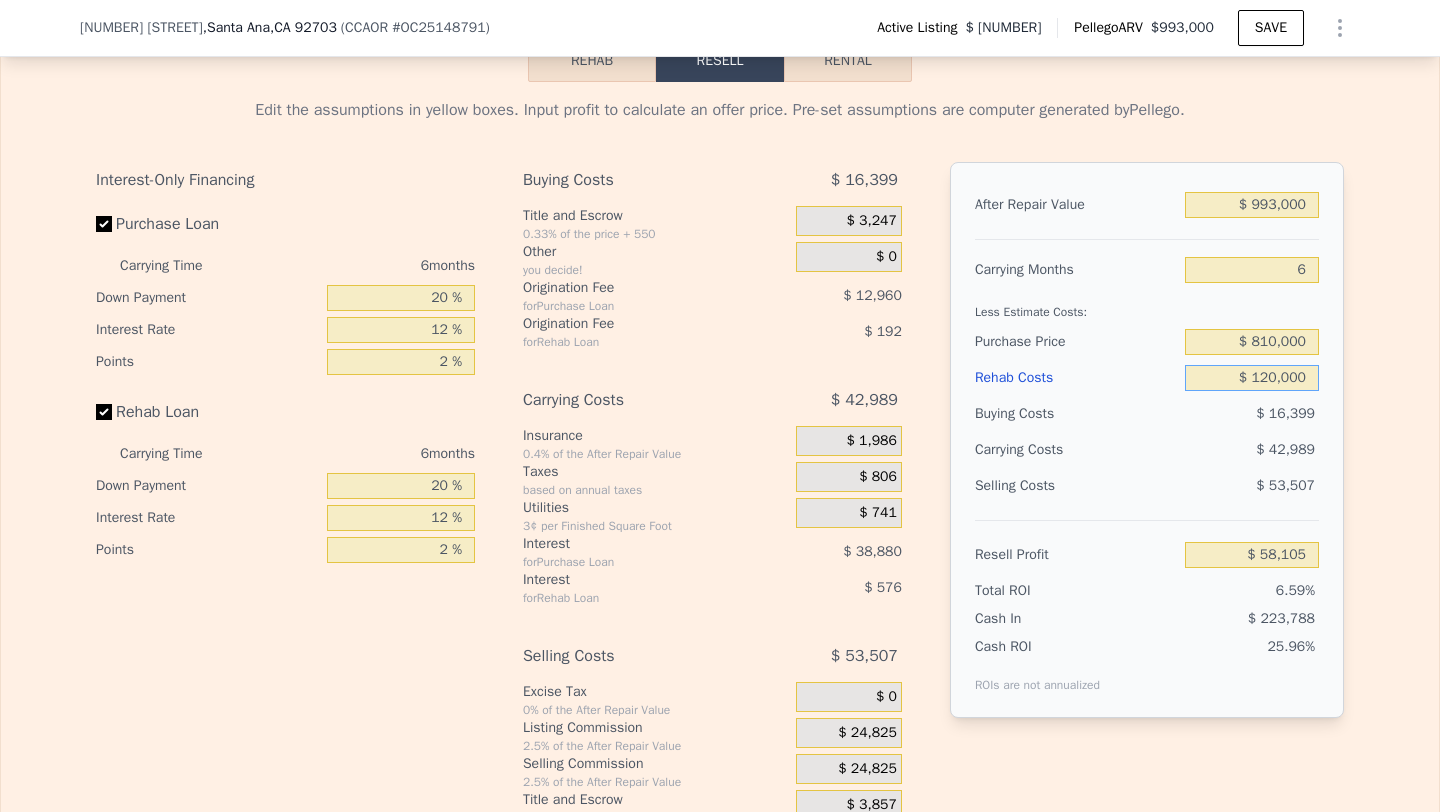 type on "-$ 56,807" 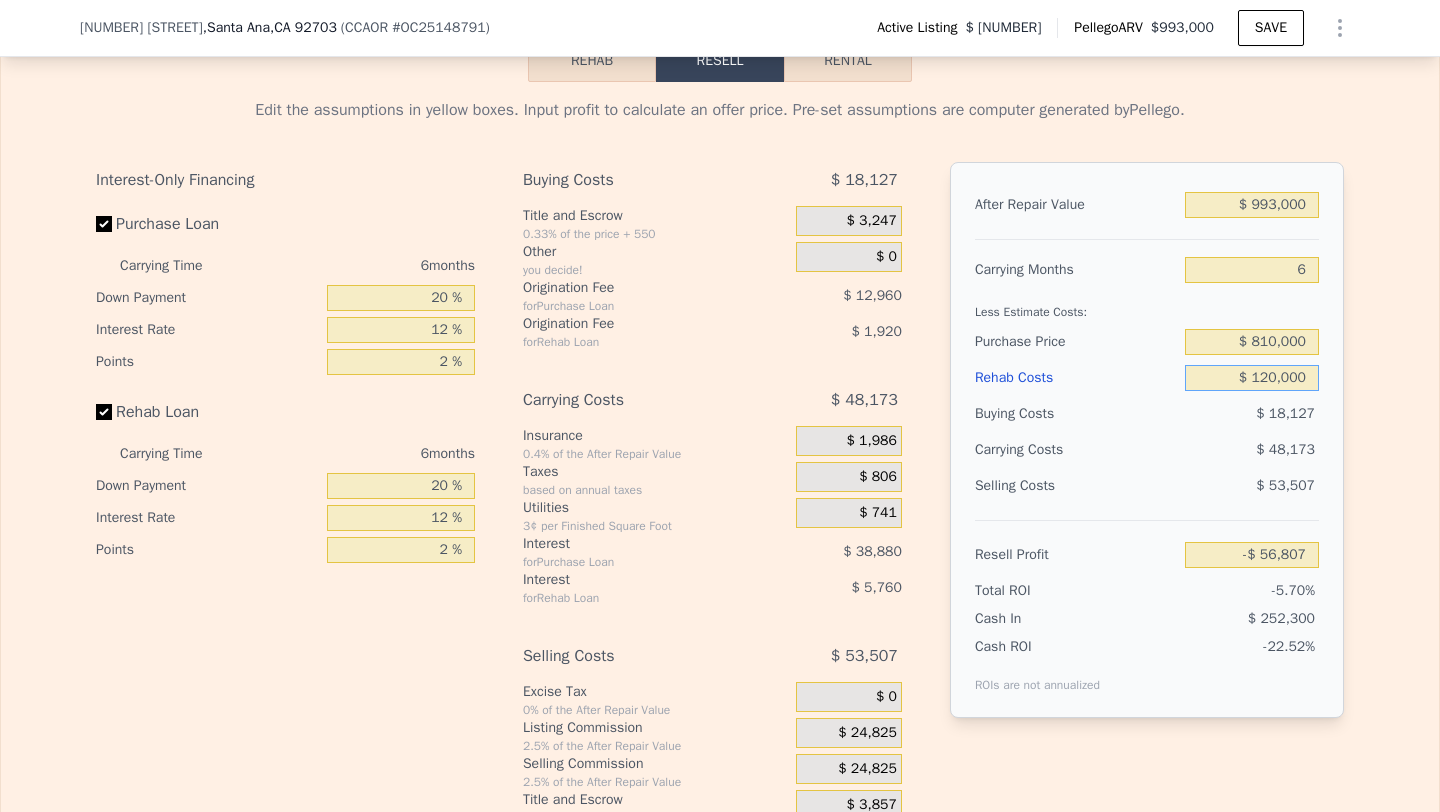 type on "$ 120,000" 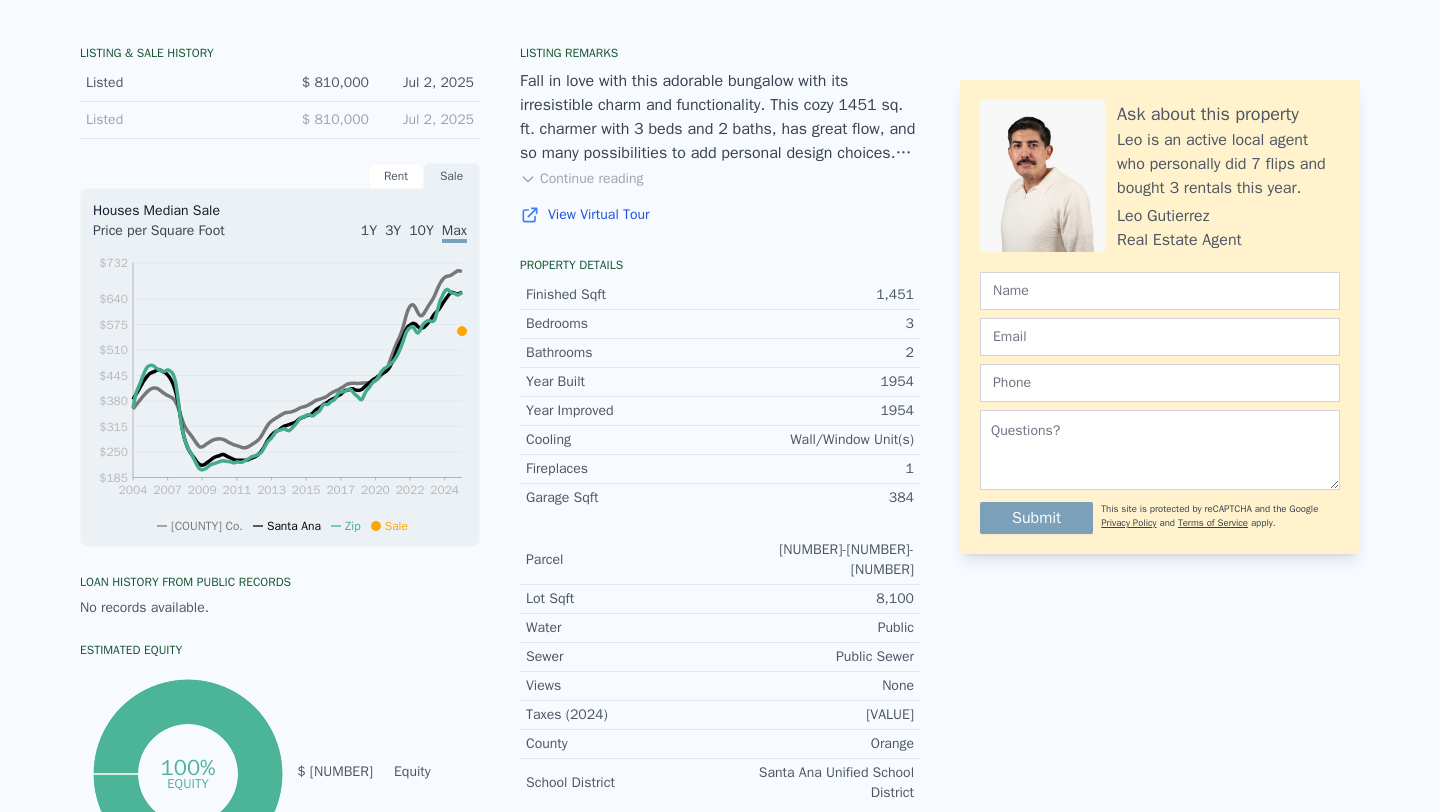 scroll, scrollTop: 0, scrollLeft: 0, axis: both 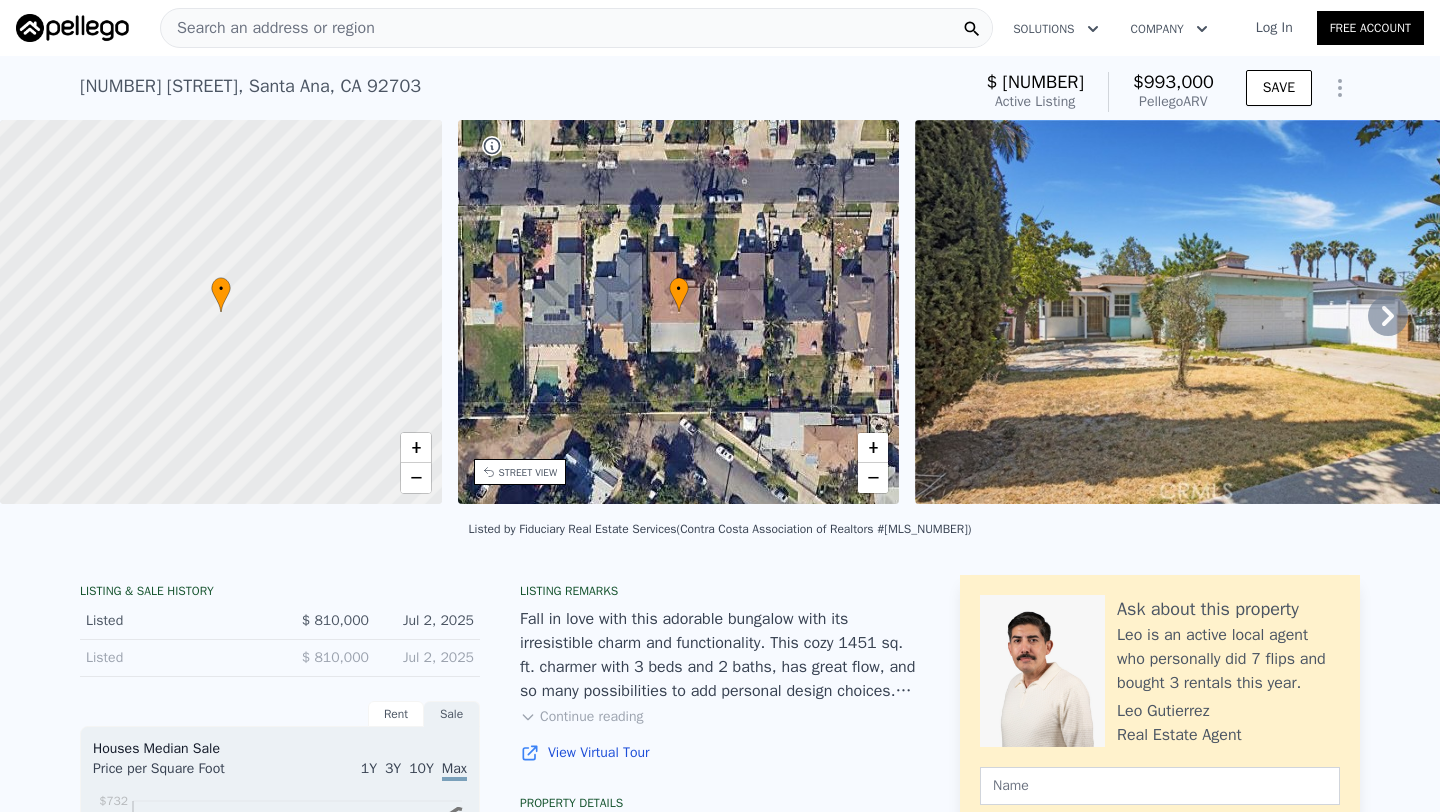 click on "Search an address or region" at bounding box center (268, 28) 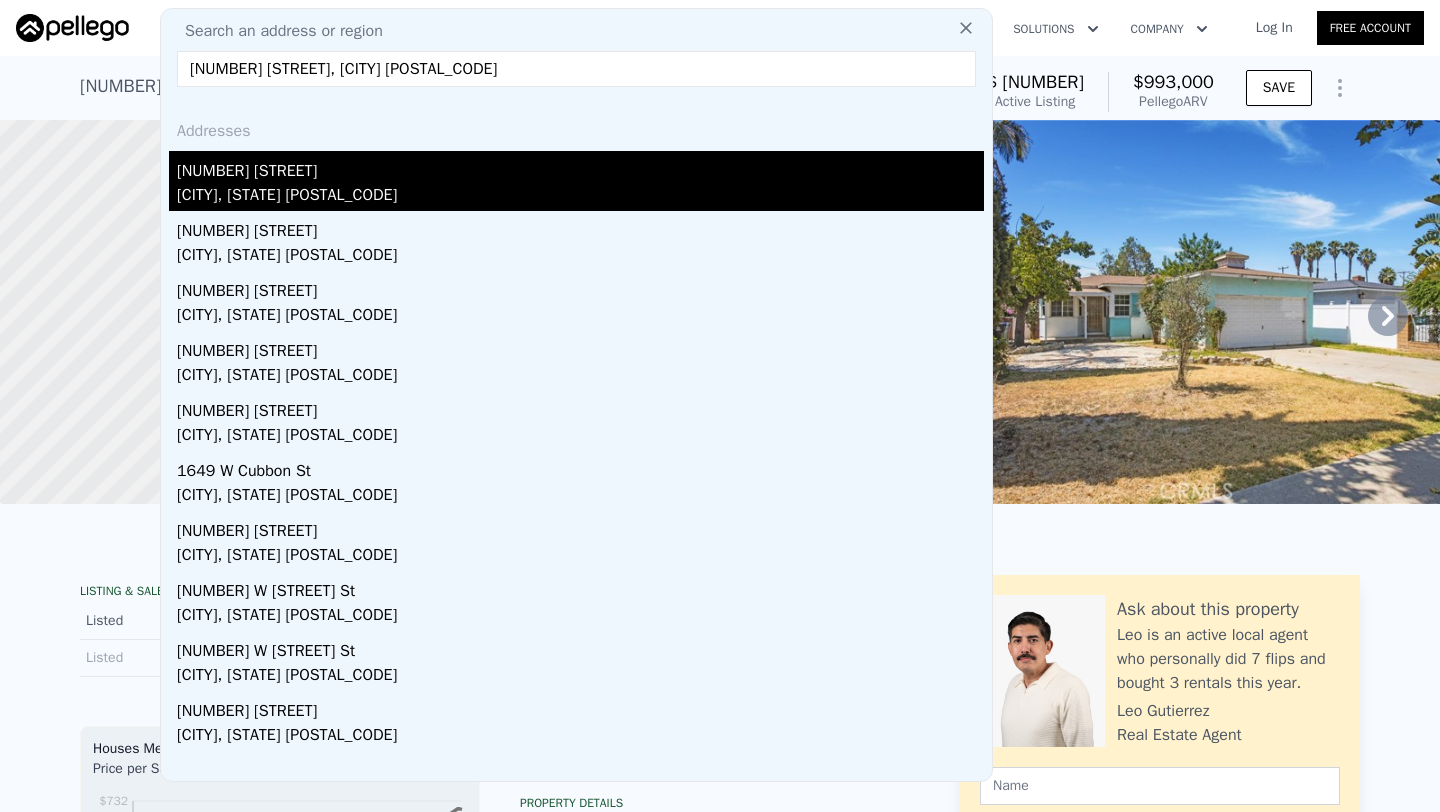 type on "1140 W Cubbon St, Santa Ana 92703" 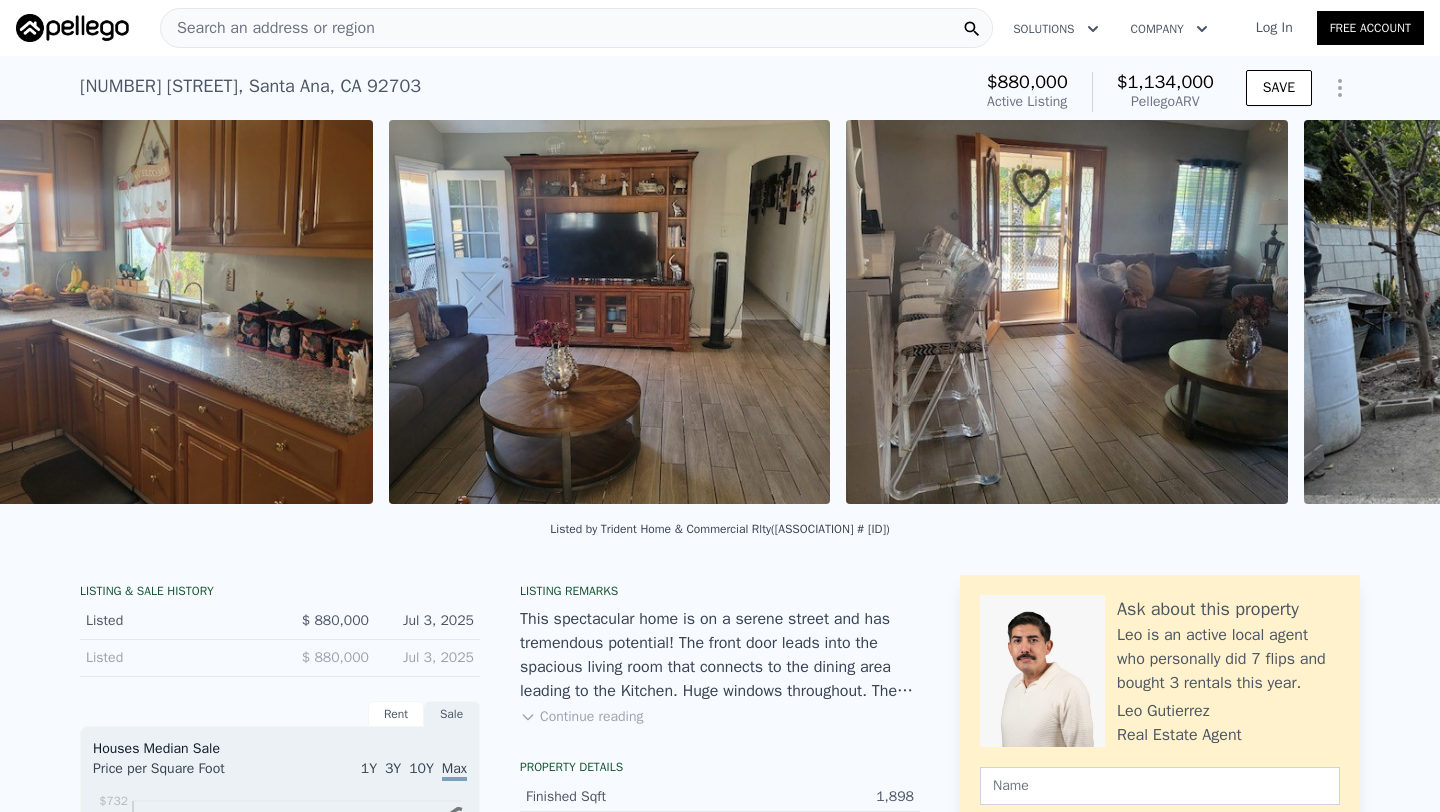 scroll, scrollTop: 0, scrollLeft: 4576, axis: horizontal 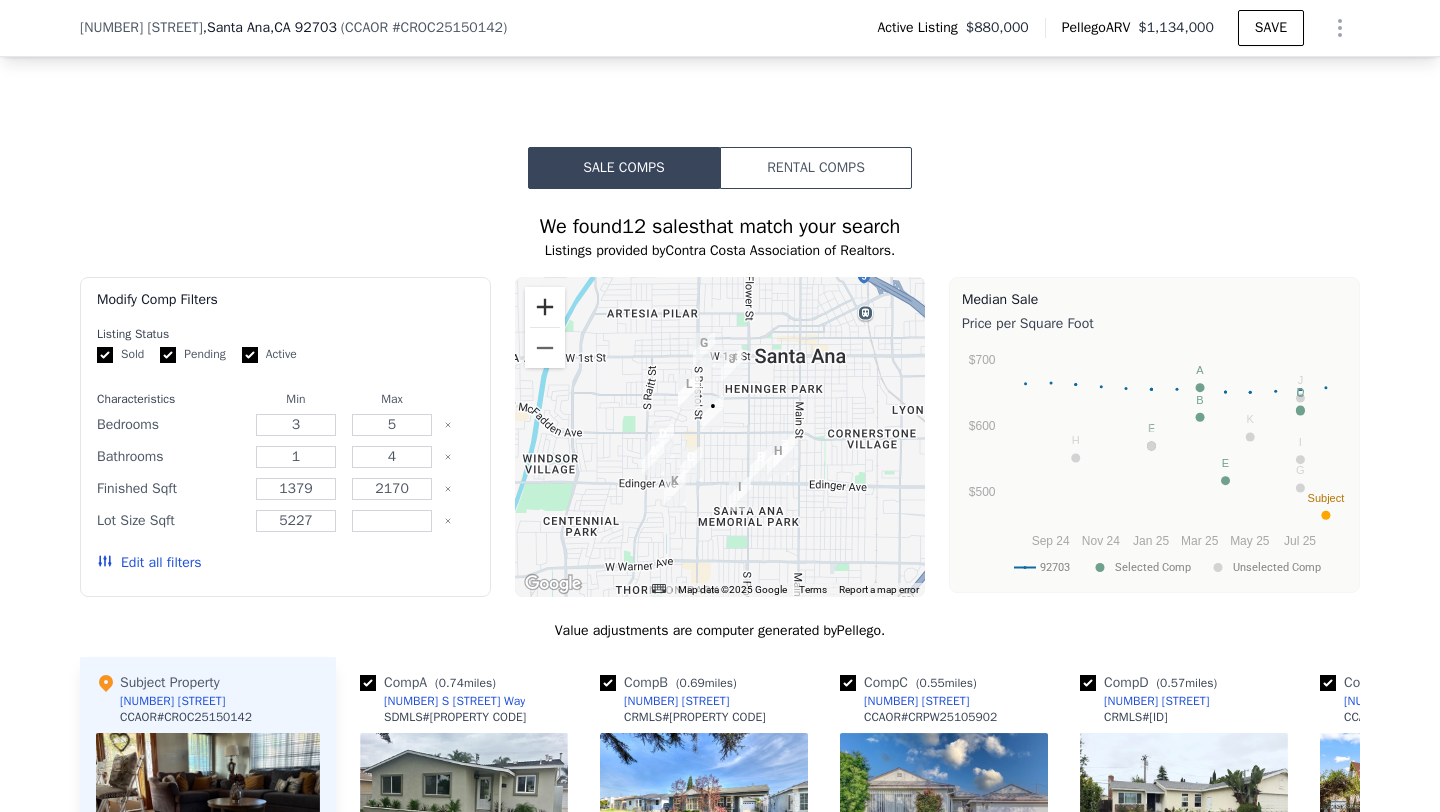 click at bounding box center (545, 307) 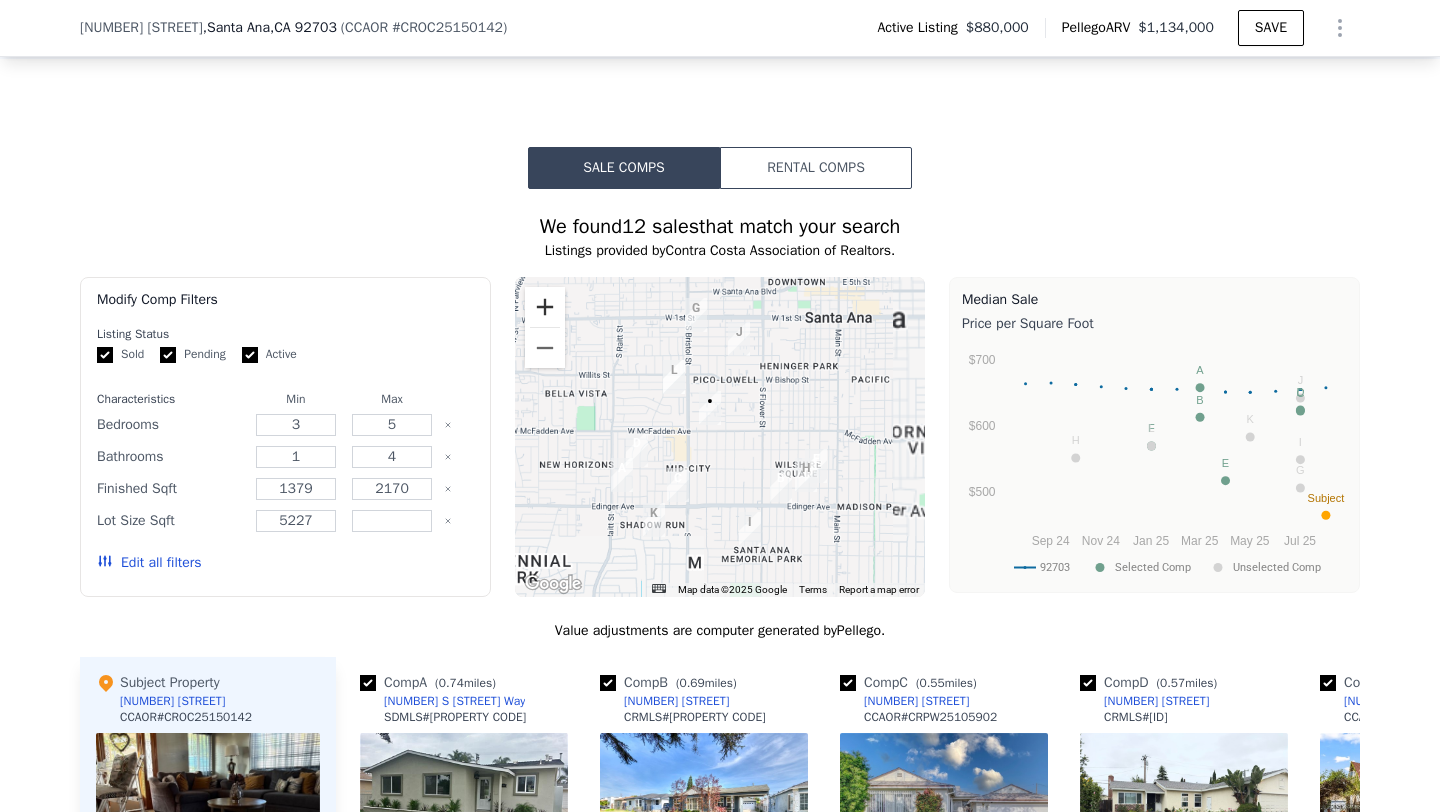 click at bounding box center [545, 307] 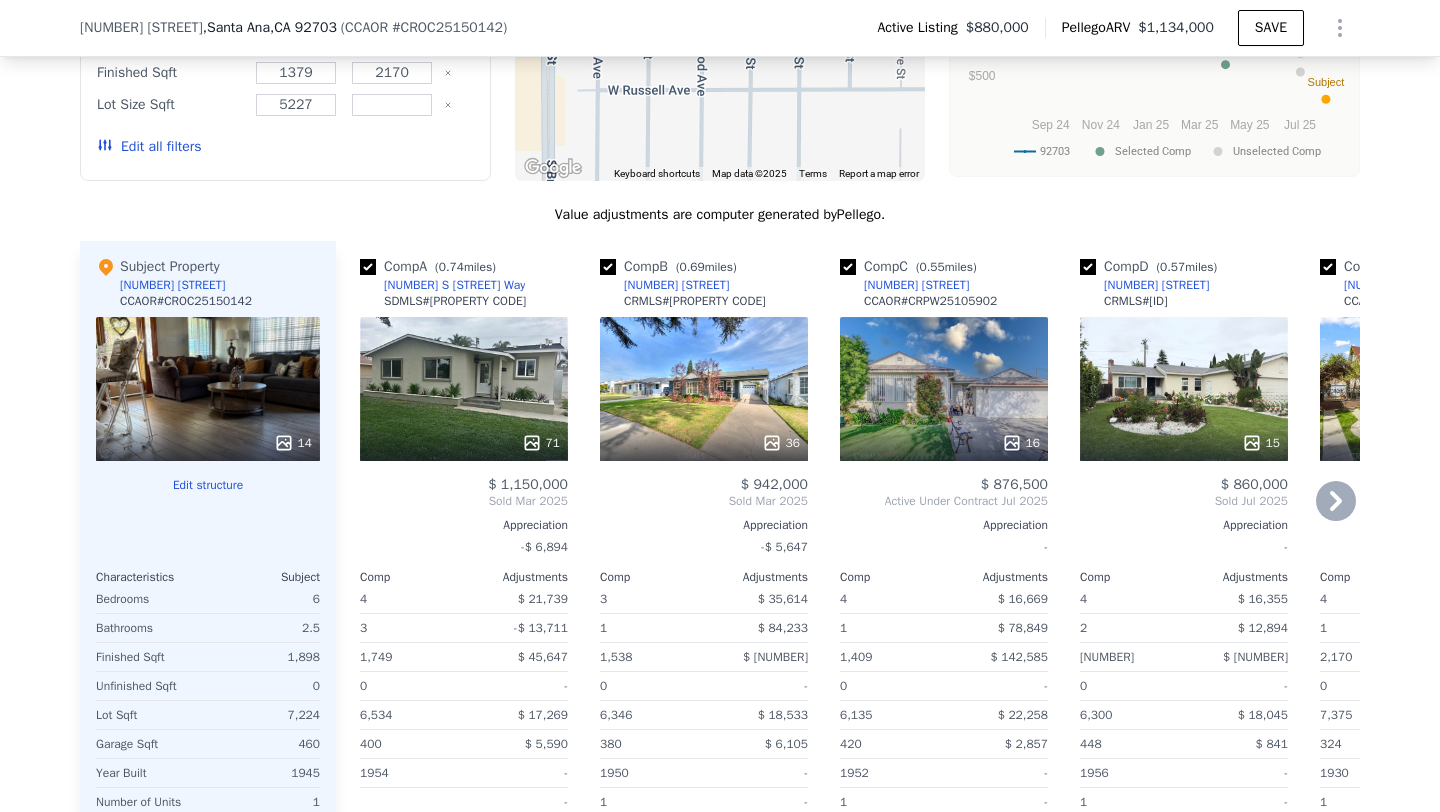 scroll, scrollTop: 1889, scrollLeft: 0, axis: vertical 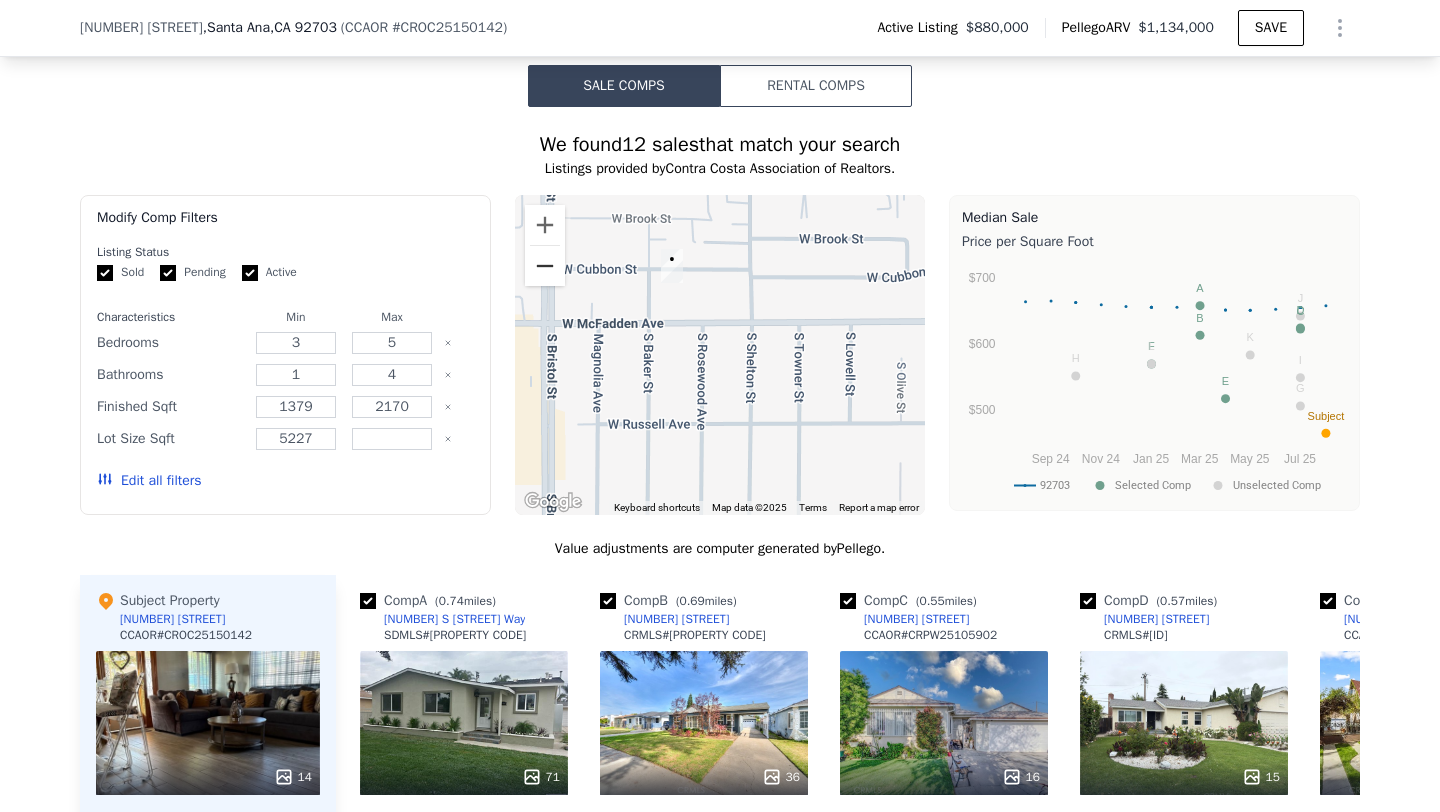 click at bounding box center [545, 266] 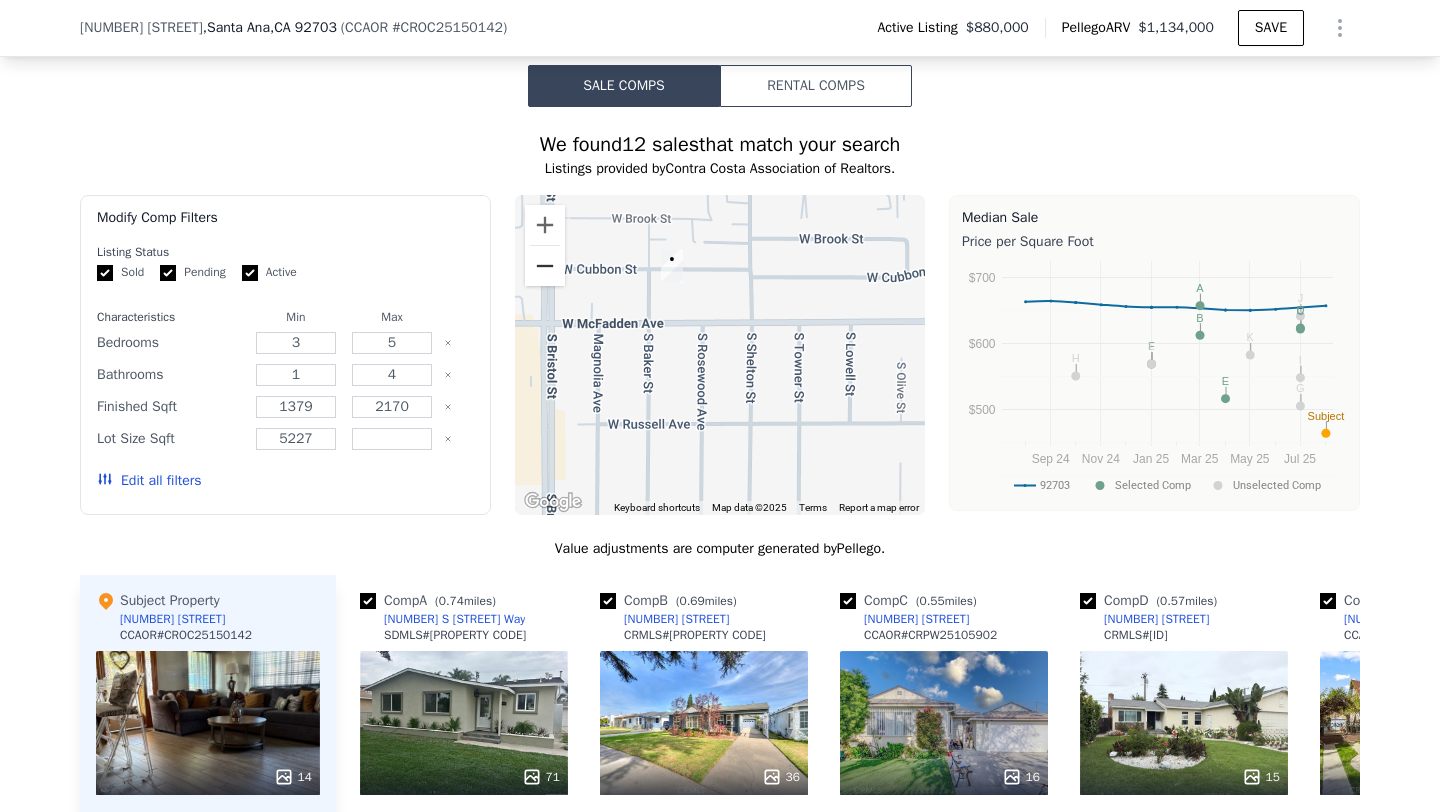 click at bounding box center (545, 266) 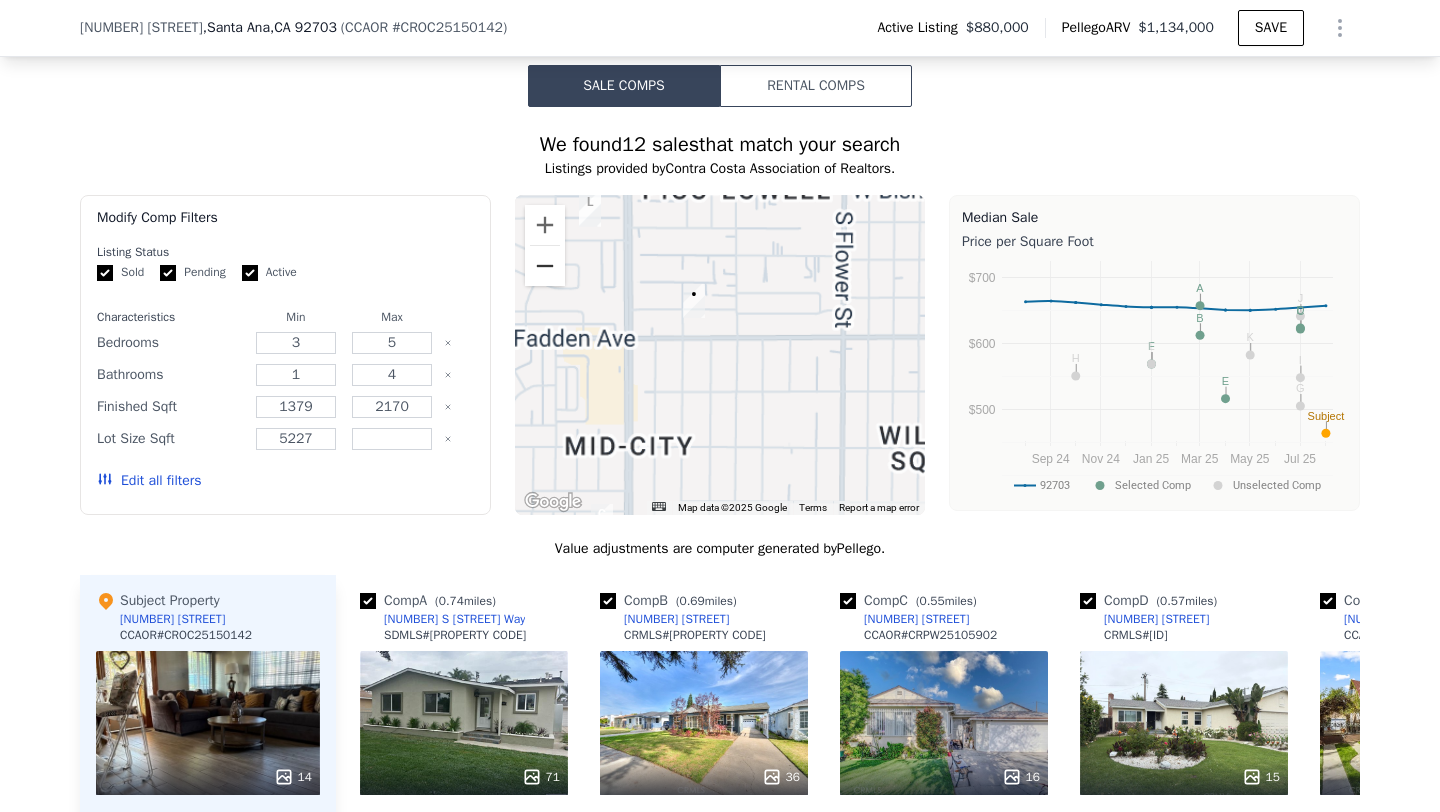 click at bounding box center (545, 266) 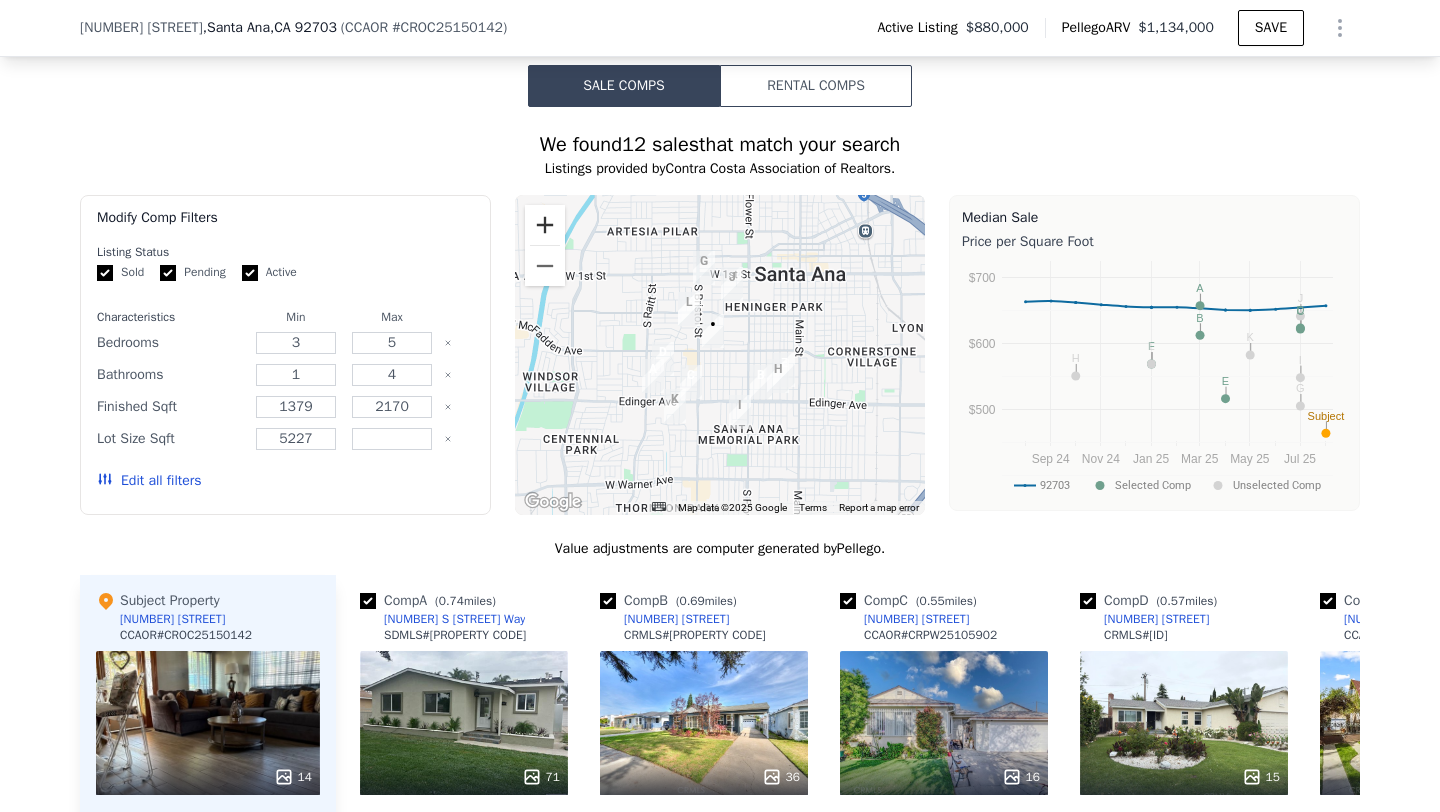 click at bounding box center (545, 225) 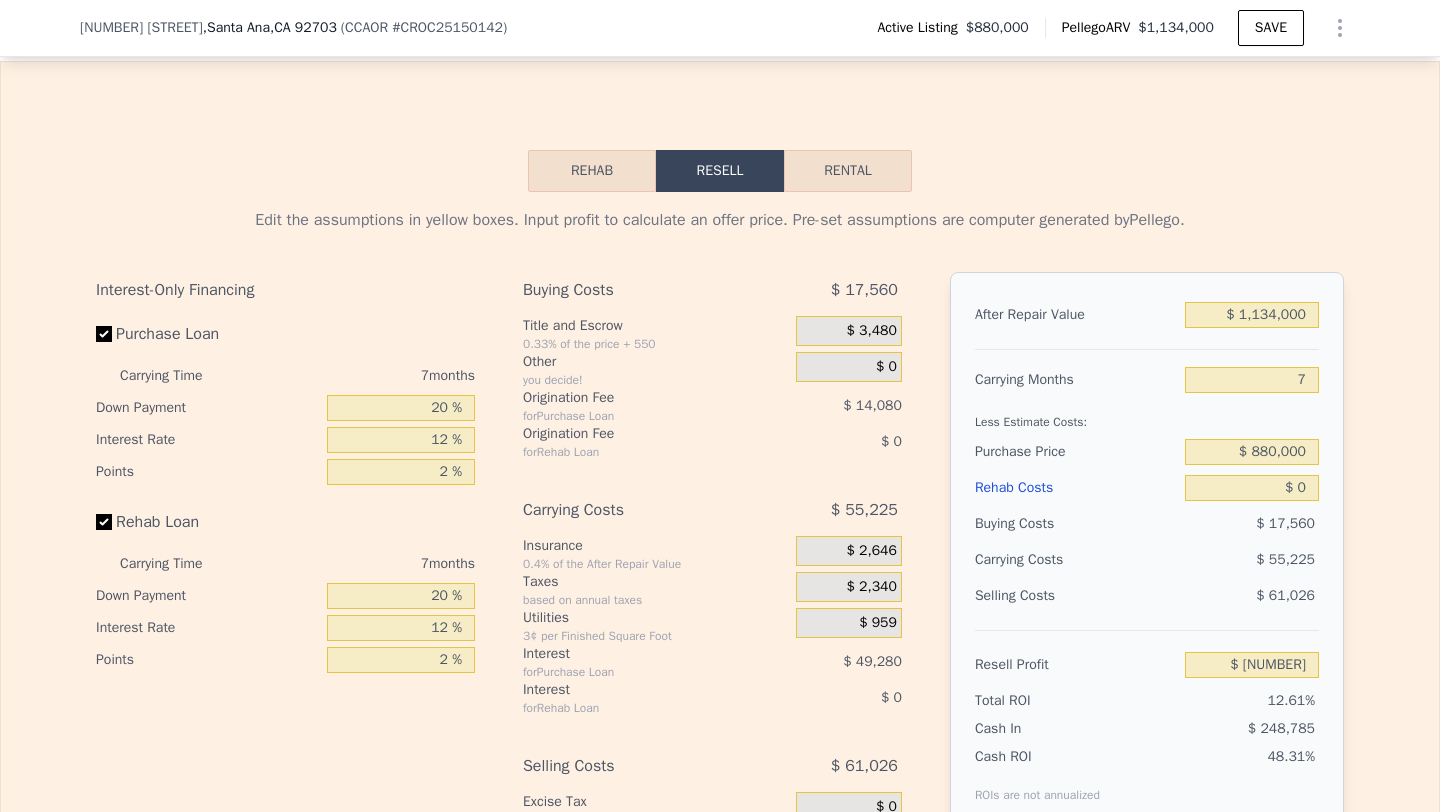 scroll, scrollTop: 2824, scrollLeft: 0, axis: vertical 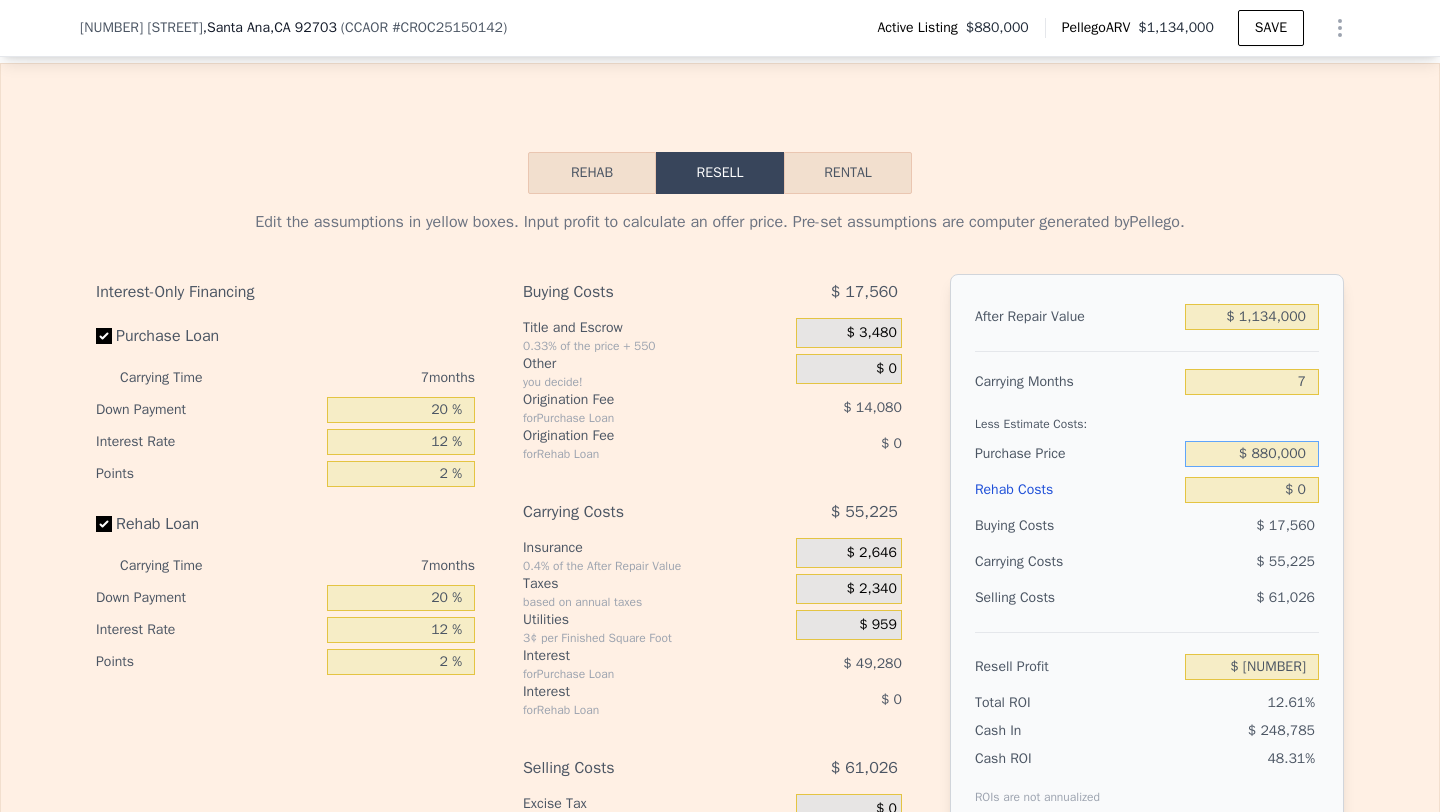 click on "$ 880,000" at bounding box center (1252, 454) 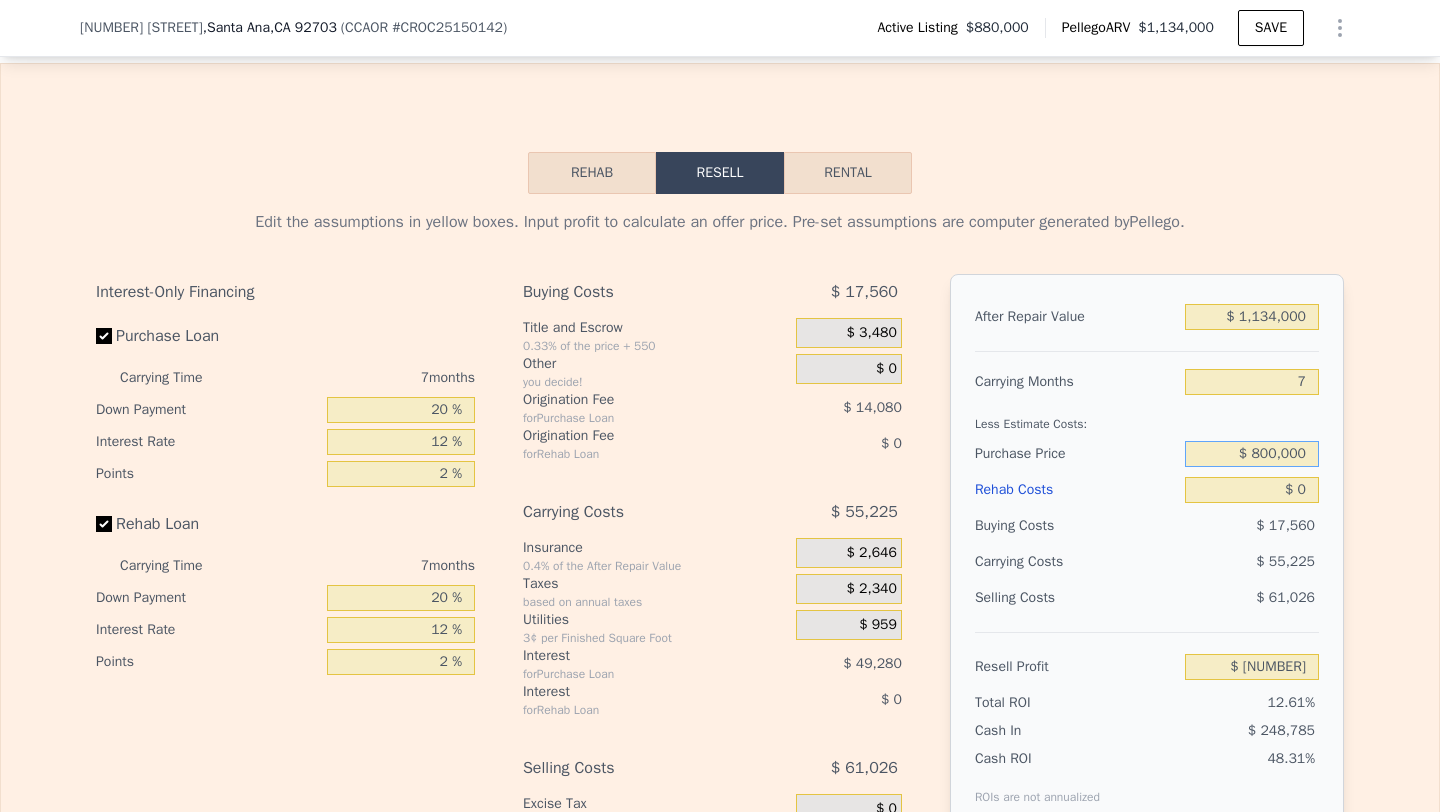 type on "$ 800,000" 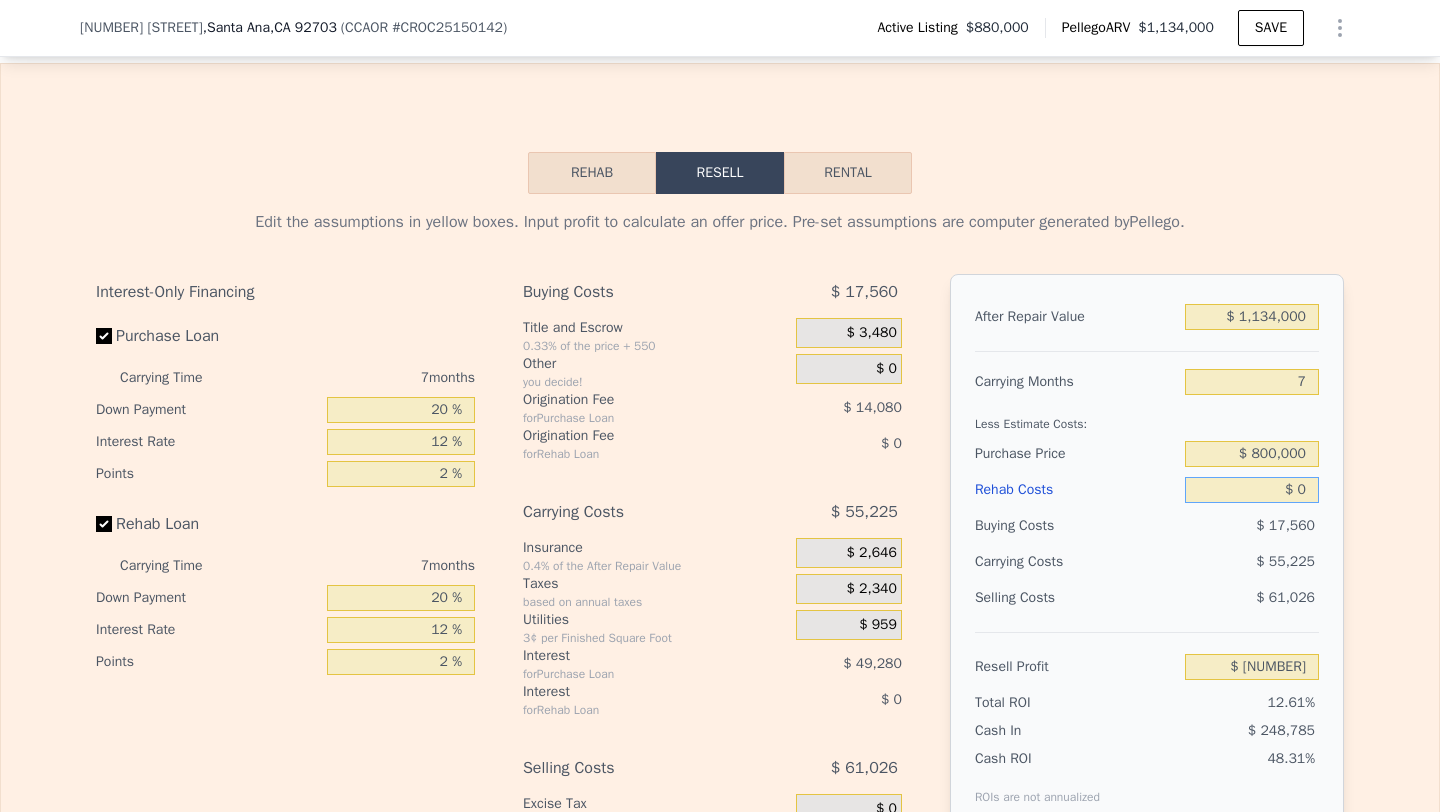 click on "$ 0" at bounding box center (1252, 490) 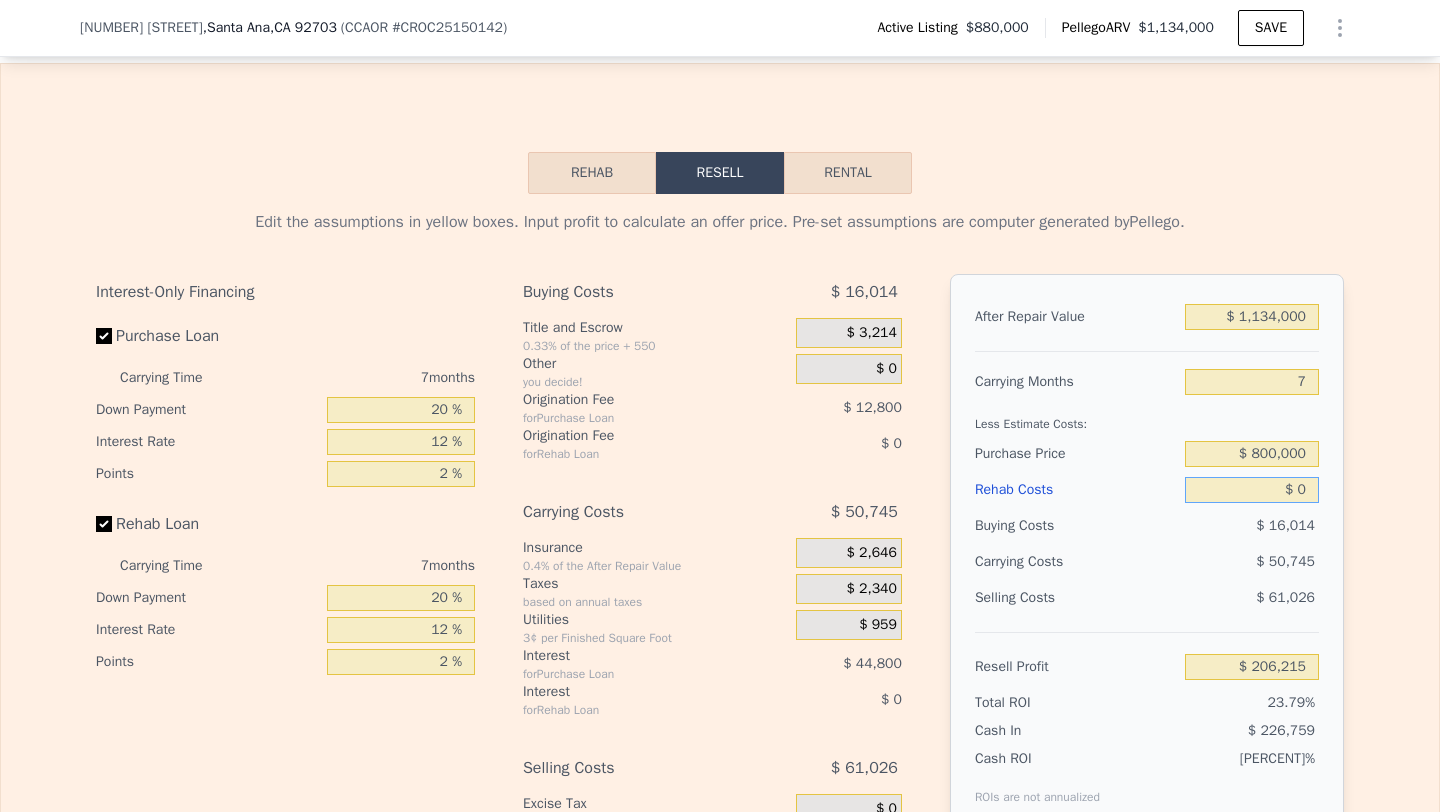 click on "$ 0" at bounding box center (1252, 490) 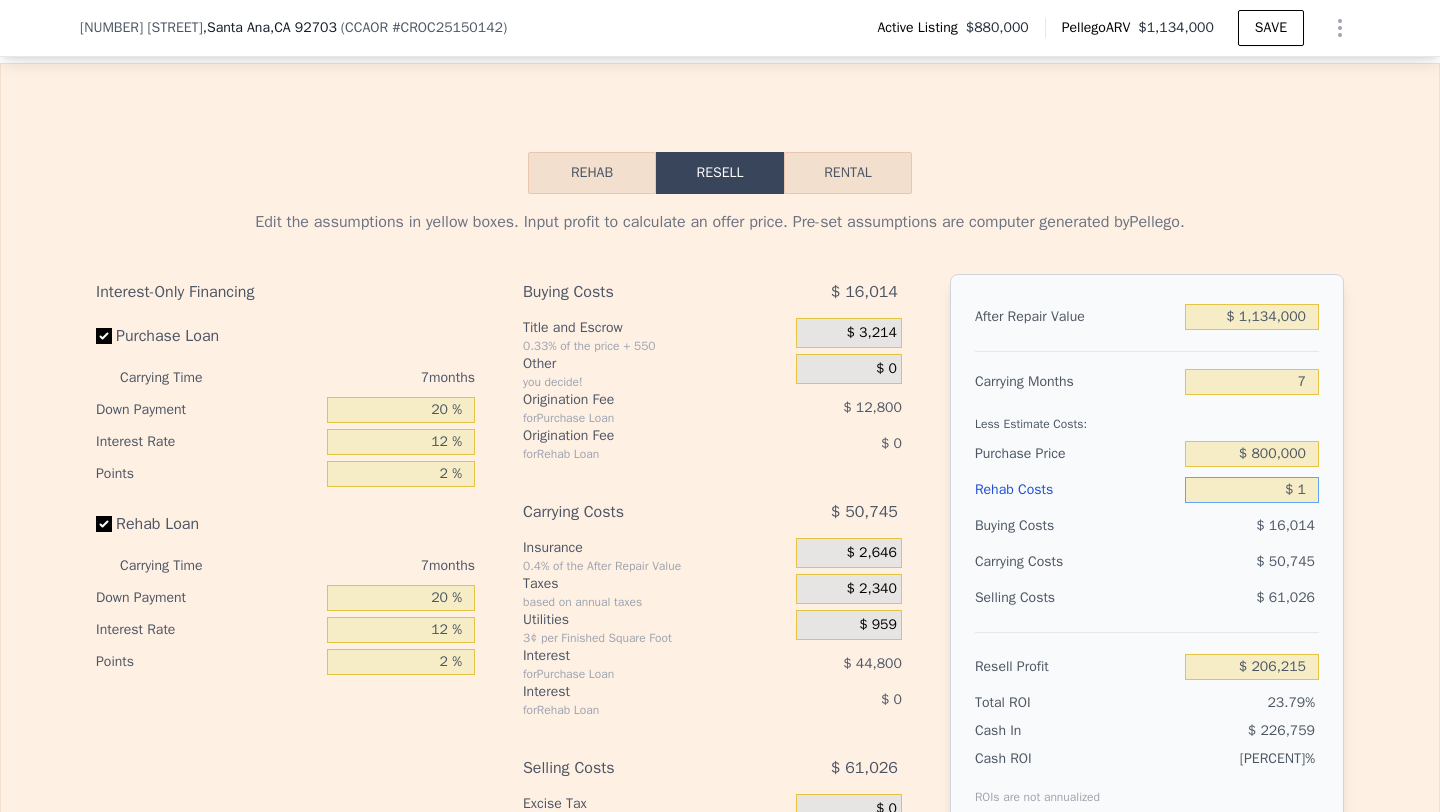 type on "$ 206,214" 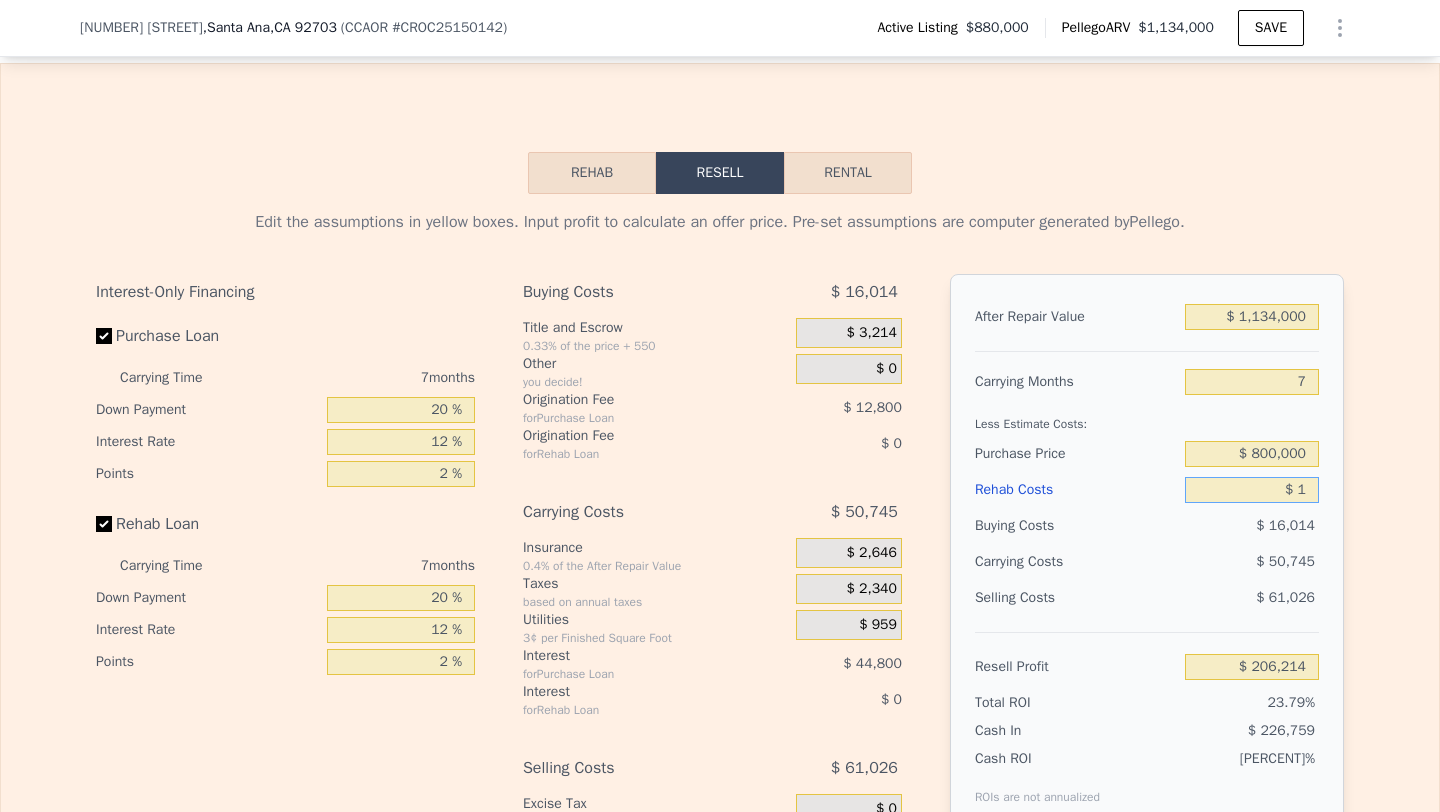type on "$ 17" 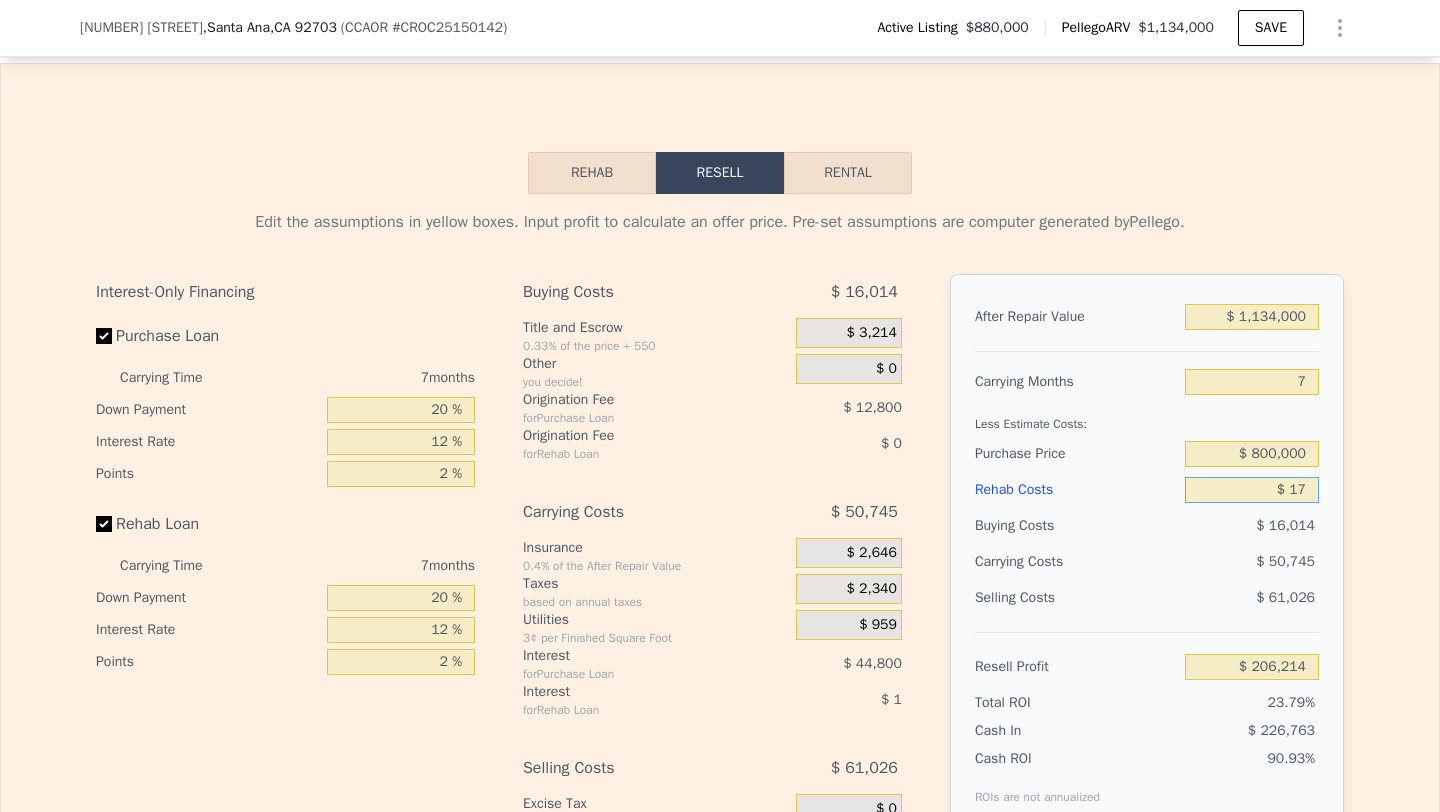 type on "$ 206,198" 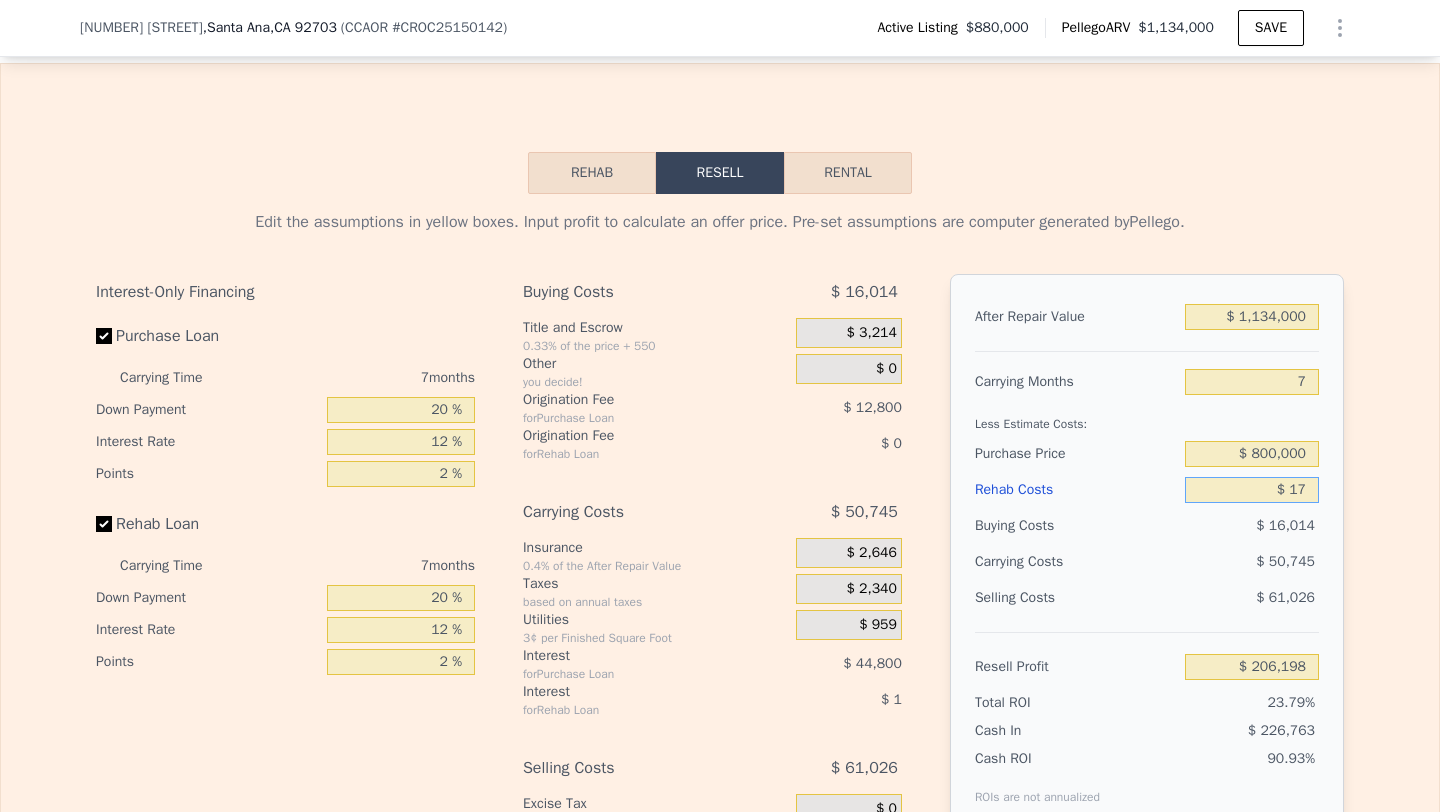 type on "$ 170" 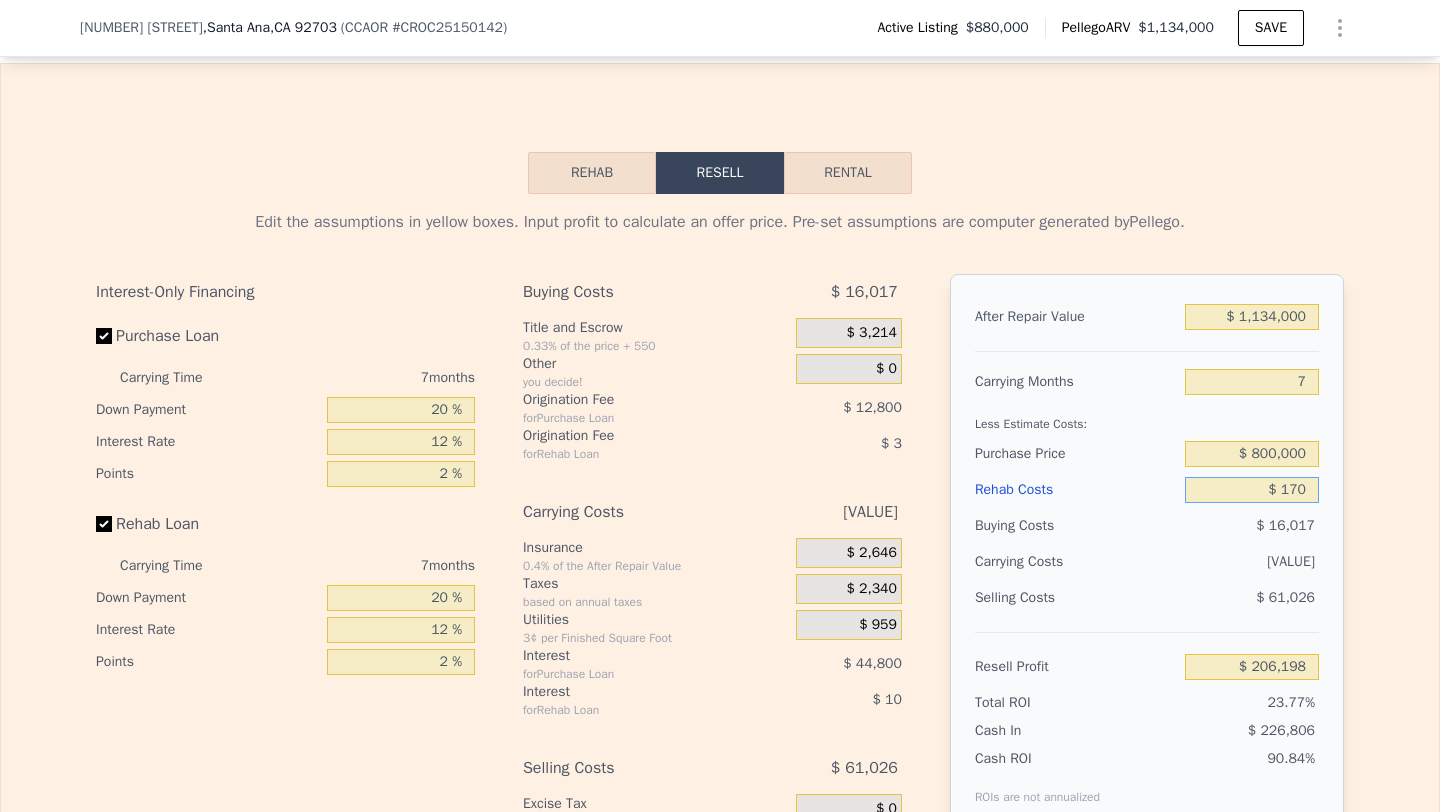 type on "$ 206,035" 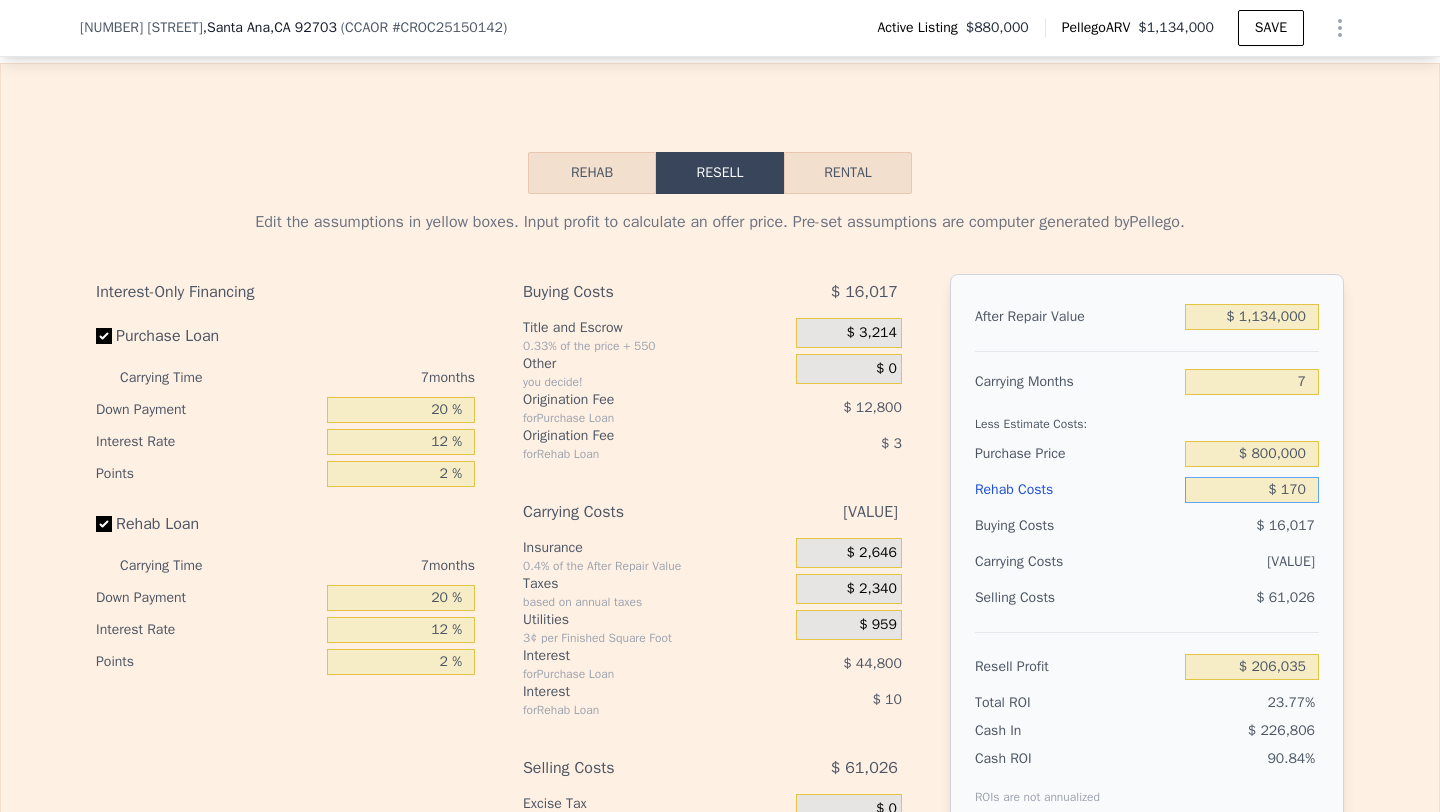 type on "$ 1,700" 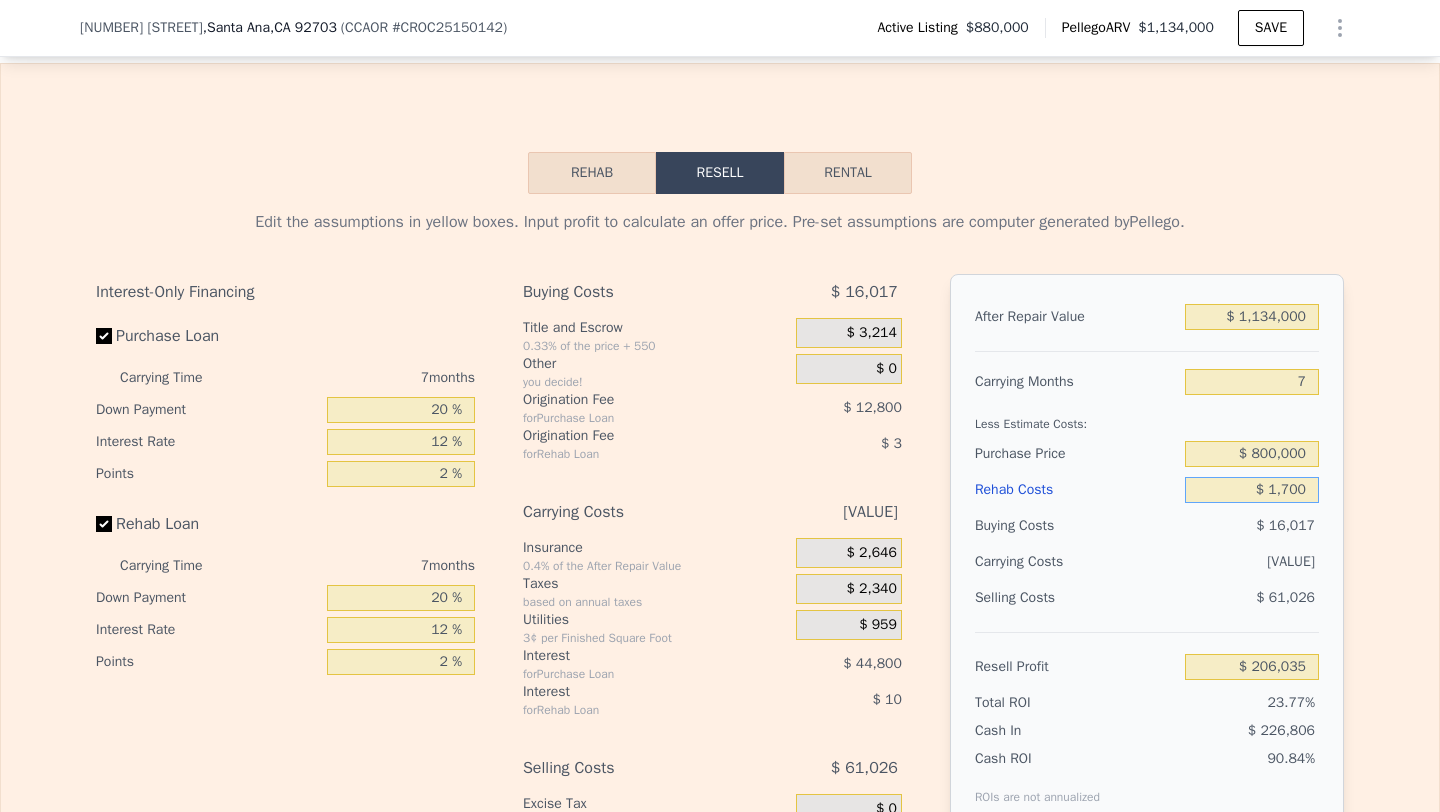 type on "$ 204,390" 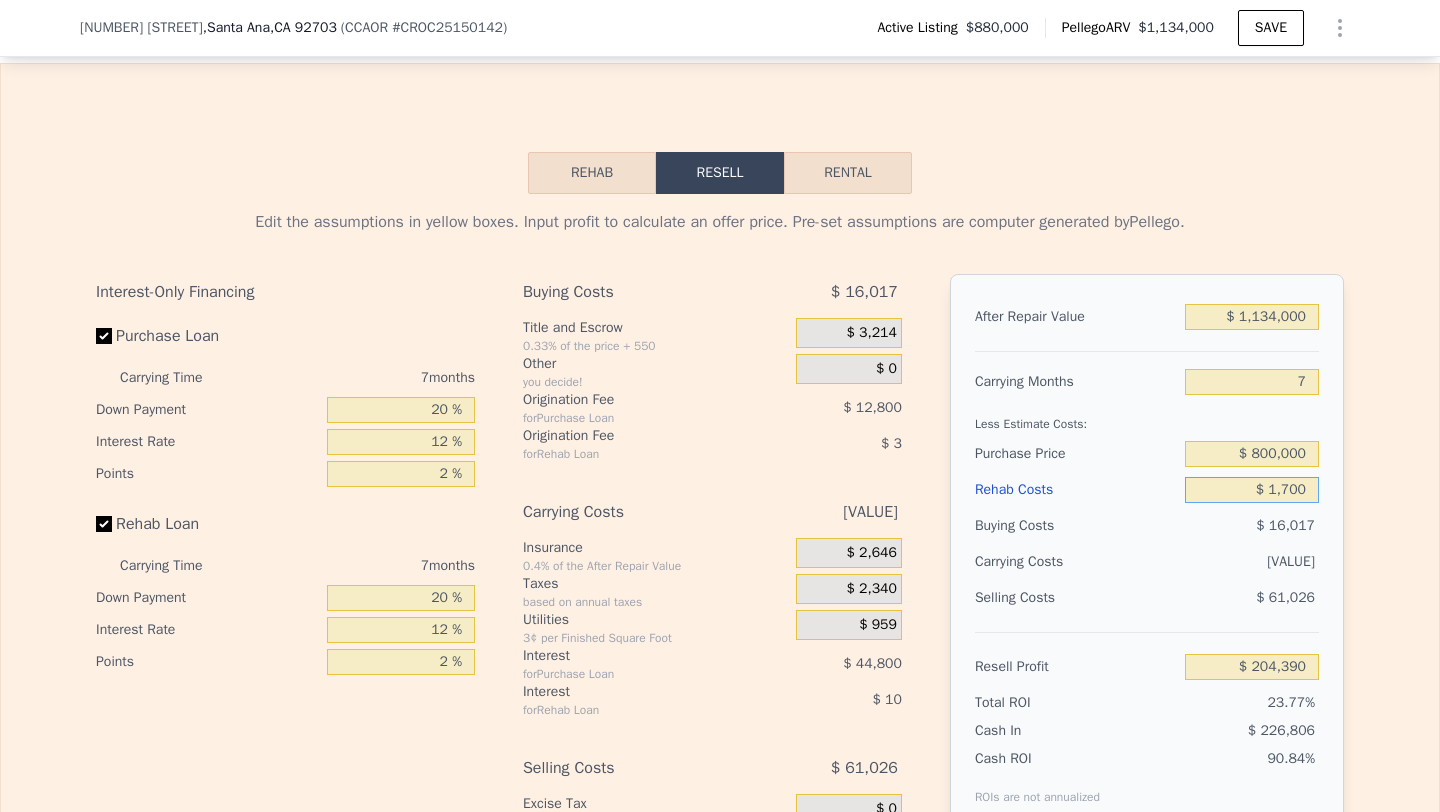 type on "$ 17,000" 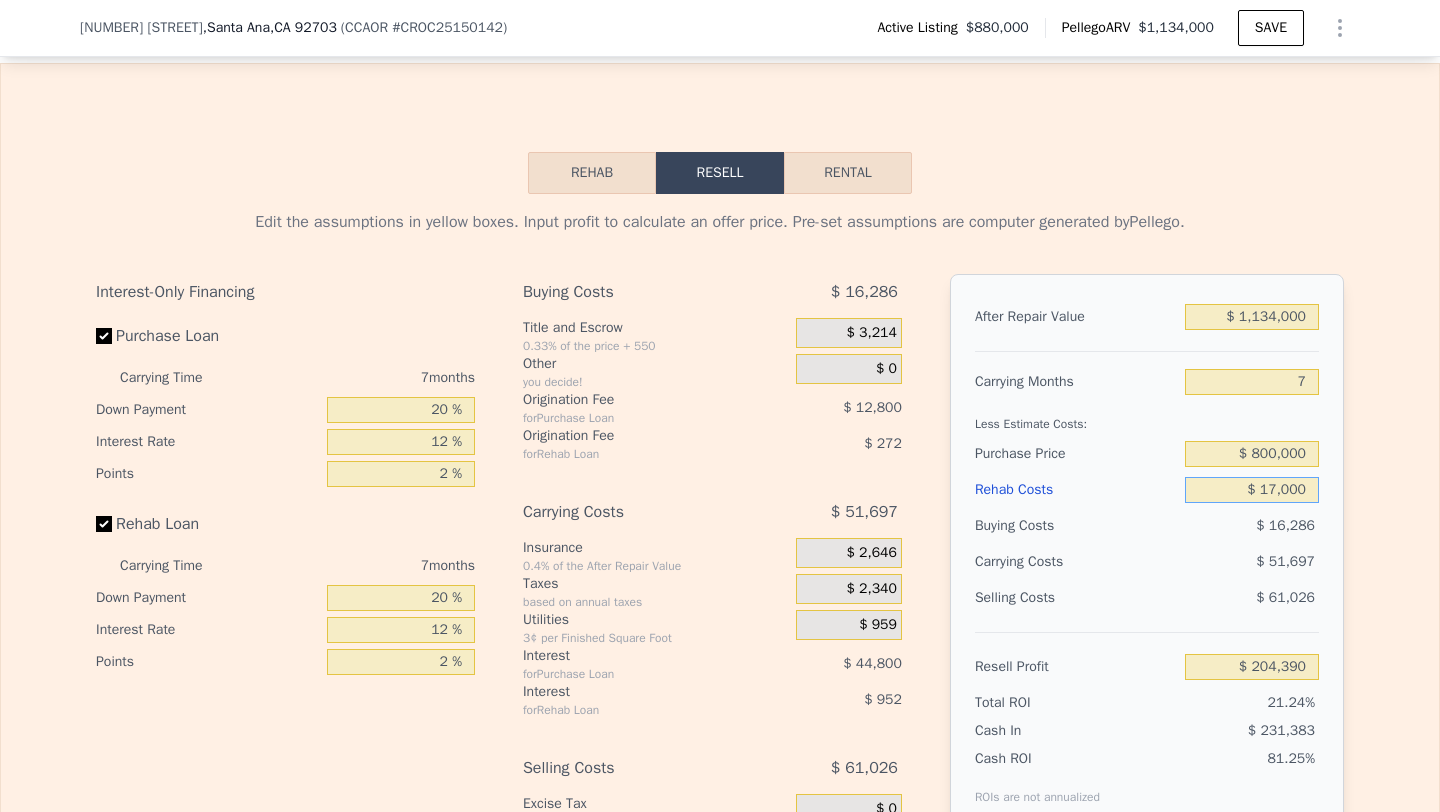 type on "$ 187,991" 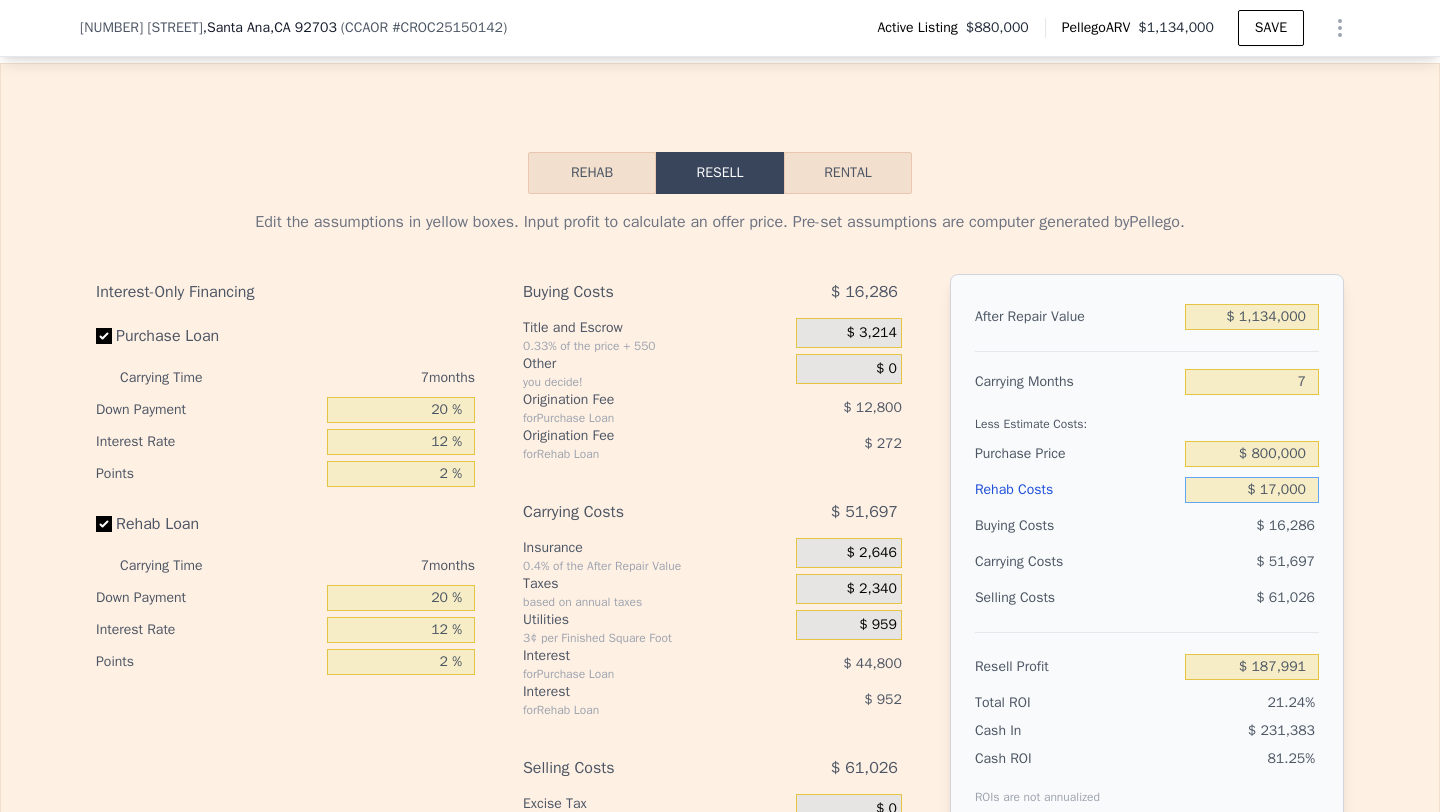 type on "$ 170,000" 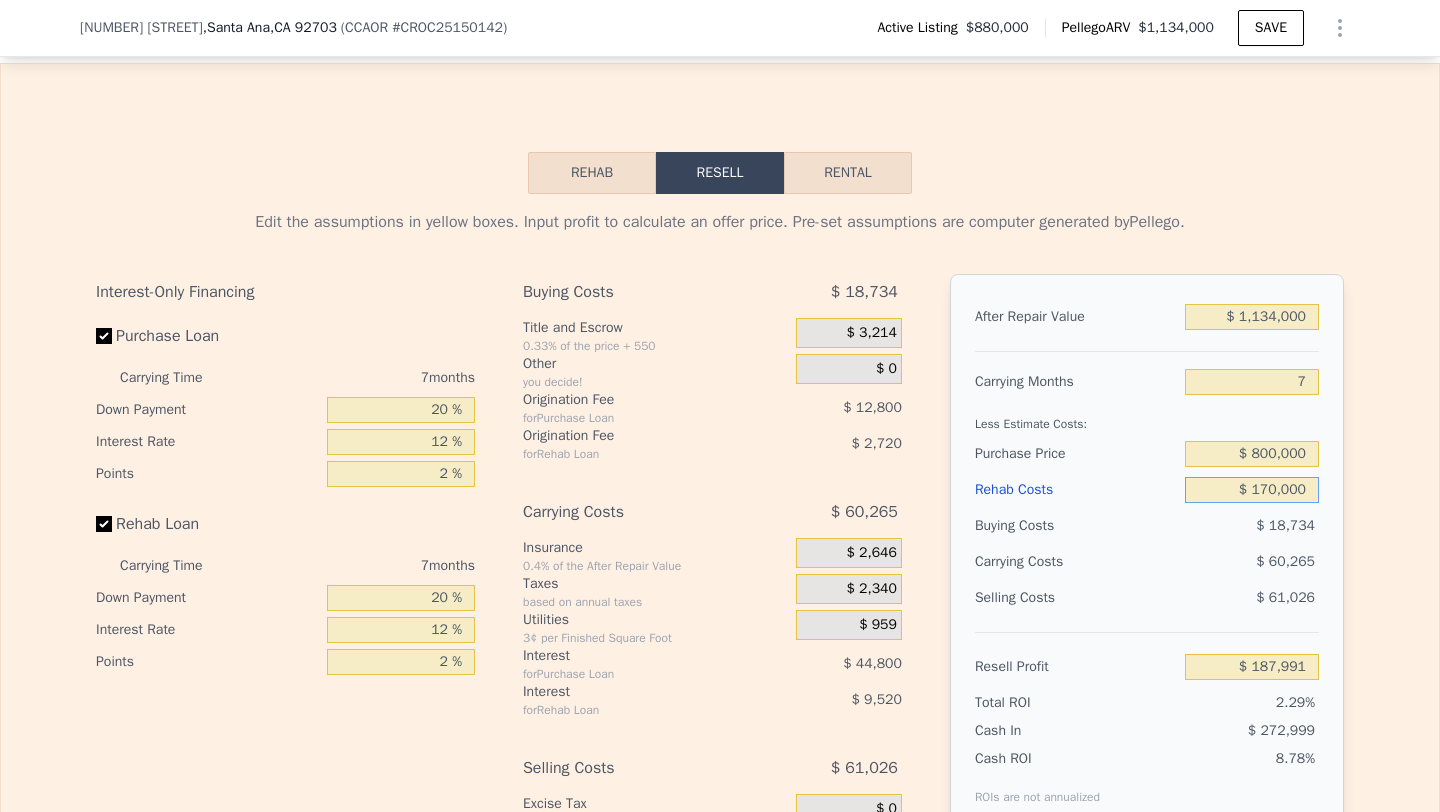 type on "$ 23,975" 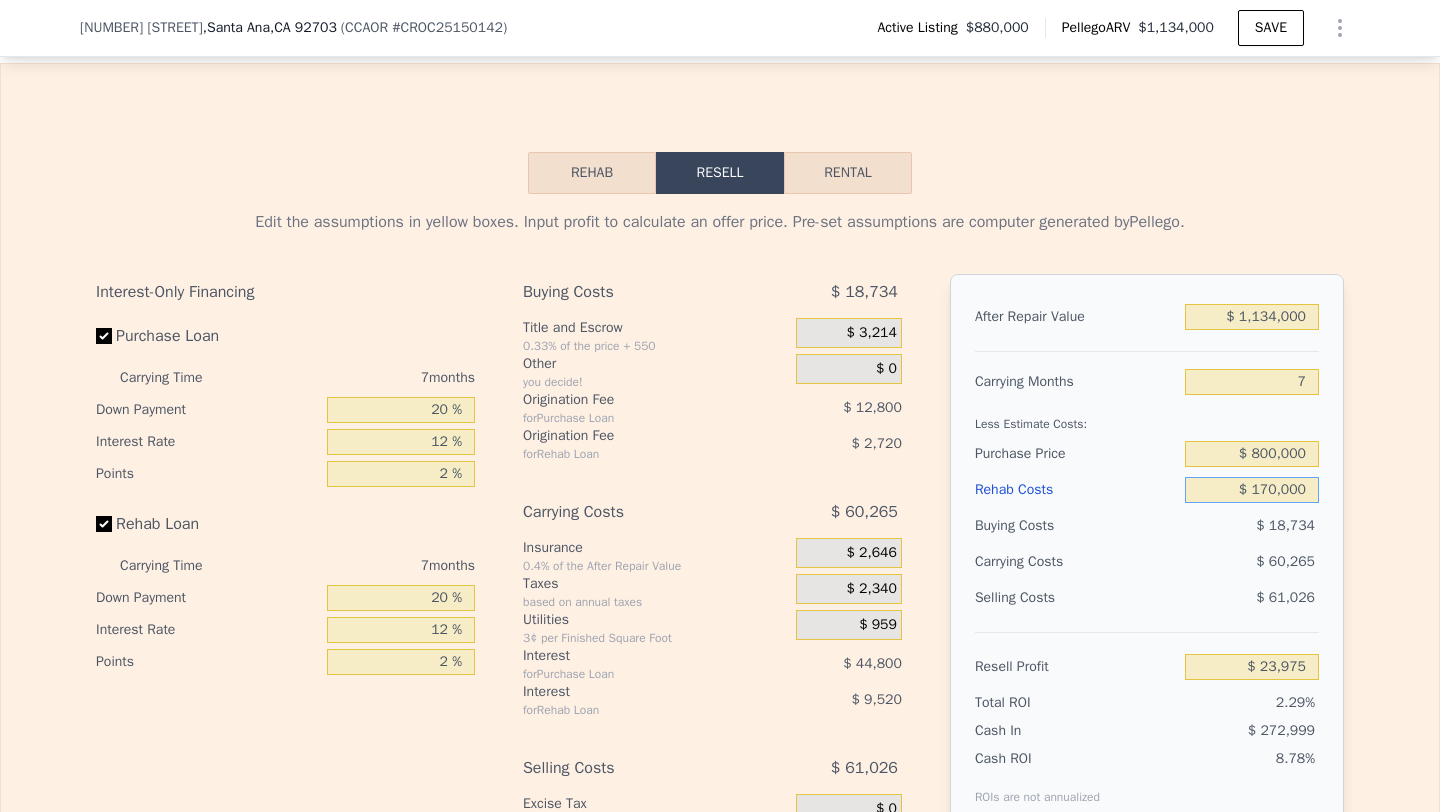 type on "$ 170,000" 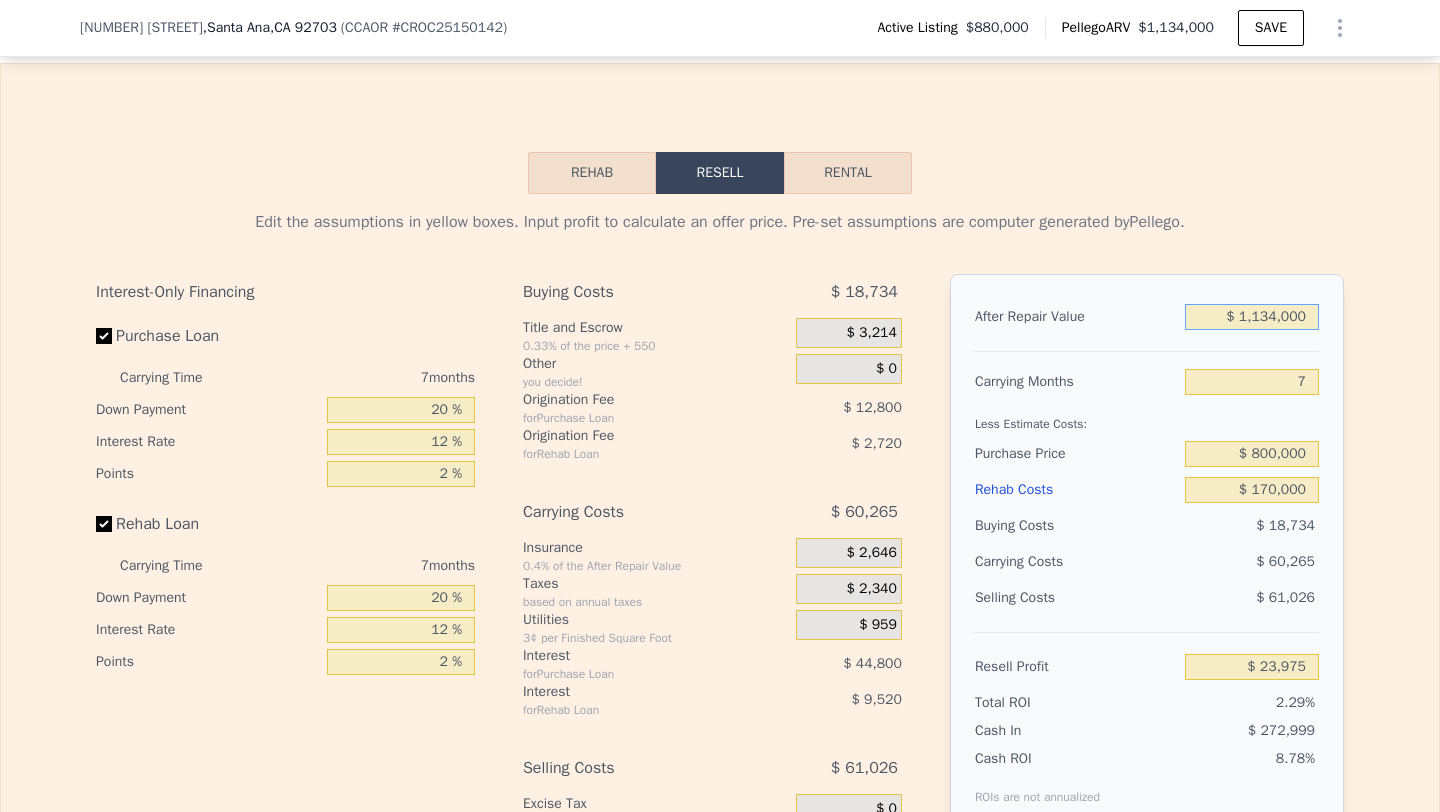 click on "$ 1,134,000" at bounding box center (1252, 317) 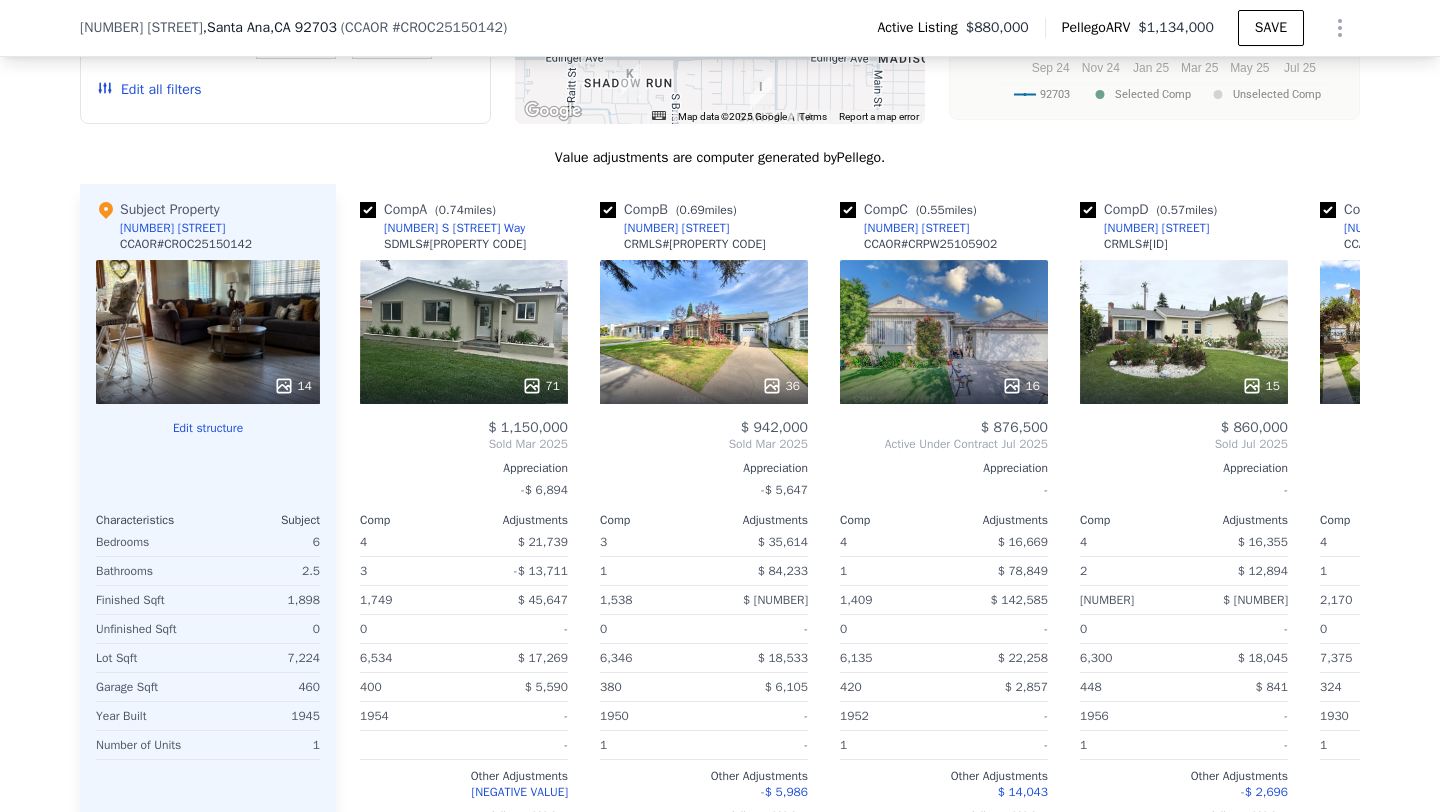 scroll, scrollTop: 1905, scrollLeft: 0, axis: vertical 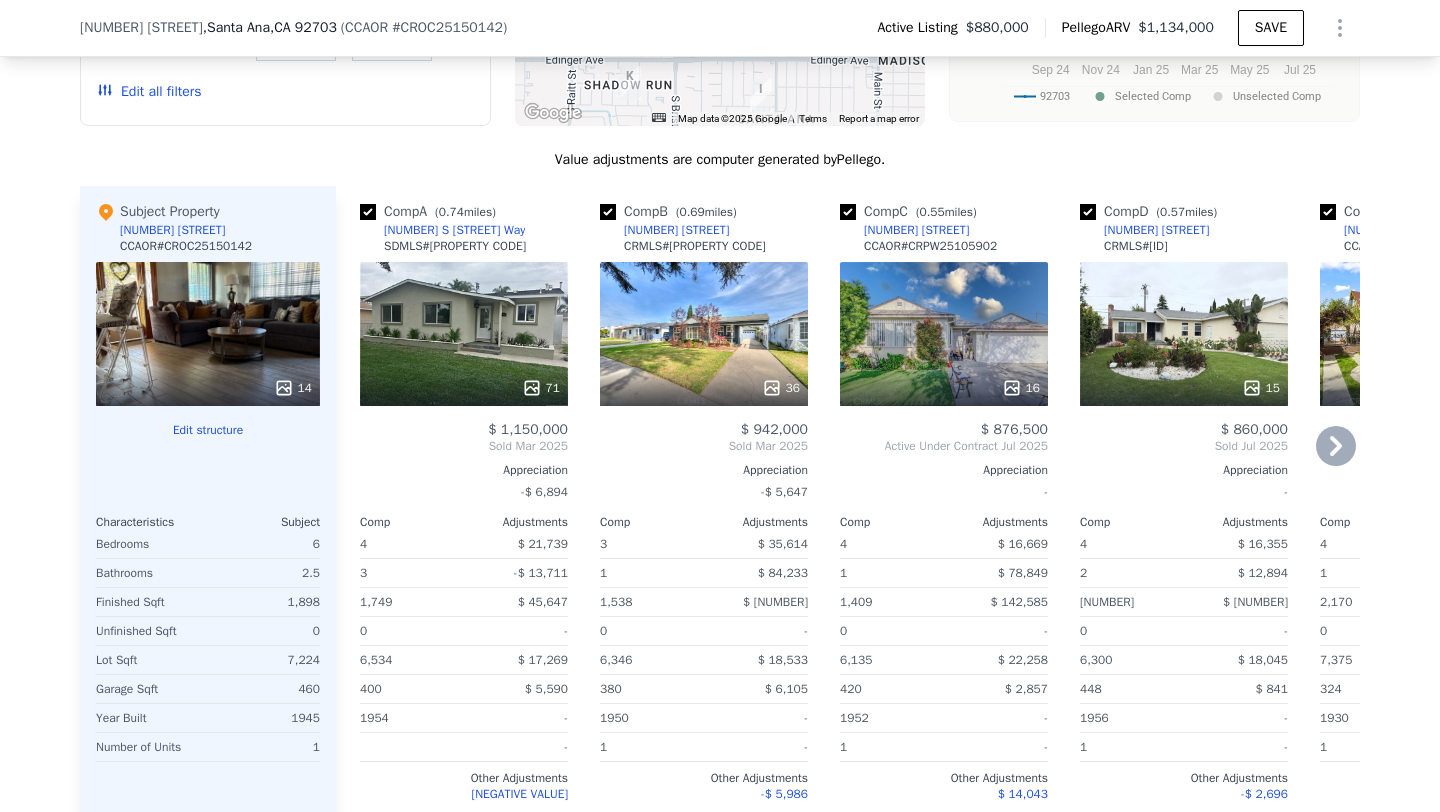 click on "Comp  A ( 0.74  miles) 1346 S Joane Way SDMLS  # 250017965 71 $ 1,150,000 Sold   Mar 2025 Appreciation -$ 6,894 Comp Adjustments 4 $ 21,739 3 -$ 13,711 1,749 $ 45,647 0 - 6,534 $ 17,269 400 $ 5,590 1954 - - Other Adjustments -$ 25,215 Adjusted Value $ 1,201,319" at bounding box center [464, 522] 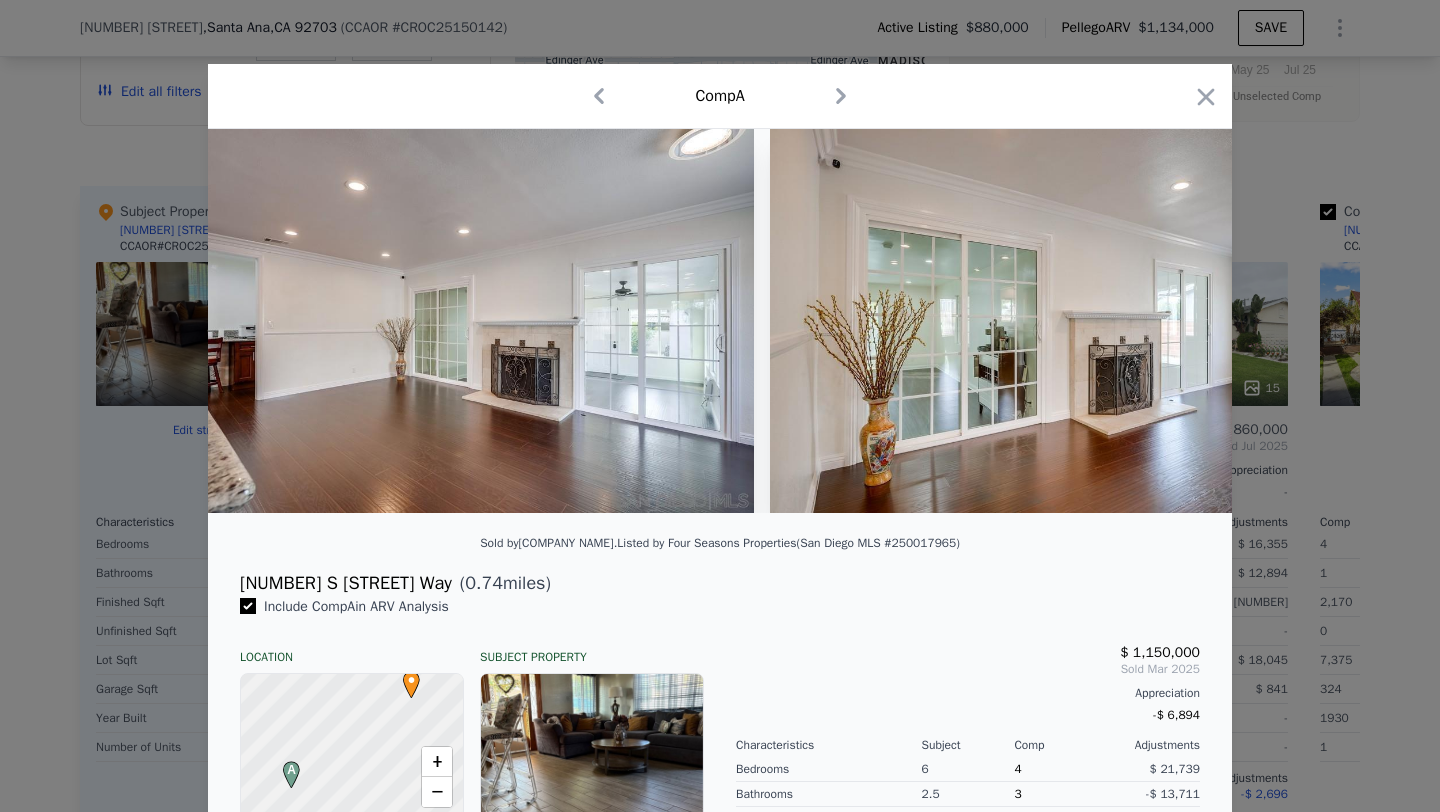 scroll, scrollTop: 0, scrollLeft: 14985, axis: horizontal 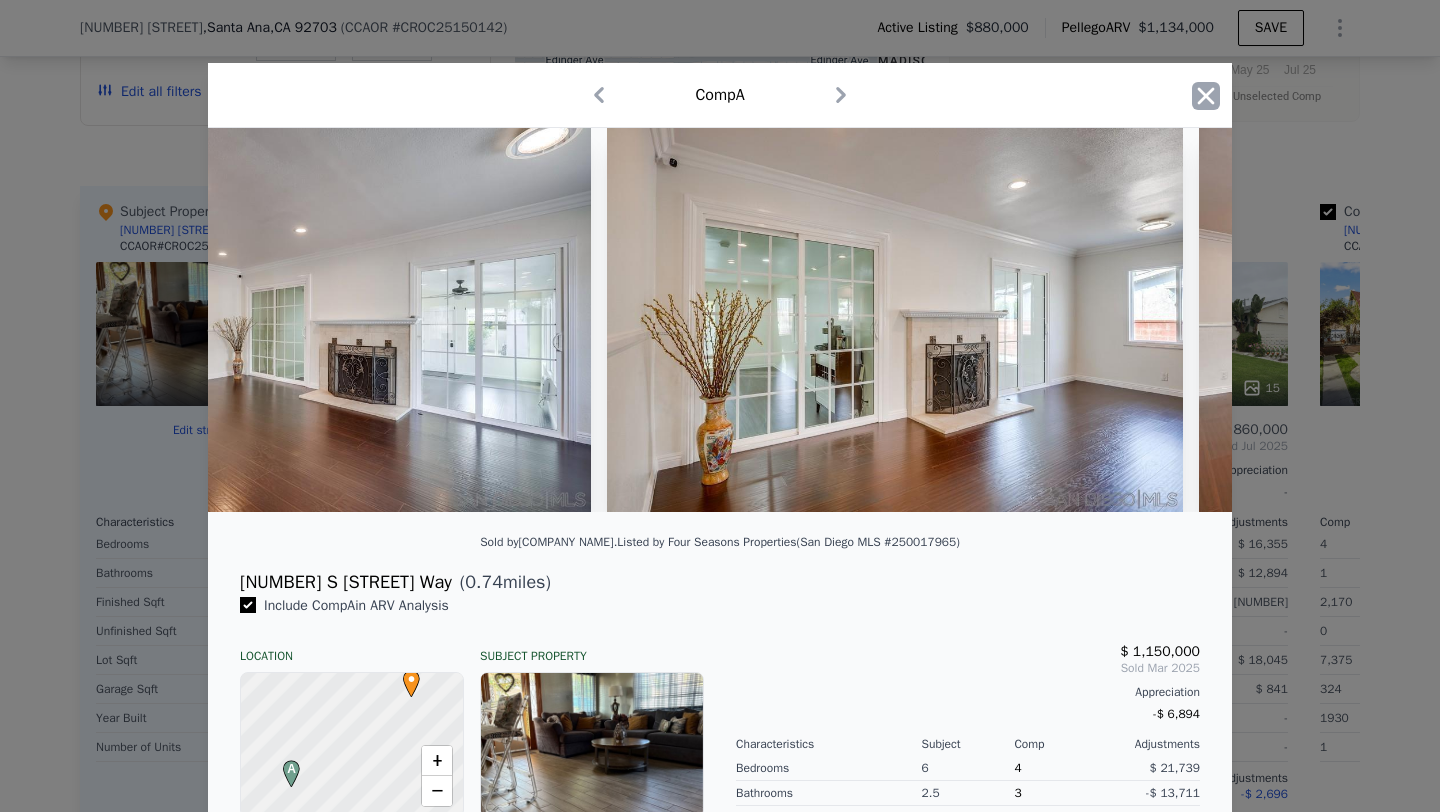 click 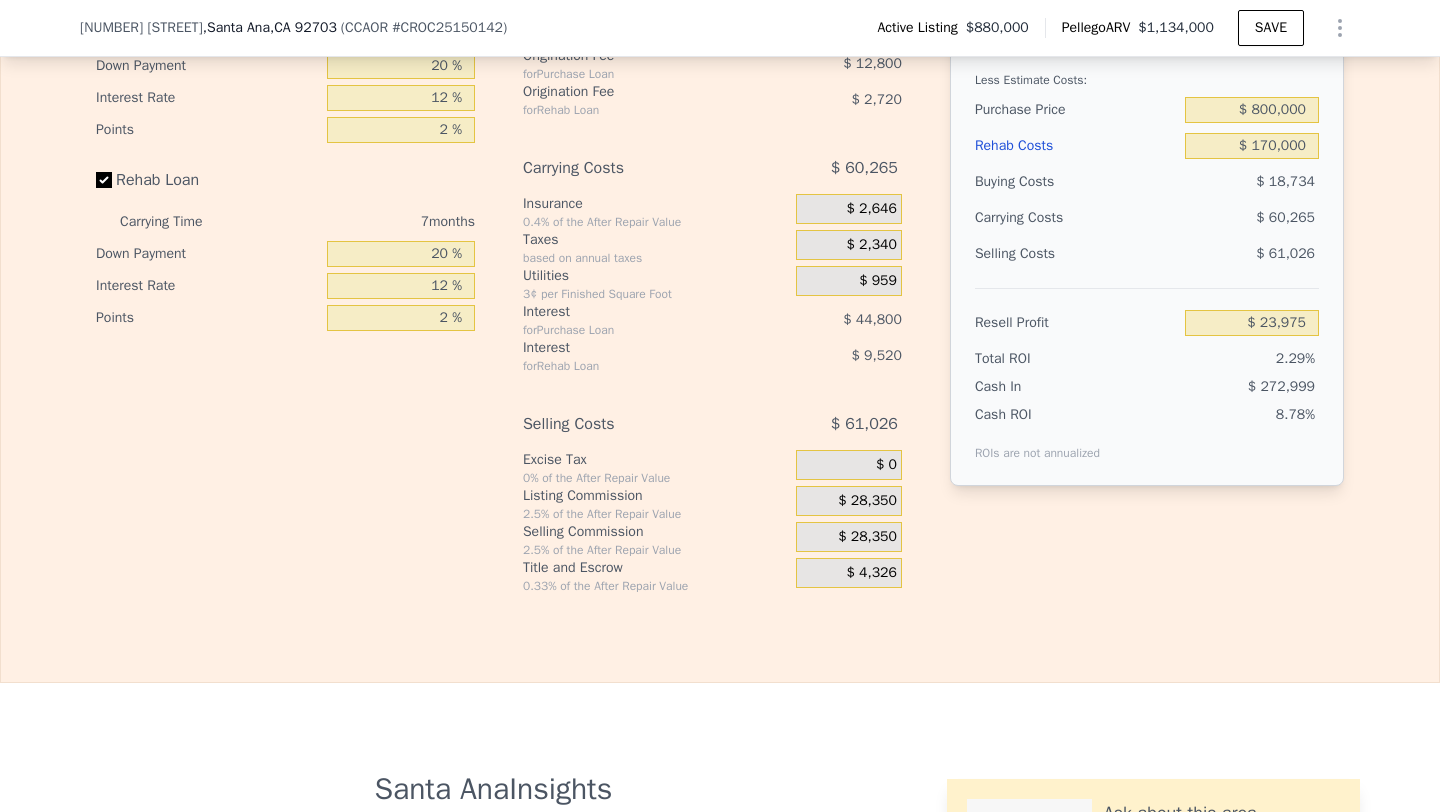 scroll, scrollTop: 3200, scrollLeft: 0, axis: vertical 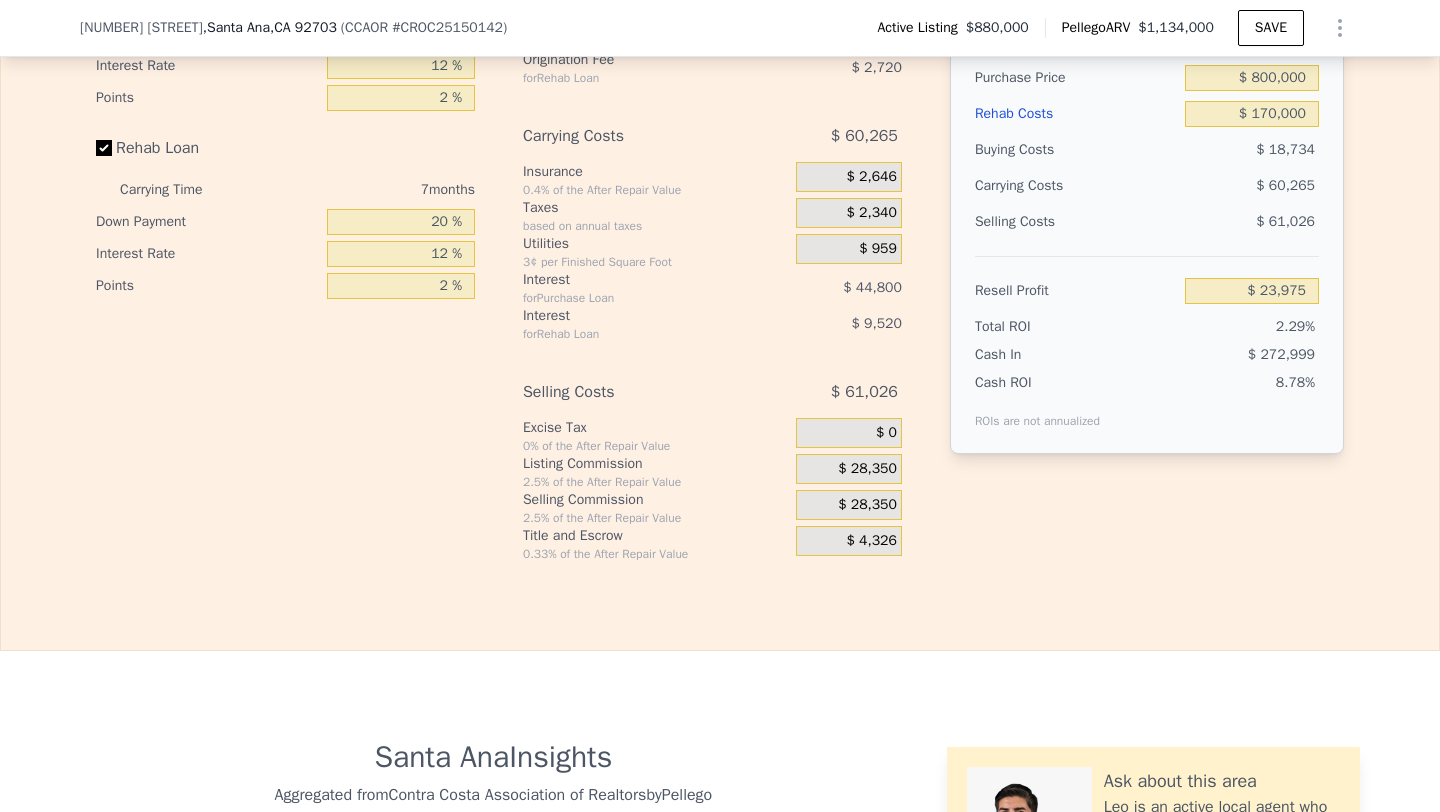 click on "$ 28,350" at bounding box center [867, 505] 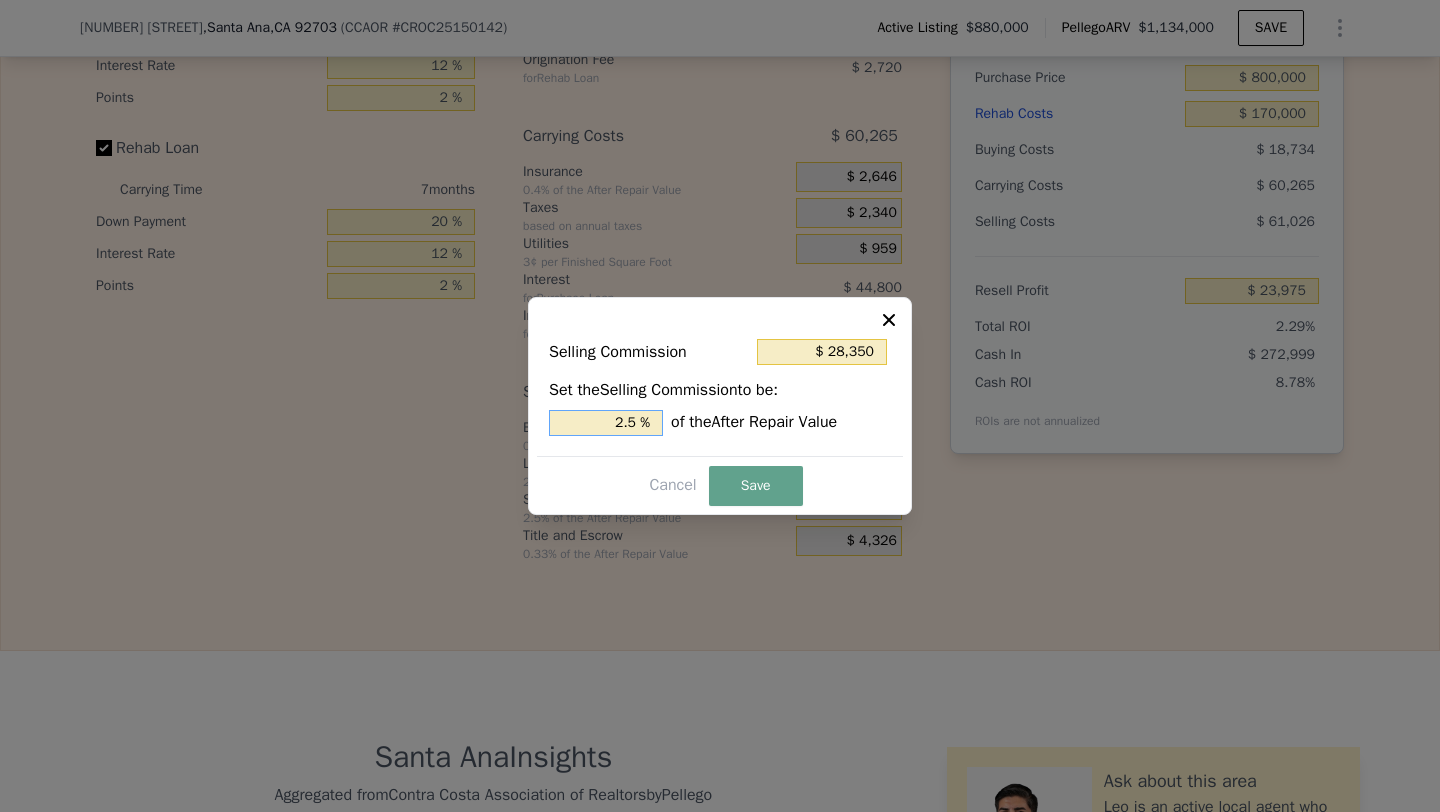 click on "2.5 %" at bounding box center (606, 423) 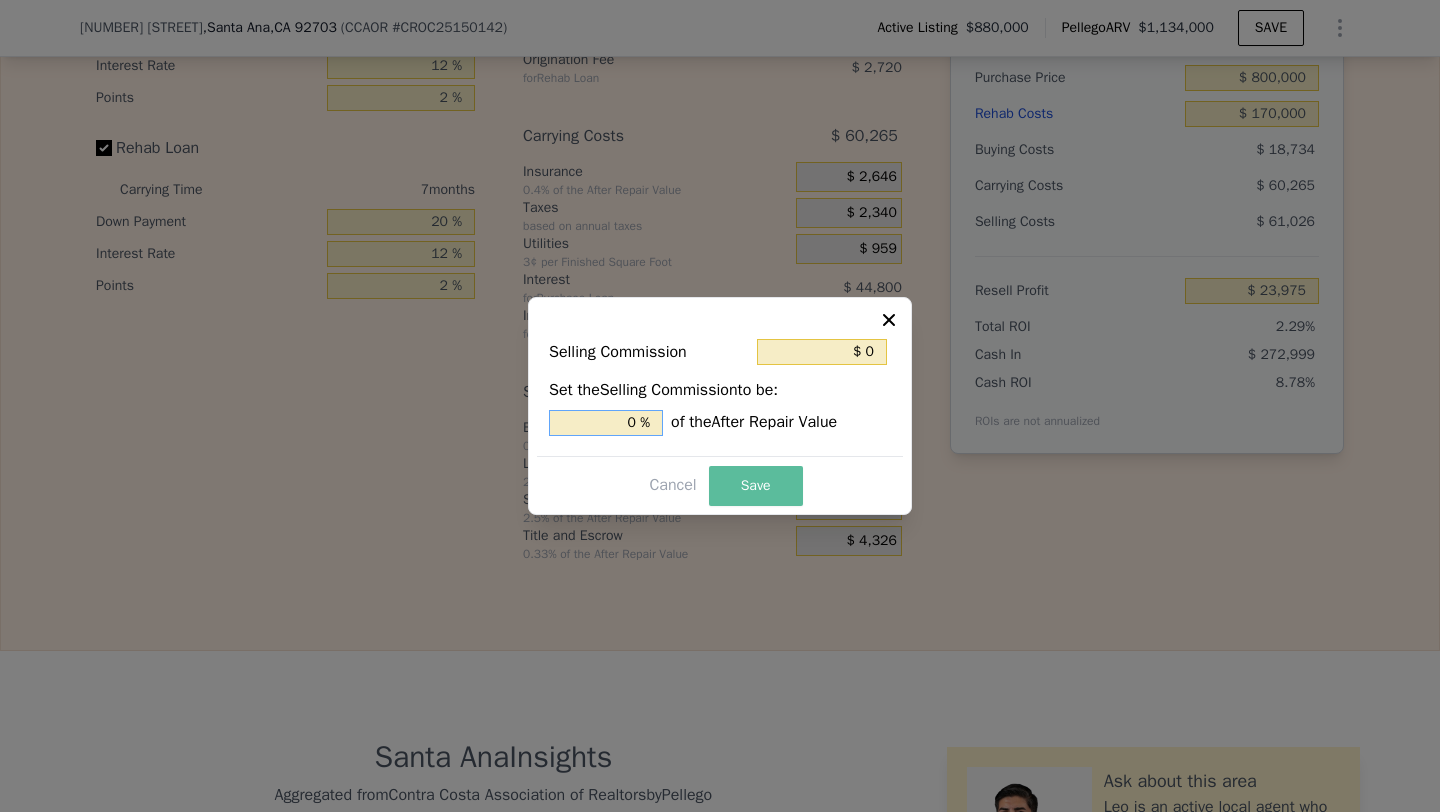 type on "0 %" 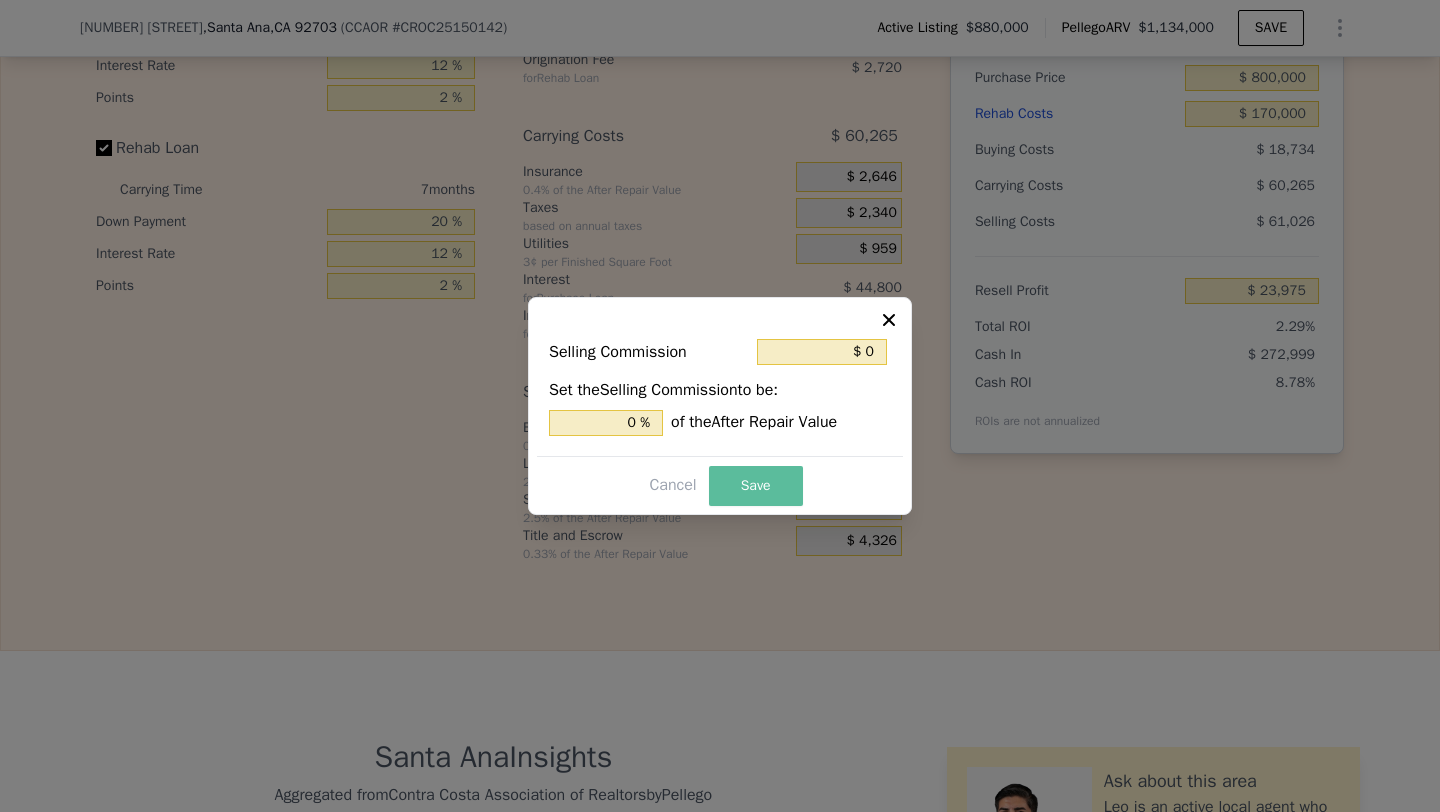 click on "Save" at bounding box center (756, 486) 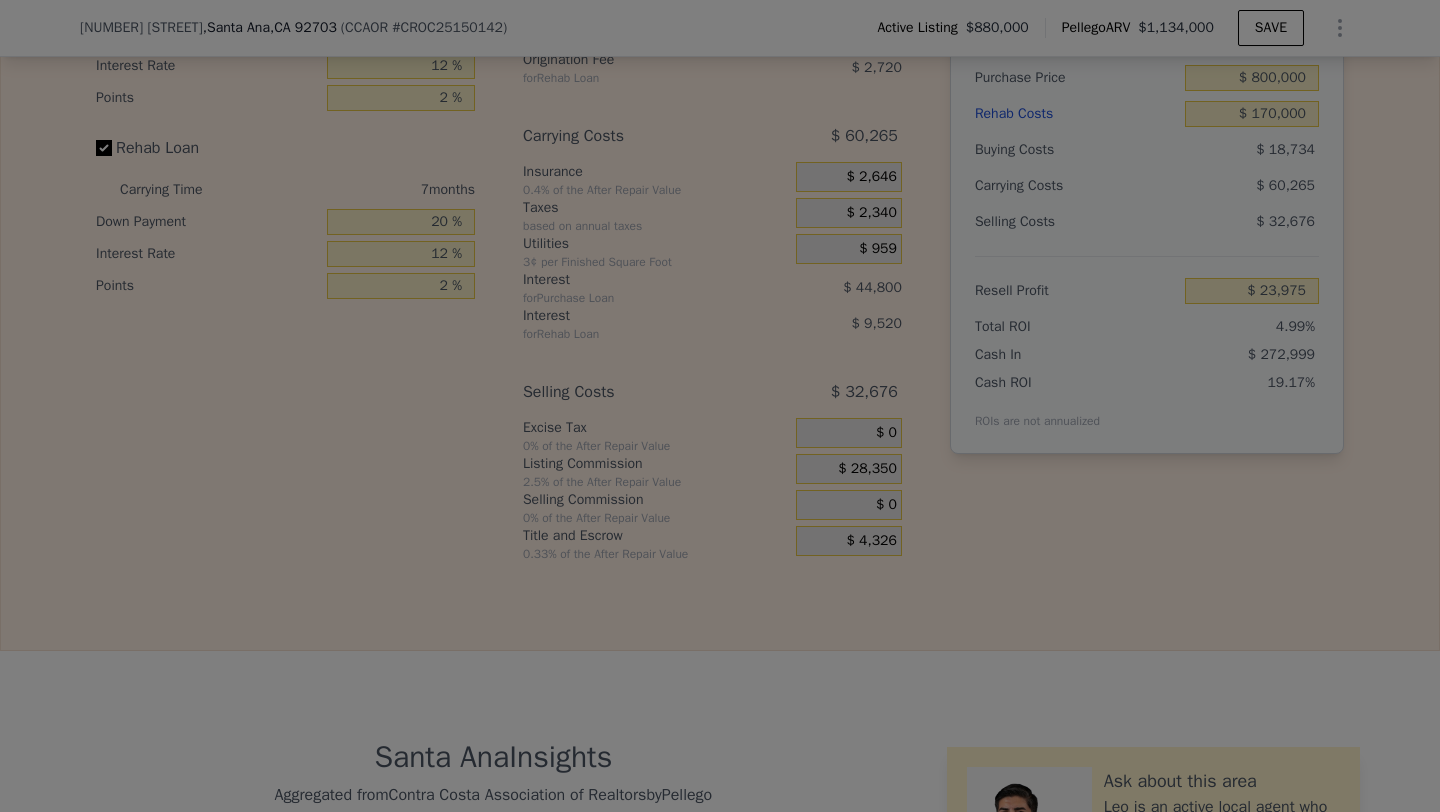 type on "$ 52,325" 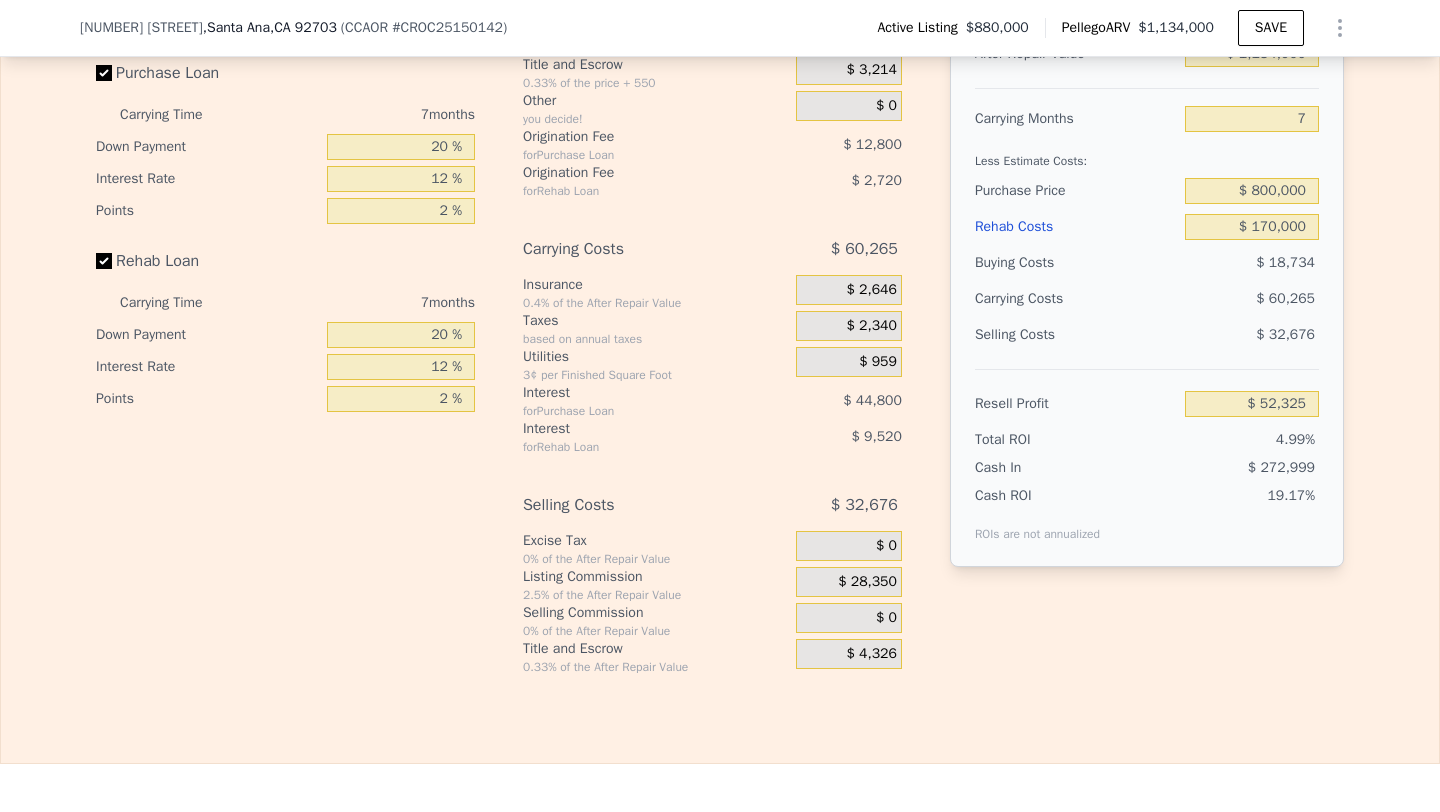 scroll, scrollTop: 3048, scrollLeft: 0, axis: vertical 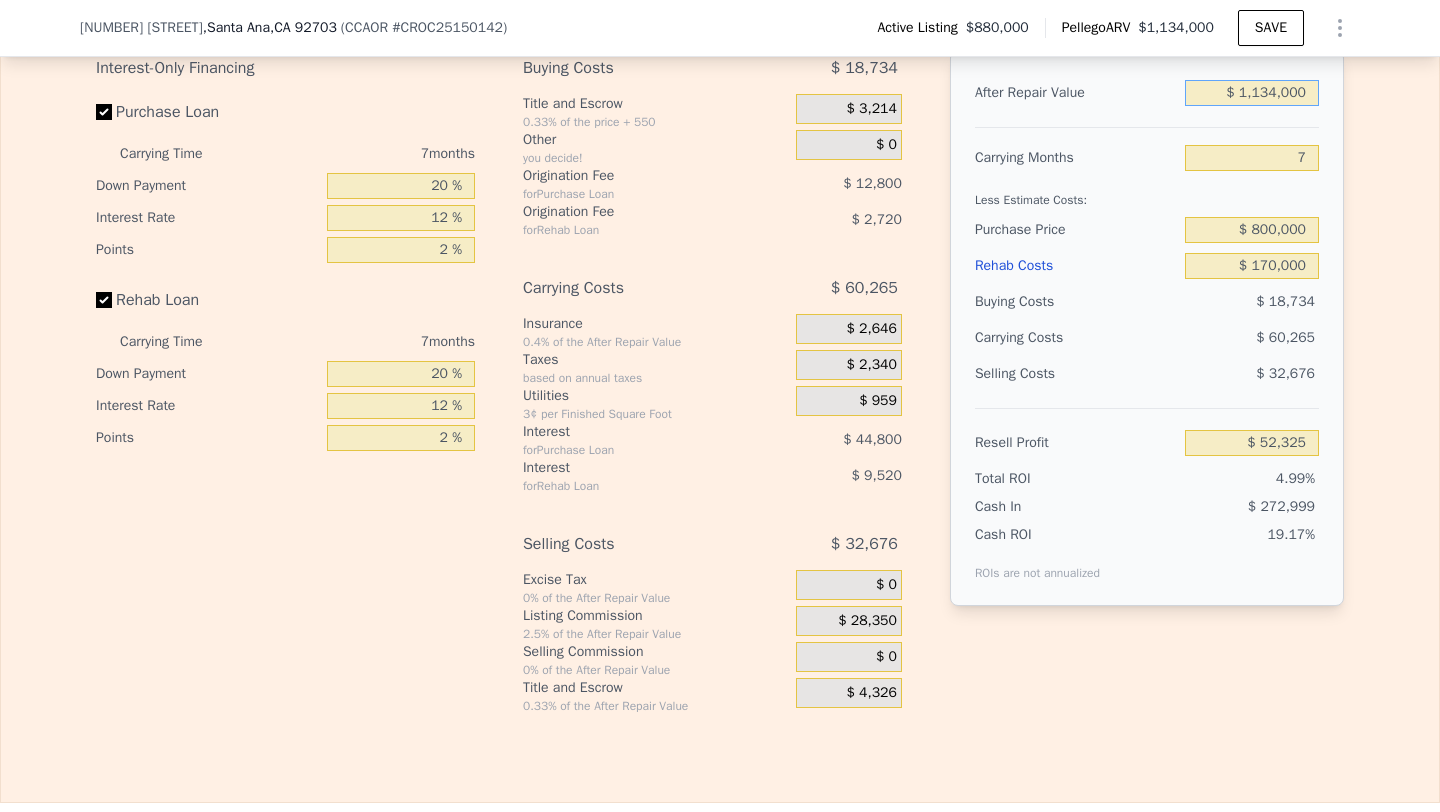 click on "$ 1,134,000" at bounding box center [1252, 93] 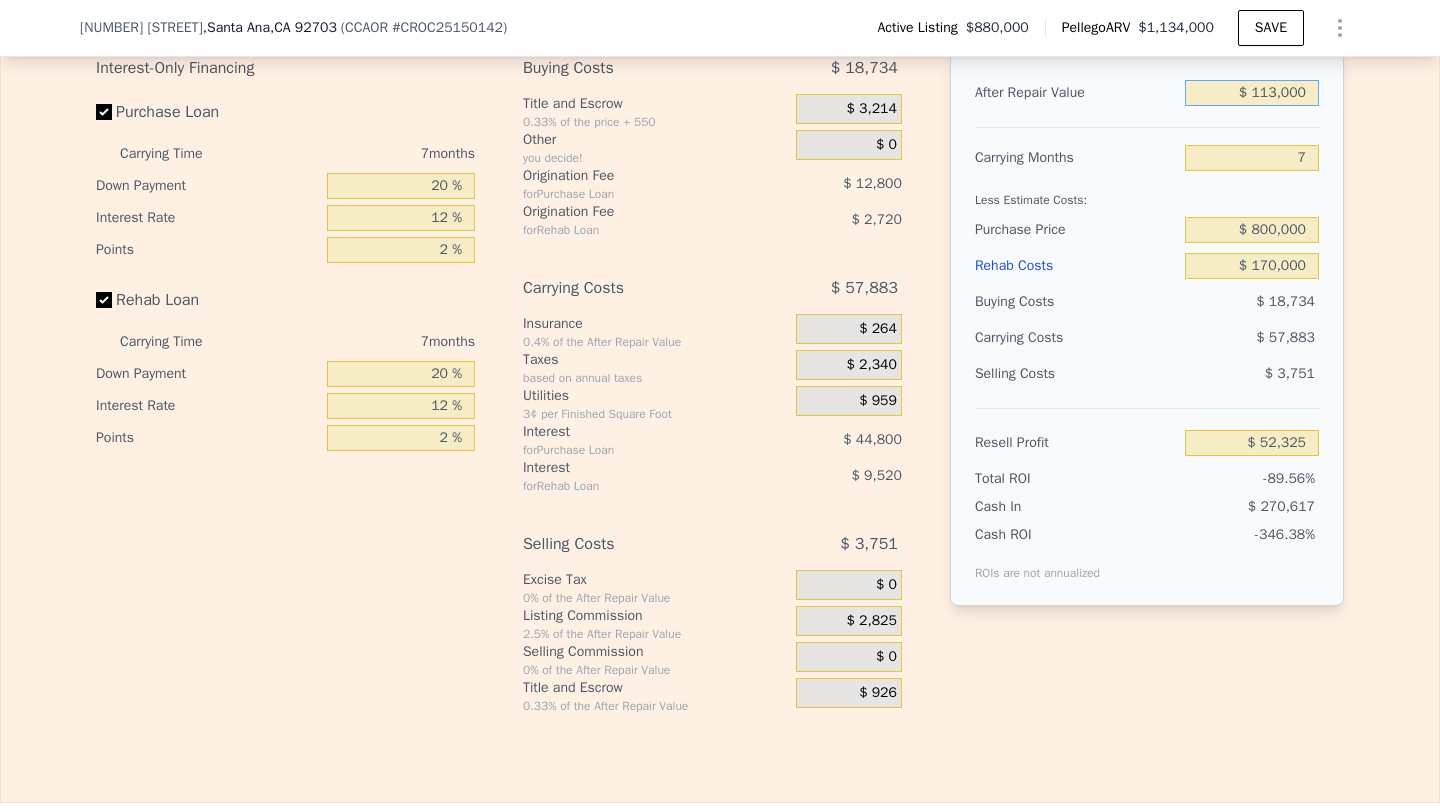 type on "-$ 937,368" 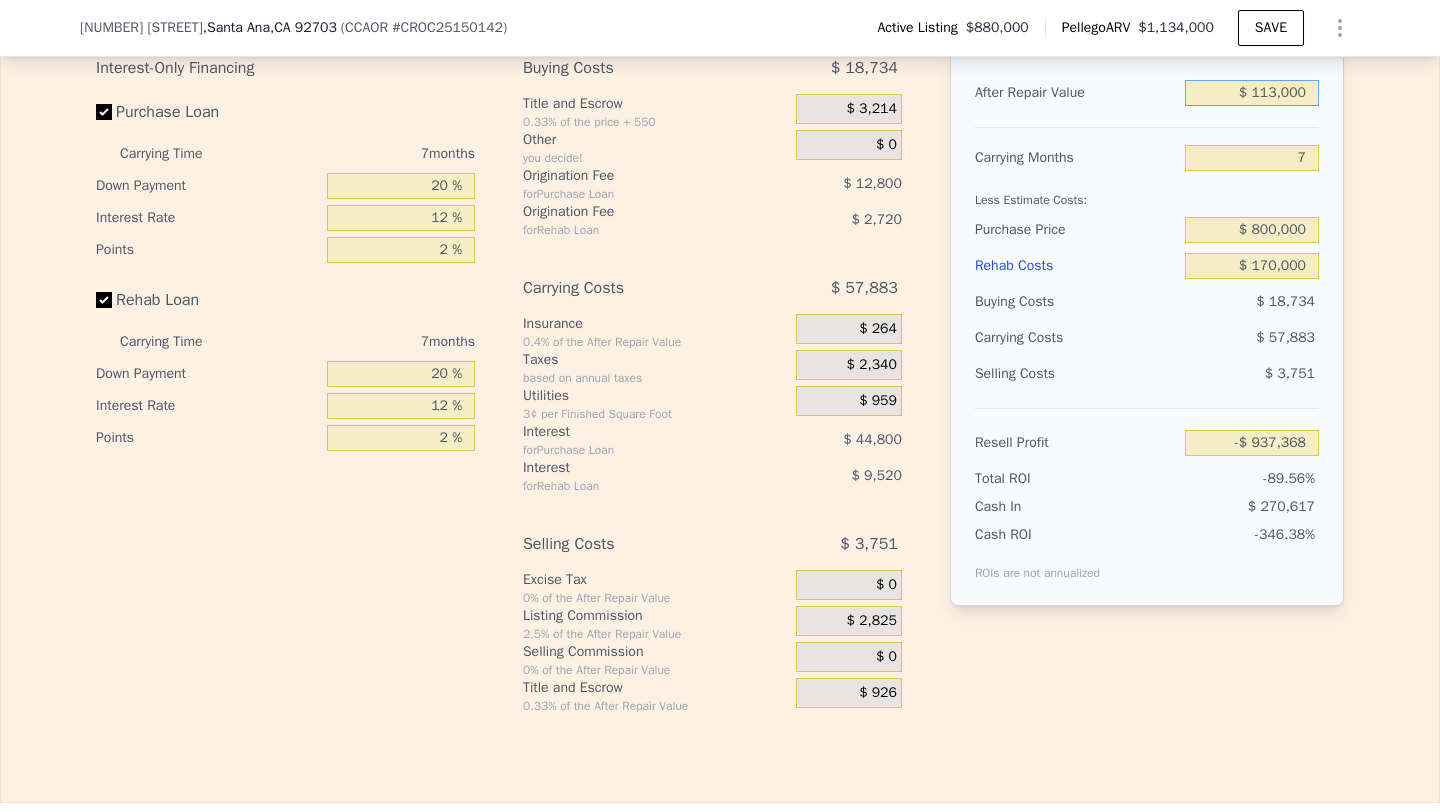 type on "$ 11,000" 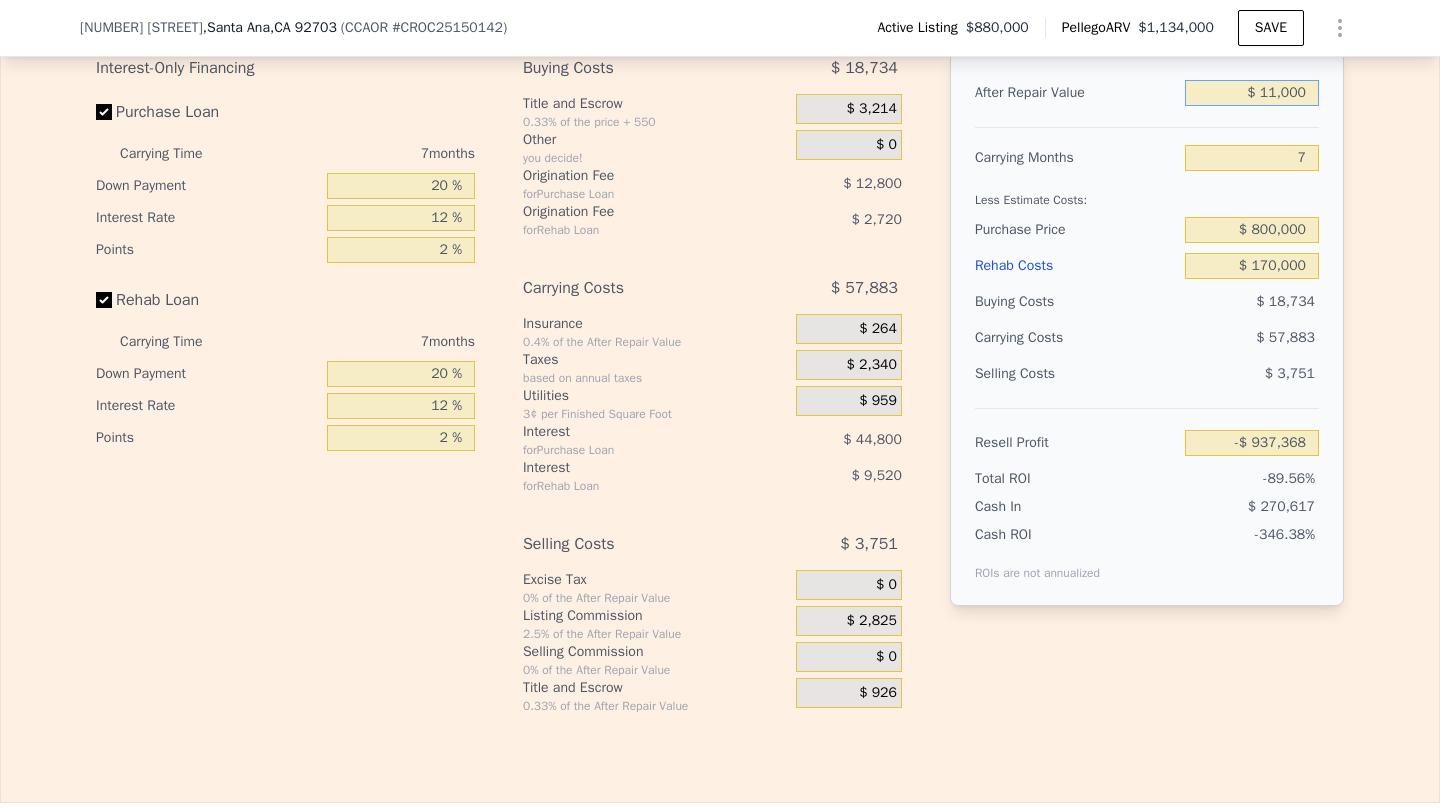 type on "-$ 1,036,241" 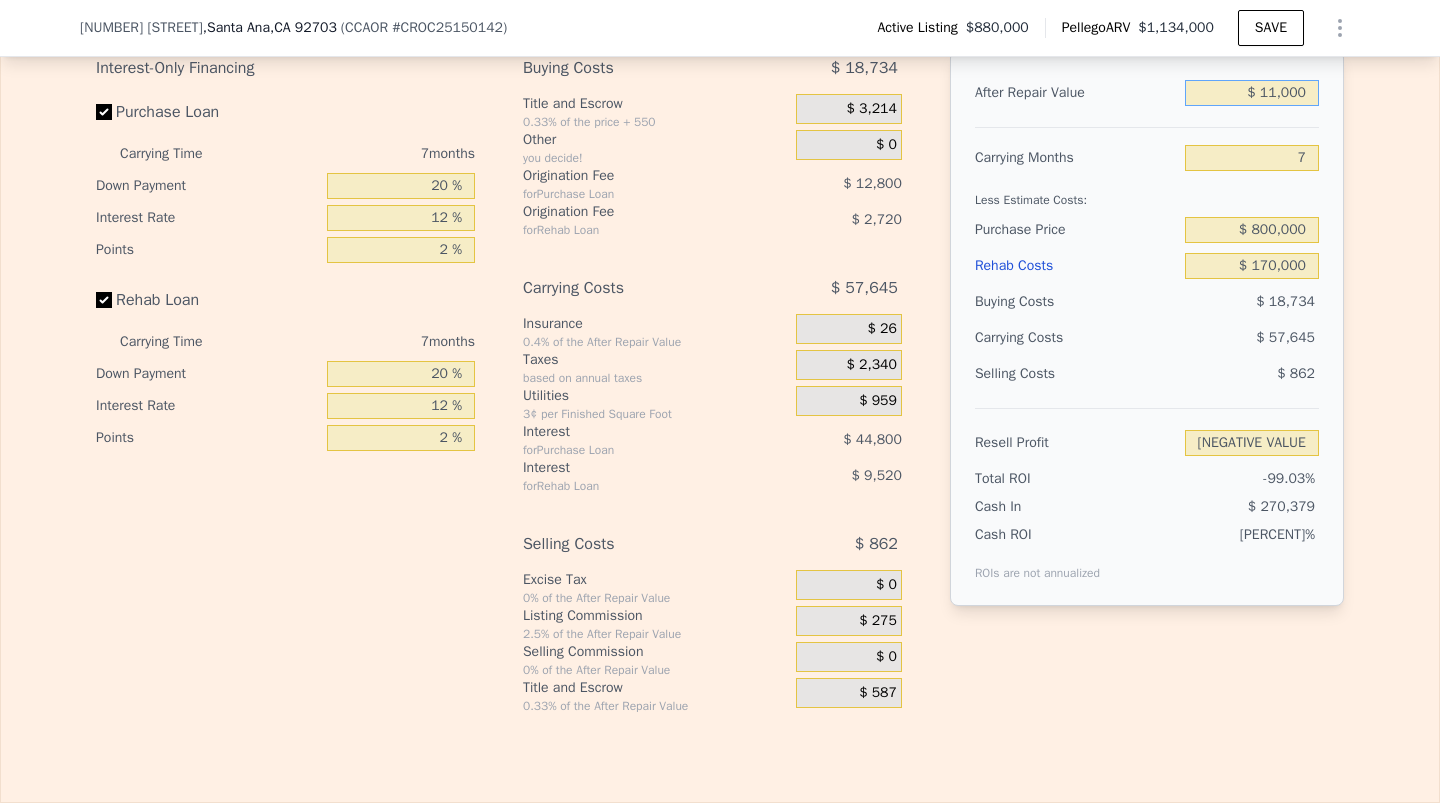 type on "$ 115,000" 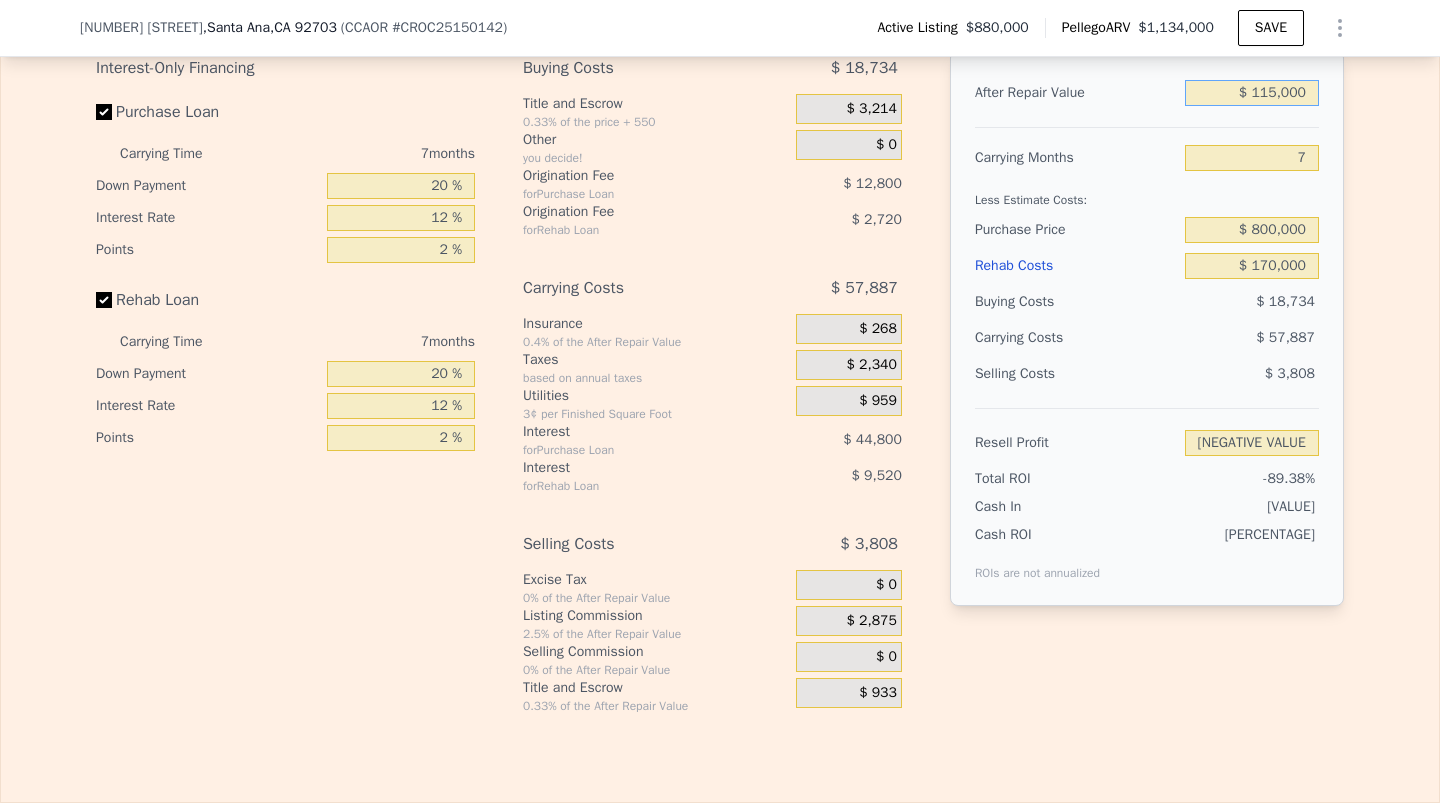 type on "-$ 935,429" 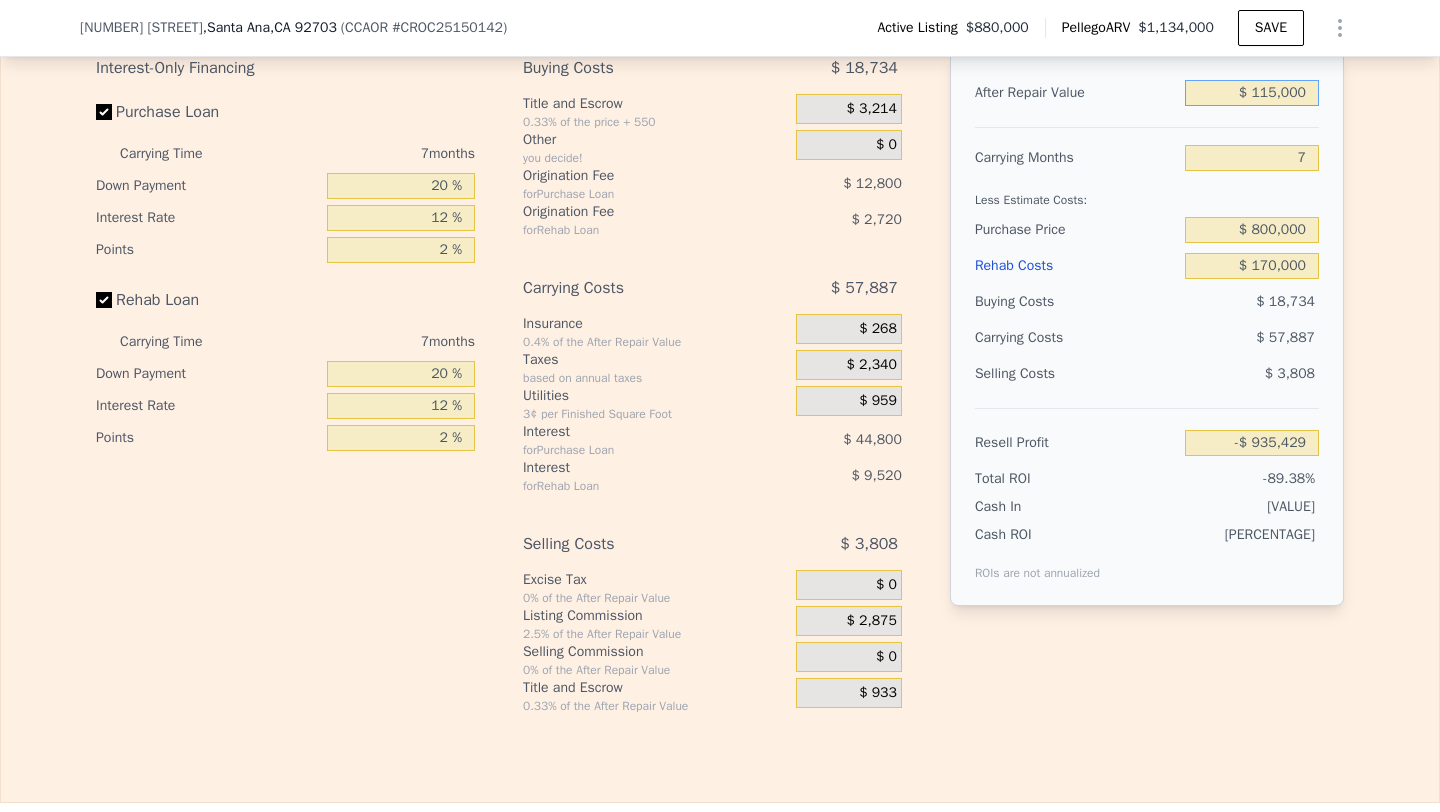 type on "$ 1,150,000" 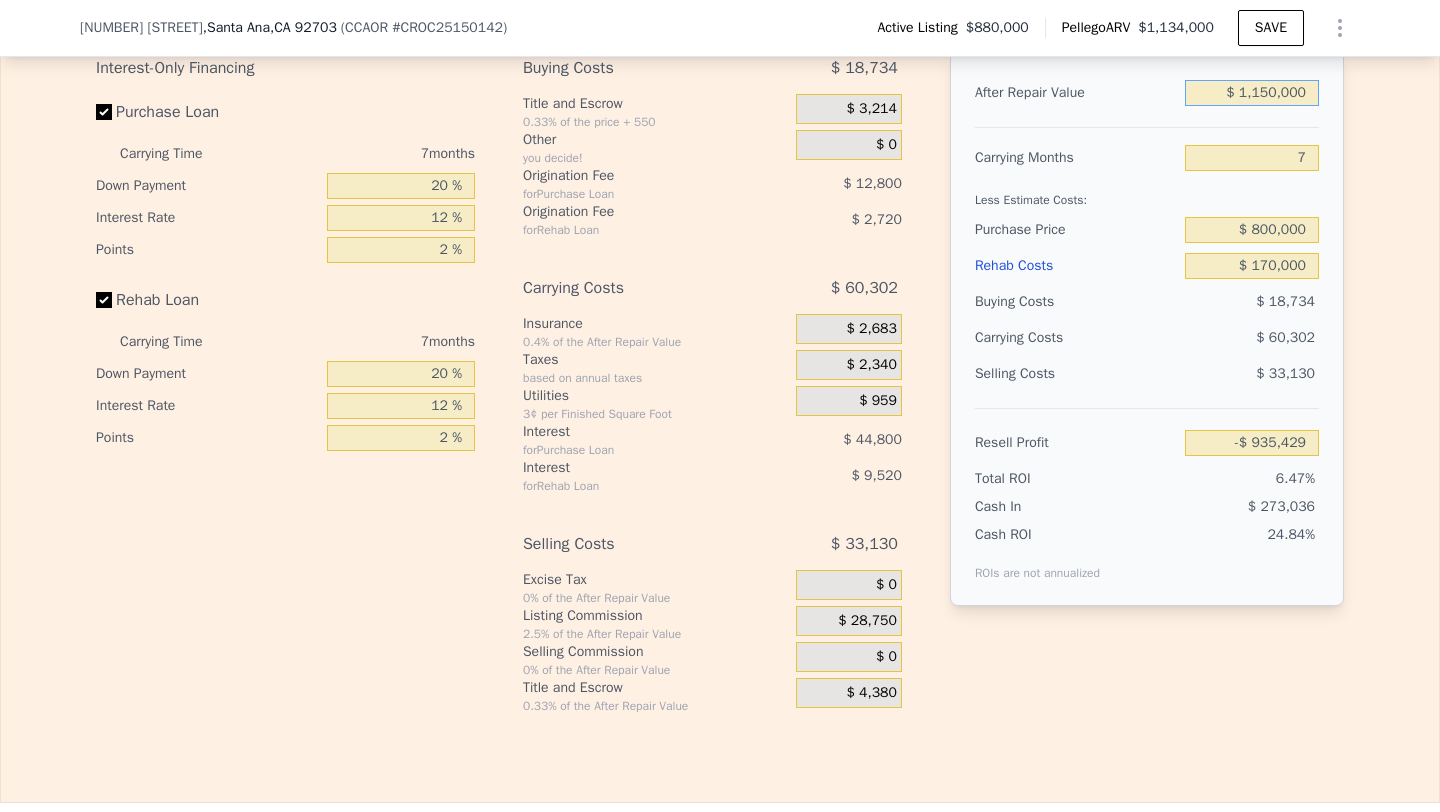 type on "$ 67,834" 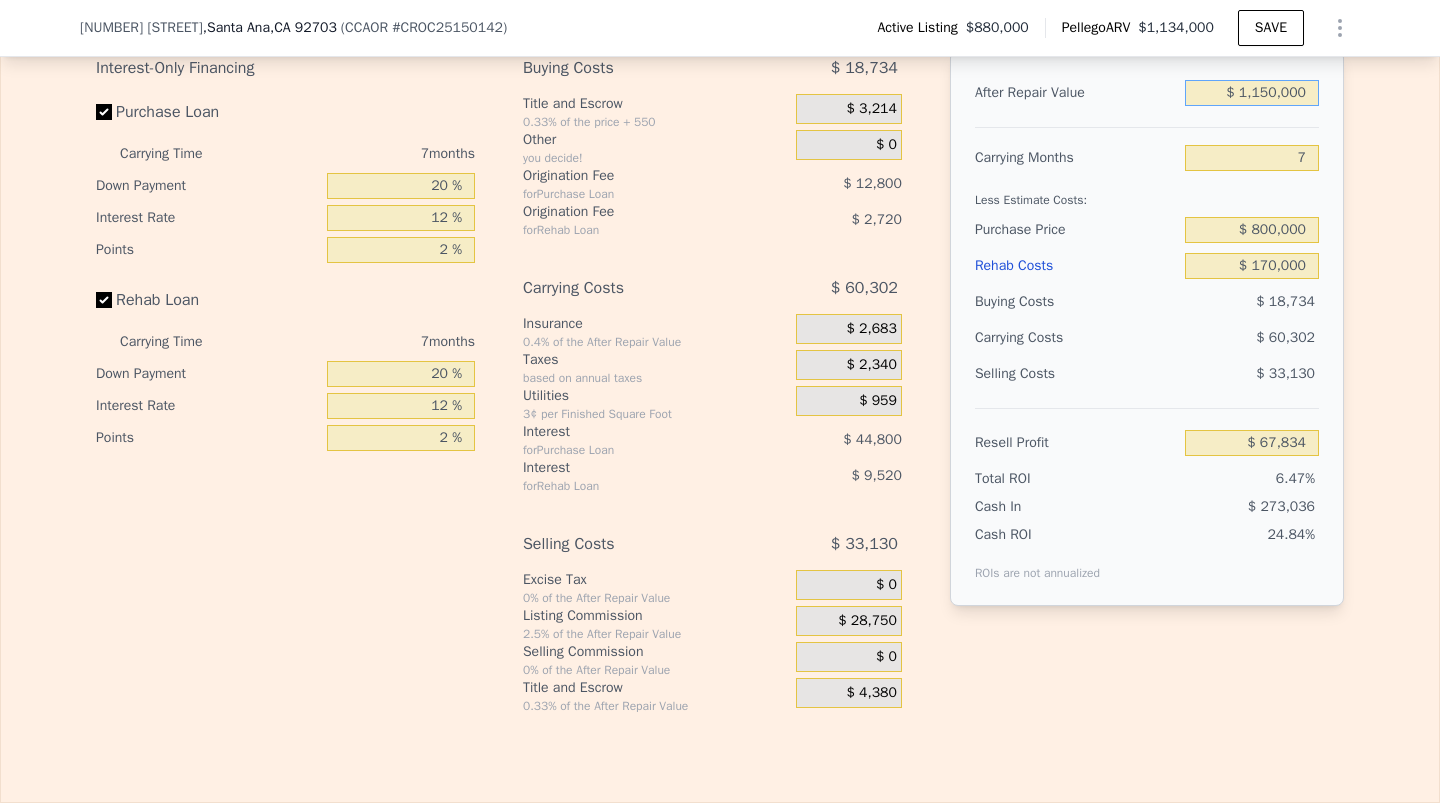 type on "$ 1,150,000" 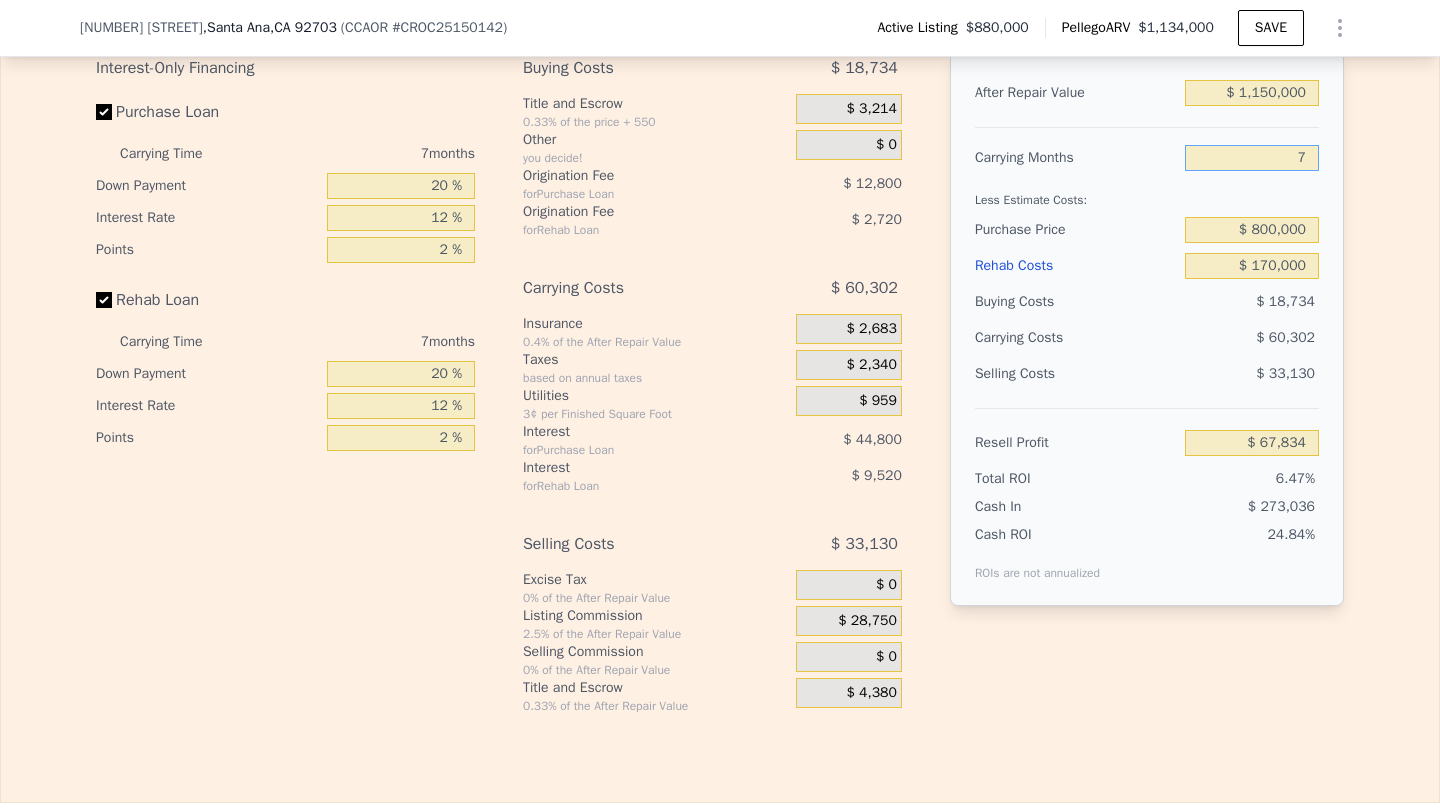 click on "7" at bounding box center [1252, 158] 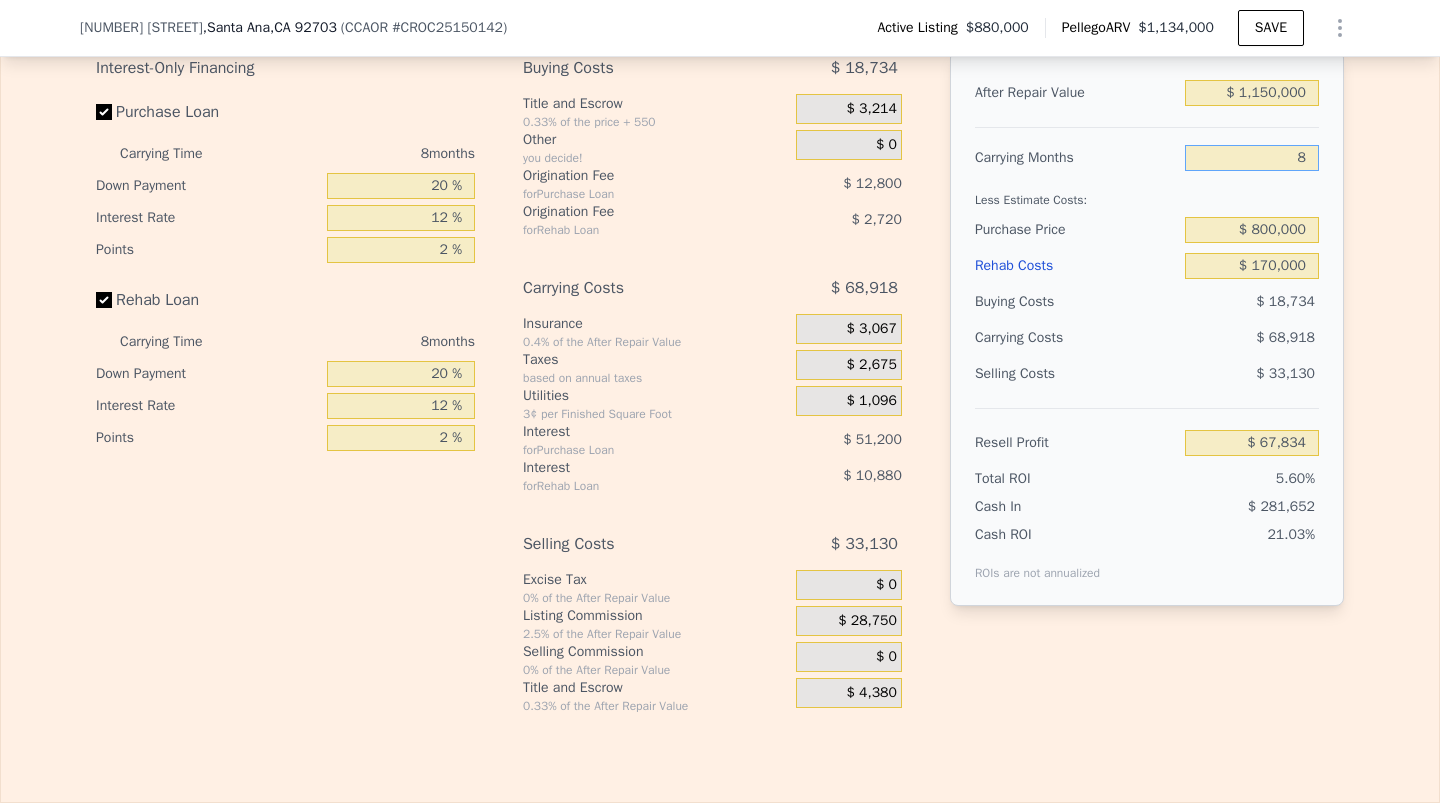 type on "$ 59,218" 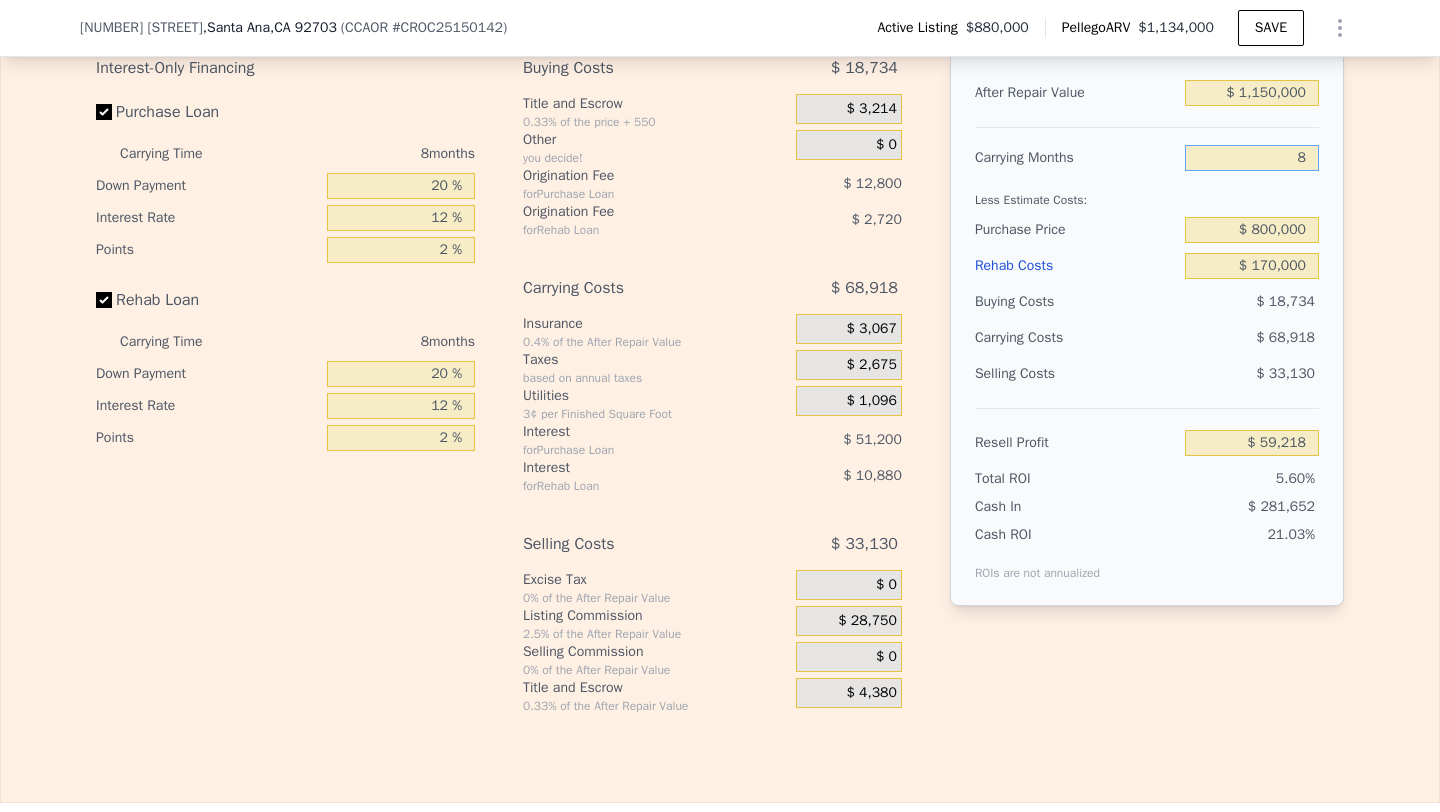 type on "8" 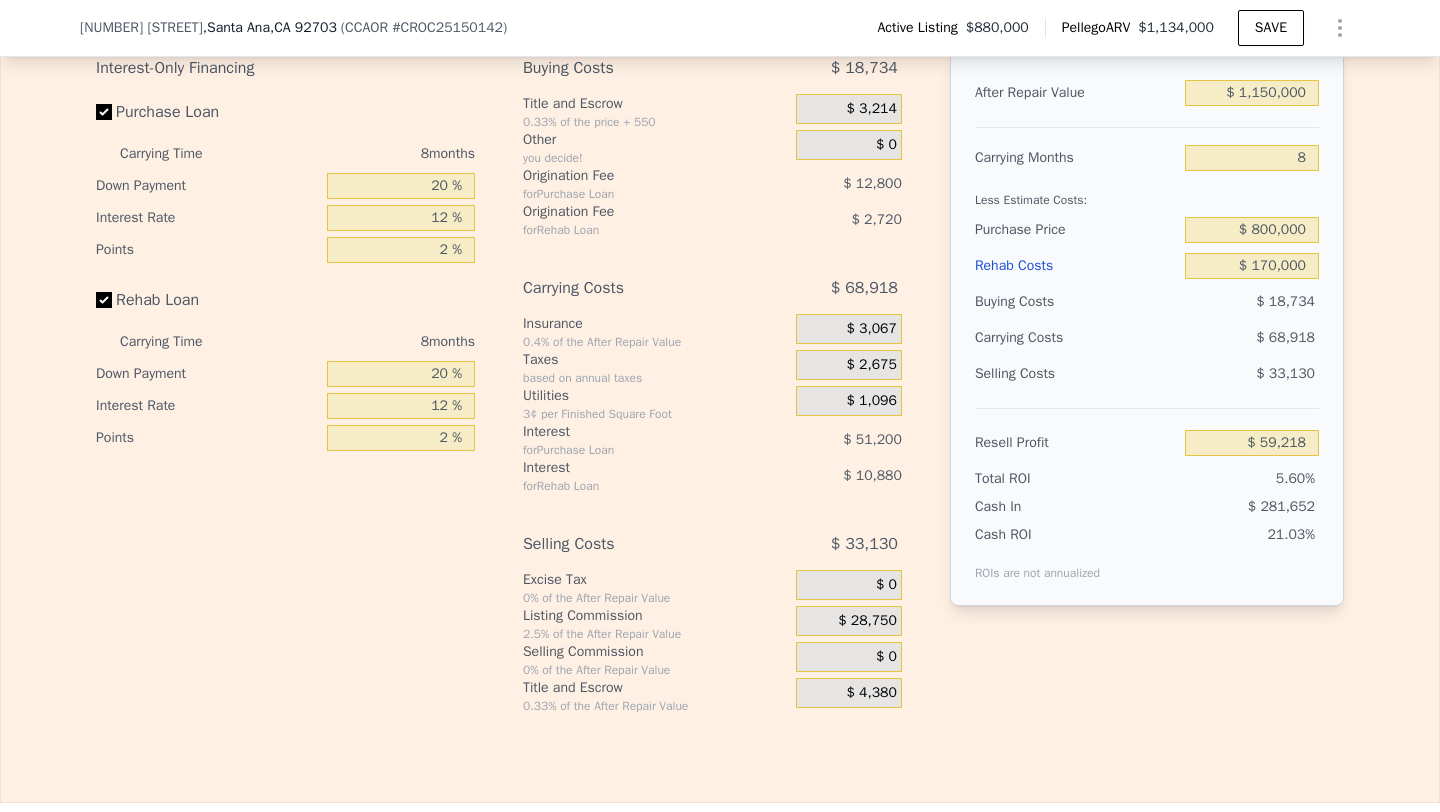 click on "$ 68,918" at bounding box center (1213, 338) 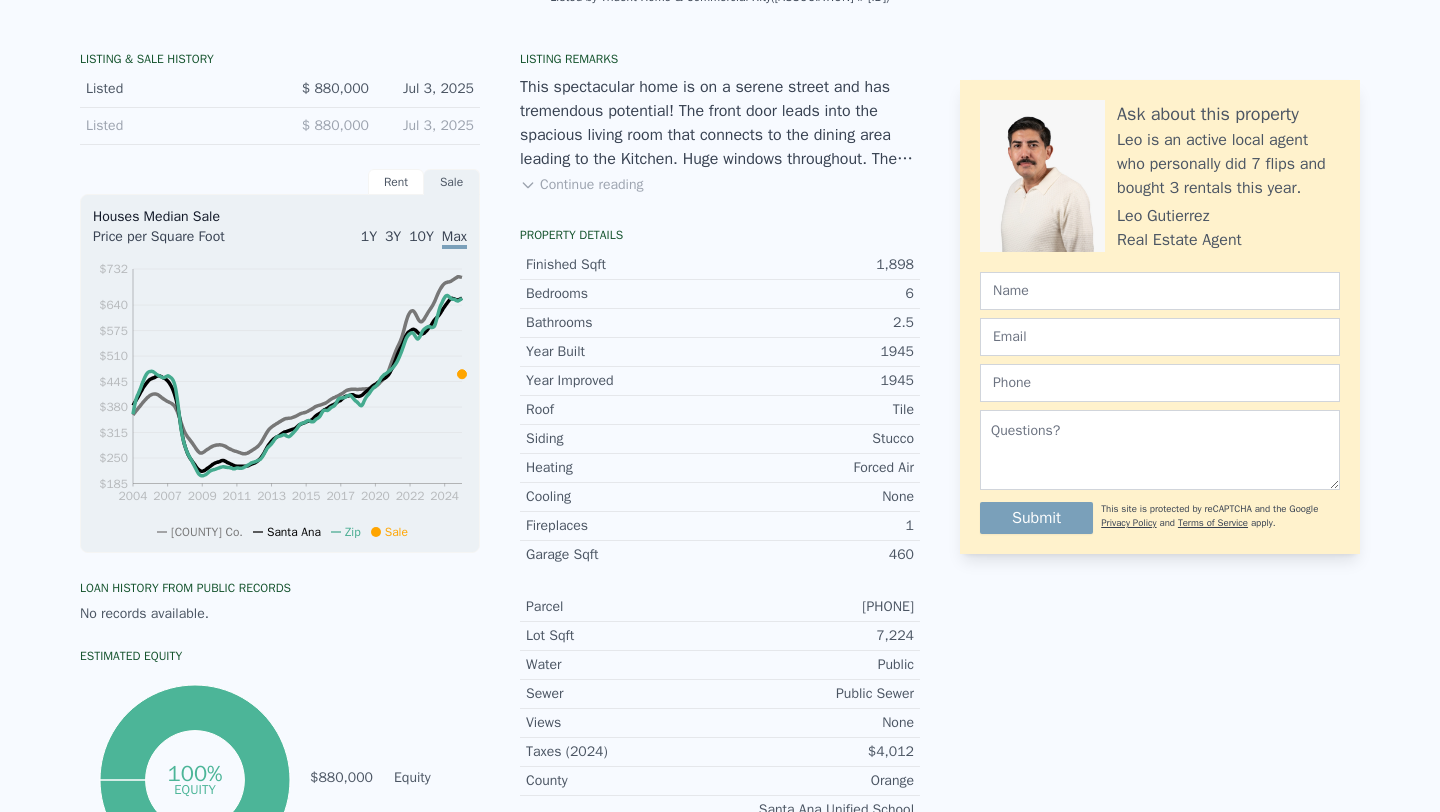 scroll, scrollTop: 0, scrollLeft: 0, axis: both 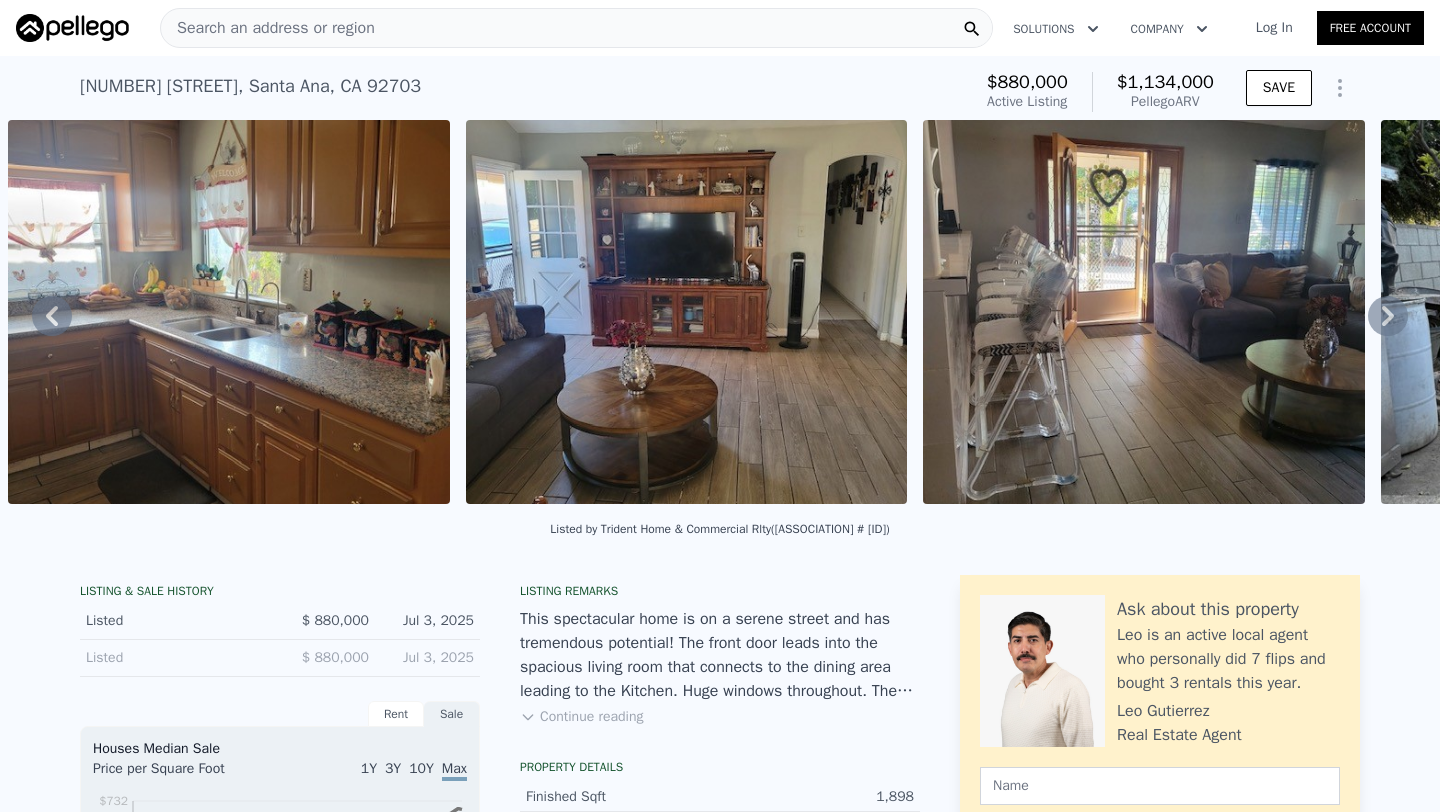 click on "Search an address or region" at bounding box center (576, 28) 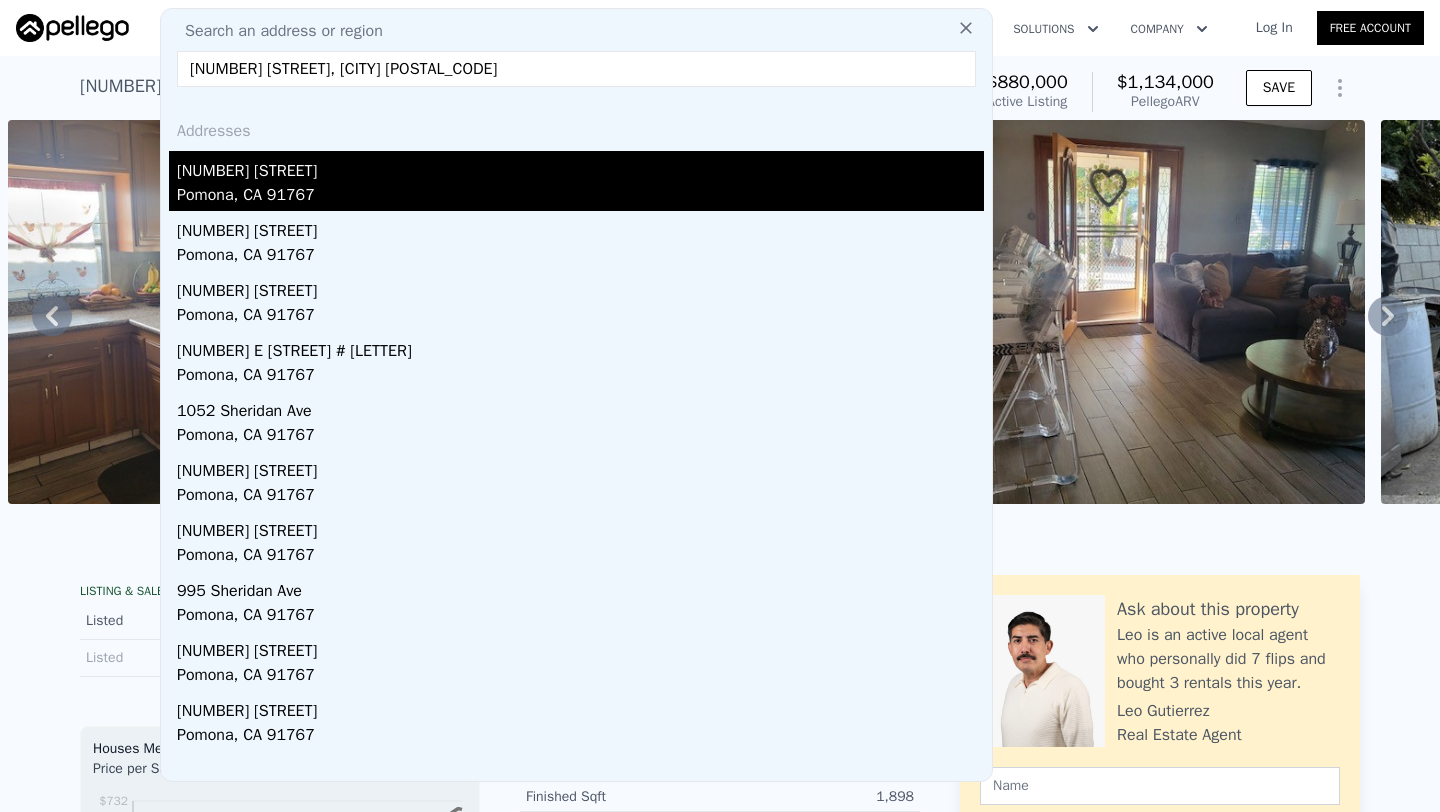 type 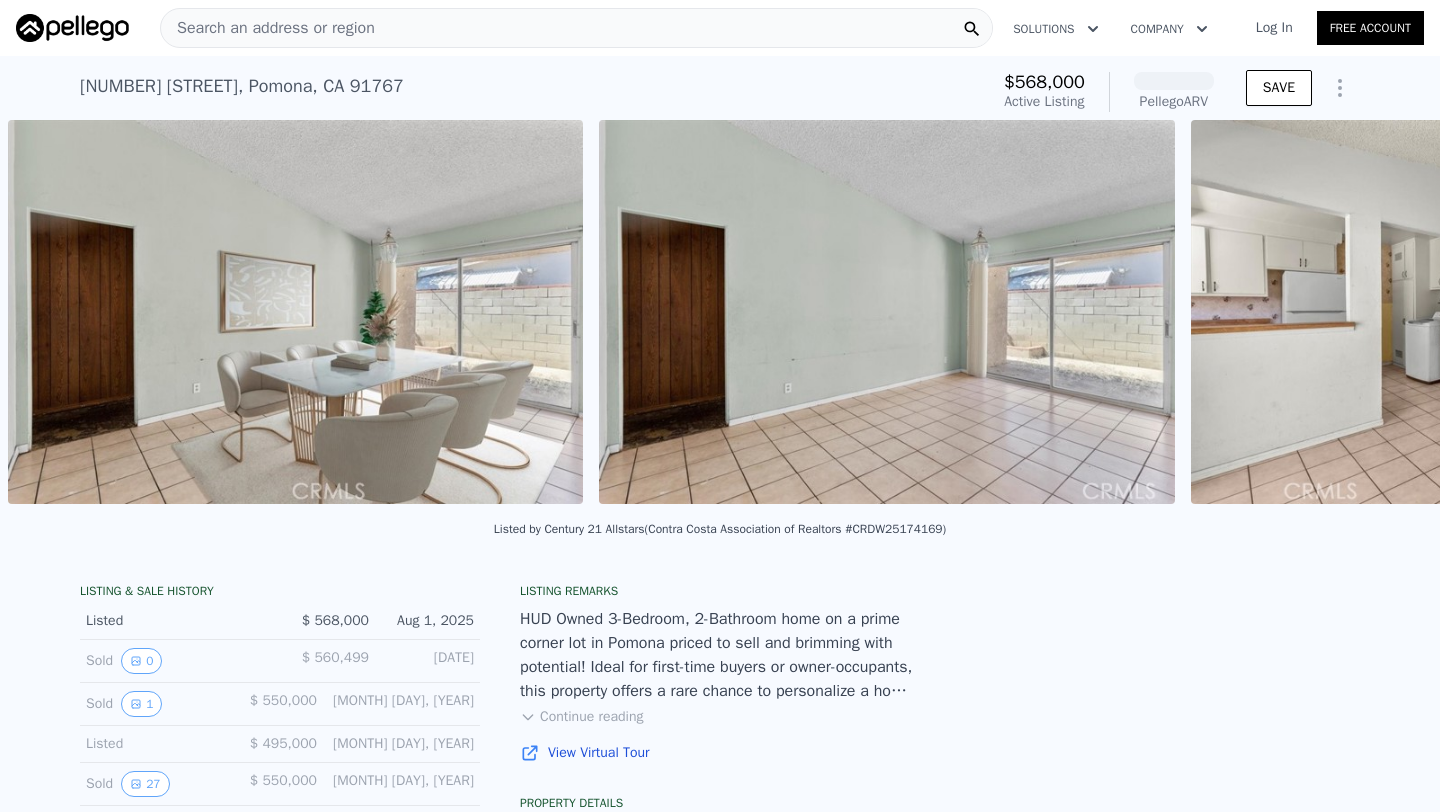 scroll, scrollTop: 0, scrollLeft: 4575, axis: horizontal 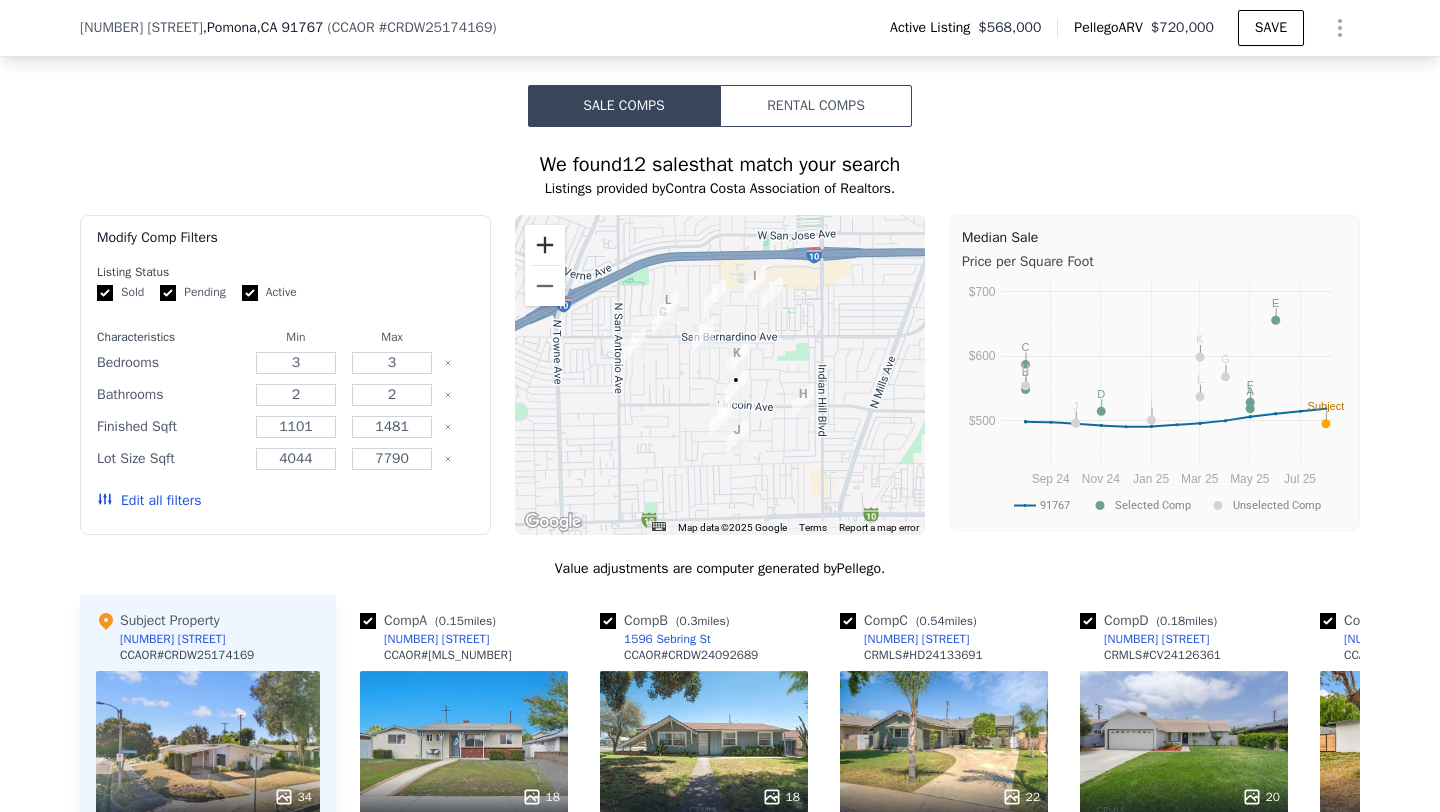 click at bounding box center [545, 245] 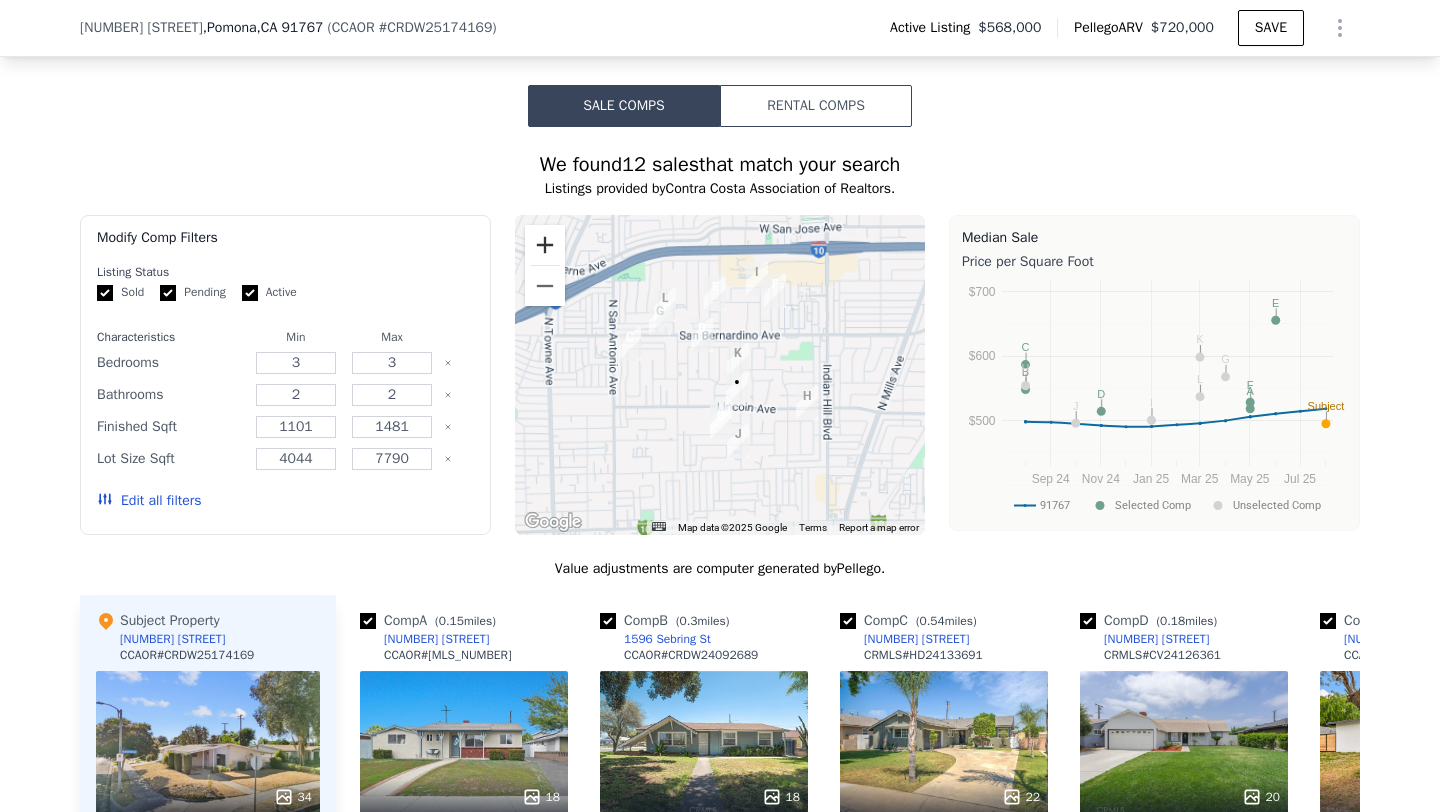 click at bounding box center (545, 245) 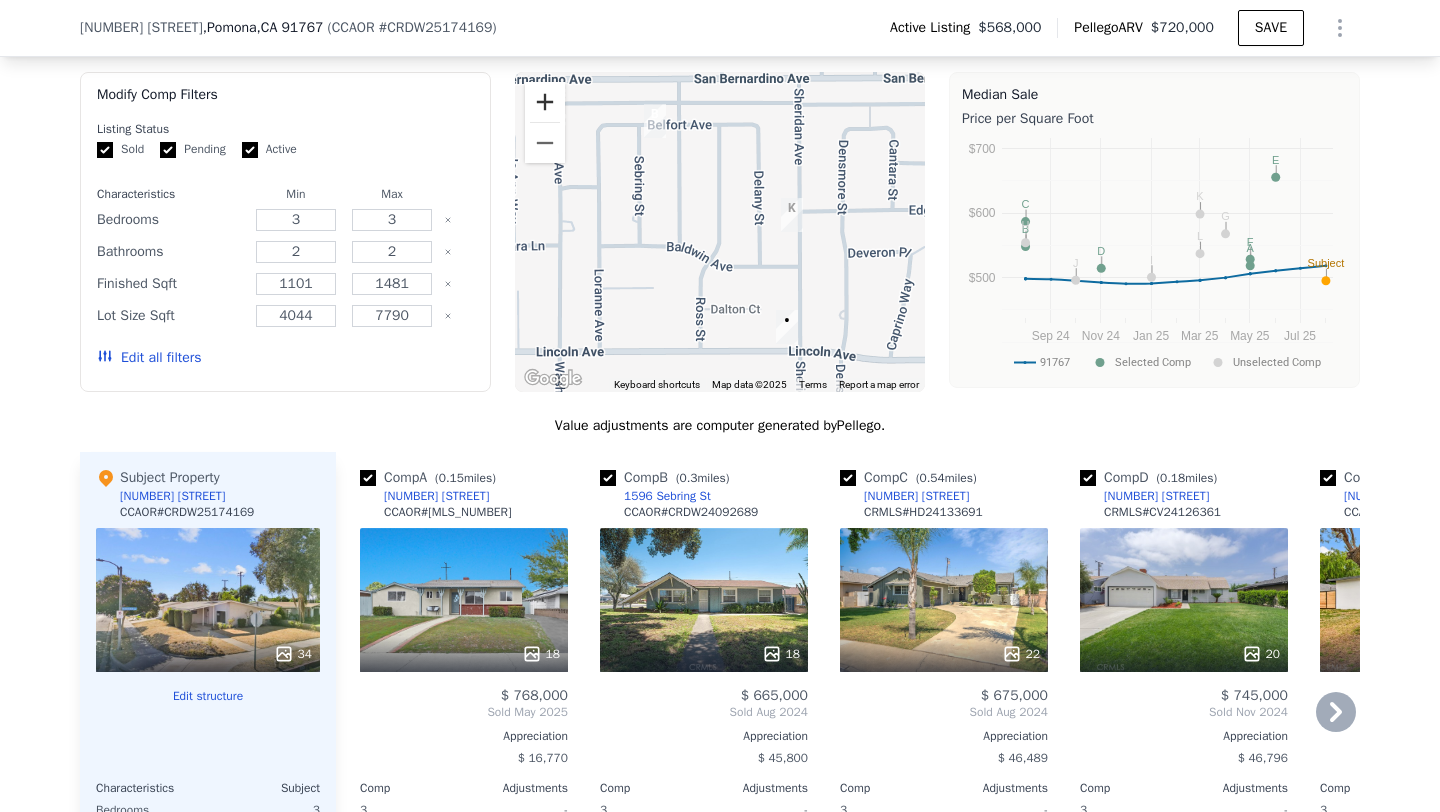 scroll, scrollTop: 1840, scrollLeft: 0, axis: vertical 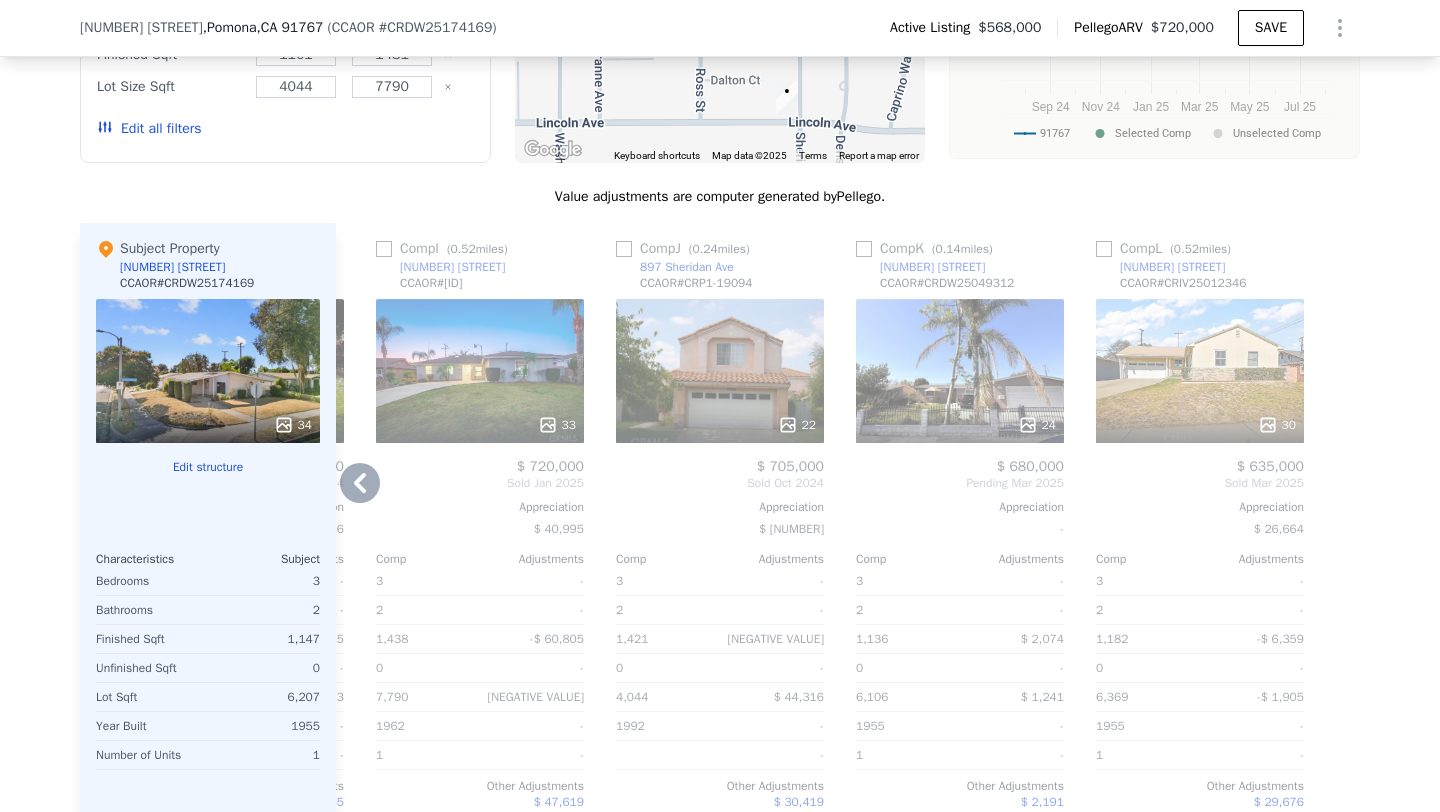 click on "24" at bounding box center (960, 371) 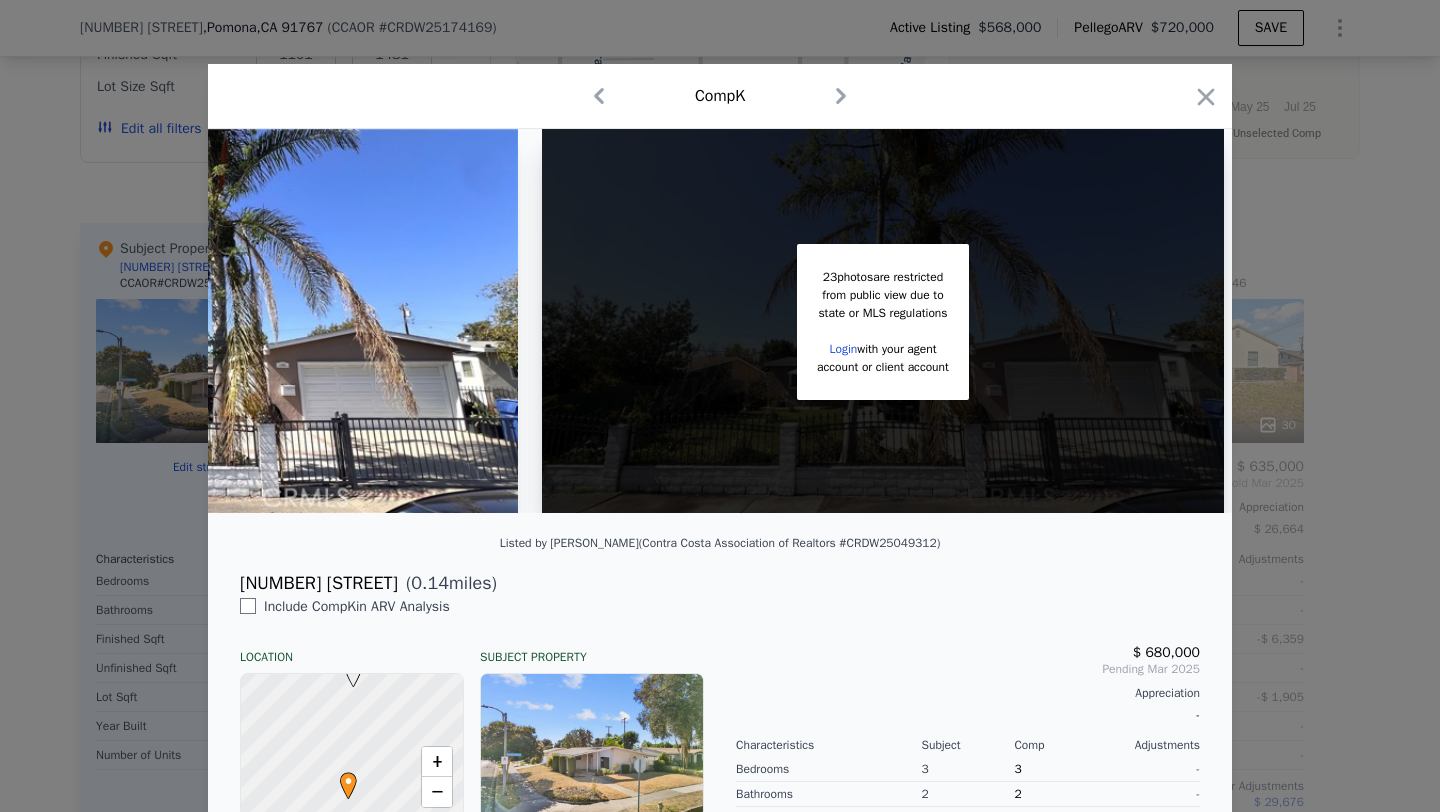 scroll, scrollTop: 0, scrollLeft: 0, axis: both 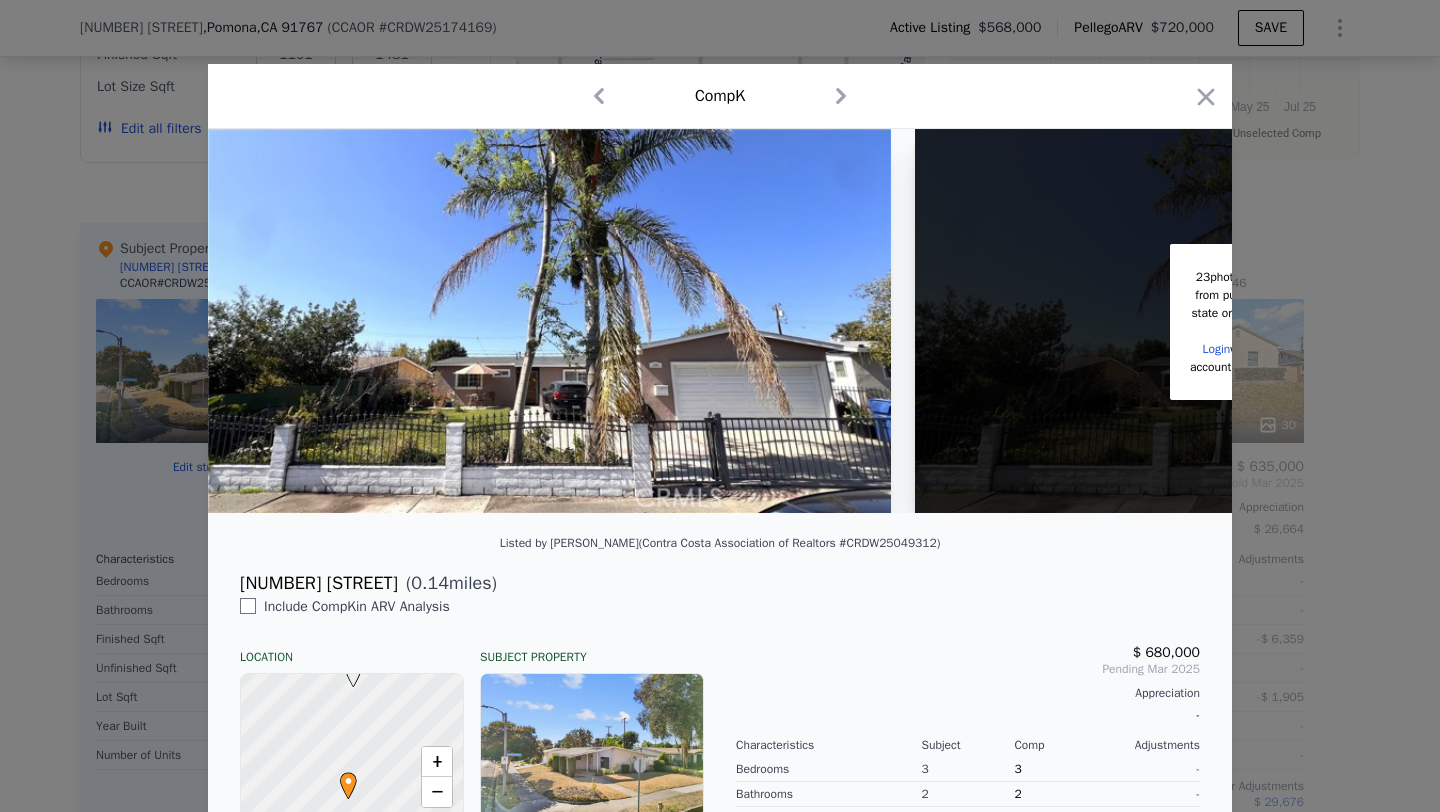 click on "[NUMBER] [STREET]" at bounding box center [319, 583] 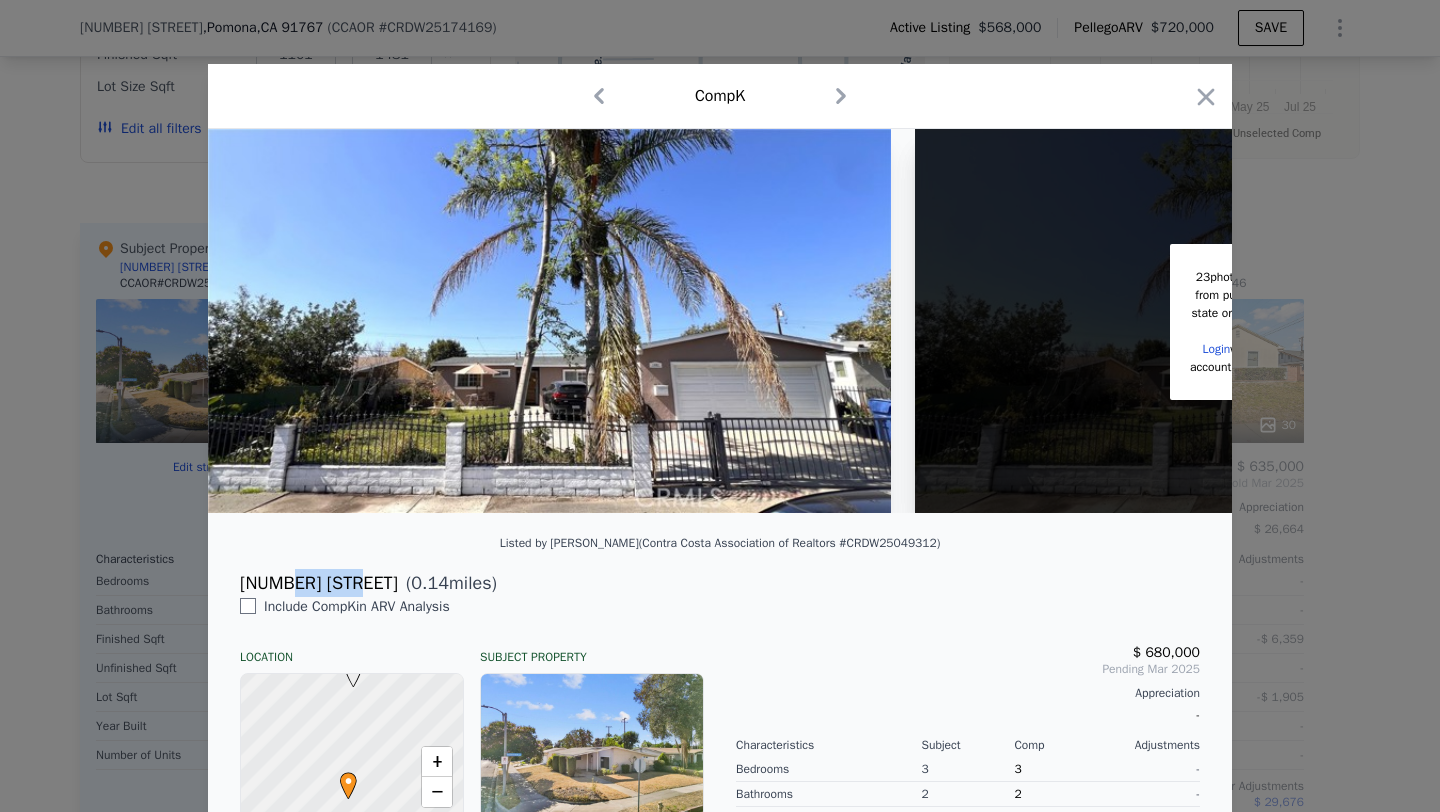 click on "[NUMBER] [STREET]" at bounding box center [319, 583] 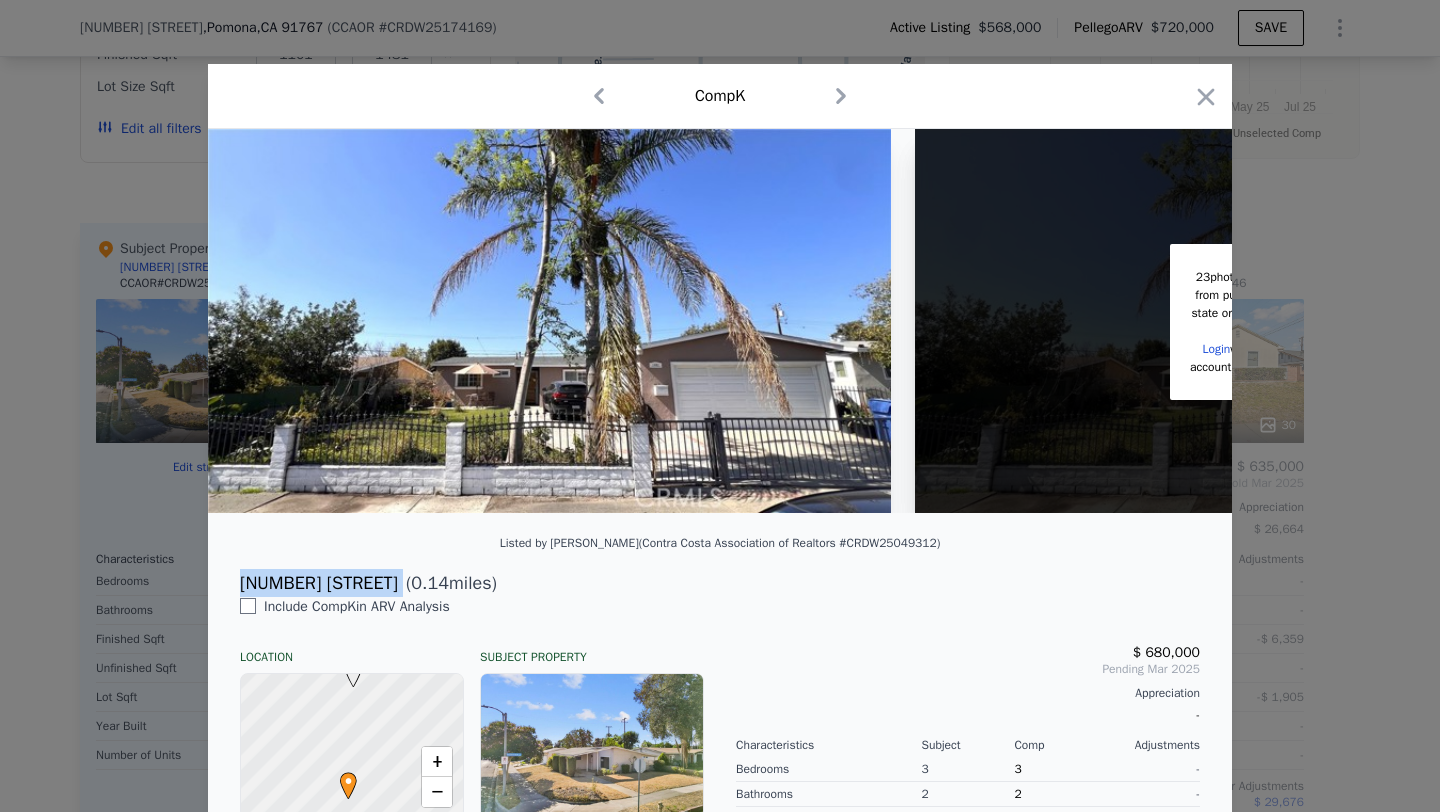 click on "[NUMBER] [STREET]" at bounding box center [319, 583] 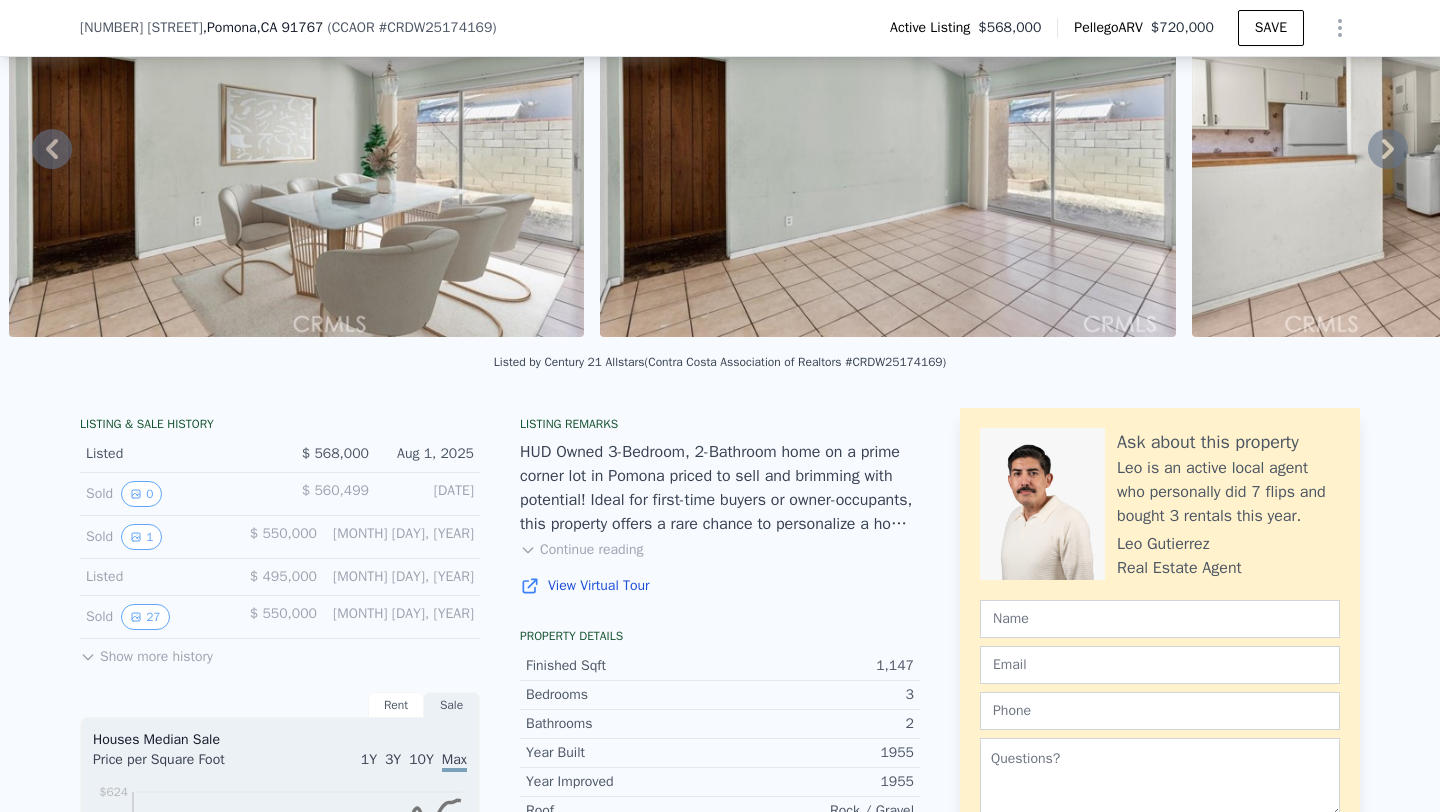 scroll, scrollTop: 0, scrollLeft: 0, axis: both 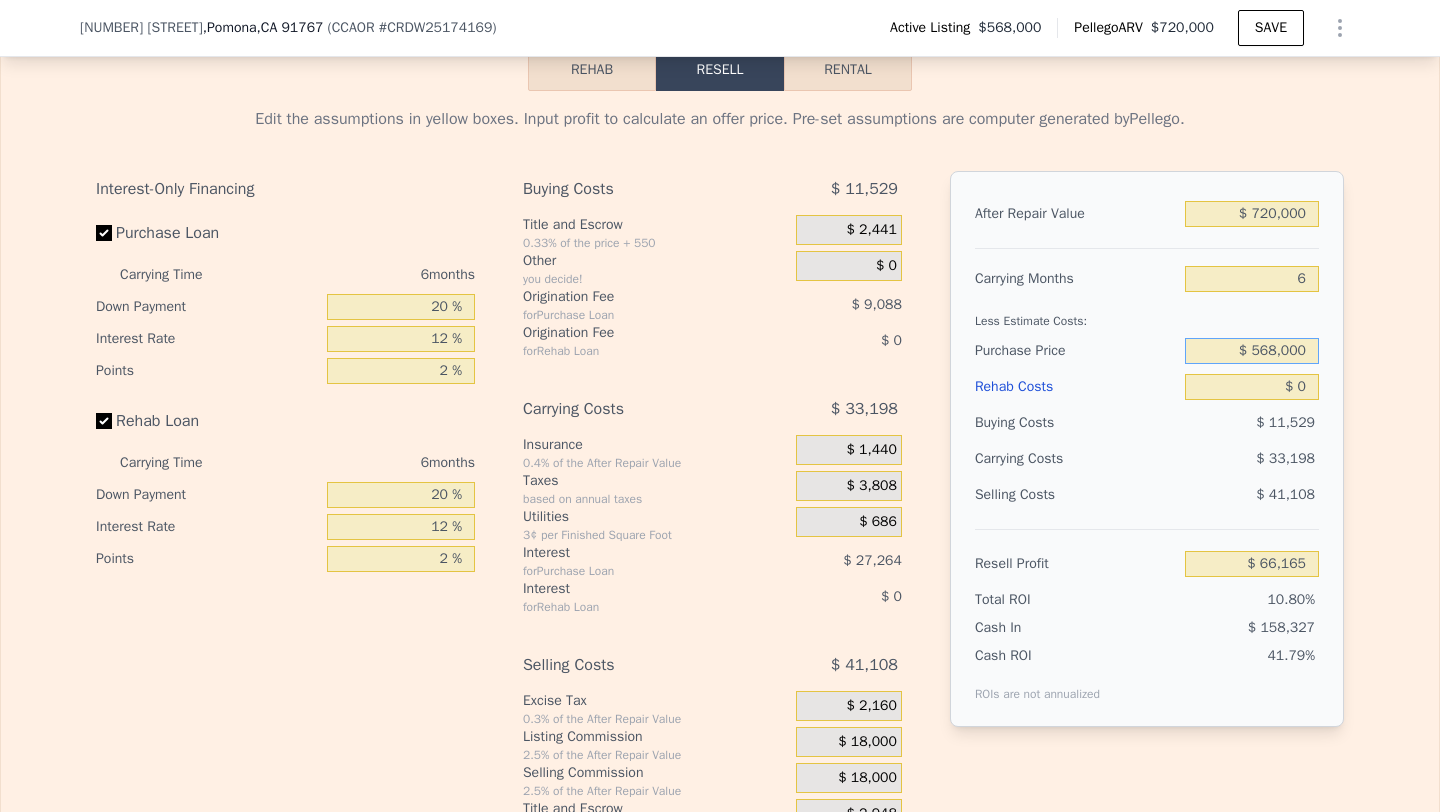 click on "$ 568,000" at bounding box center (1252, 351) 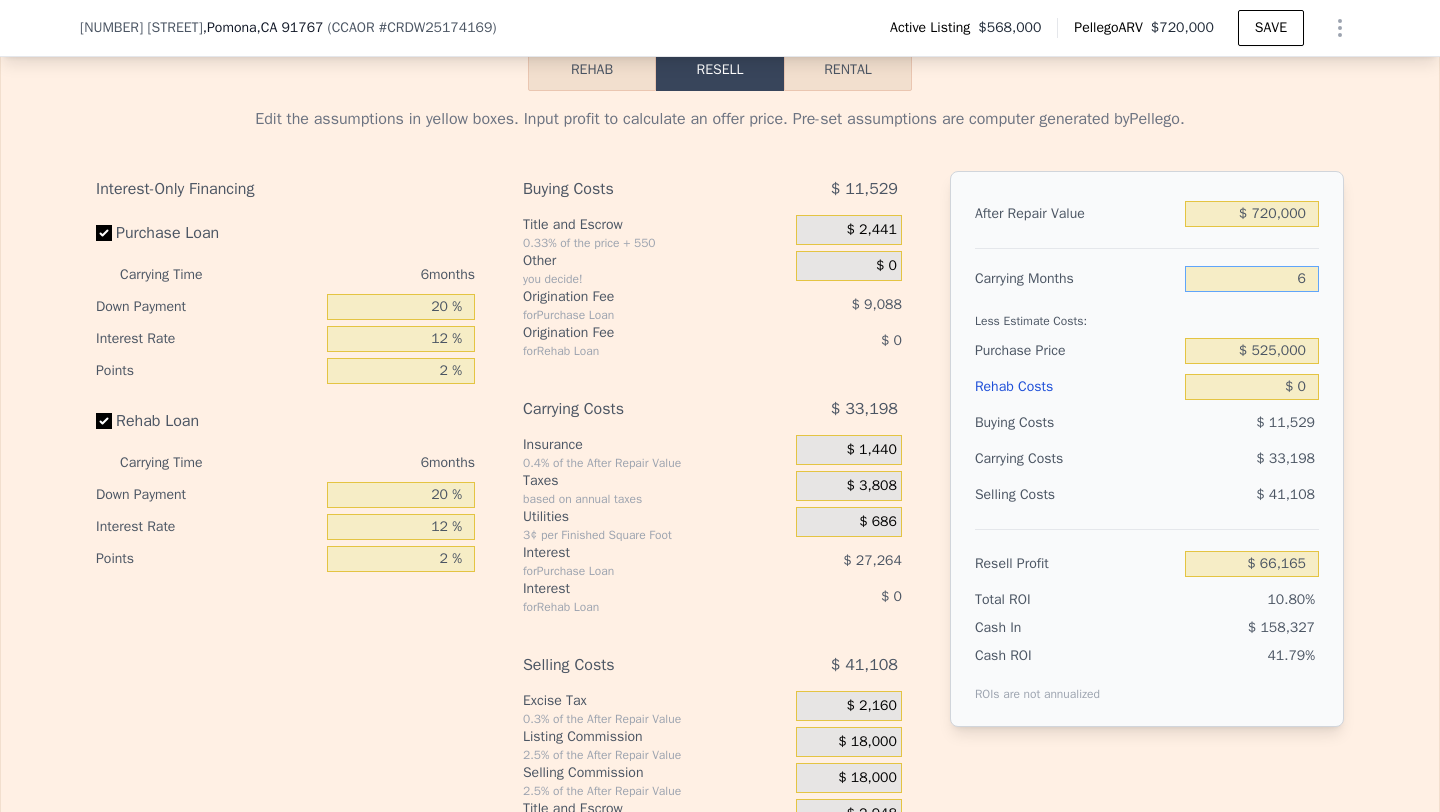 click on "6" at bounding box center [1252, 279] 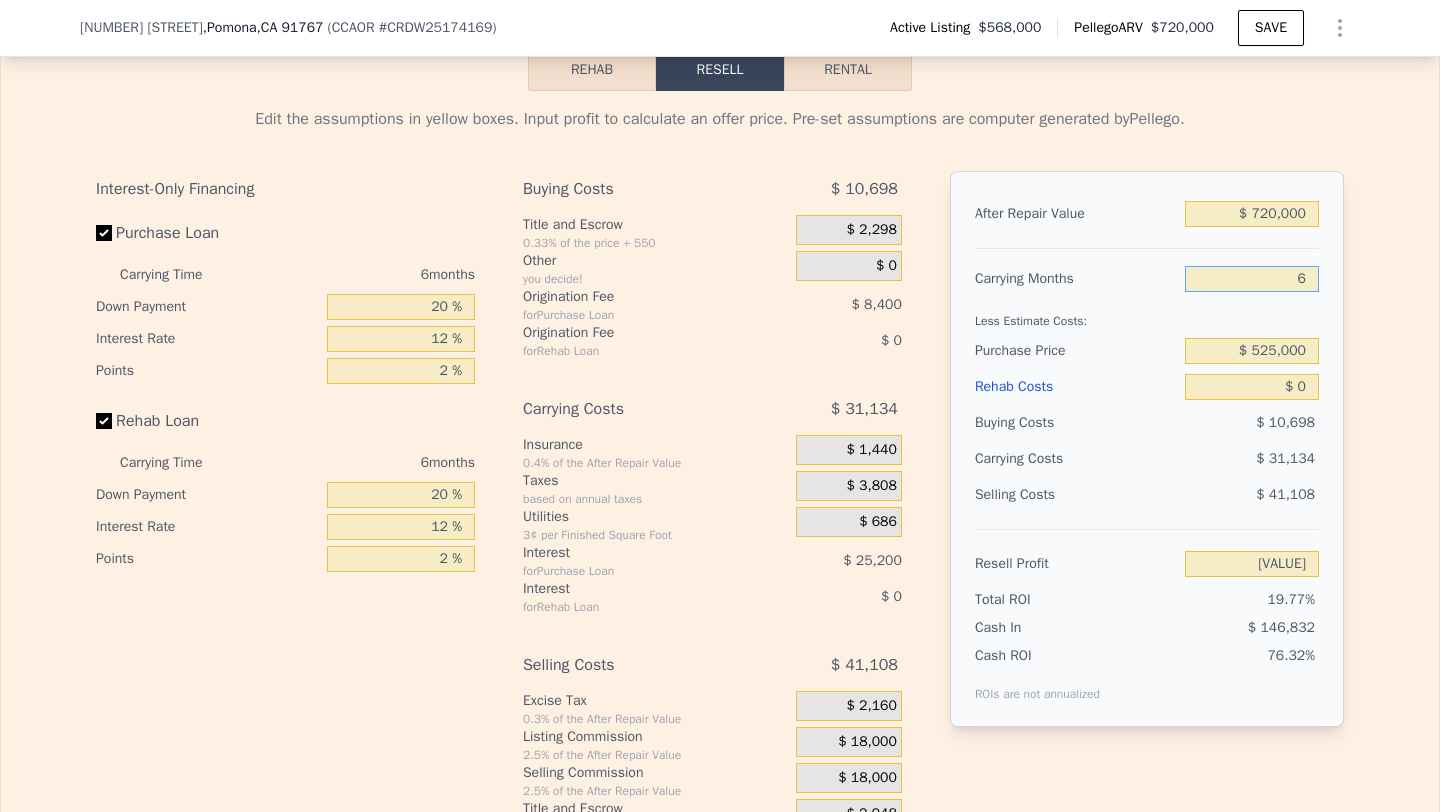 click on "6" at bounding box center (1252, 279) 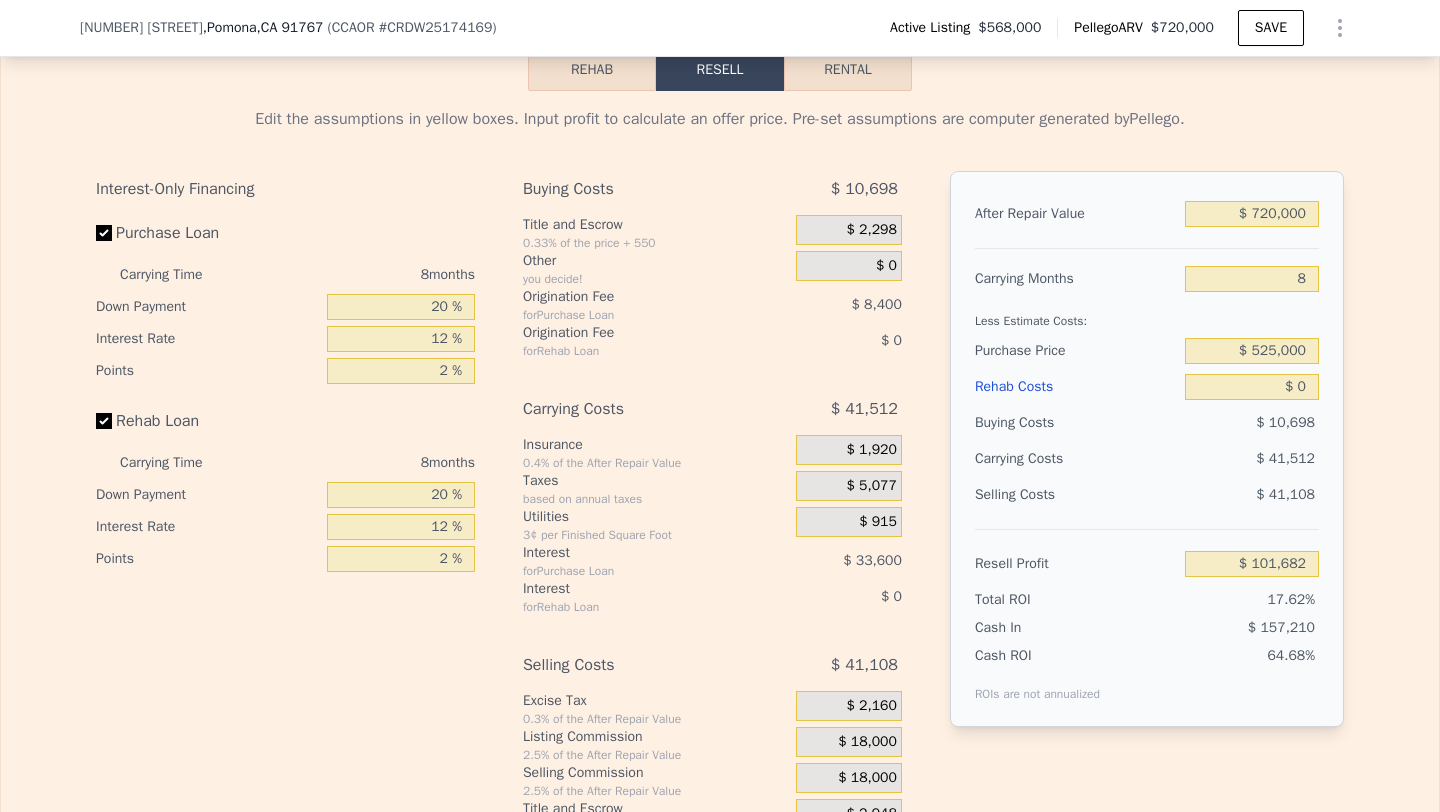 click on "Edit the assumptions in yellow boxes. Input profit to calculate an offer price. Pre-set assumptions are computer generated by  Pellego . Interest-Only Financing Purchase Loan Carrying Time 8  months Down Payment 20 % Interest Rate 12 % Points 2 % Rehab Loan Carrying Time 8  months Down Payment 20 % Interest Rate 12 % Points 2 % Buying Costs $ 10,698 Title and Escrow 0.33% of the price + 550 $ 2,298 Other you decide! $ 0 Origination Fee for  Purchase Loan $ 8,400 Origination Fee for  Rehab Loan $ 0 Carrying Costs $ 41,512 Insurance 0.4% of the After Repair Value $ 1,920 Taxes based on annual taxes $ 5,077 Utilities 3¢ per Finished Square Foot $ 915 Interest for  Purchase Loan $ 33,600 Interest for  Rehab Loan $ 0 Selling Costs $ 41,108 Excise Tax 0.3% of the After Repair Value $ 2,160 Listing Commission 2.5% of the After Repair Value $ 18,000 Selling Commission 2.5% of the After Repair Value $ 18,000 Title and Escrow 0.33% of the After Repair Value $ 2,948 After Repair Value $ 720,000 Carrying Months 8 $ 0" at bounding box center [720, 463] 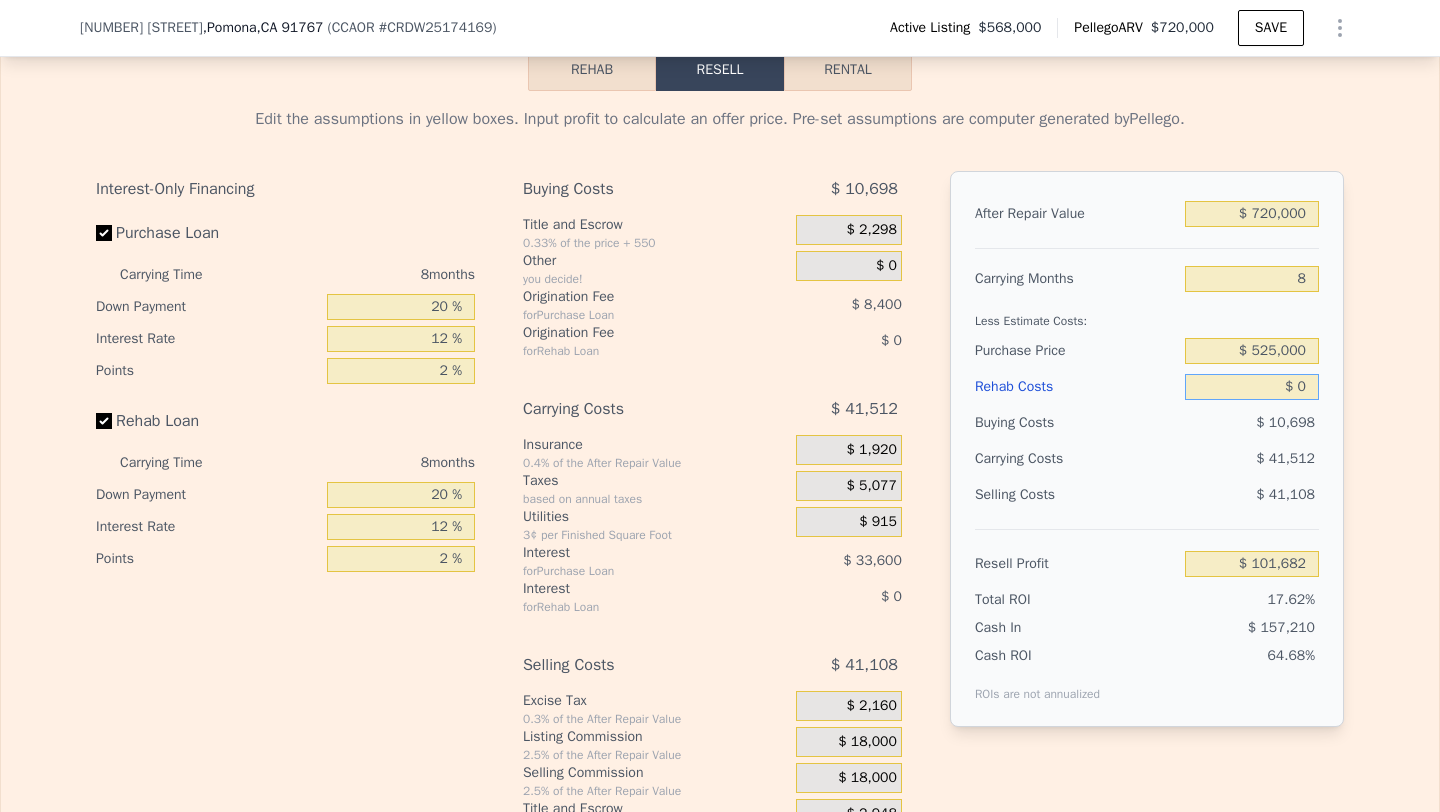 click on "$ 0" at bounding box center (1252, 387) 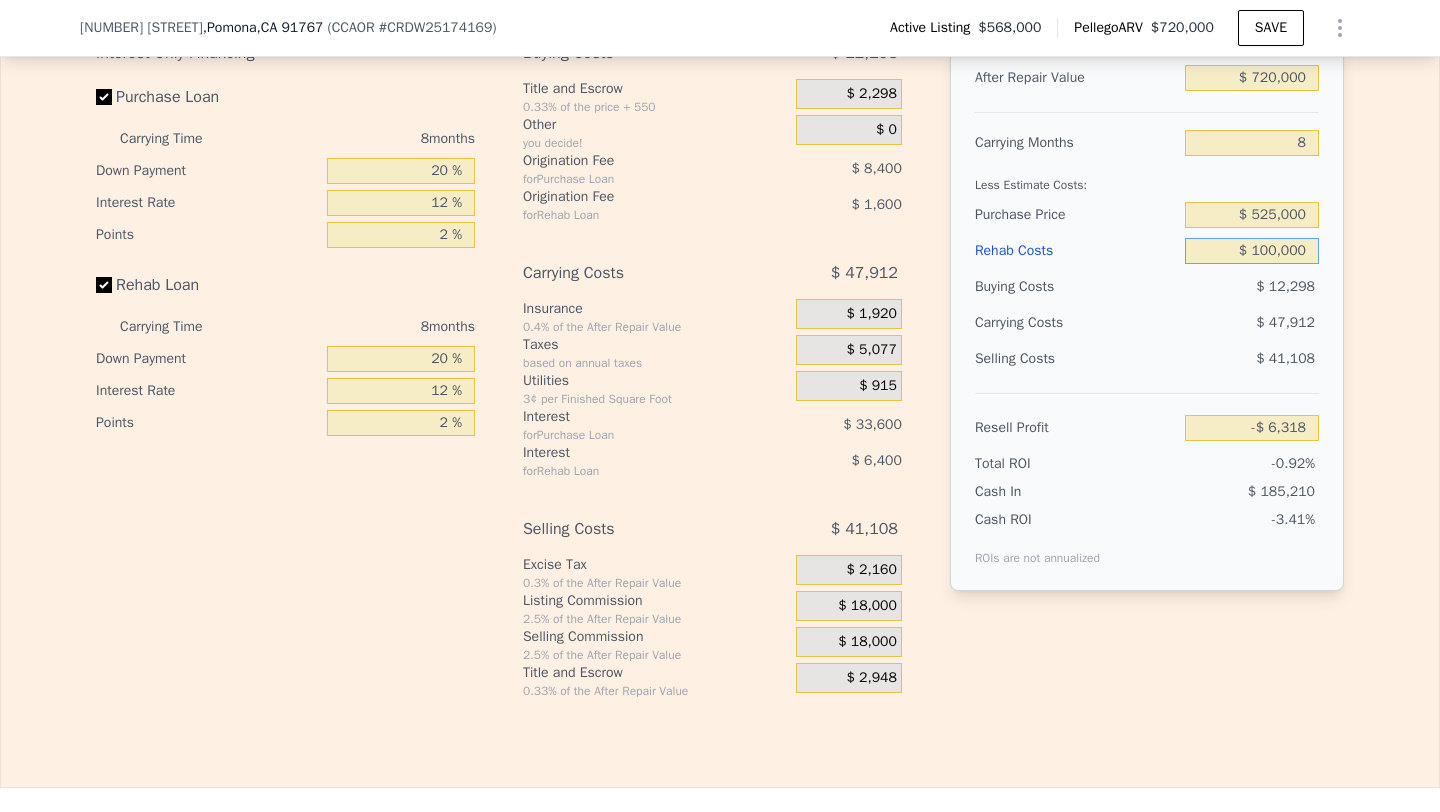 scroll, scrollTop: 3265, scrollLeft: 0, axis: vertical 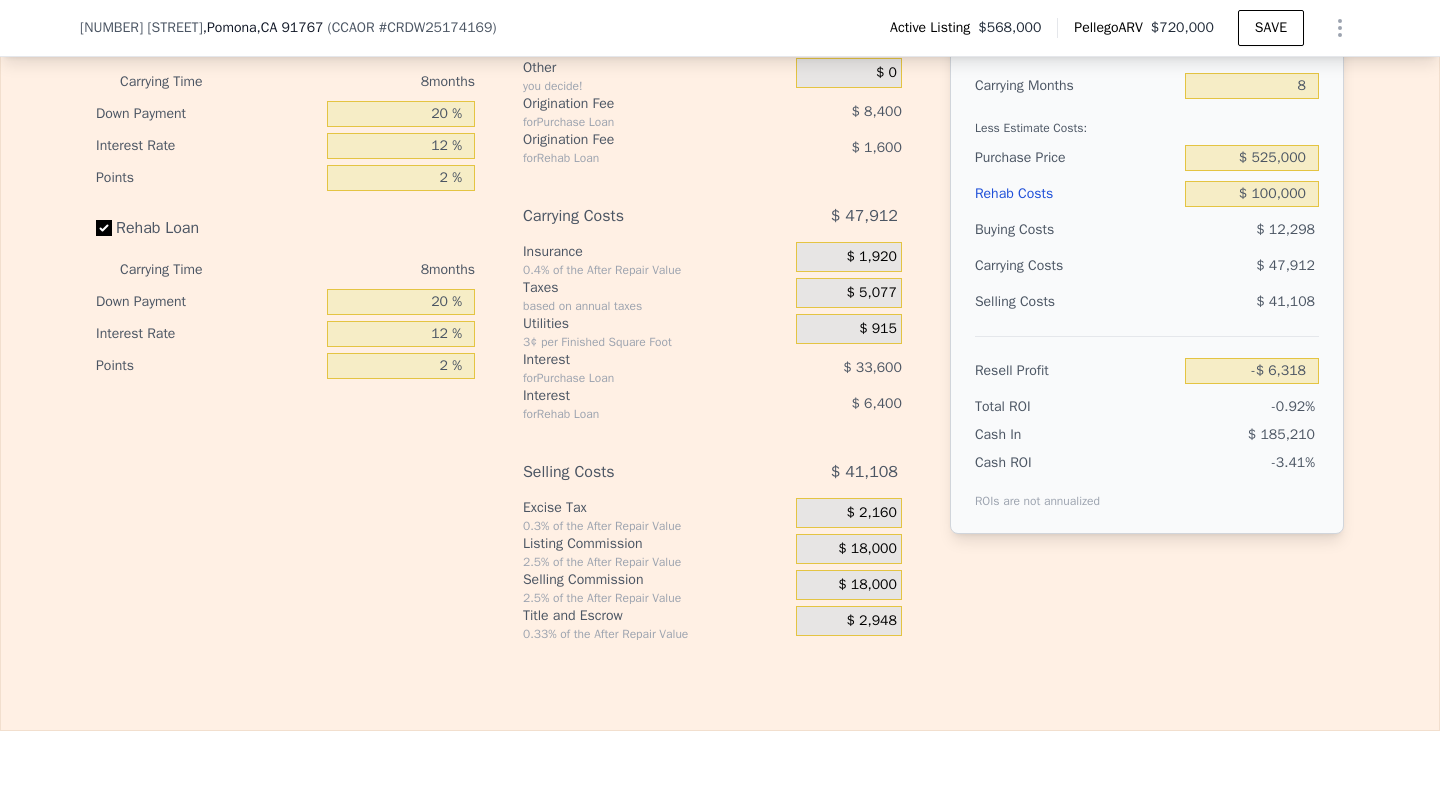 click on "$ 18,000" at bounding box center (867, 585) 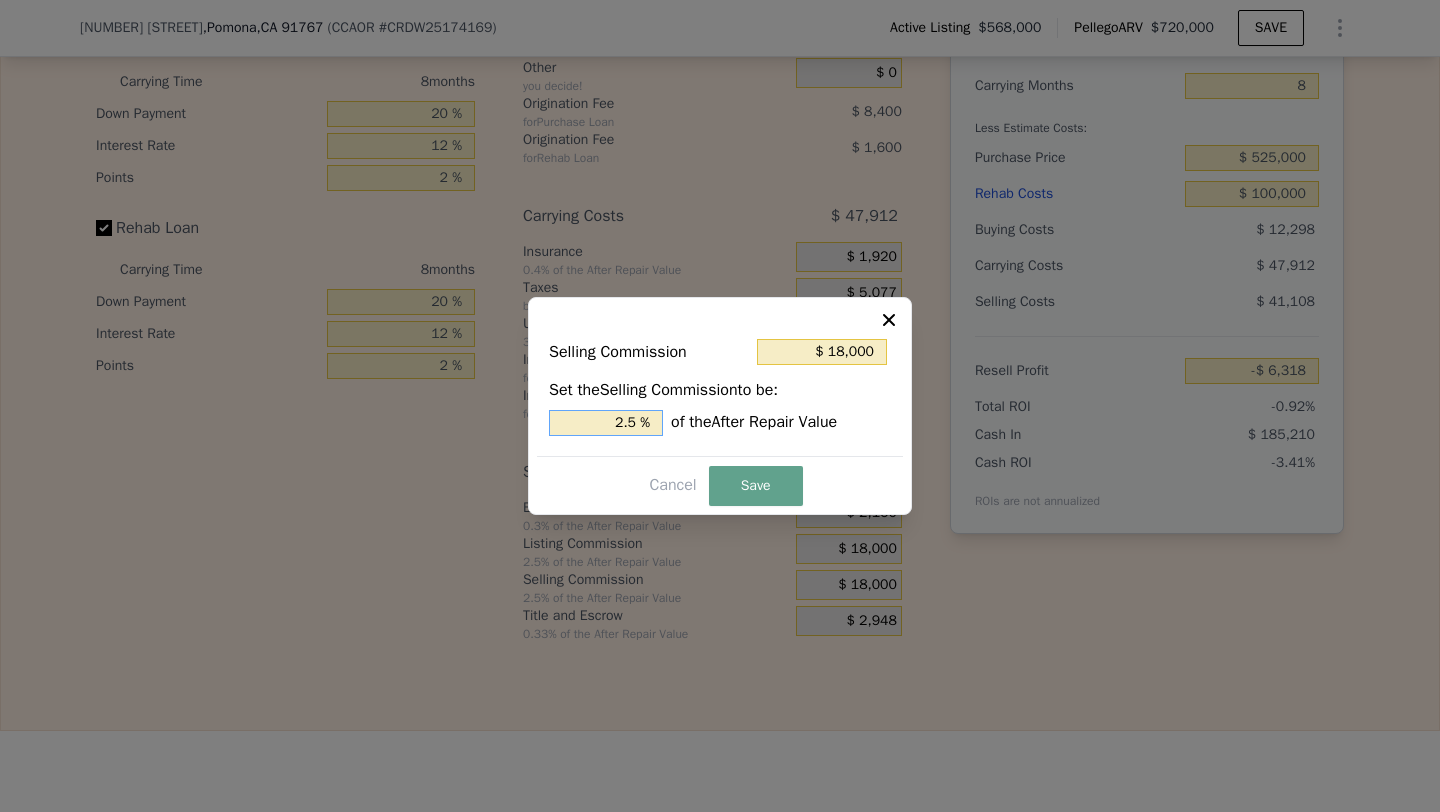 click on "2.5 %" at bounding box center [606, 423] 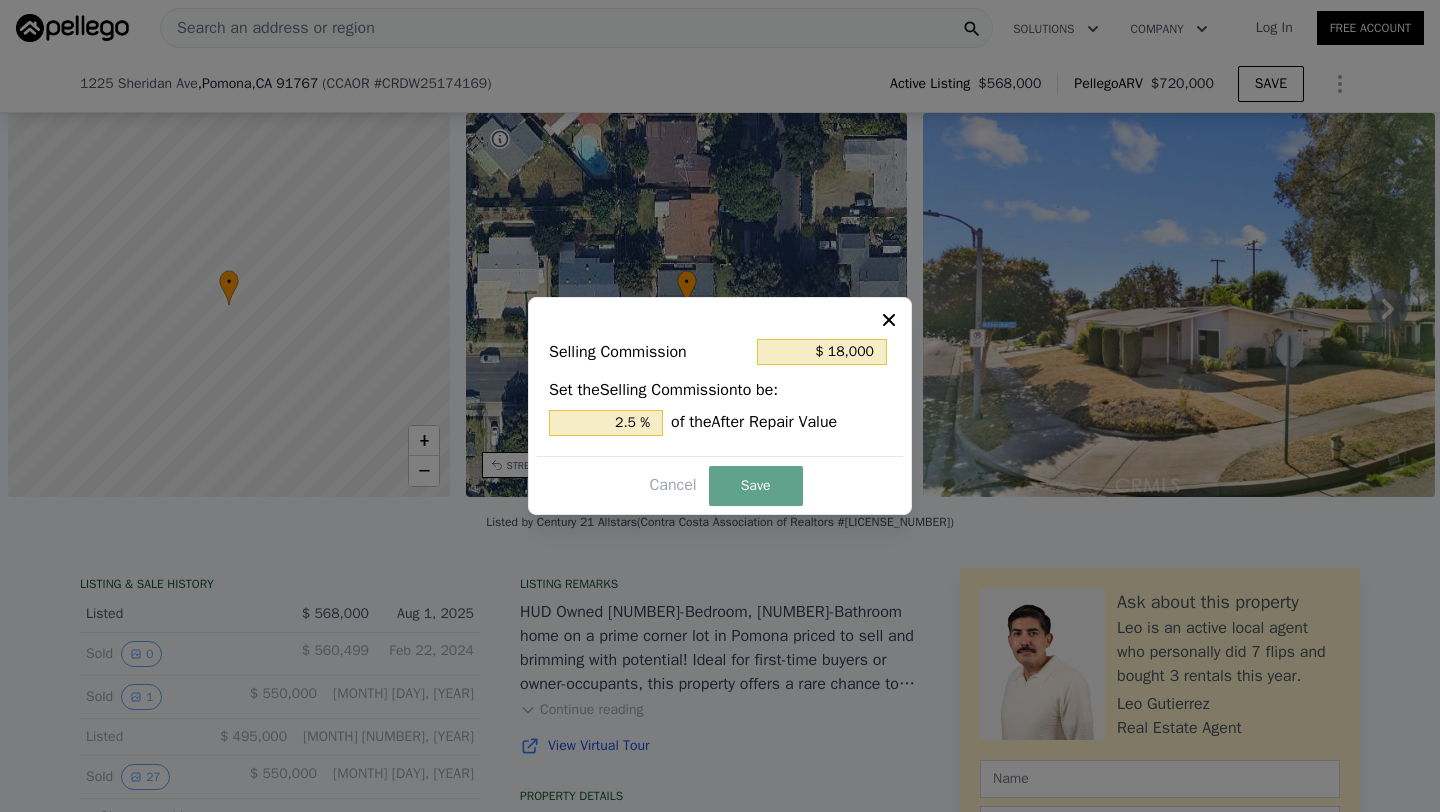 type on "$ 0" 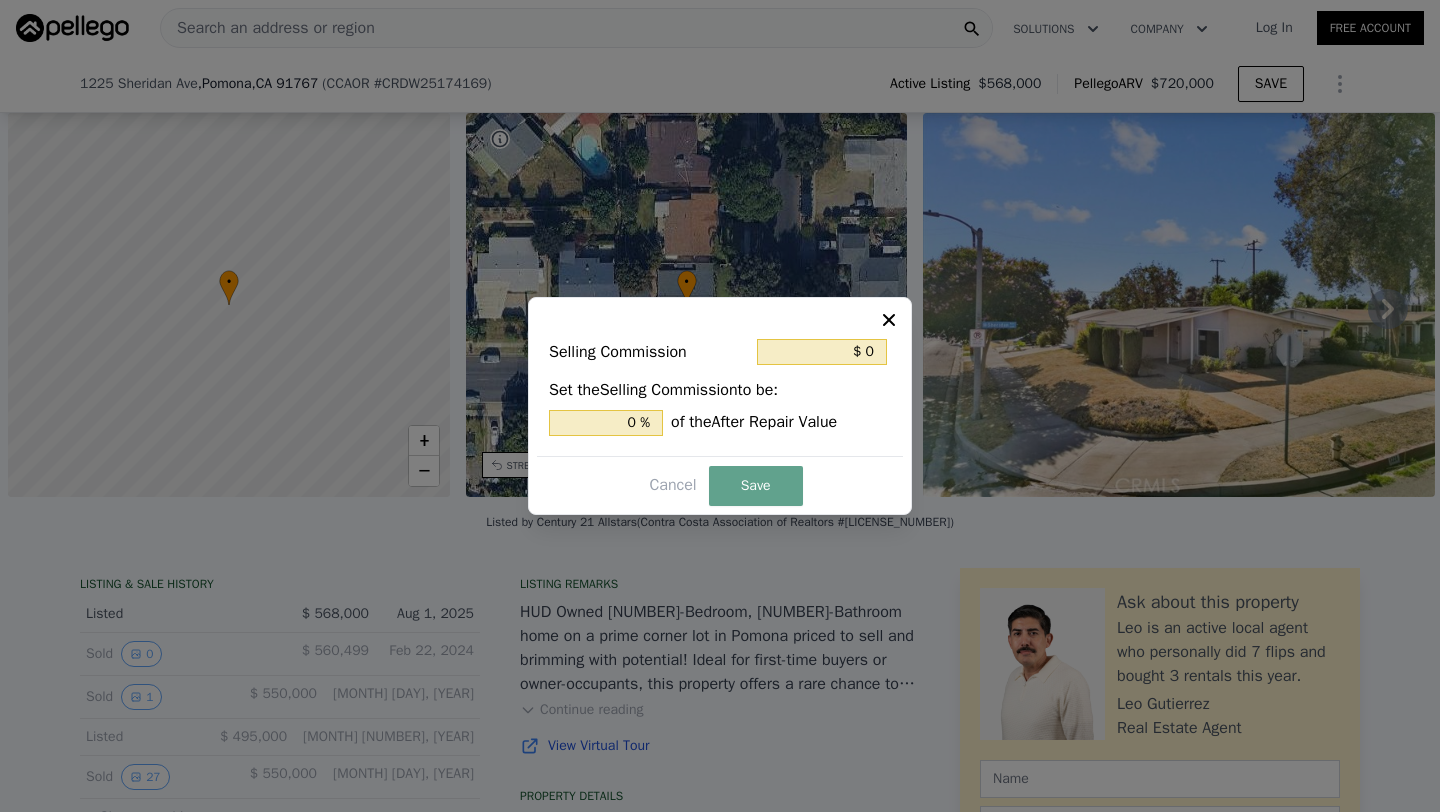 scroll, scrollTop: 0, scrollLeft: 0, axis: both 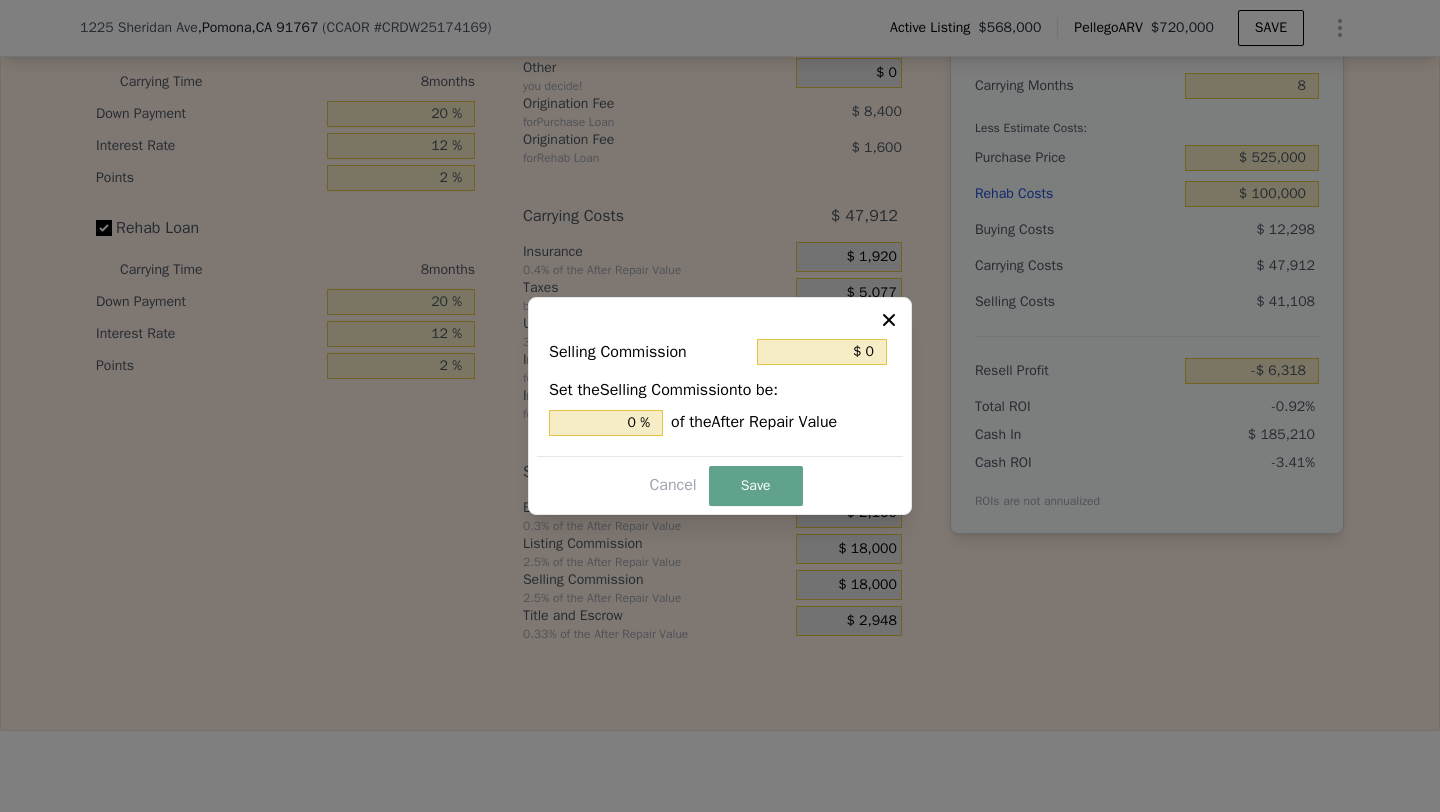 type on "0 %" 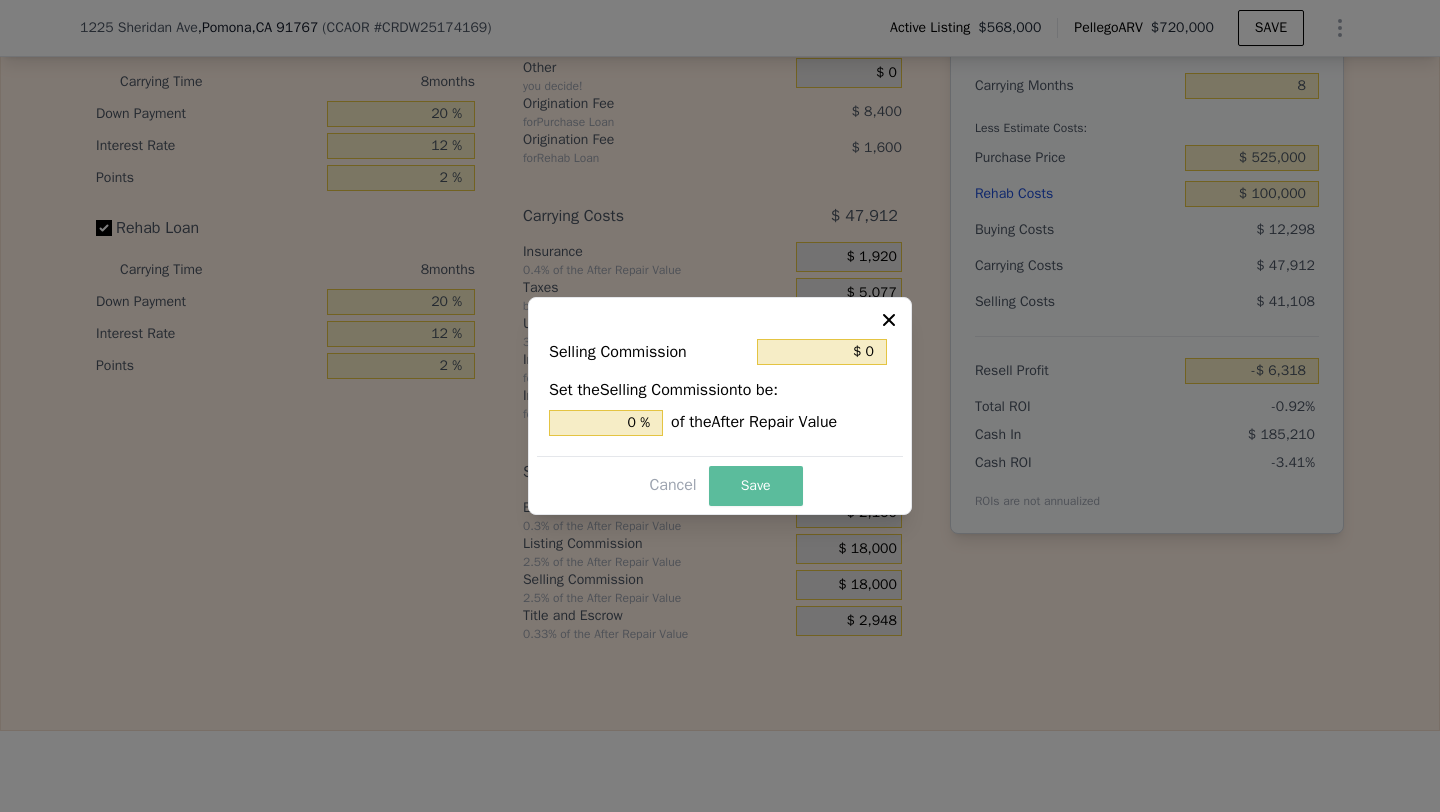 click on "Save" at bounding box center (756, 486) 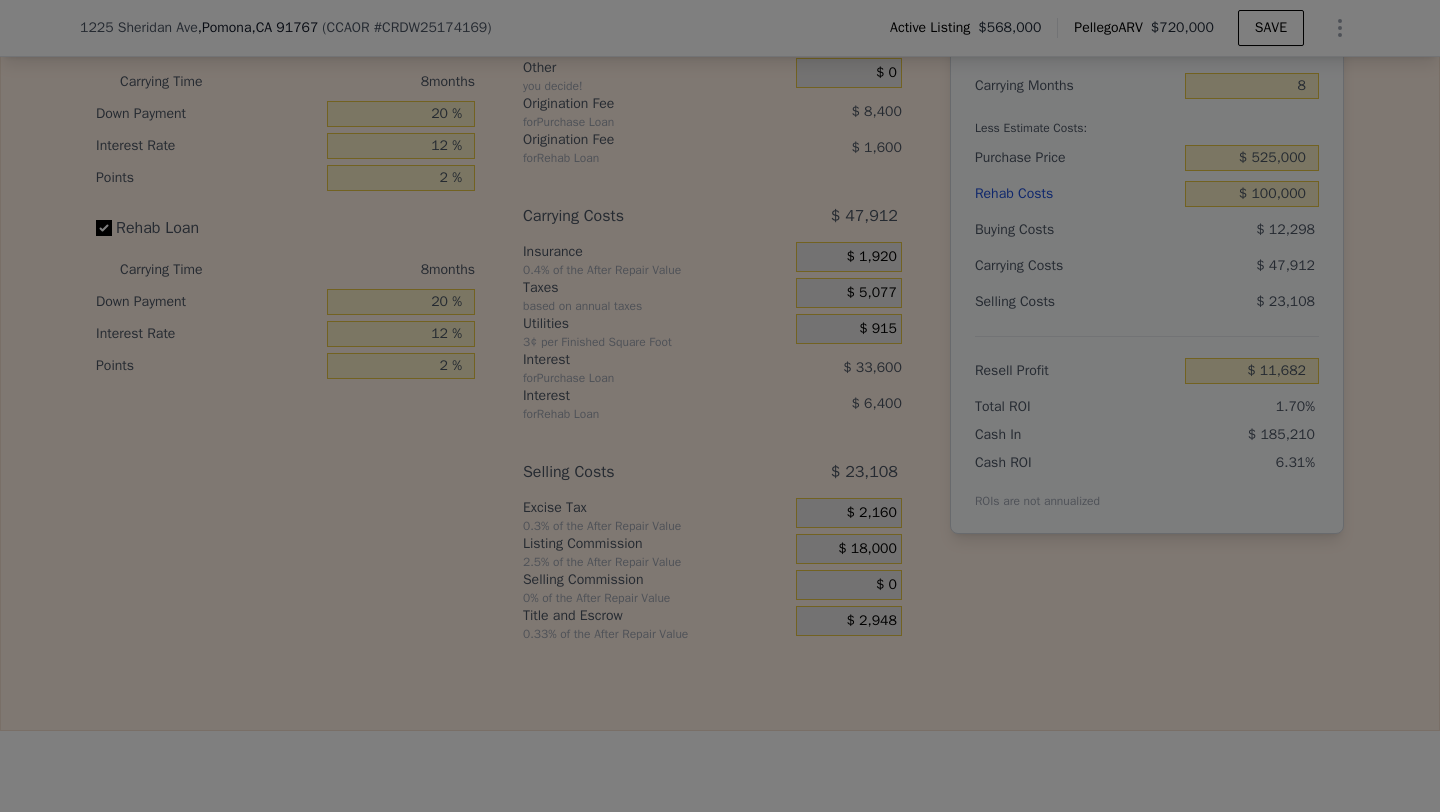 type on "$ 11,682" 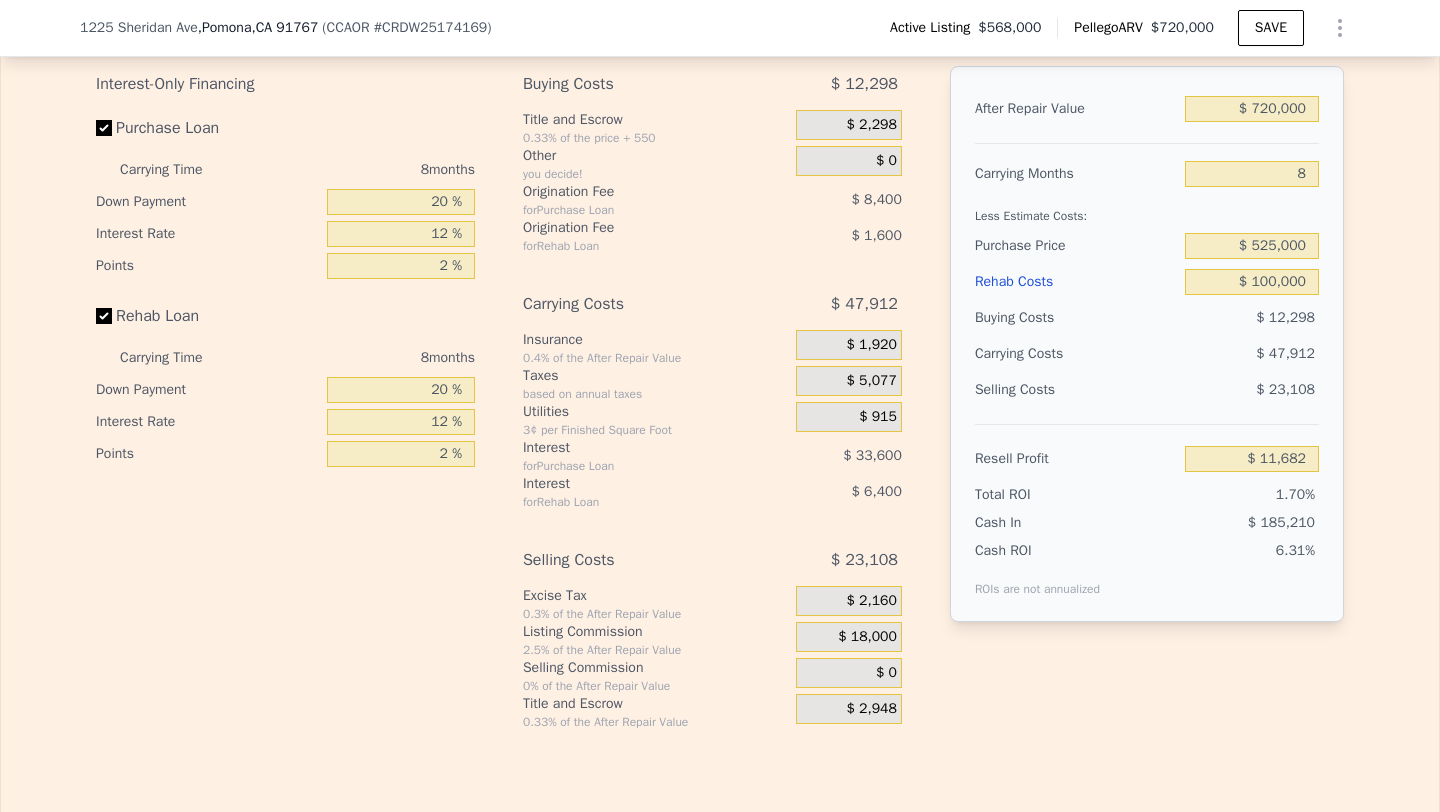 scroll, scrollTop: 3175, scrollLeft: 0, axis: vertical 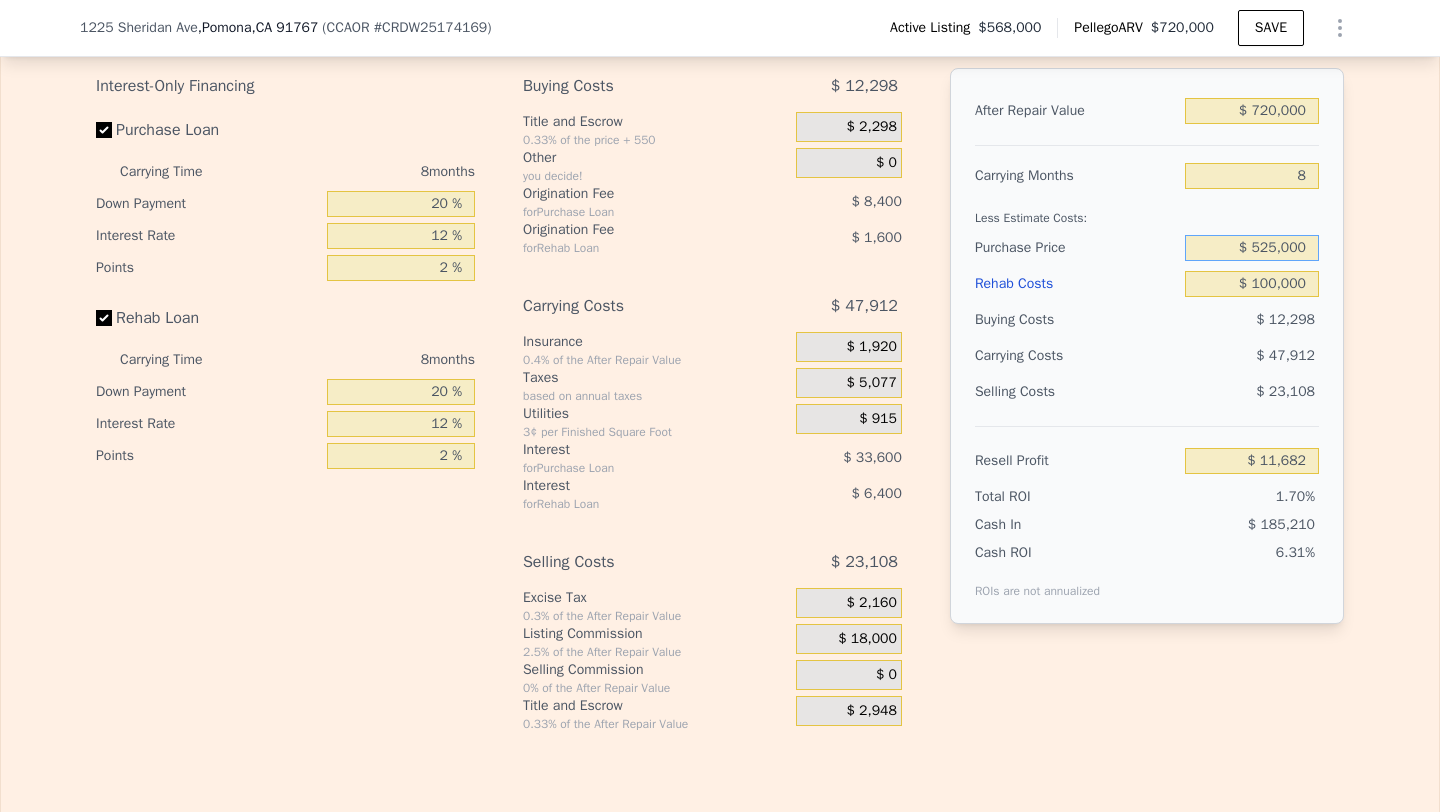 click on "$ 525,000" at bounding box center (1252, 248) 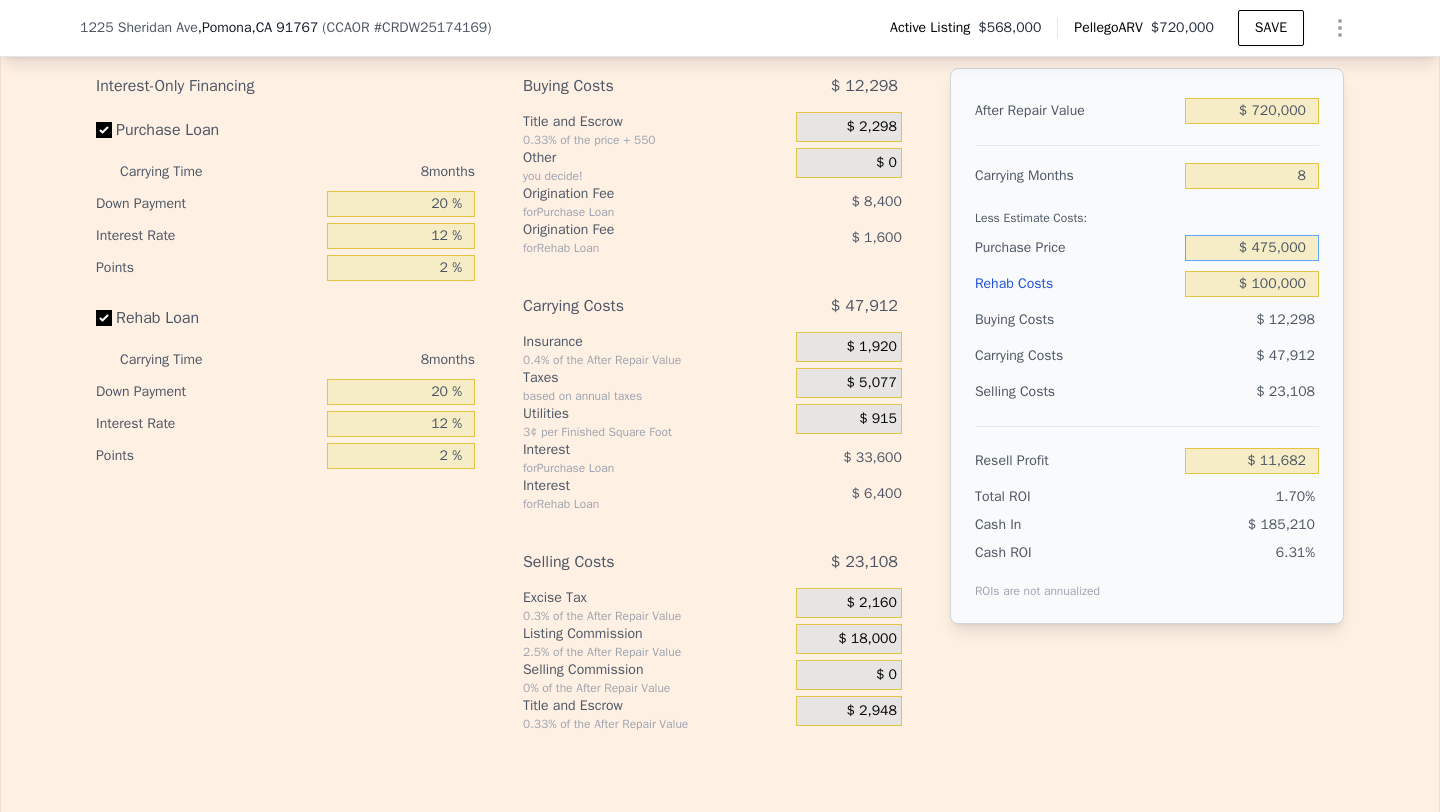 type on "$ 475,000" 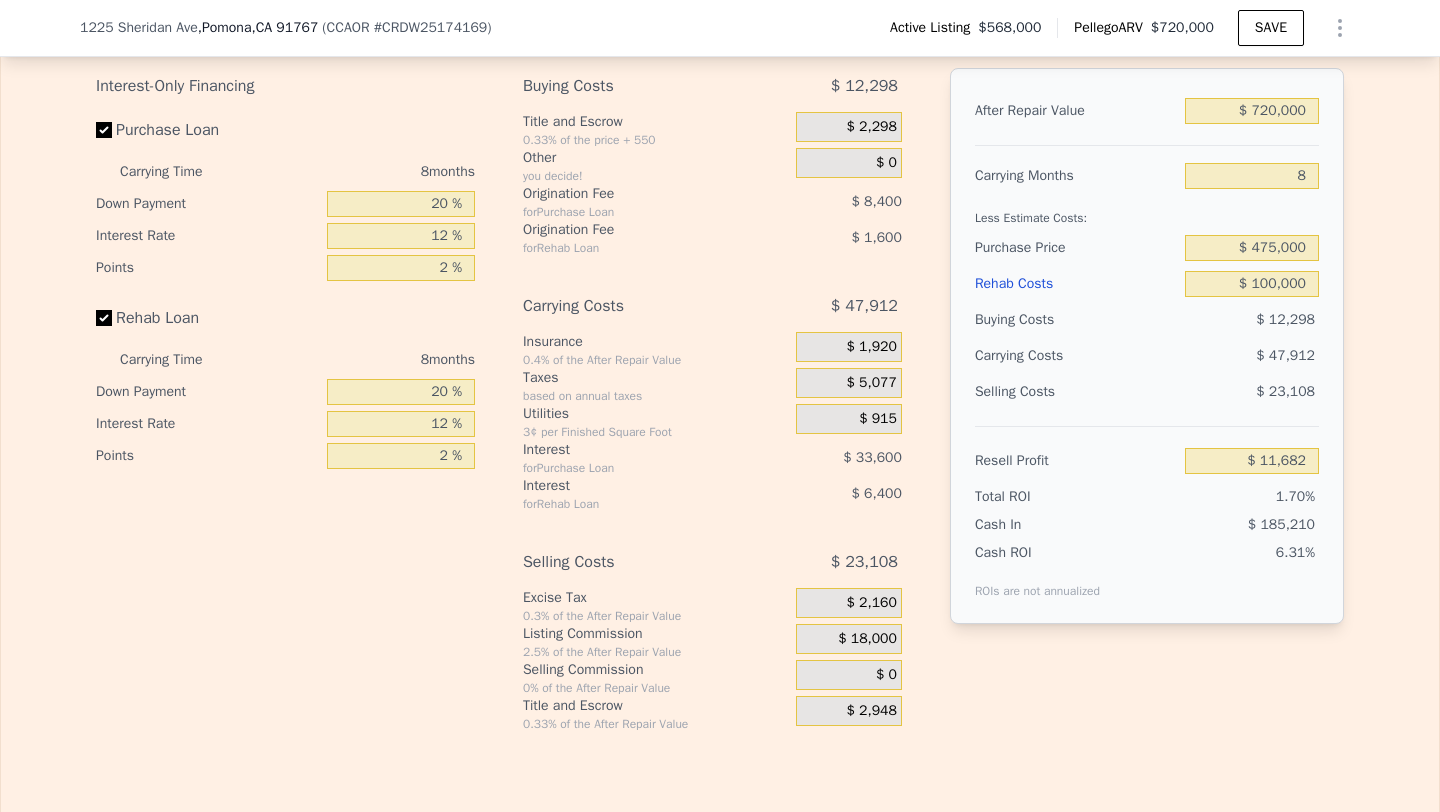 click on "Edit the assumptions in yellow boxes. Input profit to calculate an offer price. Pre-set assumptions are computer generated by Pellego . Interest-Only Financing Purchase Loan Carrying Time 8 months Down Payment 20 % Interest Rate 12 % Points 2 % Rehab Loan Carrying Time 8 months Down Payment 20 % Interest Rate 12 % Points 2 % Buying Costs $ 12,298 Title and Escrow 0.33% of the price + 550 $ 2,298 Other you decide! $ 0 Origination Fee for Purchase Loan $ 8,400 Origination Fee for Rehab Loan $ 1,600 Carrying Costs $ 47,912 Insurance 0.4% of the After Repair Value $ 1,920 Taxes based on annual taxes $ 5,077 Utilities 3¢ per Finished Square Foot $ 915 Interest for Purchase Loan $ 33,600 Interest for Rehab Loan $ 6,400 Selling Costs $ 23,108 Excise Tax 0.3% of the After Repair Value $ 2,160 Listing Commission 2.5% of the After Repair Value $ 18,000 Selling Commission 0% of the After Repair Value $ 0 Title and Escrow 0.33% of the After Repair Value $ 2,948 After Repair Value $ 720,000 Carrying Months 8 1.70%" at bounding box center [720, 360] 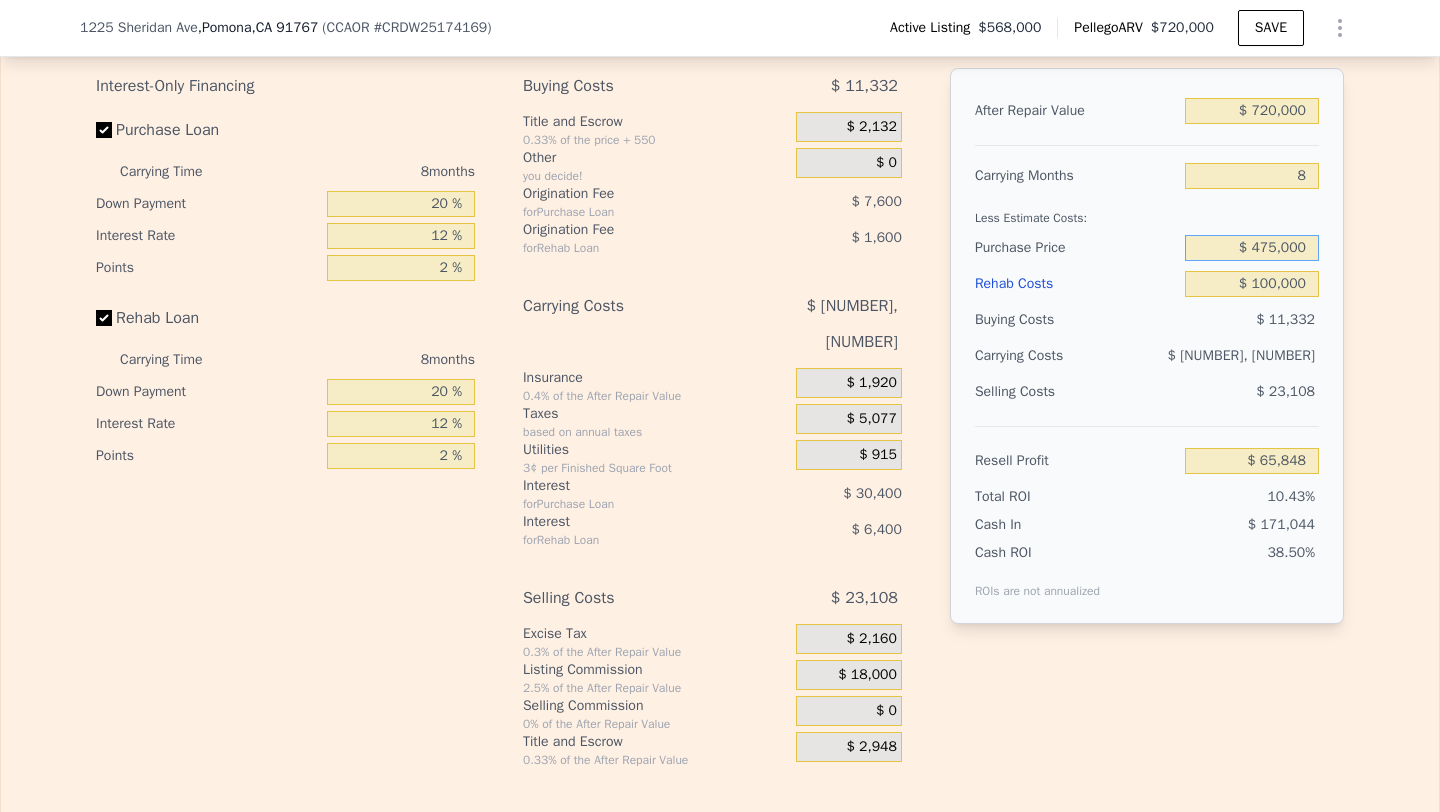 click on "$ 475,000" at bounding box center [1252, 248] 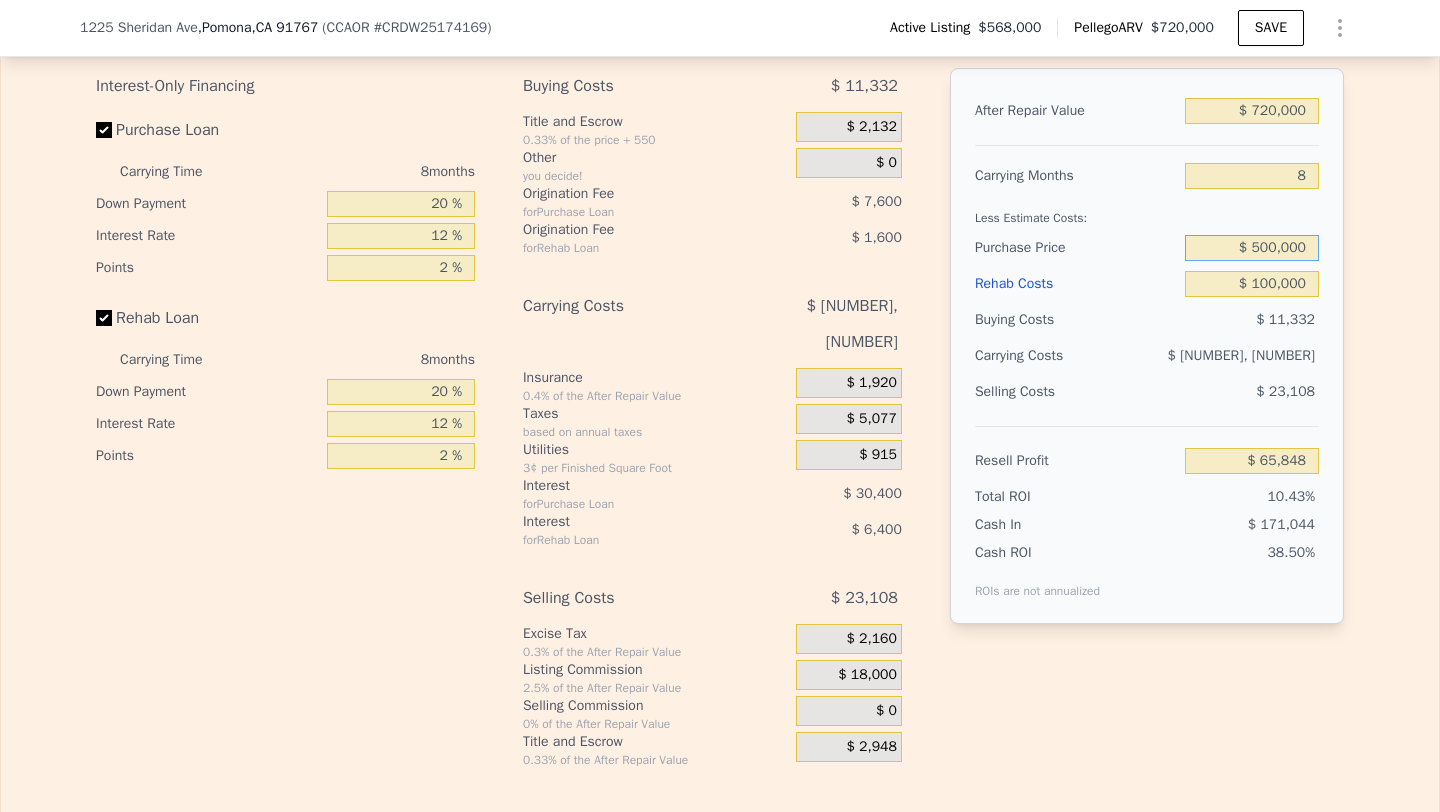 type on "$ 500,000" 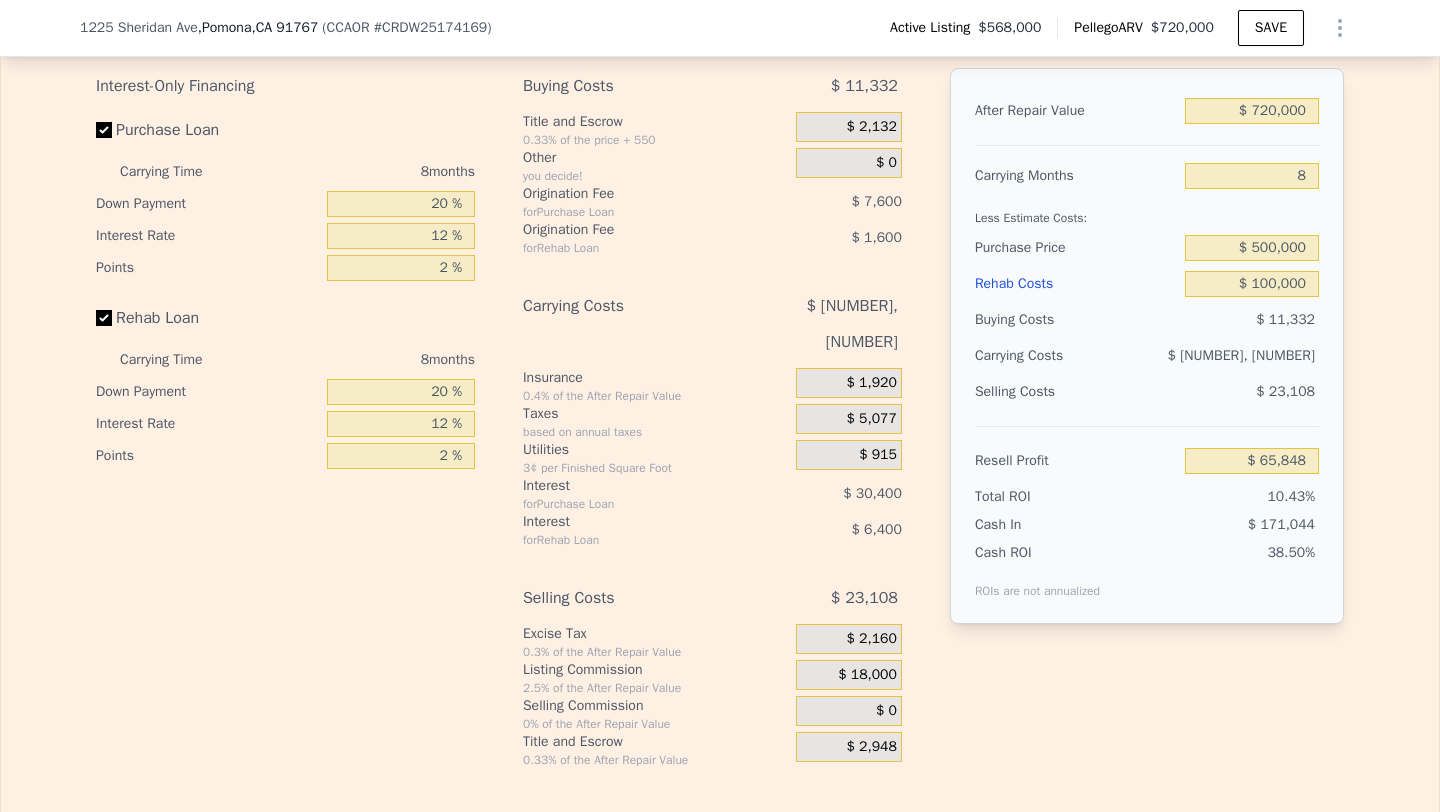 click on "Edit the assumptions in yellow boxes. Input profit to calculate an offer price. Pre-set assumptions are computer generated by Pellego . Interest-Only Financing Purchase Loan Carrying Time 8 months Down Payment 20 % Interest Rate 12 % Points 2 % Rehab Loan Carrying Time 8 months Down Payment 20 % Interest Rate 12 % Points 2 % Buying Costs $ 11,332 Title and Escrow 0.33% of the price + 550 $ 2,132 Other you decide! $ 0 Origination Fee for Purchase Loan $ 7,600 Origination Fee for Rehab Loan $ 1,600 Carrying Costs $ 44,712 Insurance 0.4% of the After Repair Value $ 1,920 Taxes based on annual taxes $ 5,077 Utilities 3¢ per Finished Square Foot $ 915 Interest for Purchase Loan $ 30,400 Interest for Rehab Loan $ 6,400 Selling Costs $ 23,108 Excise Tax 0.3% of the After Repair Value $ 2,160 Listing Commission 2.5% of the After Repair Value $ 18,000 Selling Commission 0% of the After Repair Value $ 0 Title and Escrow 0.33% of the After Repair Value $ 2,948 After Repair Value $ 720,000 Carrying Months 8" at bounding box center [720, 378] 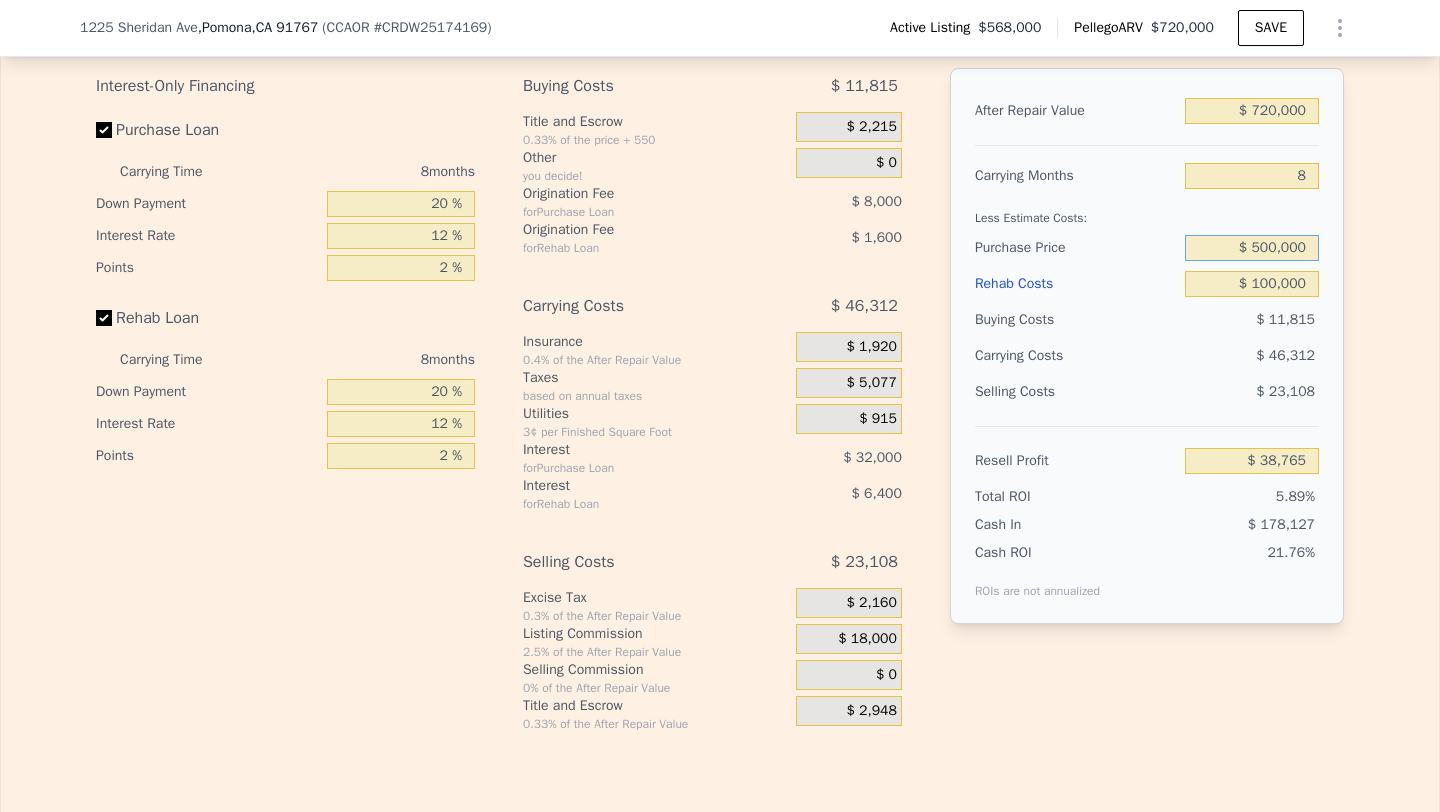 click on "$ 500,000" at bounding box center [1252, 248] 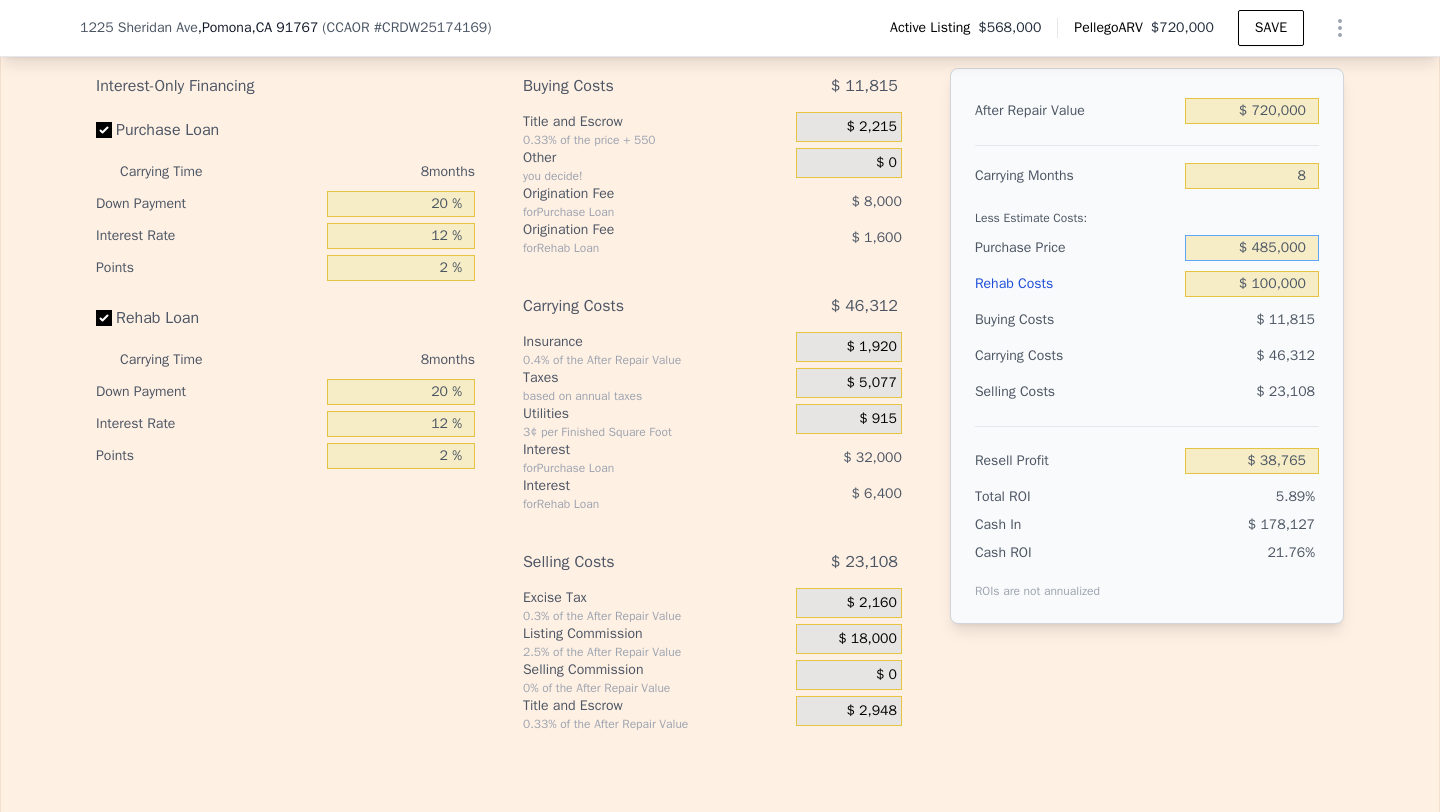 type on "$ 485,000" 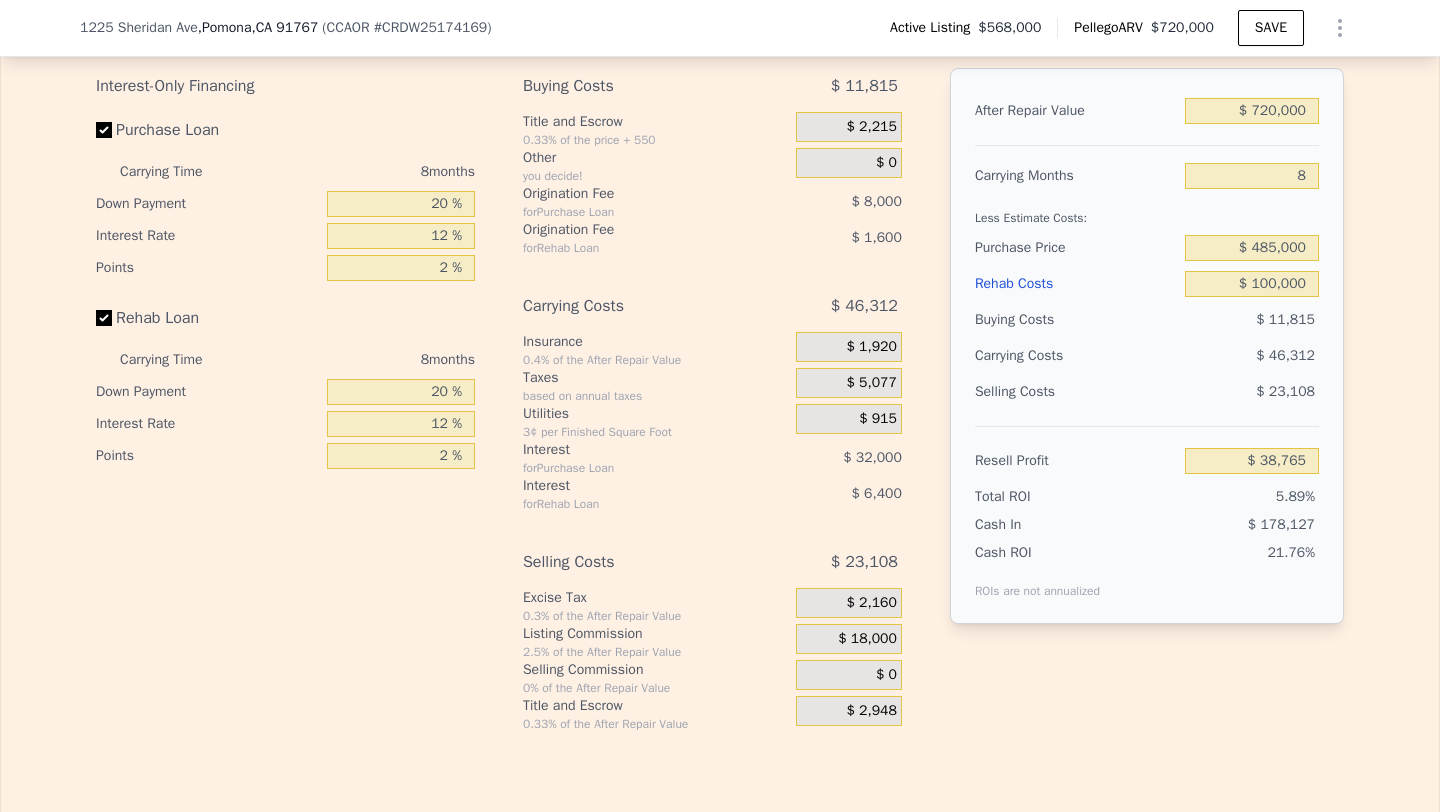 click on "Edit the assumptions in yellow boxes. Input profit to calculate an offer price. Pre-set assumptions are computer generated by Pellego . Interest-Only Financing Purchase Loan Carrying Time 8 months Down Payment 20 % Interest Rate 12 % Points 2 % Rehab Loan Carrying Time 8 months Down Payment 20 % Interest Rate 12 % Points 2 % Buying Costs $ 11,815 Title and Escrow 0.33% of the price + 550 $ 2,215 Other you decide! $ 0 Origination Fee for Purchase Loan $ 8,000 Origination Fee for Rehab Loan $ 1,600 Carrying Costs $ 46,312 Insurance 0.4% of the After Repair Value $ 1,920 Taxes based on annual taxes $ 5,077 Utilities 3¢ per Finished Square Foot $ 915 Interest for Purchase Loan $ 32,000 Interest for Rehab Loan $ 6,400 Selling Costs $ 23,108 Excise Tax 0.3% of the After Repair Value $ 2,160 Listing Commission 2.5% of the After Repair Value $ 18,000 Selling Commission 0% of the After Repair Value $ 0 Title and Escrow 0.33% of the After Repair Value $ 2,948 After Repair Value $ 720,000 Carrying Months 8 5.89%" at bounding box center [720, 360] 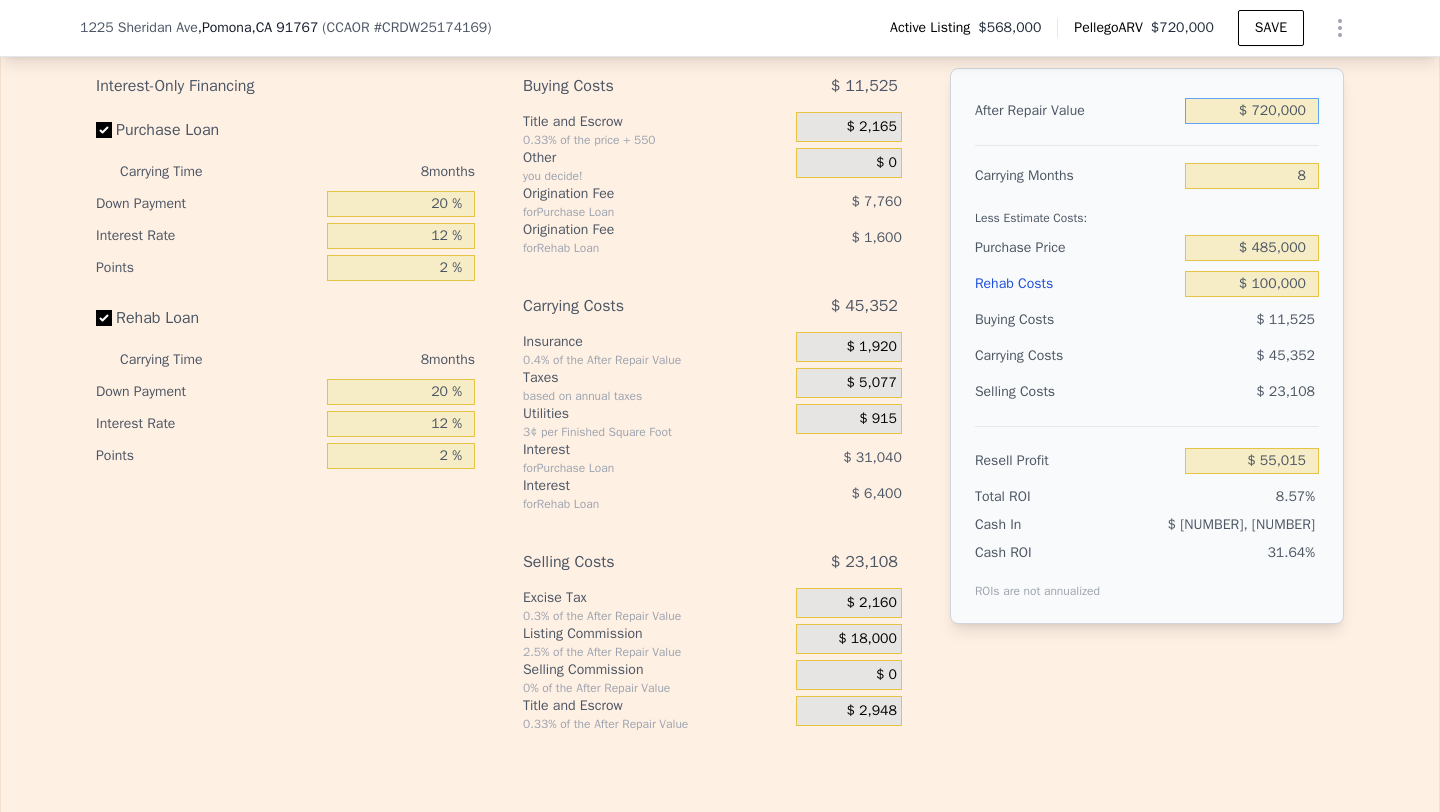 click on "$ 720,000" at bounding box center (1252, 111) 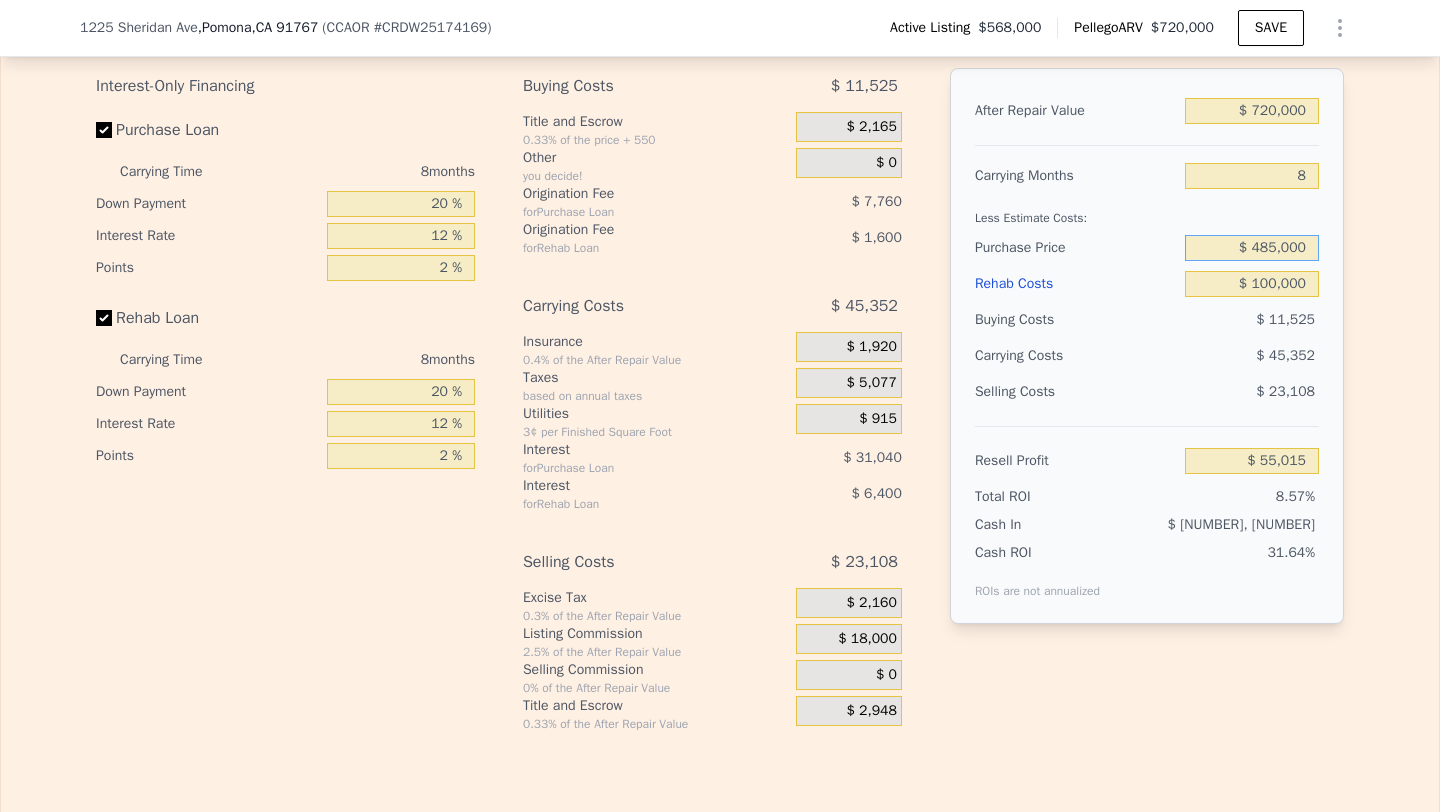 click on "$ 485,000" at bounding box center (1252, 248) 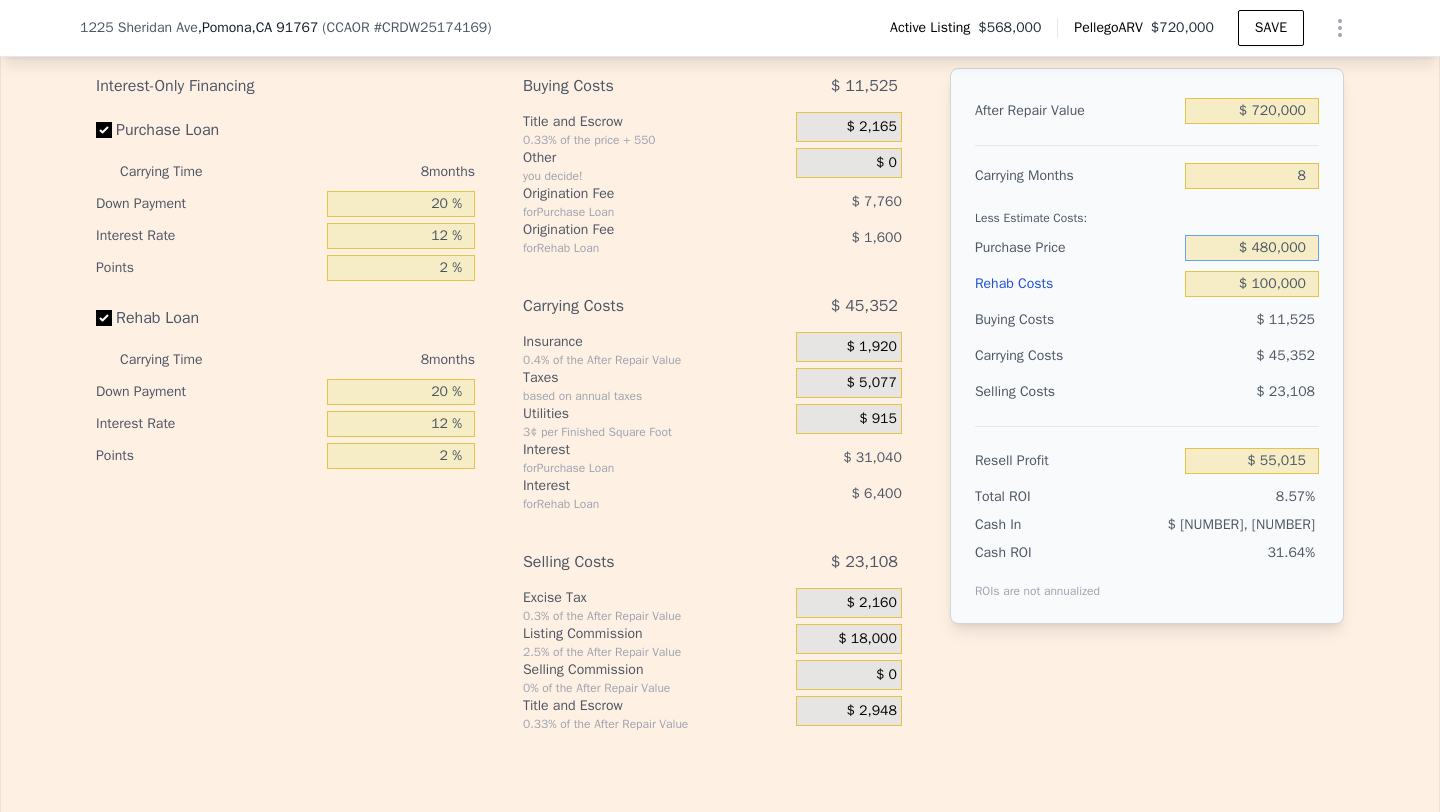 type on "$ 480,000" 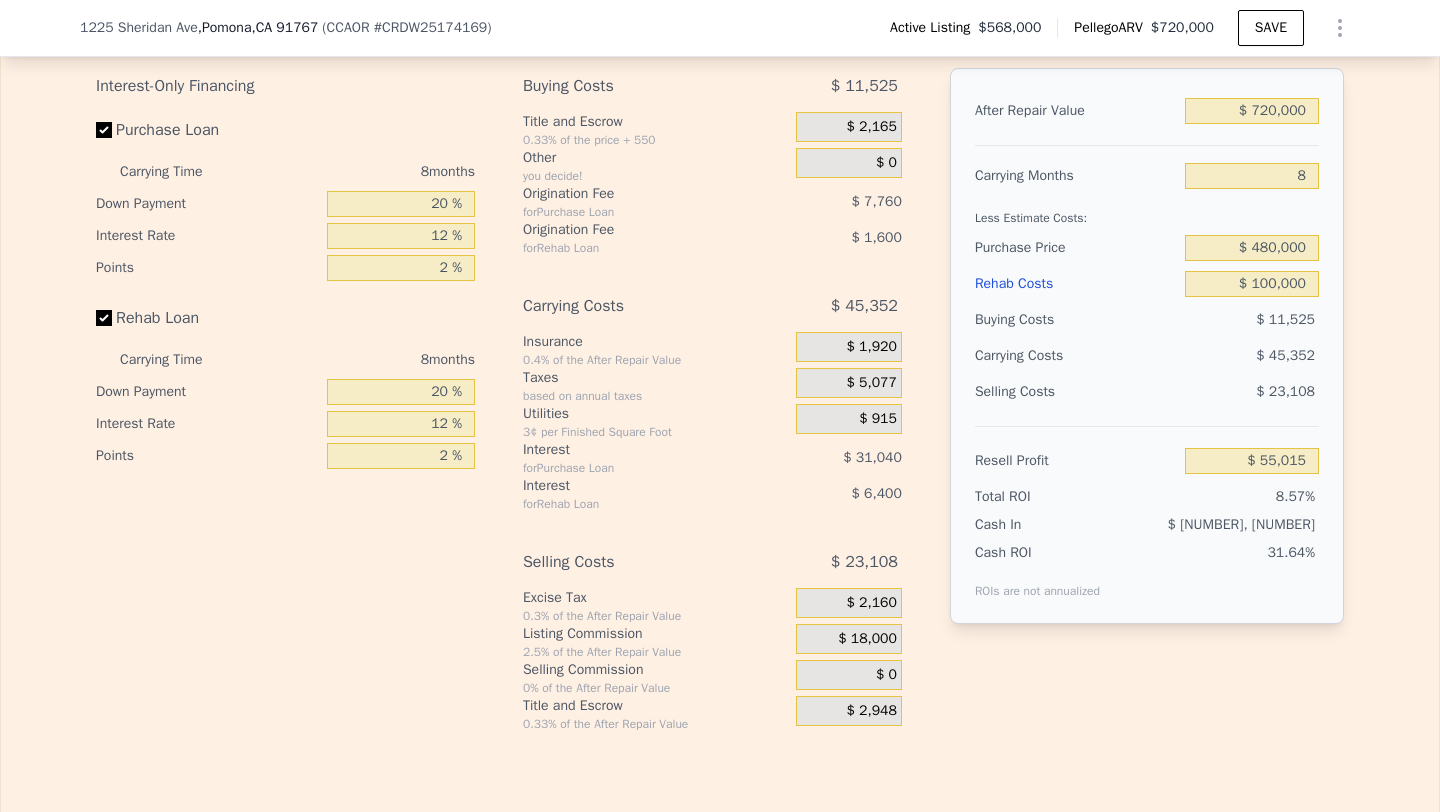 click on "Edit the assumptions in yellow boxes. Input profit to calculate an offer price. Pre-set assumptions are computer generated by Pellego . Interest-Only Financing Purchase Loan Carrying Time 8 months Down Payment 20 % Interest Rate 12 % Points 2 % Rehab Loan Carrying Time 8 months Down Payment 20 % Interest Rate 12 % Points 2 % Buying Costs $ 11,525 Title and Escrow 0.33% of the price + 550 $ 2,165 Other you decide! $ 0 Origination Fee for Purchase Loan $ 7,760 Origination Fee for Rehab Loan $ 1,600 Carrying Costs $ 45,352 Insurance 0.4% of the After Repair Value $ 1,920 Taxes based on annual taxes $ 5,077 Utilities 3¢ per Finished Square Foot $ 915 Interest for Purchase Loan $ 31,040 Interest for Rehab Loan $ 6,400 Selling Costs $ 23,108 Excise Tax 0.3% of the After Repair Value $ 2,160 Listing Commission 2.5% of the After Repair Value $ 18,000 Selling Commission 0% of the After Repair Value $ 0 Title and Escrow 0.33% of the After Repair Value $ 2,948 After Repair Value $ 720,000 Carrying Months 8 8.57%" at bounding box center (720, 360) 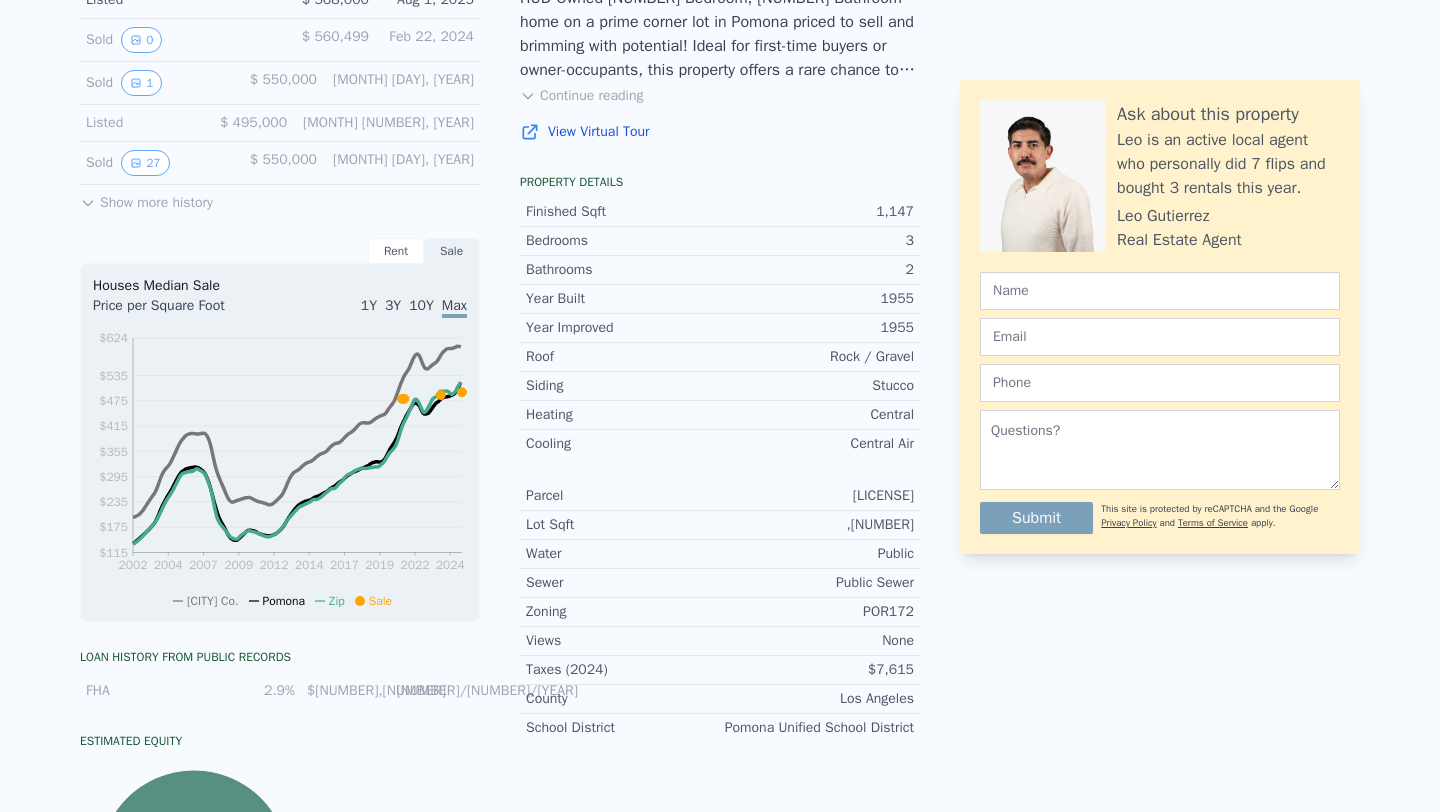 scroll, scrollTop: 0, scrollLeft: 0, axis: both 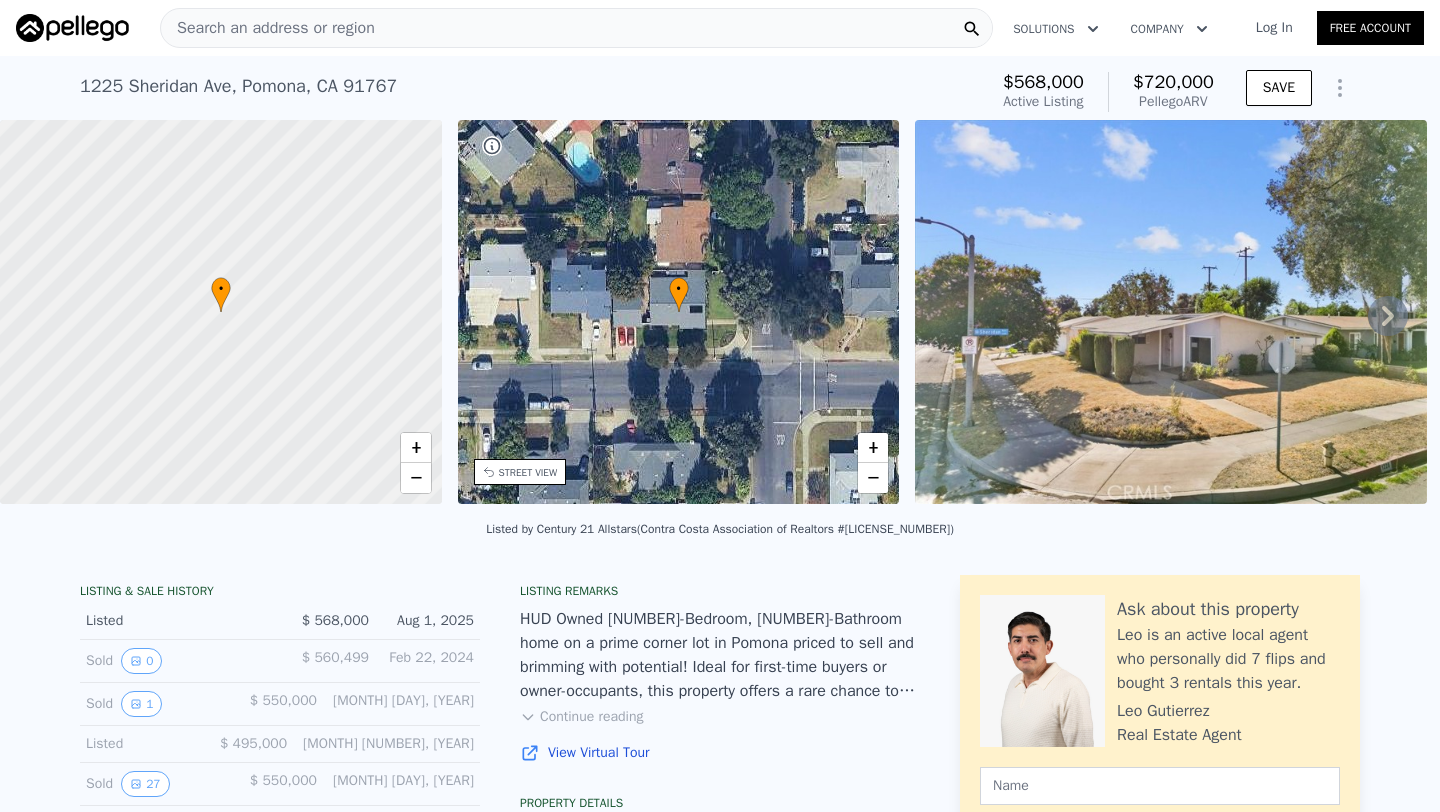 click on "Search an address or region" at bounding box center [268, 28] 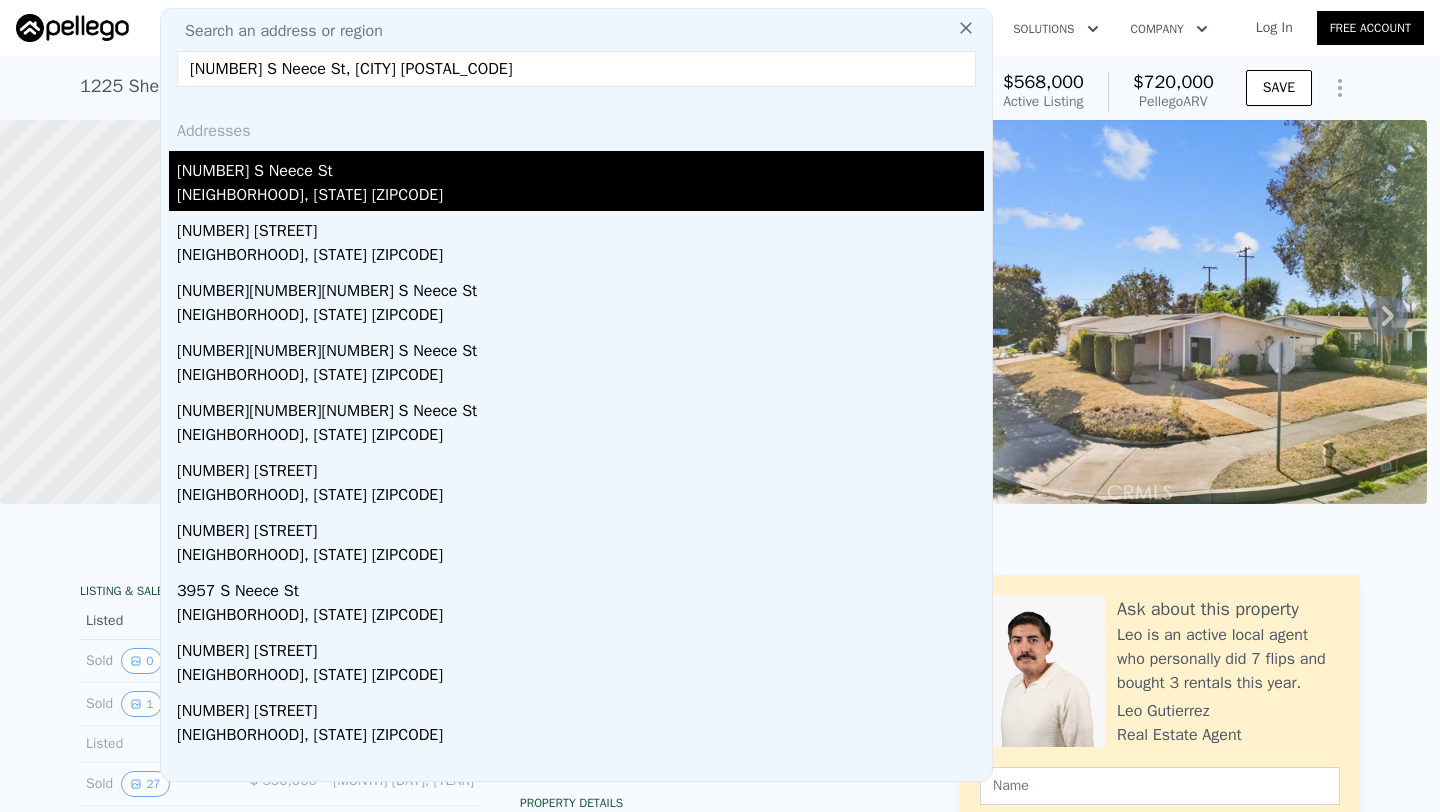 type on "[NUMBER] S Neece St, [CITY] [POSTAL_CODE]" 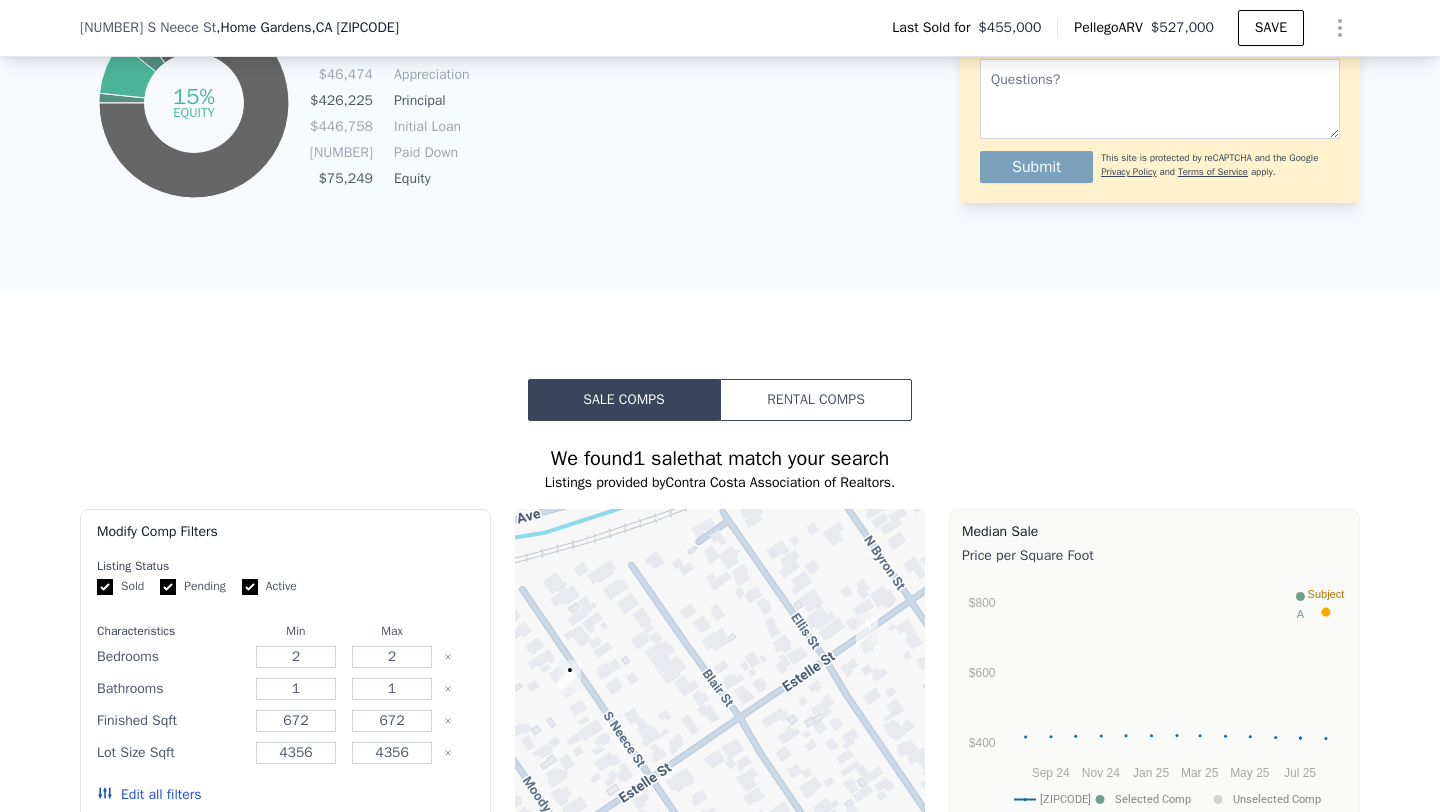 scroll, scrollTop: 1484, scrollLeft: 0, axis: vertical 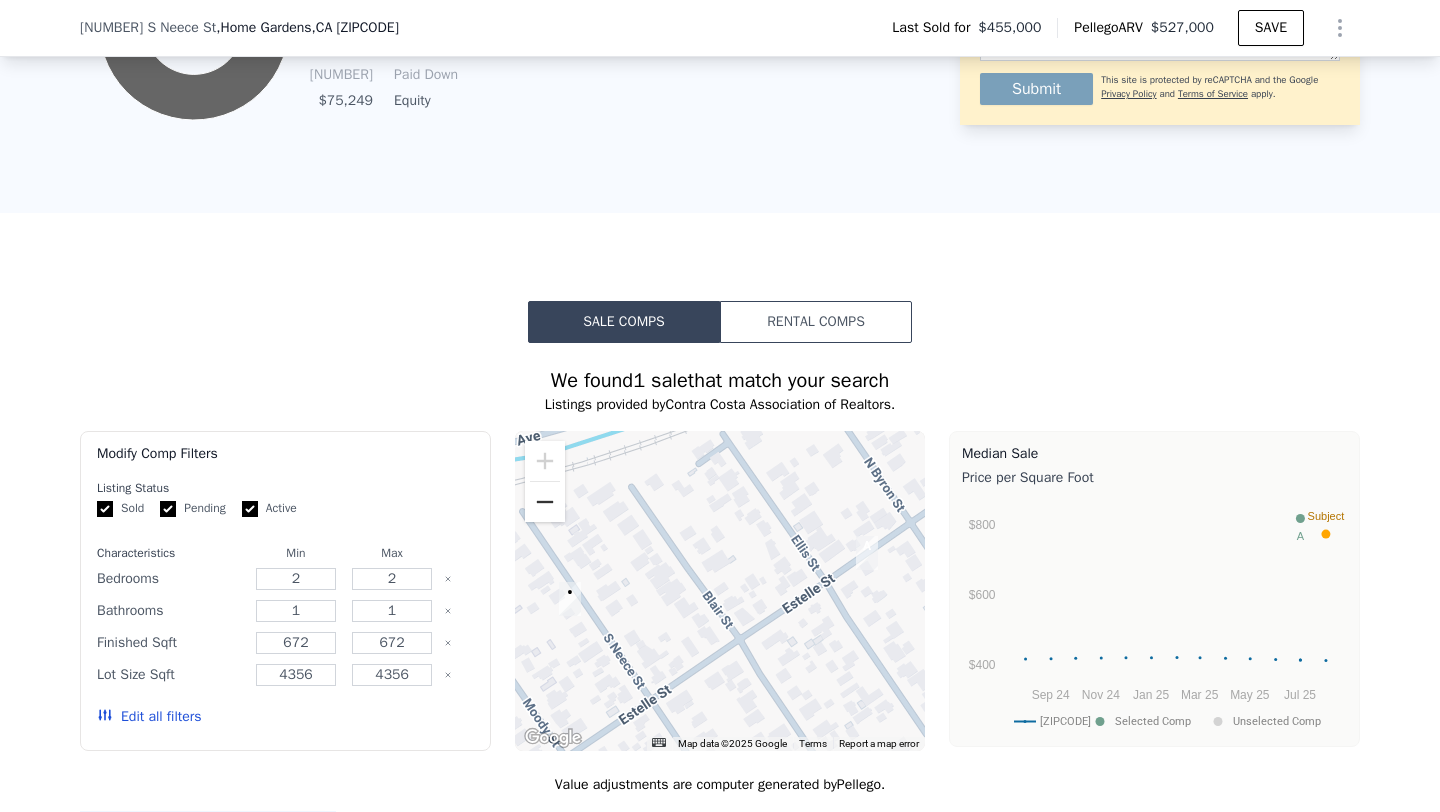 click at bounding box center (545, 502) 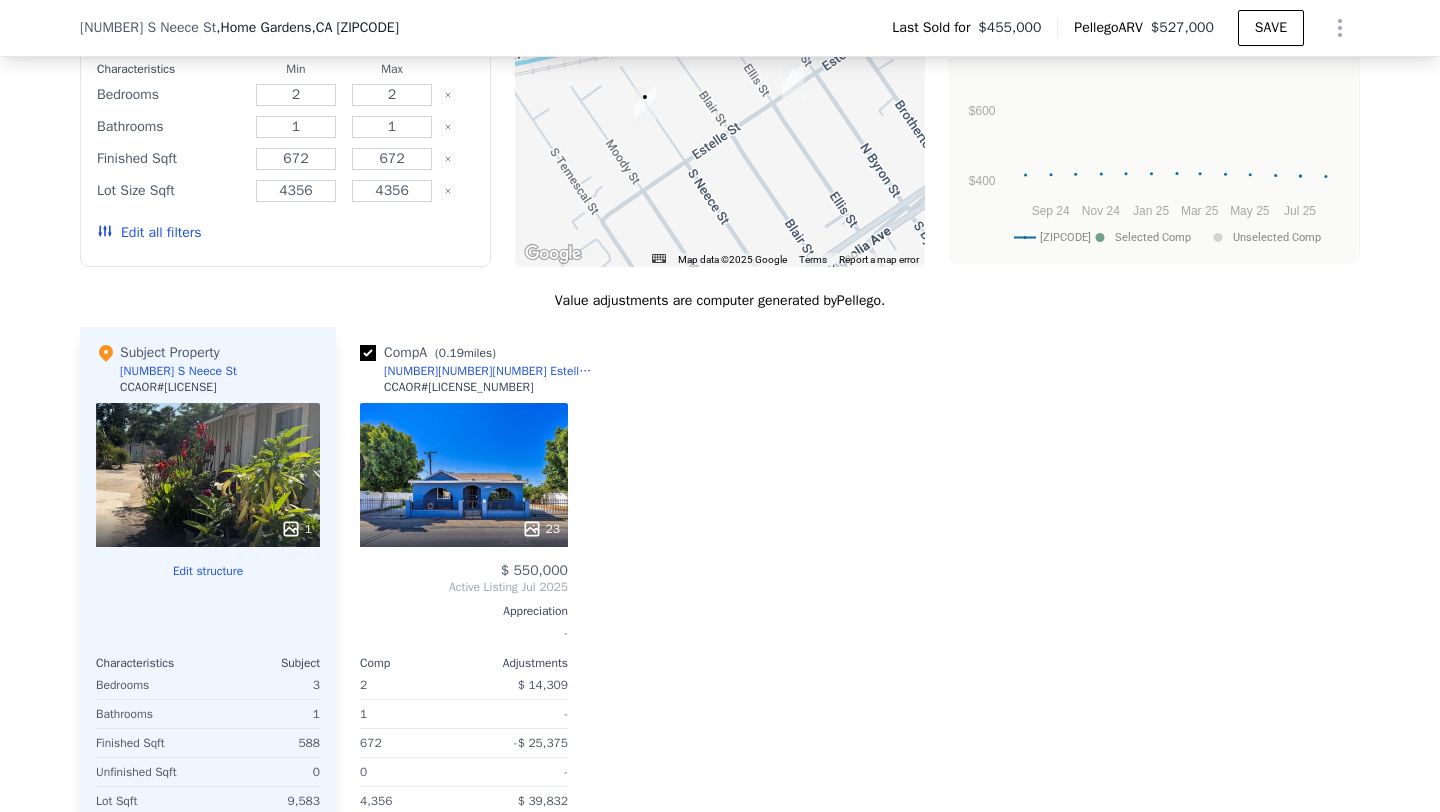 scroll, scrollTop: 2014, scrollLeft: 0, axis: vertical 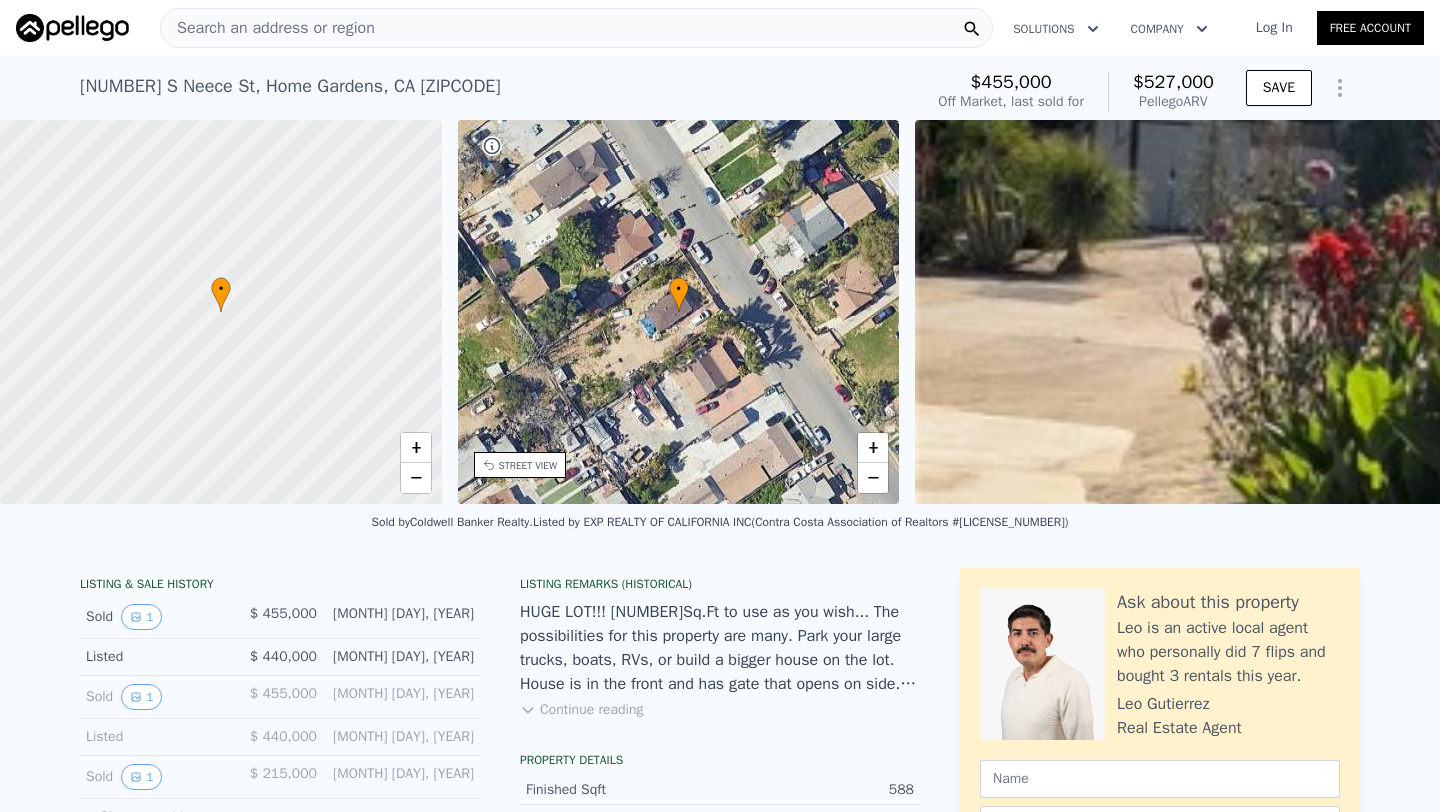 click on "Search an address or region" at bounding box center (268, 28) 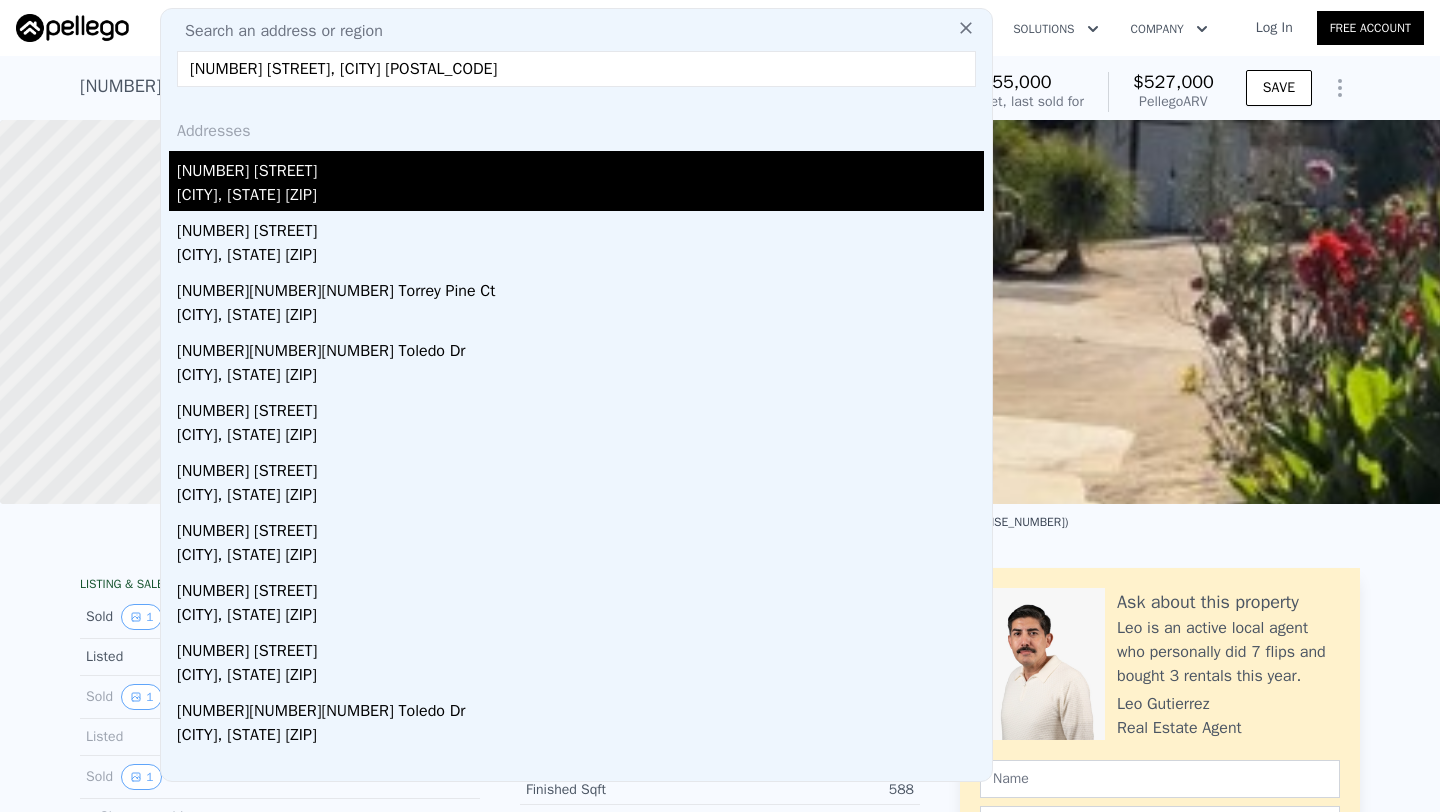 type on "[NUMBER] [STREET], [CITY] [POSTAL_CODE]" 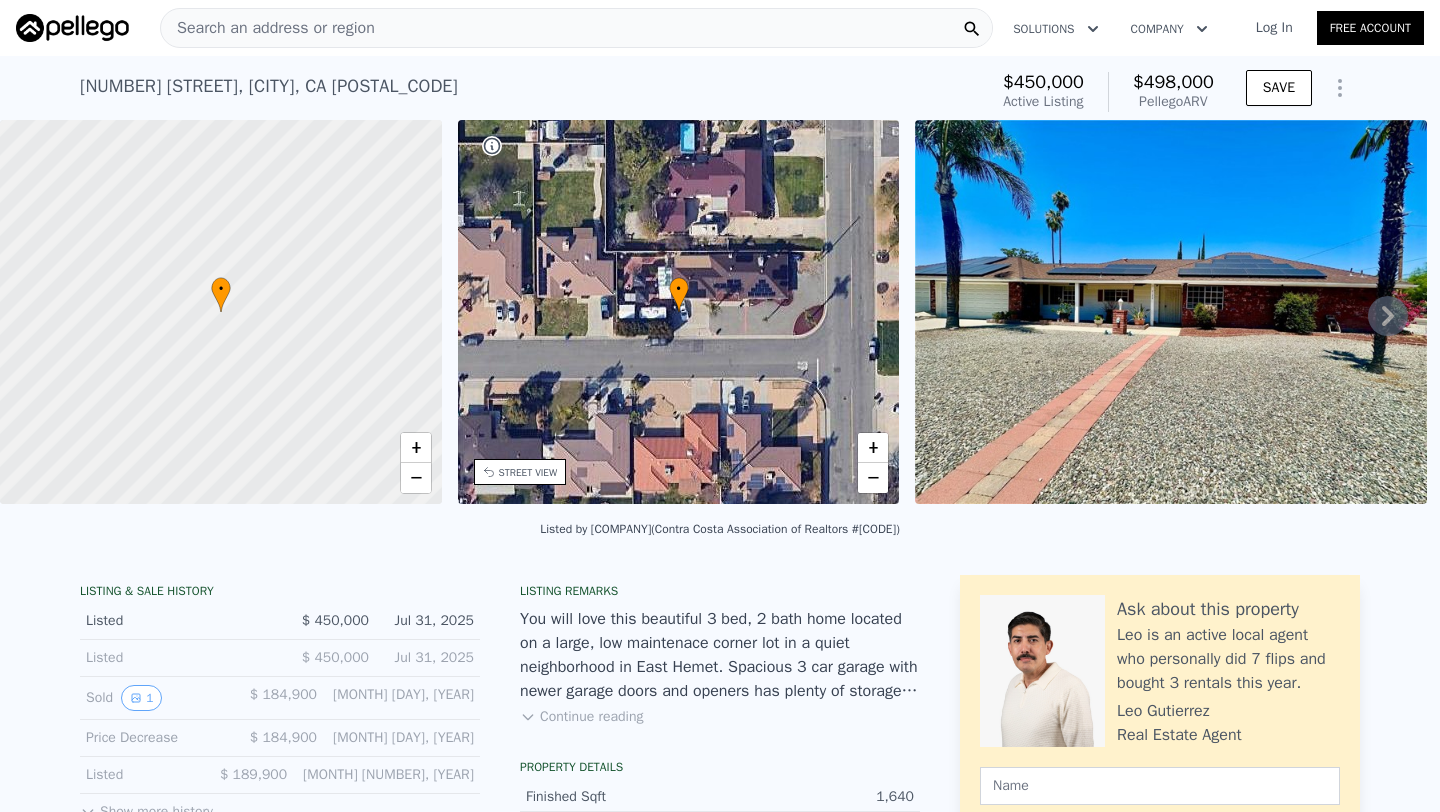 click on "Search an address or region" at bounding box center [576, 28] 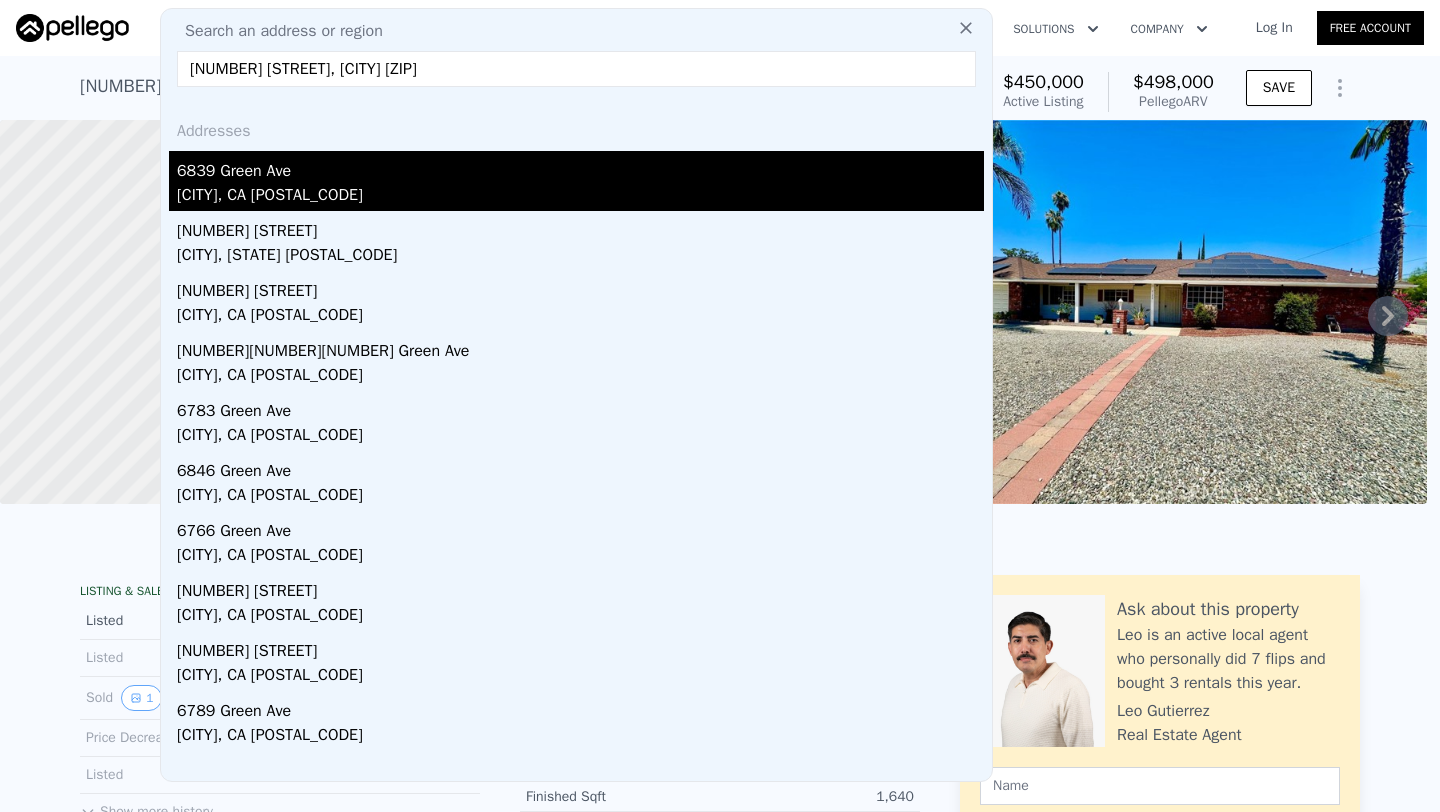 type on "[NUMBER] [STREET], [CITY] [ZIP]" 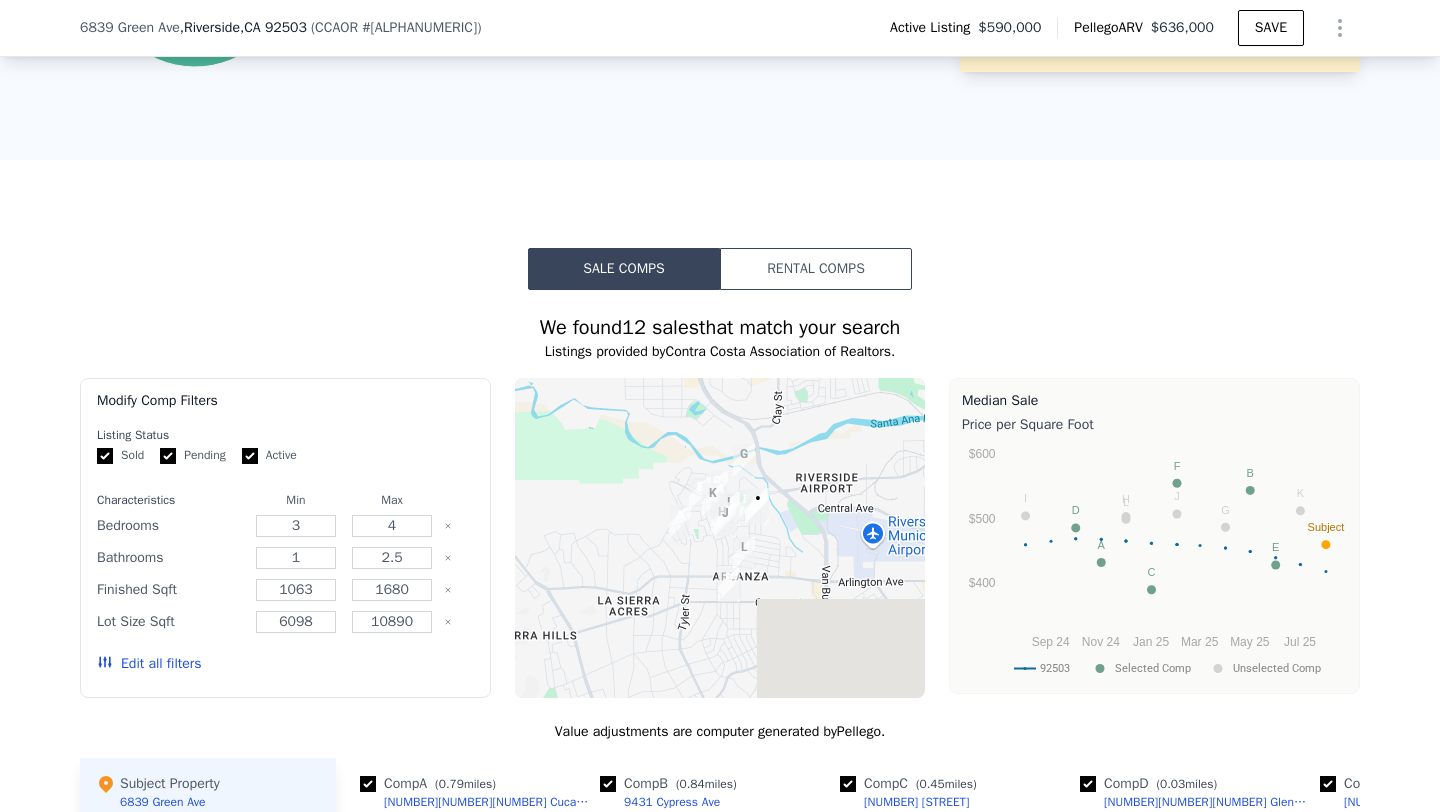 scroll, scrollTop: 1479, scrollLeft: 0, axis: vertical 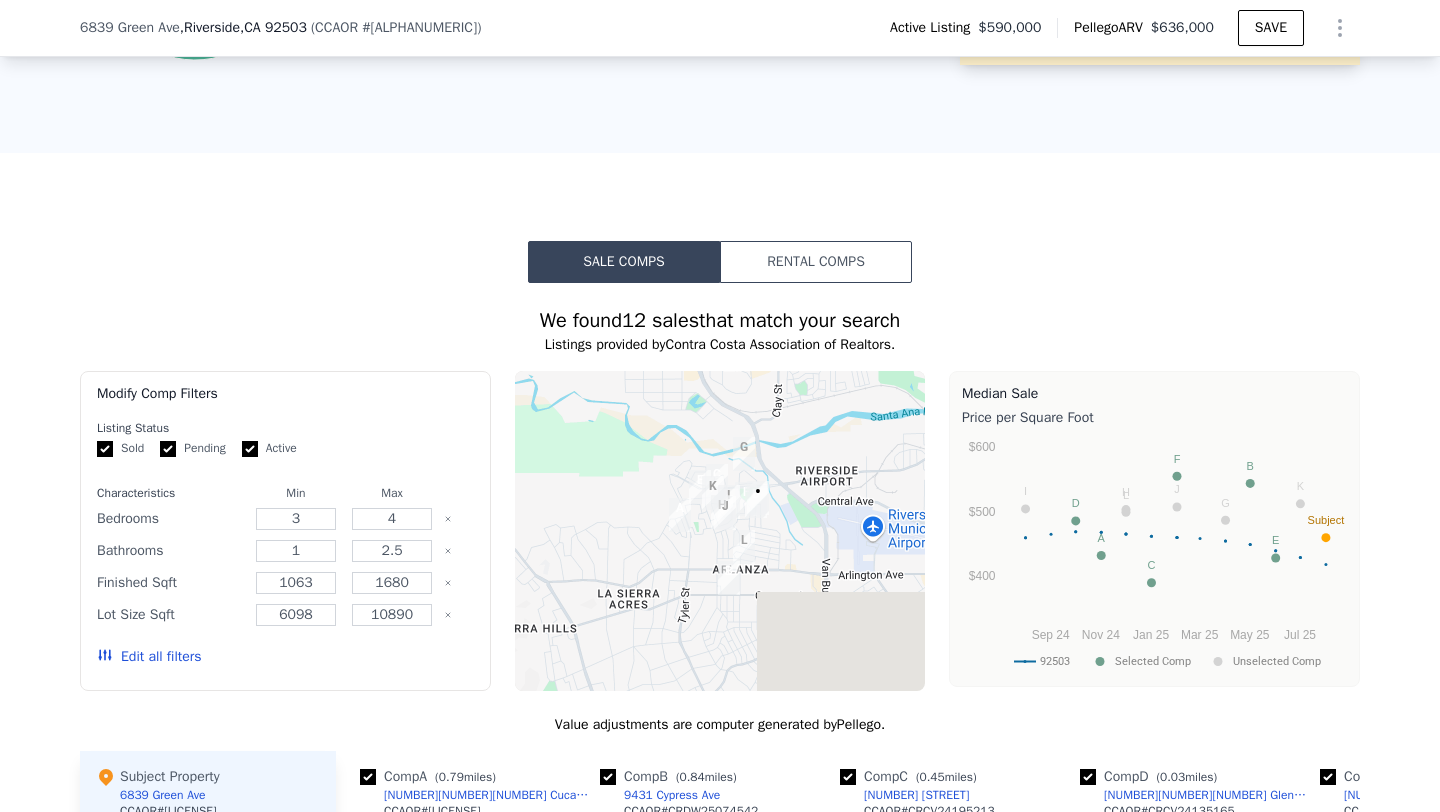 click at bounding box center [720, 531] 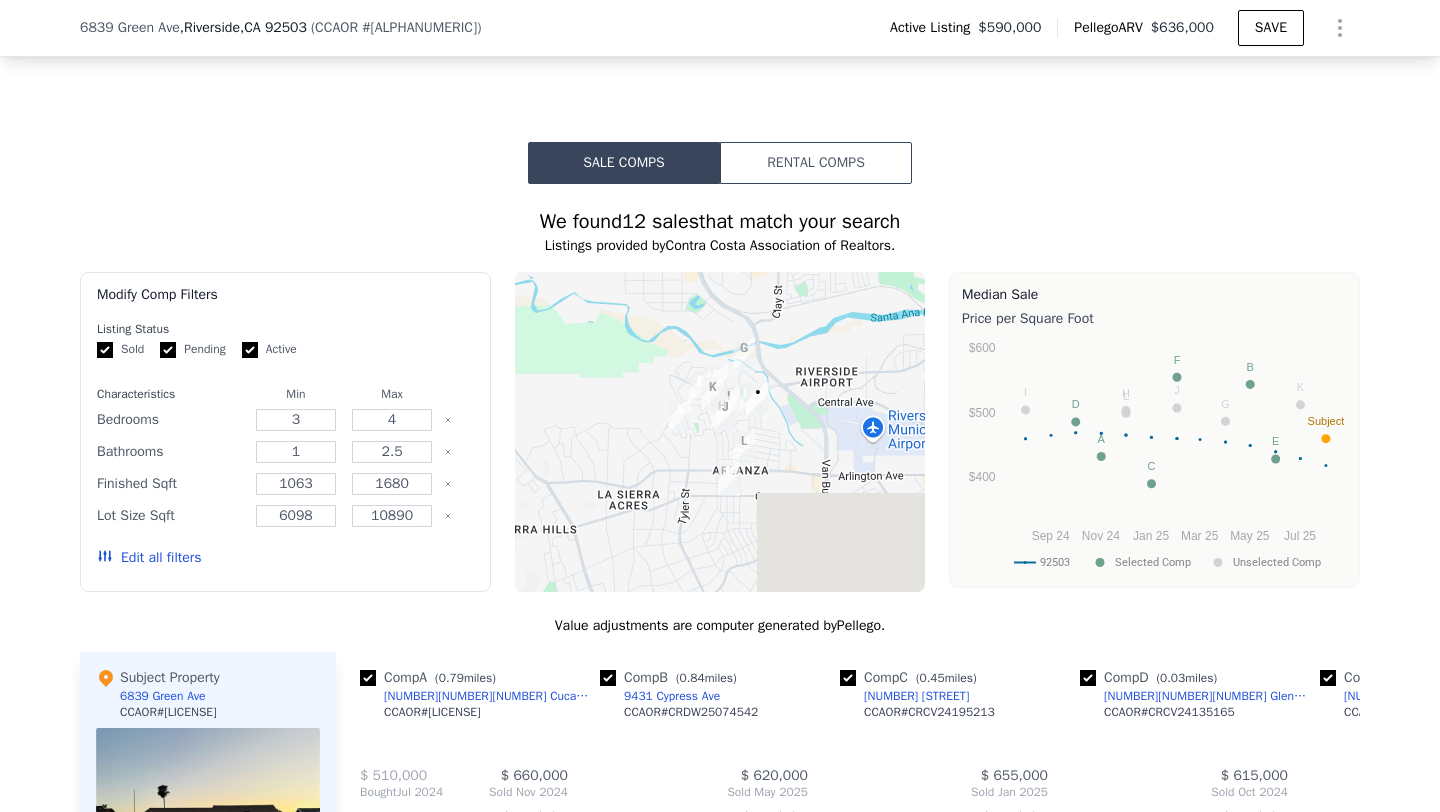 scroll, scrollTop: 1582, scrollLeft: 0, axis: vertical 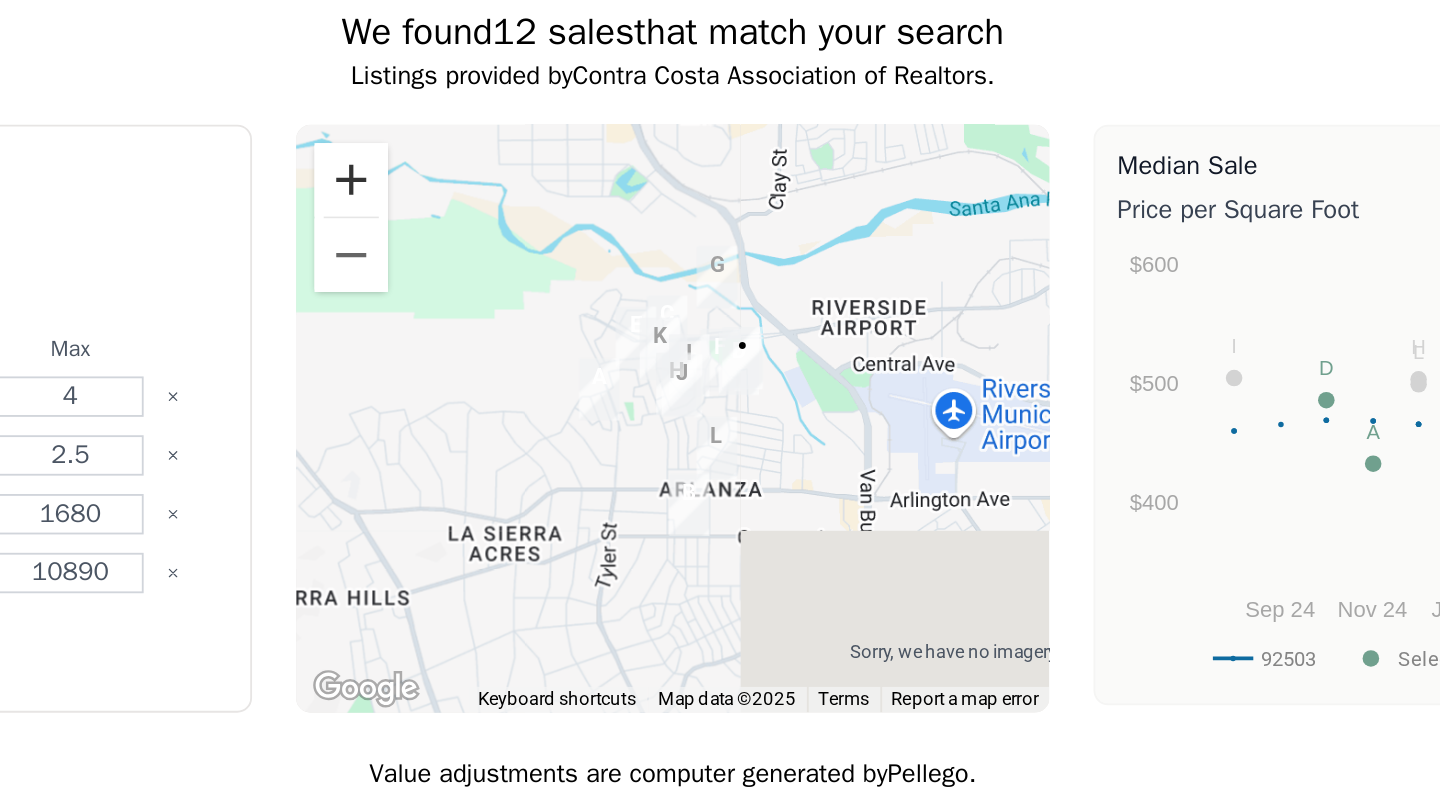 click at bounding box center (545, 298) 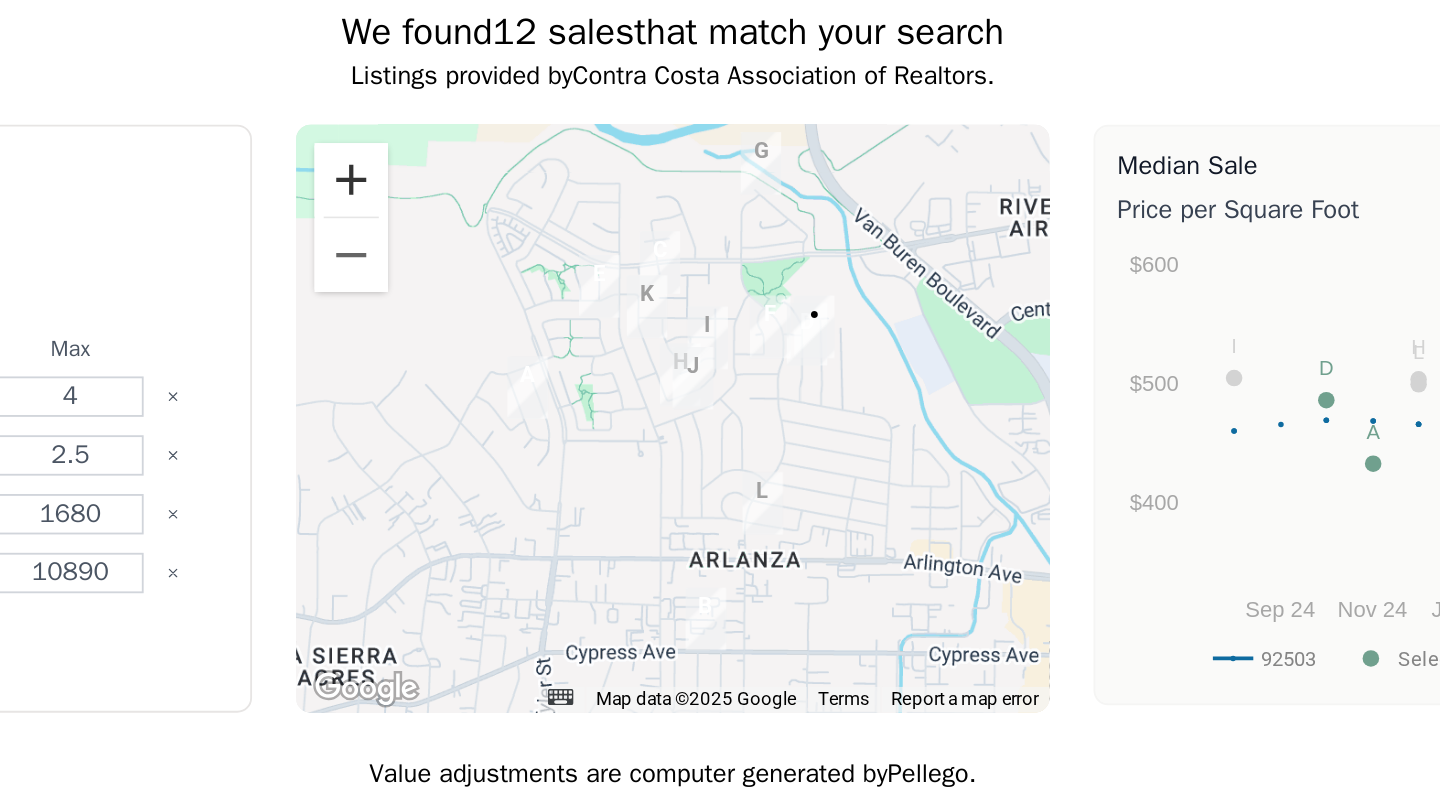 click at bounding box center (545, 298) 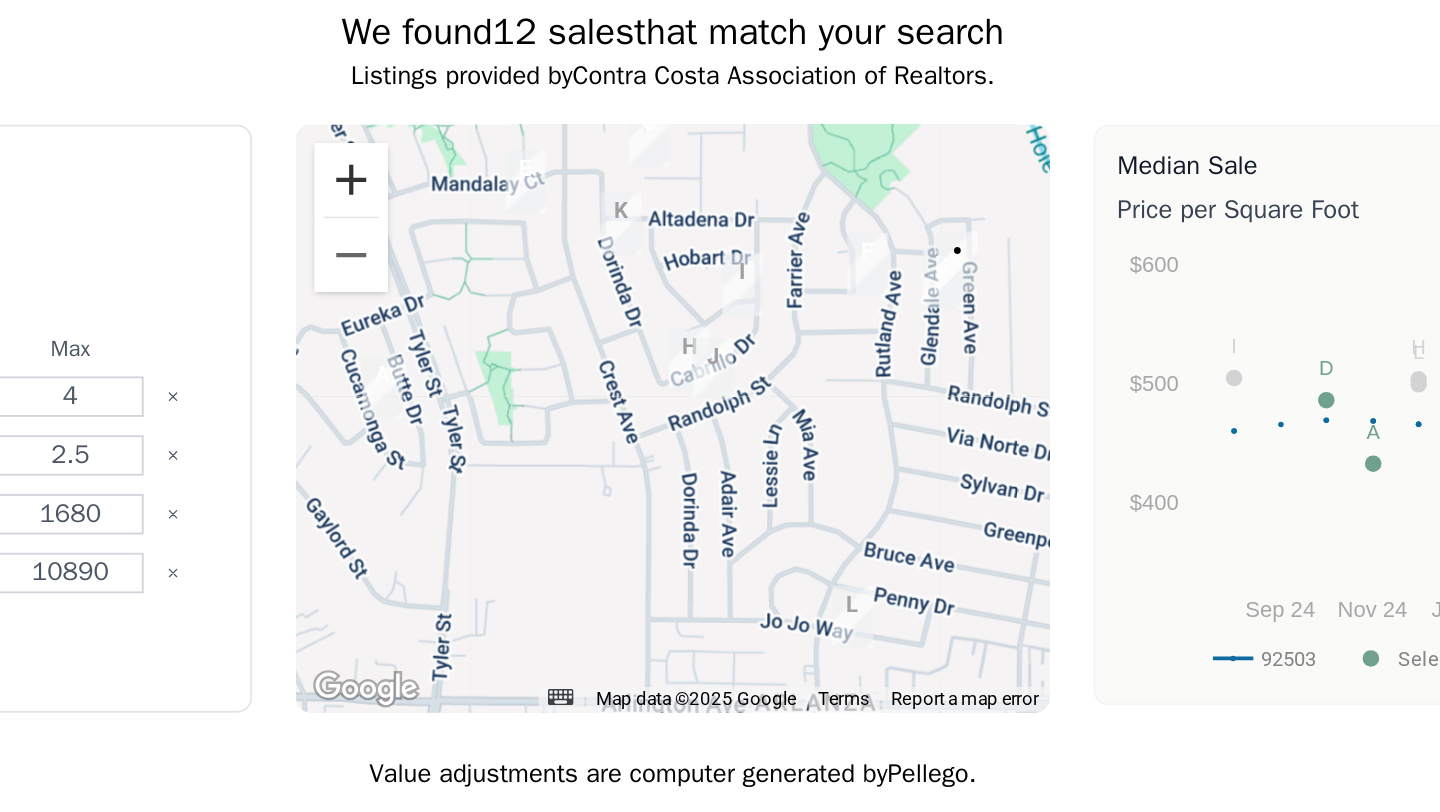 click at bounding box center [545, 298] 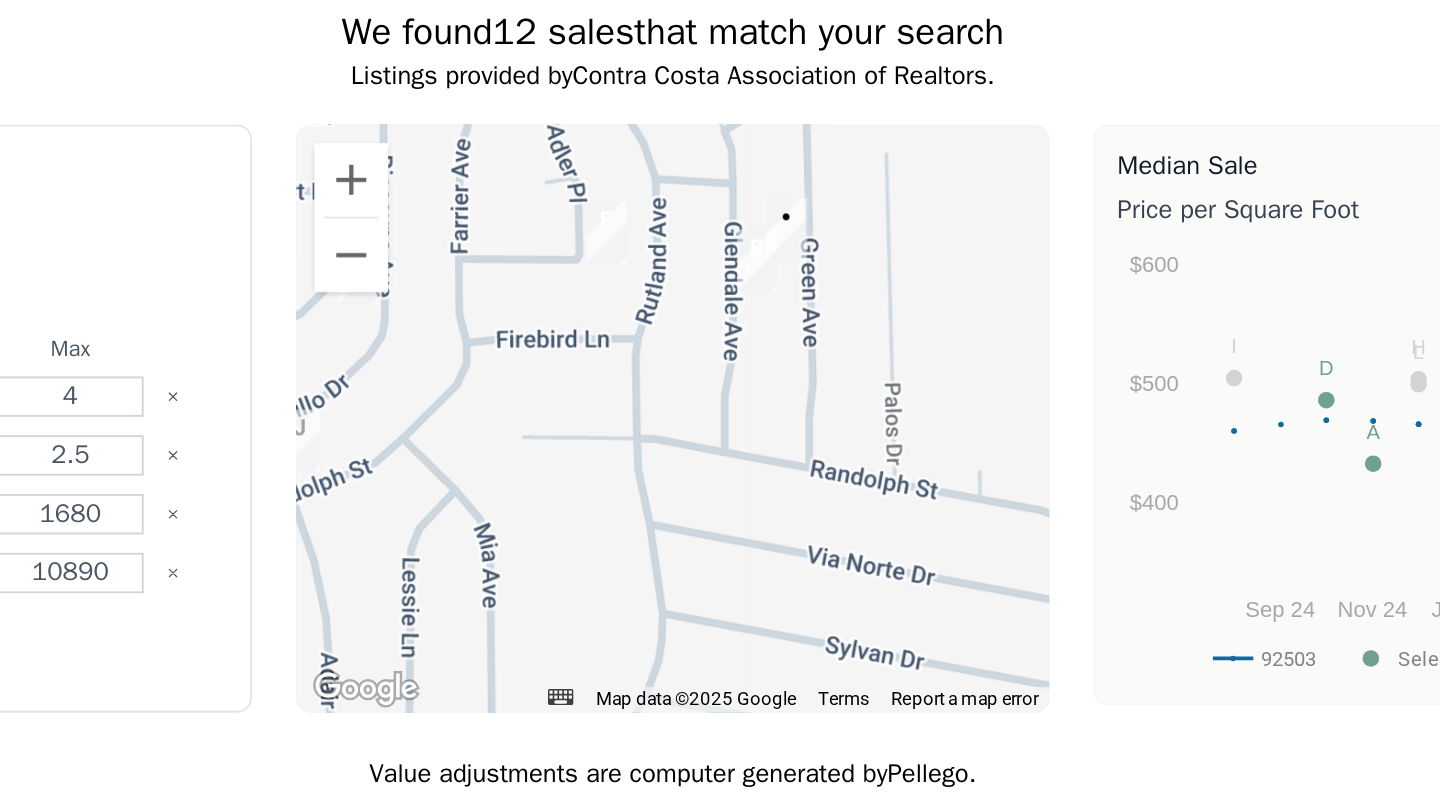 drag, startPoint x: 843, startPoint y: 380, endPoint x: 562, endPoint y: 450, distance: 289.58765 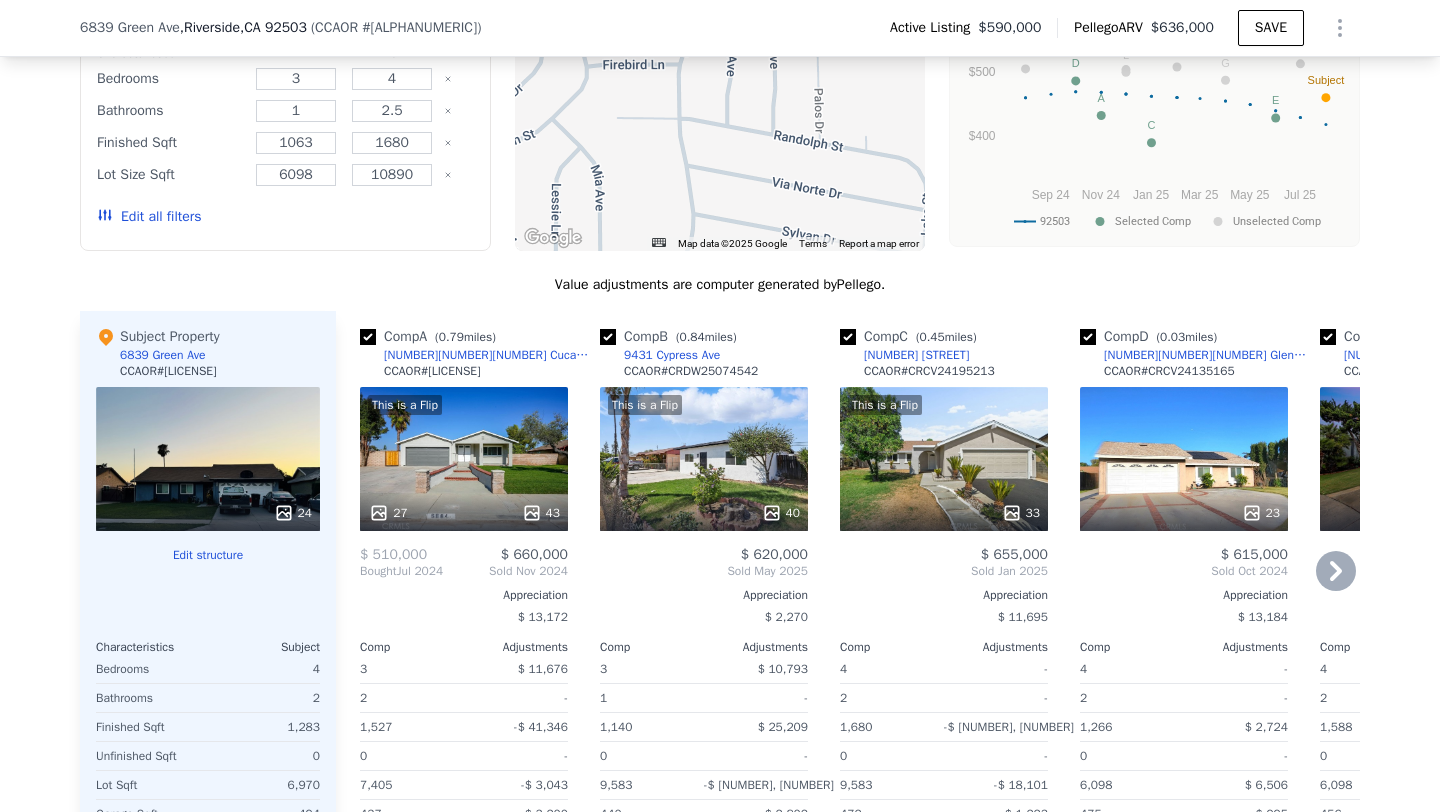 scroll, scrollTop: 1920, scrollLeft: 0, axis: vertical 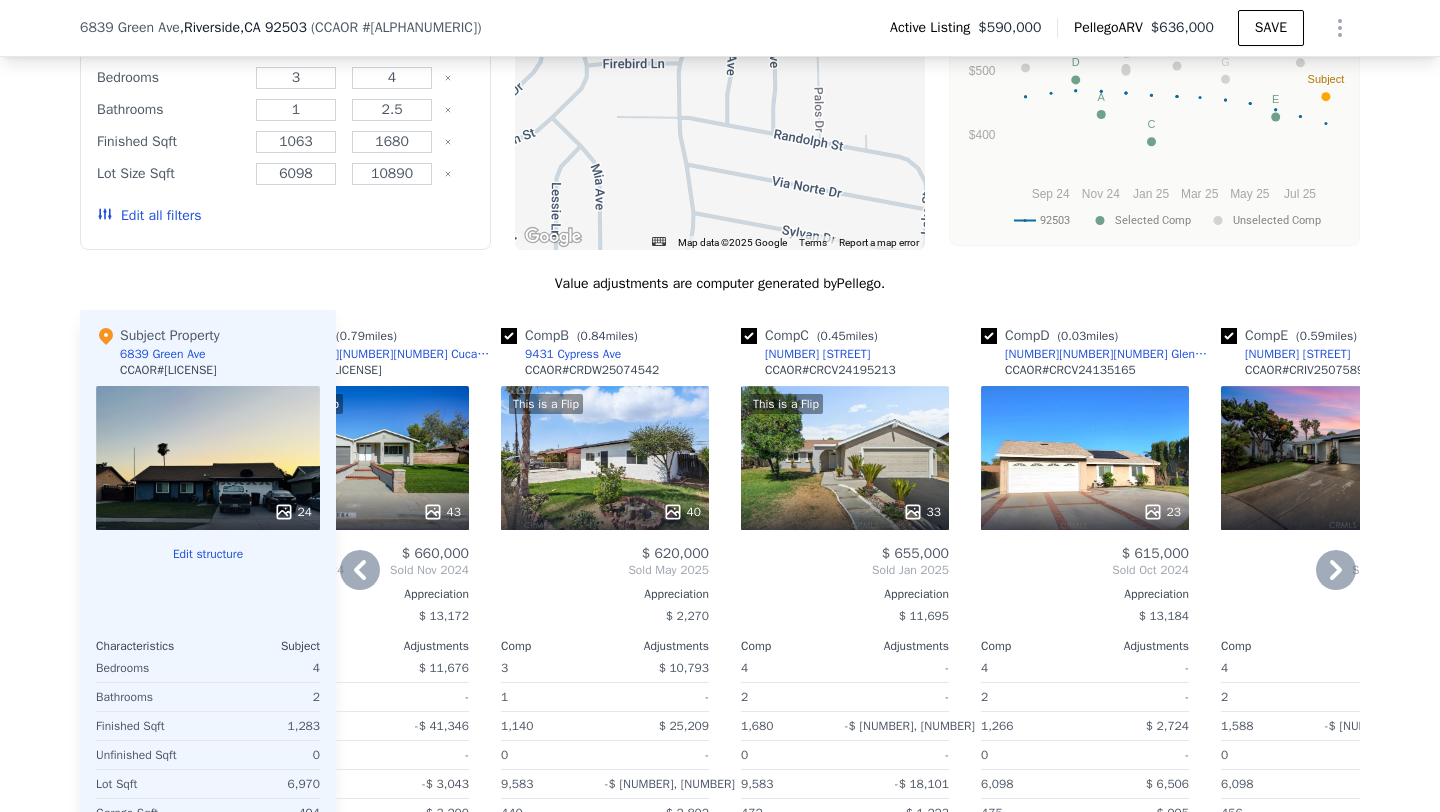 click on "23" at bounding box center (1085, 458) 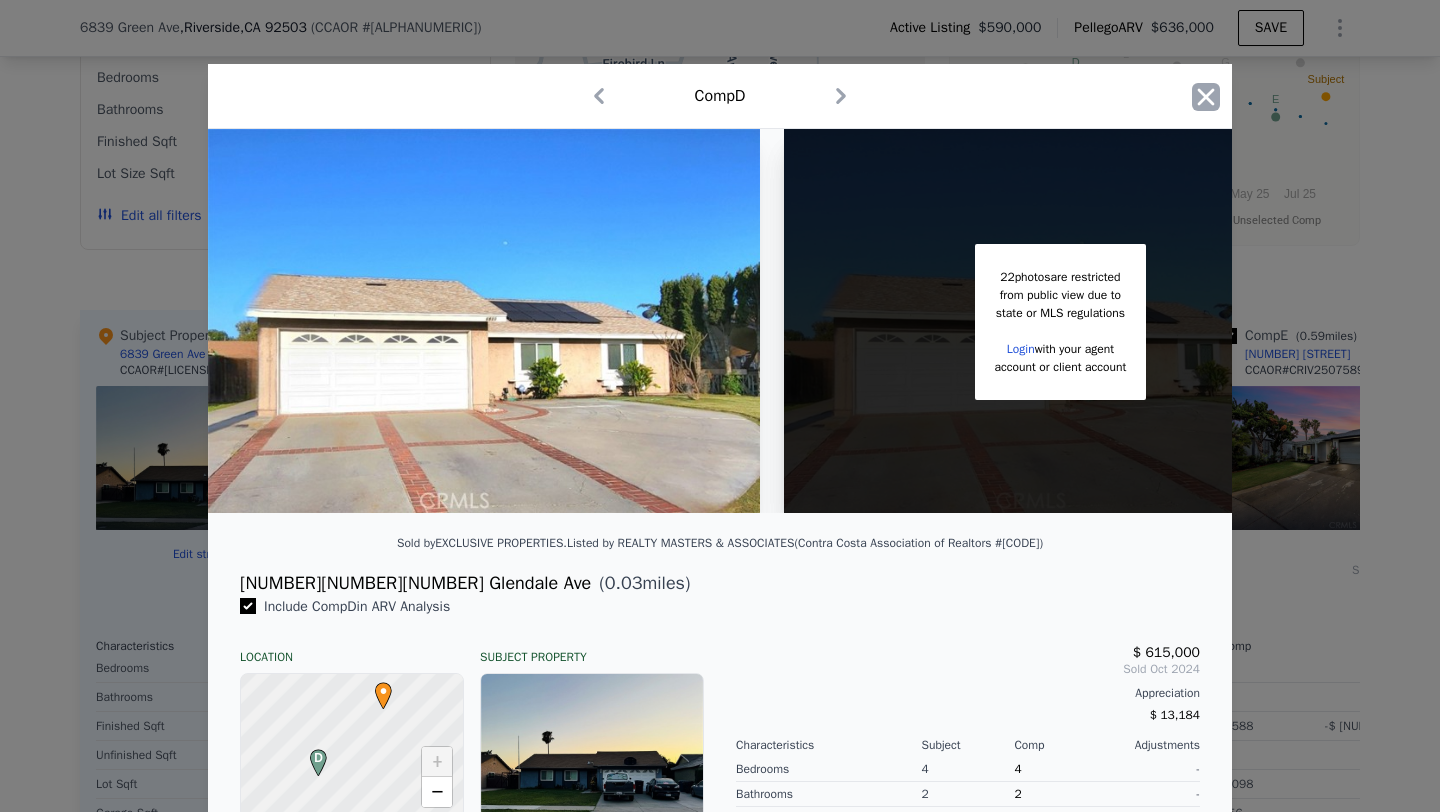 click 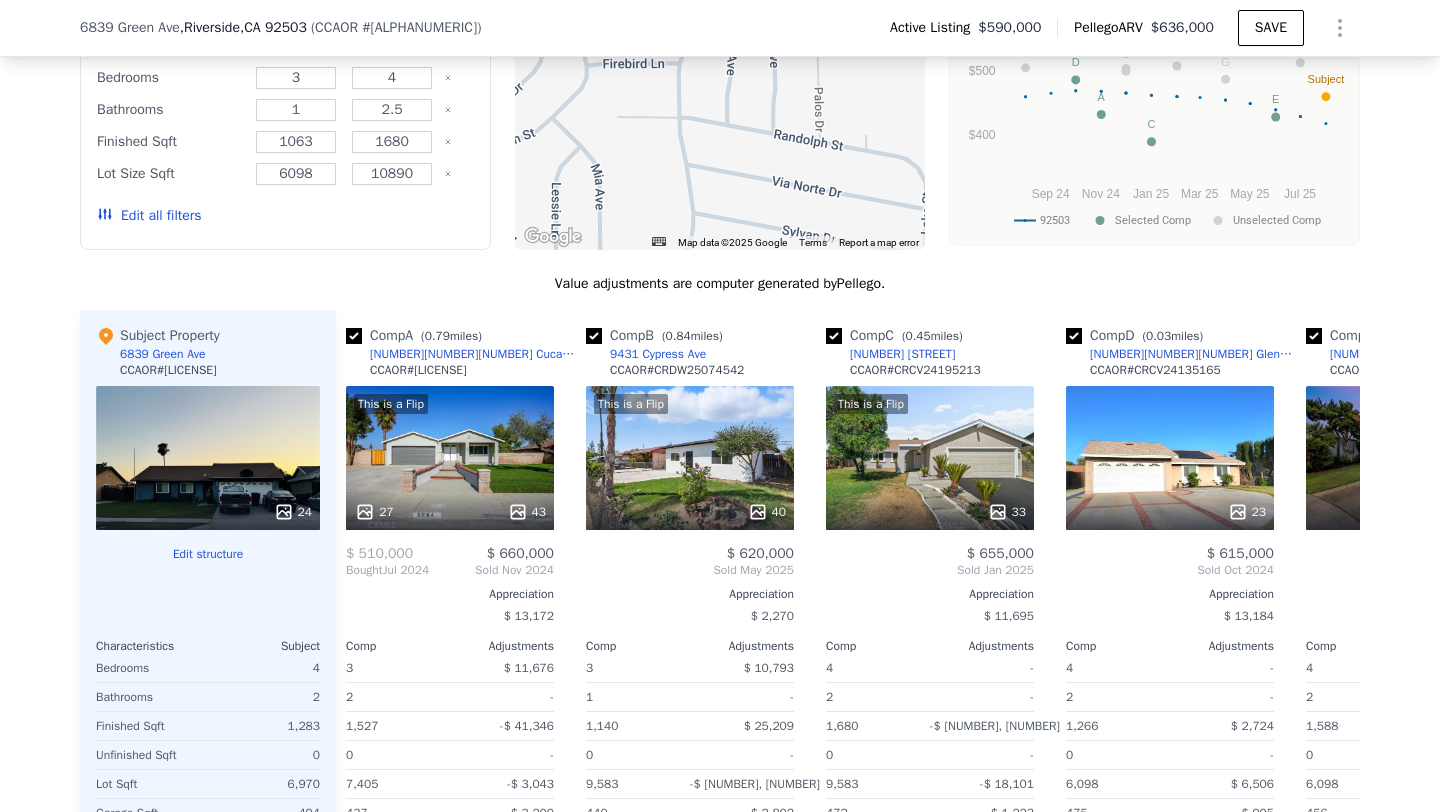 scroll, scrollTop: 0, scrollLeft: 0, axis: both 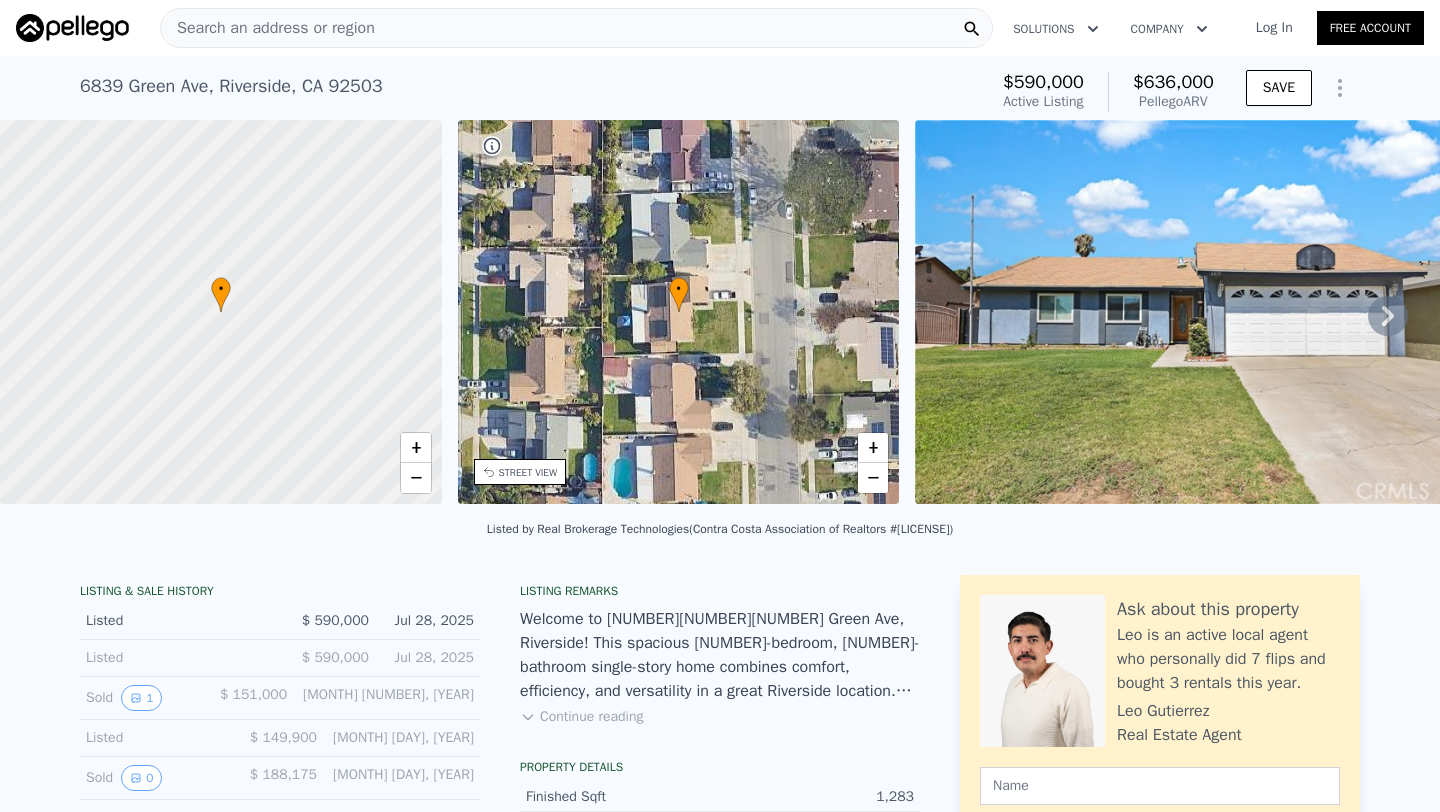 click on "Search an address or region" at bounding box center [268, 28] 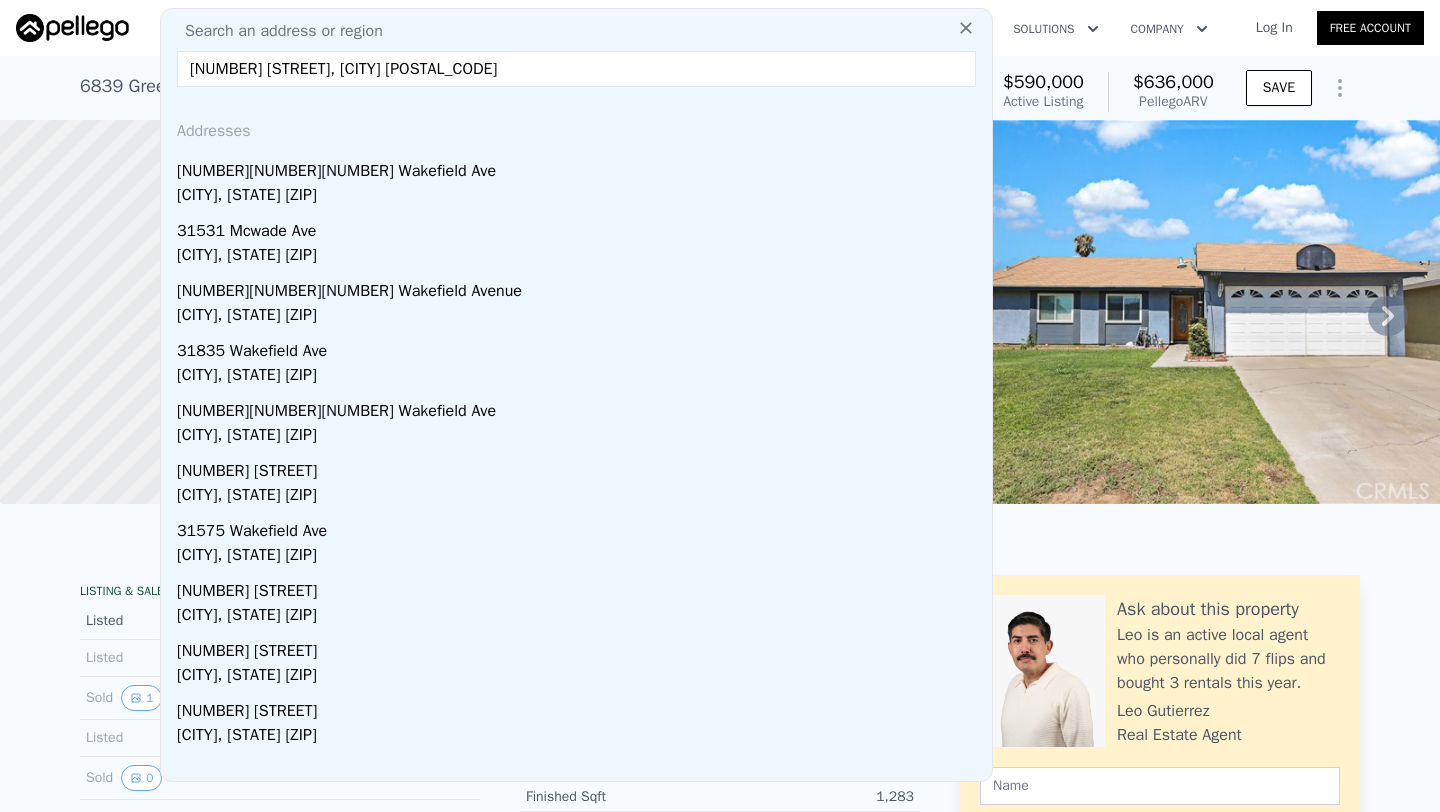 type on "[NUMBER] [STREET], [CITY] [POSTAL_CODE]" 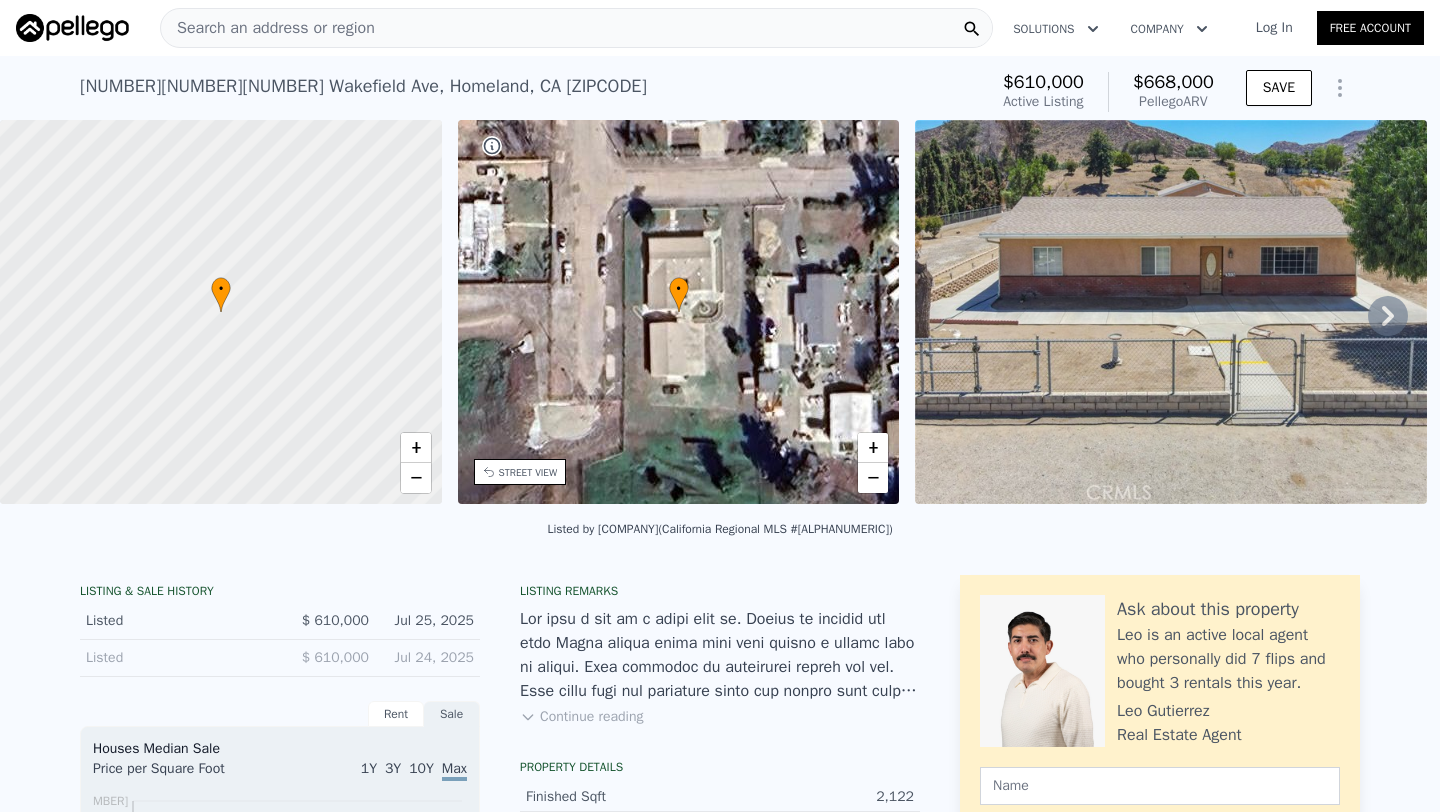 click on "Search an address or region" at bounding box center [268, 28] 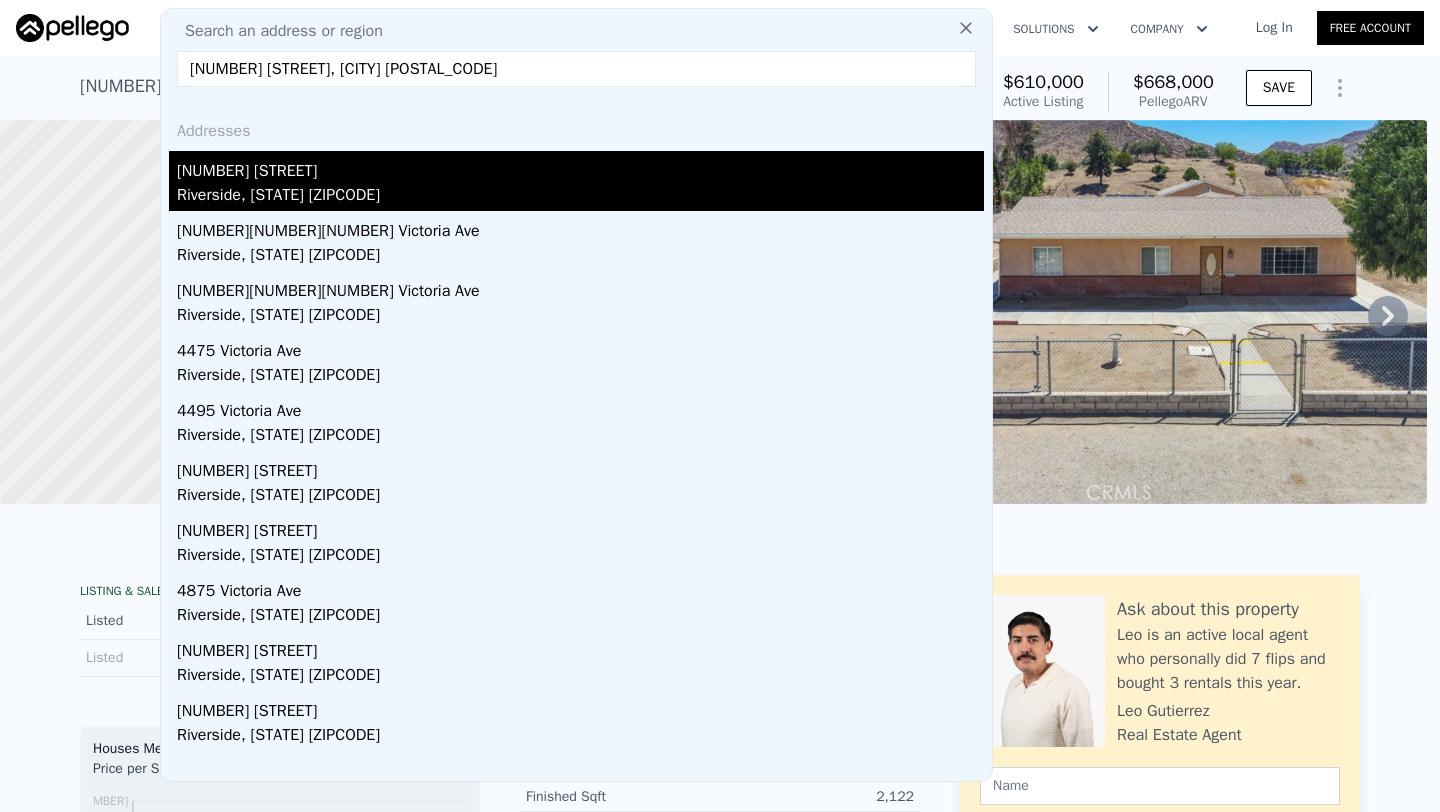 type on "[NUMBER] [STREET], [CITY] [POSTAL_CODE]" 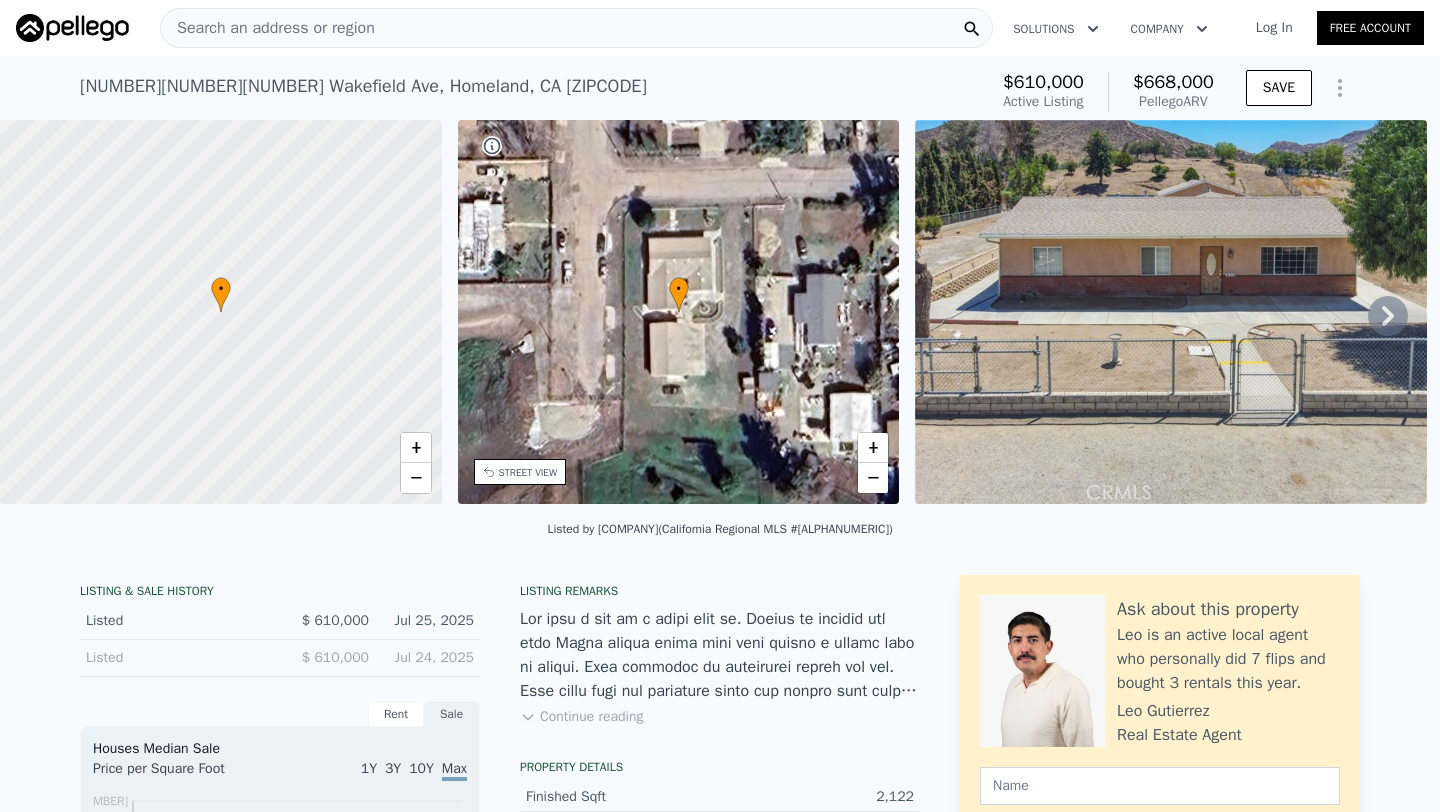 type on "2" 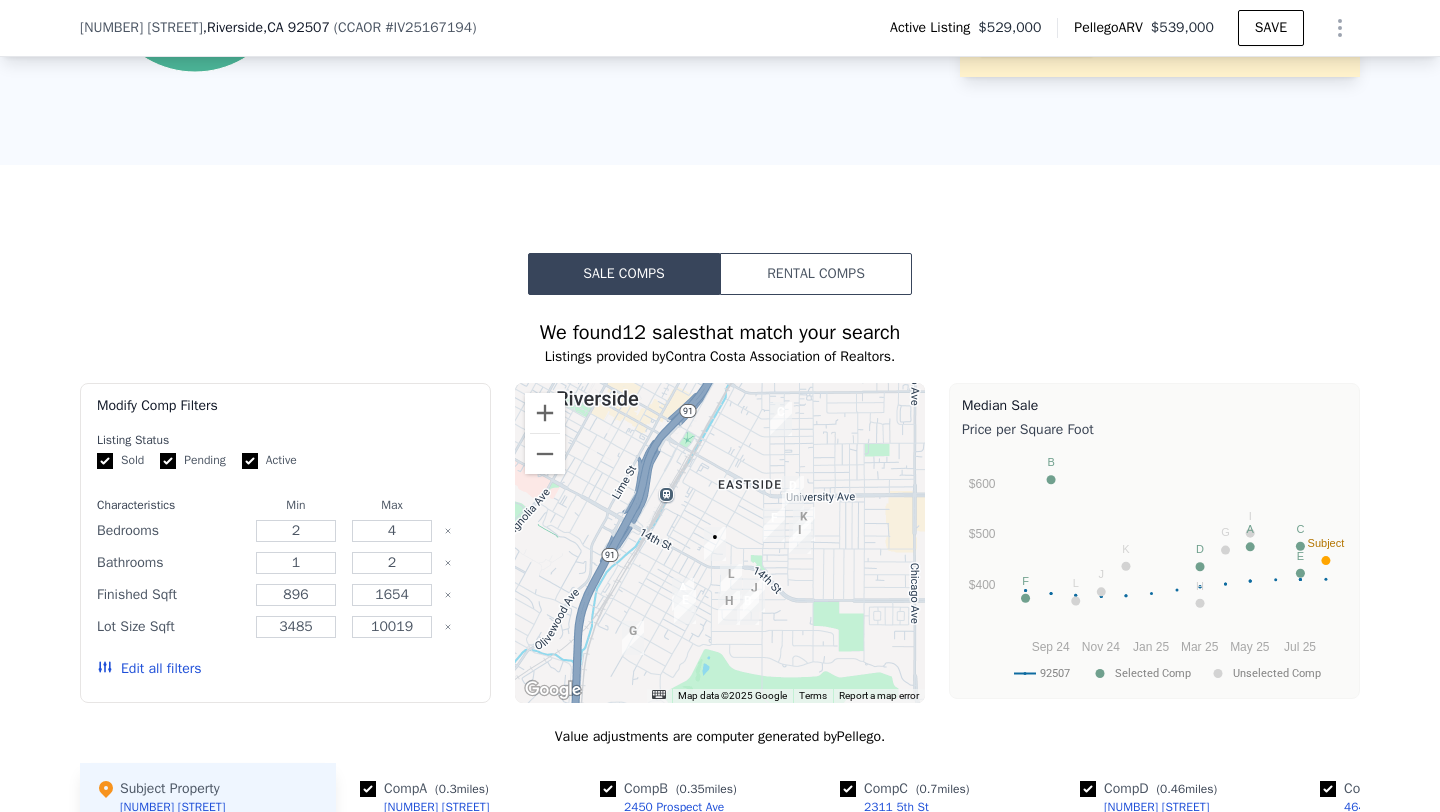 scroll, scrollTop: 1335, scrollLeft: 0, axis: vertical 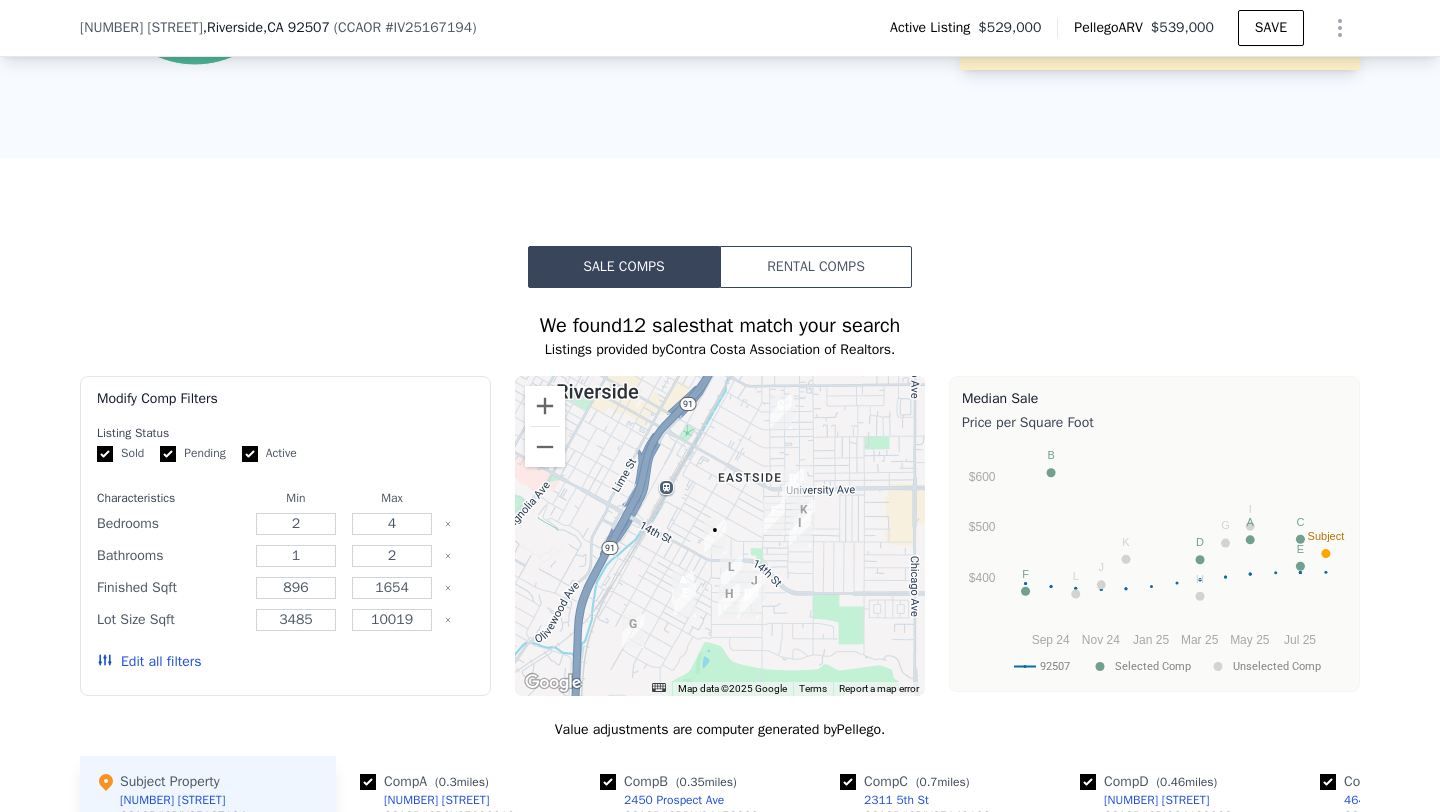 type on "3" 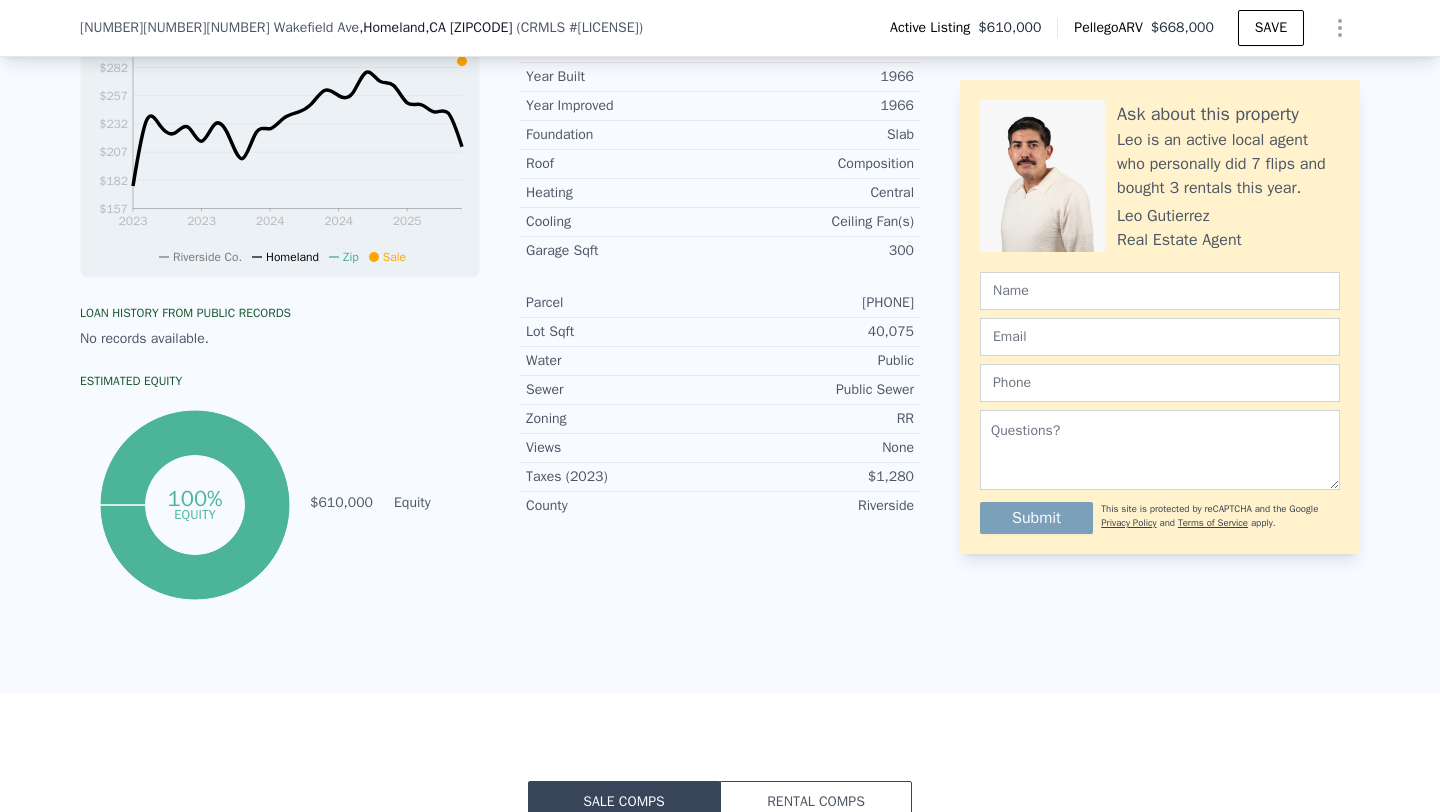 scroll, scrollTop: 0, scrollLeft: 0, axis: both 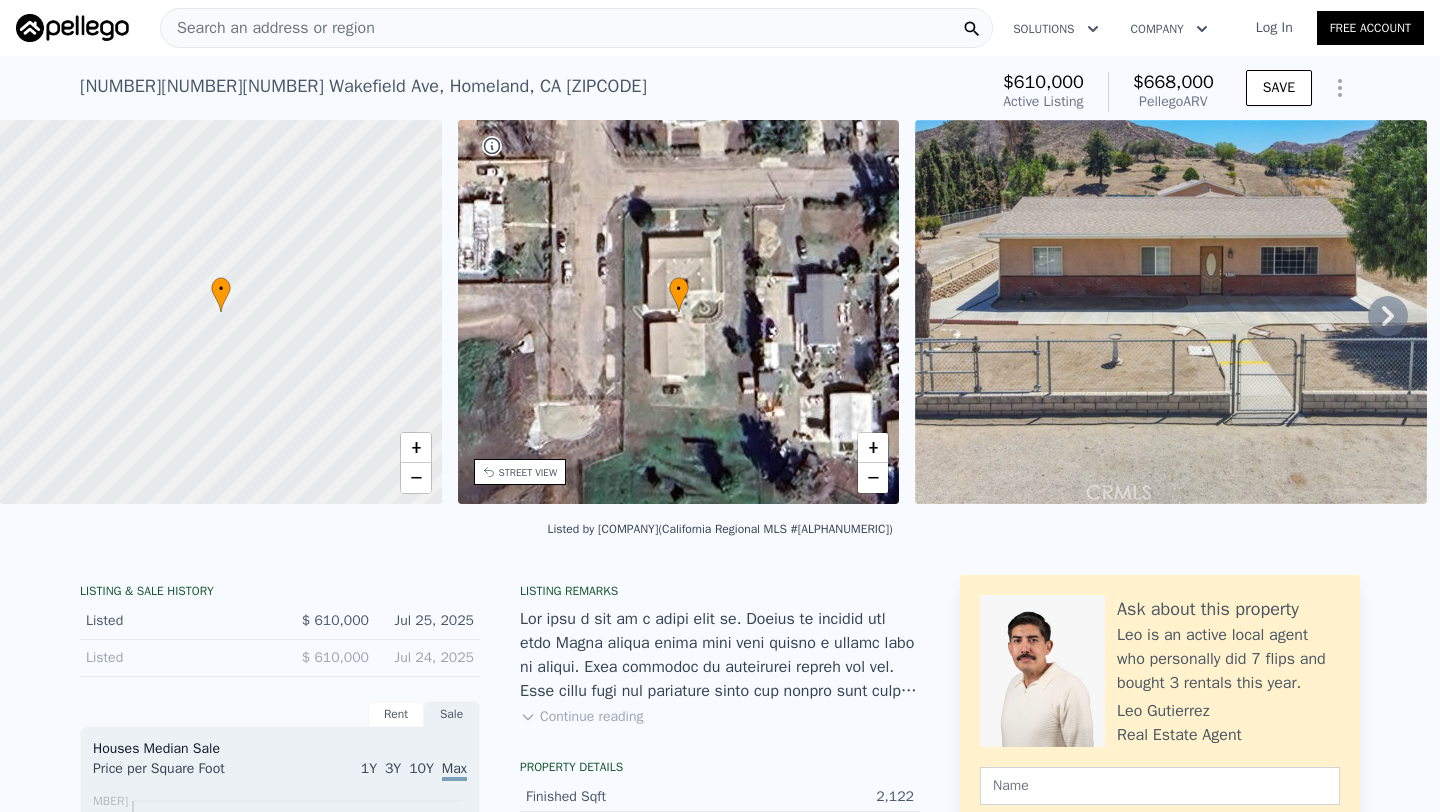 click on "Search an address or region" at bounding box center (268, 28) 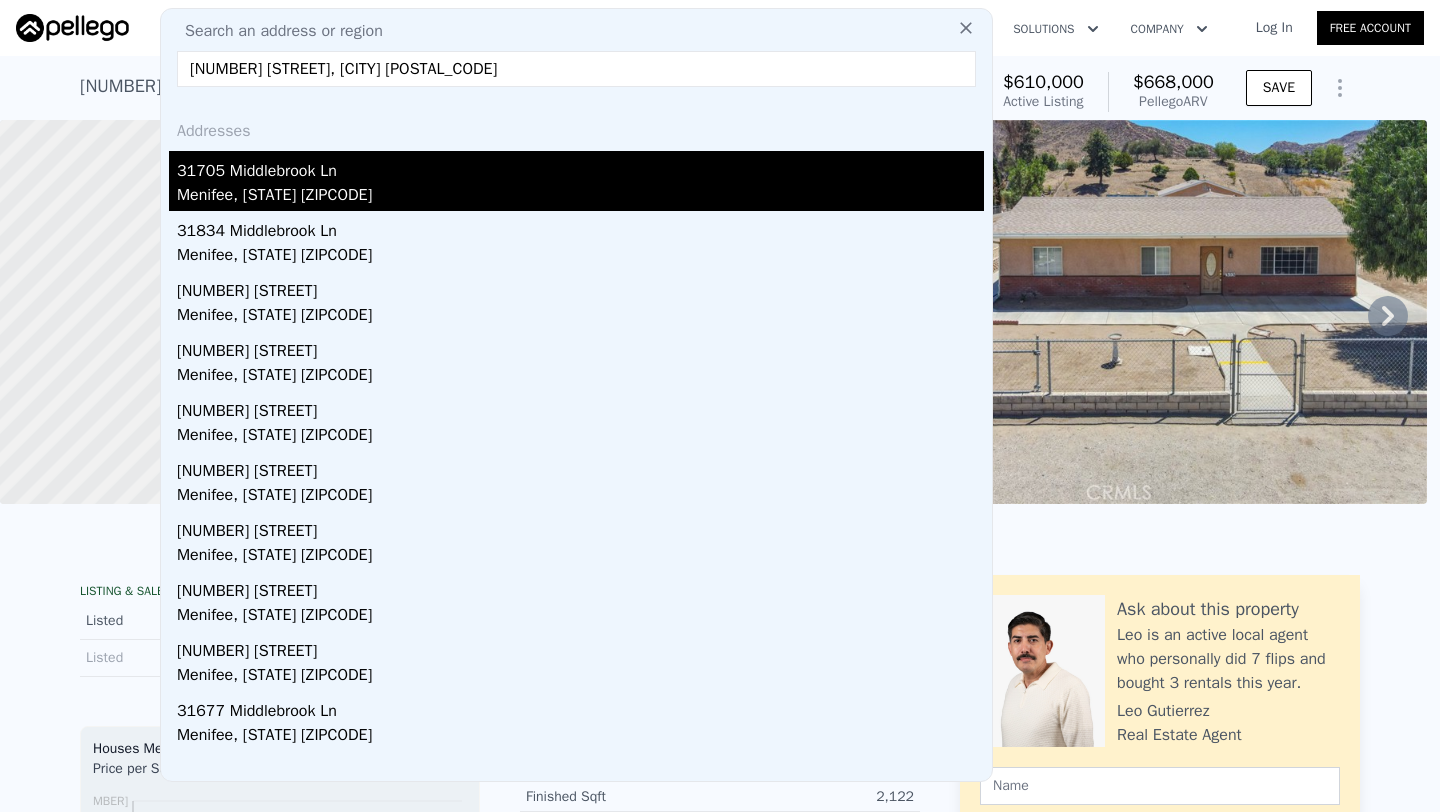 type on "[NUMBER] [STREET], [CITY] [POSTAL_CODE]" 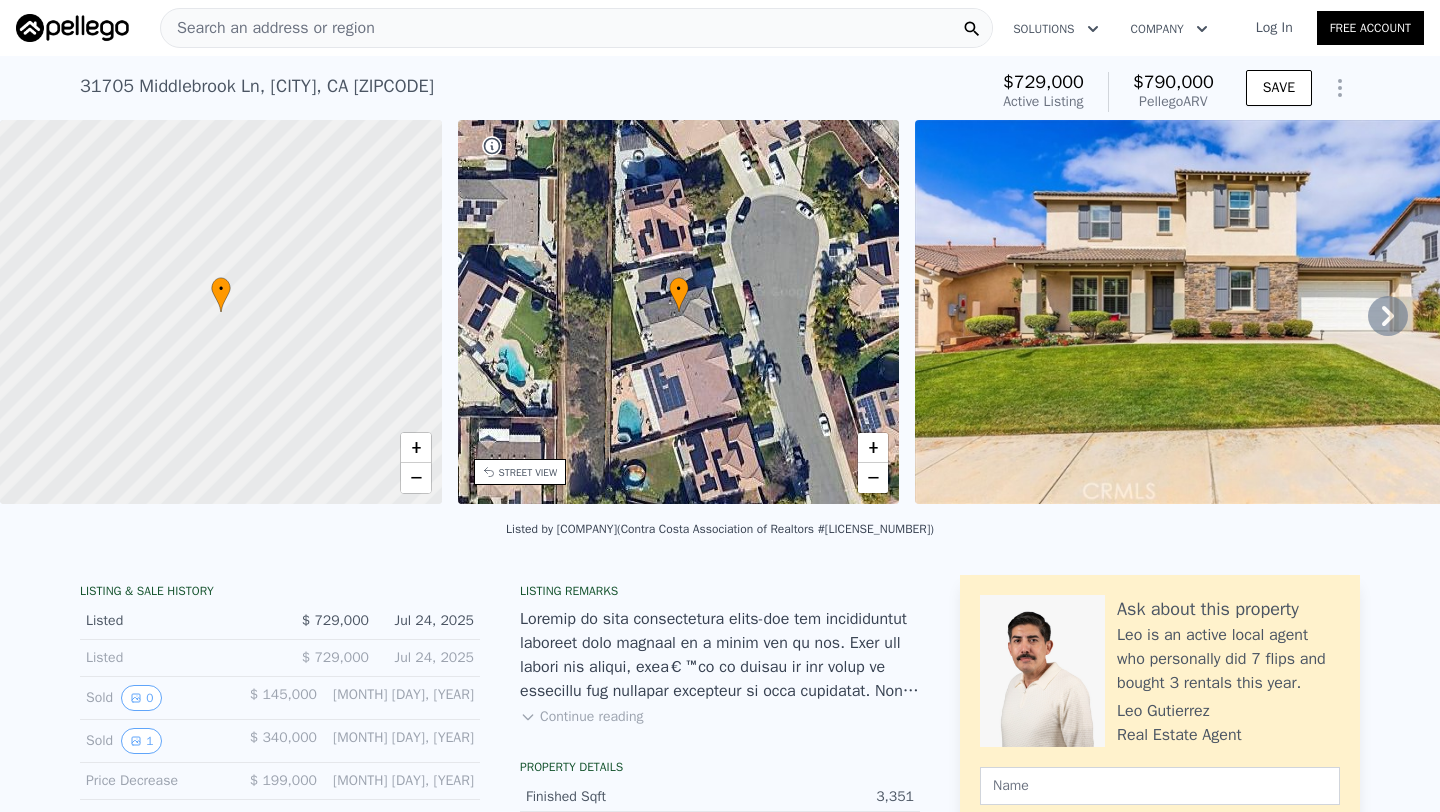 click on "Search an address or region" at bounding box center [268, 28] 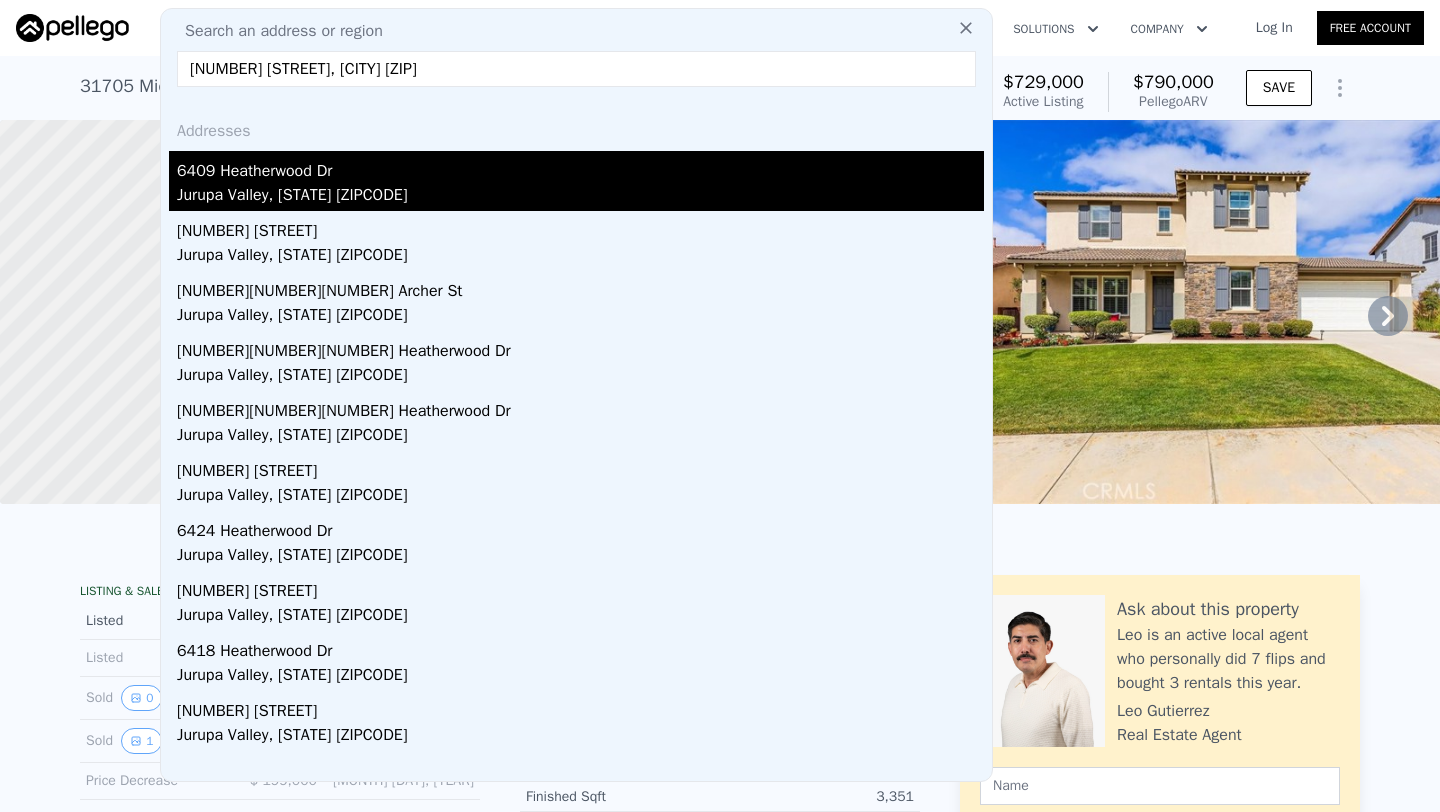 type on "[NUMBER] [STREET], [CITY] [ZIP]" 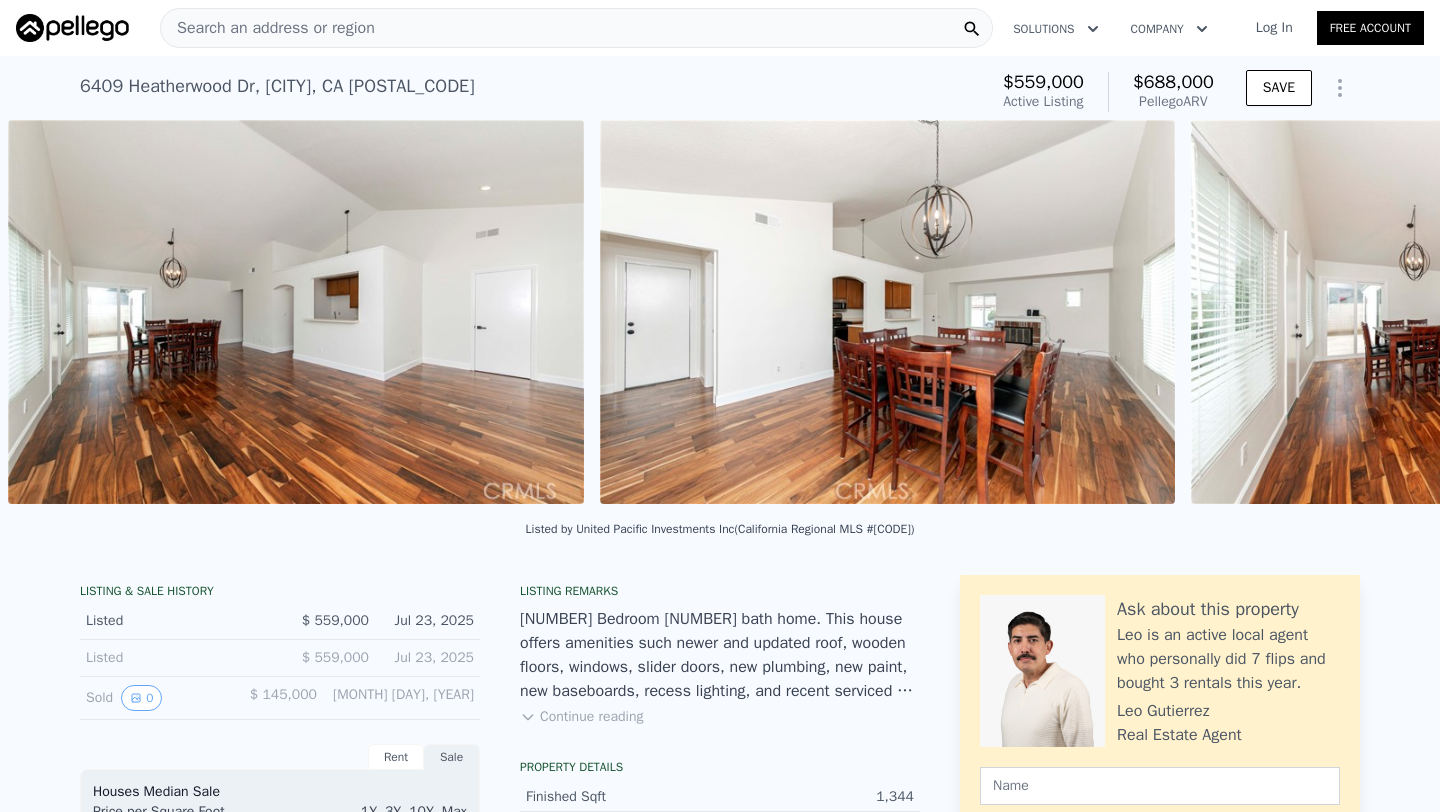 type on "4" 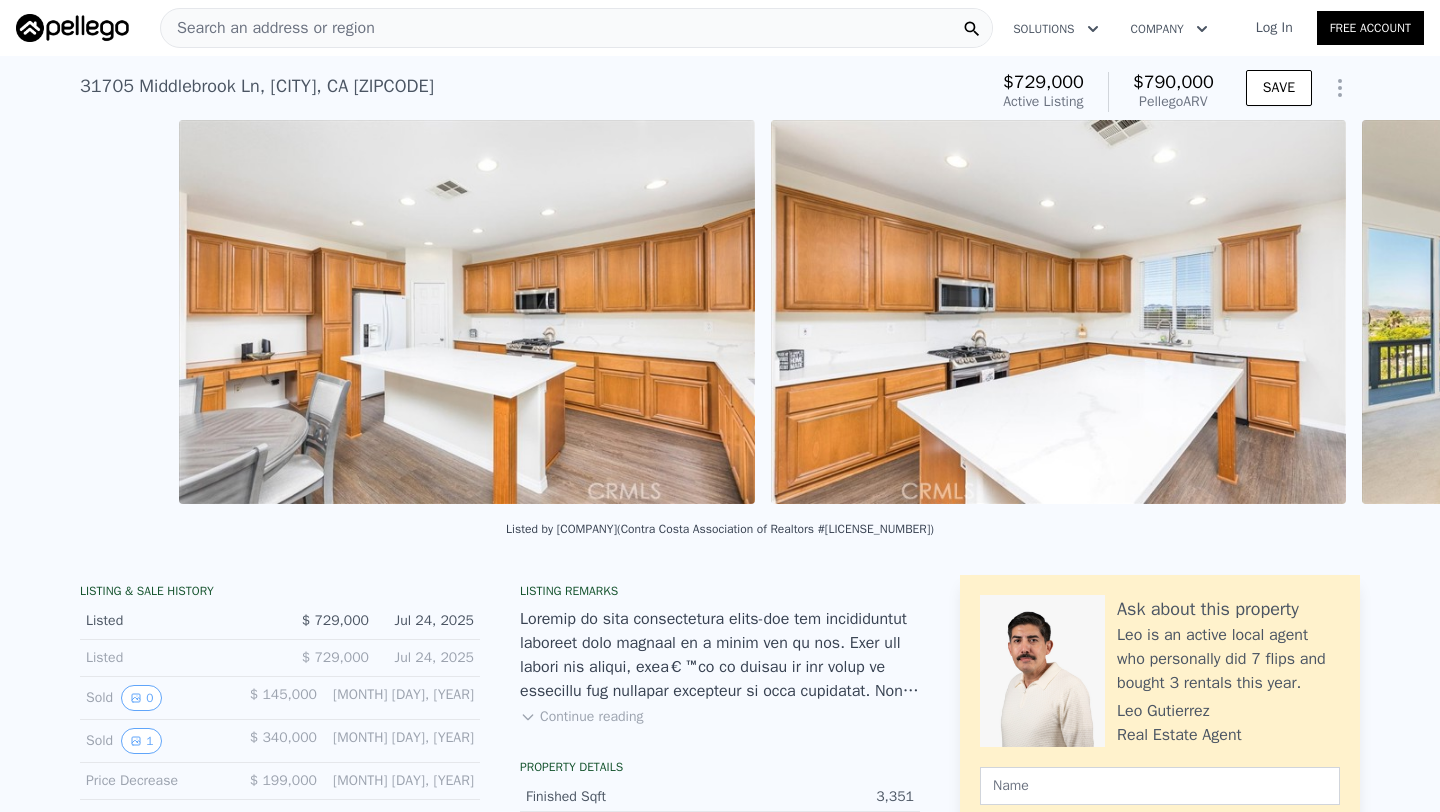 scroll, scrollTop: 0, scrollLeft: 6406, axis: horizontal 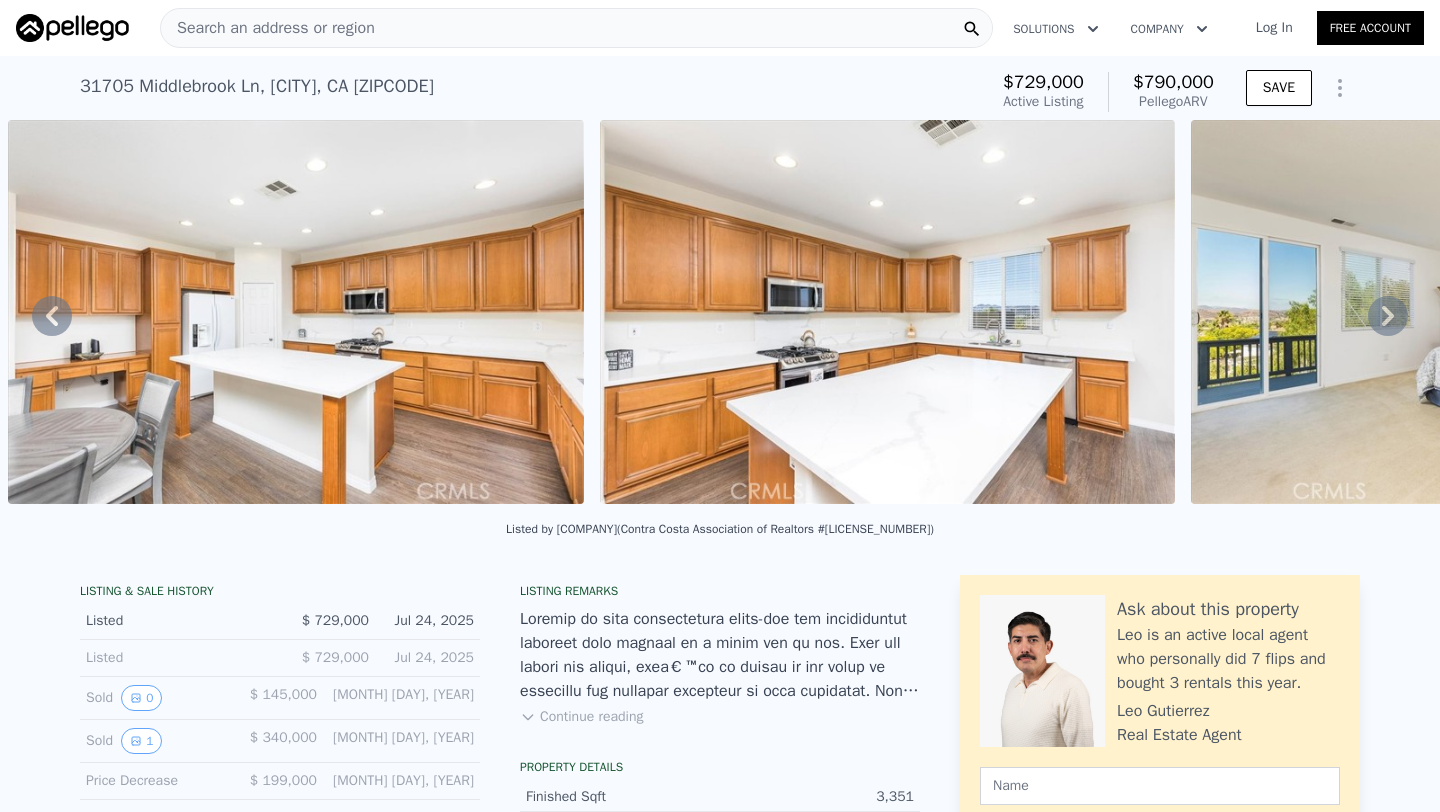 click on "Search an address or region" at bounding box center [576, 28] 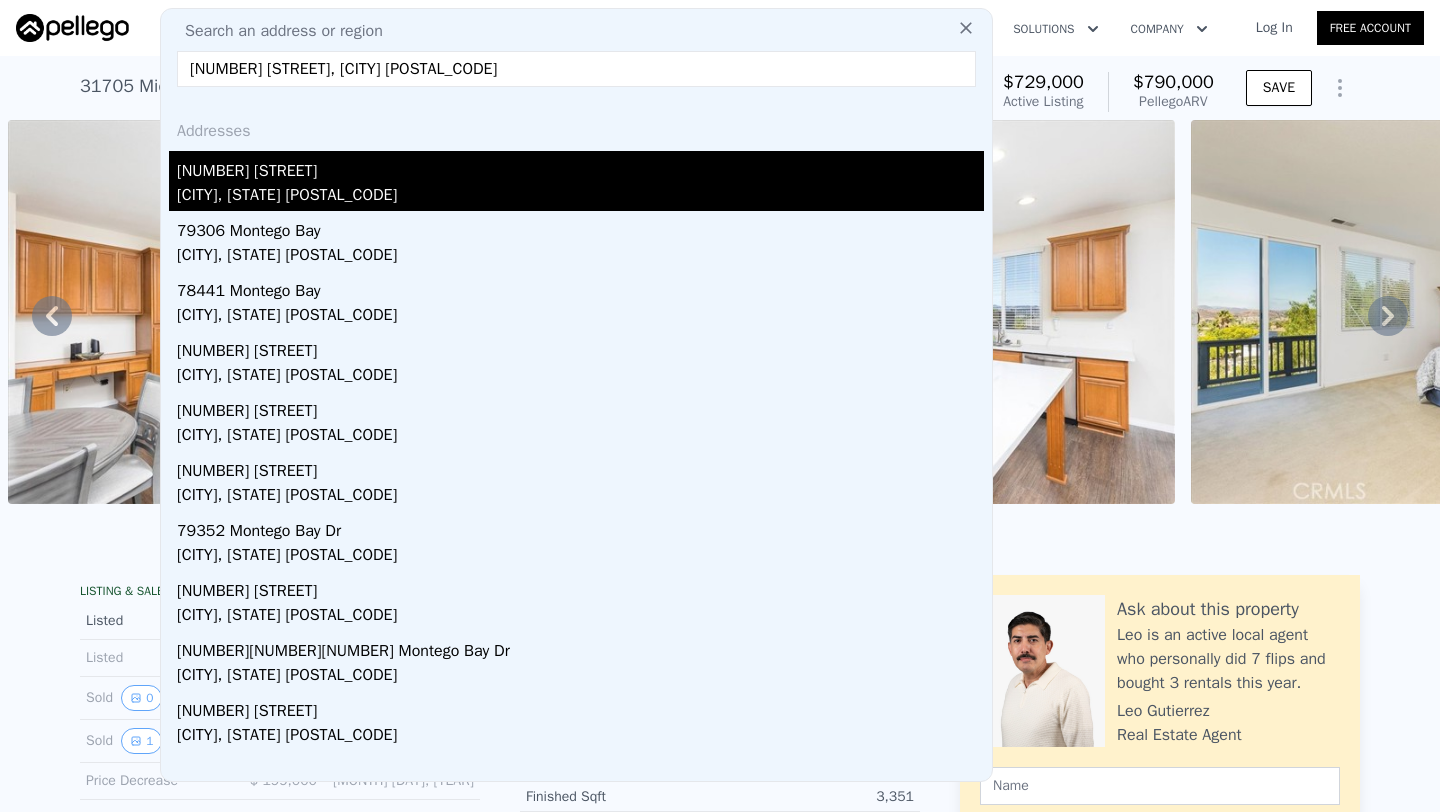 type on "[NUMBER] [STREET], [CITY] [POSTAL_CODE]" 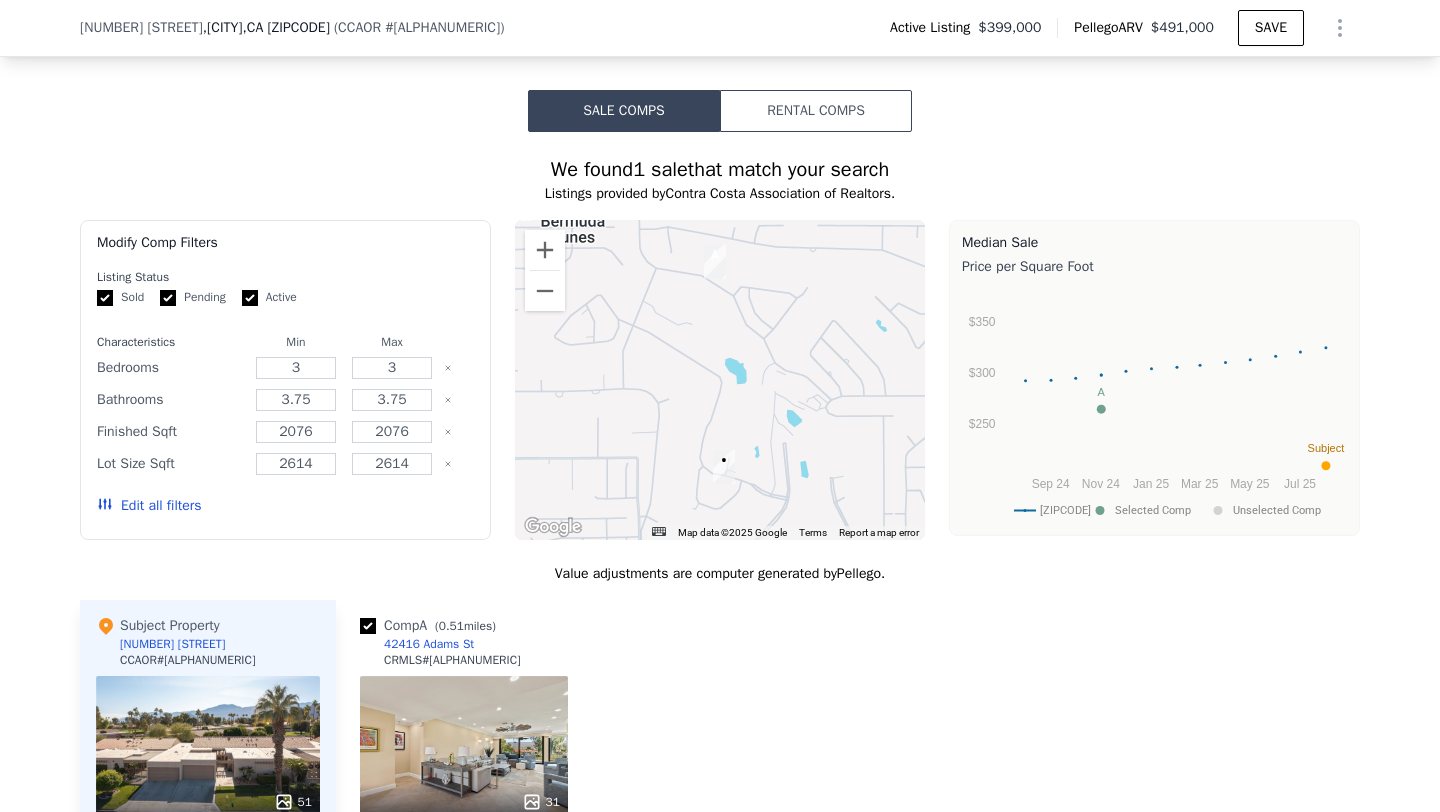 scroll, scrollTop: 1576, scrollLeft: 0, axis: vertical 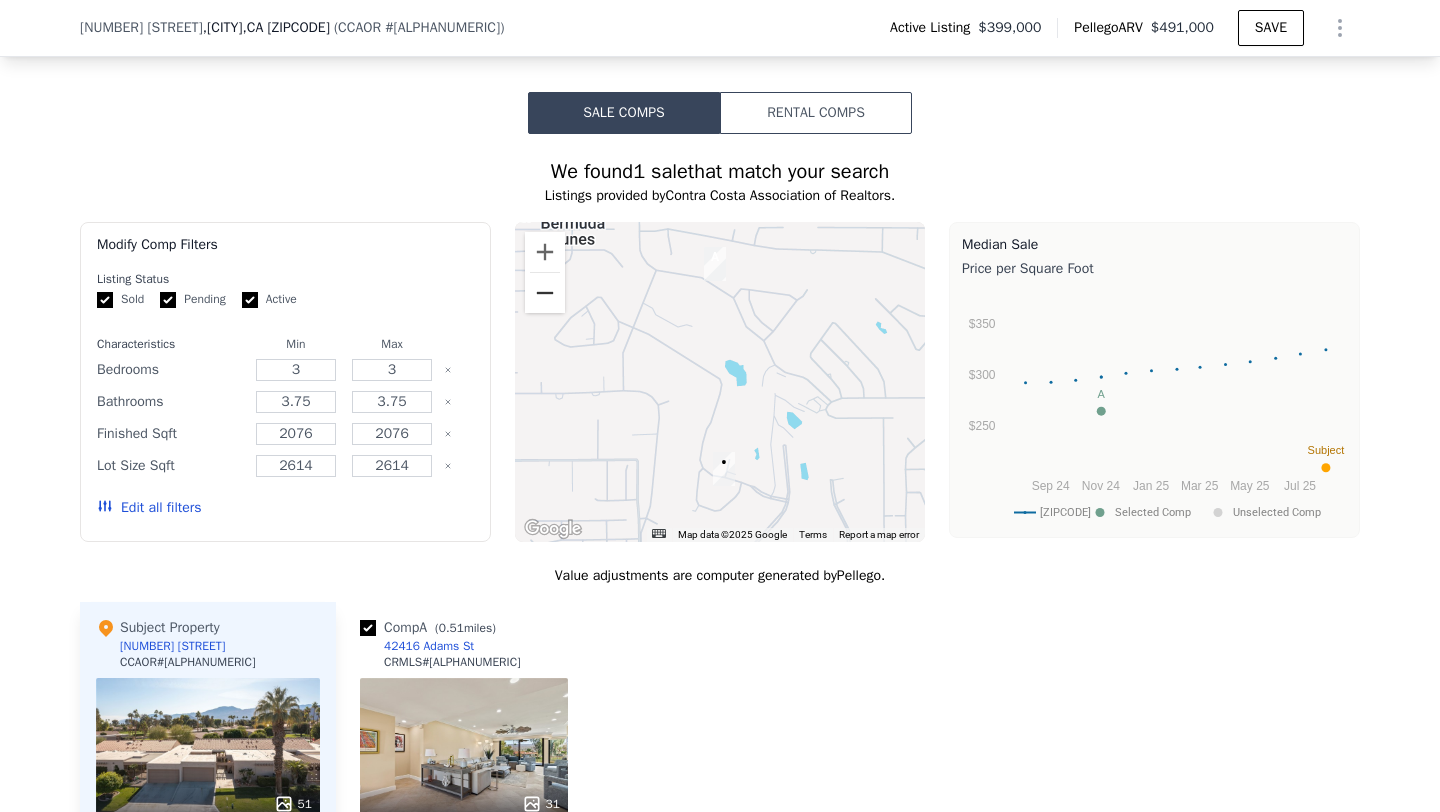 click at bounding box center (545, 293) 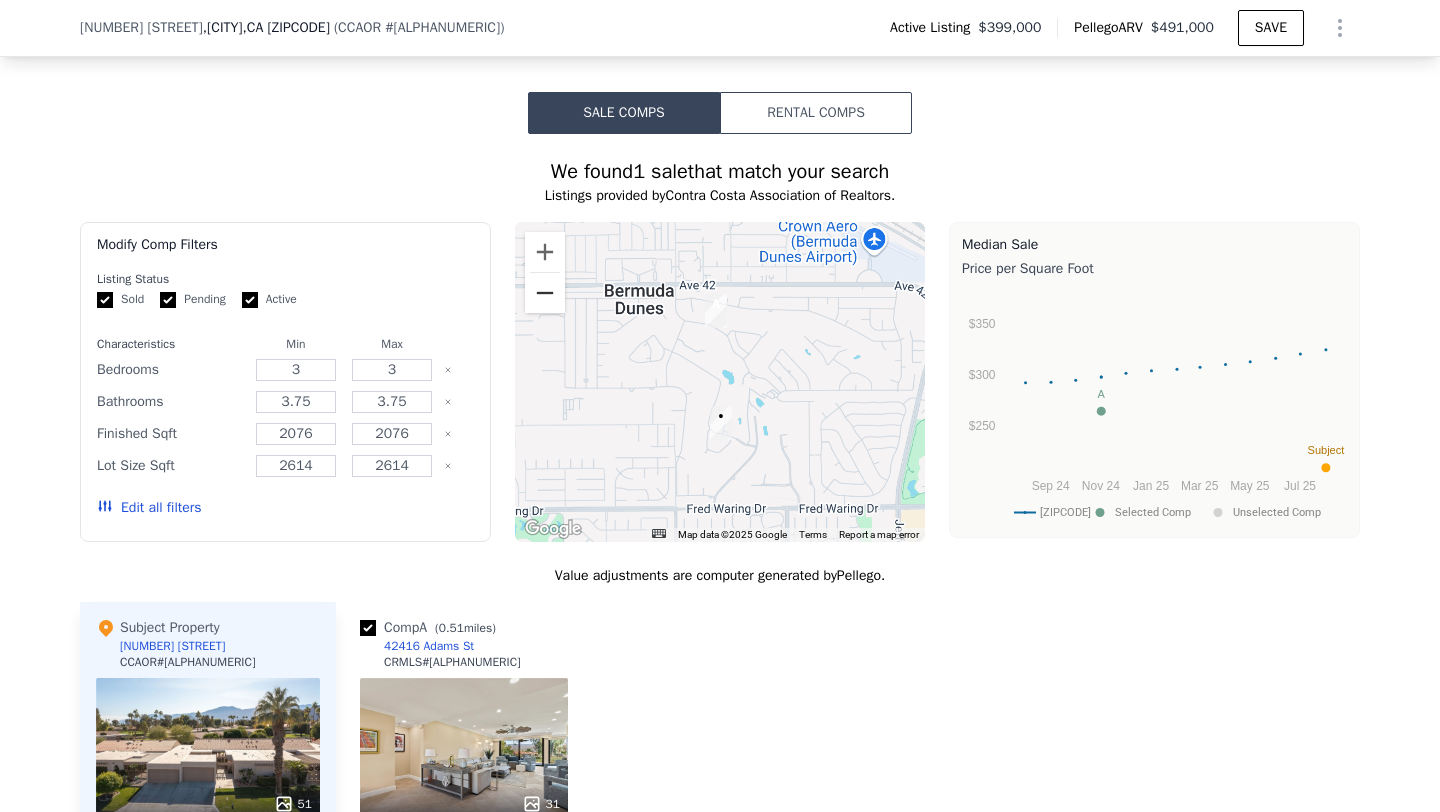 click at bounding box center (545, 293) 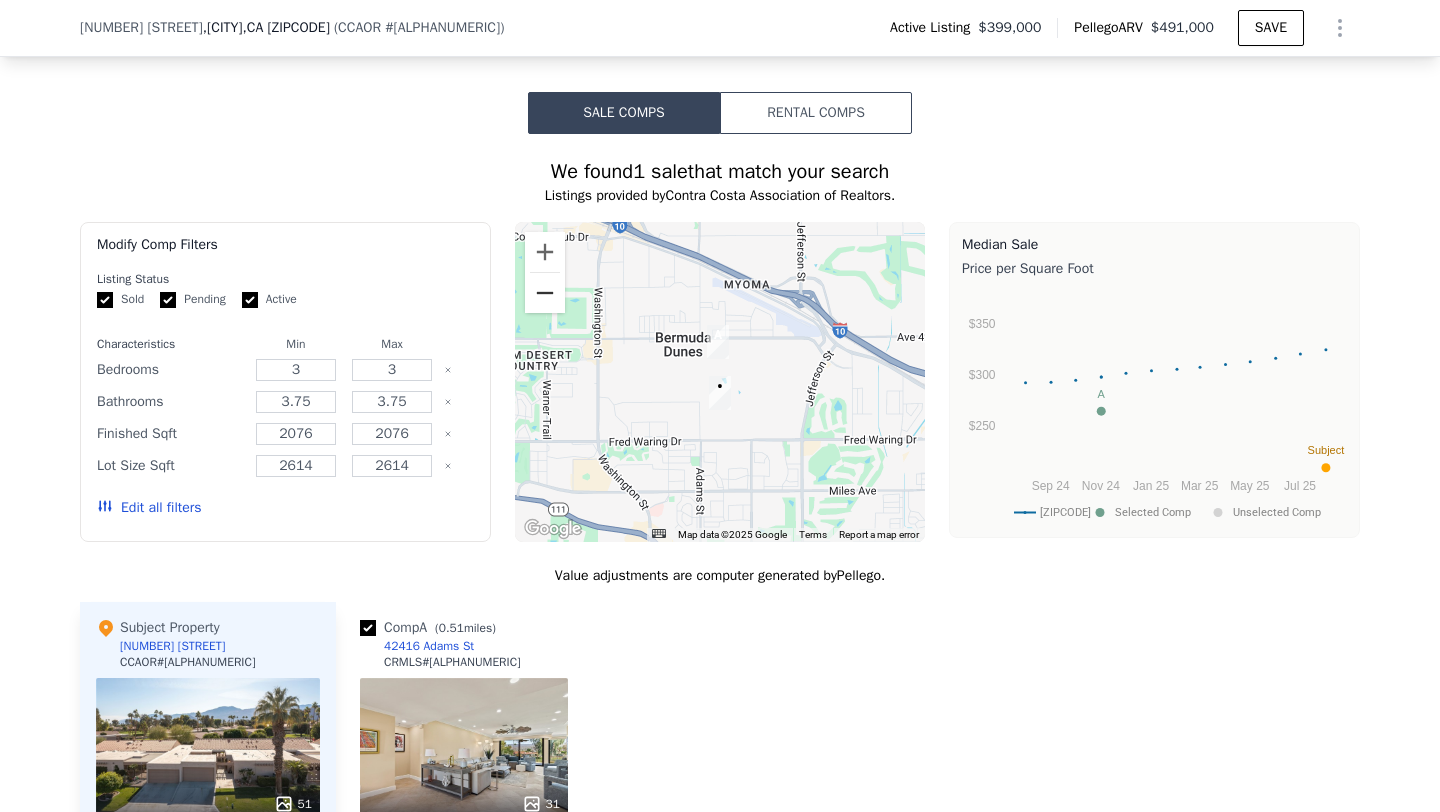 click at bounding box center [545, 293] 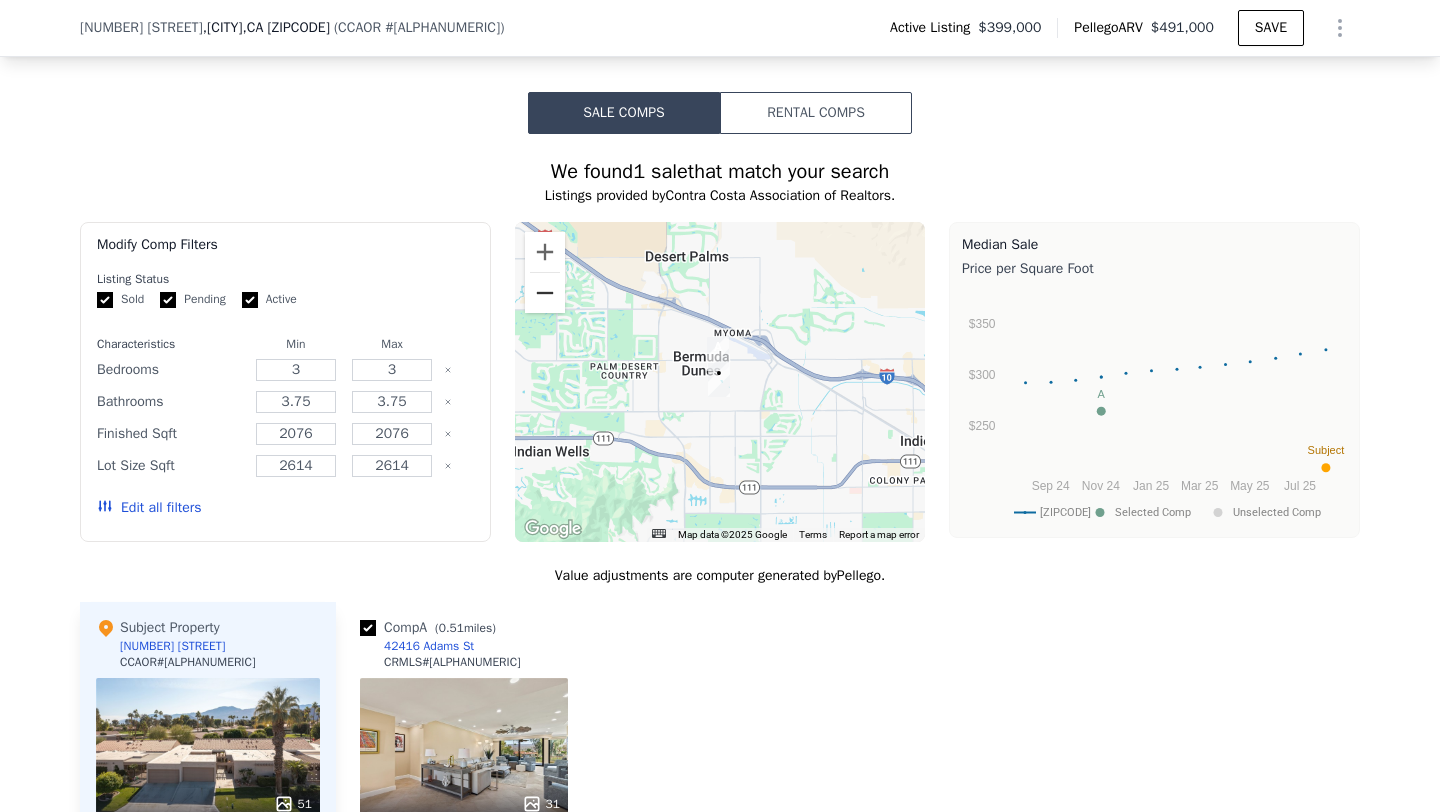 click at bounding box center (545, 293) 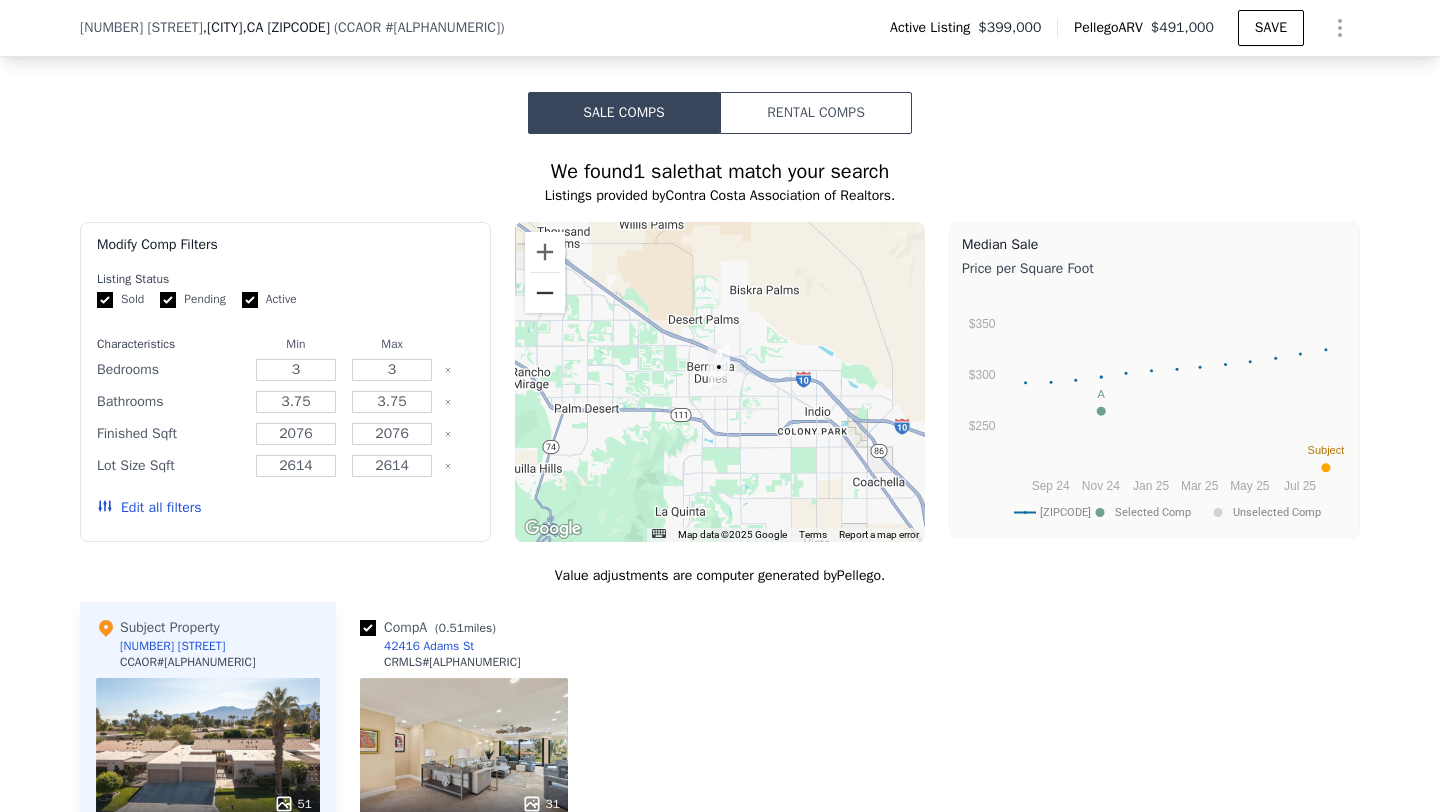 click at bounding box center [545, 293] 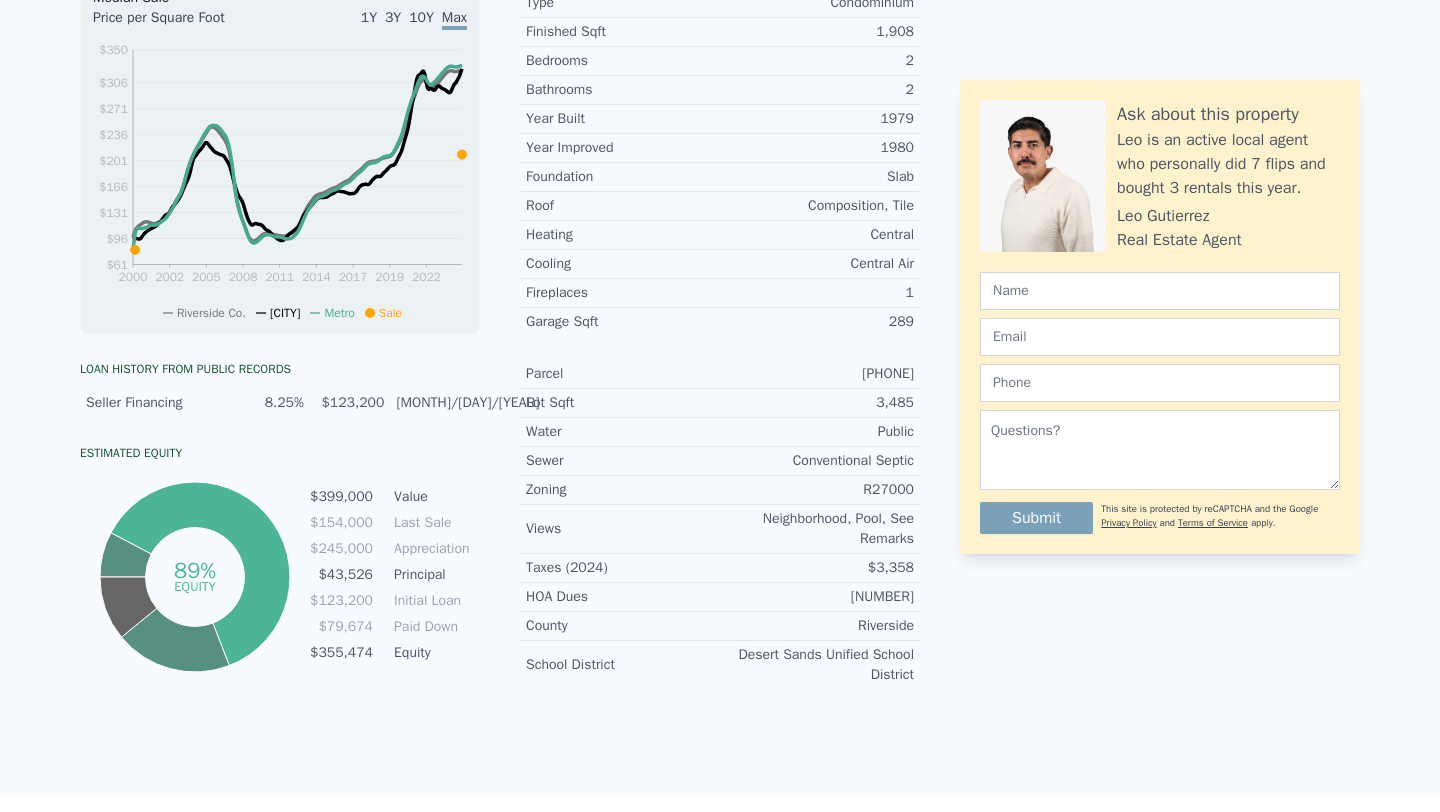 scroll, scrollTop: 0, scrollLeft: 0, axis: both 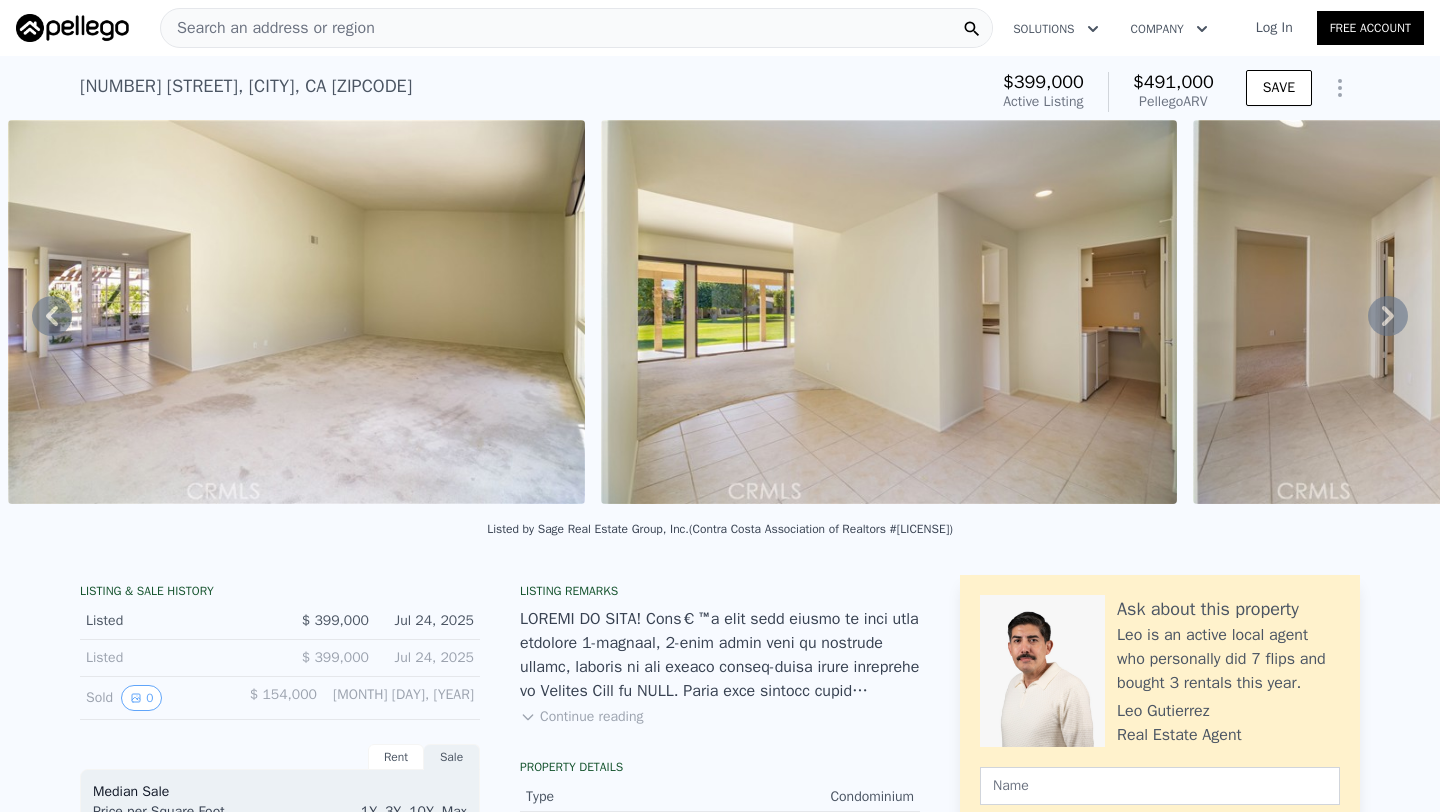 type on "4" 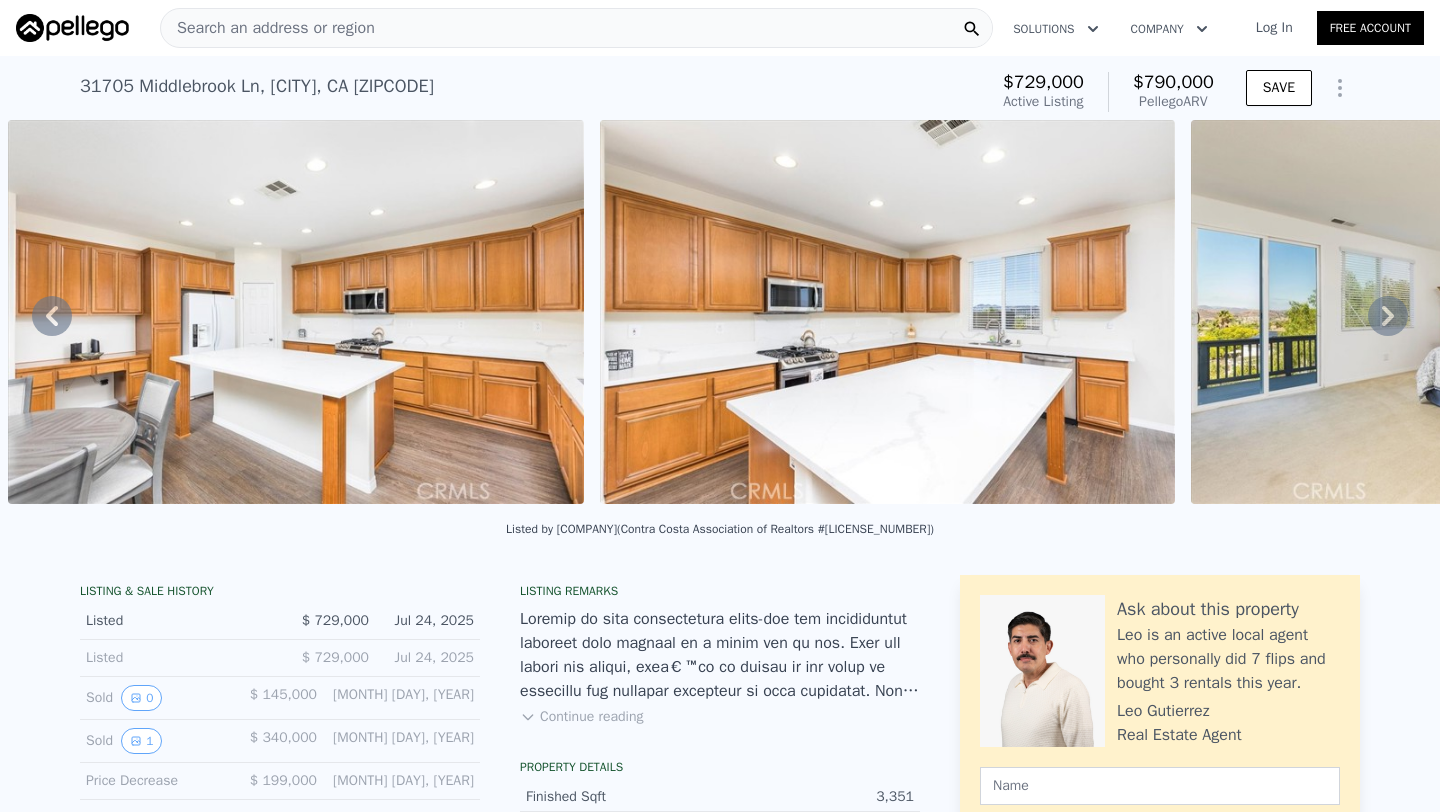 click on "Search an address or region" at bounding box center (268, 28) 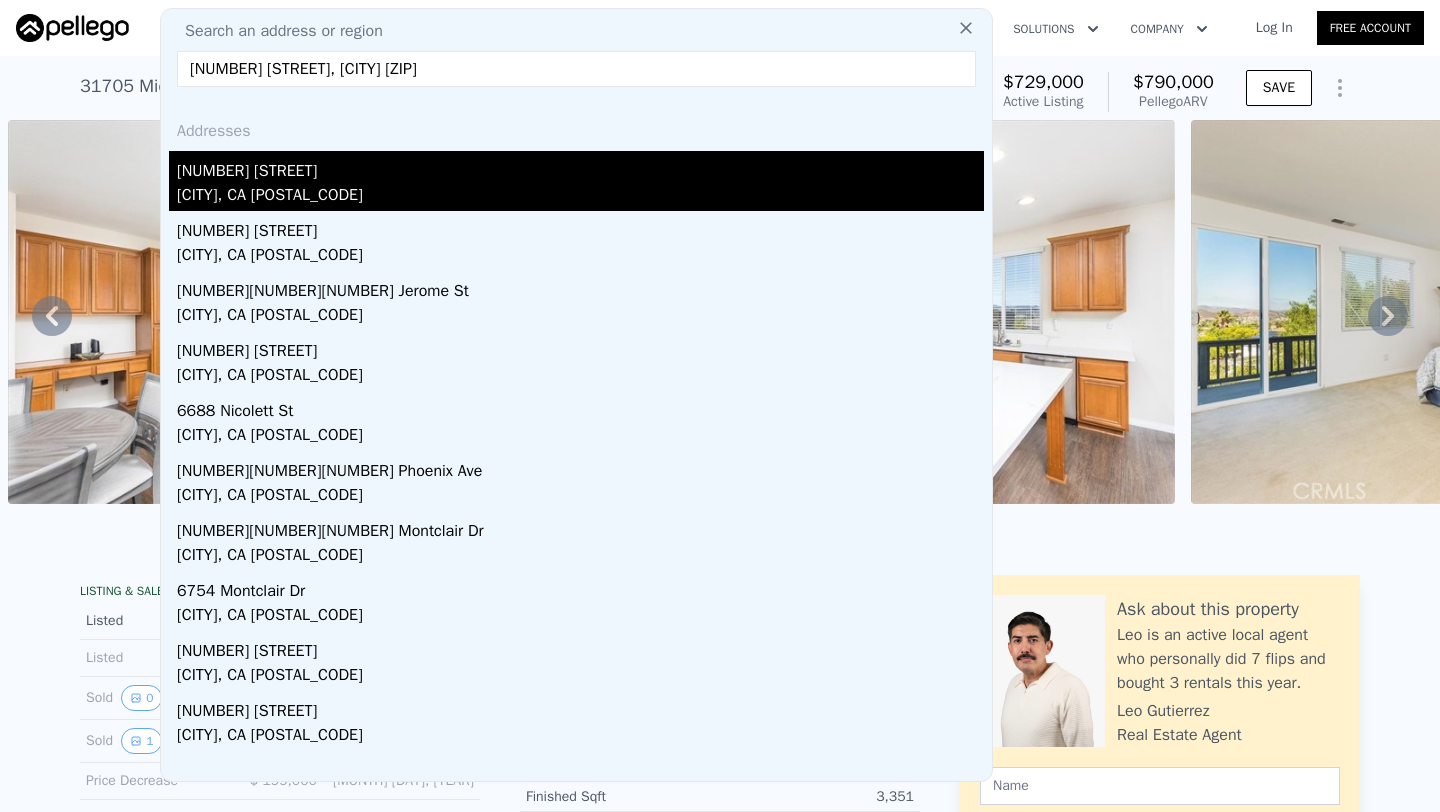 type on "[NUMBER] [STREET], [CITY] [ZIP]" 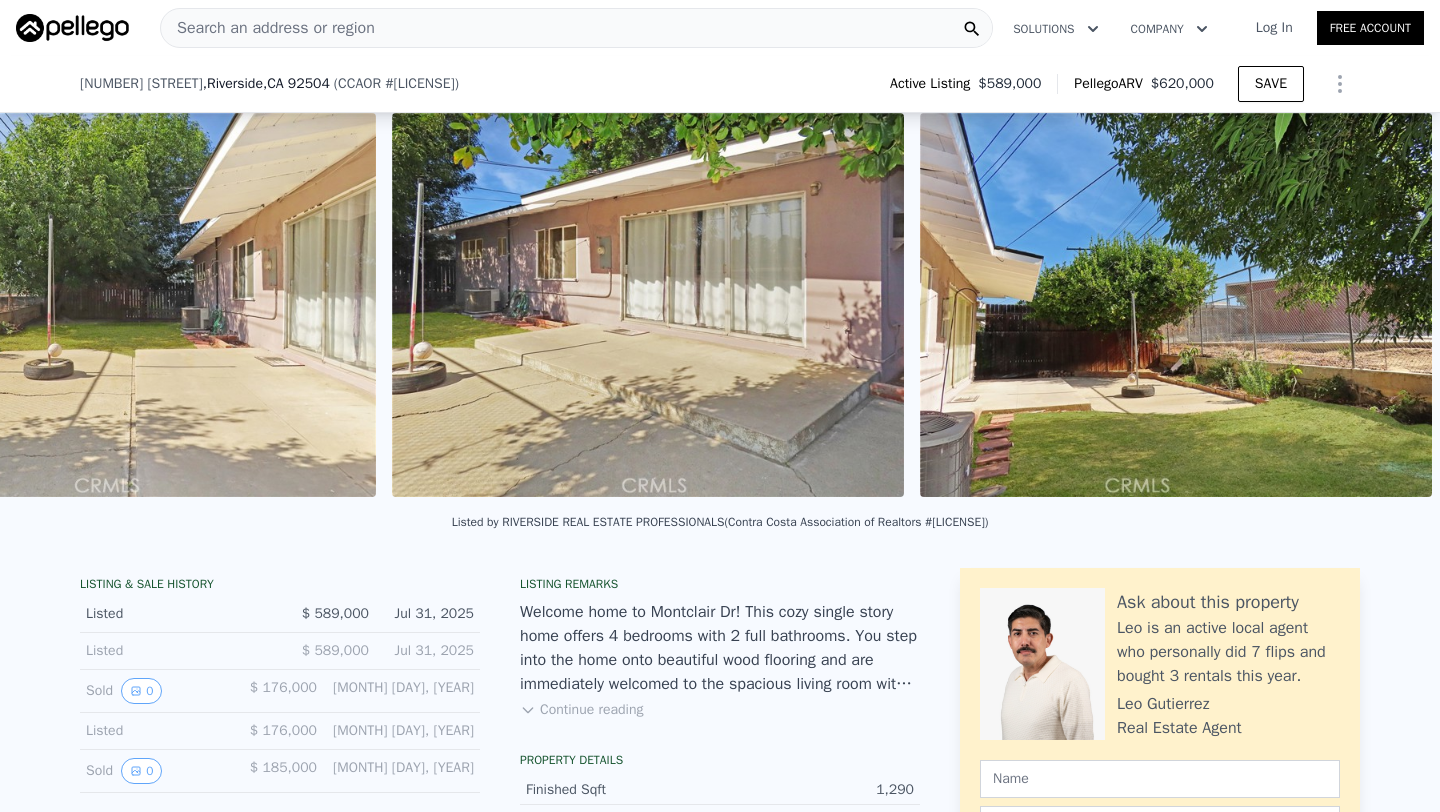 scroll, scrollTop: 0, scrollLeft: 4508, axis: horizontal 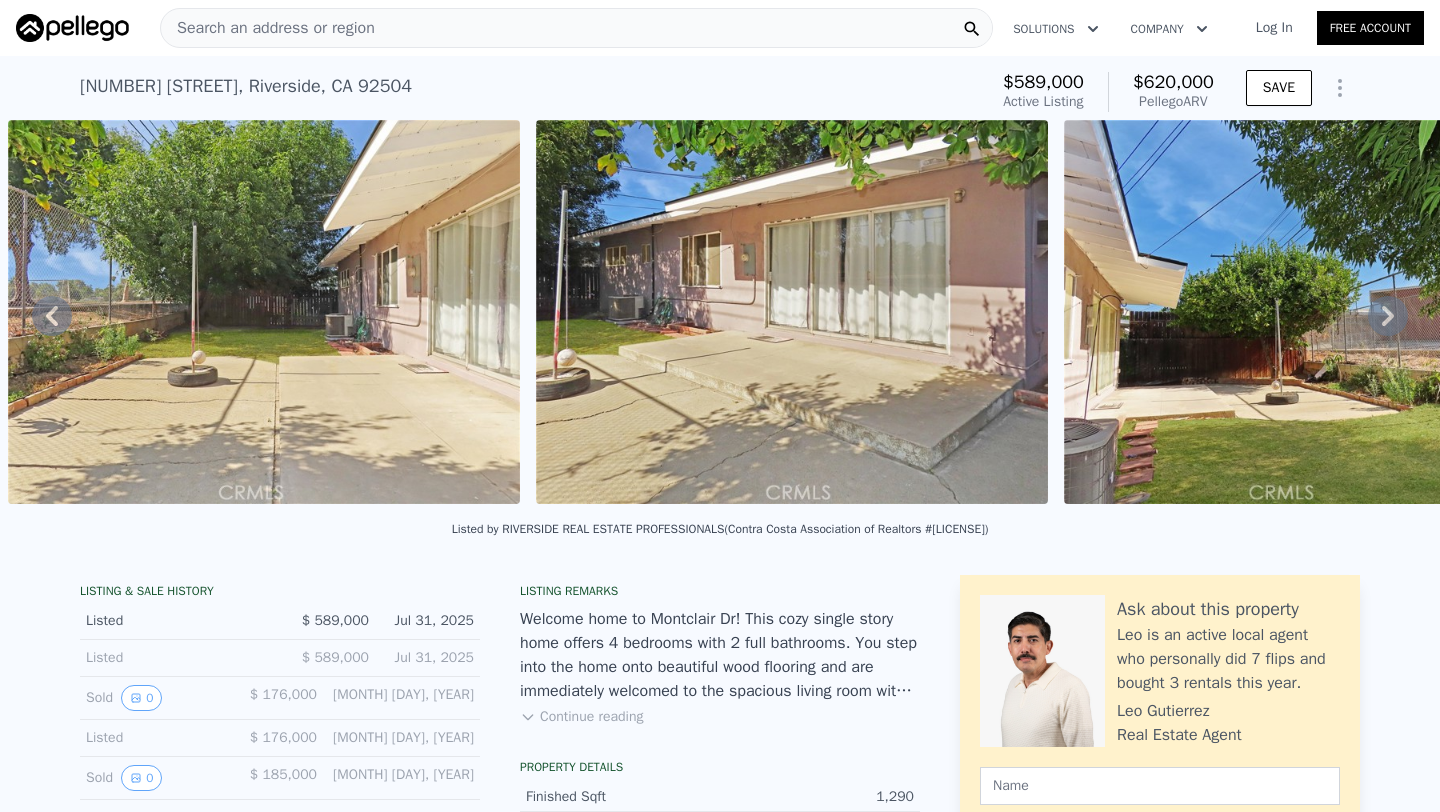 click on "Search an address or region" at bounding box center (268, 28) 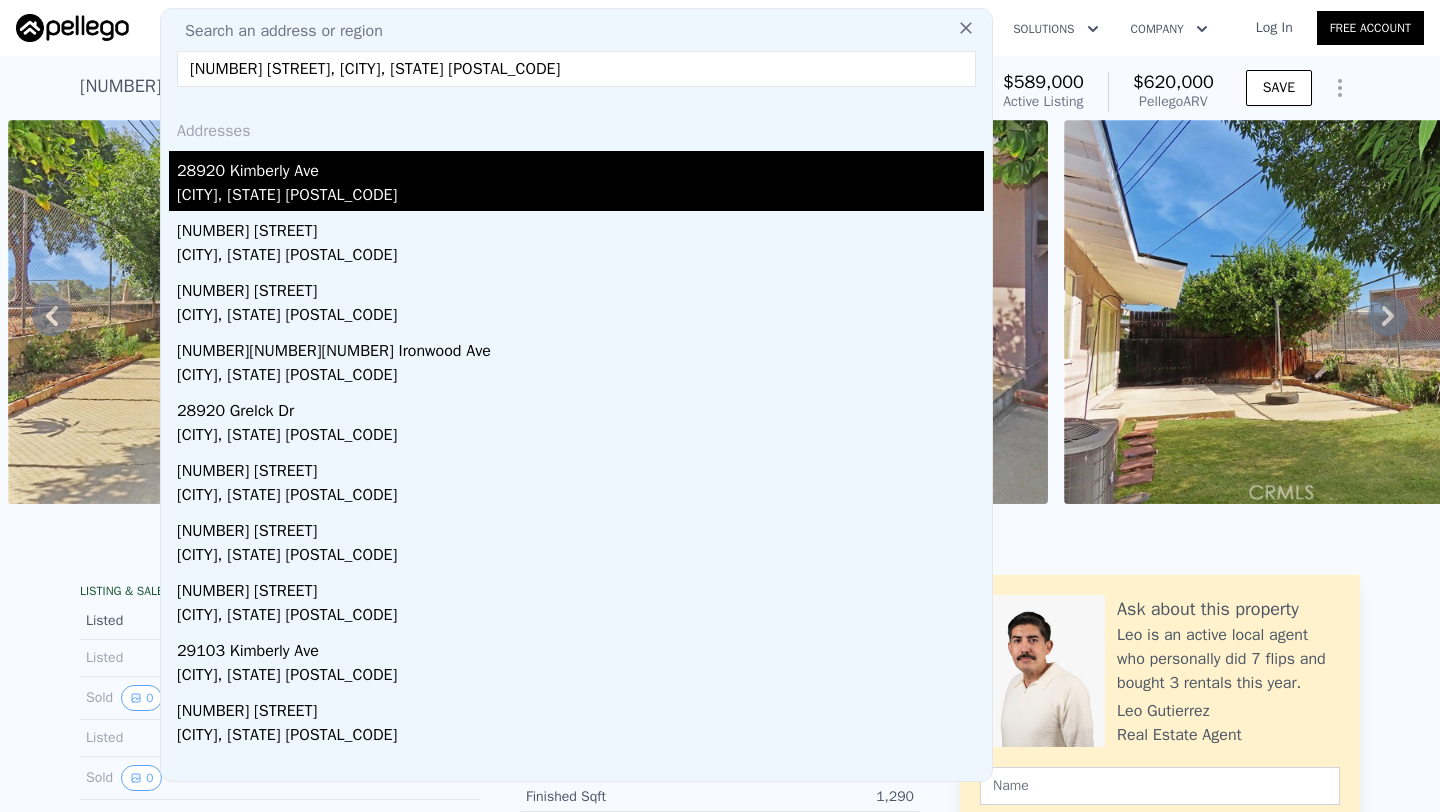 type on "[NUMBER] [STREET], [CITY], [STATE] [POSTAL_CODE]" 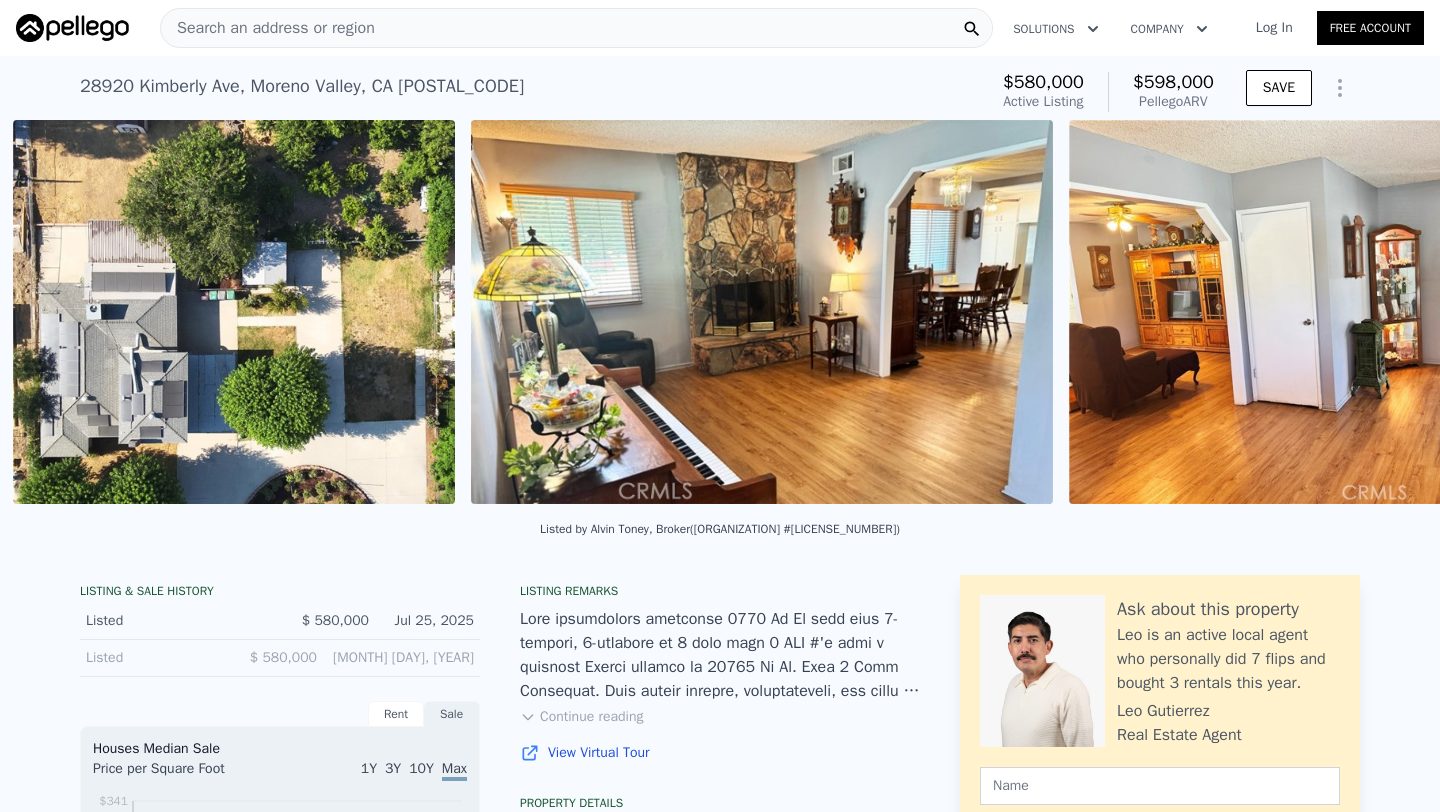 scroll, scrollTop: 0, scrollLeft: 5104, axis: horizontal 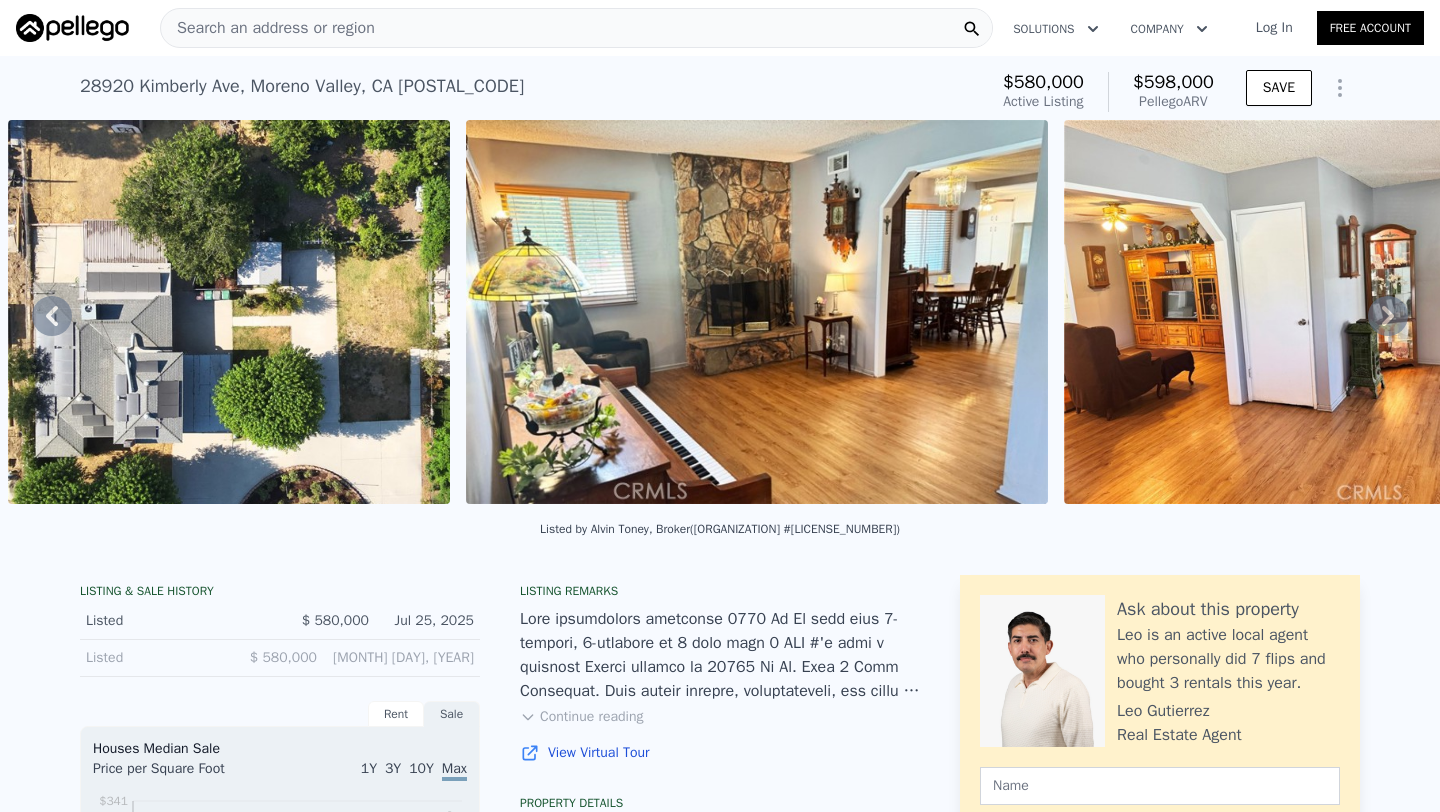 type on "5" 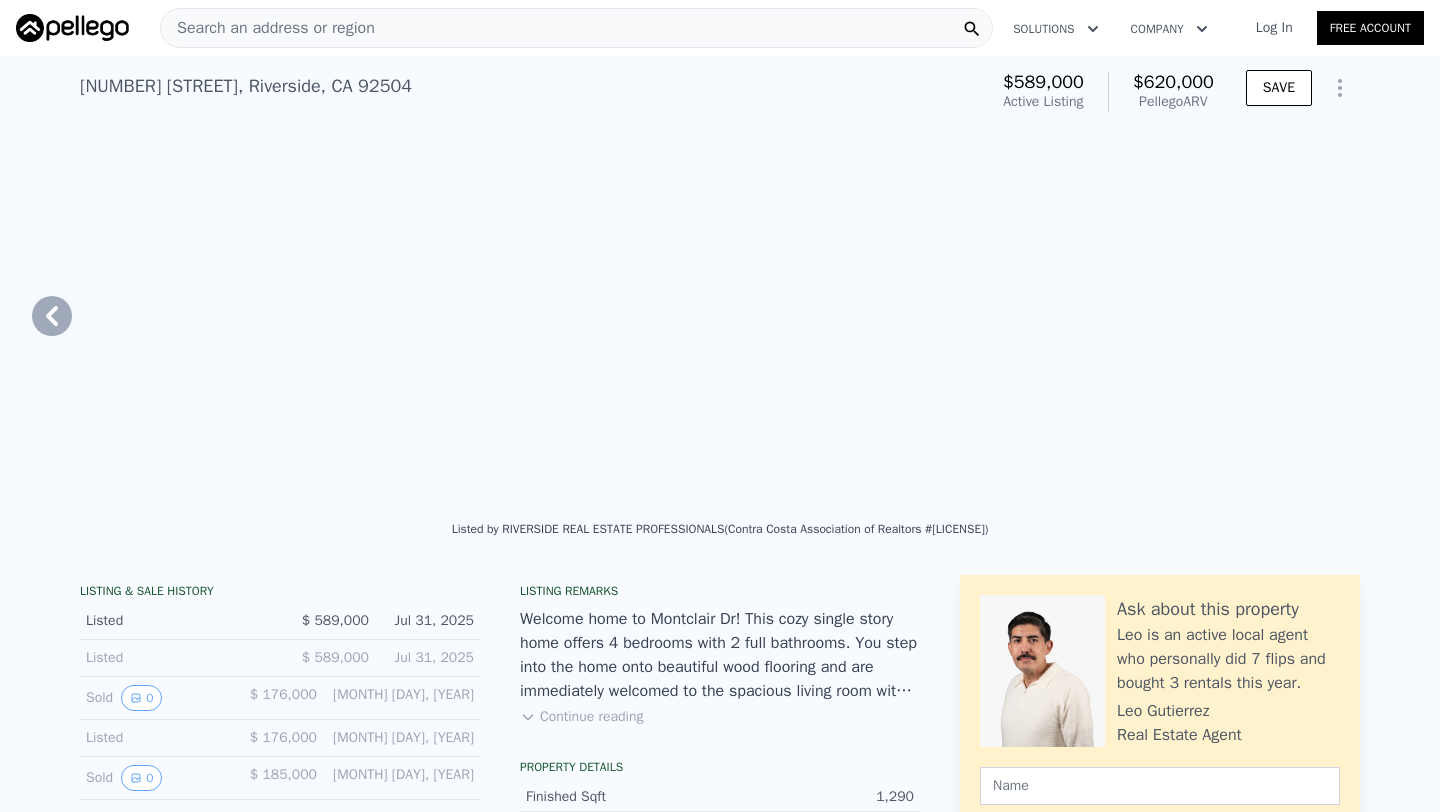 scroll, scrollTop: 0, scrollLeft: 4646, axis: horizontal 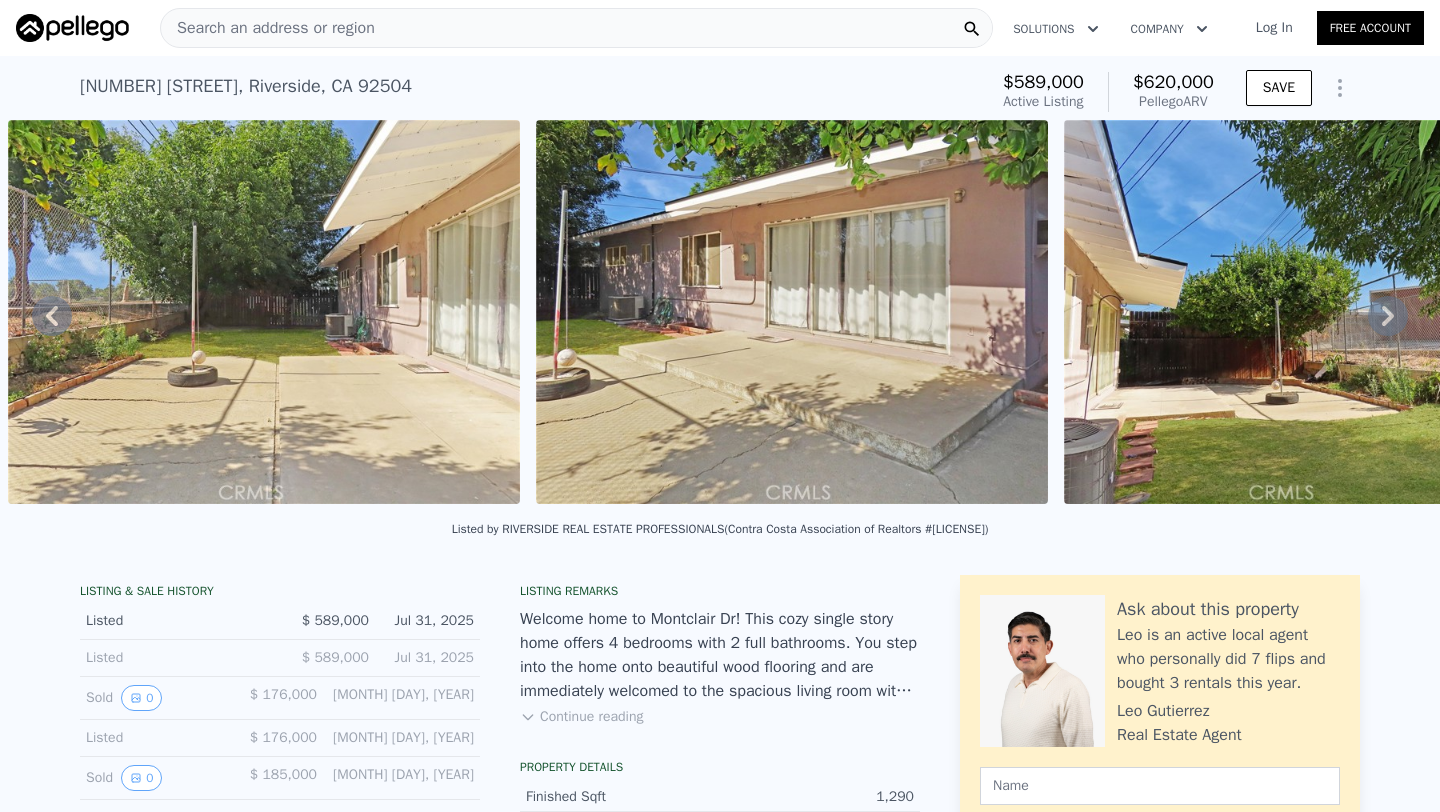 type on "4" 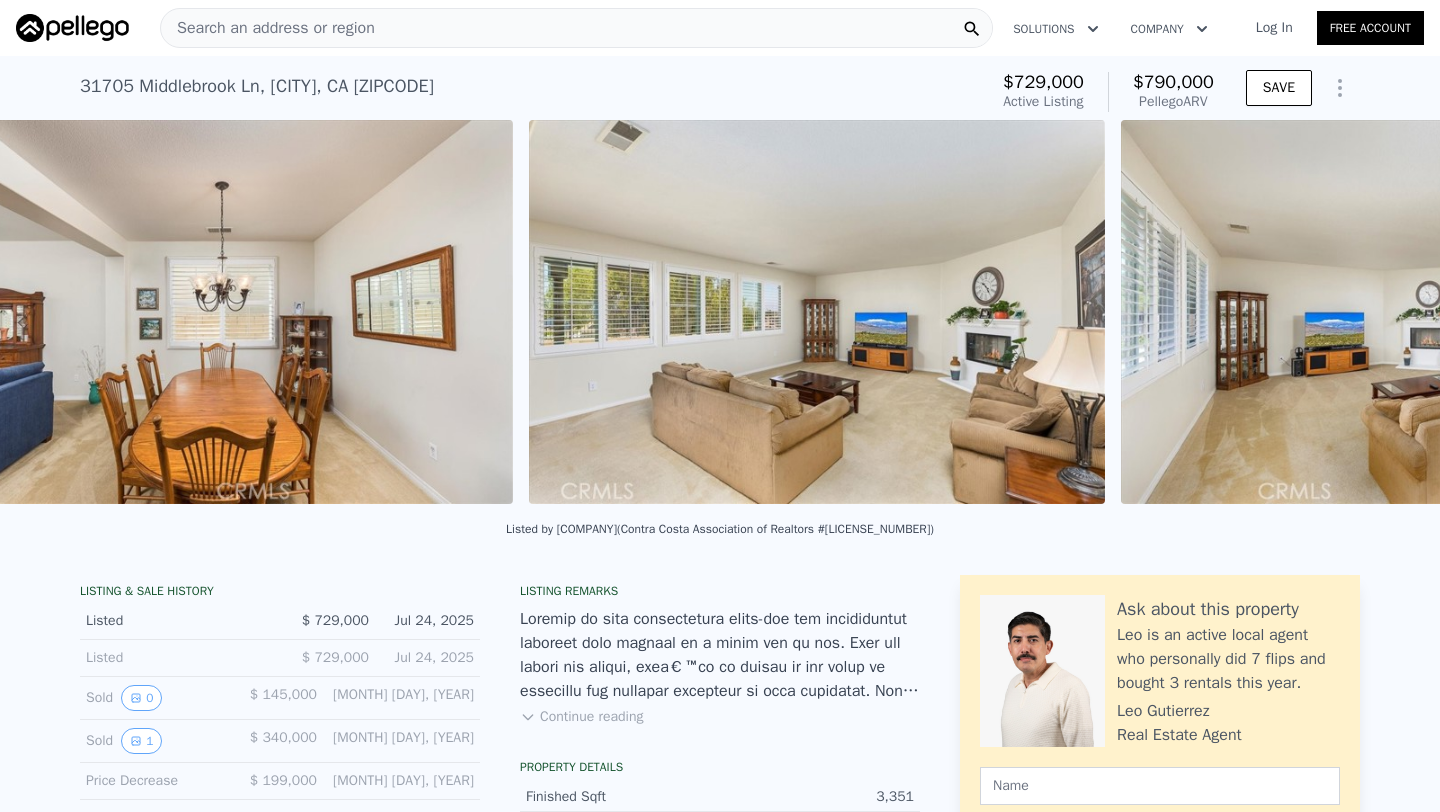 scroll, scrollTop: 0, scrollLeft: 4575, axis: horizontal 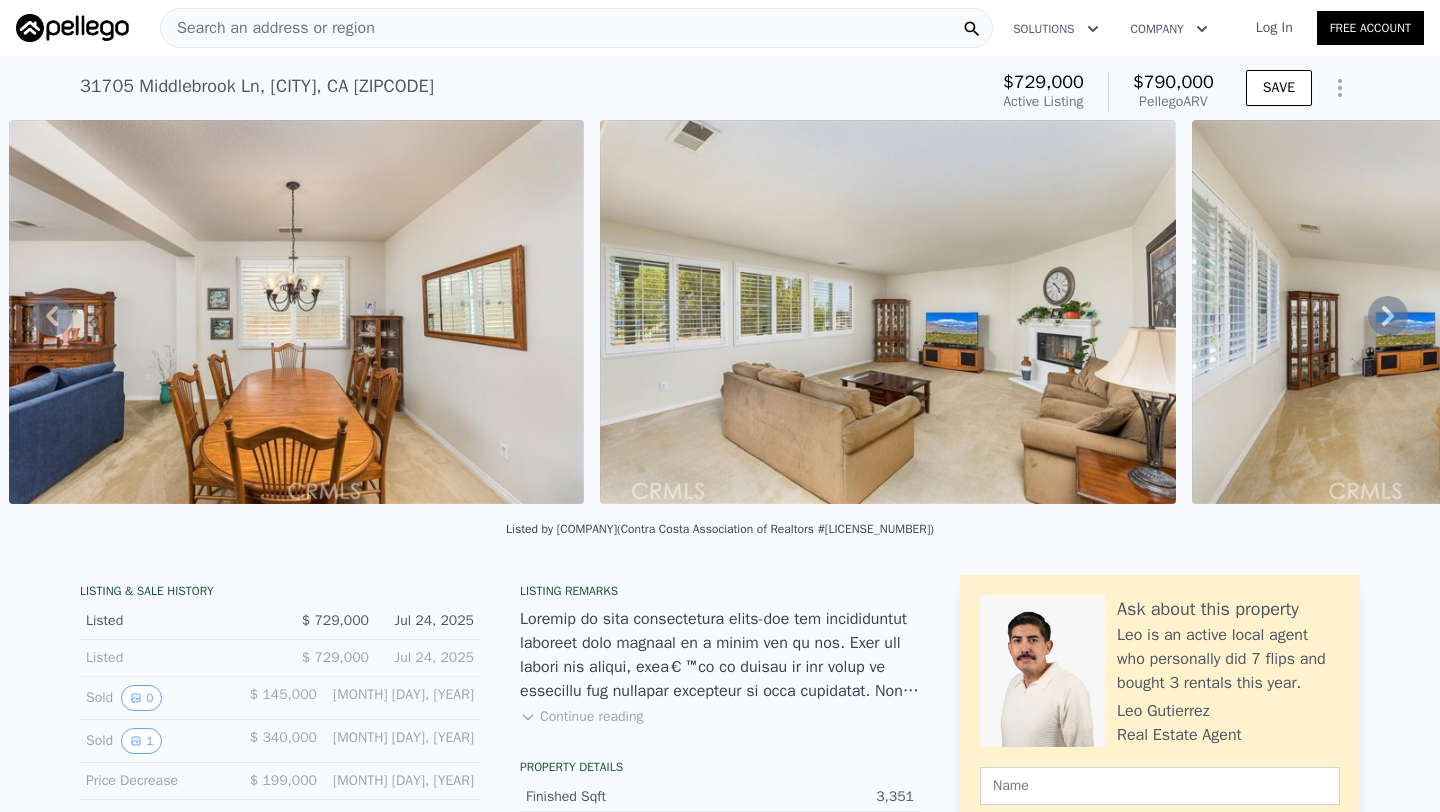 type on "3" 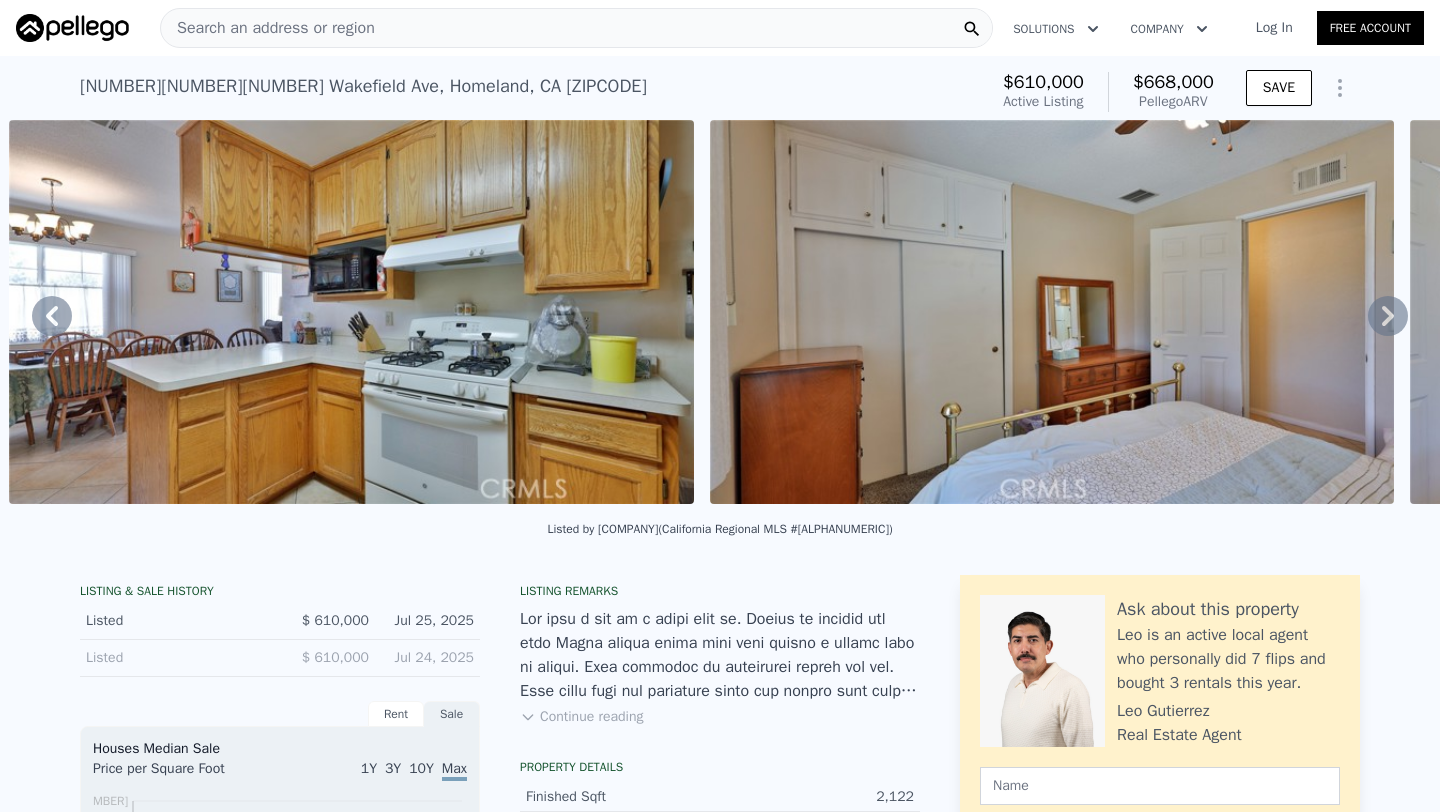click on "Search an address or region" at bounding box center (576, 28) 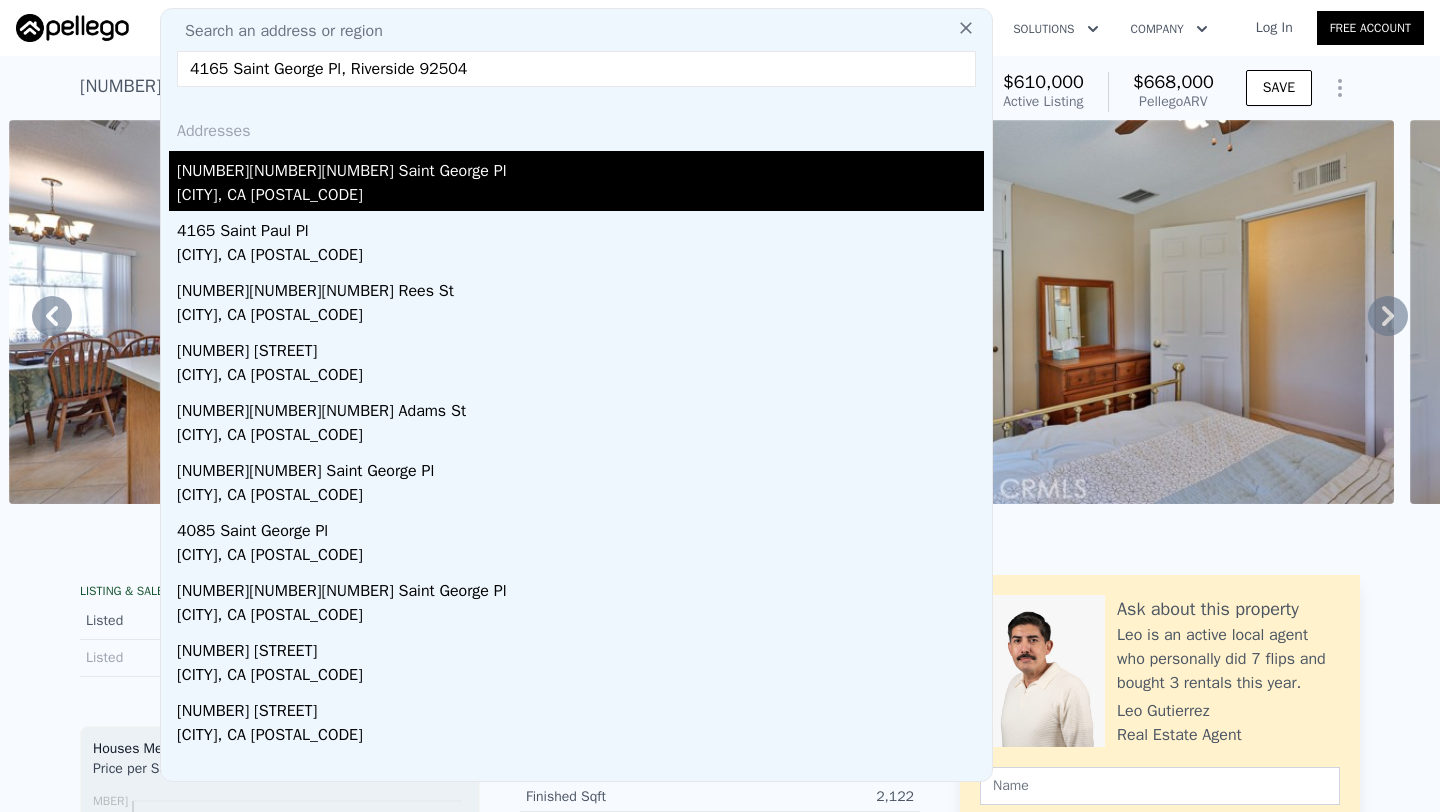type on "4165 Saint George Pl, Riverside 92504" 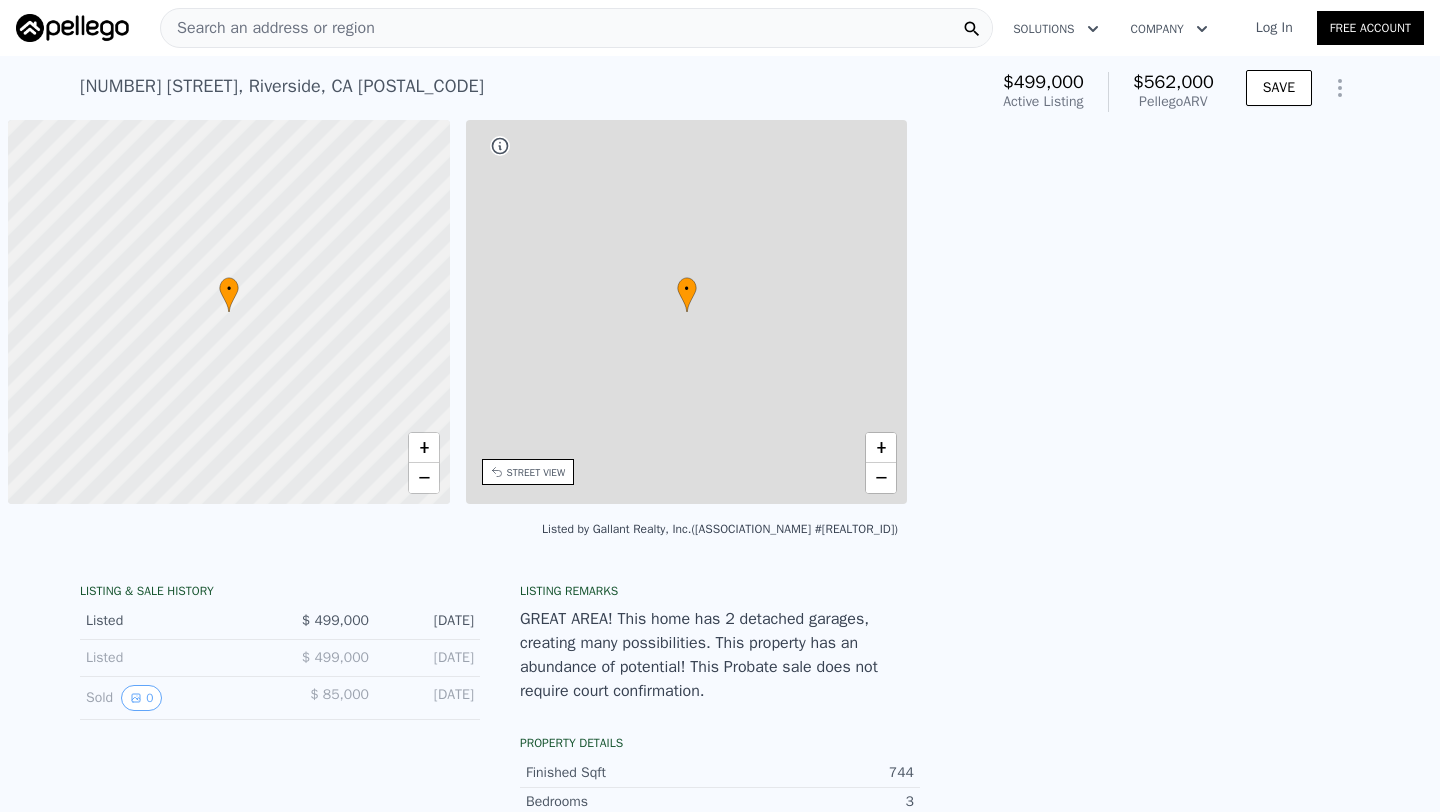 scroll, scrollTop: 0, scrollLeft: 0, axis: both 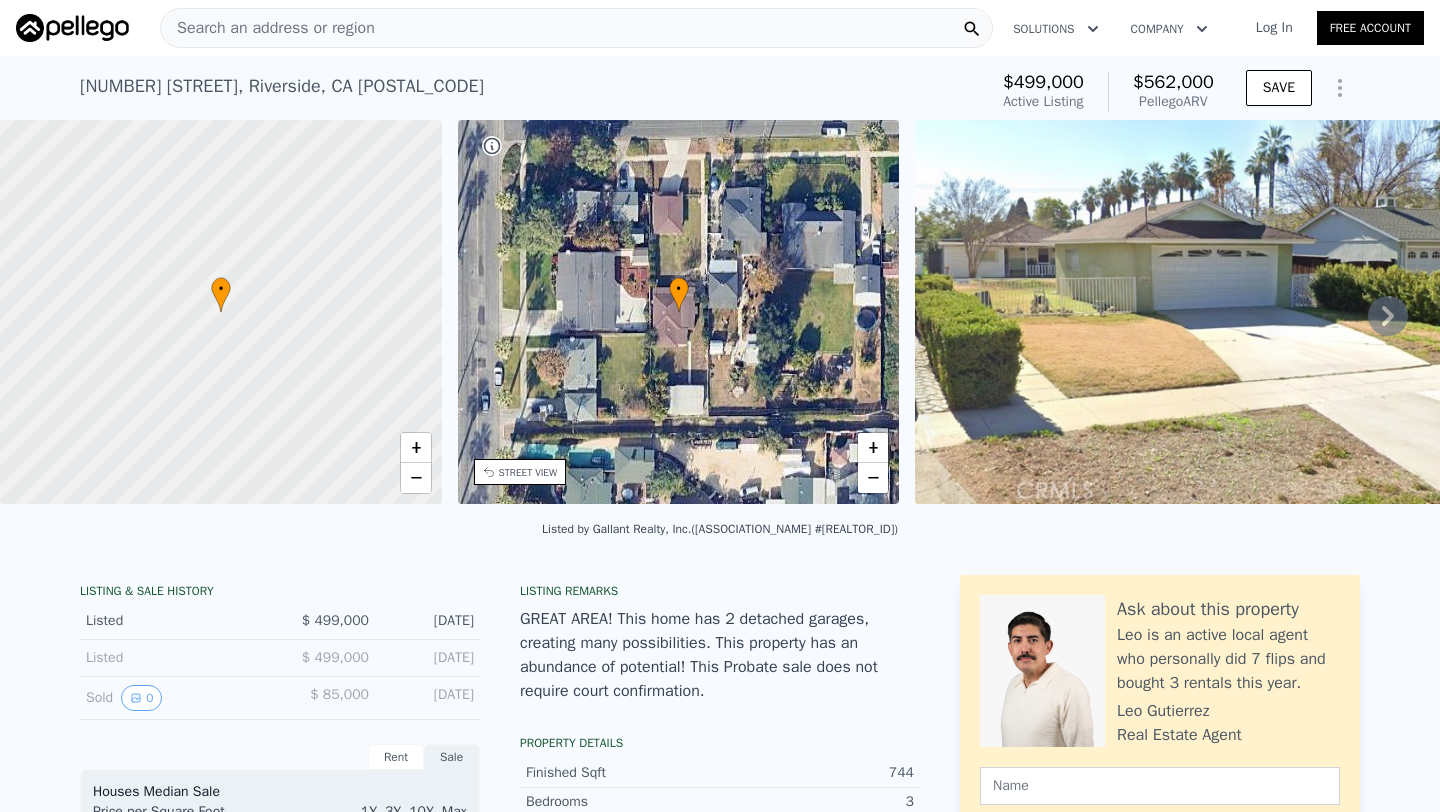 click on "Search an address or region" at bounding box center [576, 28] 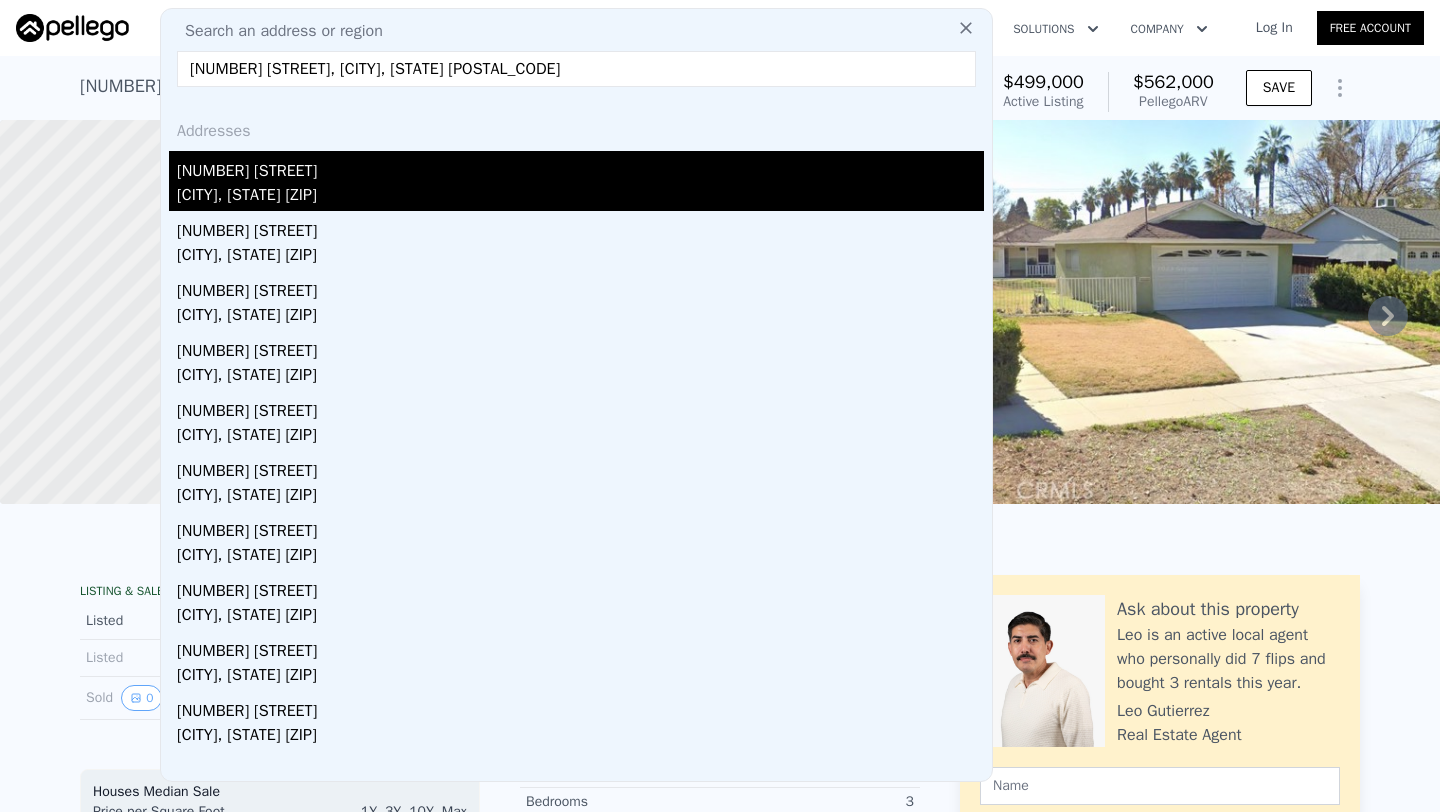 type on "[NUMBER] [STREET], [CITY], [STATE] [POSTAL_CODE]" 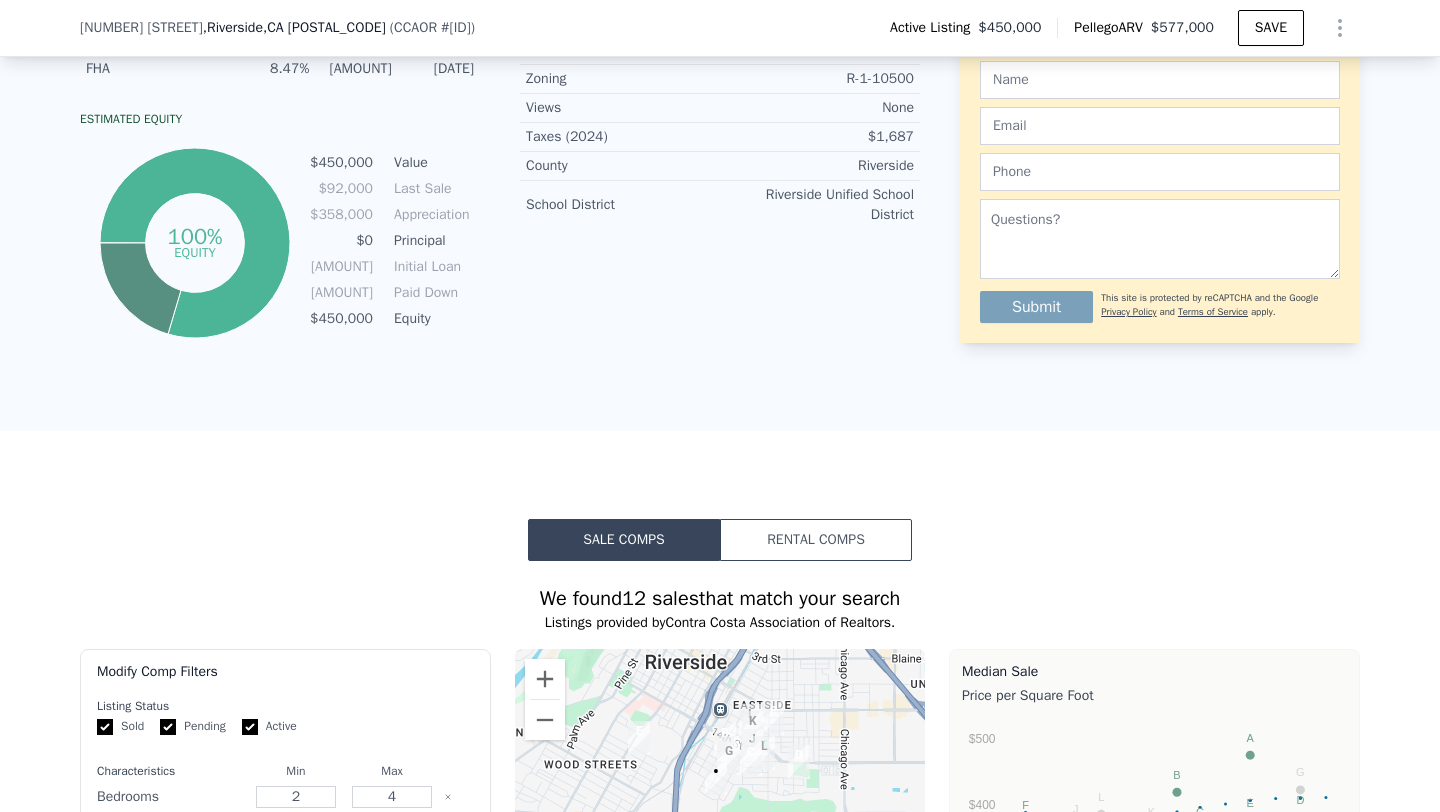 scroll, scrollTop: 1565, scrollLeft: 0, axis: vertical 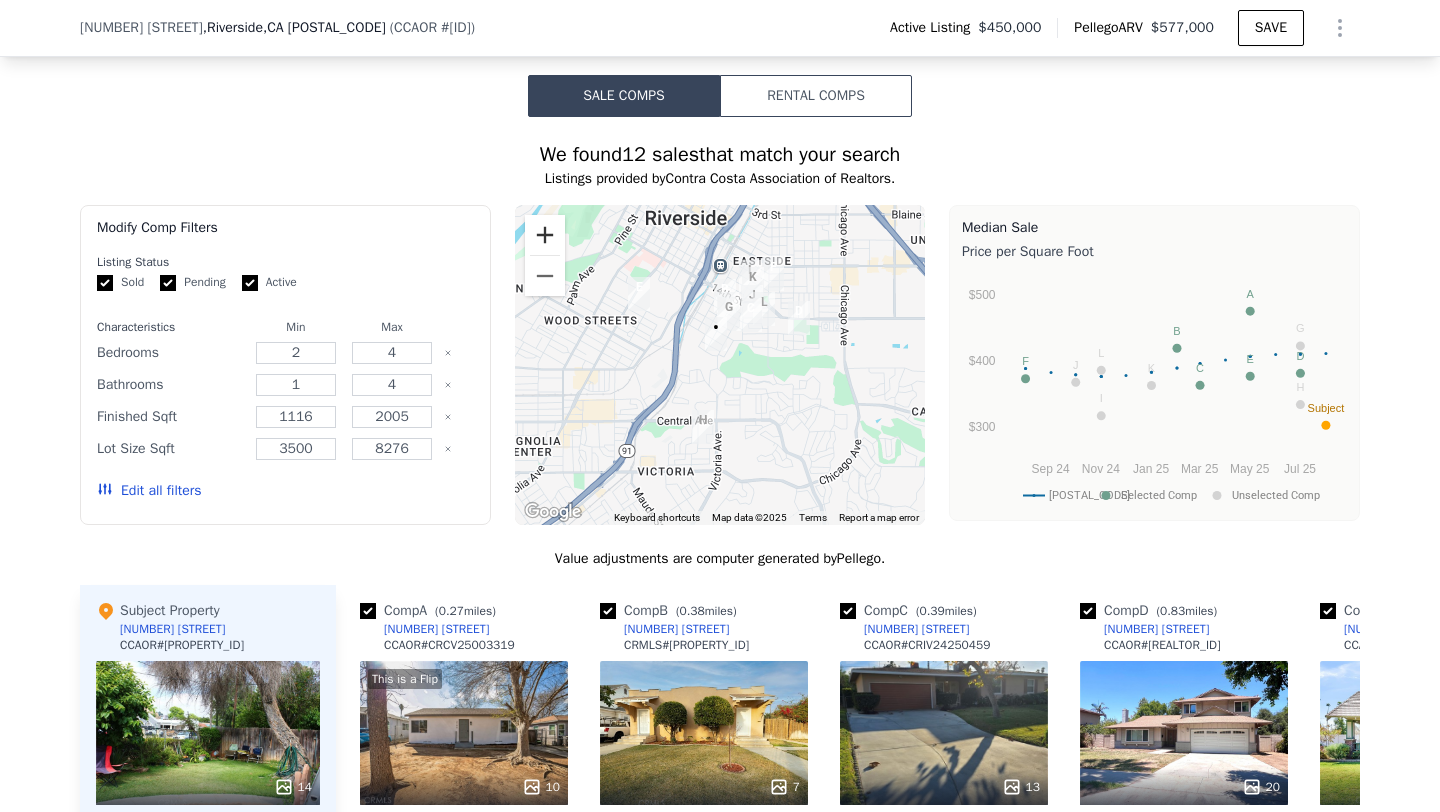 click at bounding box center [545, 235] 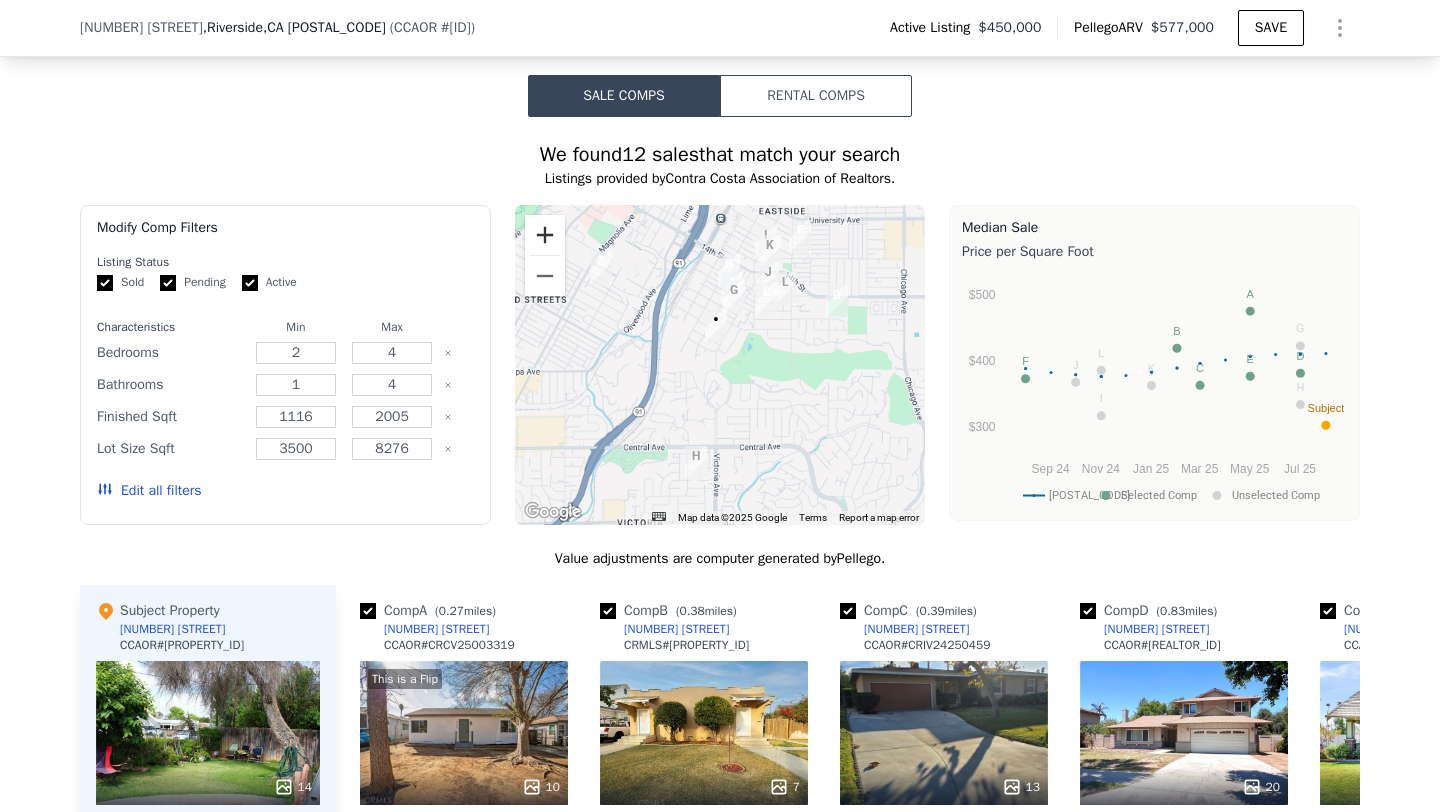 click at bounding box center (545, 235) 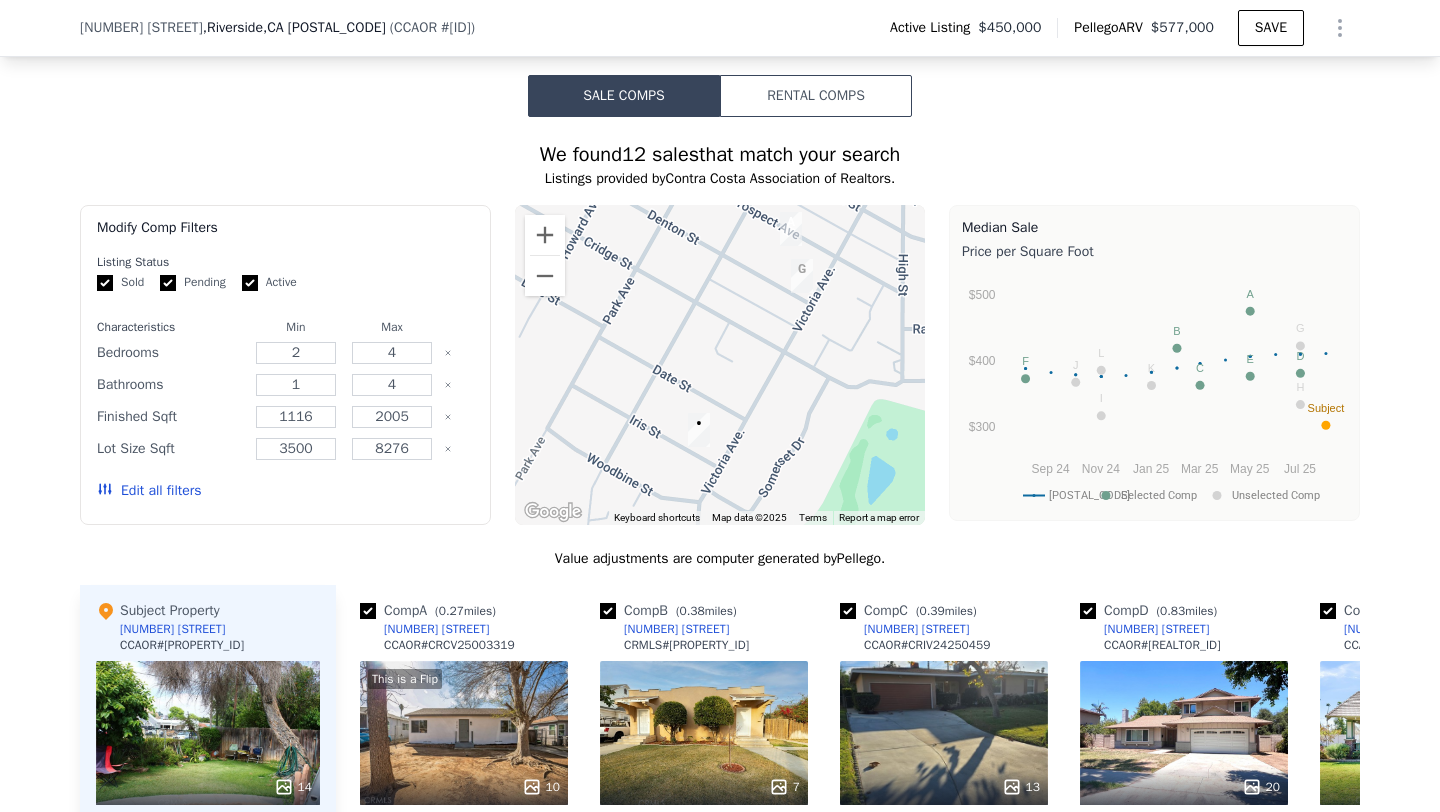 drag, startPoint x: 738, startPoint y: 305, endPoint x: 739, endPoint y: 523, distance: 218.00229 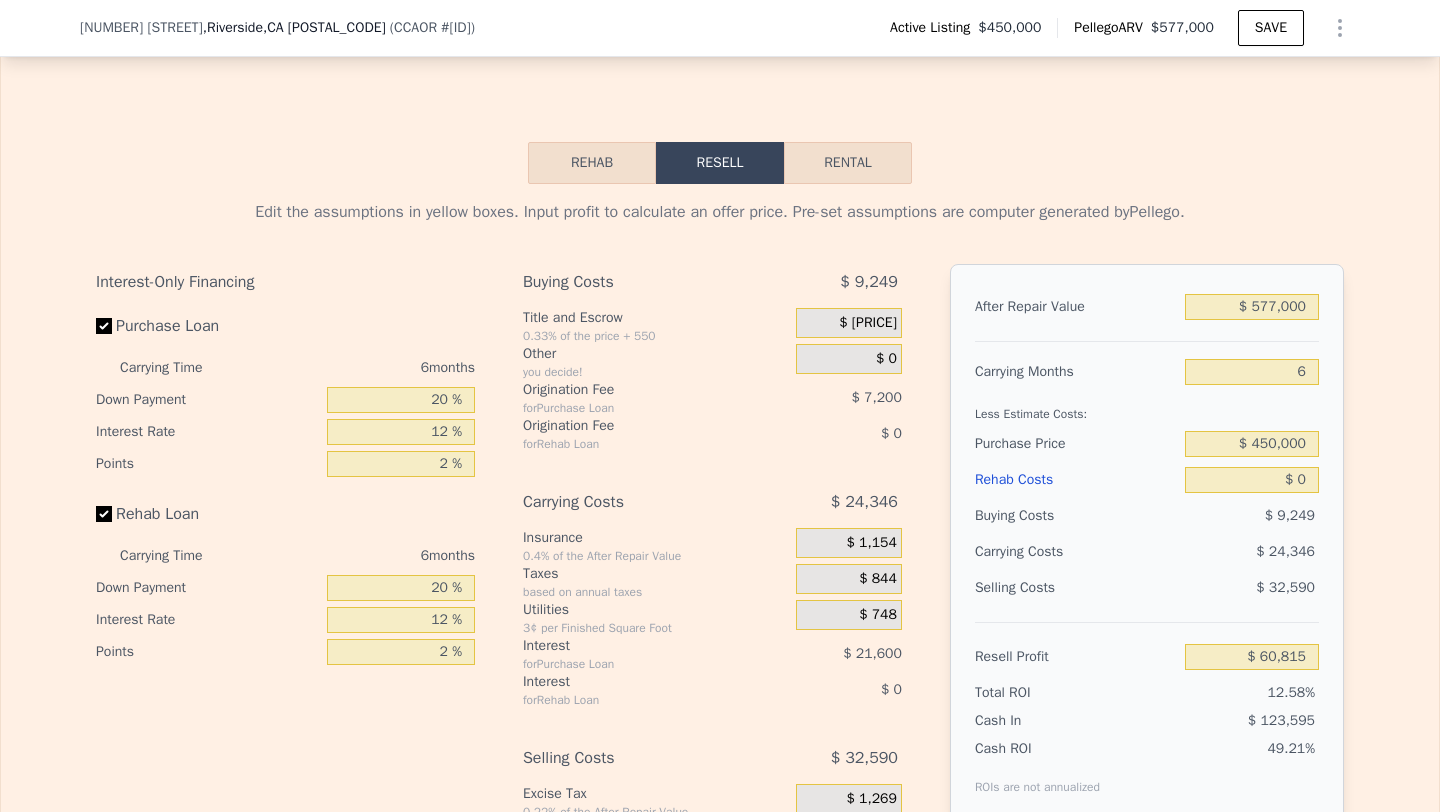 scroll, scrollTop: 2918, scrollLeft: 0, axis: vertical 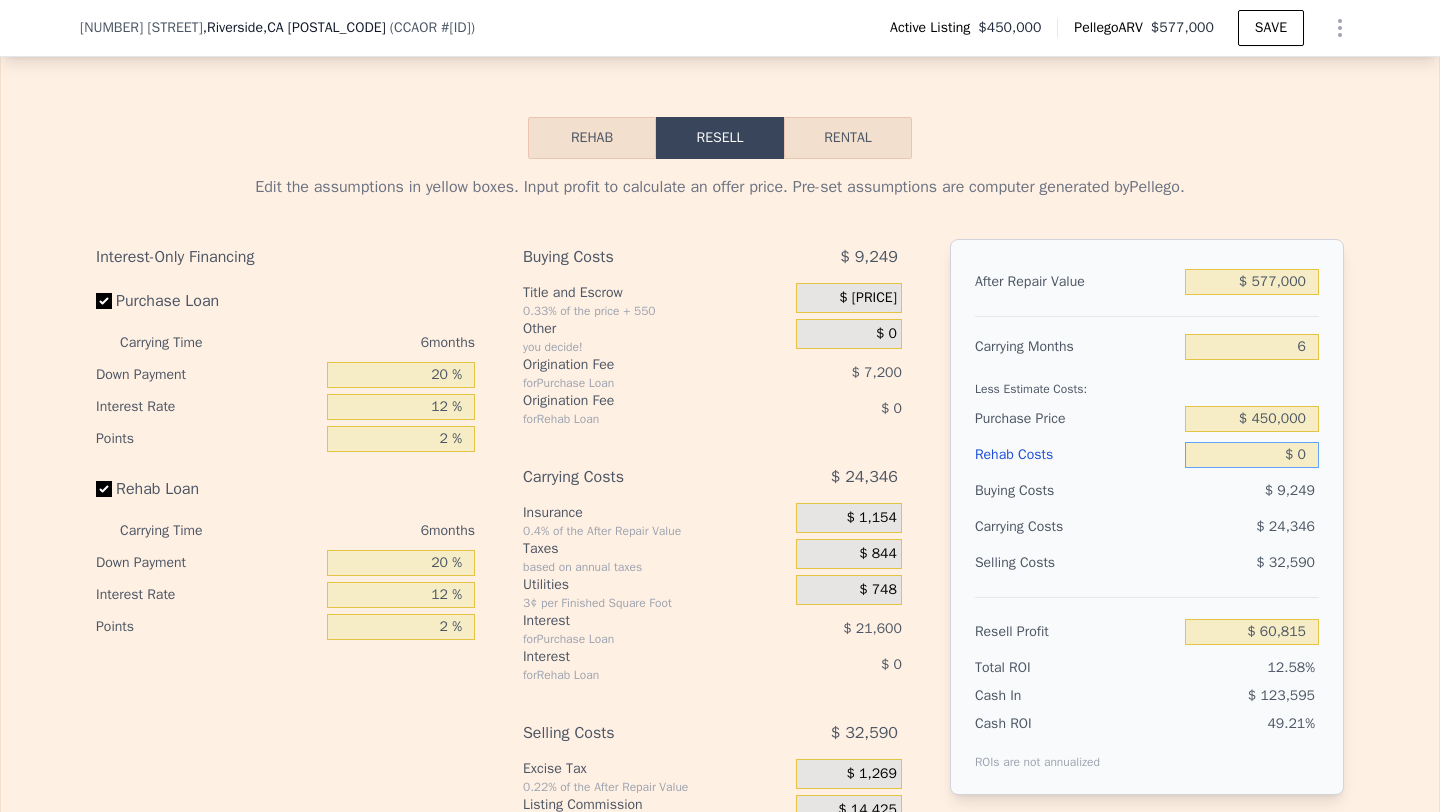 click on "$ 0" at bounding box center [1252, 455] 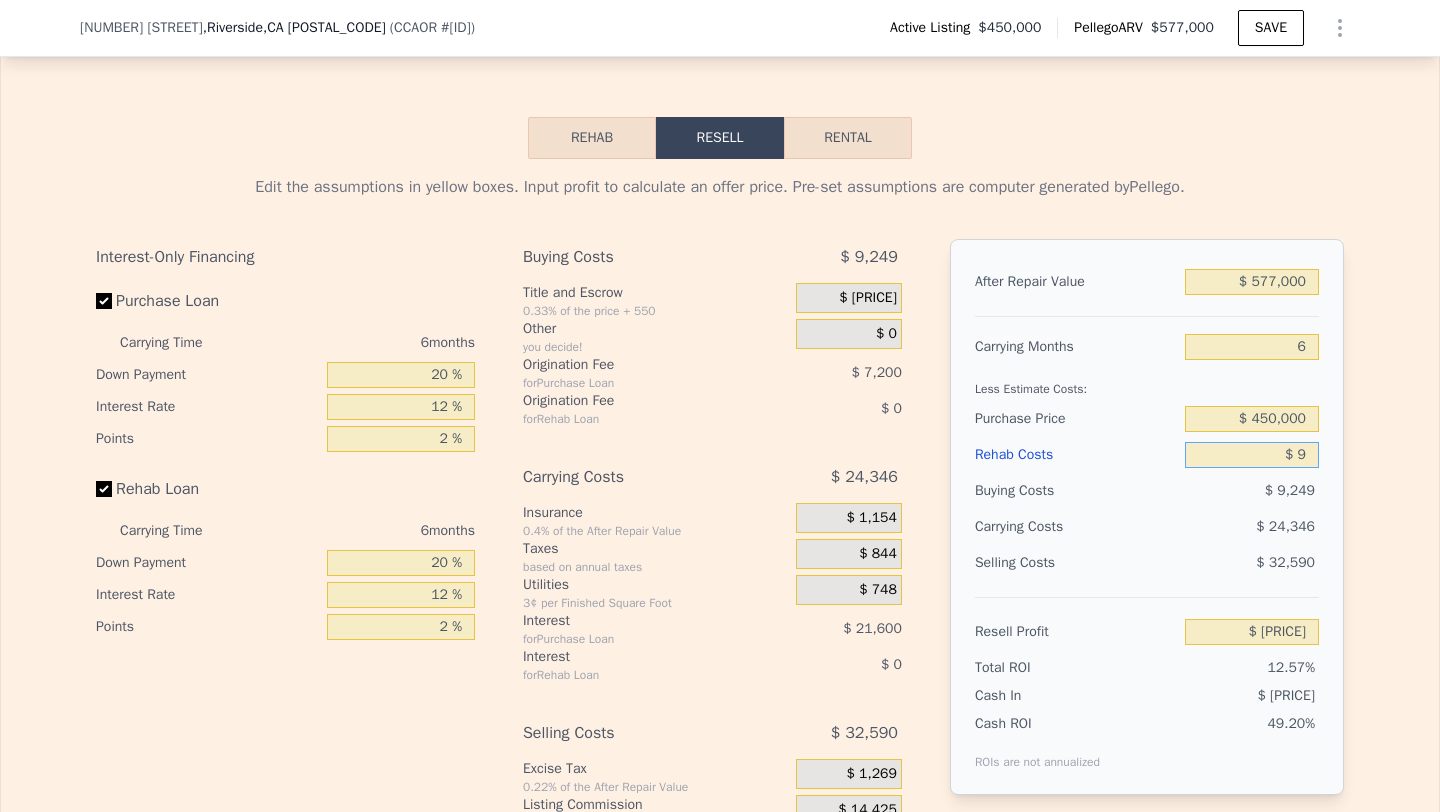 type on "$ 60,806" 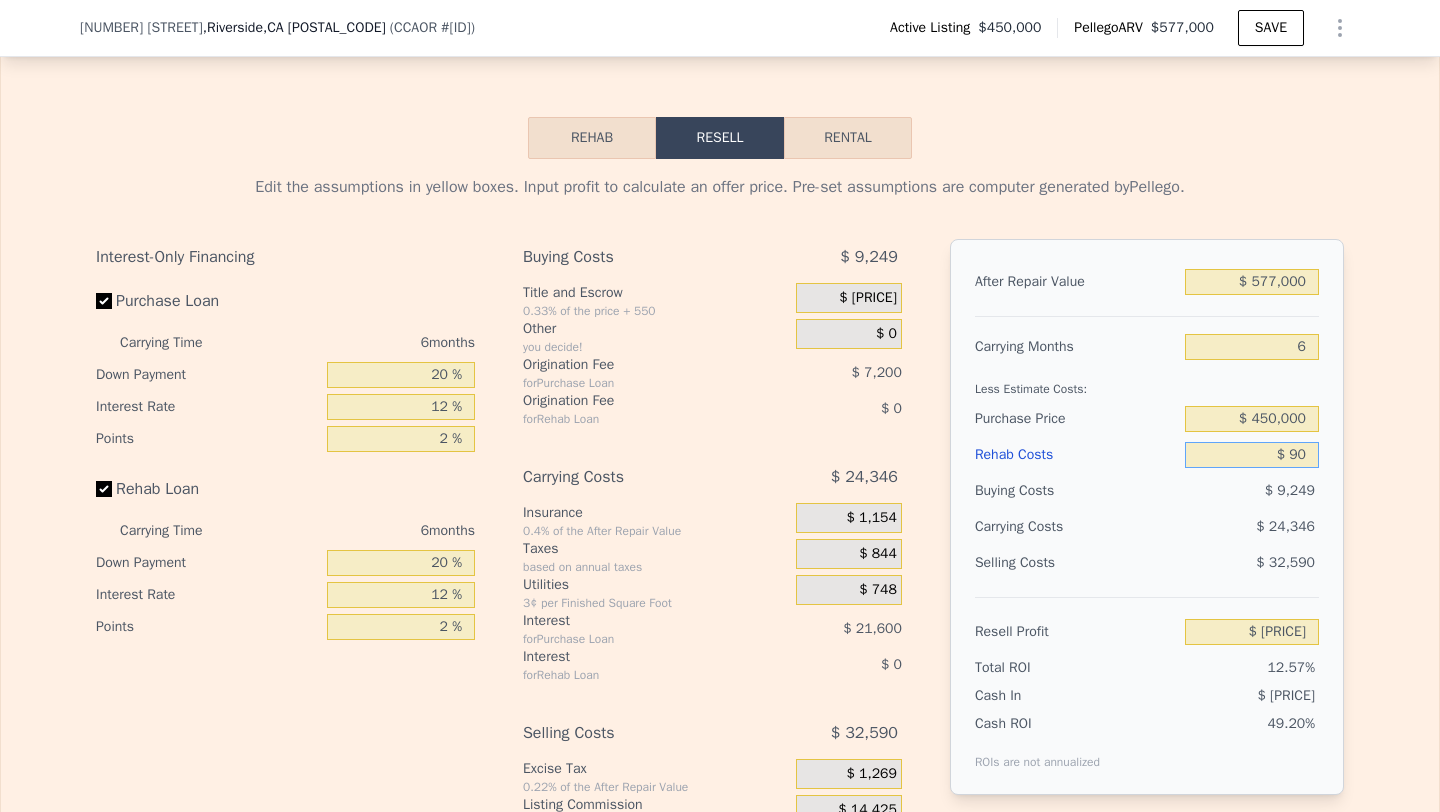 type on "$ 60,718" 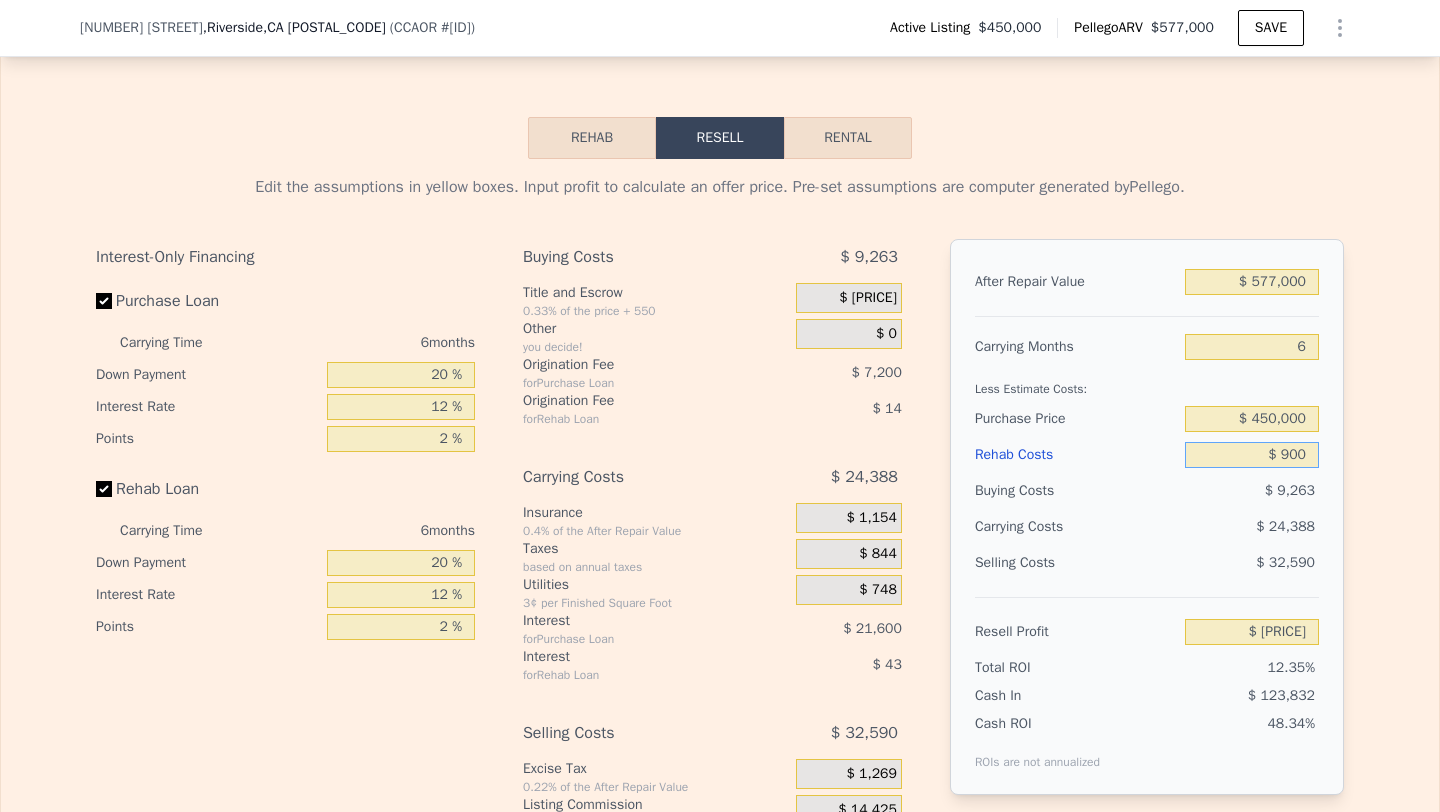 type on "$ 59,859" 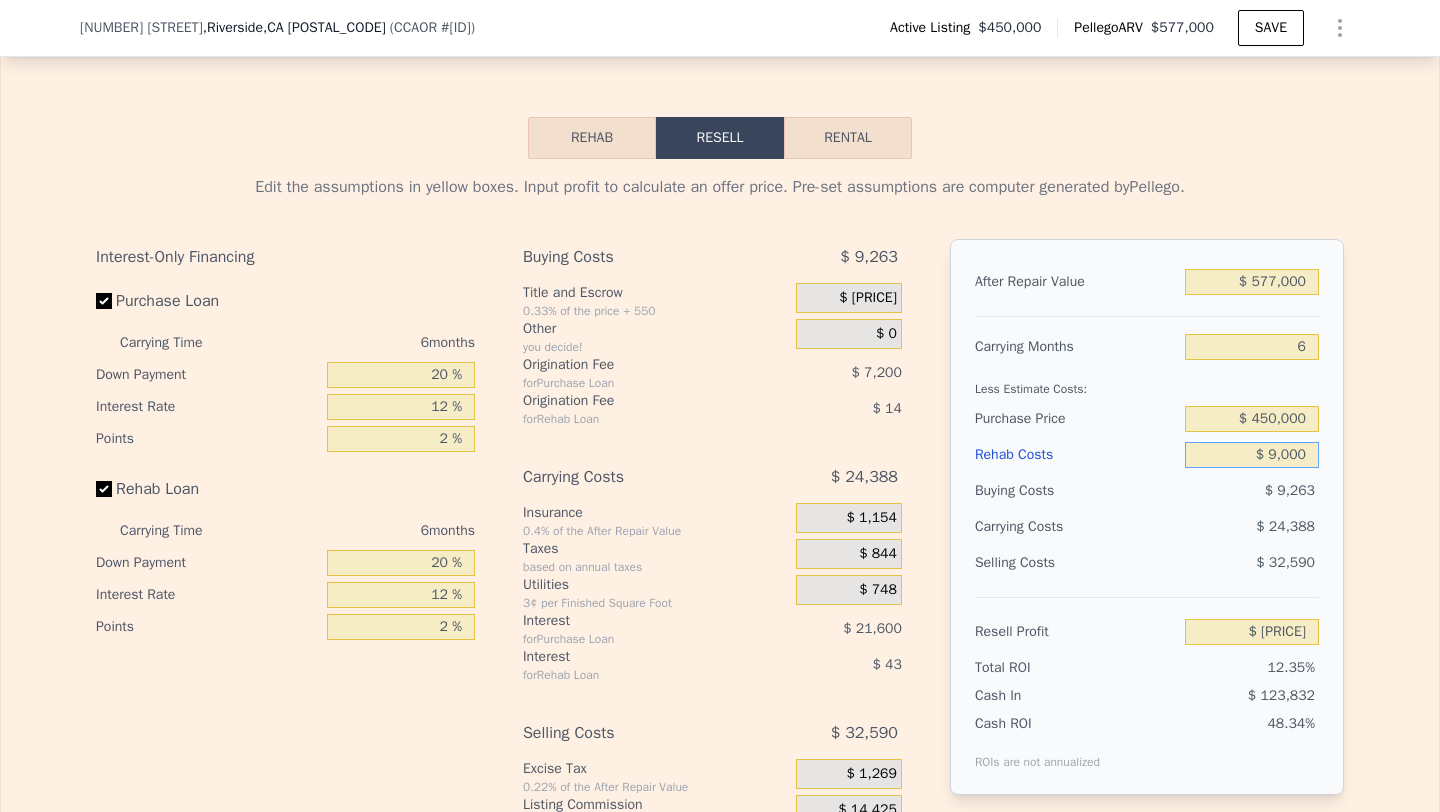 type on "$ 51,239" 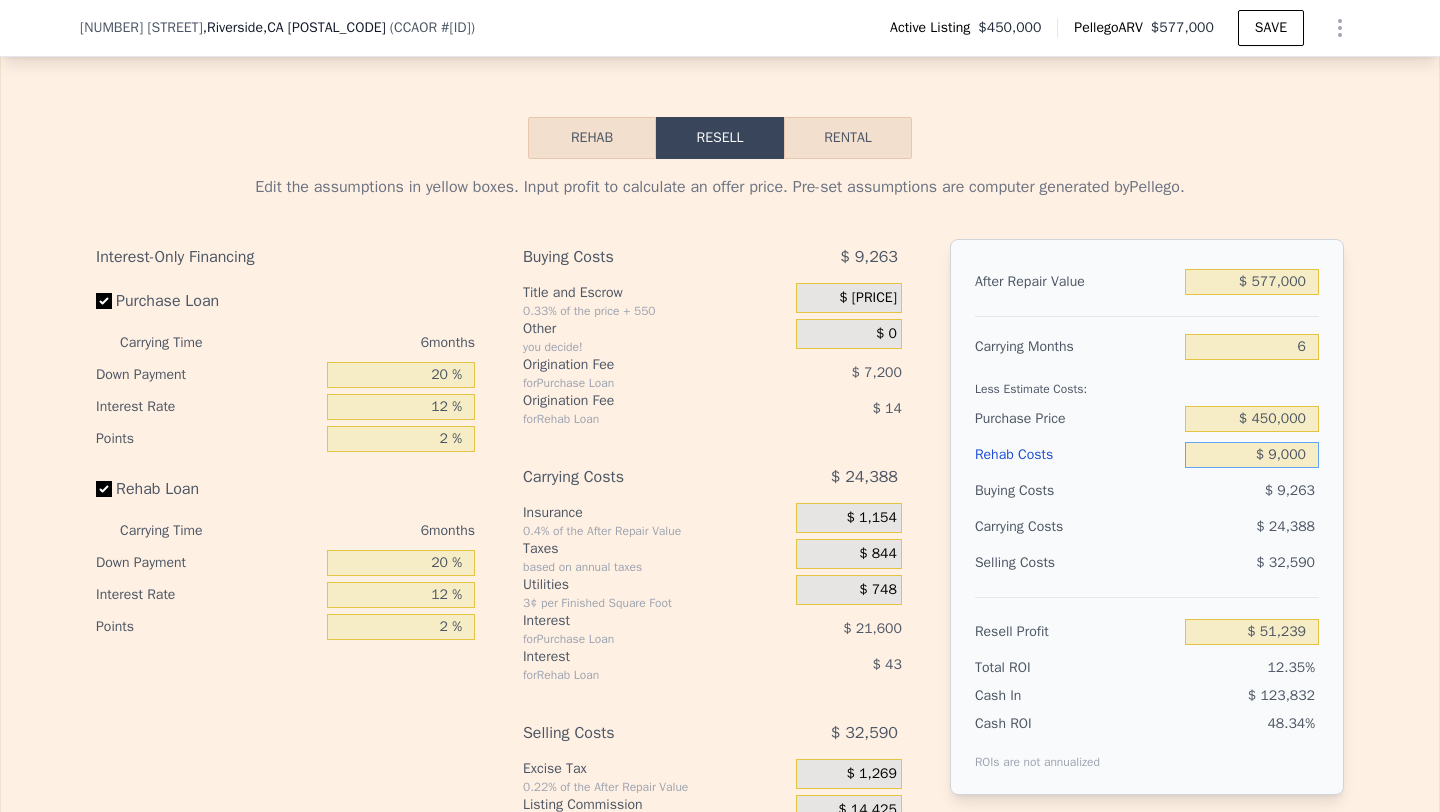 type on "$ 90,000" 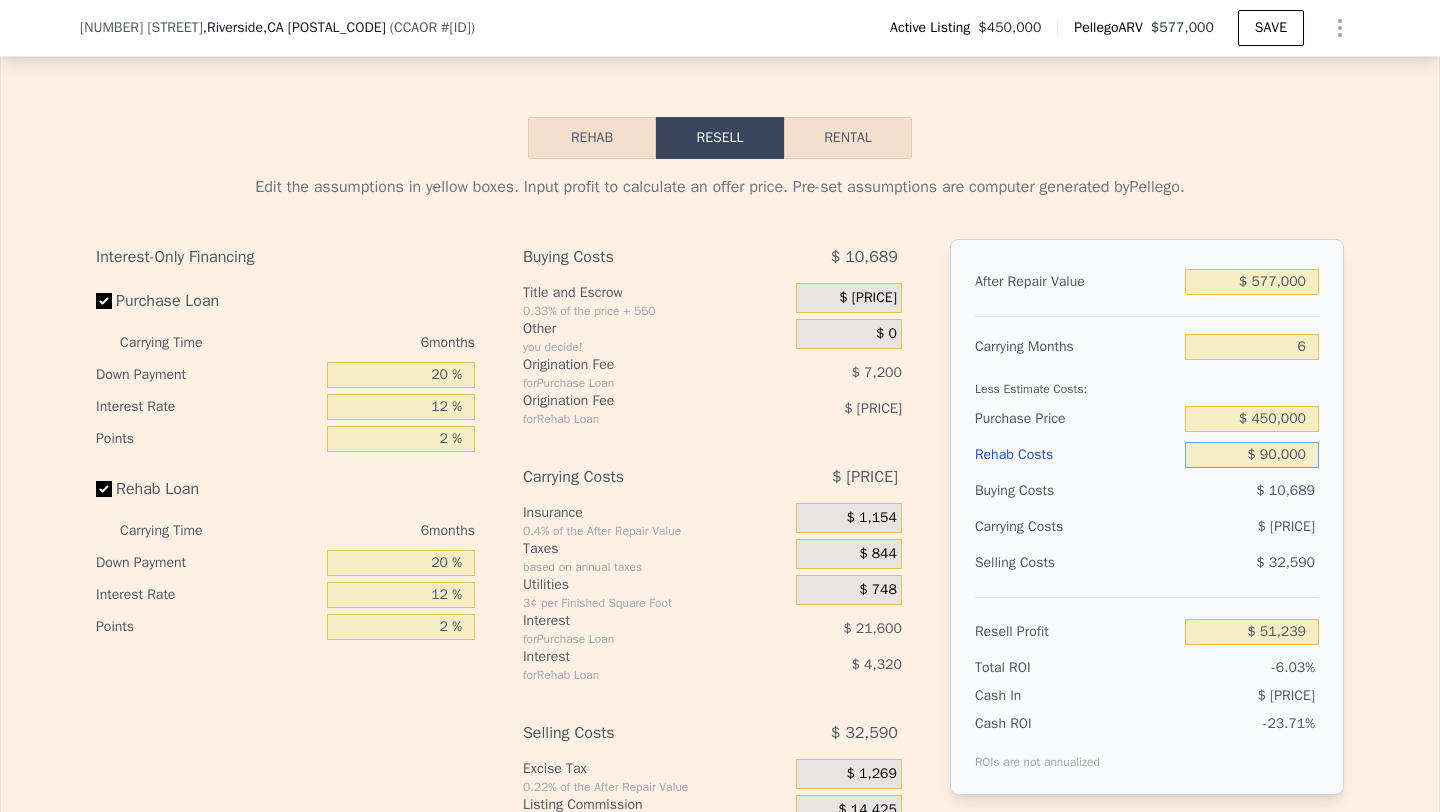 type on "-$ 34,945" 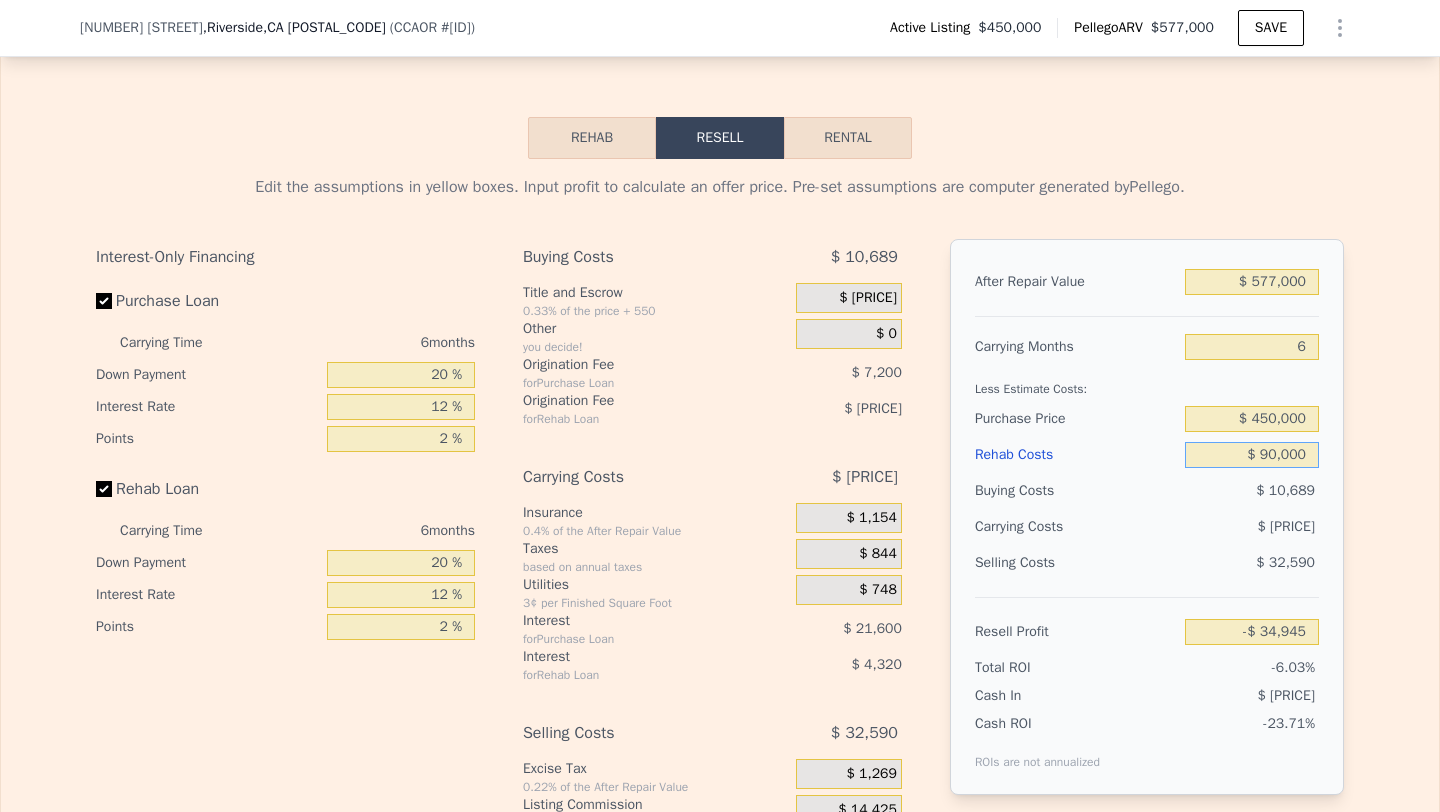 type on "$ 90,000" 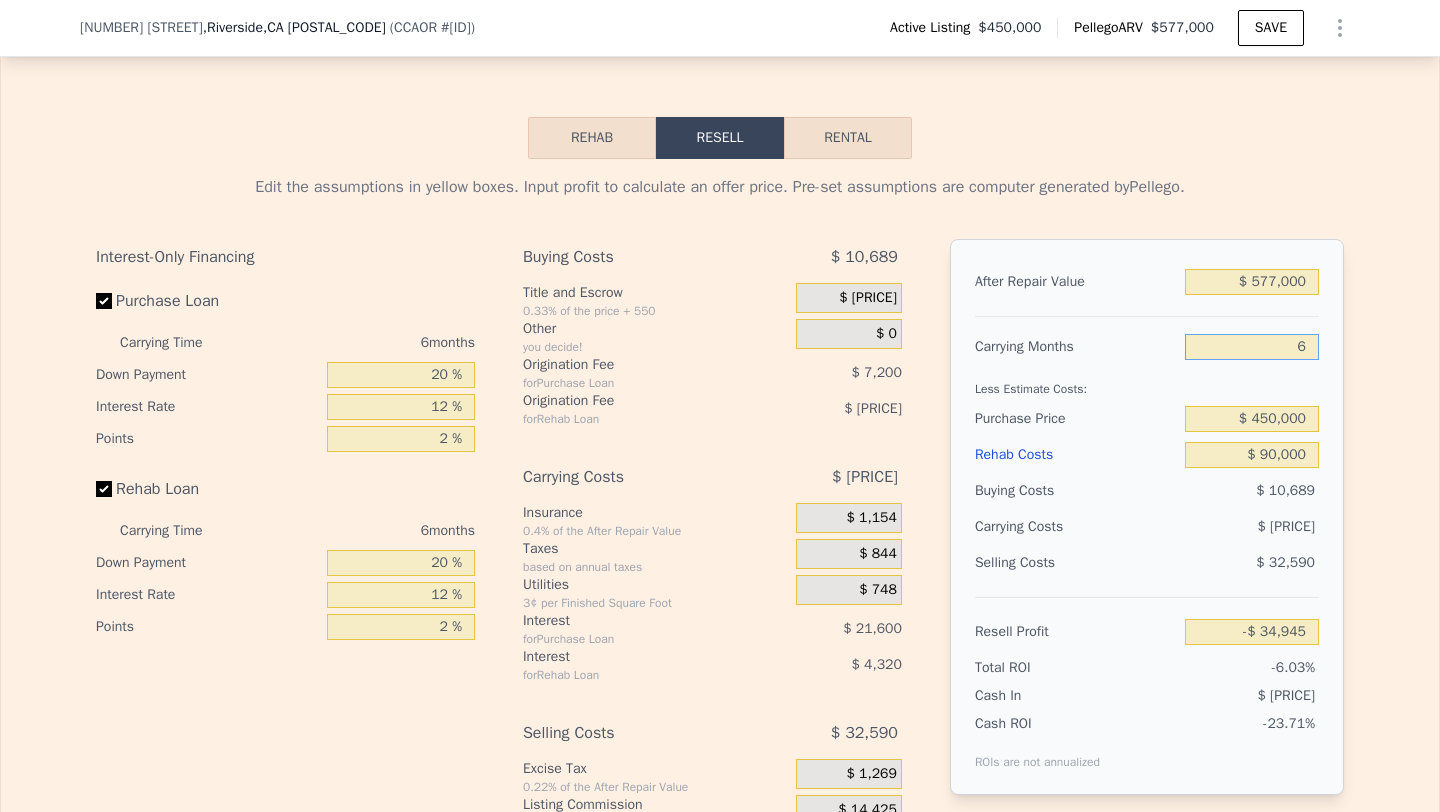 click on "6" at bounding box center (1252, 347) 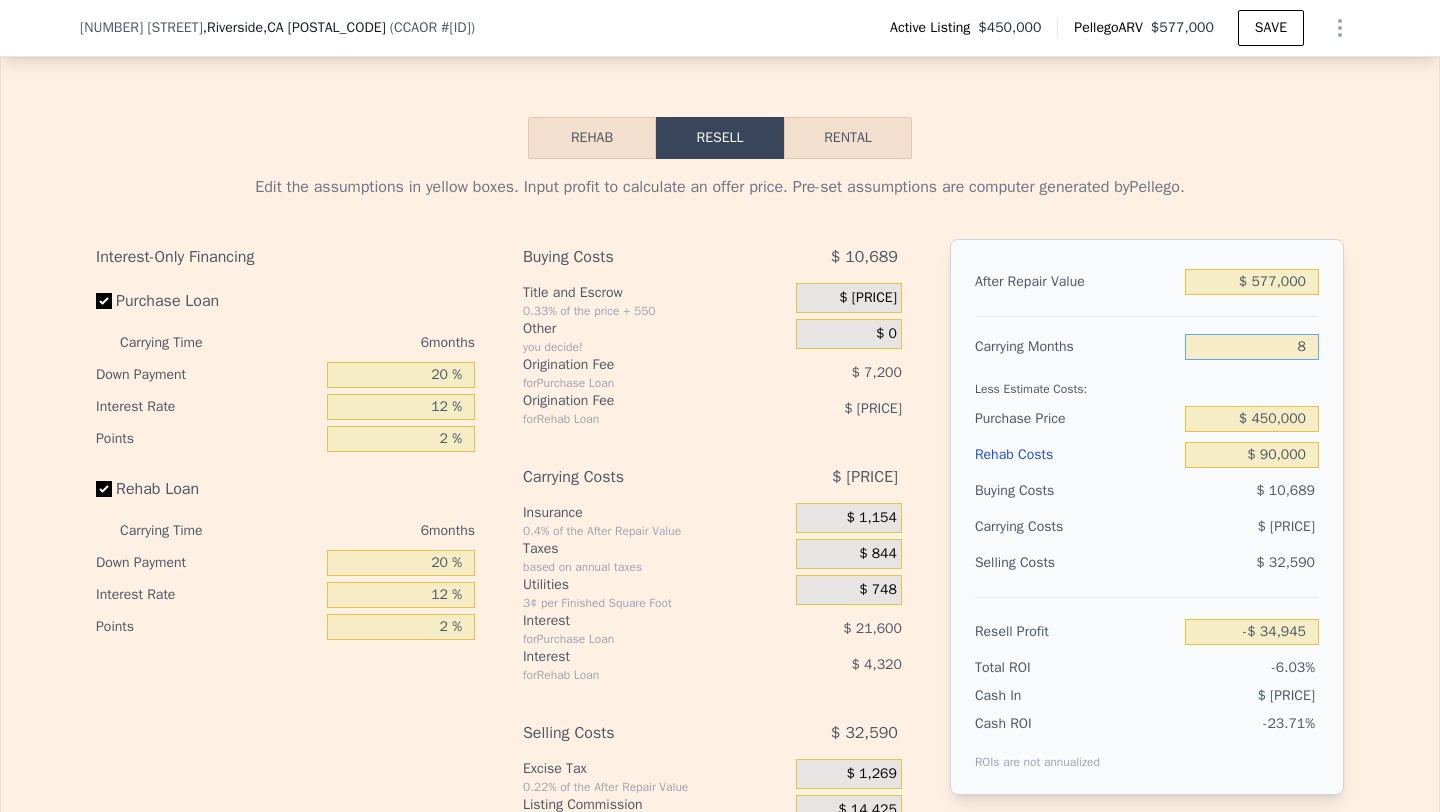 type on "-$ 44,500" 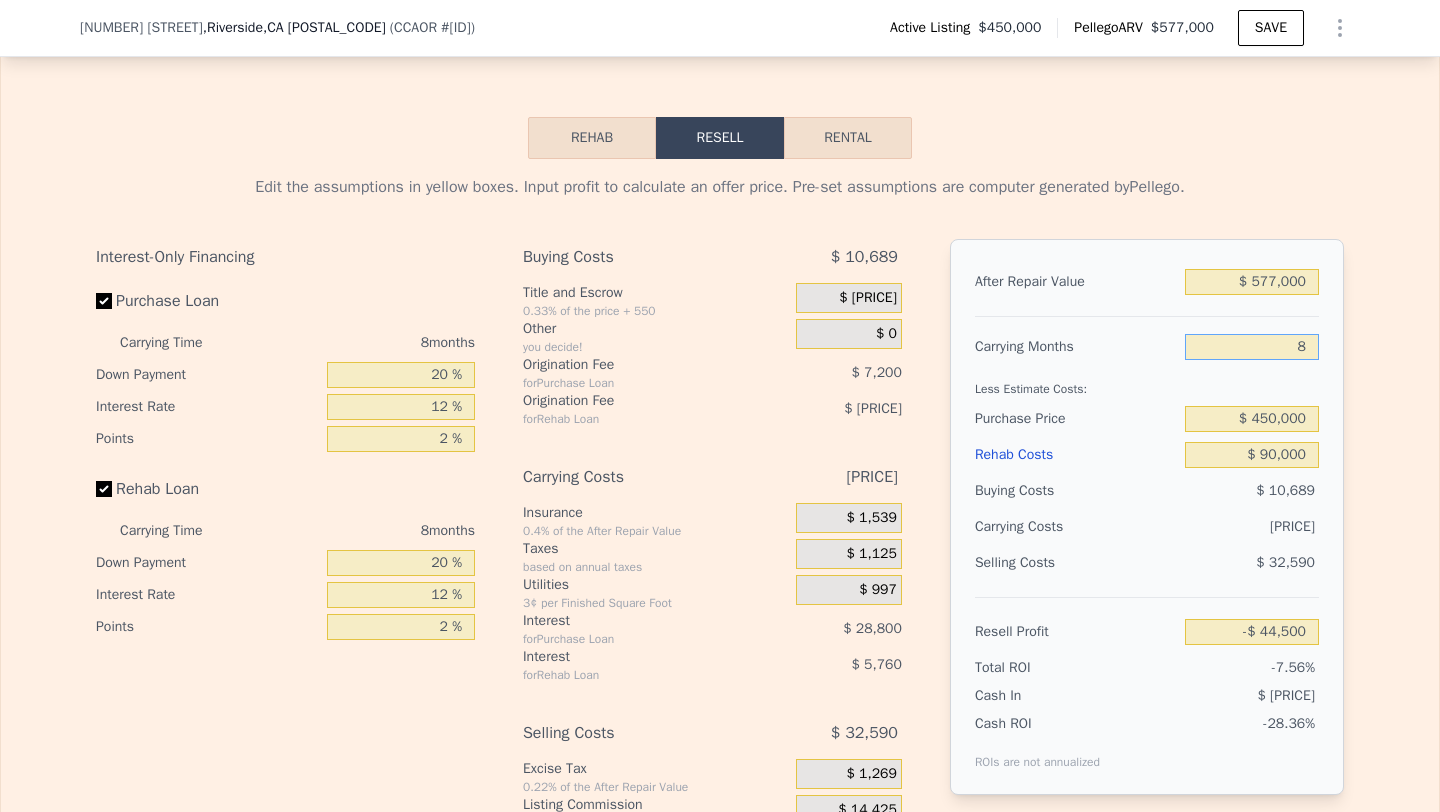 type on "8" 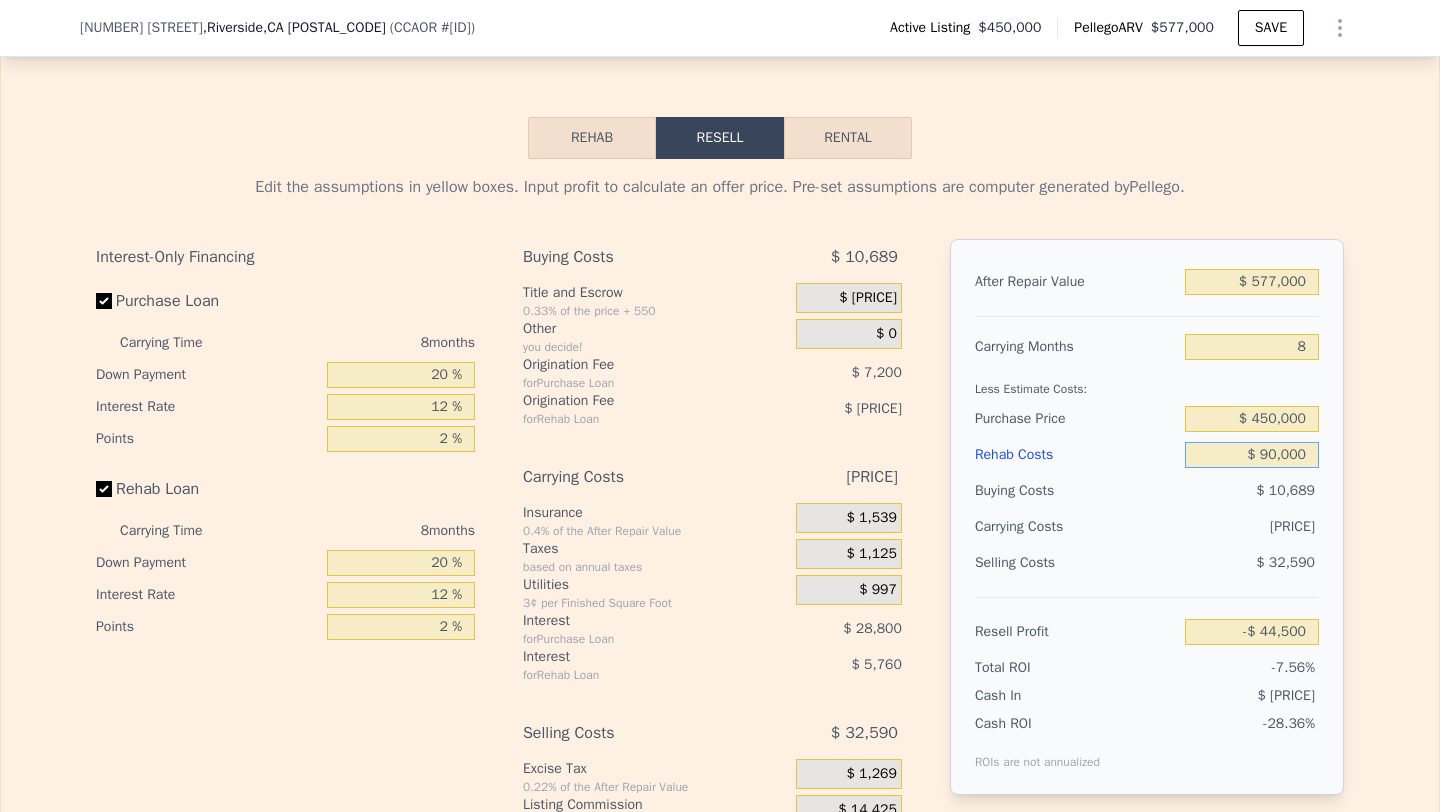 click on "$ 90,000" at bounding box center [1252, 455] 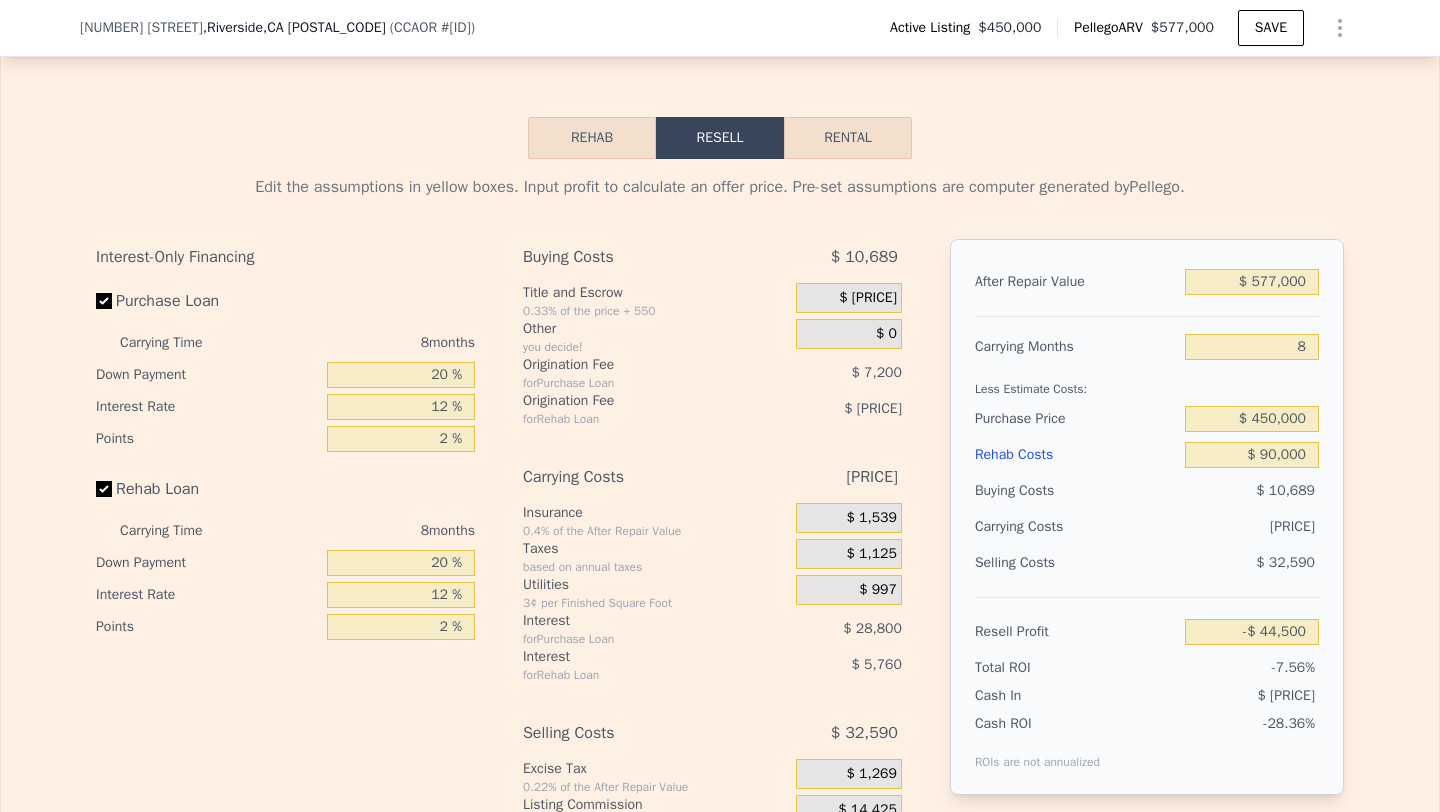 click on "$ 38,221" at bounding box center [1213, 527] 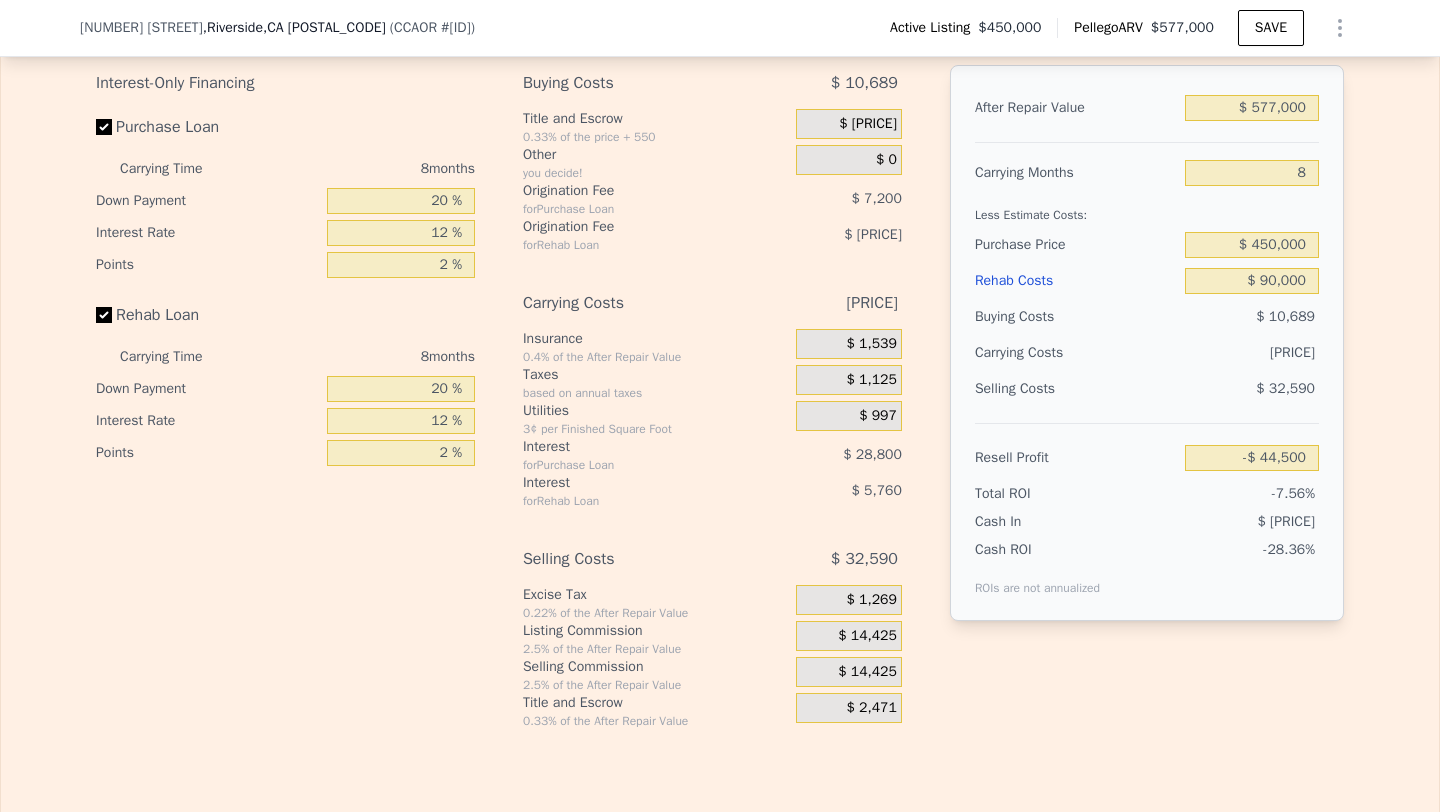 scroll, scrollTop: 3127, scrollLeft: 0, axis: vertical 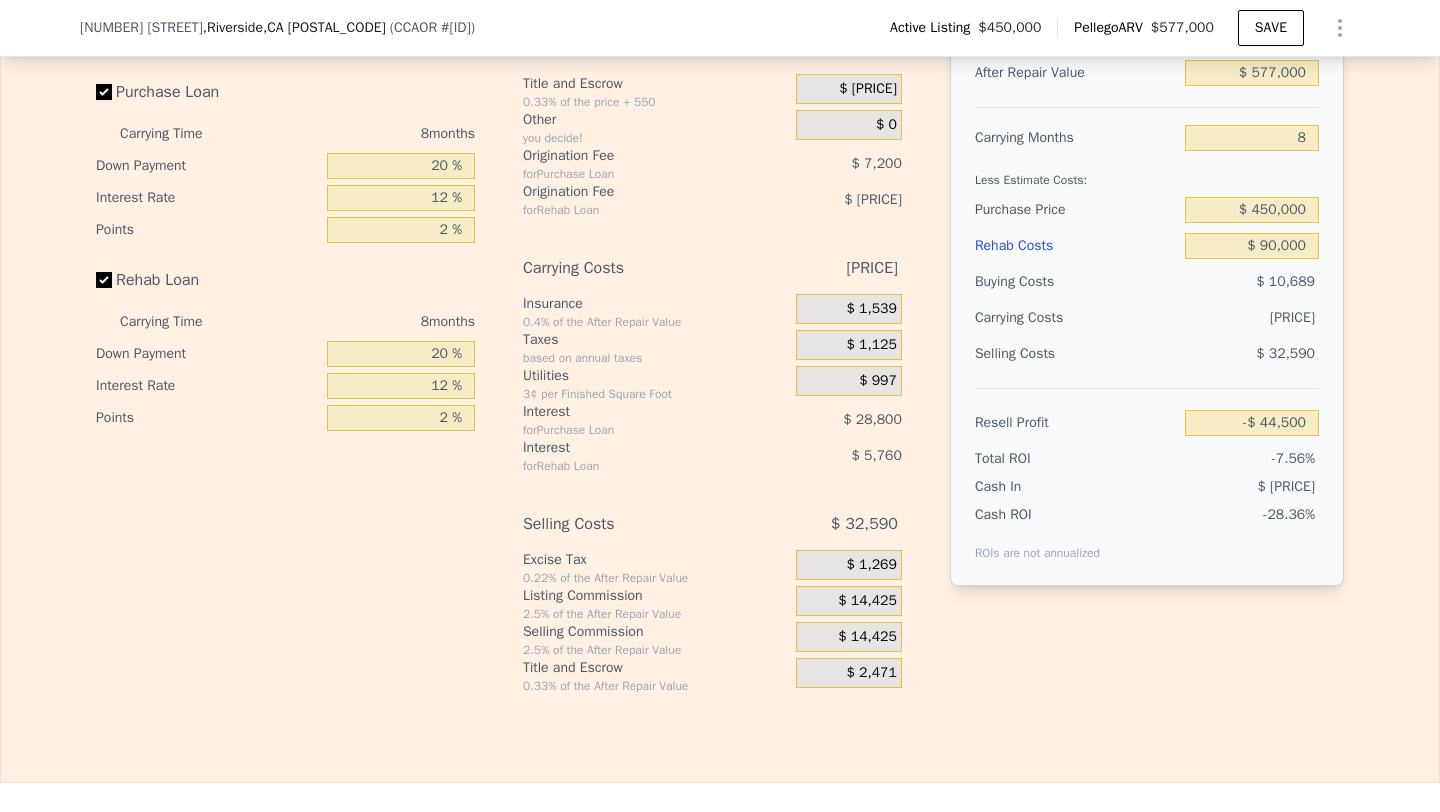 click on "$ 14,425" at bounding box center [867, 637] 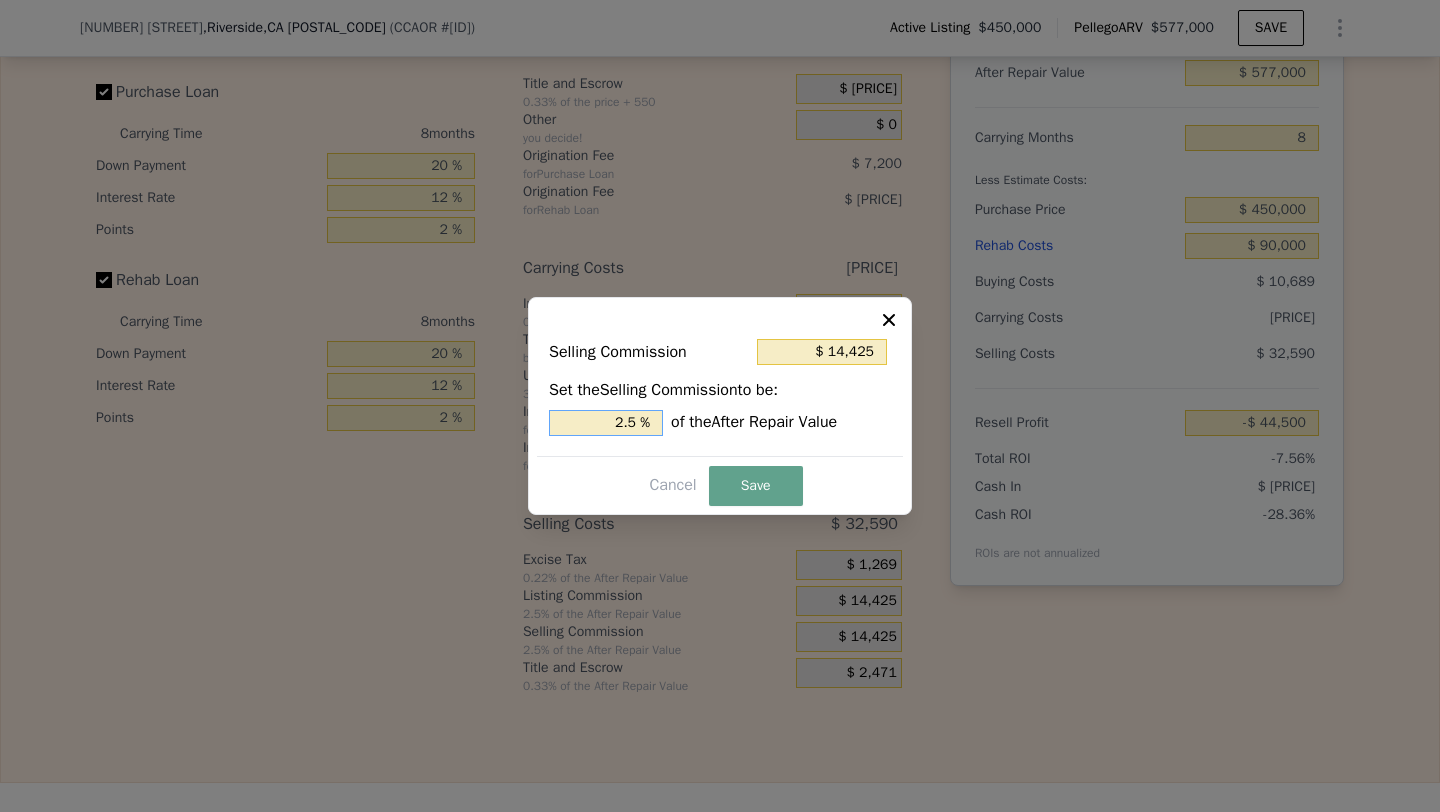 click on "2.5 %" at bounding box center (606, 423) 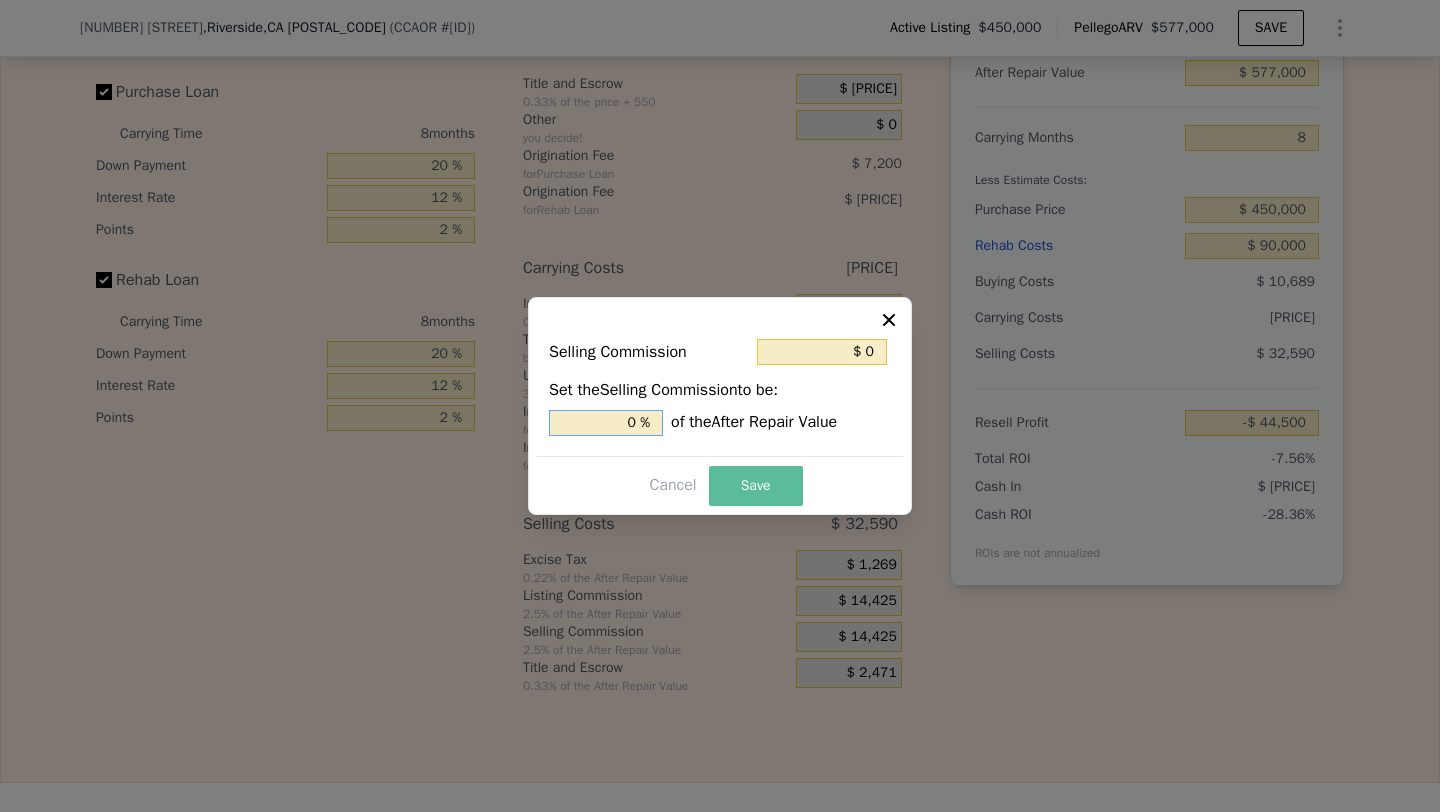 type on "0 %" 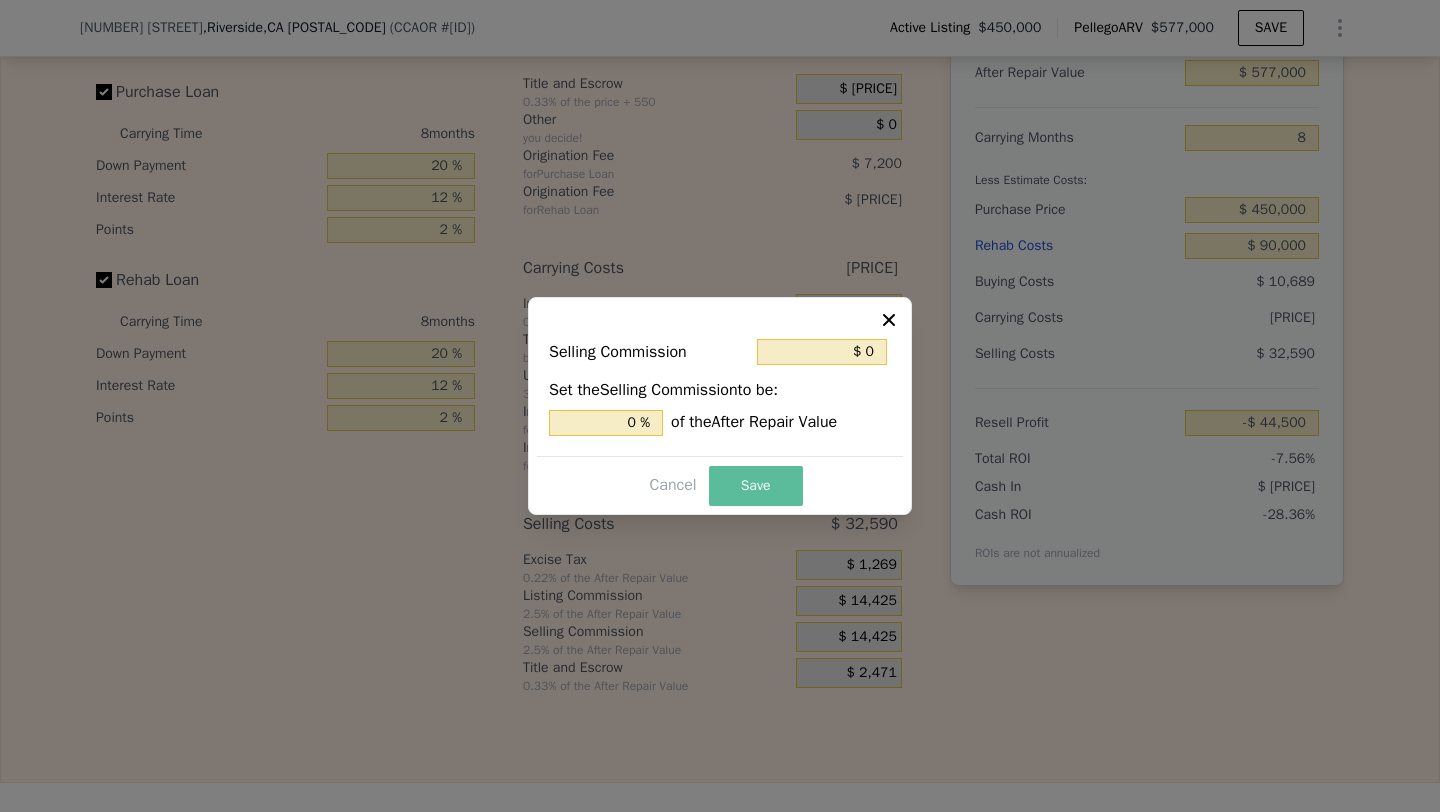 click on "Save" at bounding box center (756, 486) 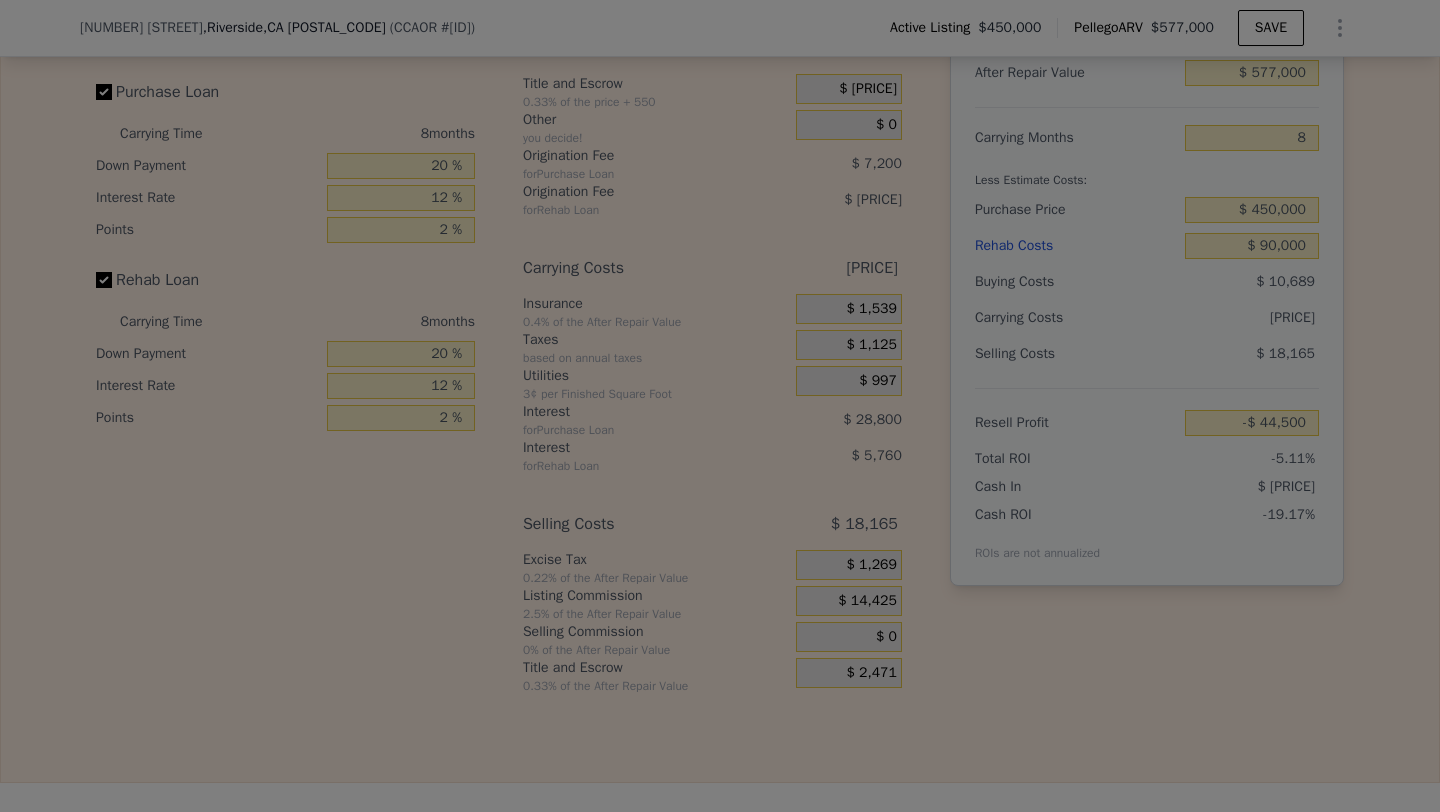 type on "-$ 30,075" 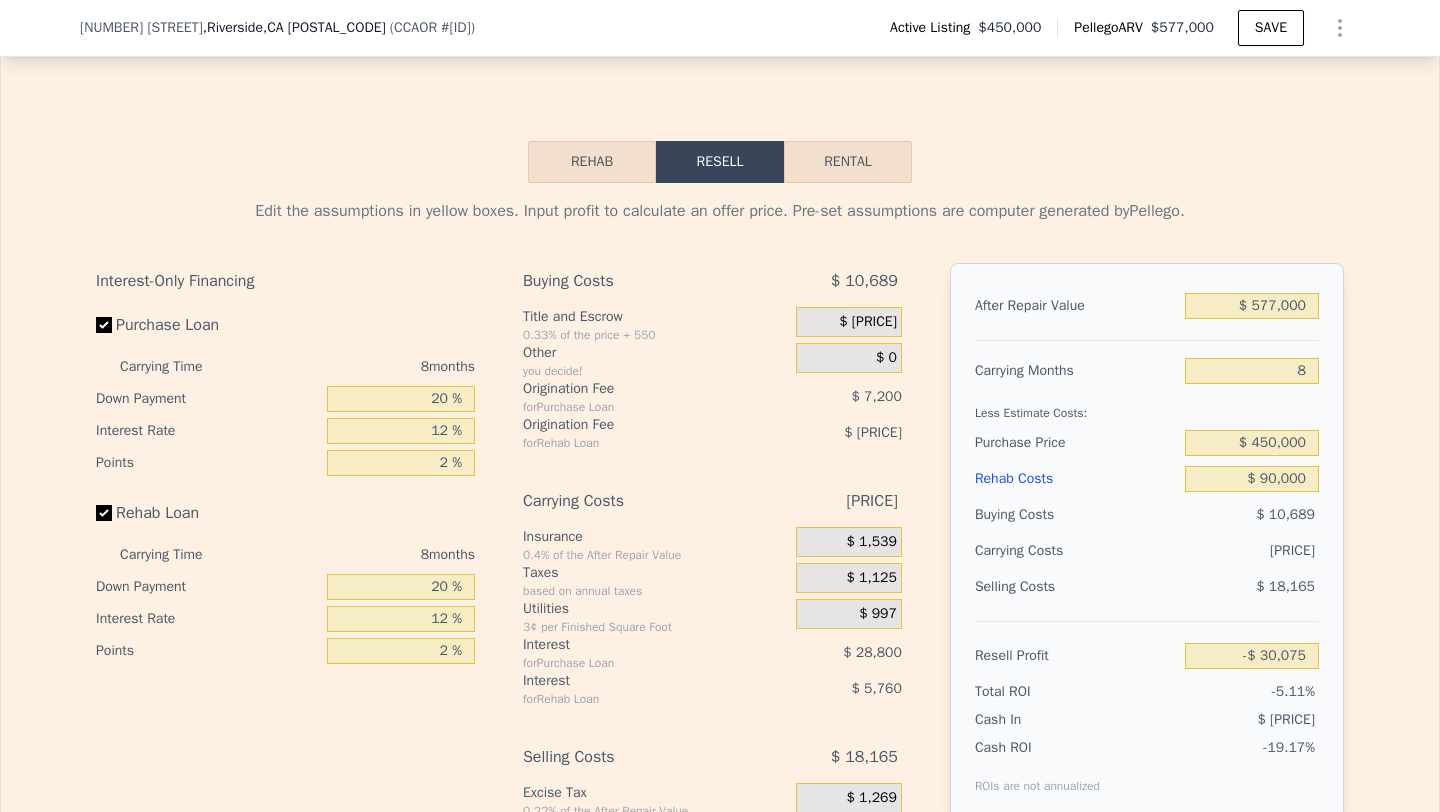 scroll, scrollTop: 2892, scrollLeft: 0, axis: vertical 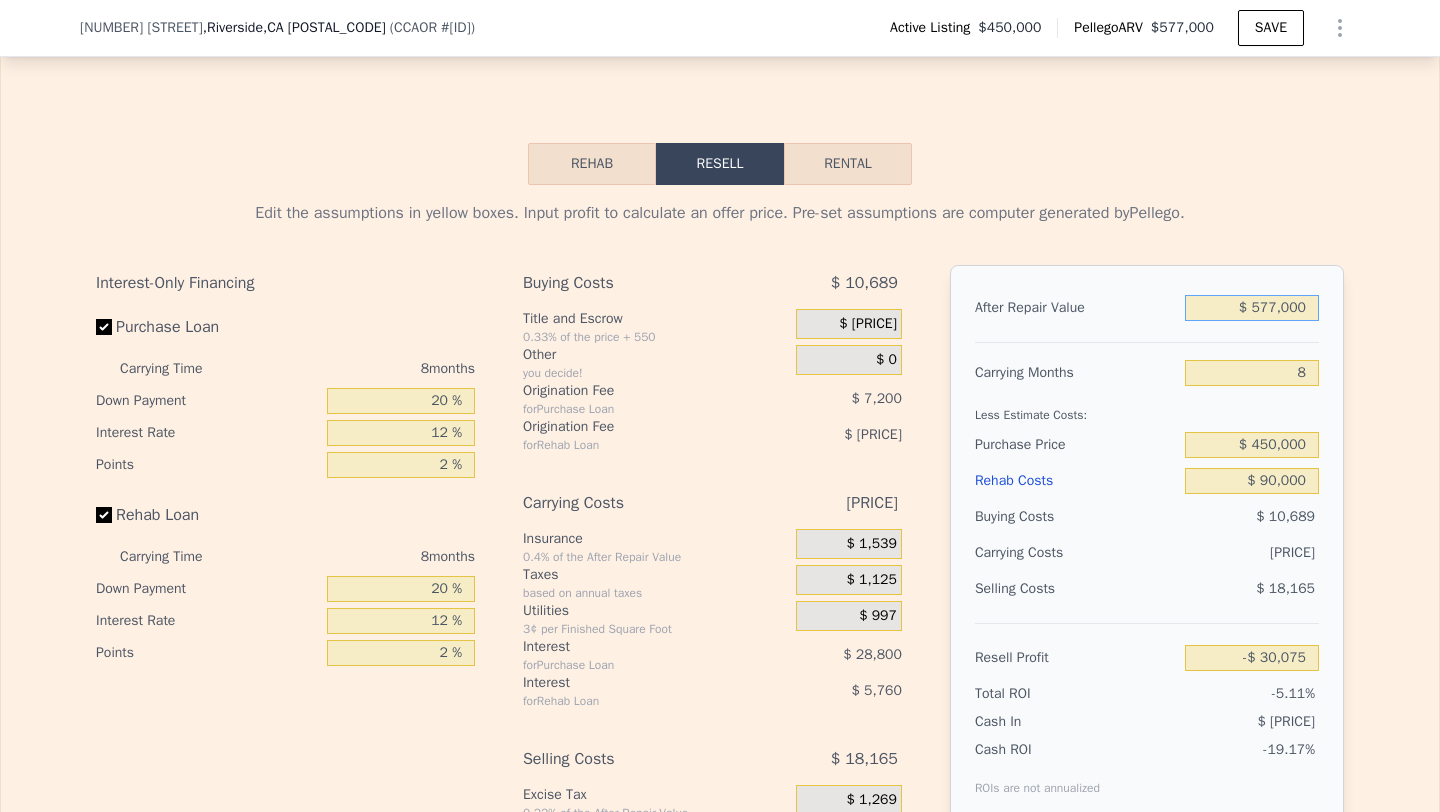 click on "$ 577,000" at bounding box center [1252, 308] 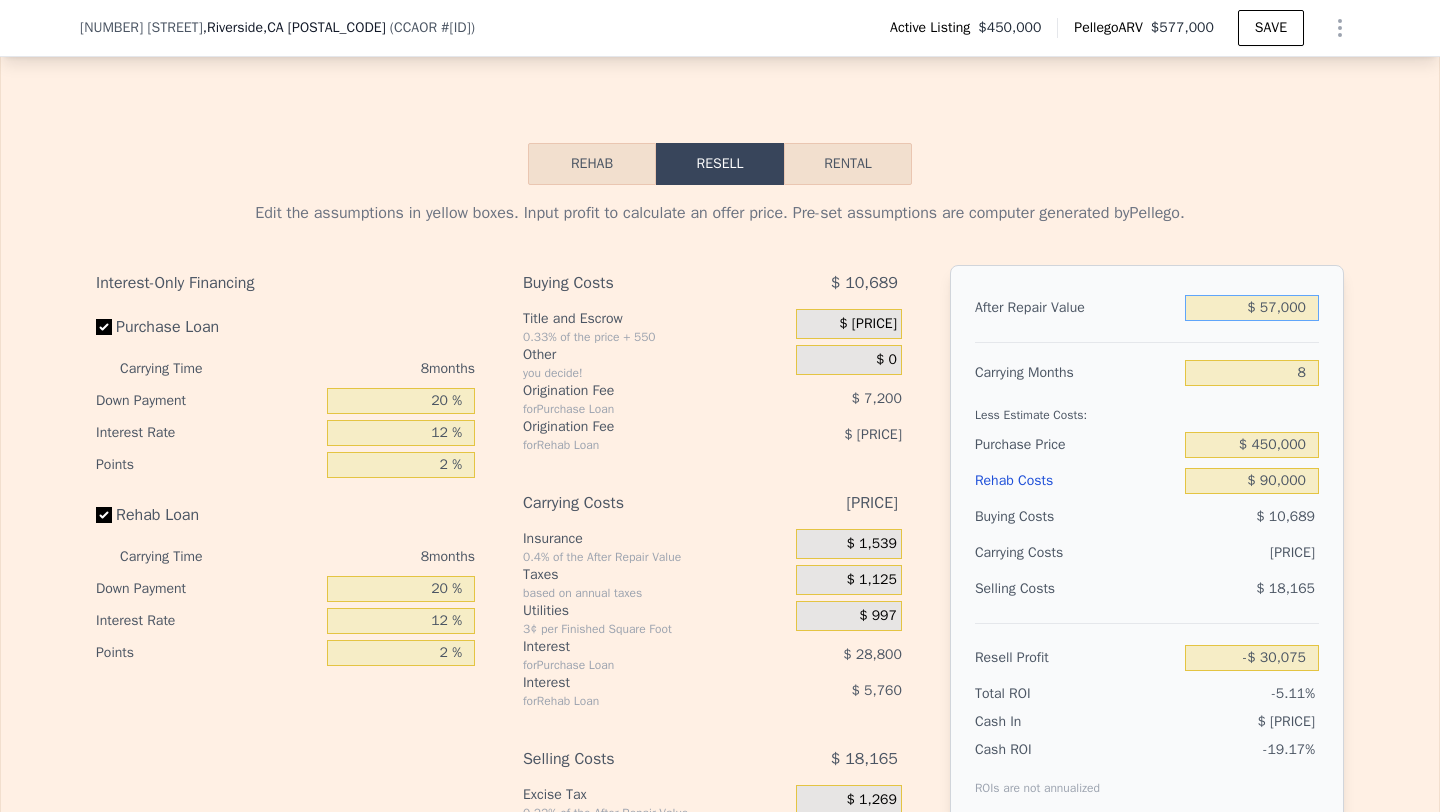 type on "$ 575,000" 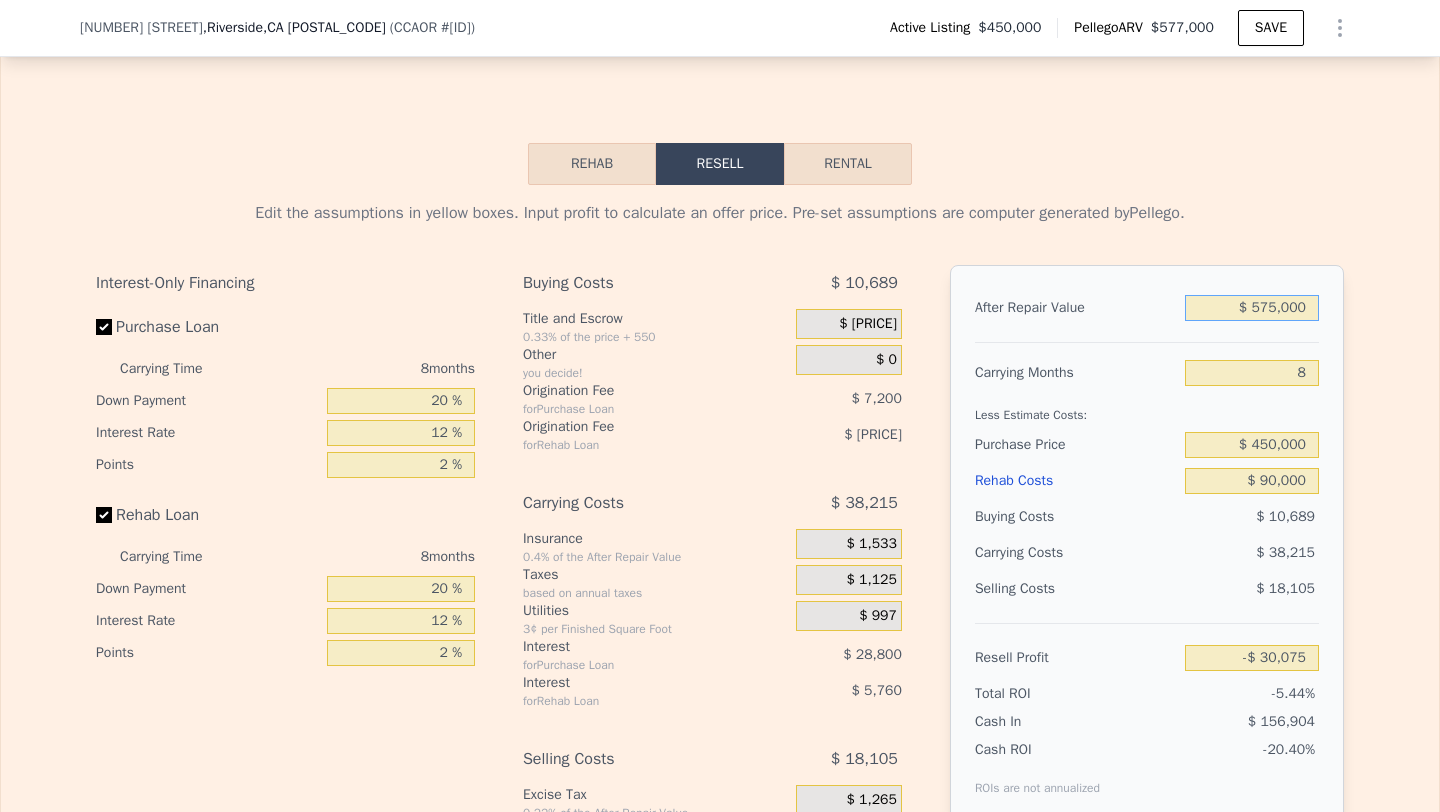 type on "-$ 32,009" 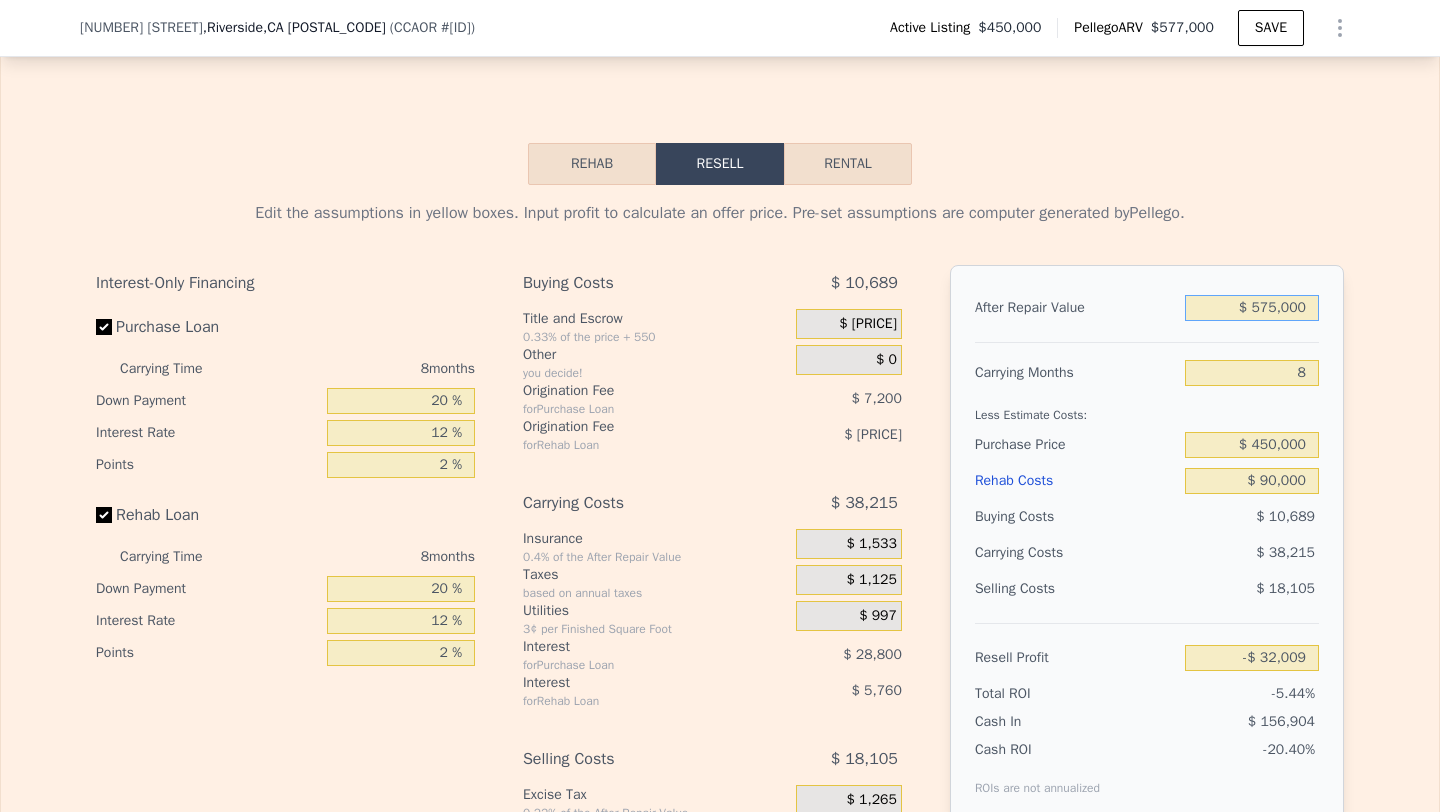 type on "$ 575,000" 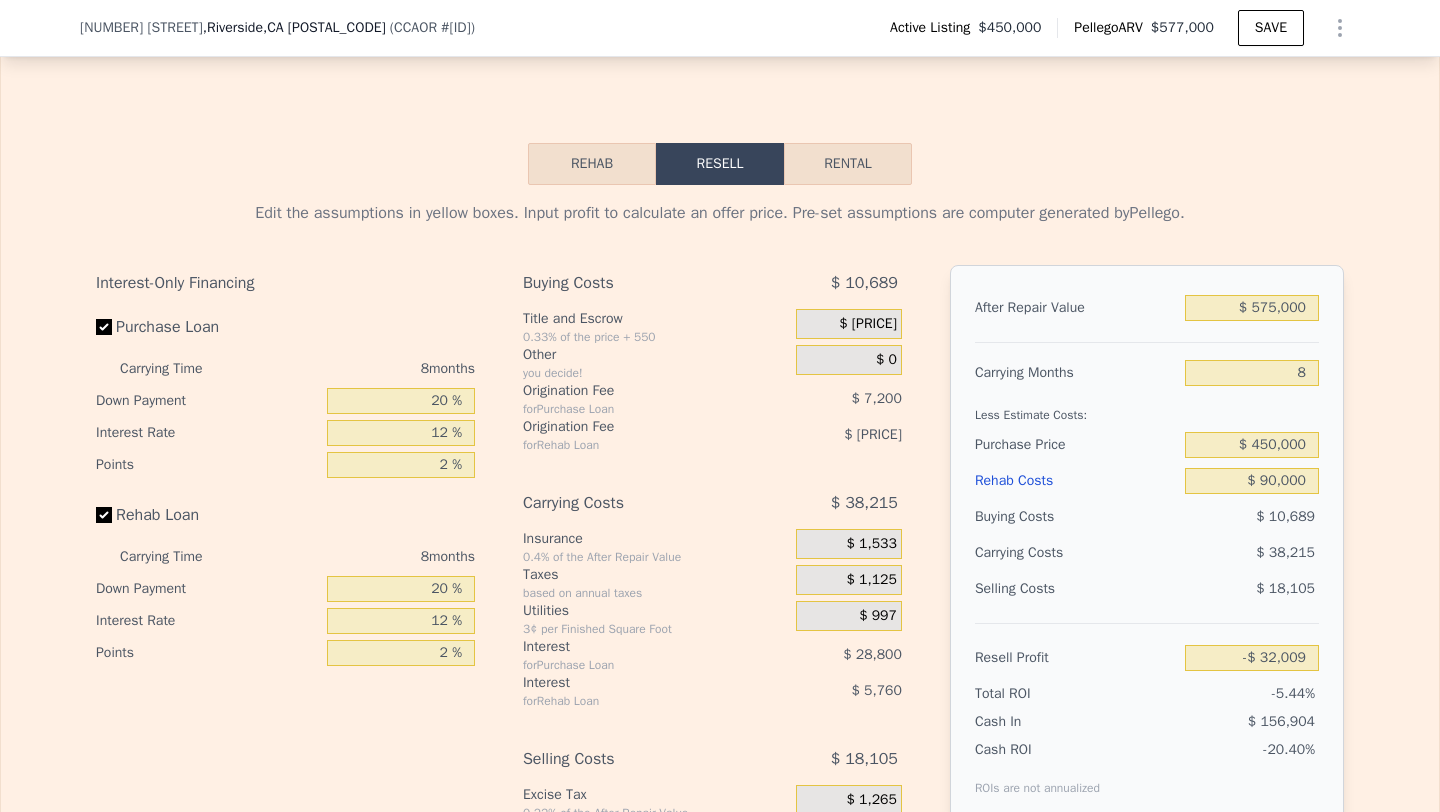 click on "Less Estimate Costs:" at bounding box center [1147, 409] 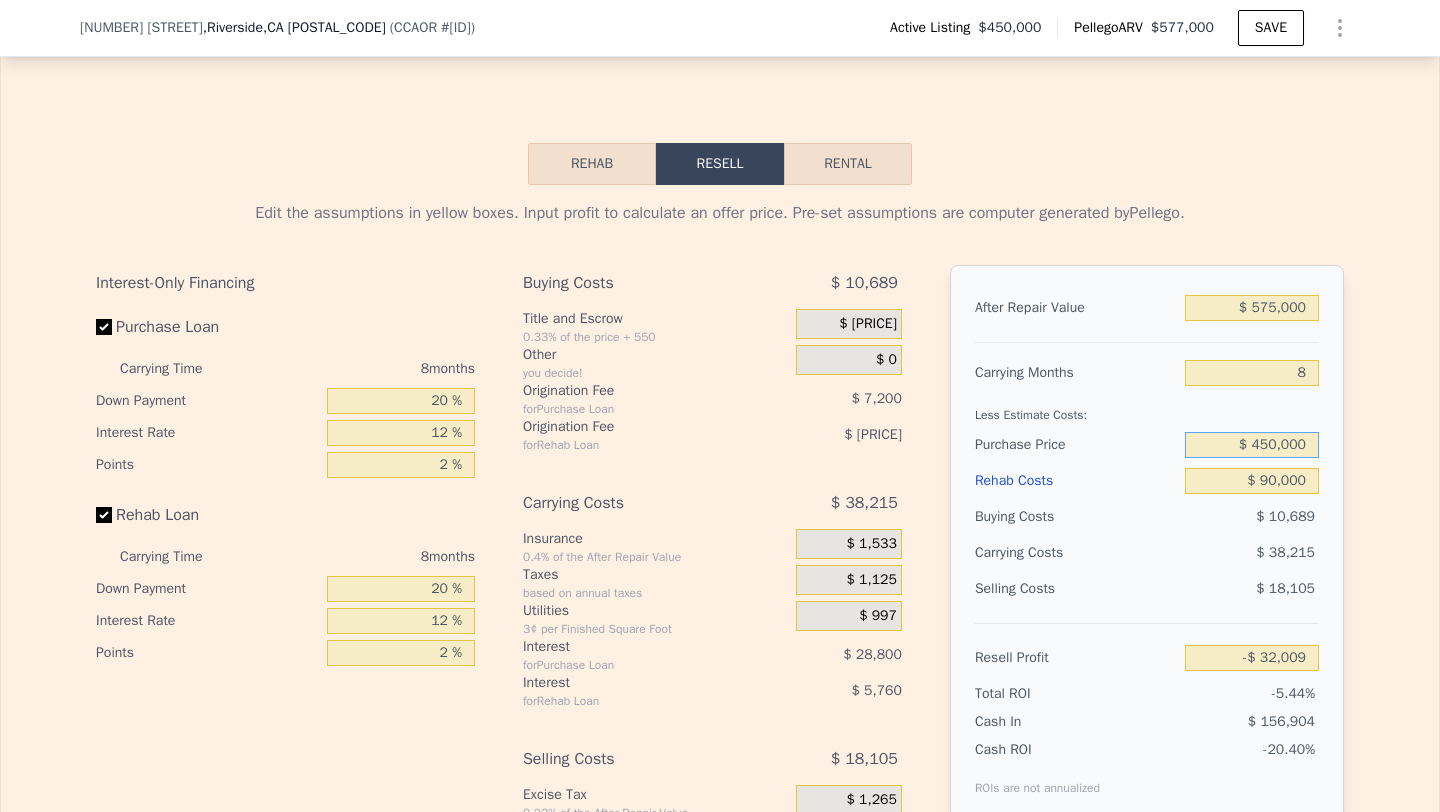 click on "$ 450,000" at bounding box center (1252, 445) 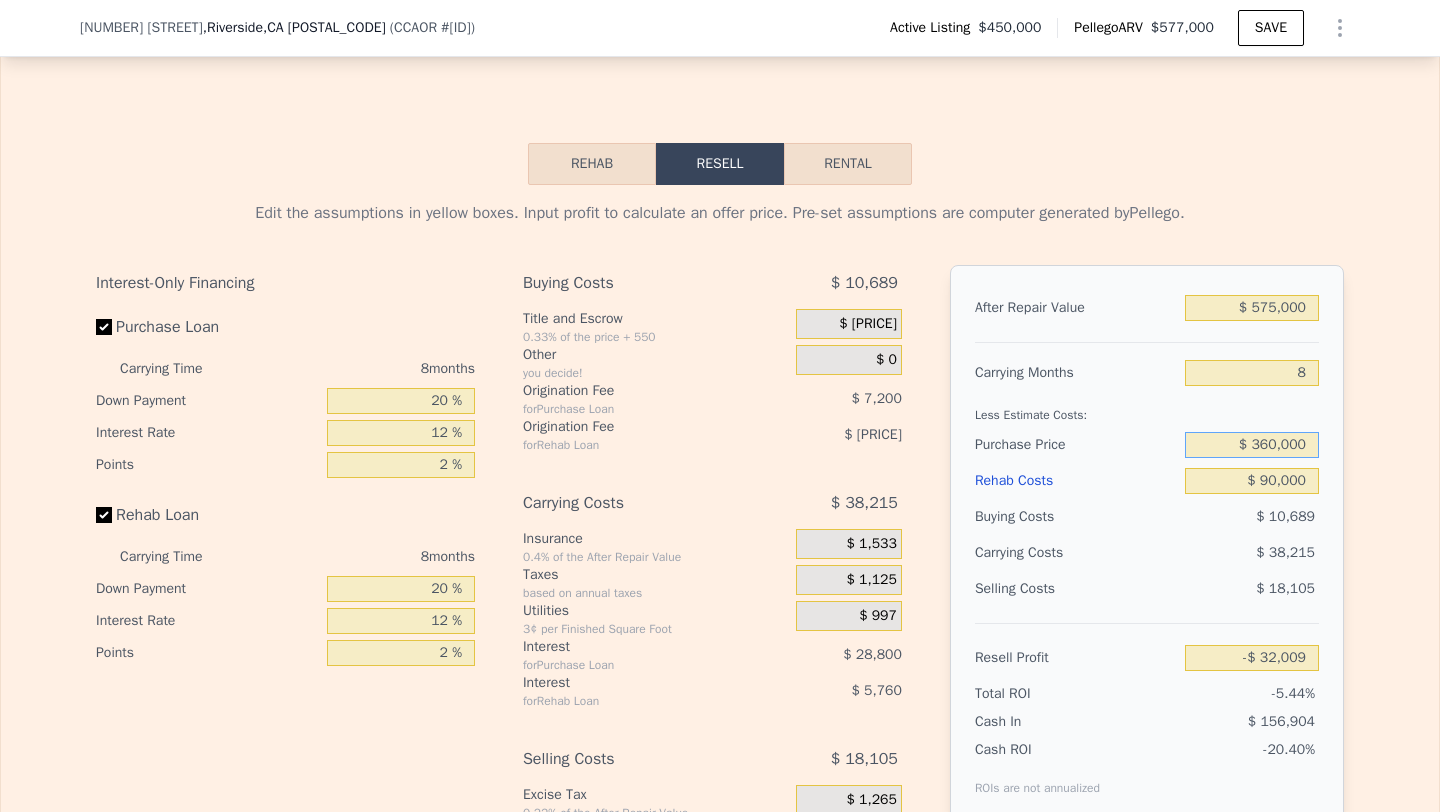 type on "$ 360,000" 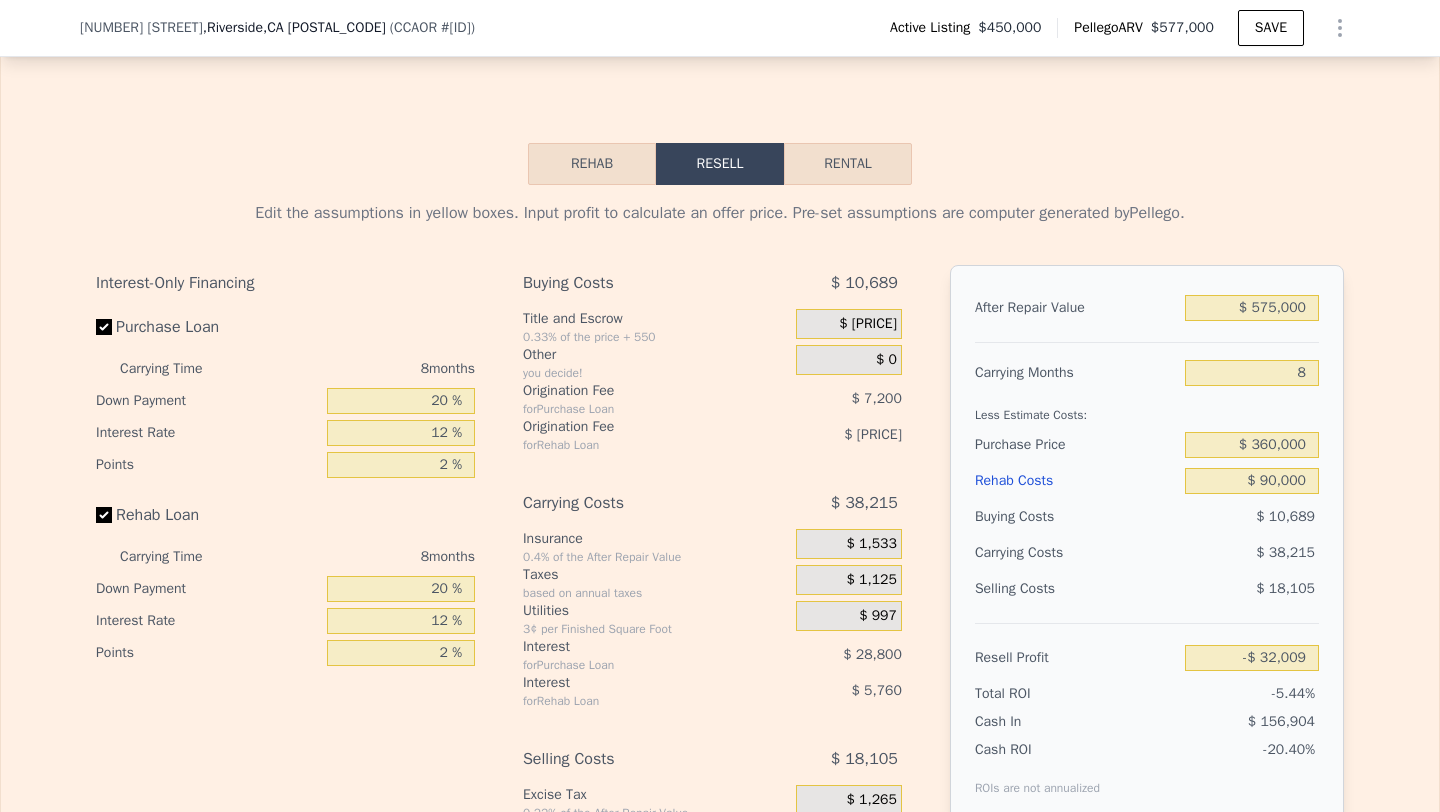 click on "Resell Profit -$ 32,009" at bounding box center [1147, 649] 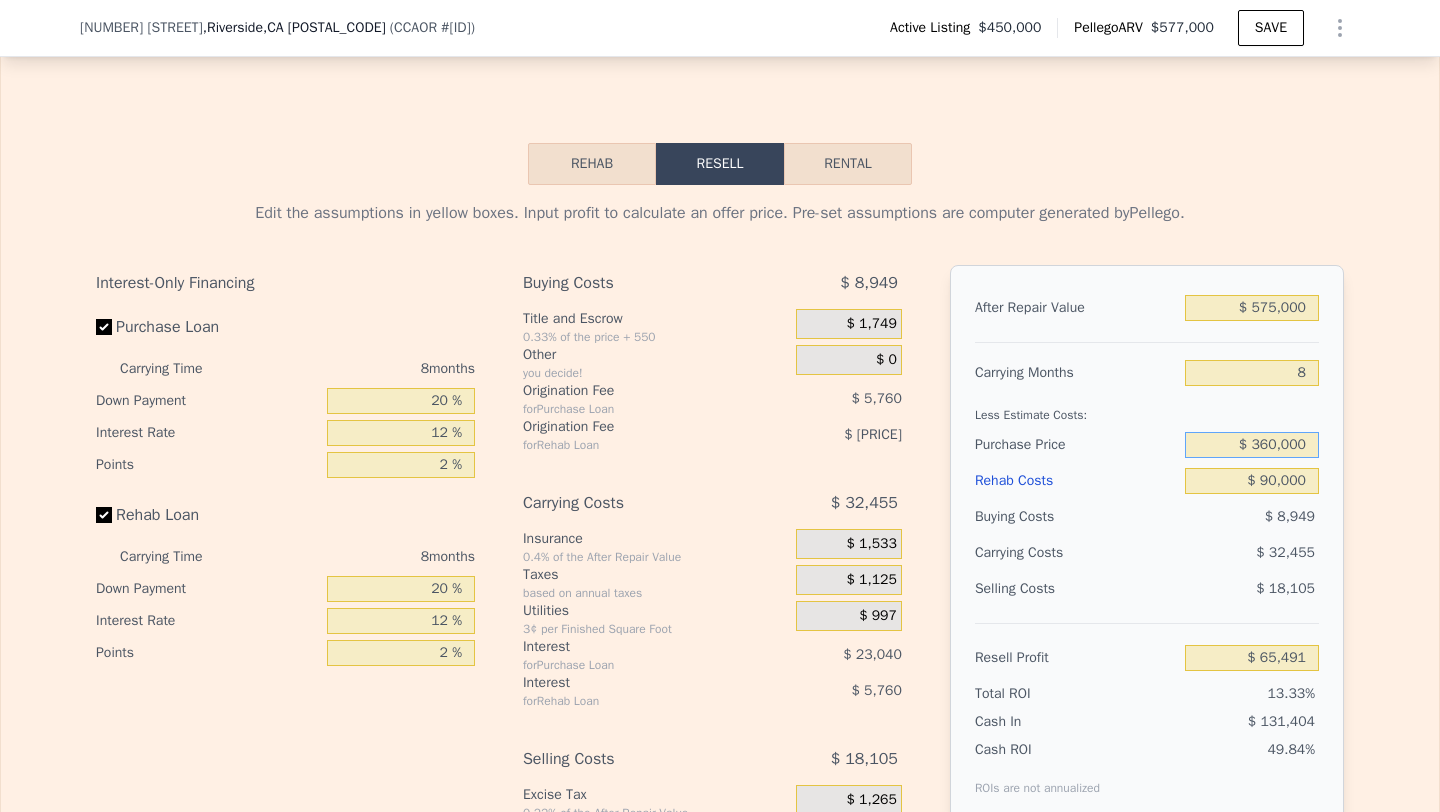 click on "$ 360,000" at bounding box center (1252, 445) 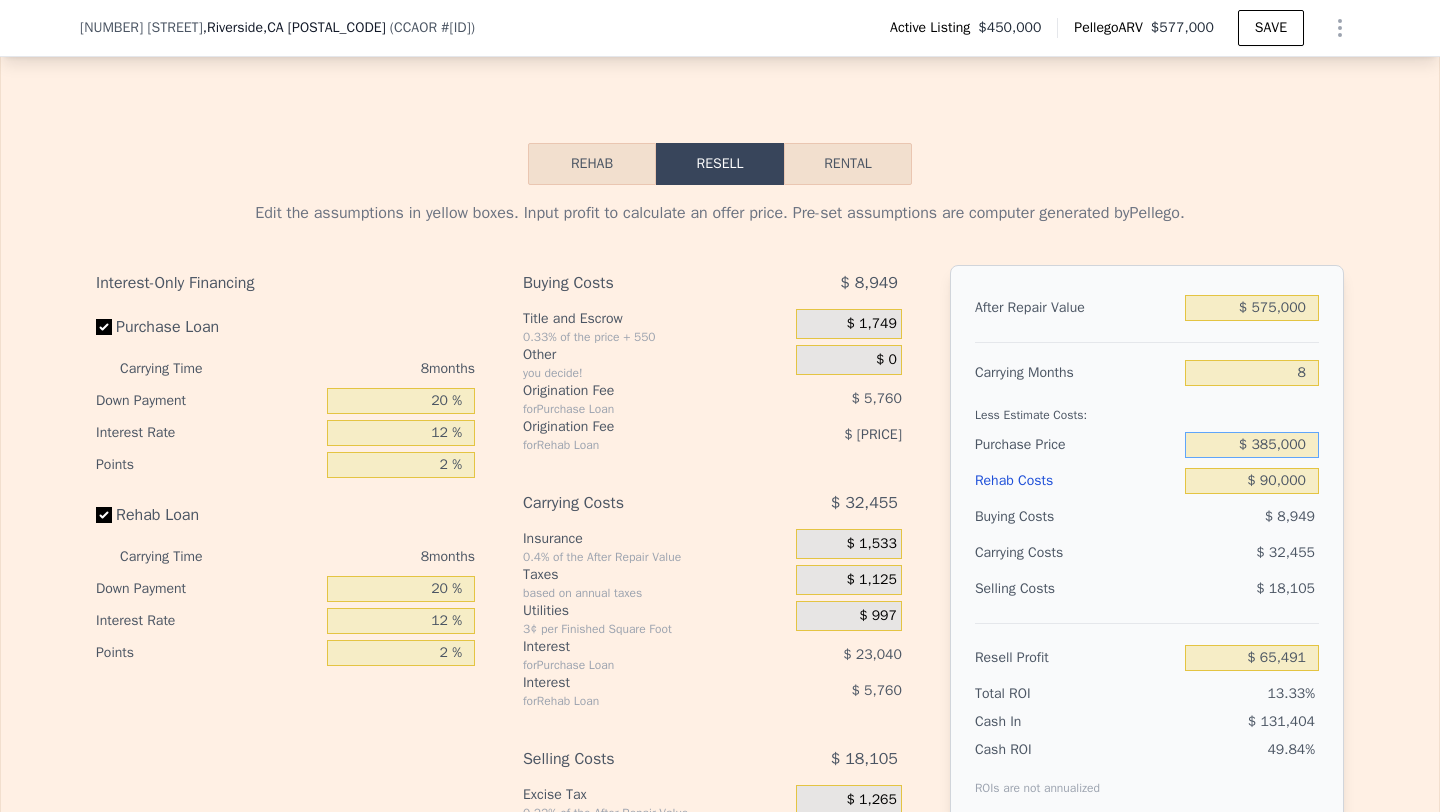type on "$ 385,000" 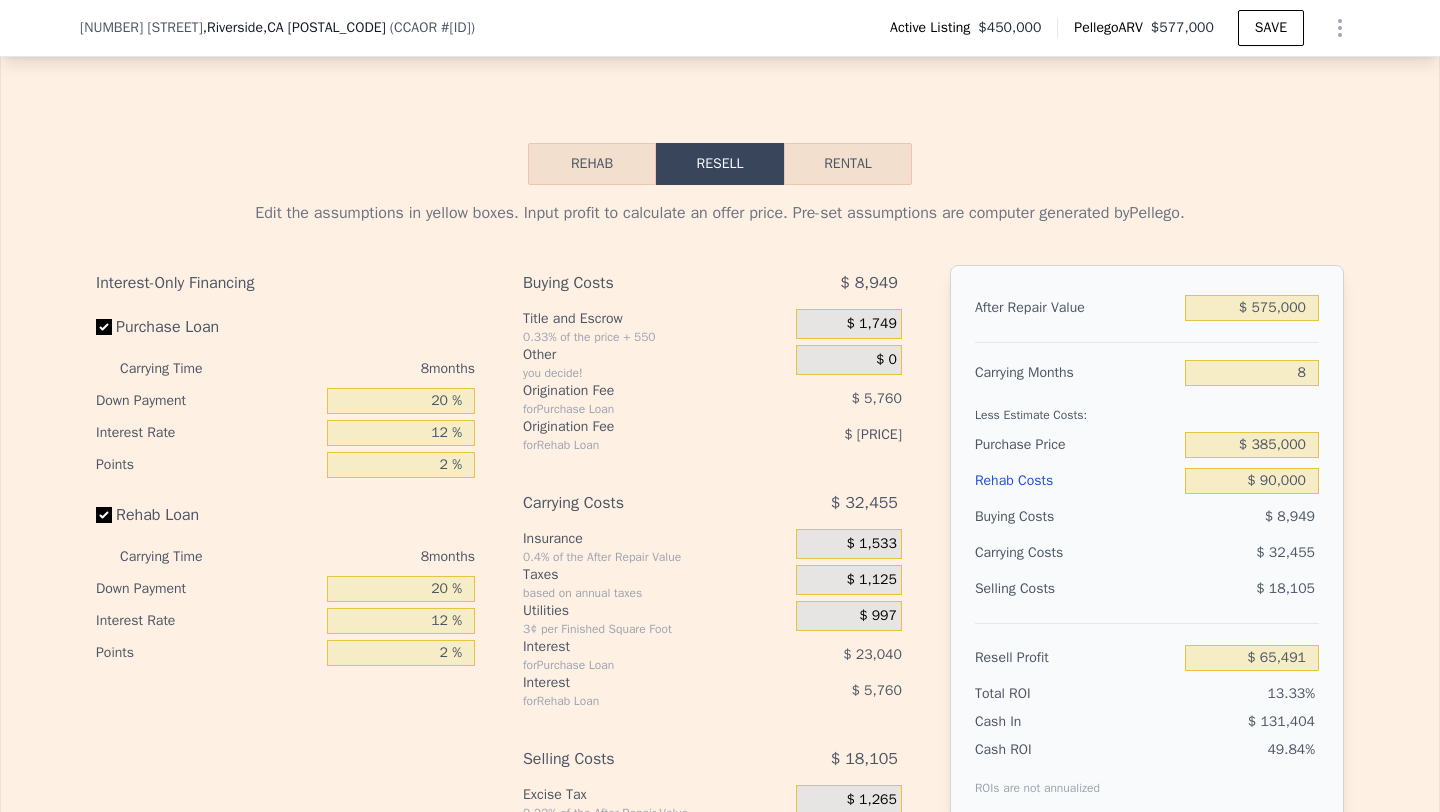 click on "Edit the assumptions in yellow boxes. Input profit to calculate an offer price. Pre-set assumptions are computer generated by  Pellego . Interest-Only Financing Purchase Loan Carrying Time 8  months Down Payment 20 % Interest Rate 12 % Points 2 % Rehab Loan Carrying Time 8  months Down Payment 20 % Interest Rate 12 % Points 2 % Buying Costs $ 8,949 Title and Escrow 0.33% of the price + 550 $ 1,749 Other you decide! $ 0 Origination Fee for  Purchase Loan $ 5,760 Origination Fee for  Rehab Loan $ 1,440 Carrying Costs $ 32,455 Insurance 0.4% of the After Repair Value $ 1,533 Taxes based on annual taxes $ 1,125 Utilities 3¢ per Finished Square Foot $ 997 Interest for  Purchase Loan $ 23,040 Interest for  Rehab Loan $ 5,760 Selling Costs $ 18,105 Excise Tax 0.22% of the After Repair Value $ 1,265 Listing Commission 2.5% of the After Repair Value $ 14,375 Selling Commission 0% of the After Repair Value $ 0 Title and Escrow 0.33% of the After Repair Value $ 2,465 After Repair Value $ 575,000 Carrying Months 8" at bounding box center [720, 557] 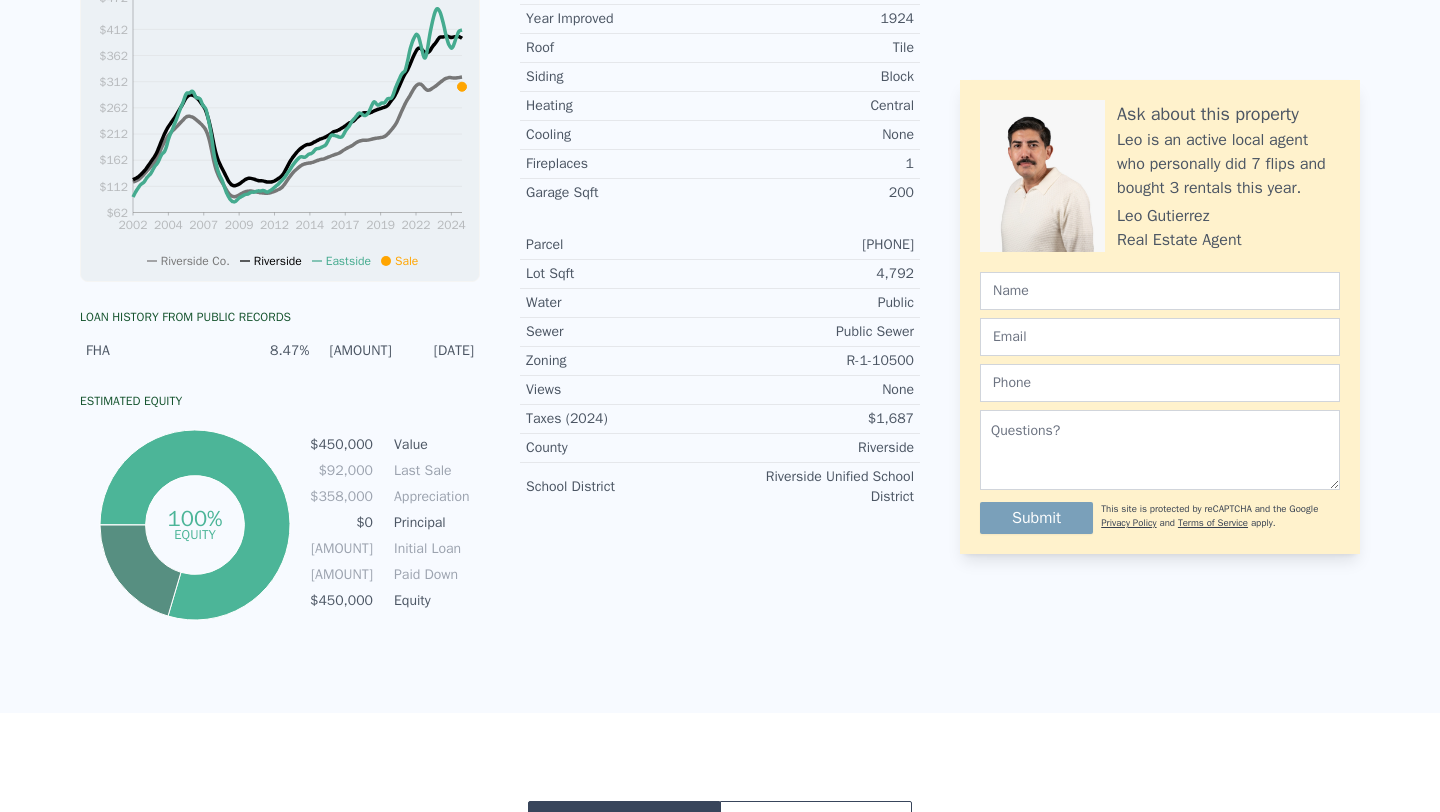 scroll, scrollTop: 0, scrollLeft: 0, axis: both 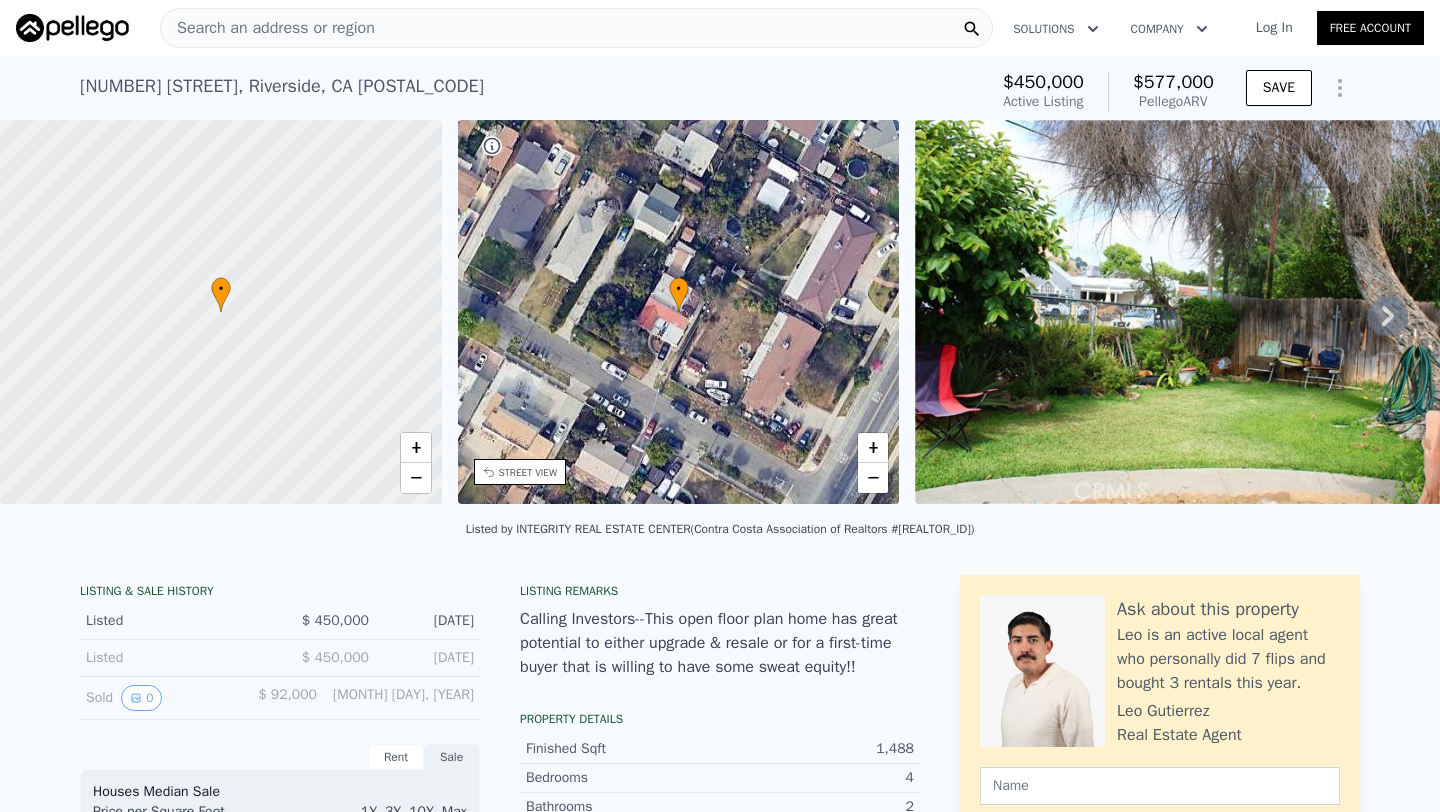 click on "Search an address or region" at bounding box center [268, 28] 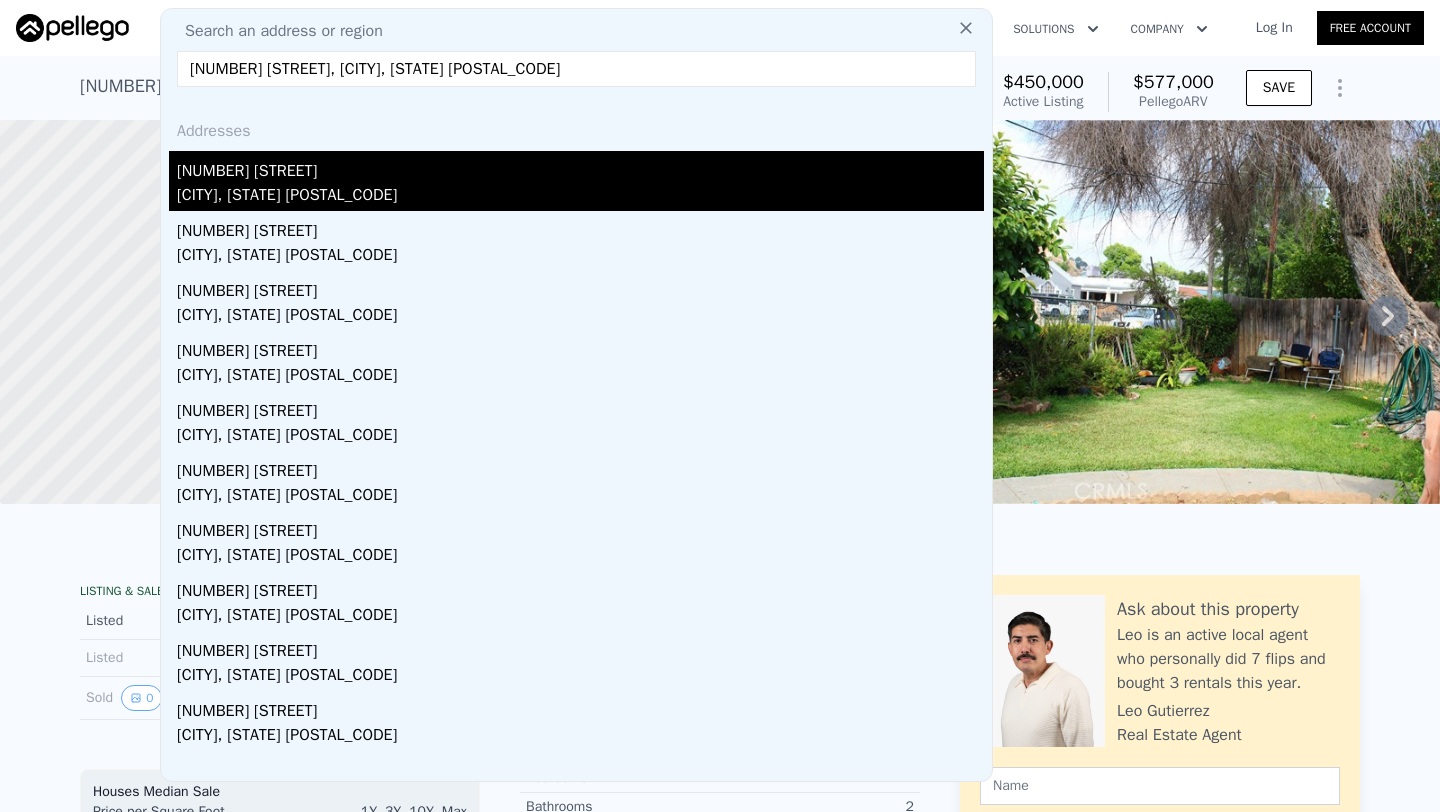 type on "3676 Farnham Pl, Riverside, CA 92503" 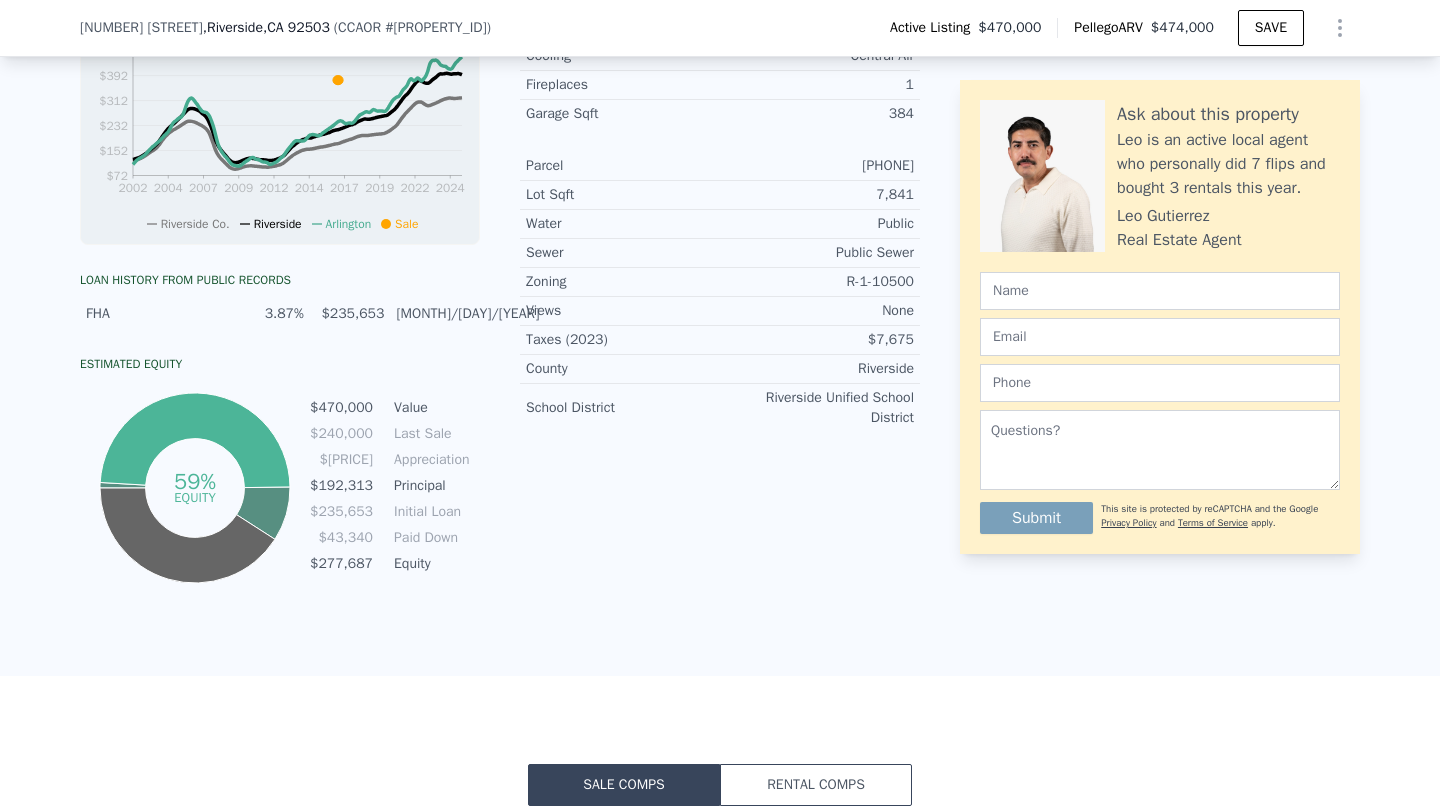 scroll, scrollTop: 0, scrollLeft: 0, axis: both 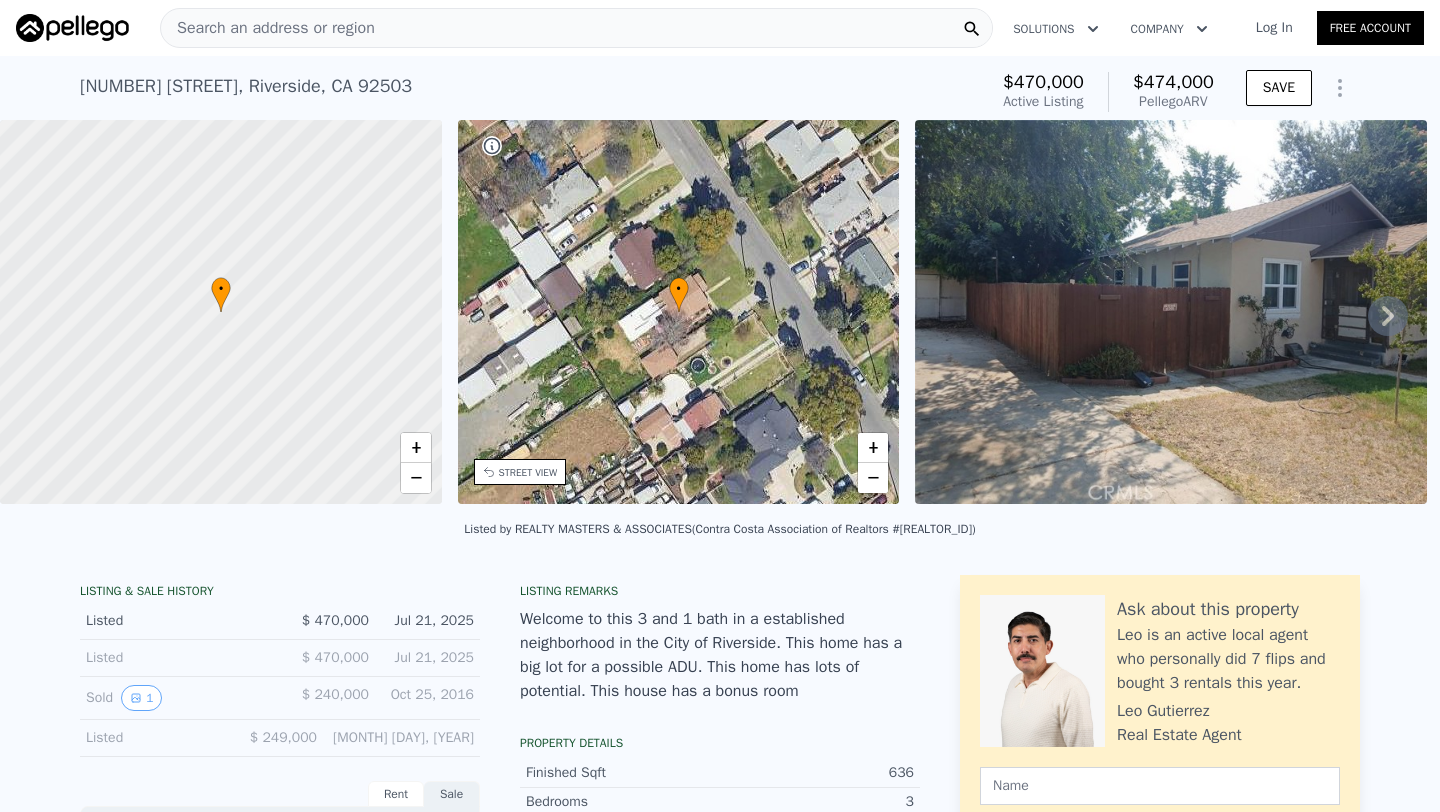 click on "Search an address or region" at bounding box center (268, 28) 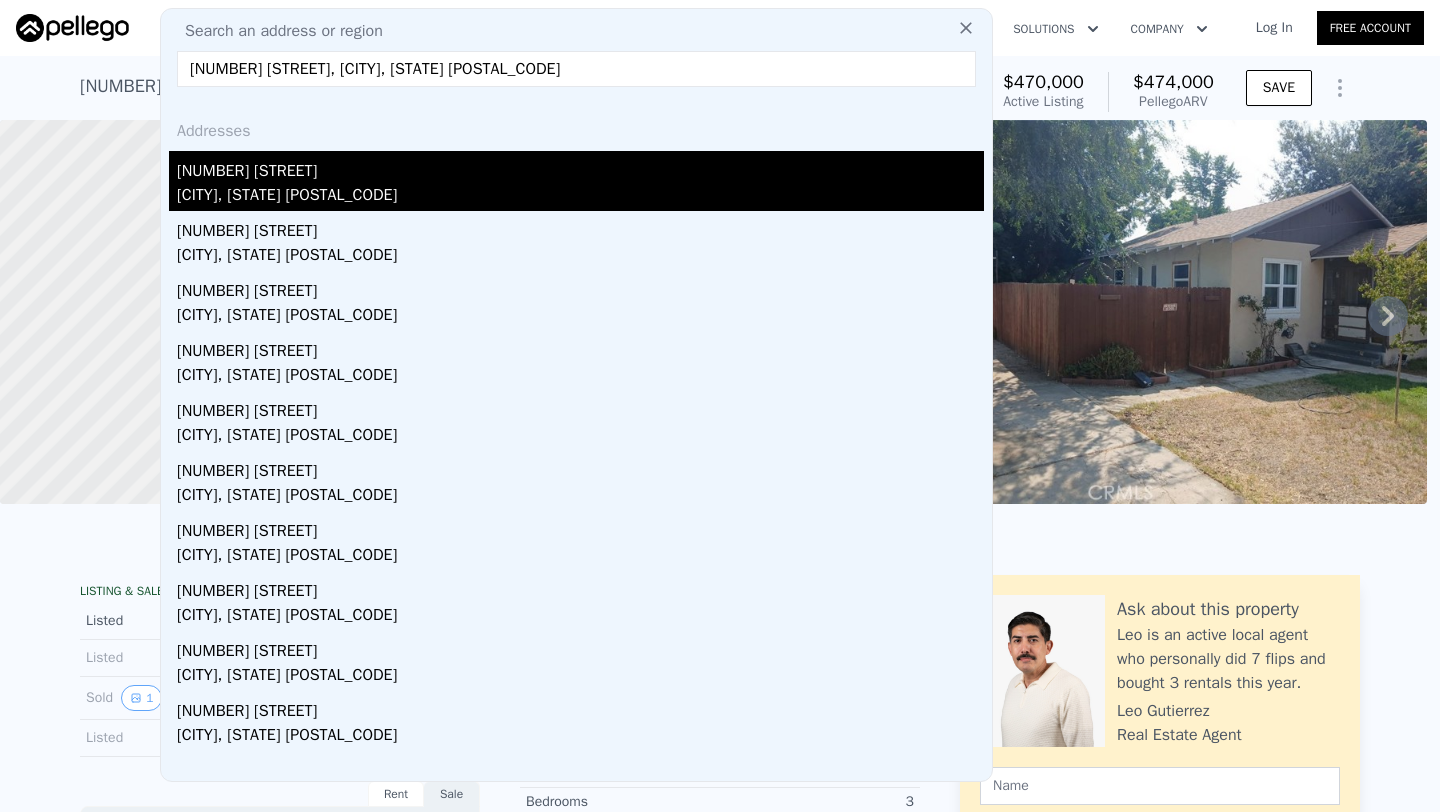 type on "8714 Bruce Ave, Riverside, CA 92503" 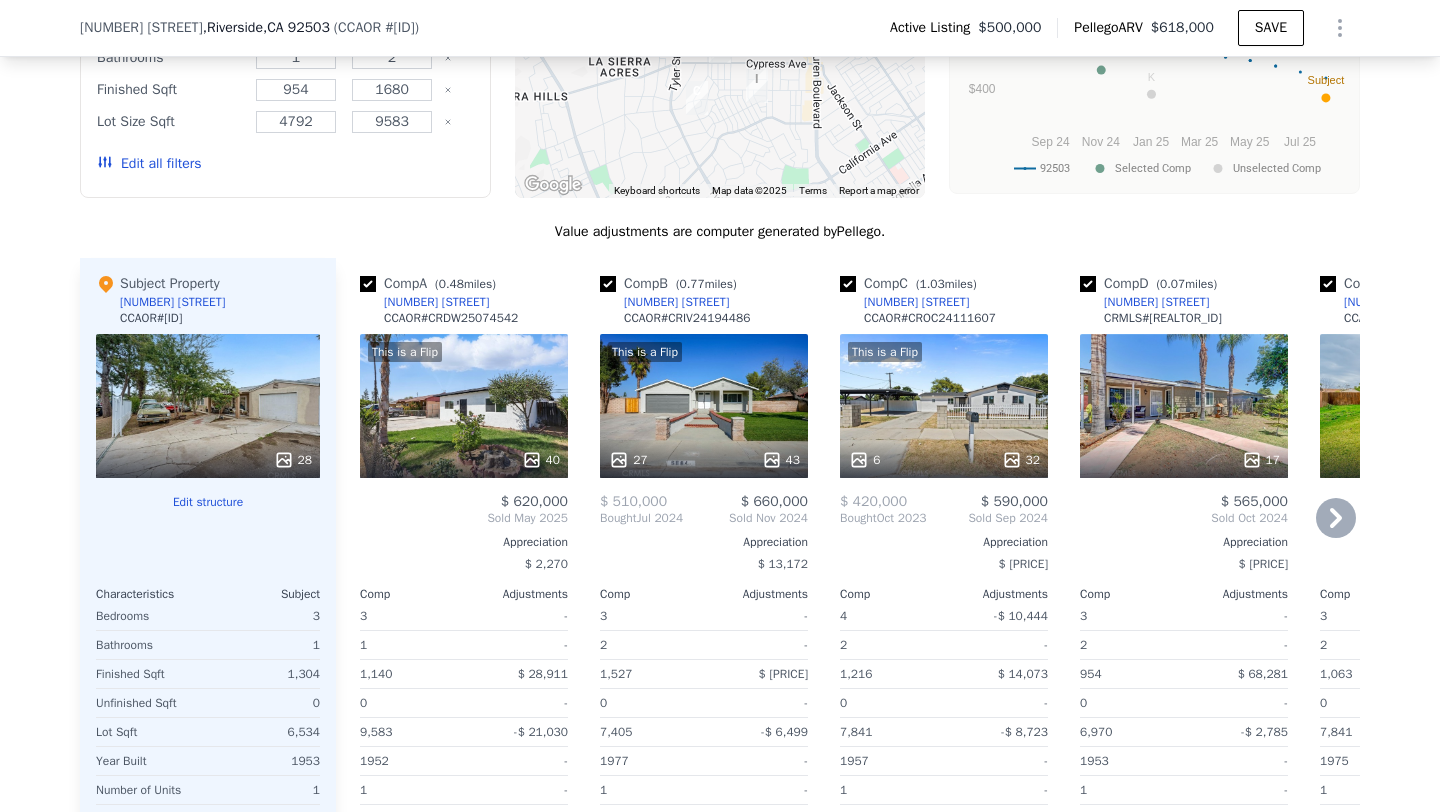 scroll, scrollTop: 1990, scrollLeft: 0, axis: vertical 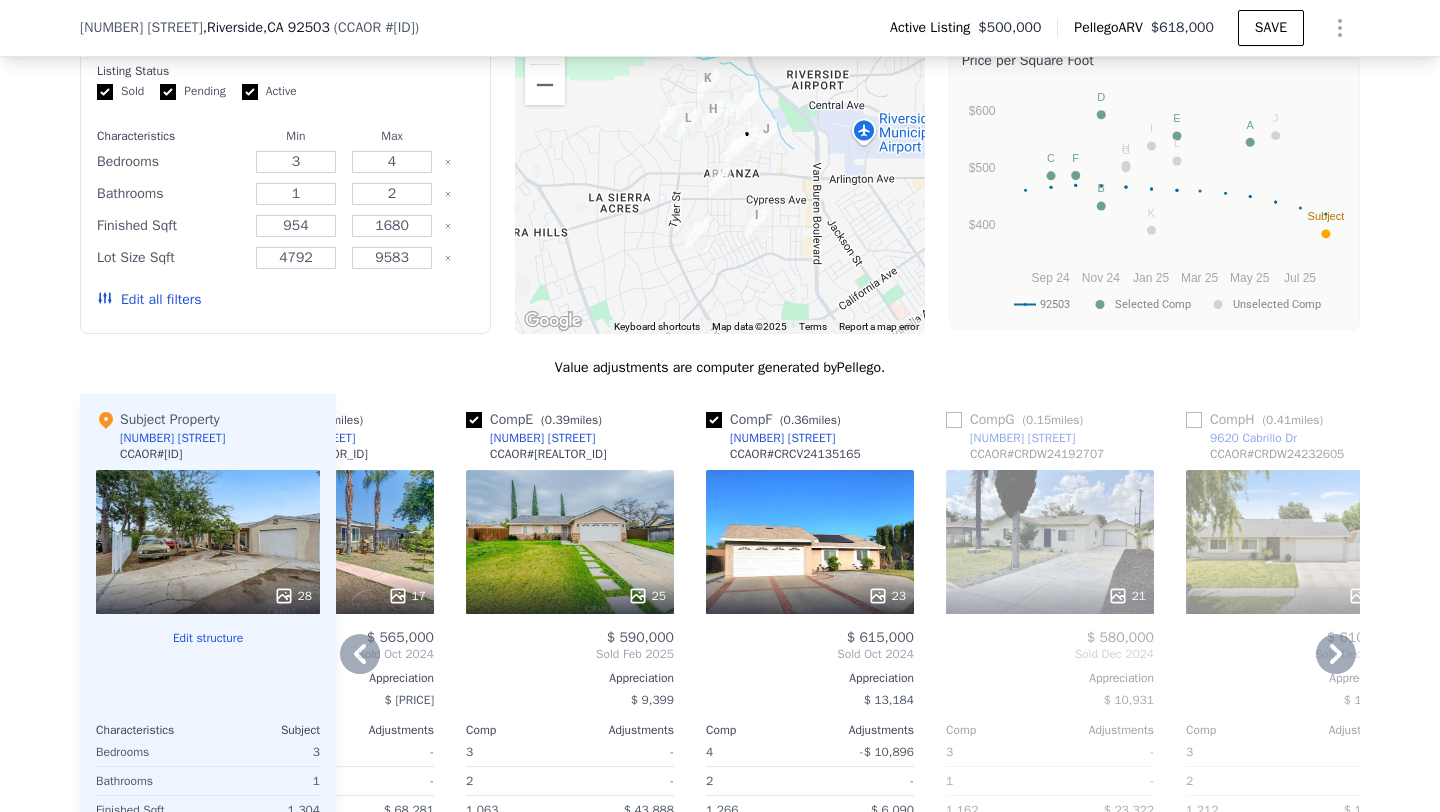 click on "21" at bounding box center [1050, 542] 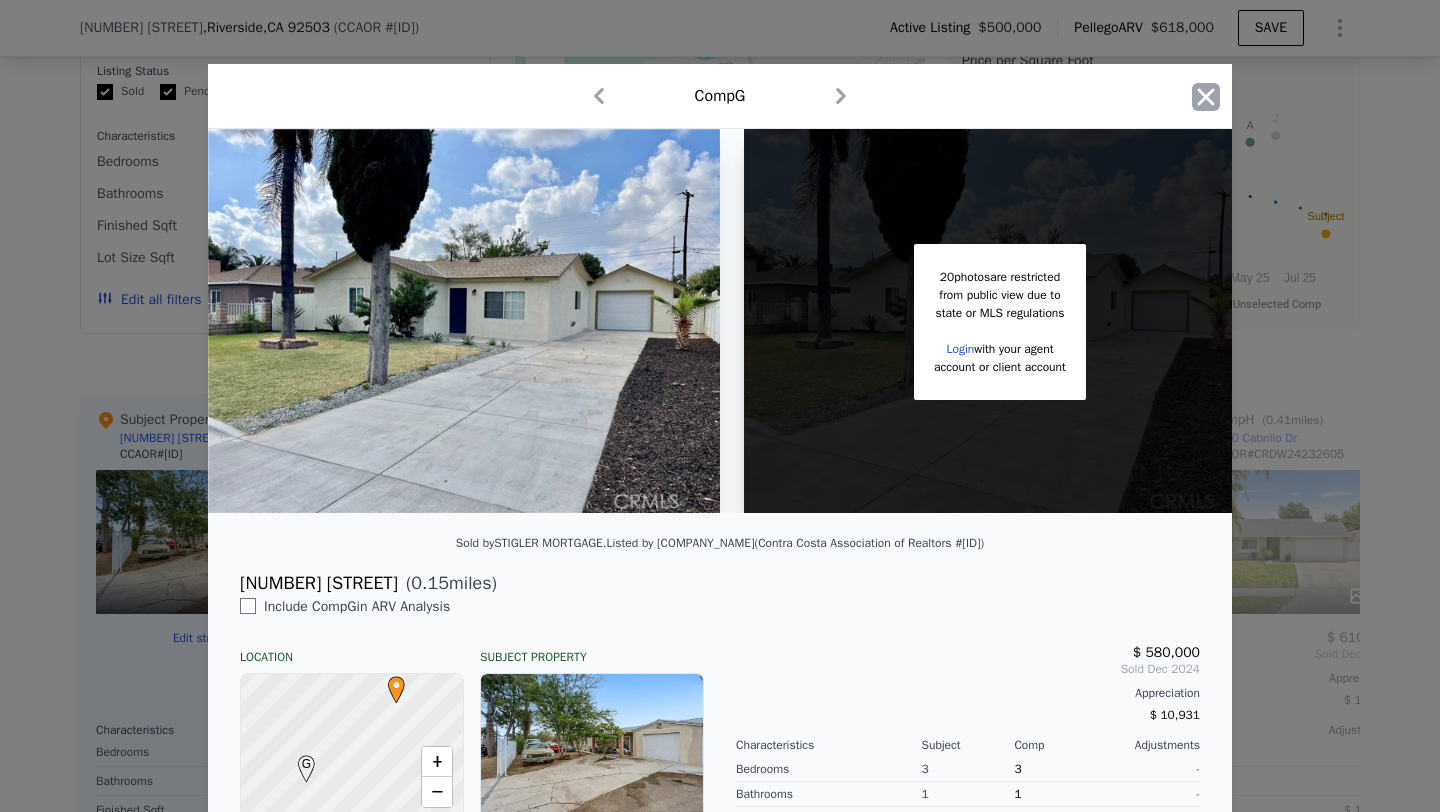 click 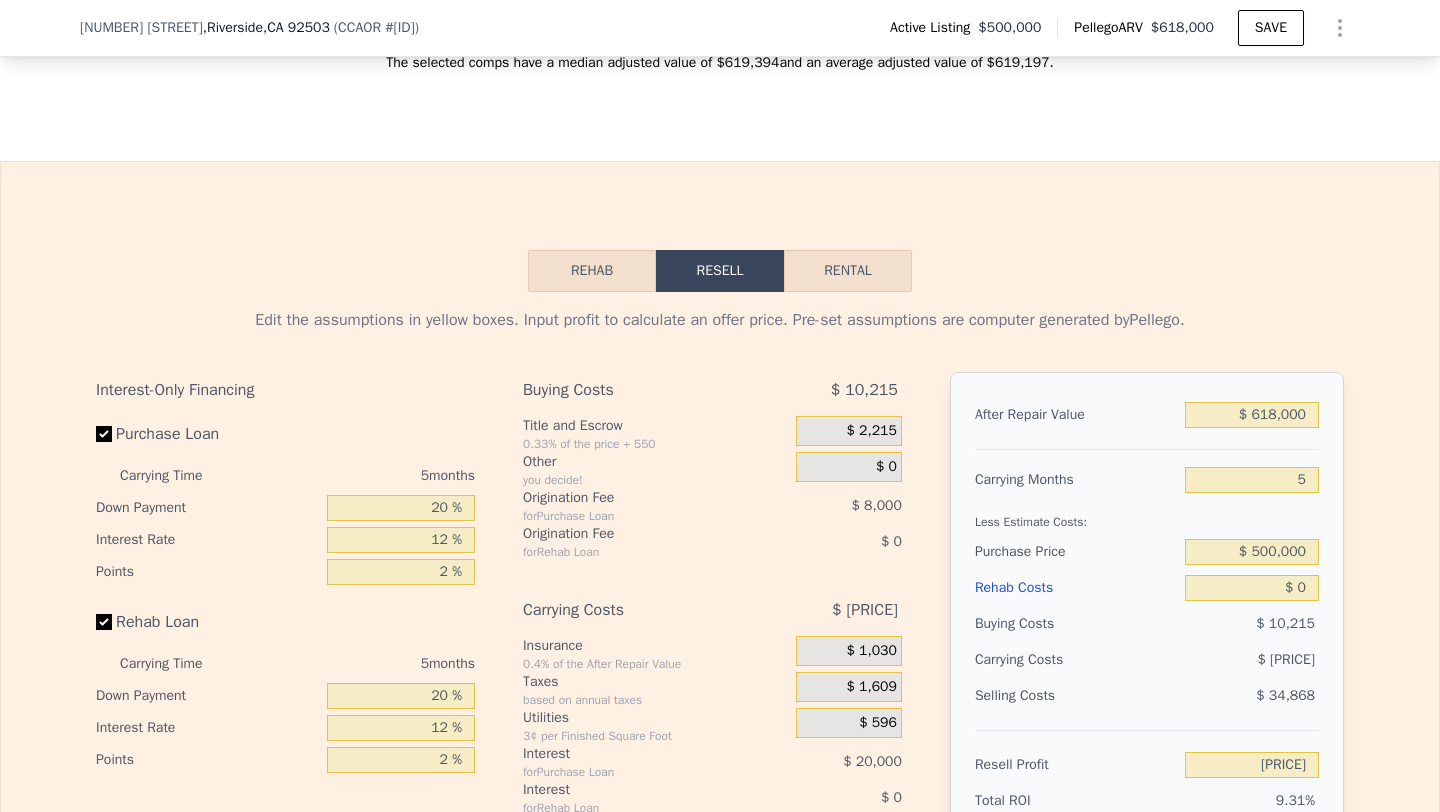 scroll, scrollTop: 2847, scrollLeft: 0, axis: vertical 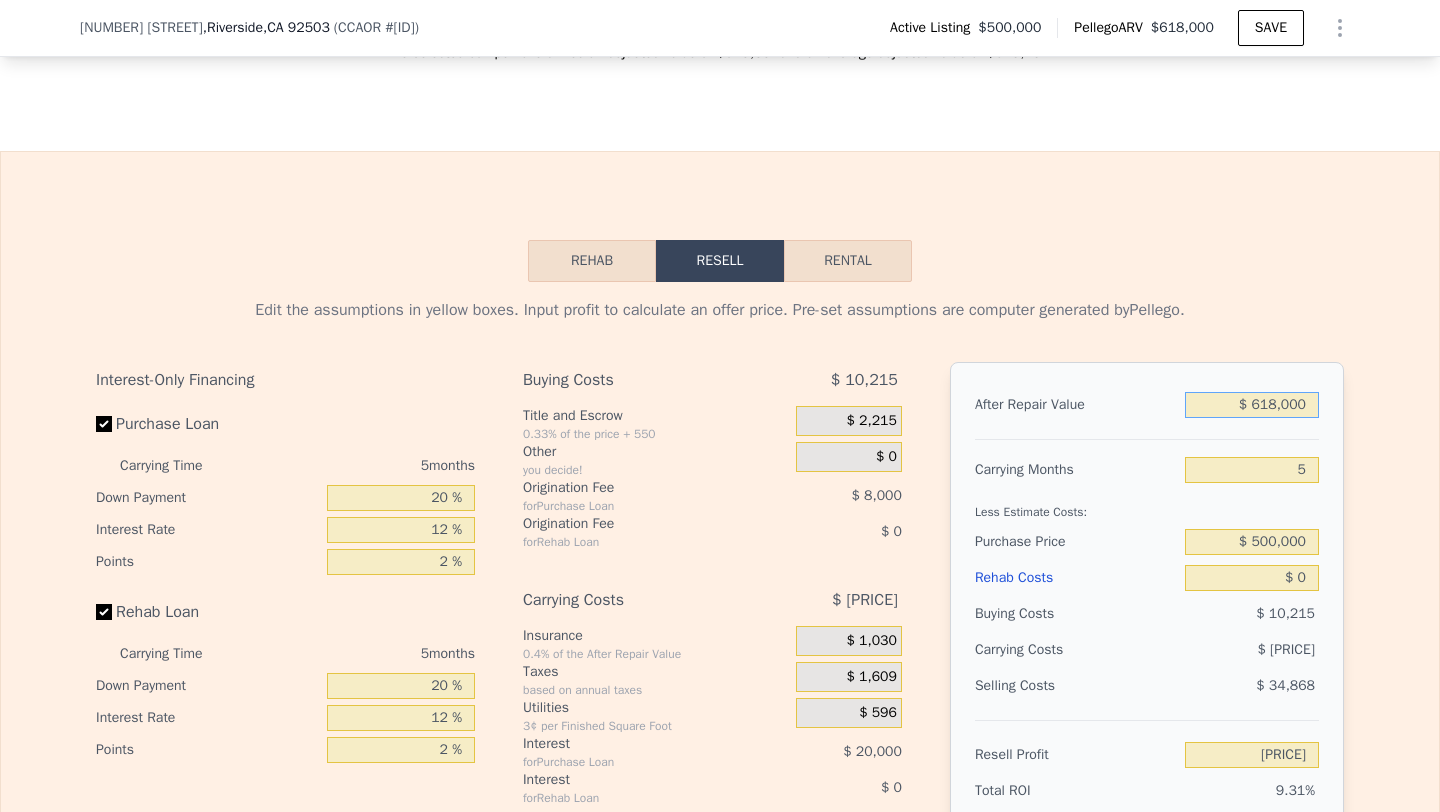 click on "$ 618,000" at bounding box center (1252, 405) 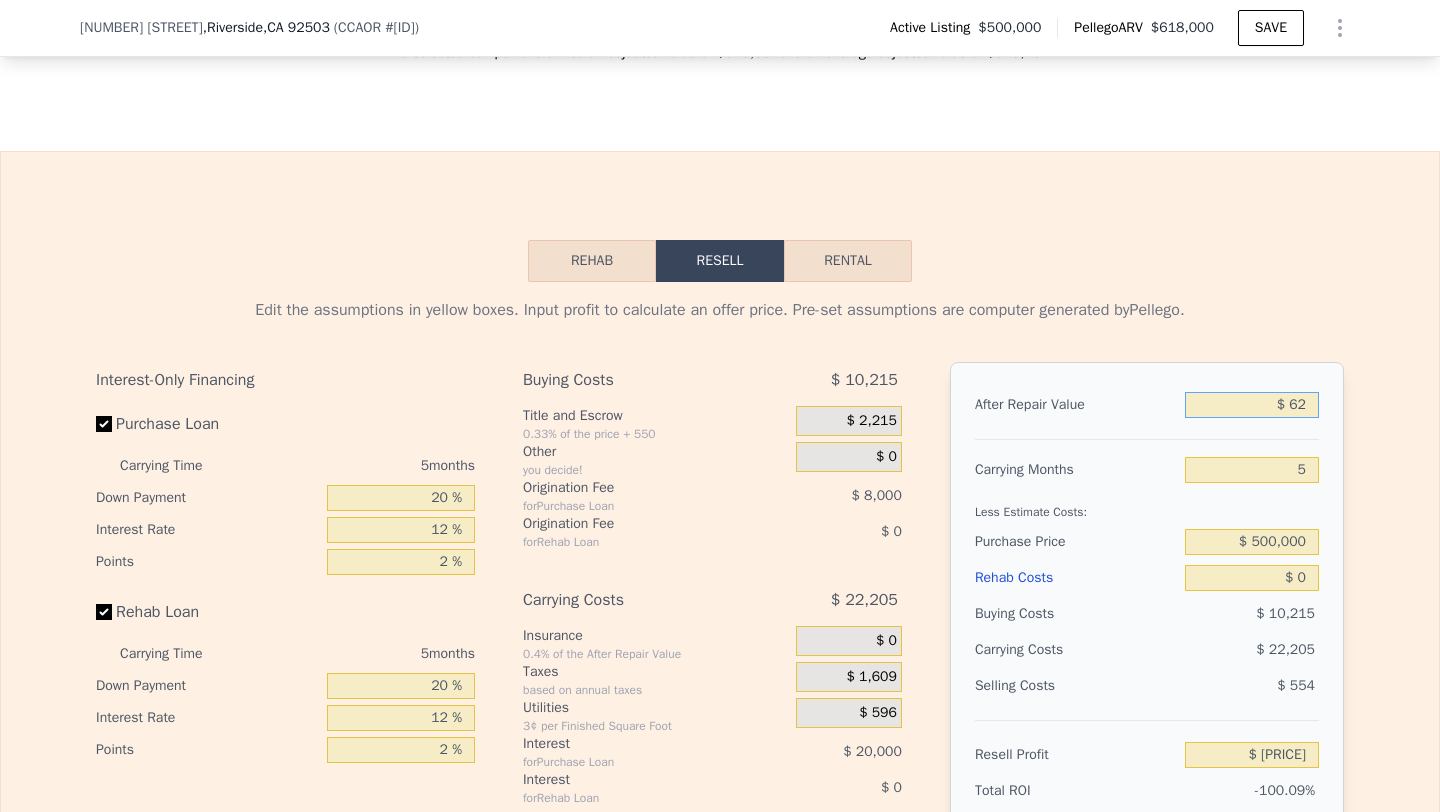 type on "$ 620" 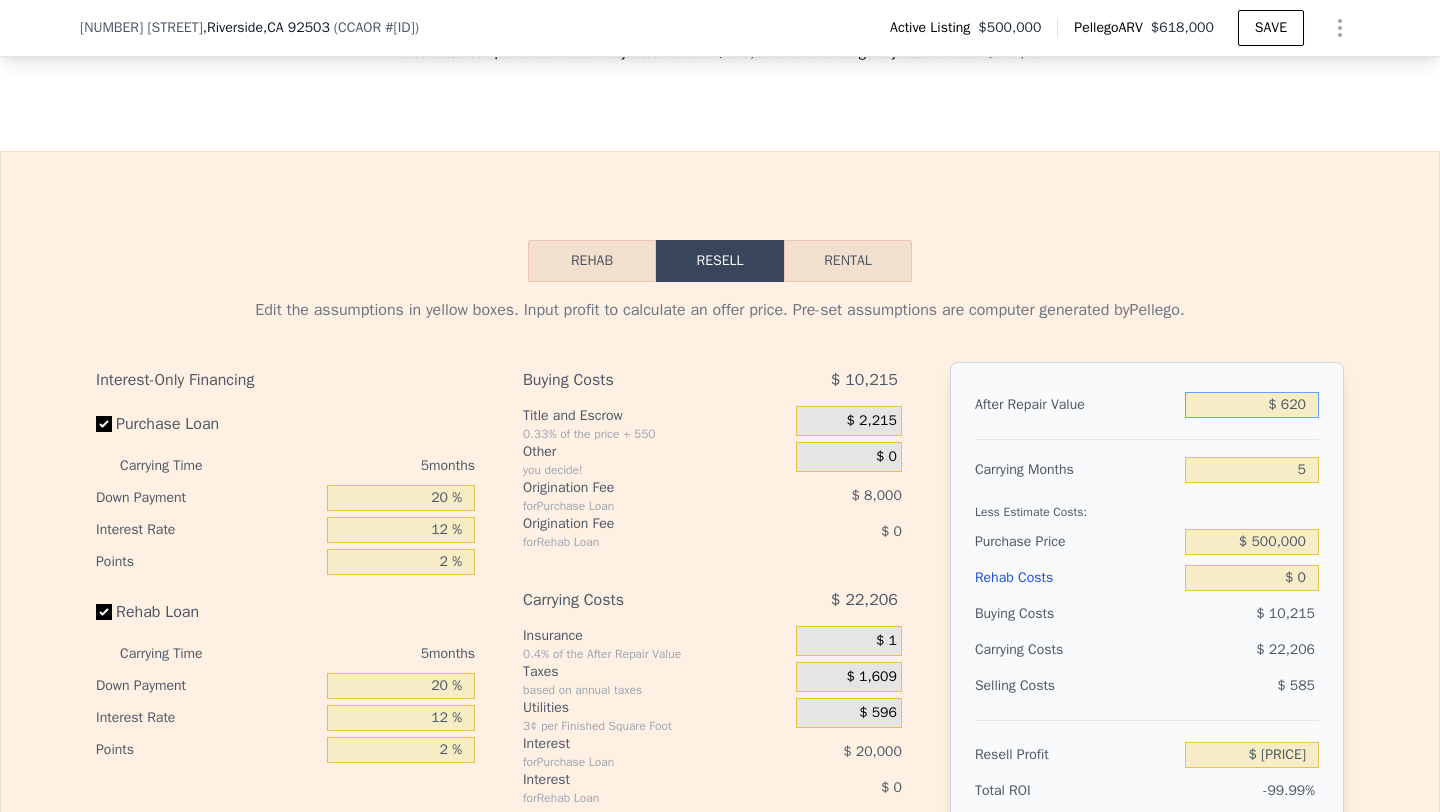 type on "-$ 532,386" 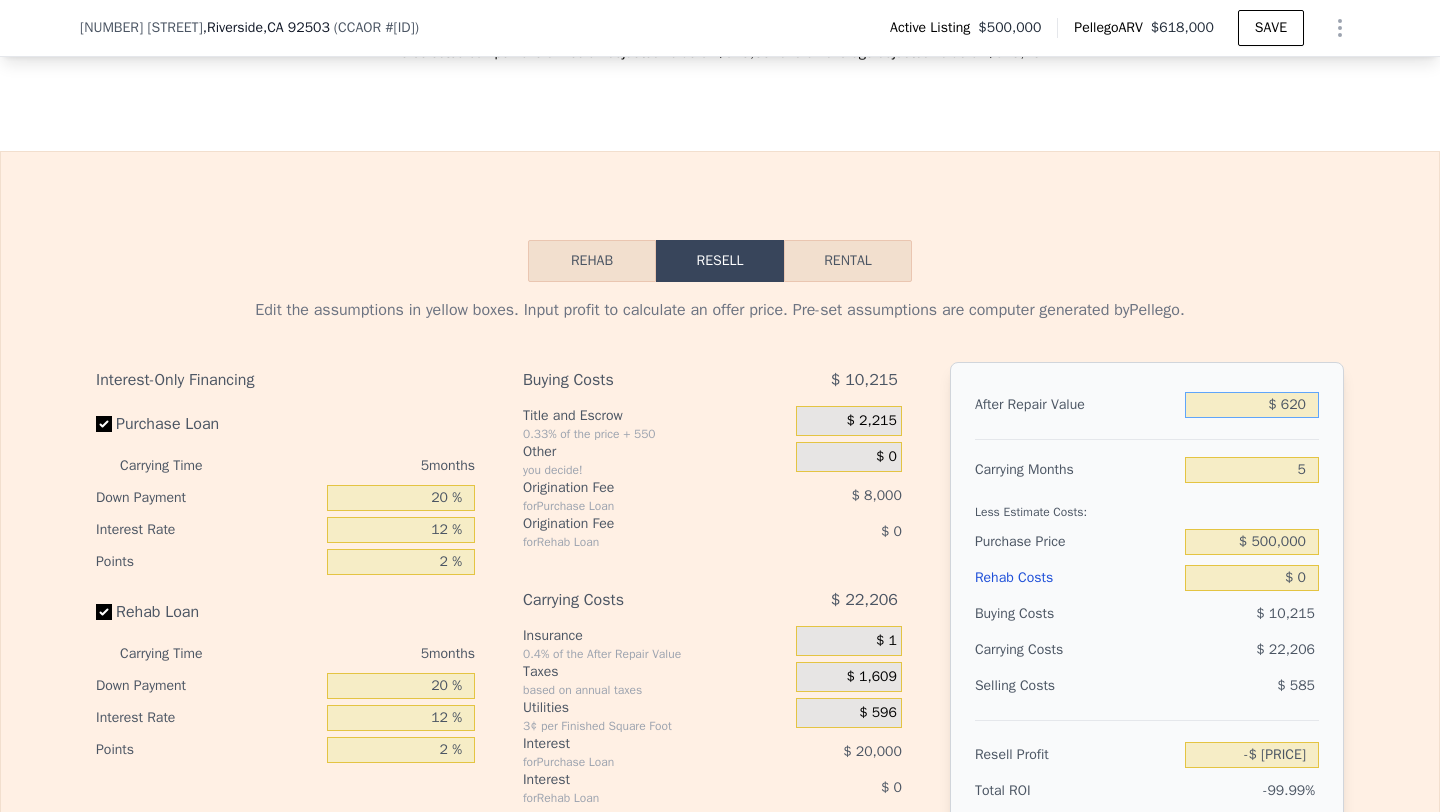 type on "$ 6,200" 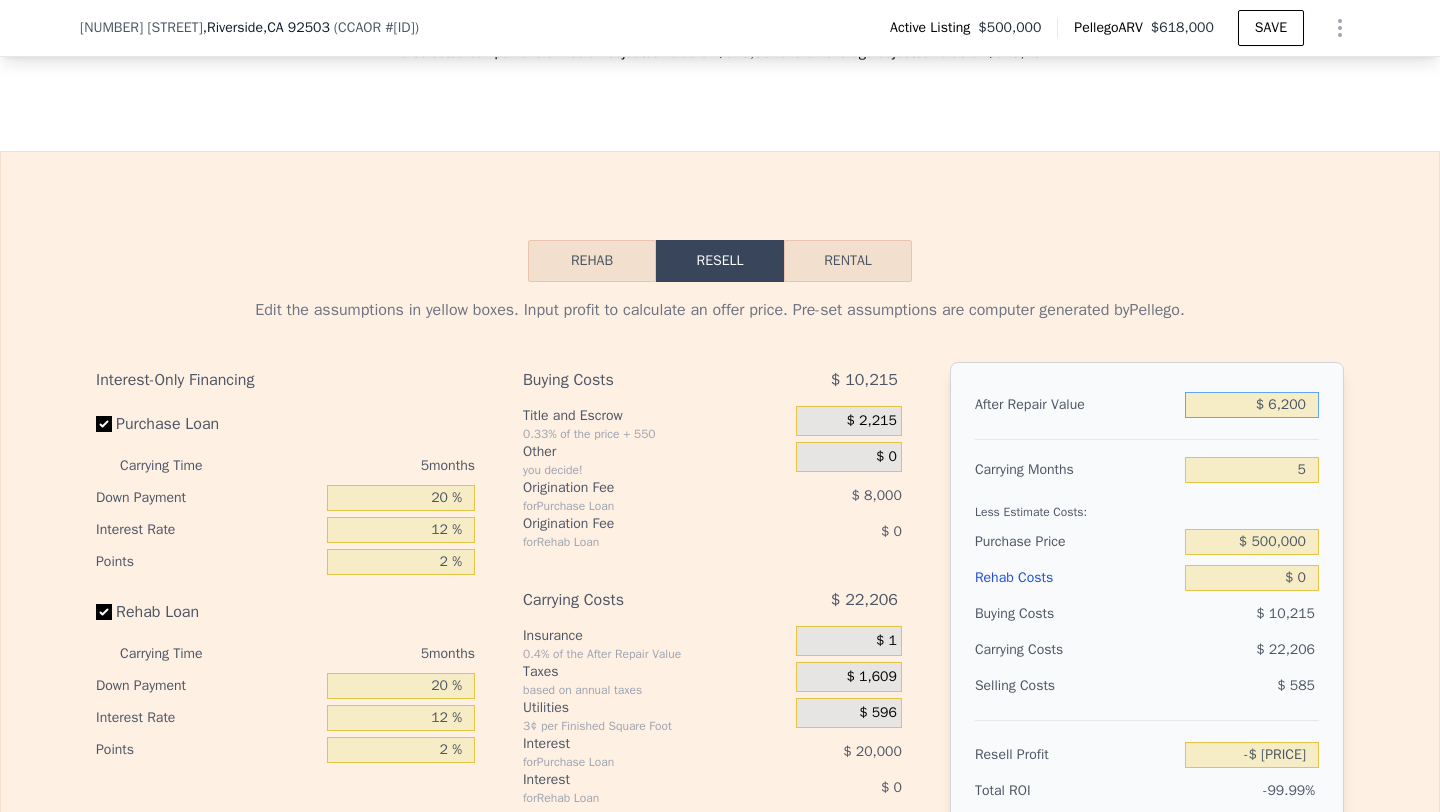 type on "-$ 527,125" 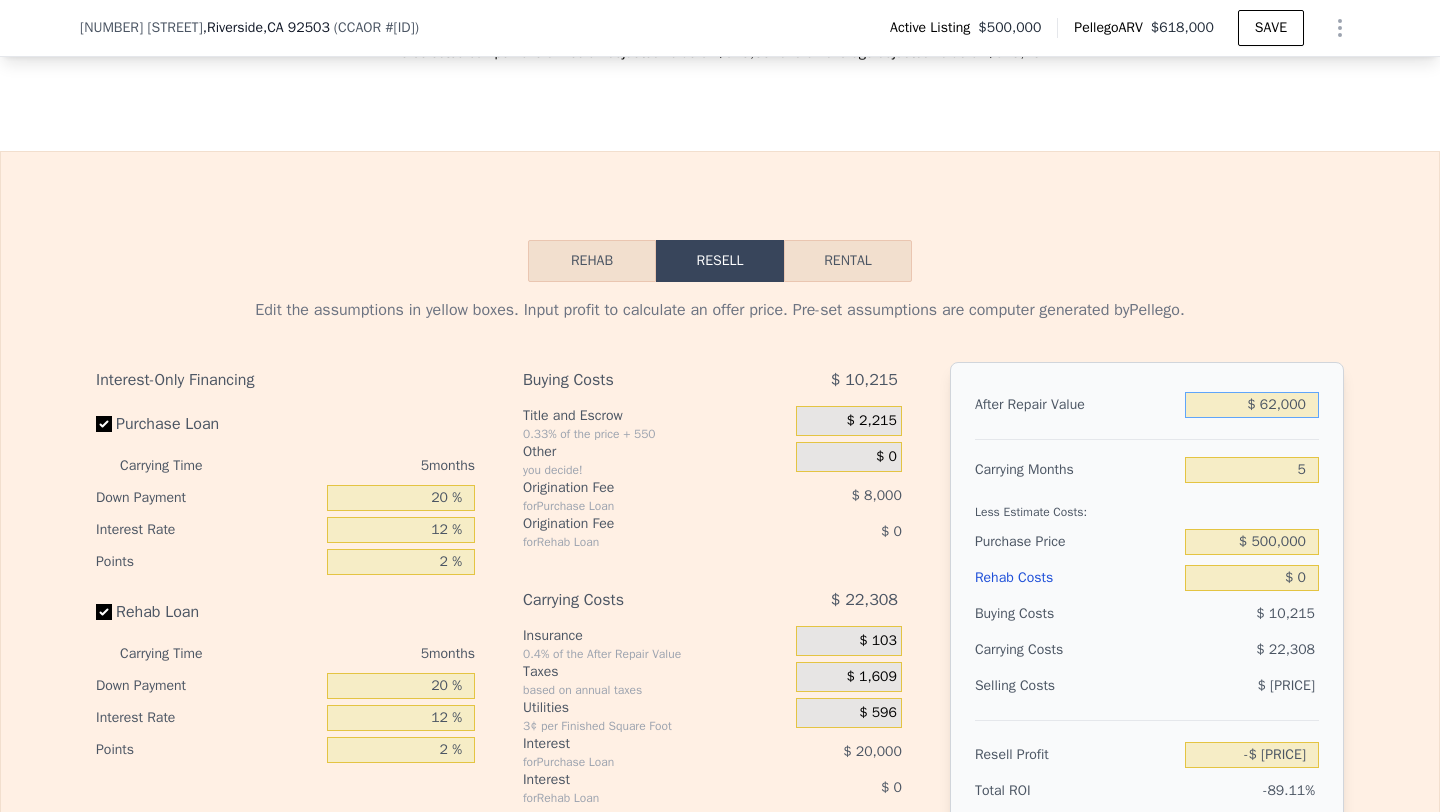 type on "-$ 474,515" 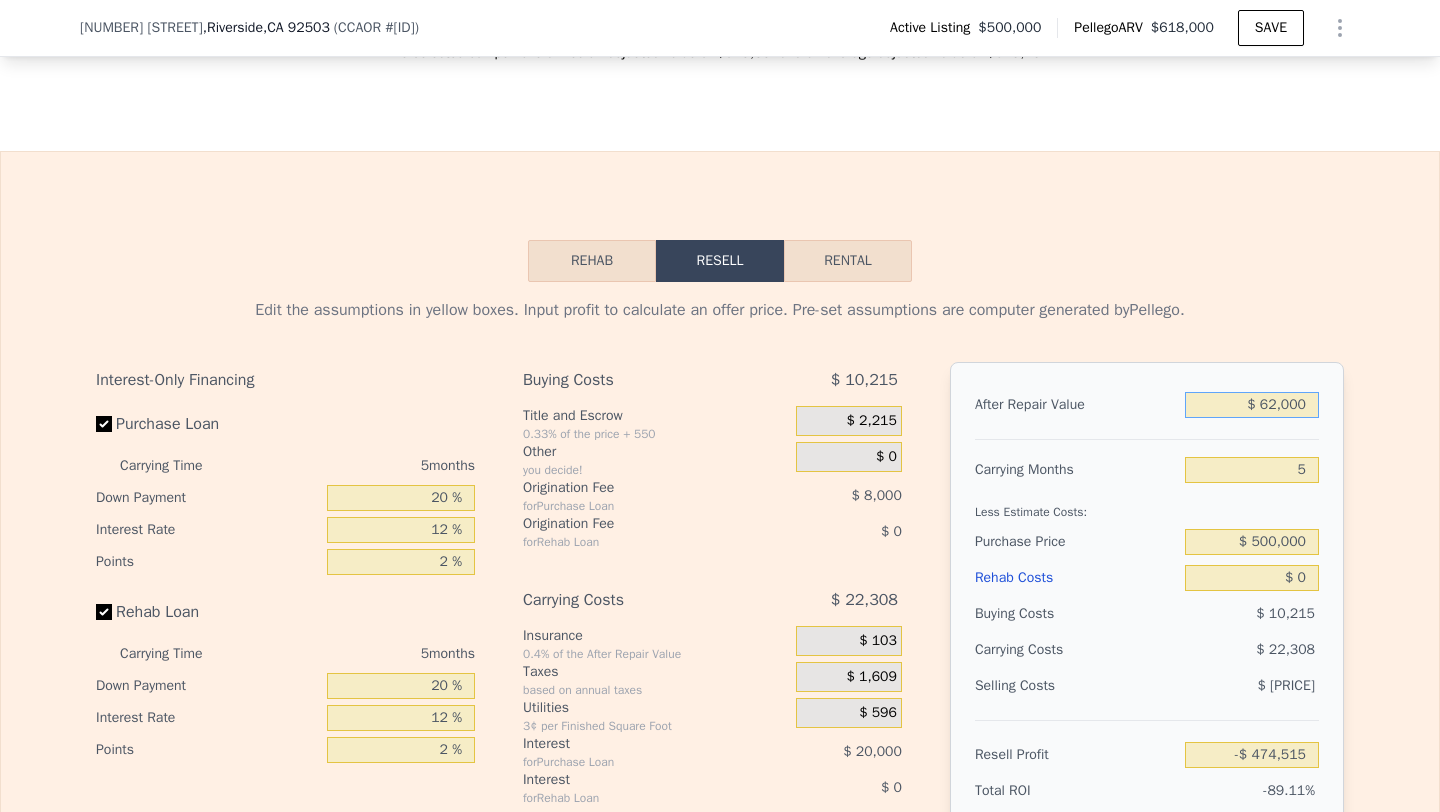 type on "$ 620,000" 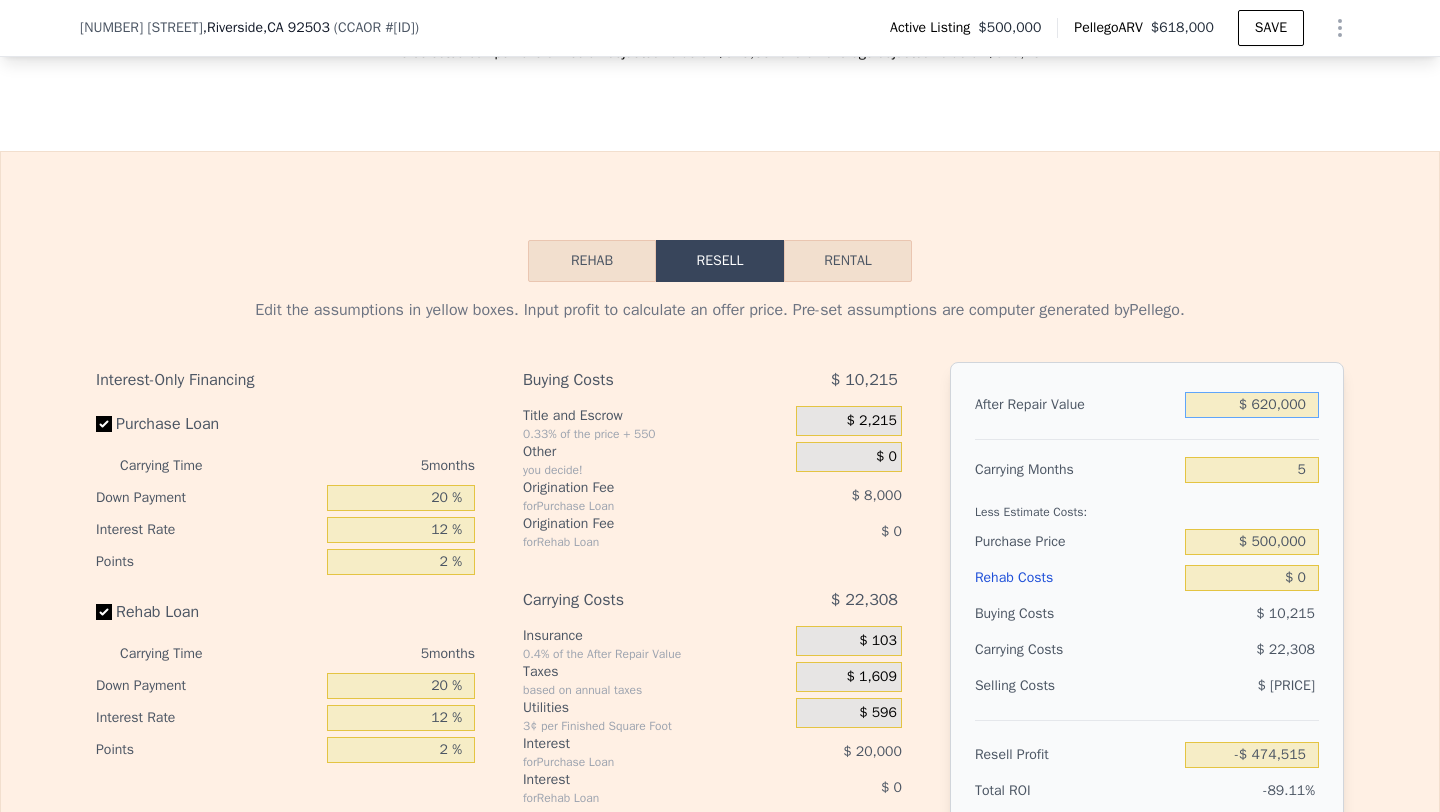type on "$ 51,568" 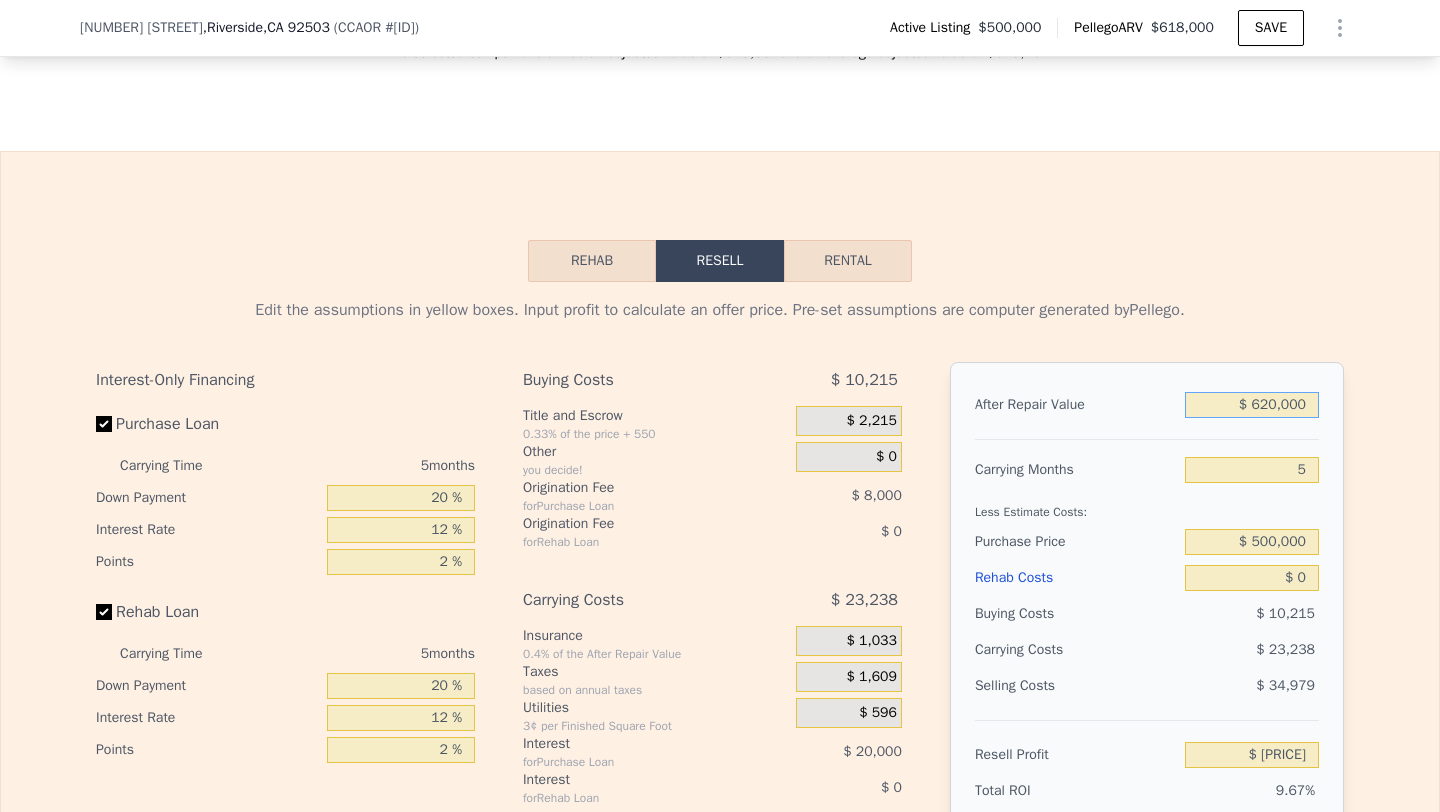 type on "$ 620,000" 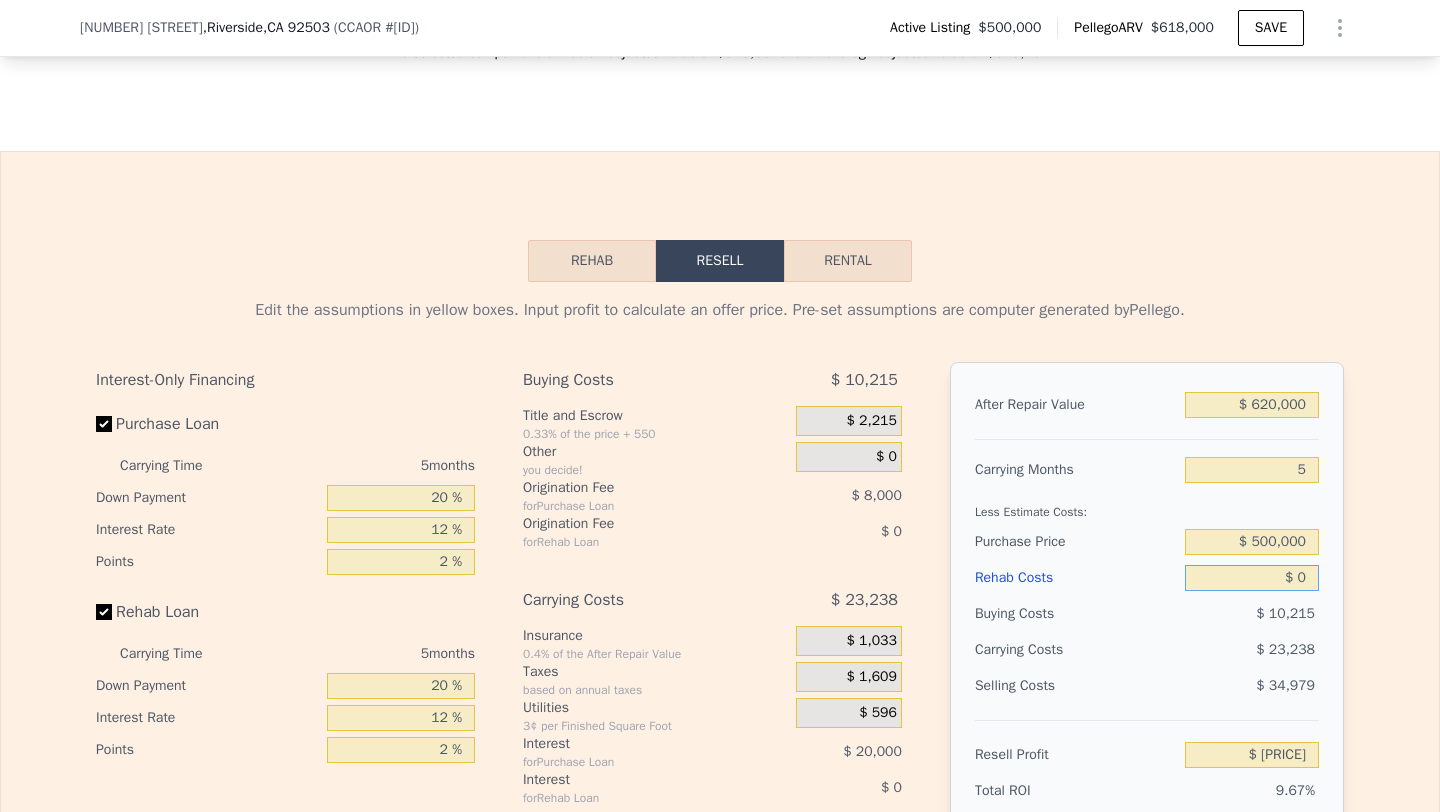 click on "$ 0" at bounding box center (1252, 578) 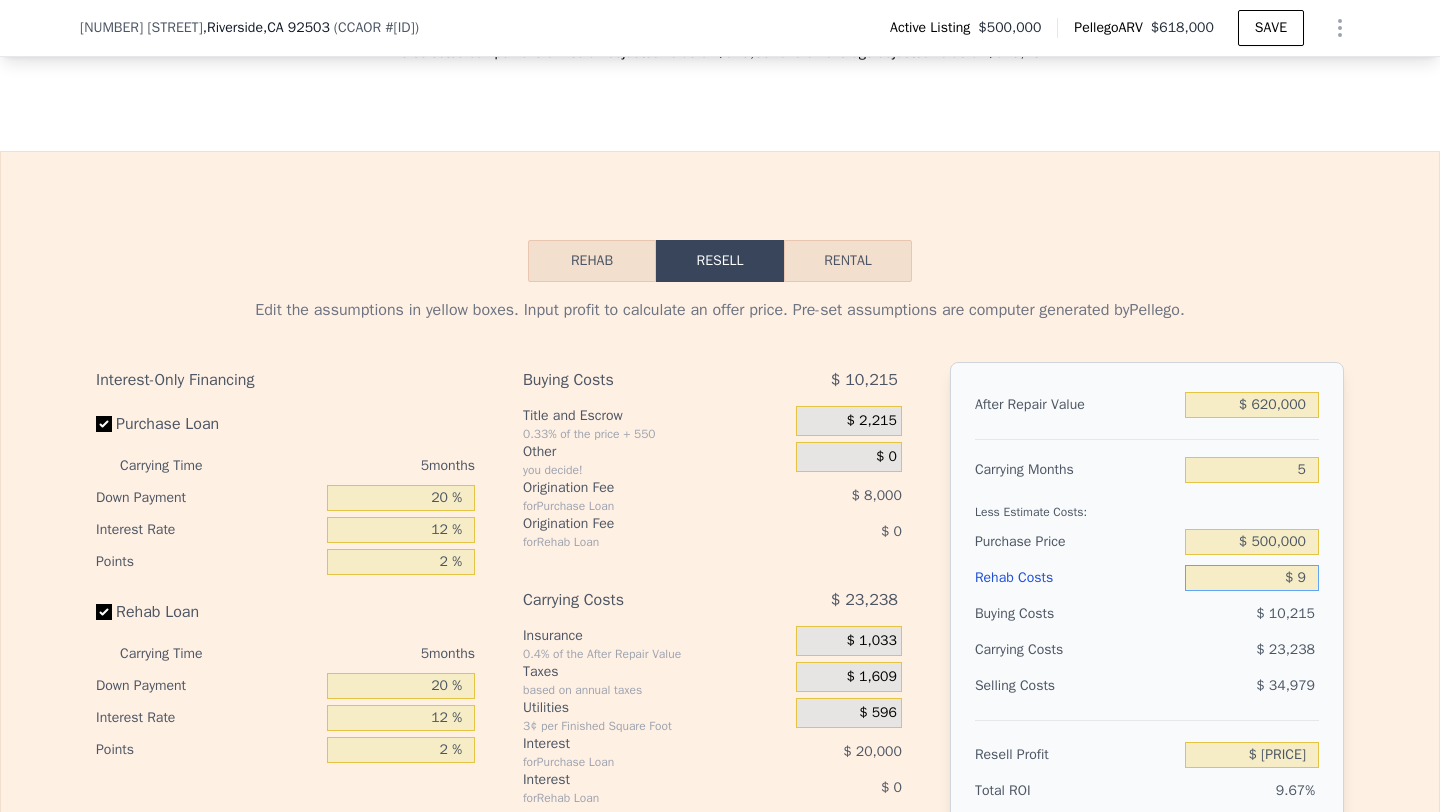 type on "$ 51,559" 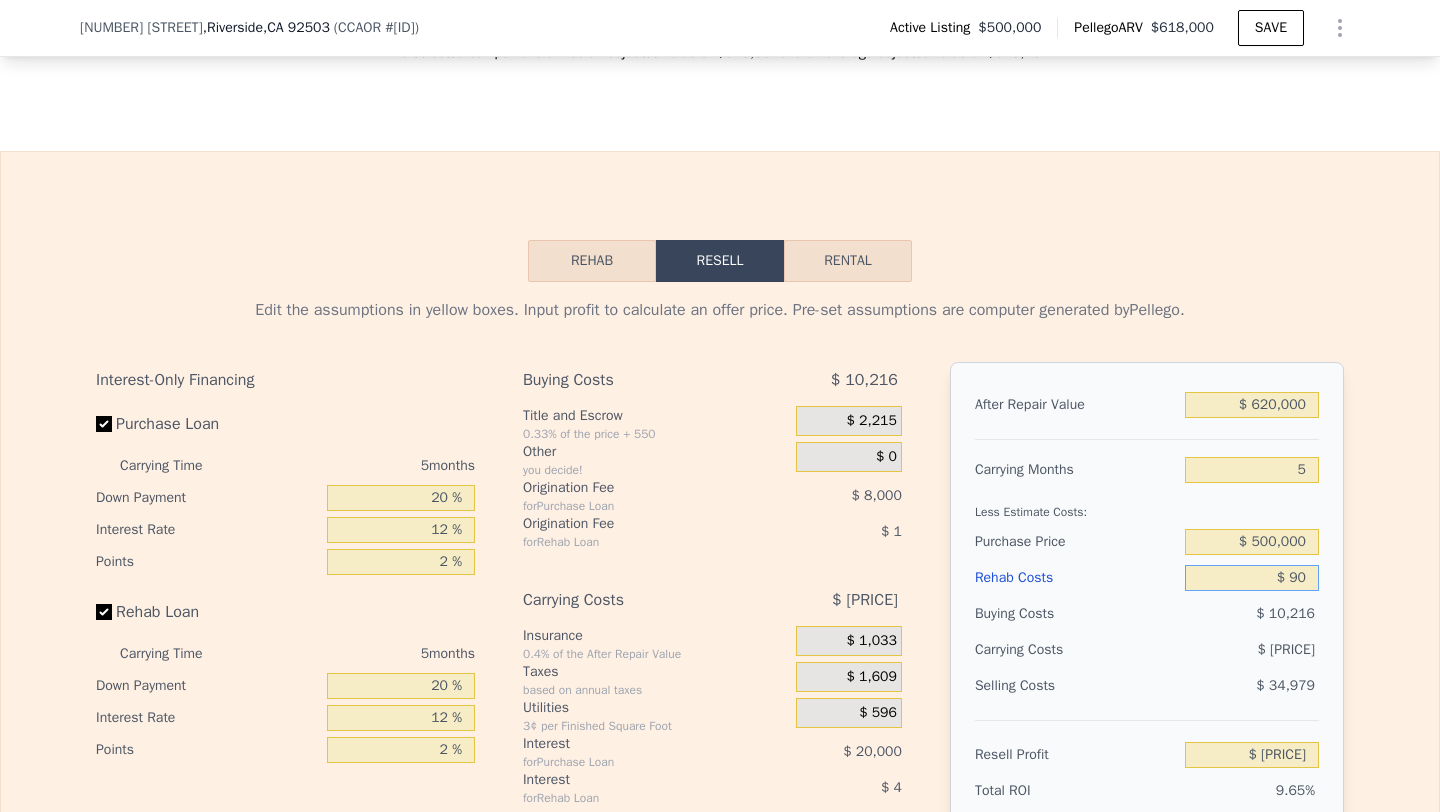 type on "$ 51,472" 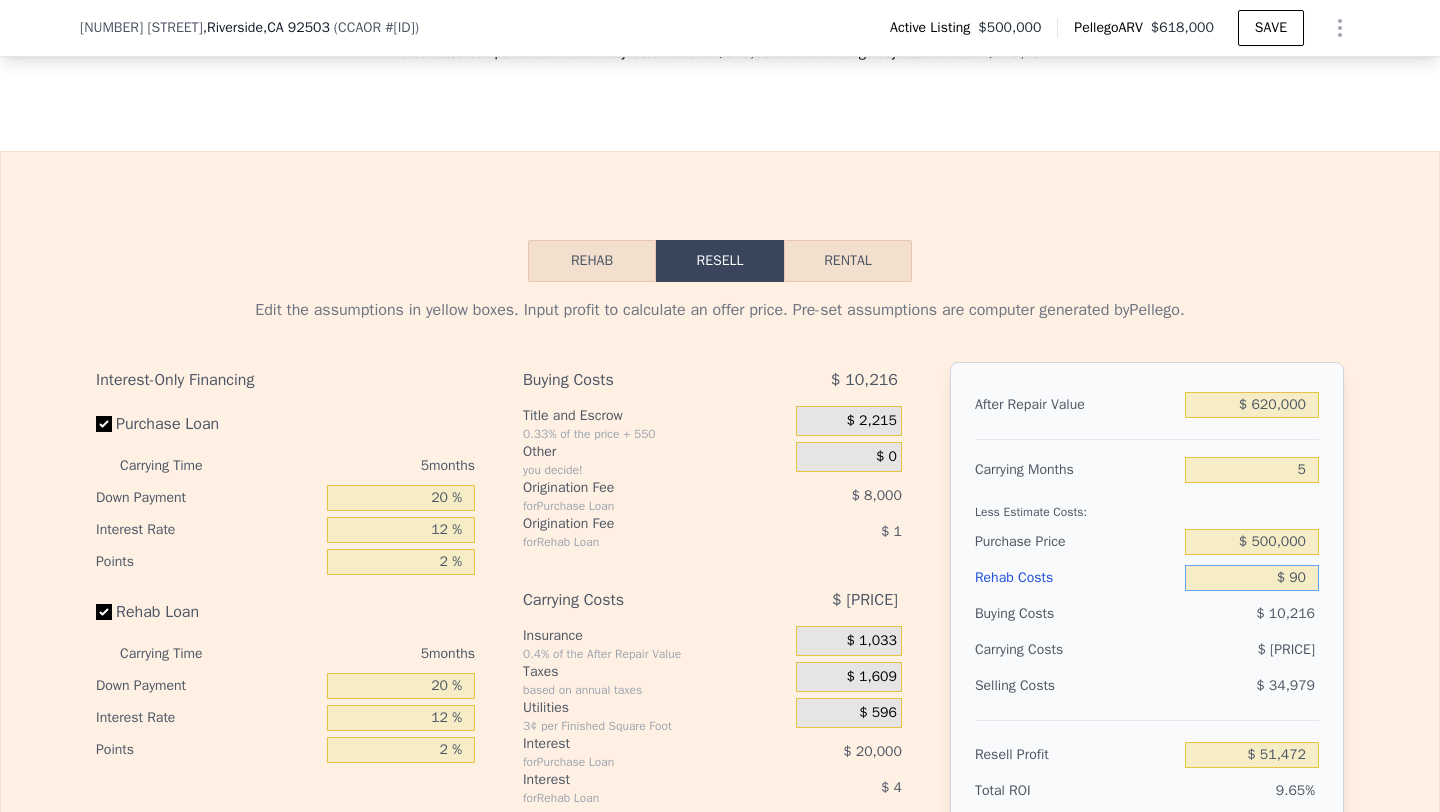 type on "$ 900" 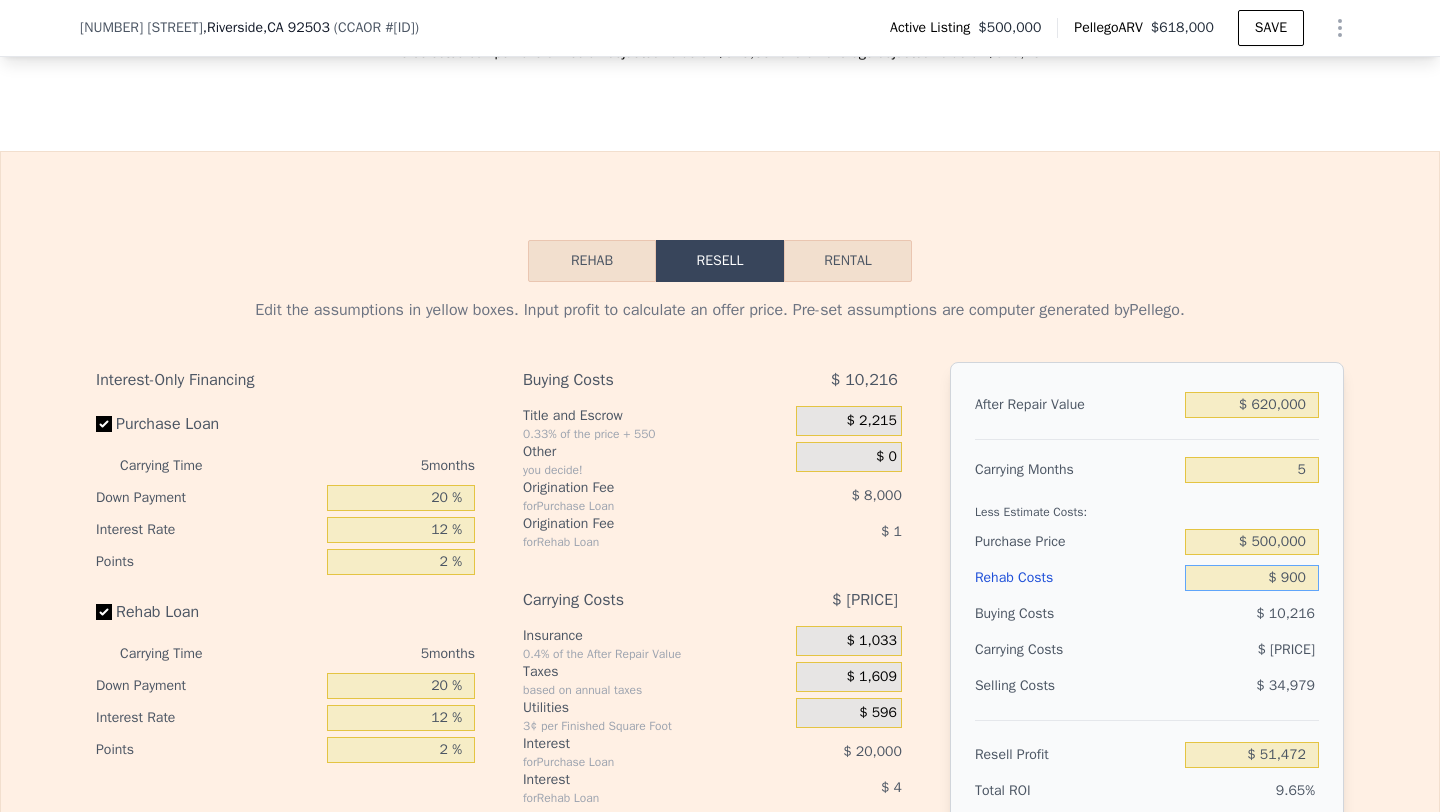 type on "$ 50,619" 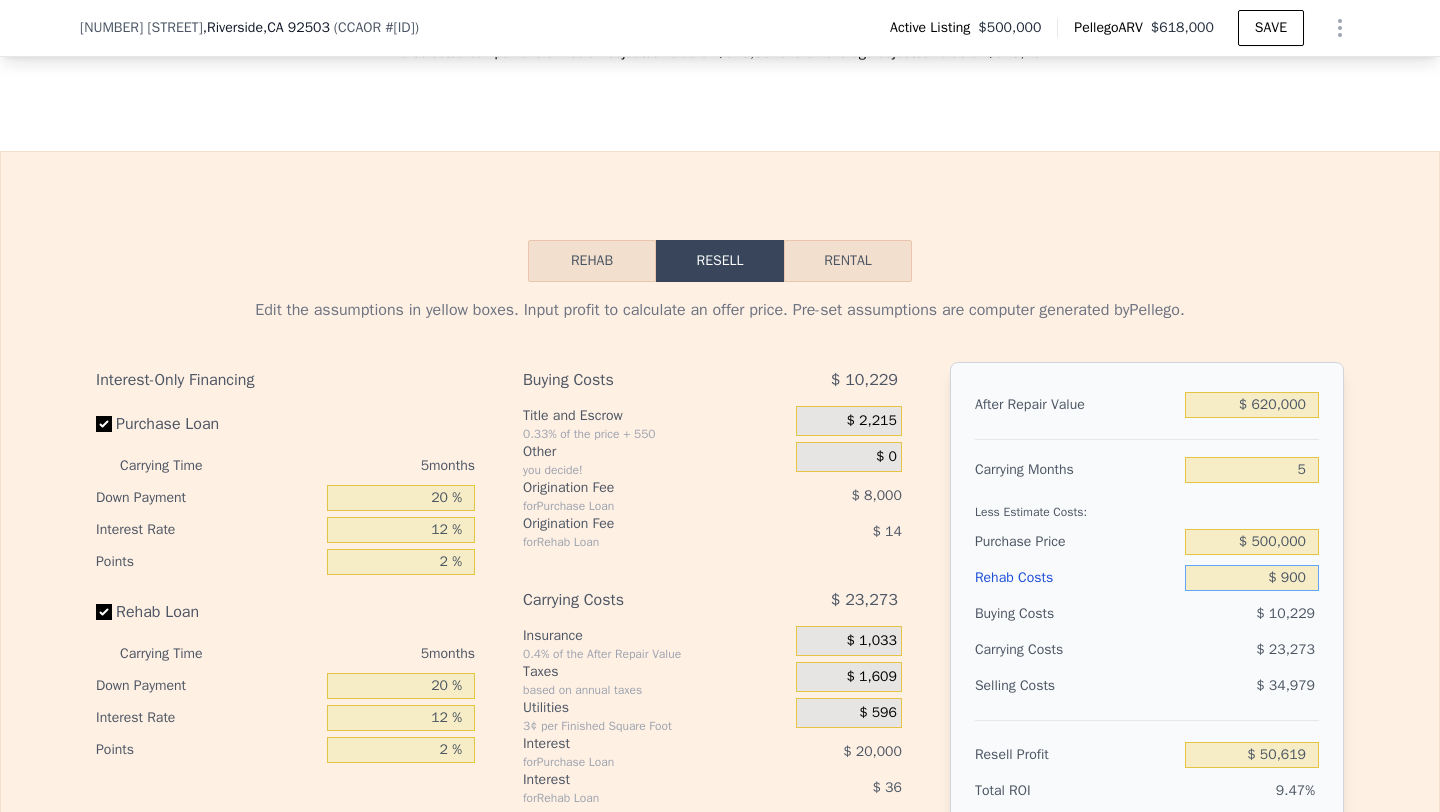 type on "$ 9,000" 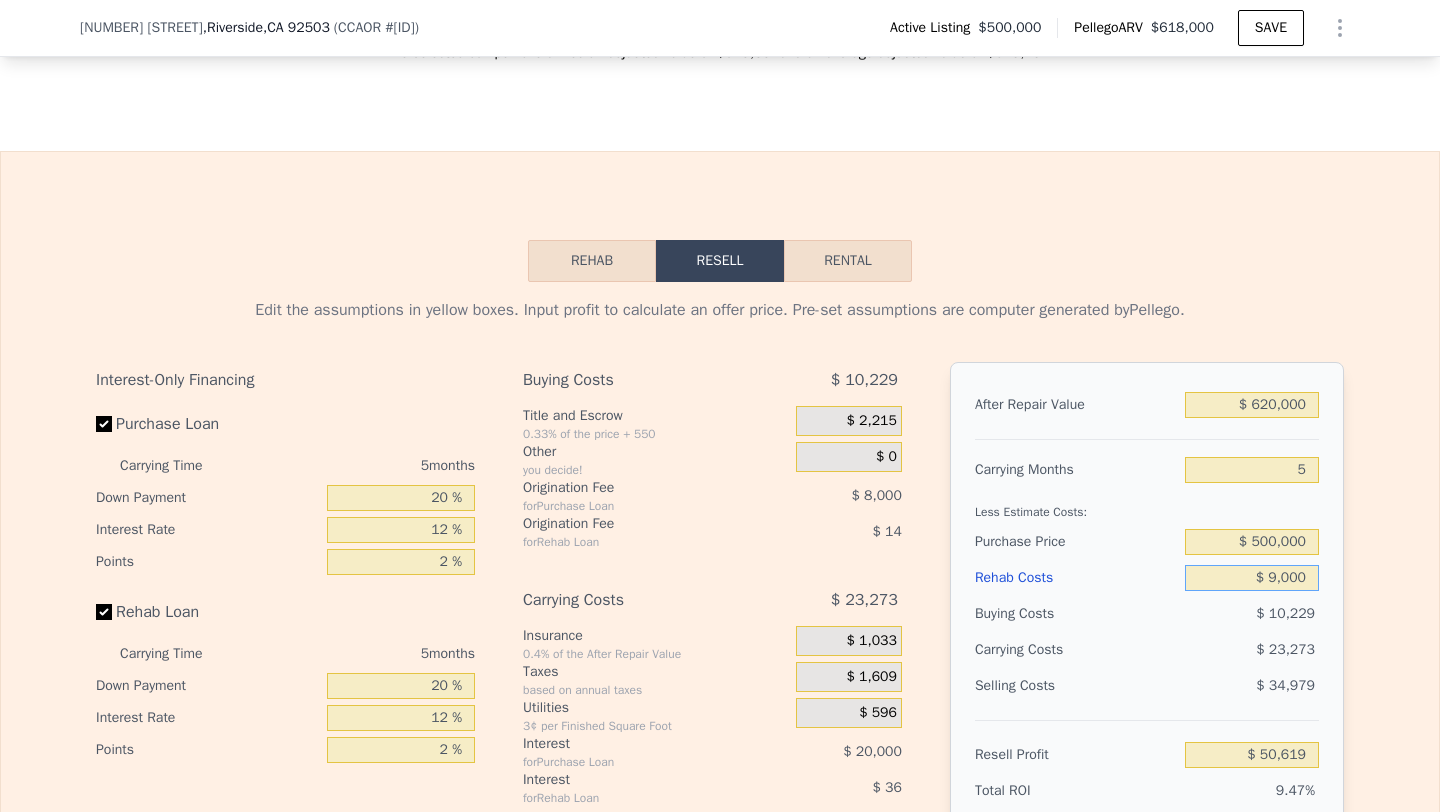 type on "$ 42,064" 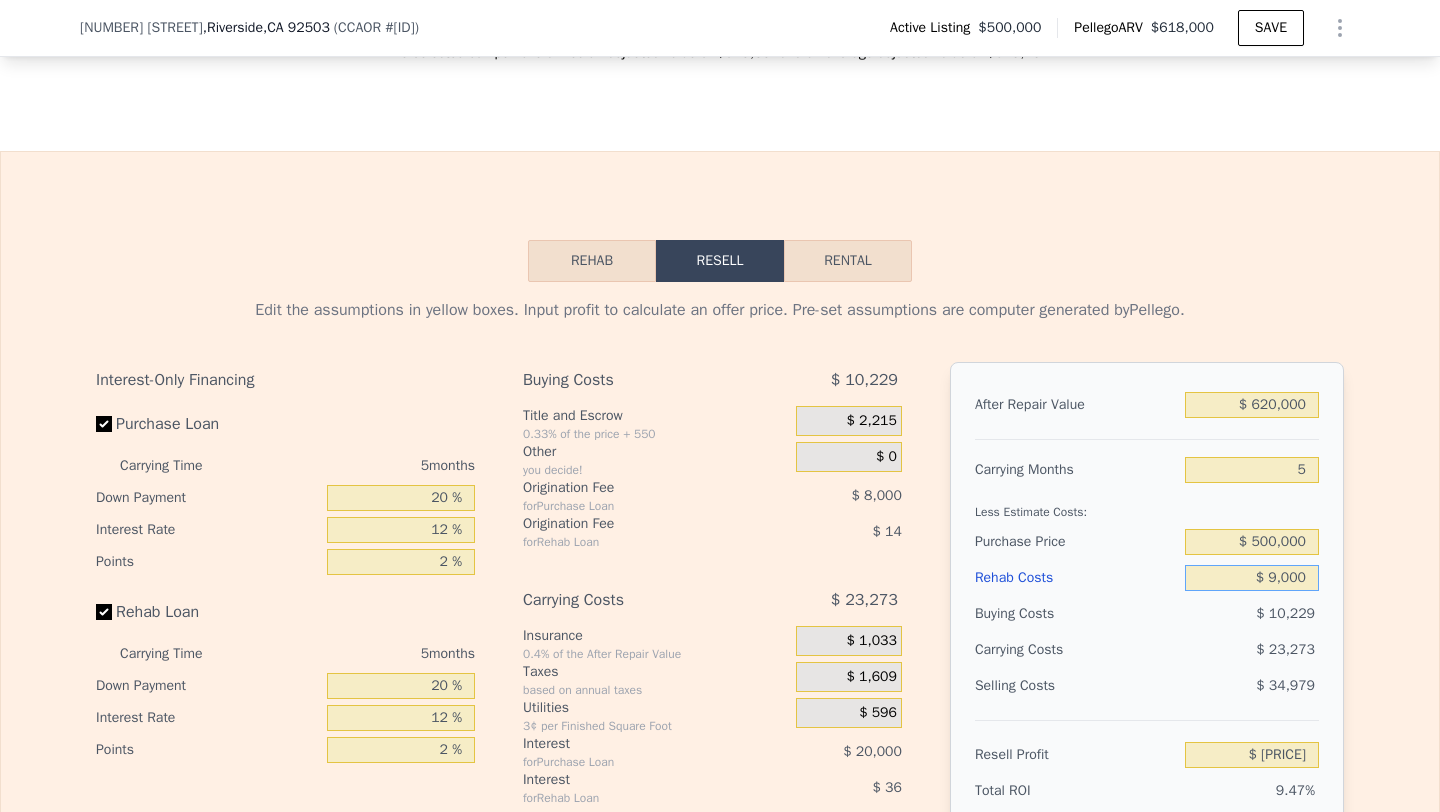 type on "$ 90,000" 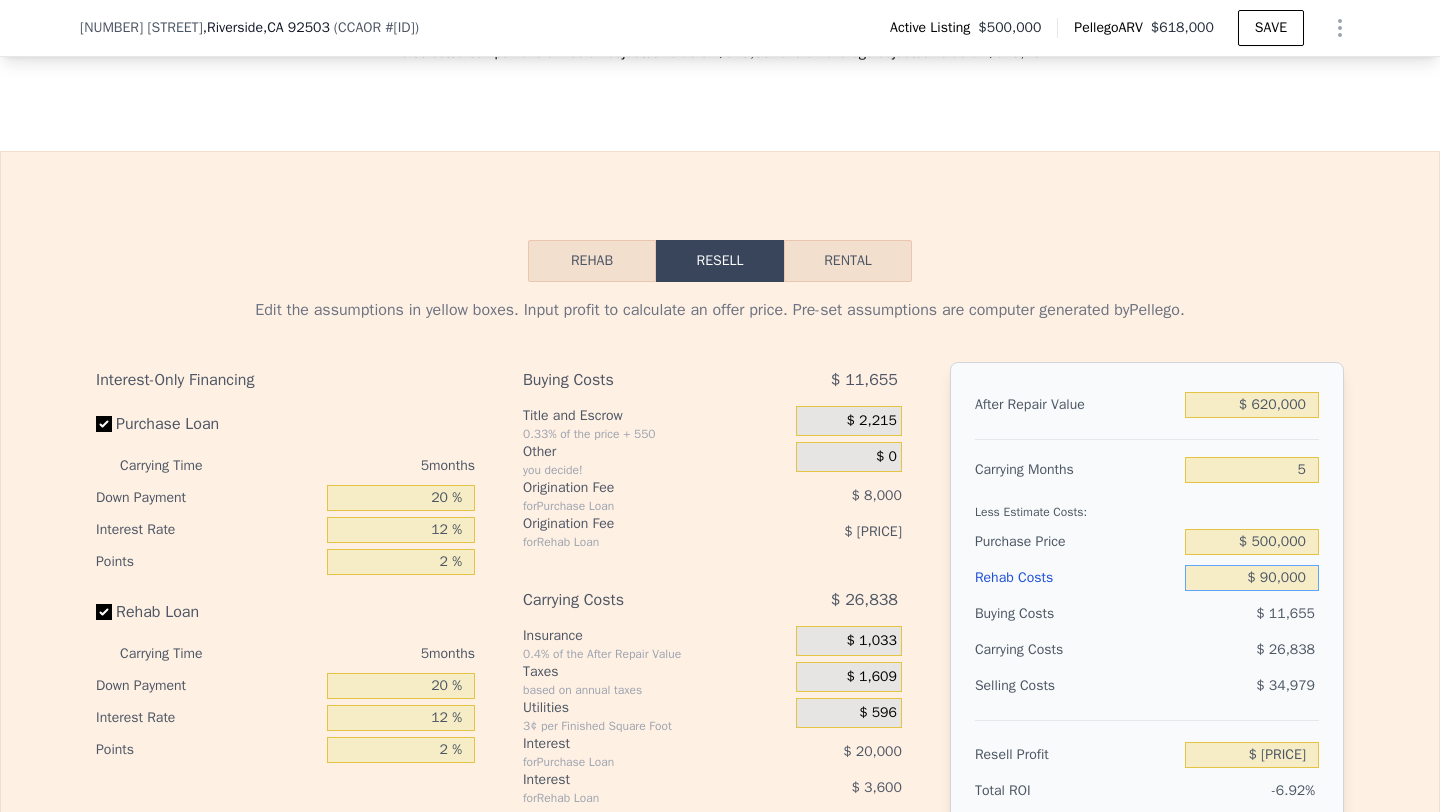 type on "-$ 43,472" 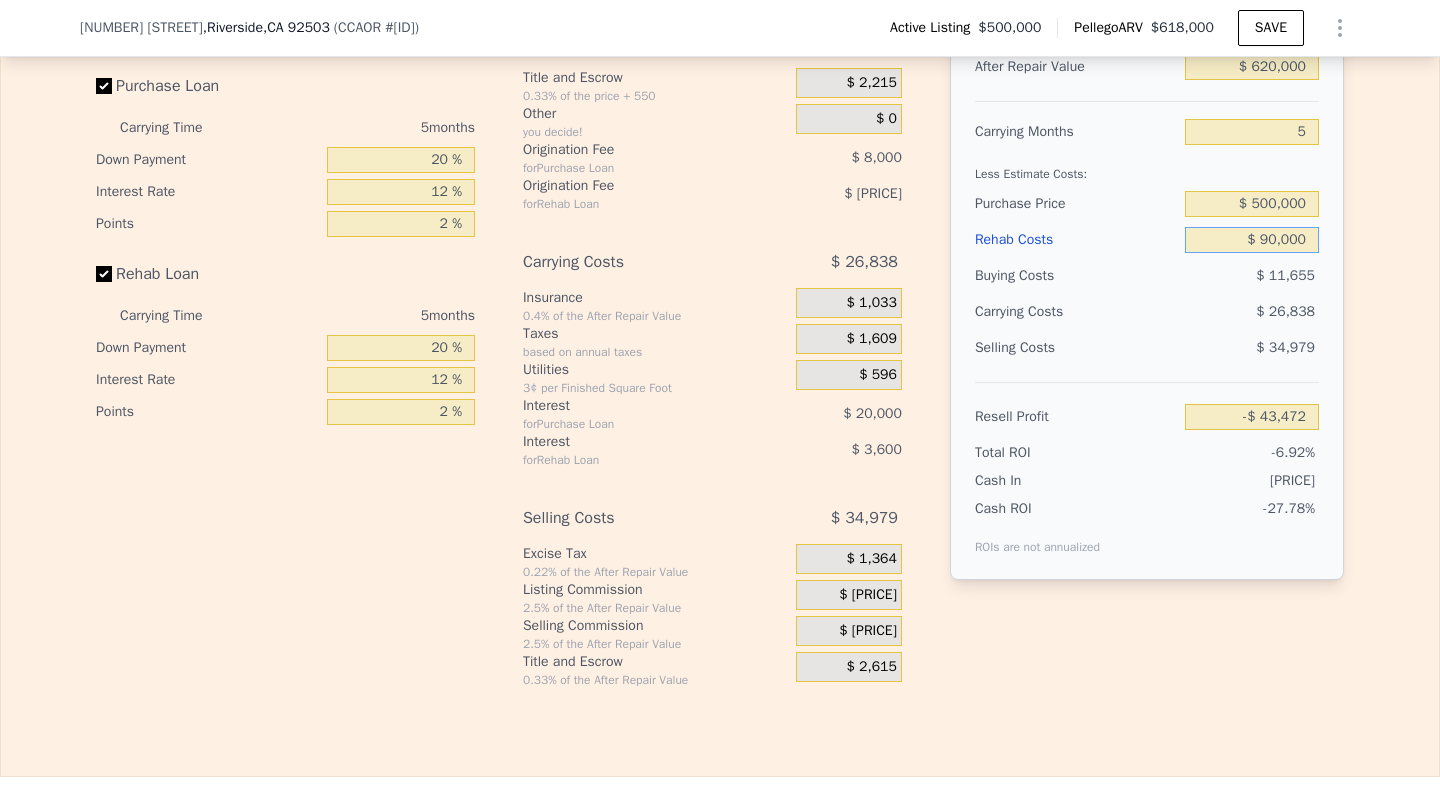 scroll, scrollTop: 3192, scrollLeft: 0, axis: vertical 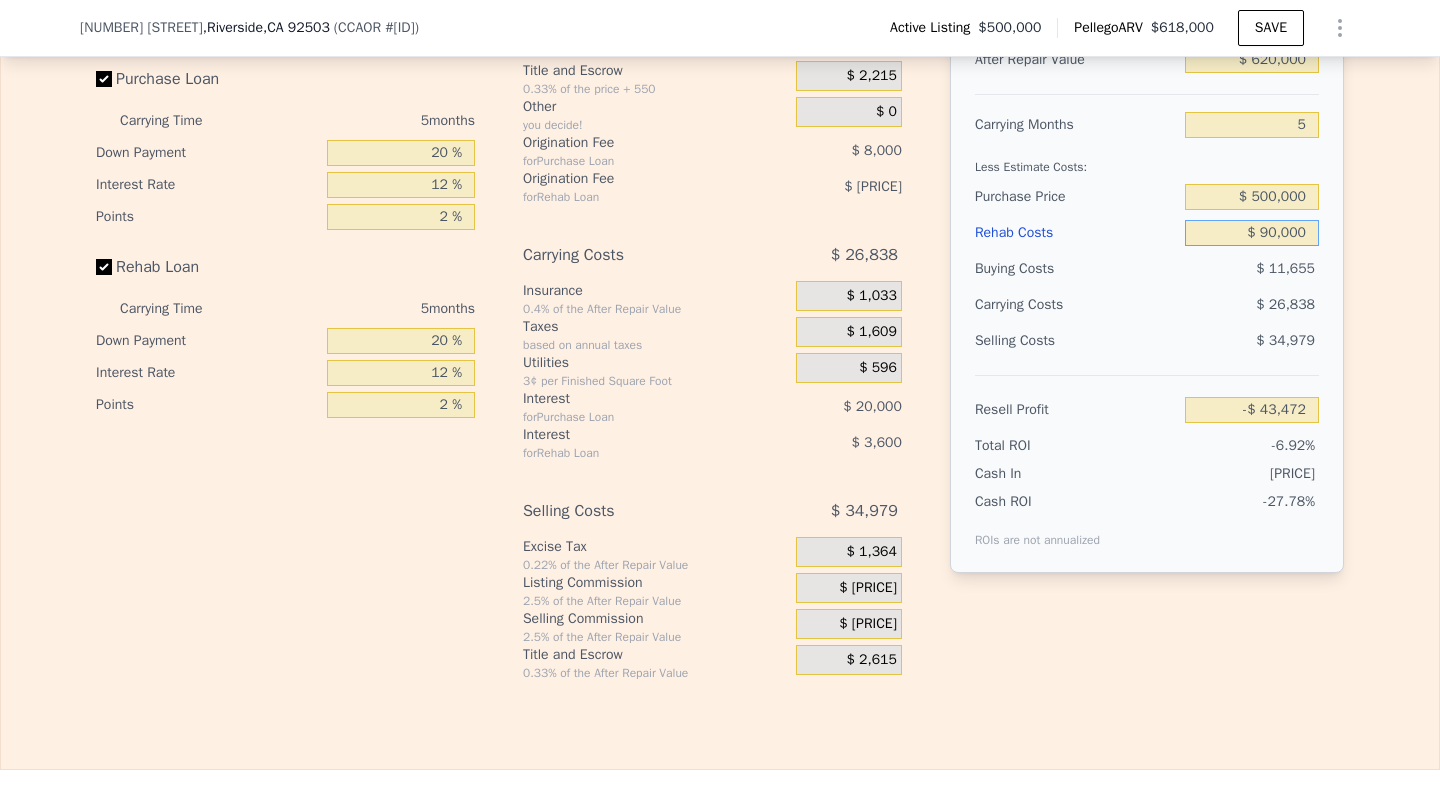 type on "$ 90,000" 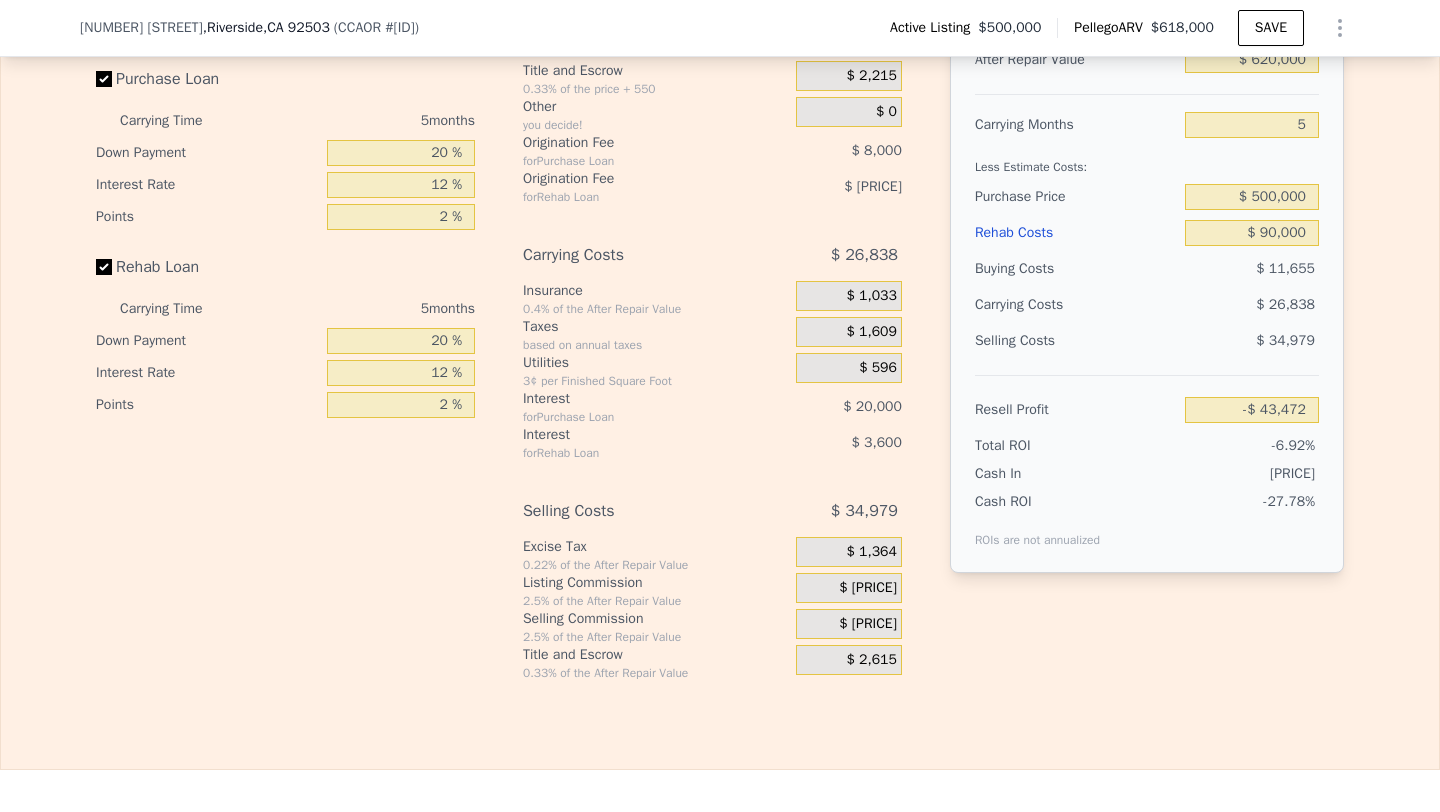 click on "$ [NUMBER], [NUMBER]" at bounding box center (868, 624) 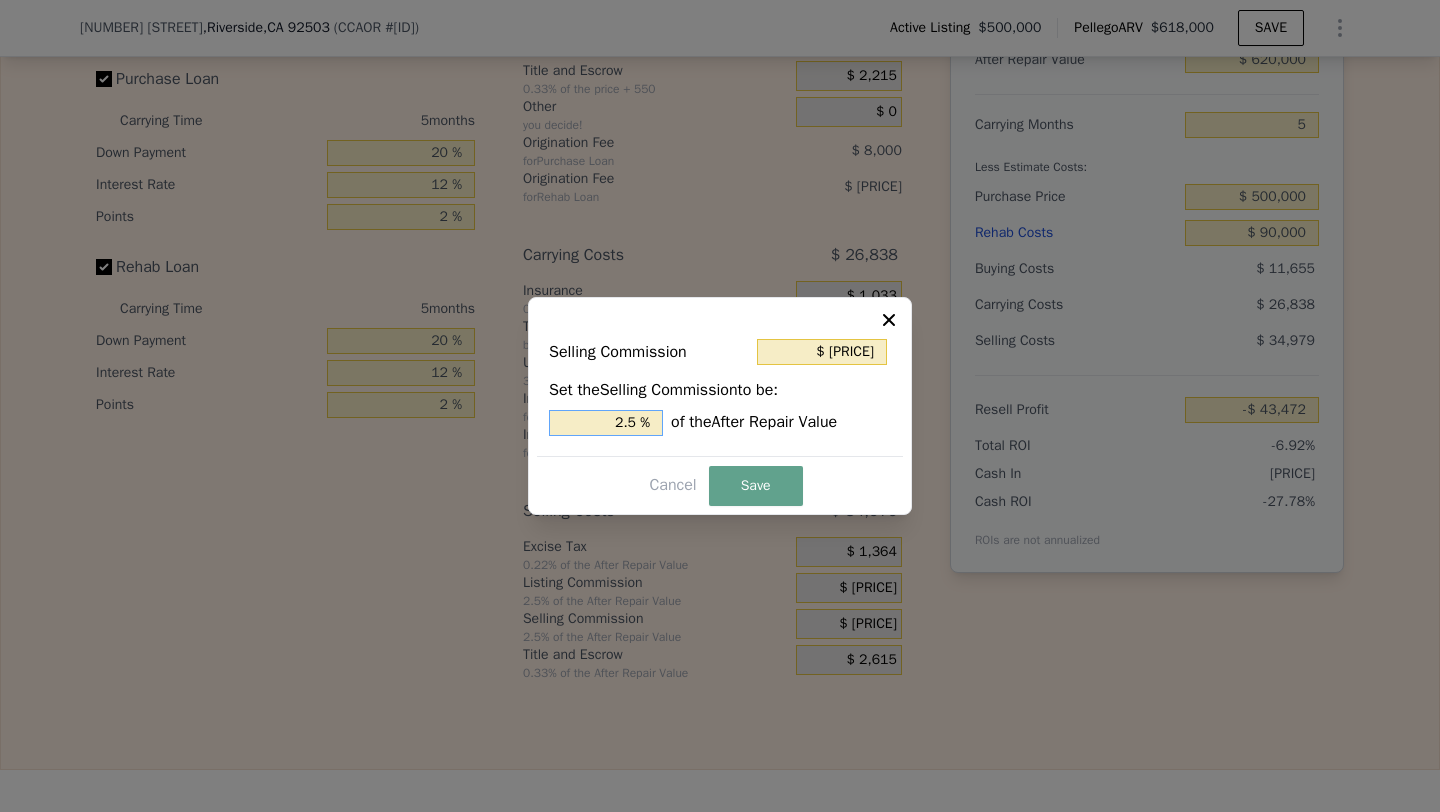 click on "2.5 %" at bounding box center [606, 423] 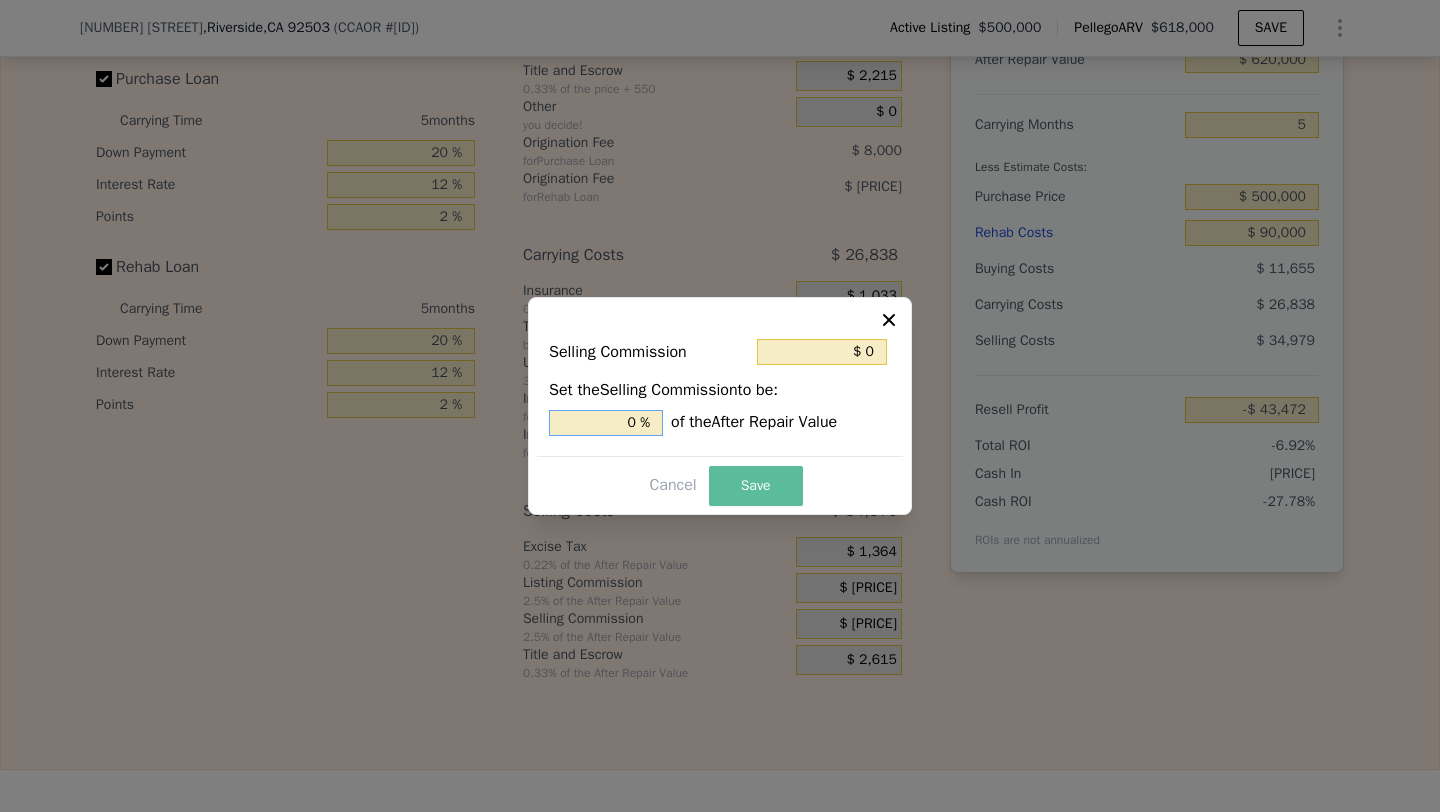 type on "0 %" 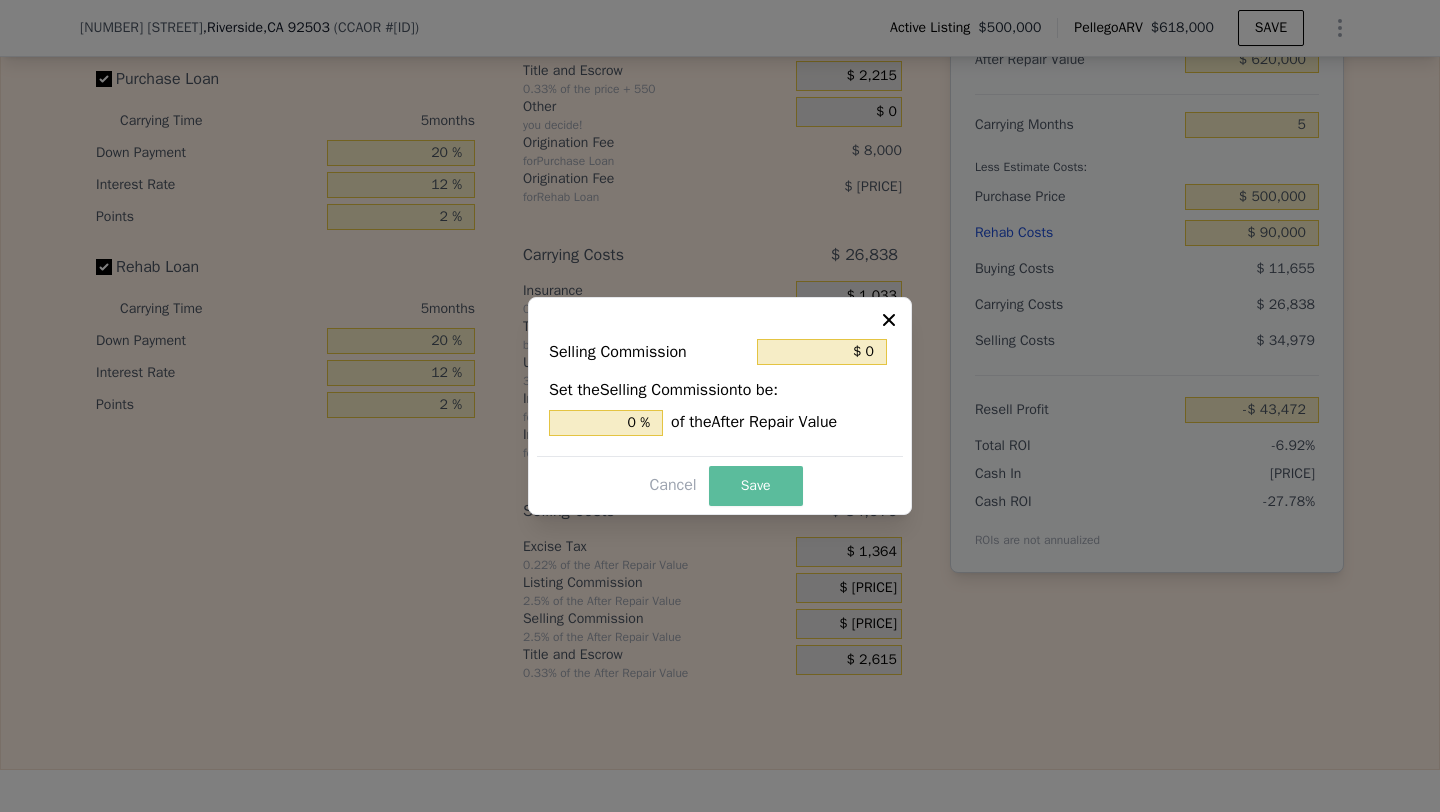 click on "Save" at bounding box center (756, 486) 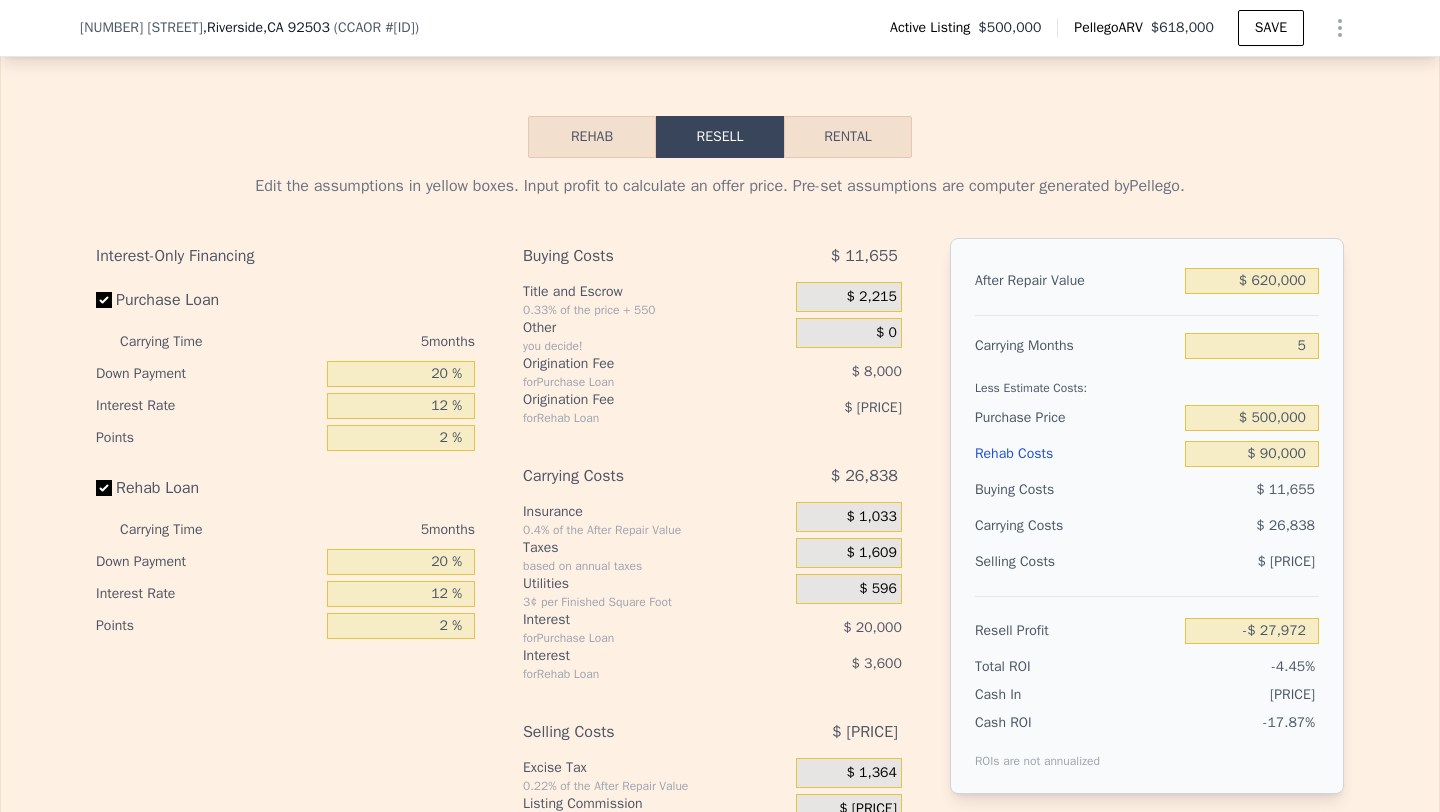 scroll, scrollTop: 2968, scrollLeft: 0, axis: vertical 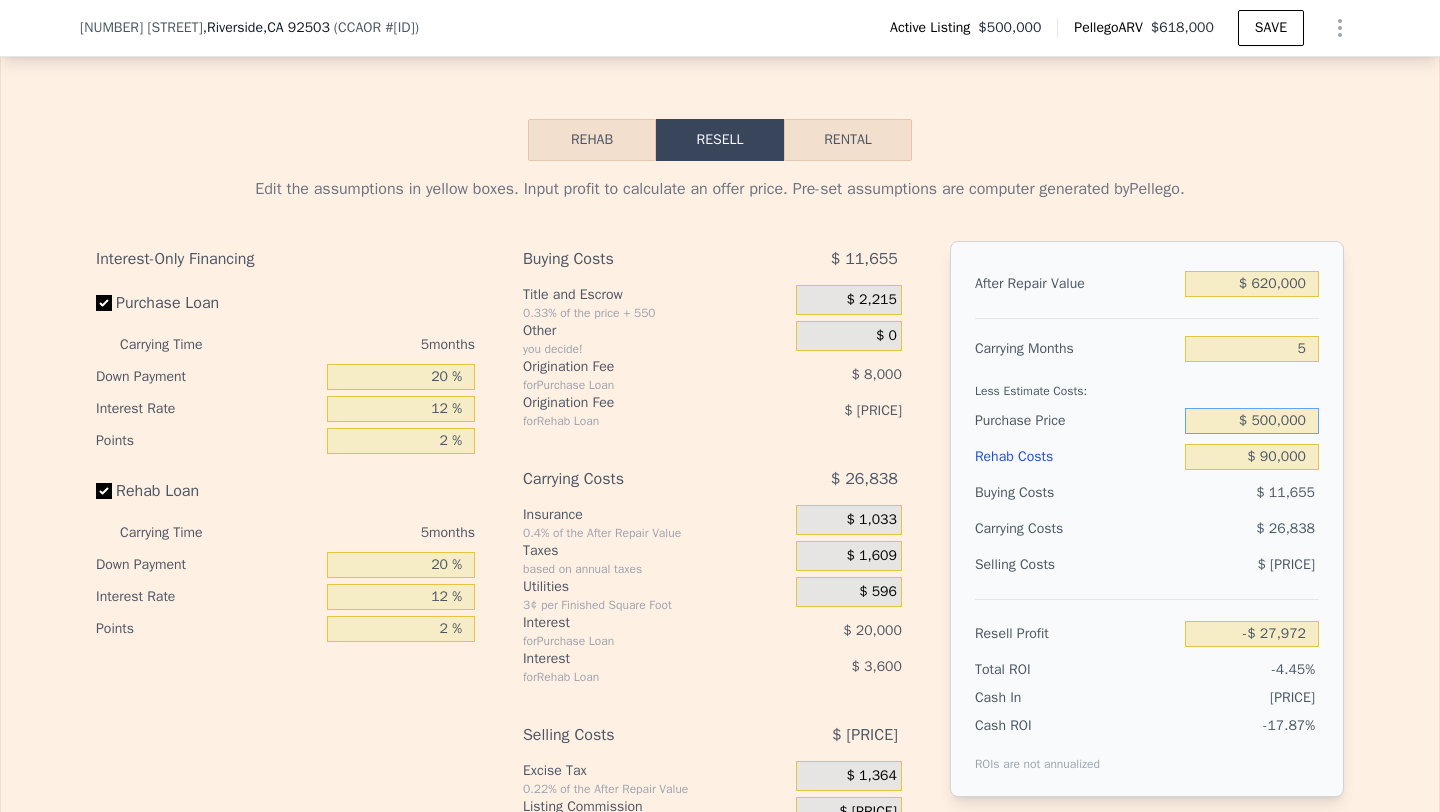 click on "$ 500,000" at bounding box center [1252, 421] 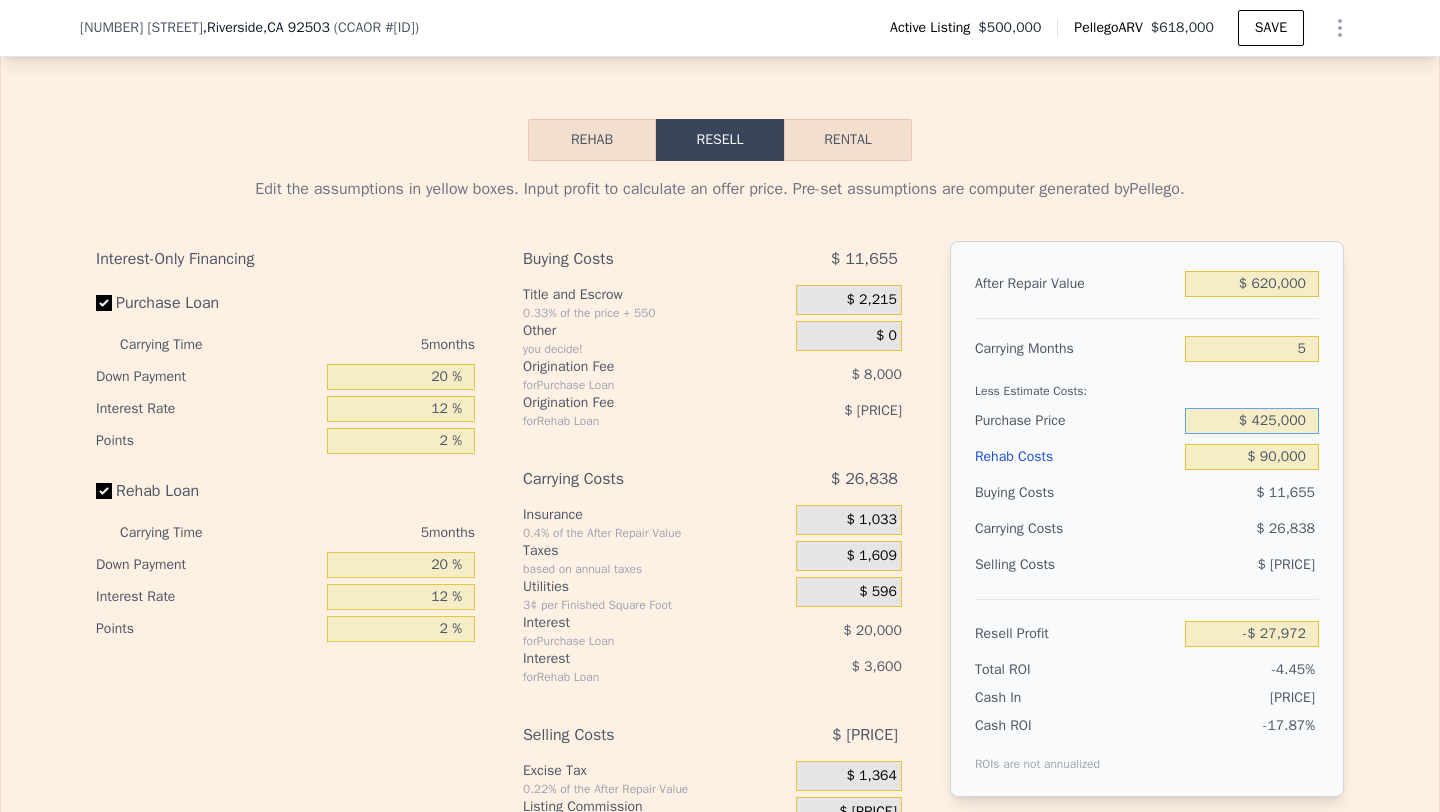 type on "$ 425,000" 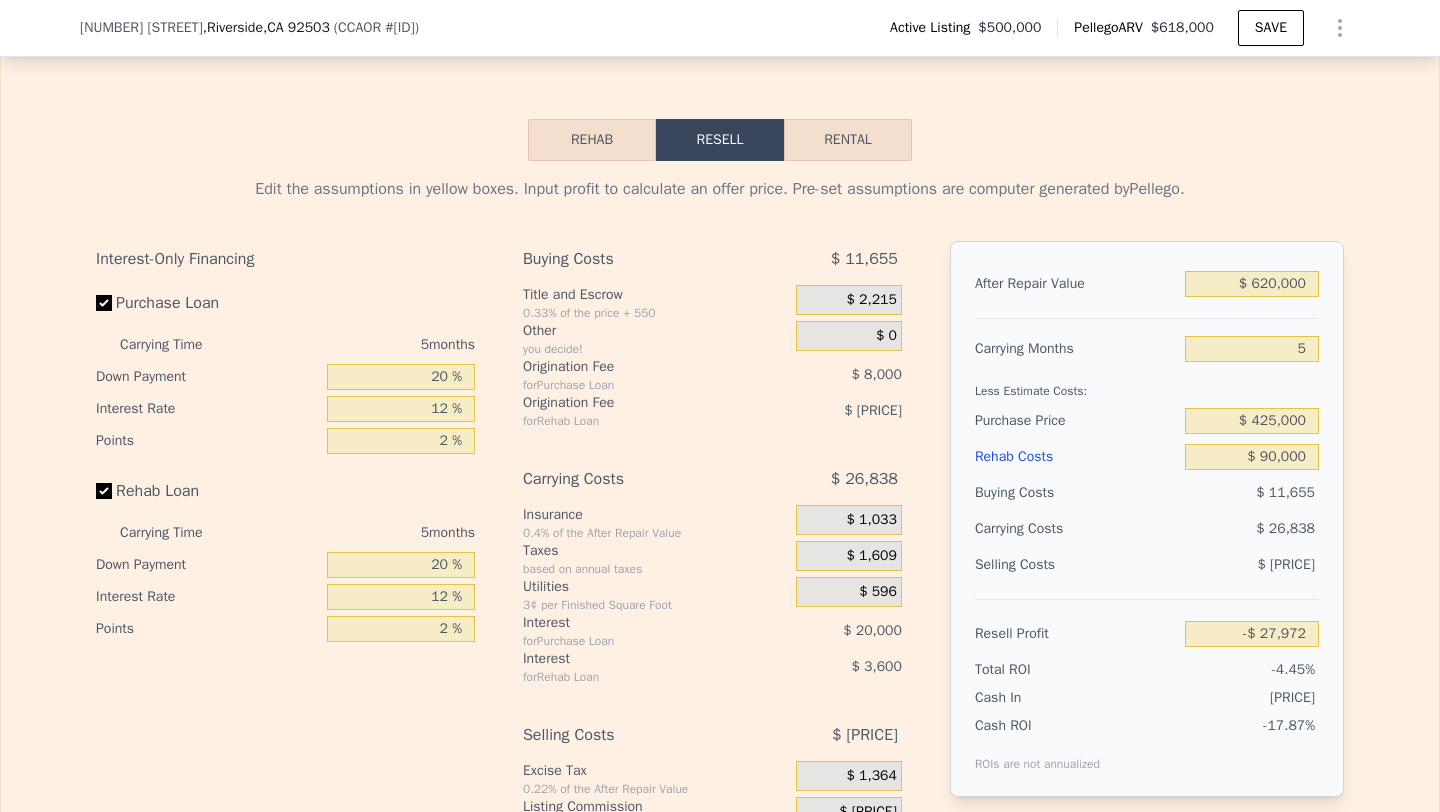 click on "$ 26,838" at bounding box center (1213, 529) 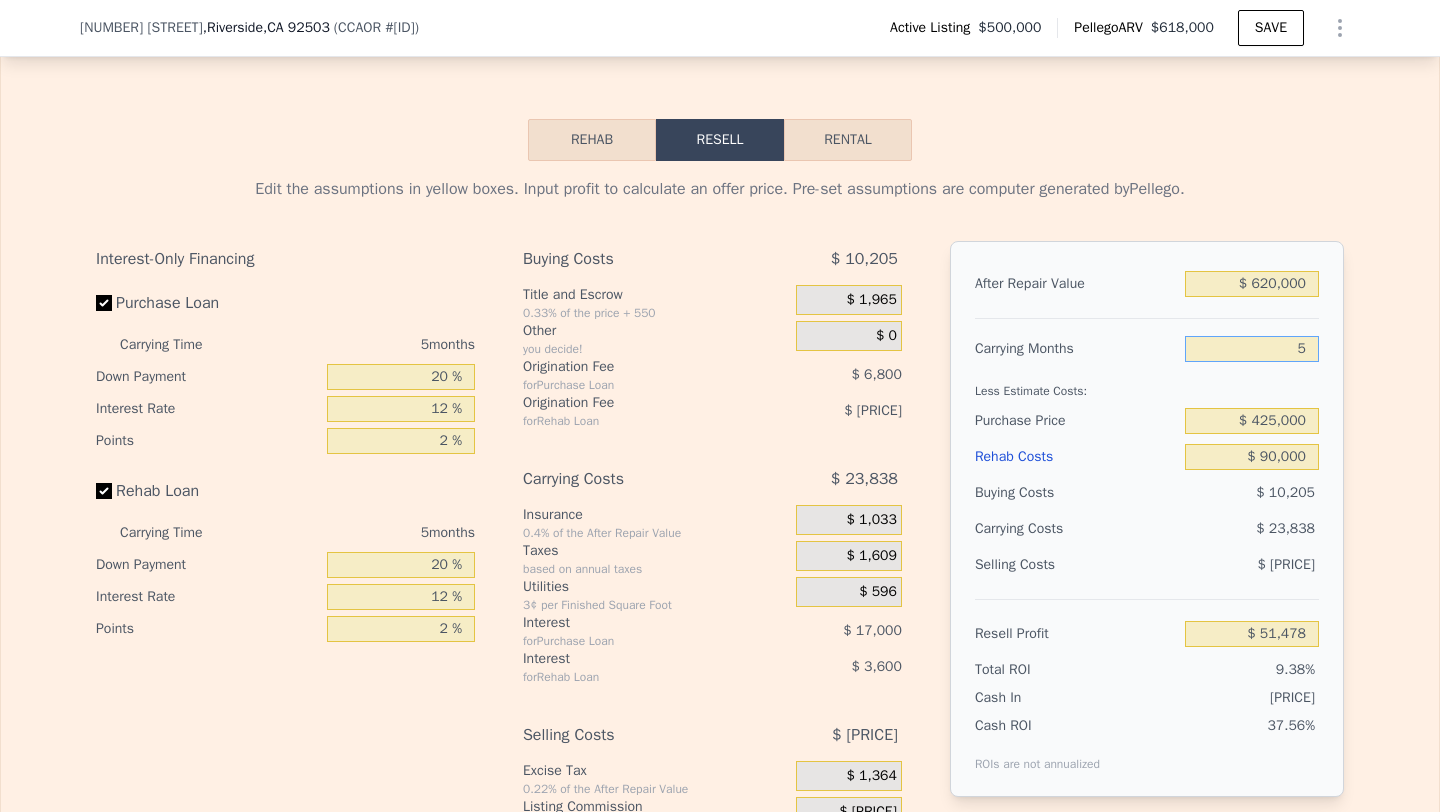 click on "5" at bounding box center (1252, 349) 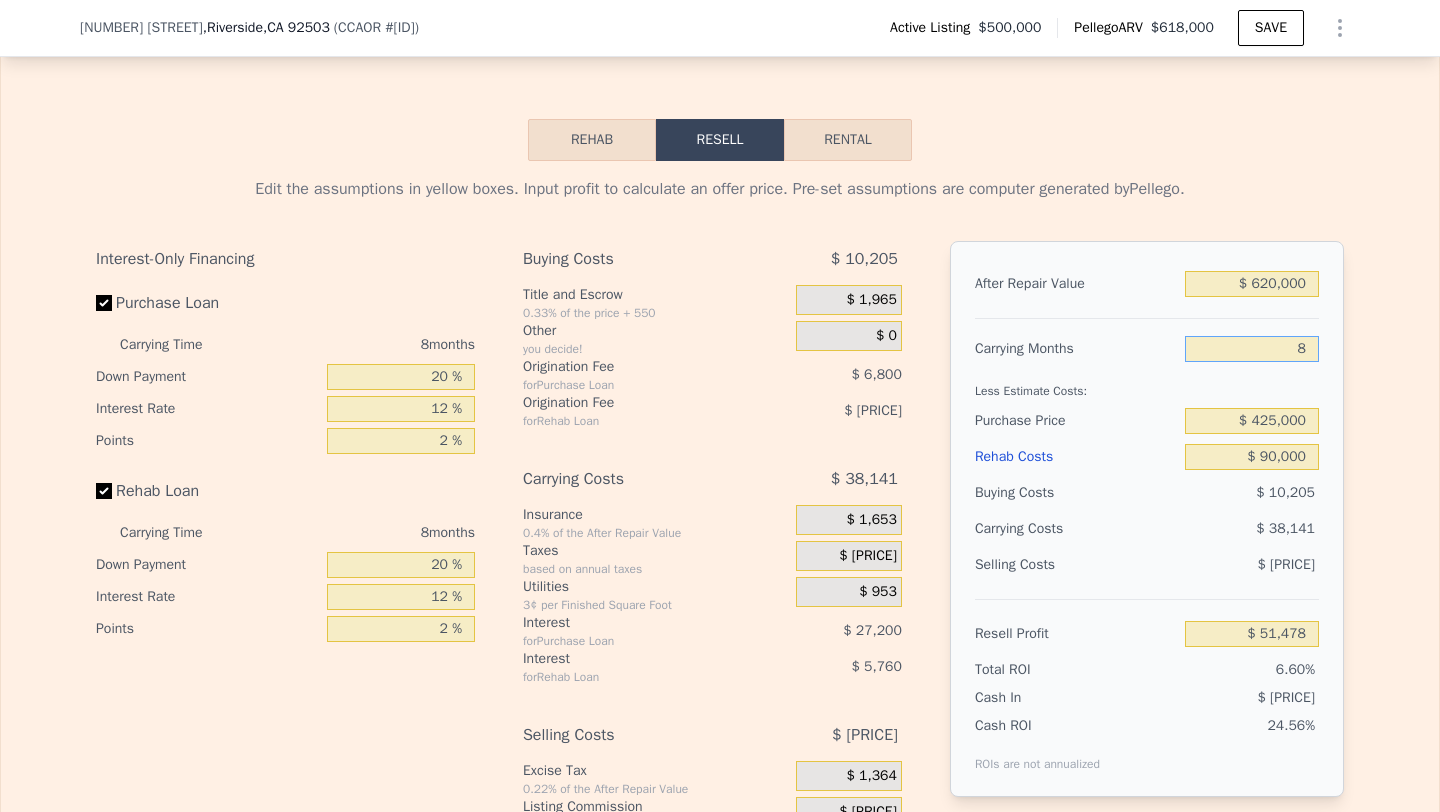 type on "$ 37,175" 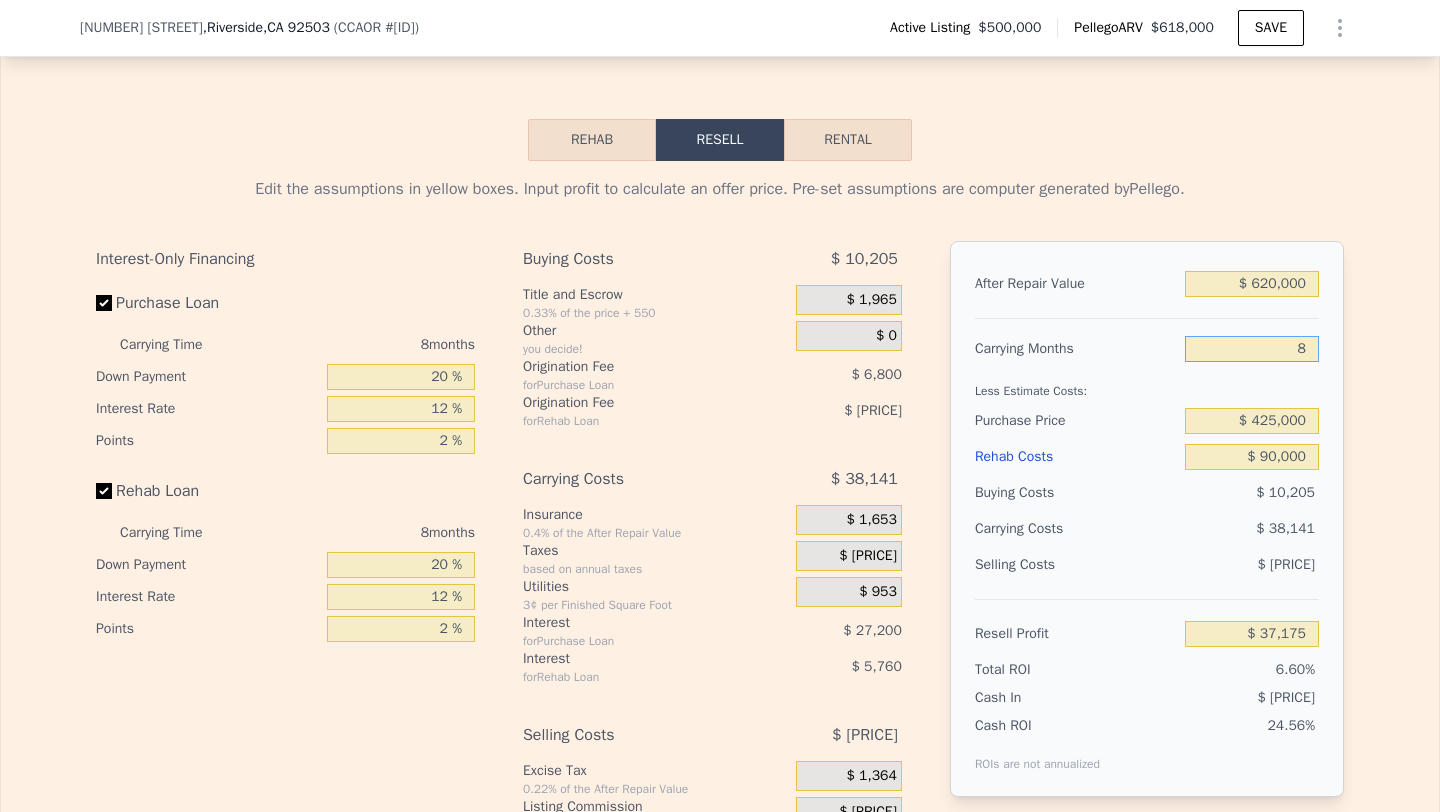 type on "8" 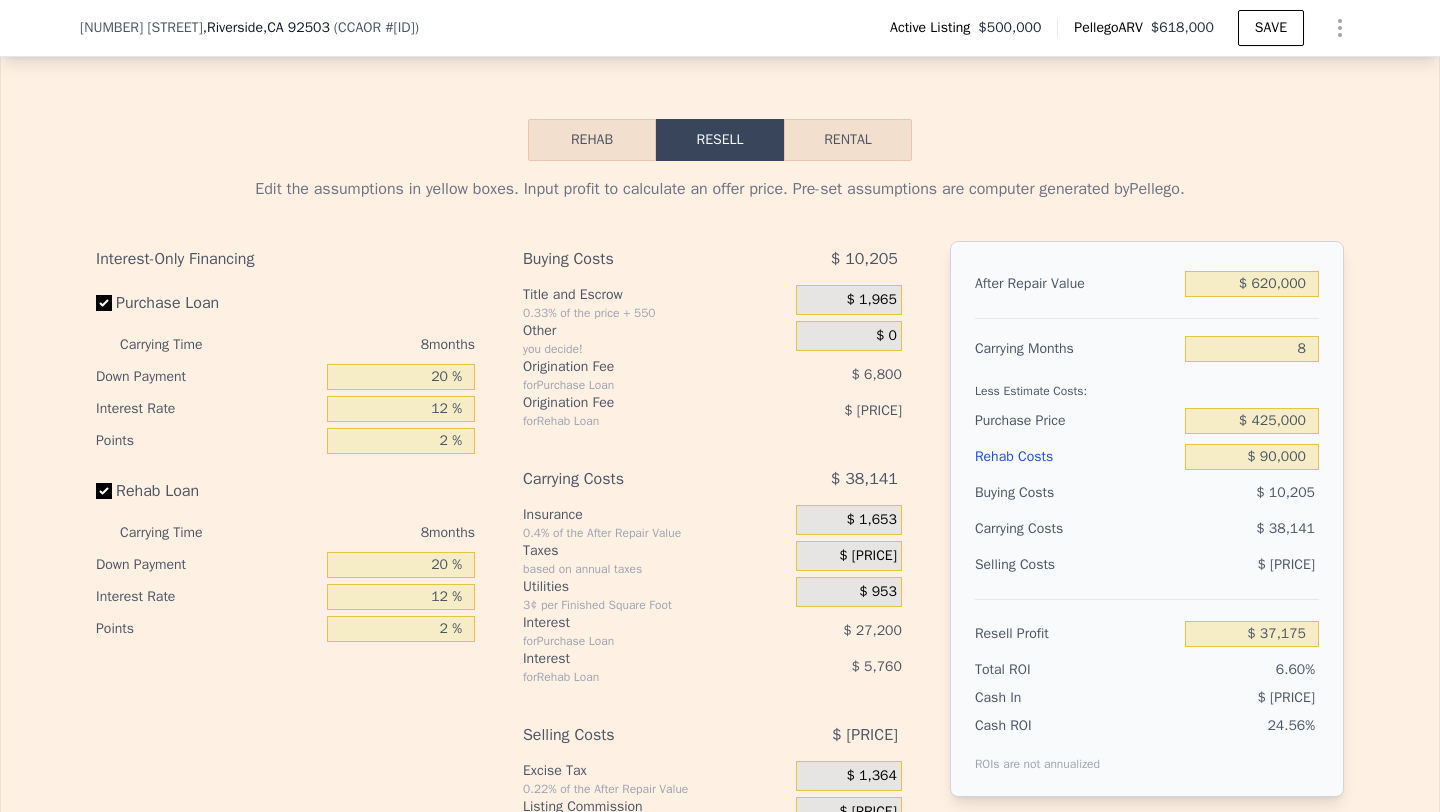 click on "$ 38,141" at bounding box center [1213, 529] 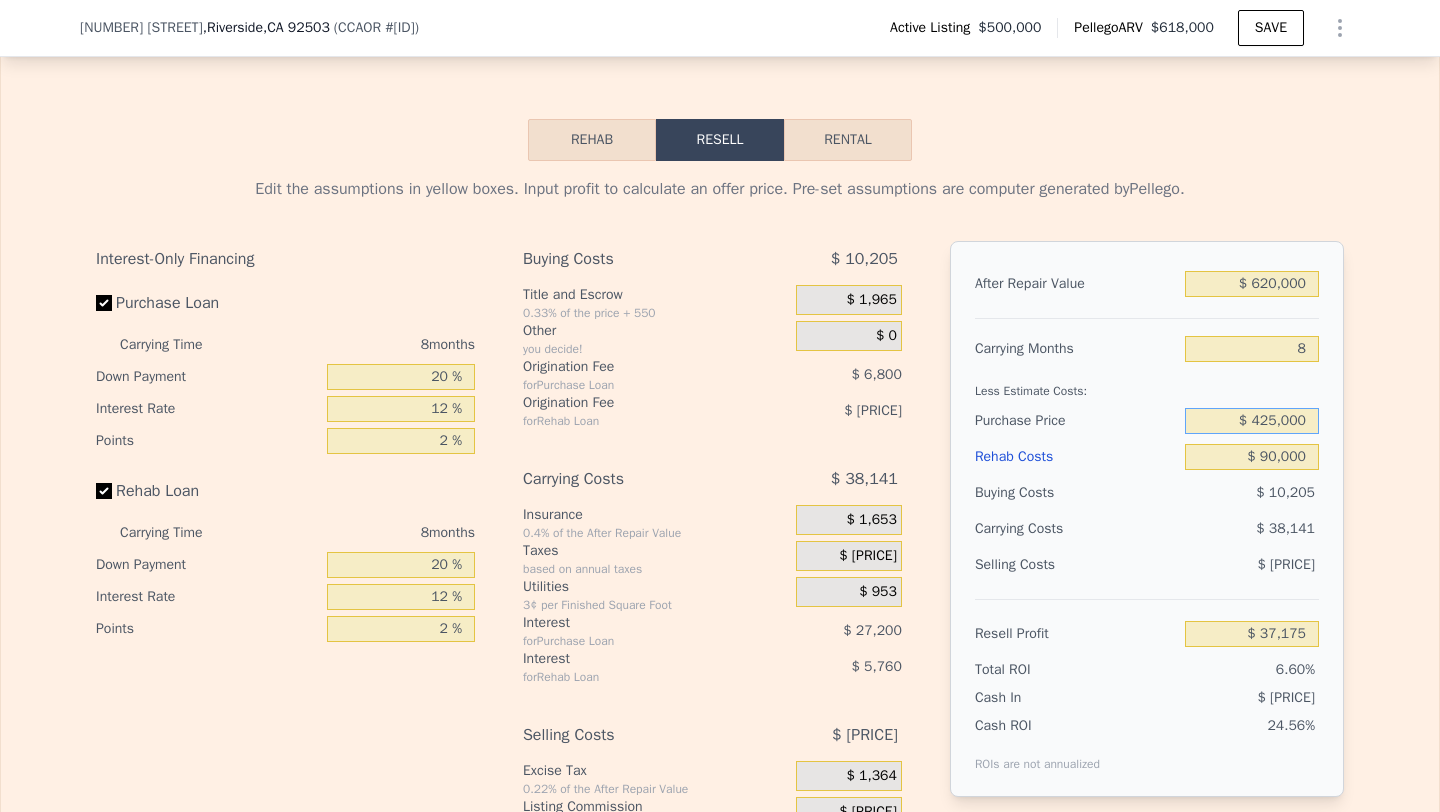 click on "$ 425,000" at bounding box center [1252, 421] 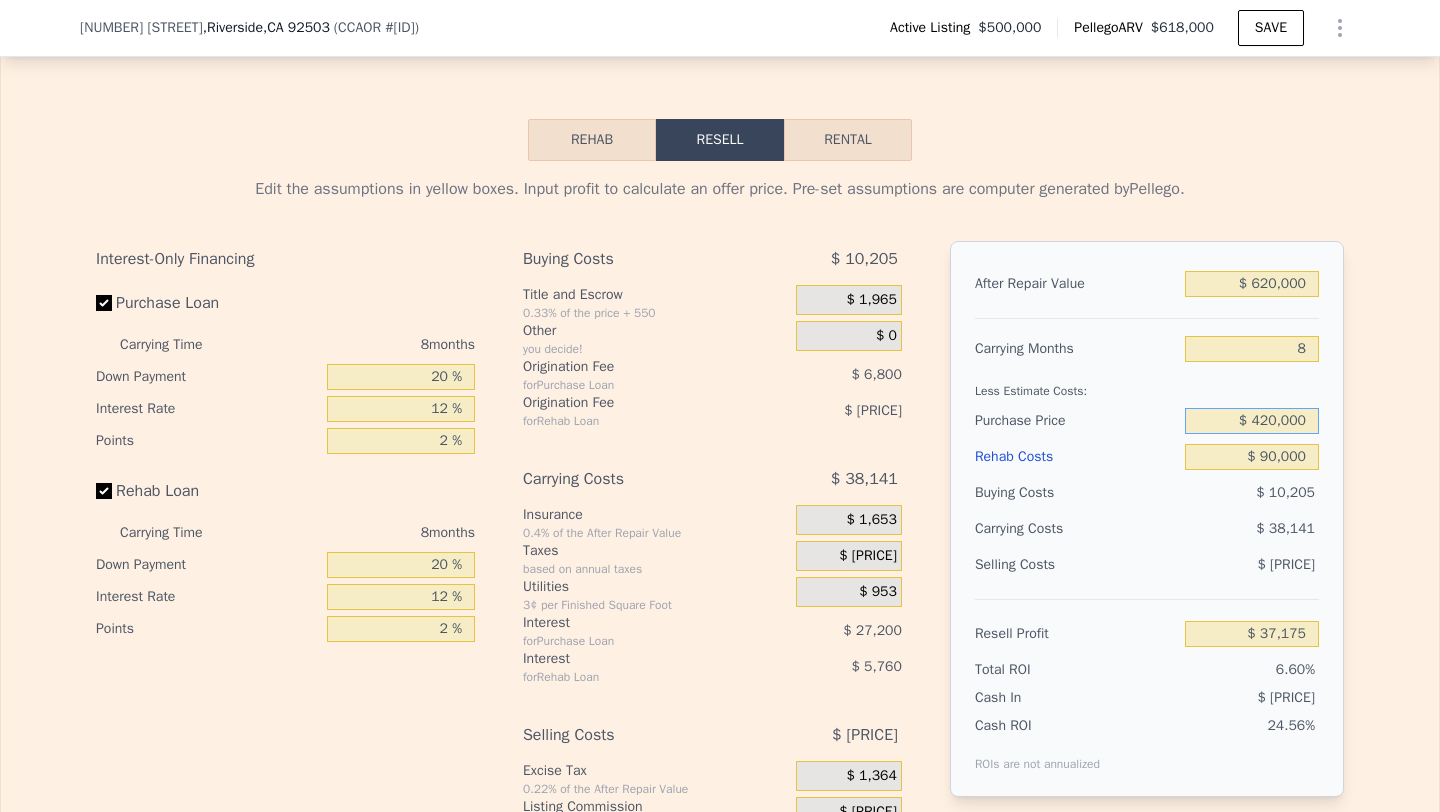 type on "$ 420,000" 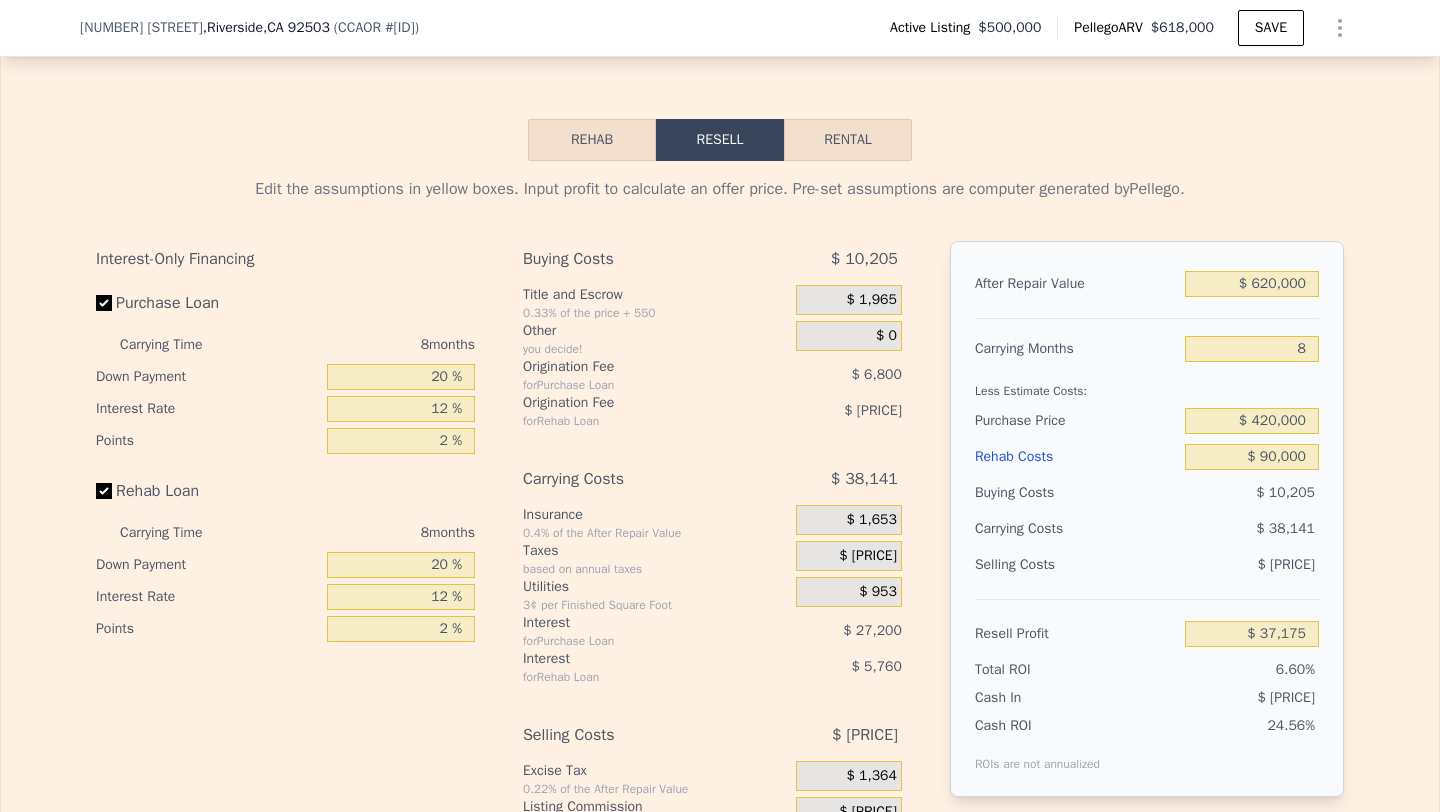 click on "$ 10,205" at bounding box center [1252, 493] 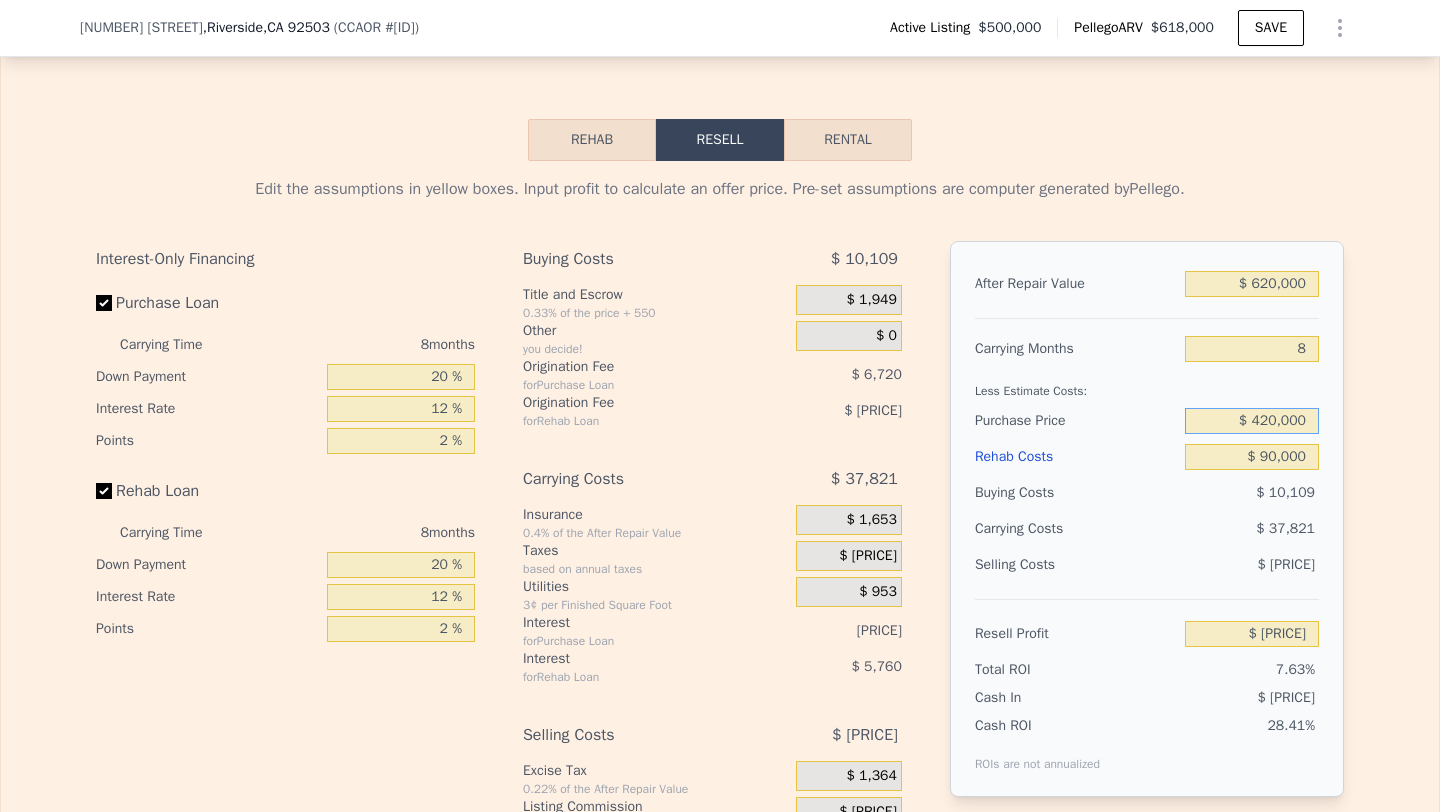 click on "$ 420,000" at bounding box center [1252, 421] 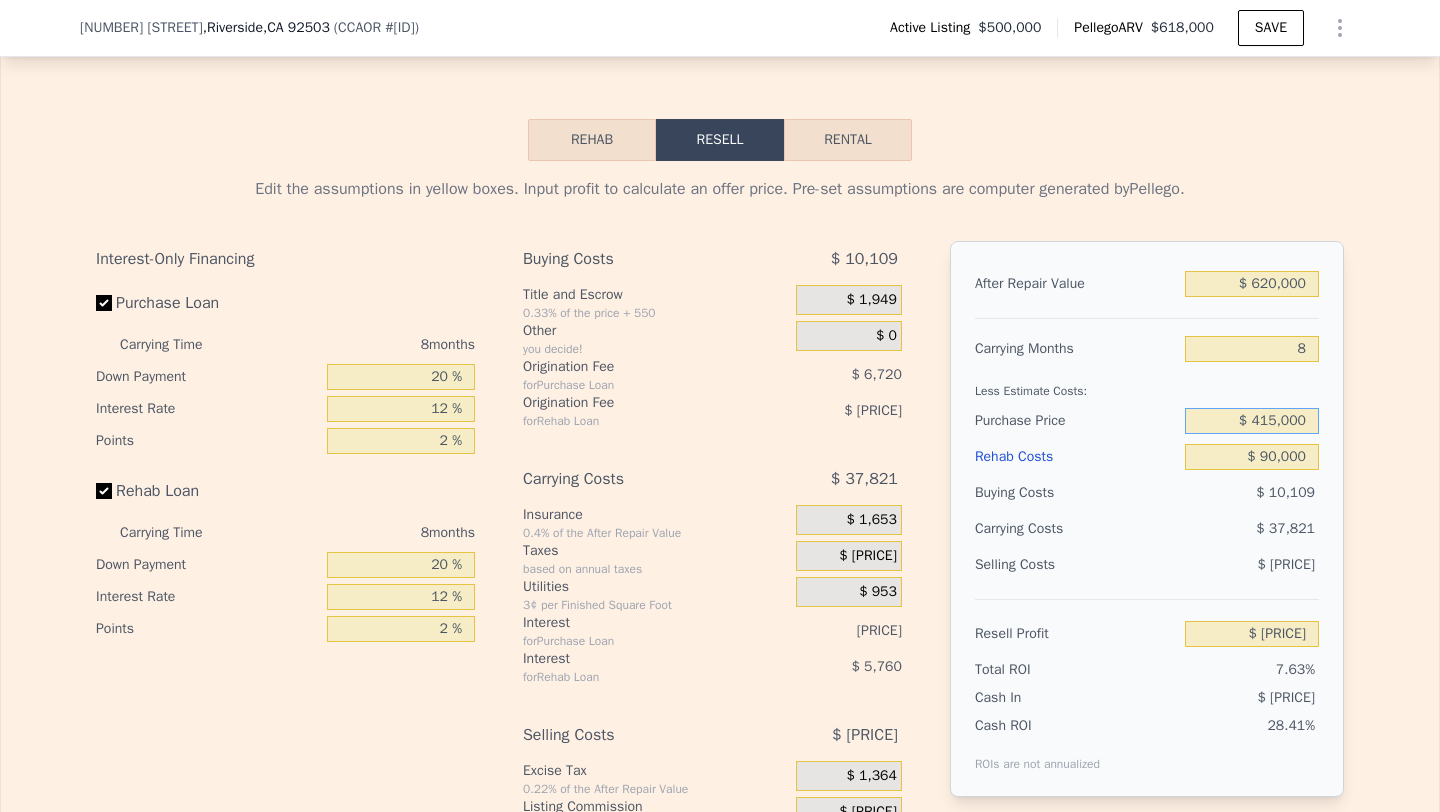 type on "$ 415,000" 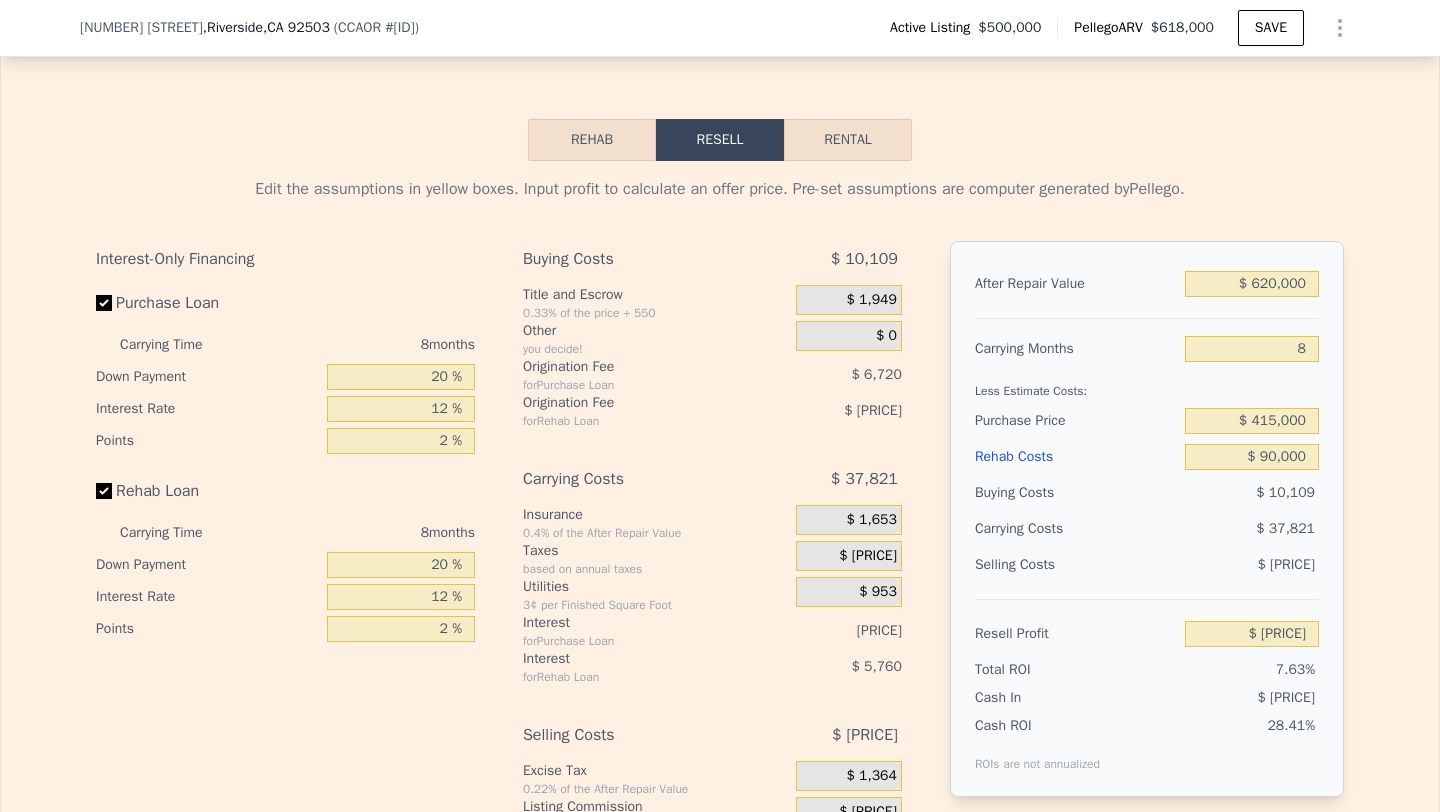 click on "$ 37,821" at bounding box center [1213, 529] 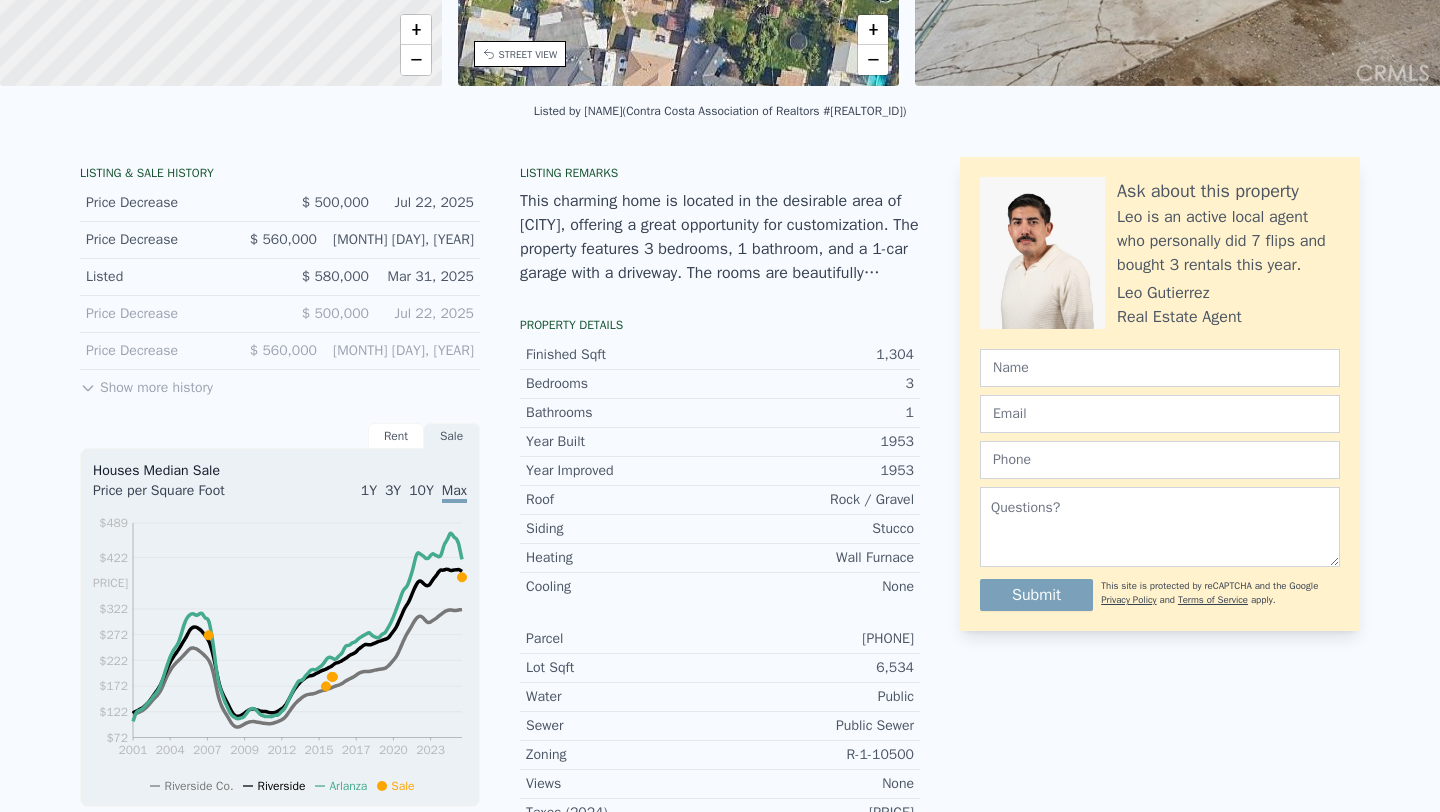 scroll, scrollTop: 0, scrollLeft: 0, axis: both 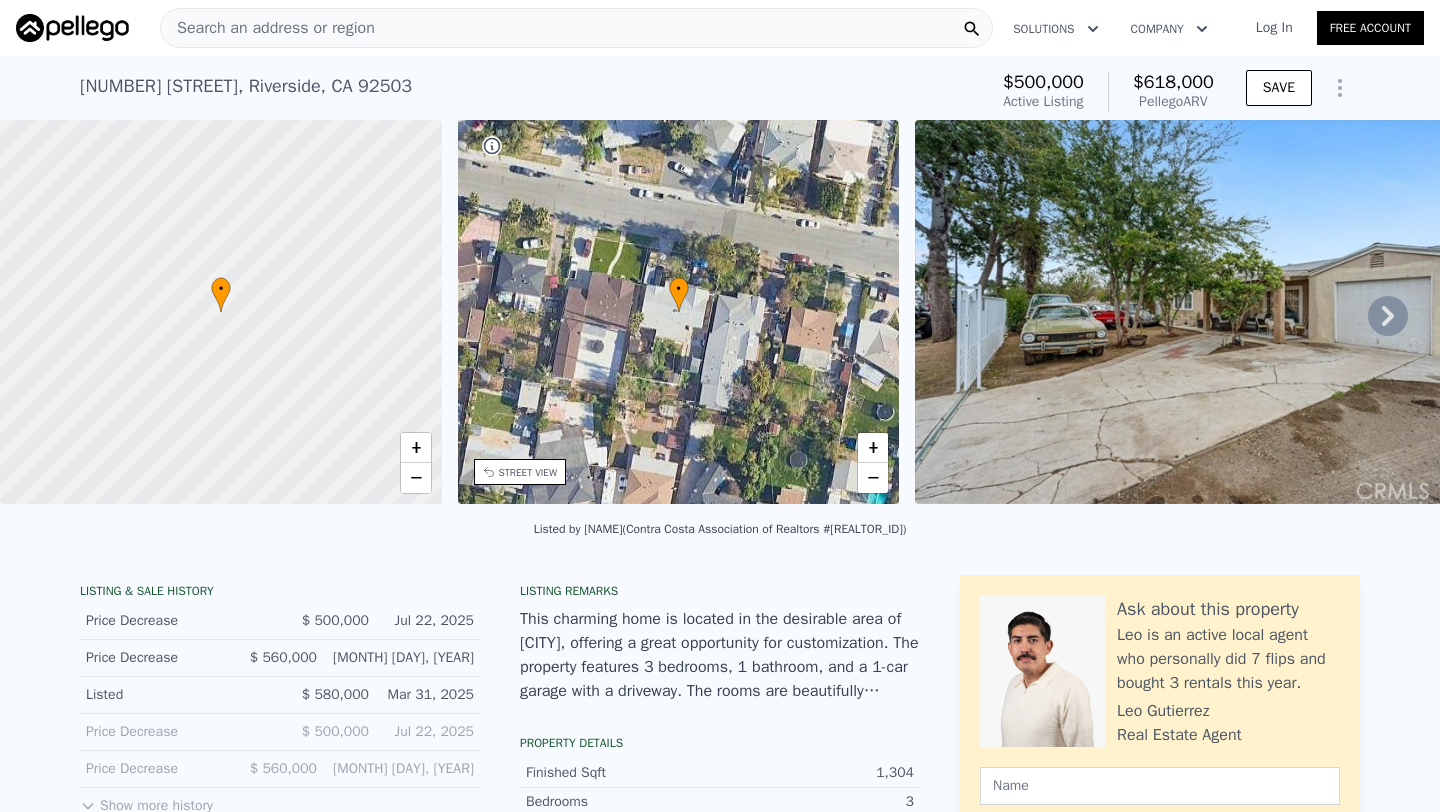 click on "Search an address or region" at bounding box center [268, 28] 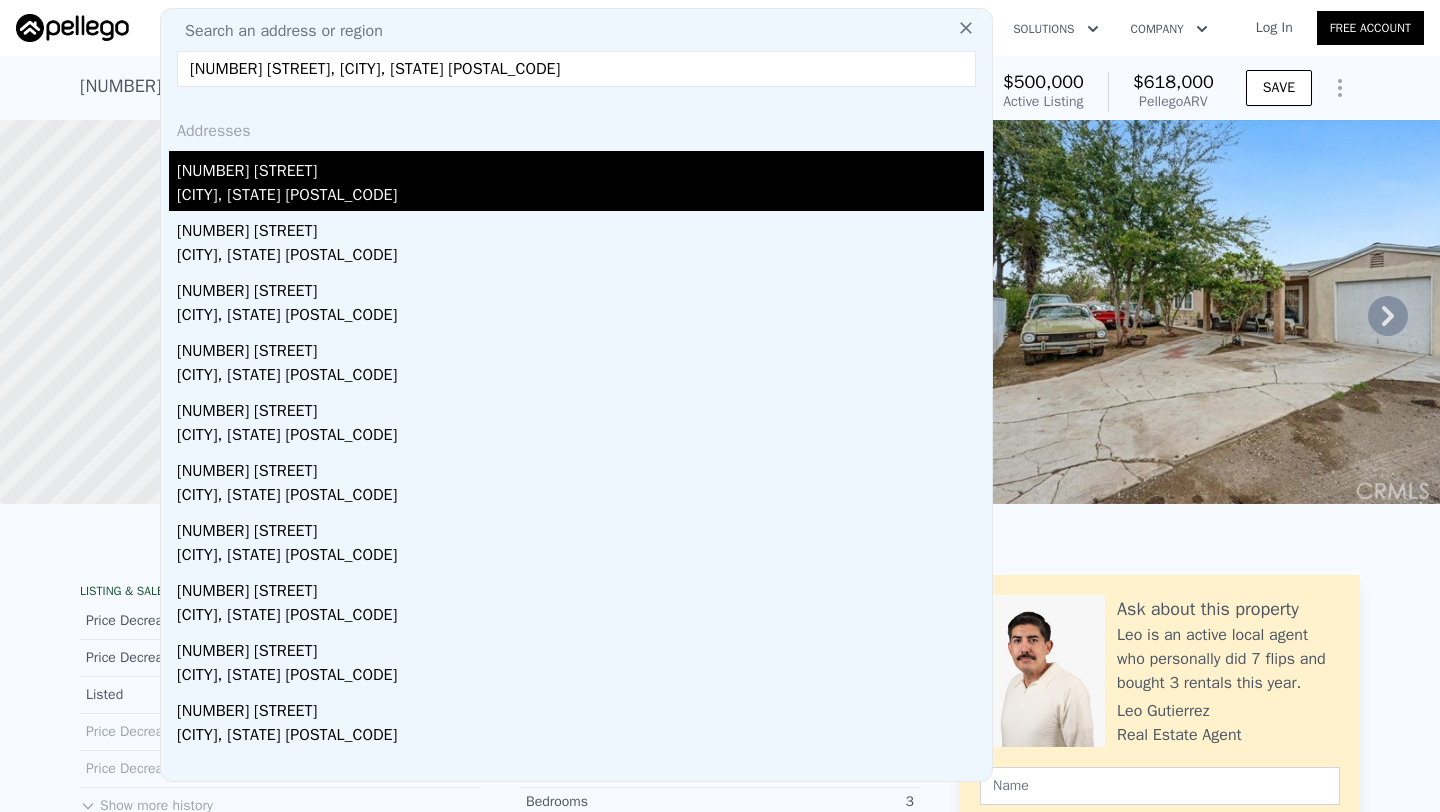 type on "3412 Cedar St, Riverside, CA 92501" 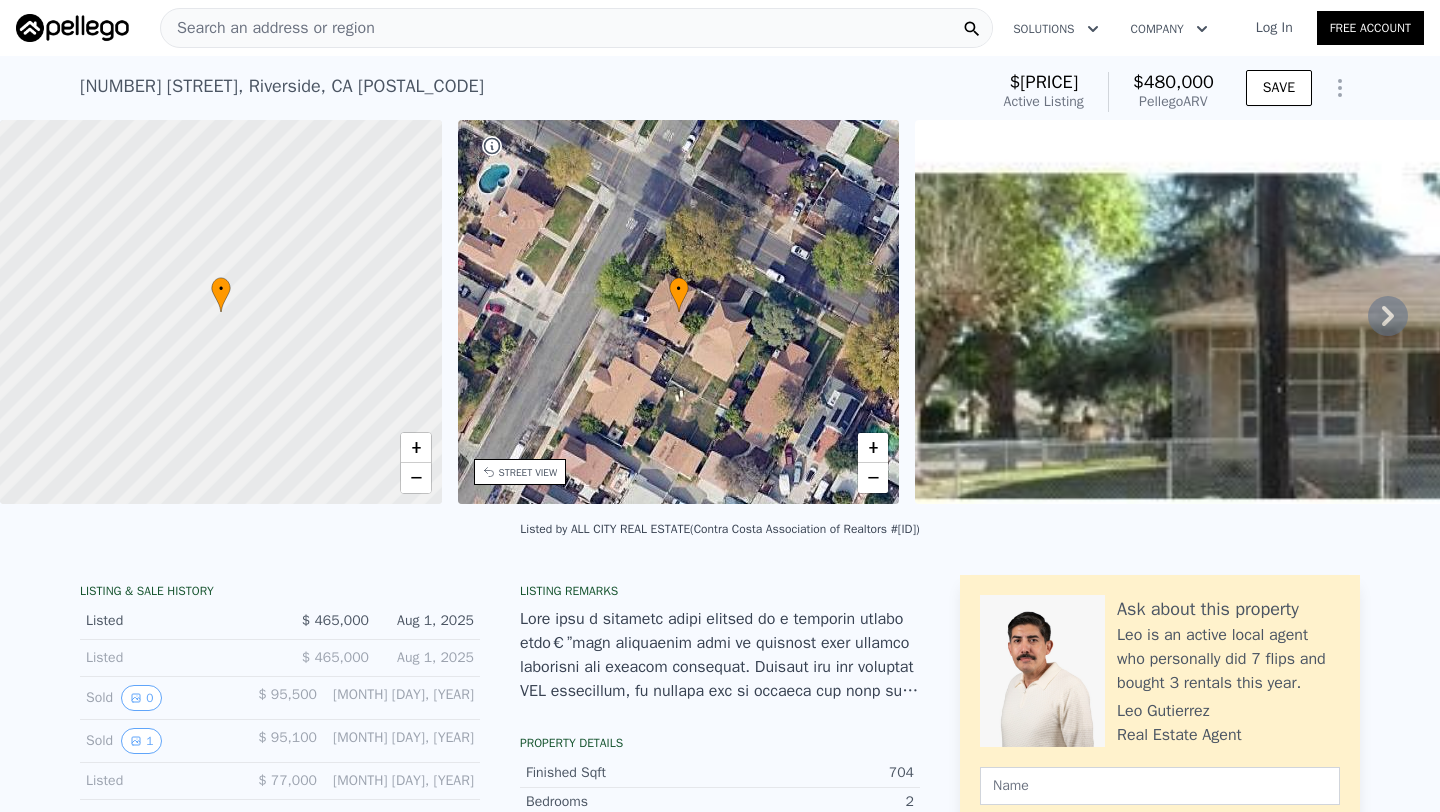 click on "Search an address or region" at bounding box center (576, 28) 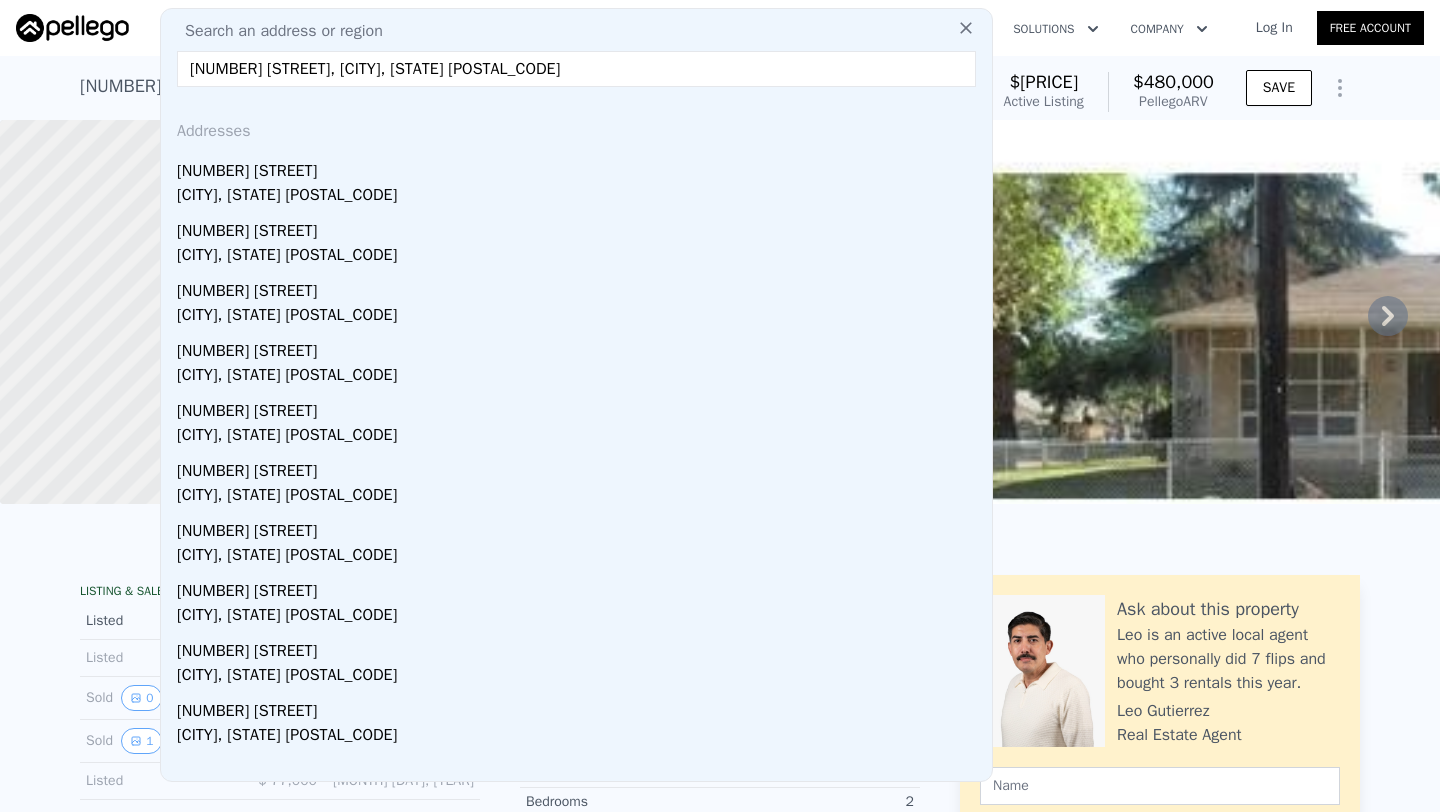 type on "4458 Cover St, Riverside, CA 92506" 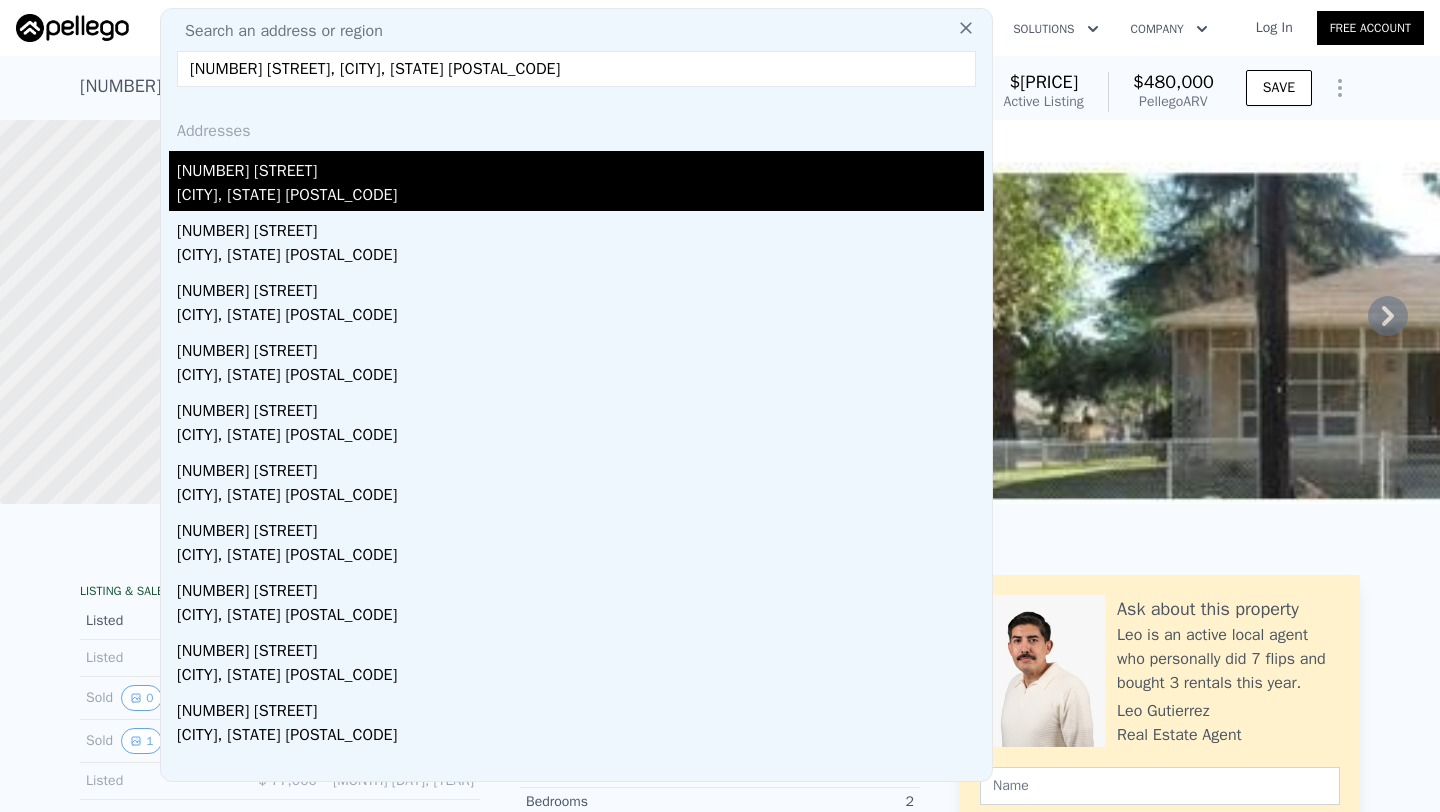 click on "4458 Cover St" at bounding box center (580, 167) 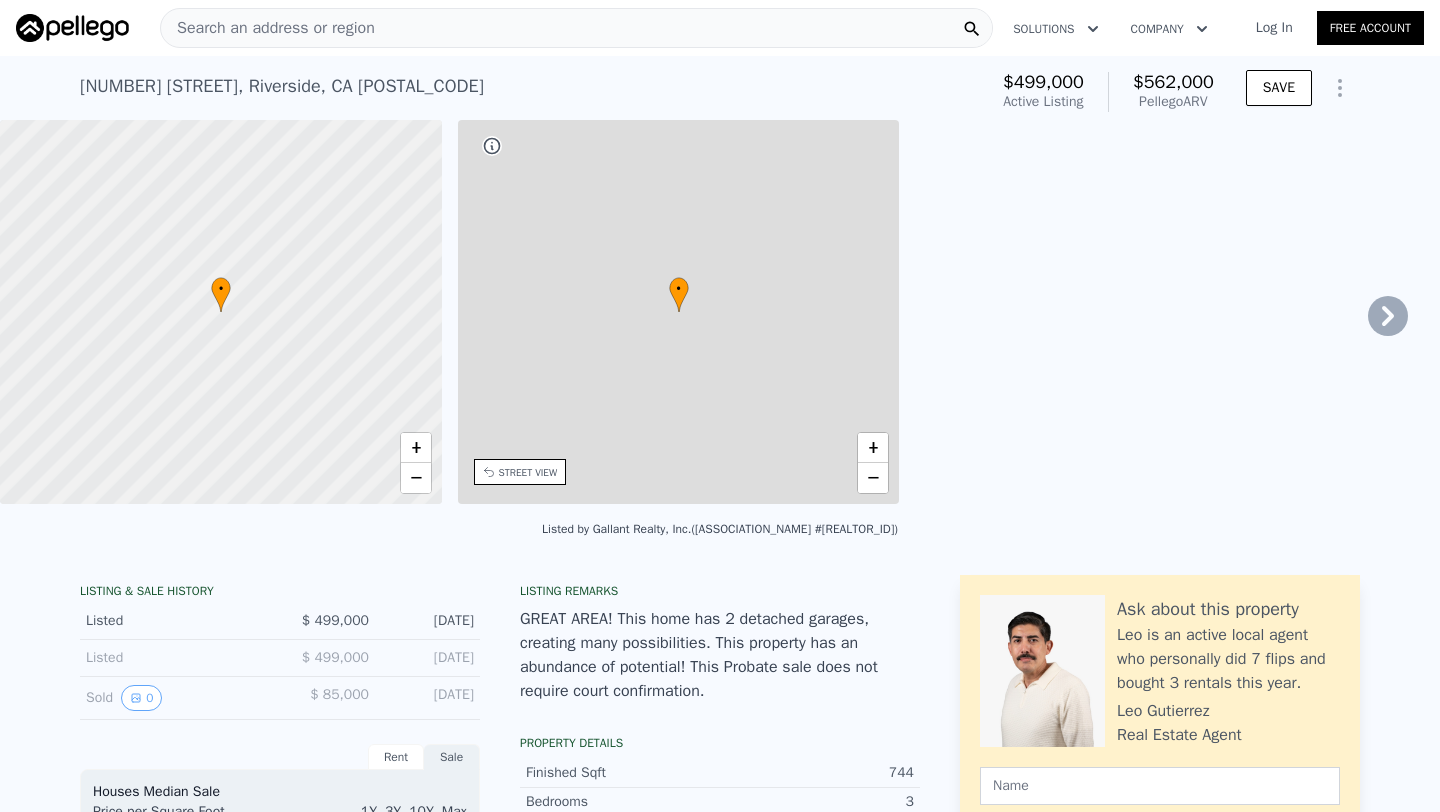 type on "2" 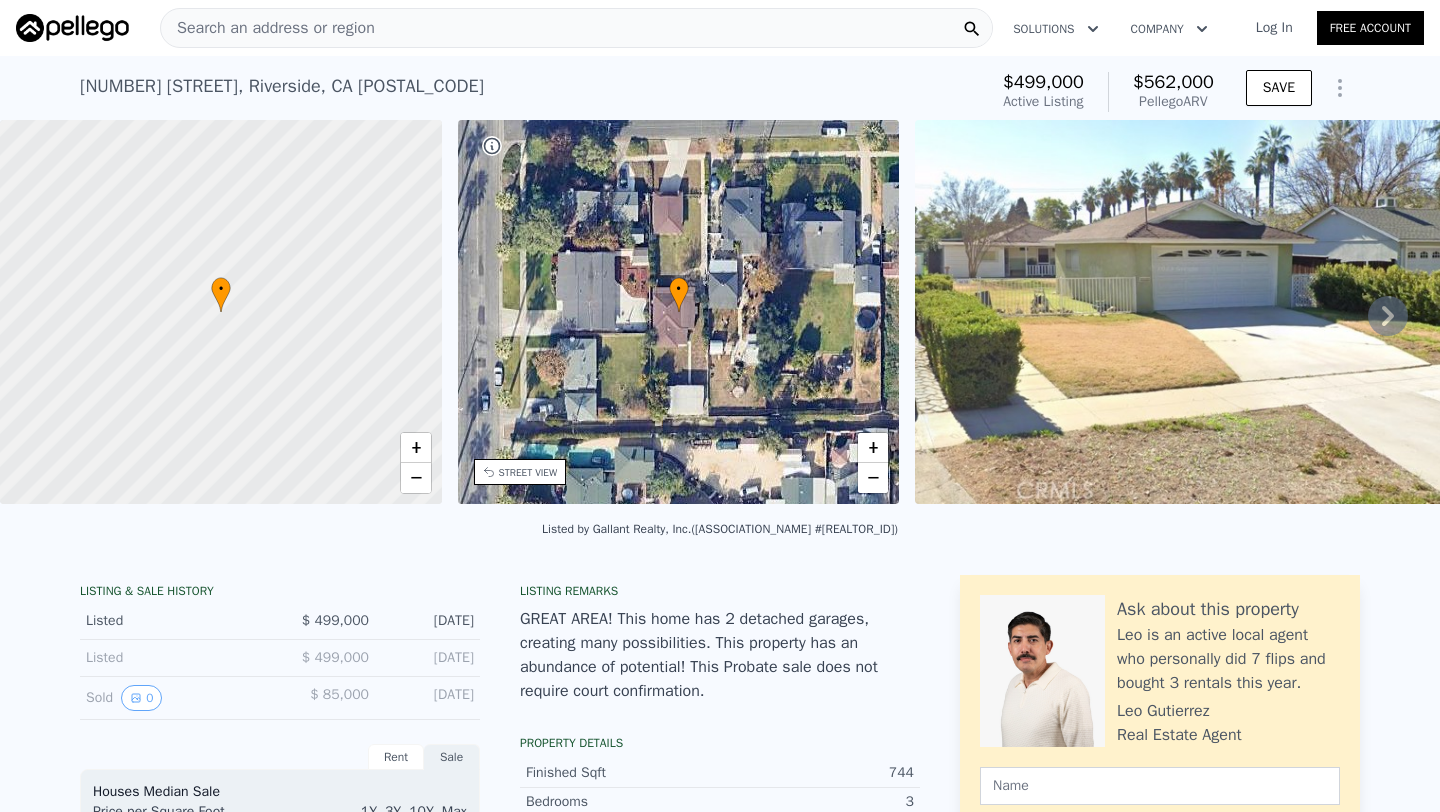 click on "Search an address or region" at bounding box center (268, 28) 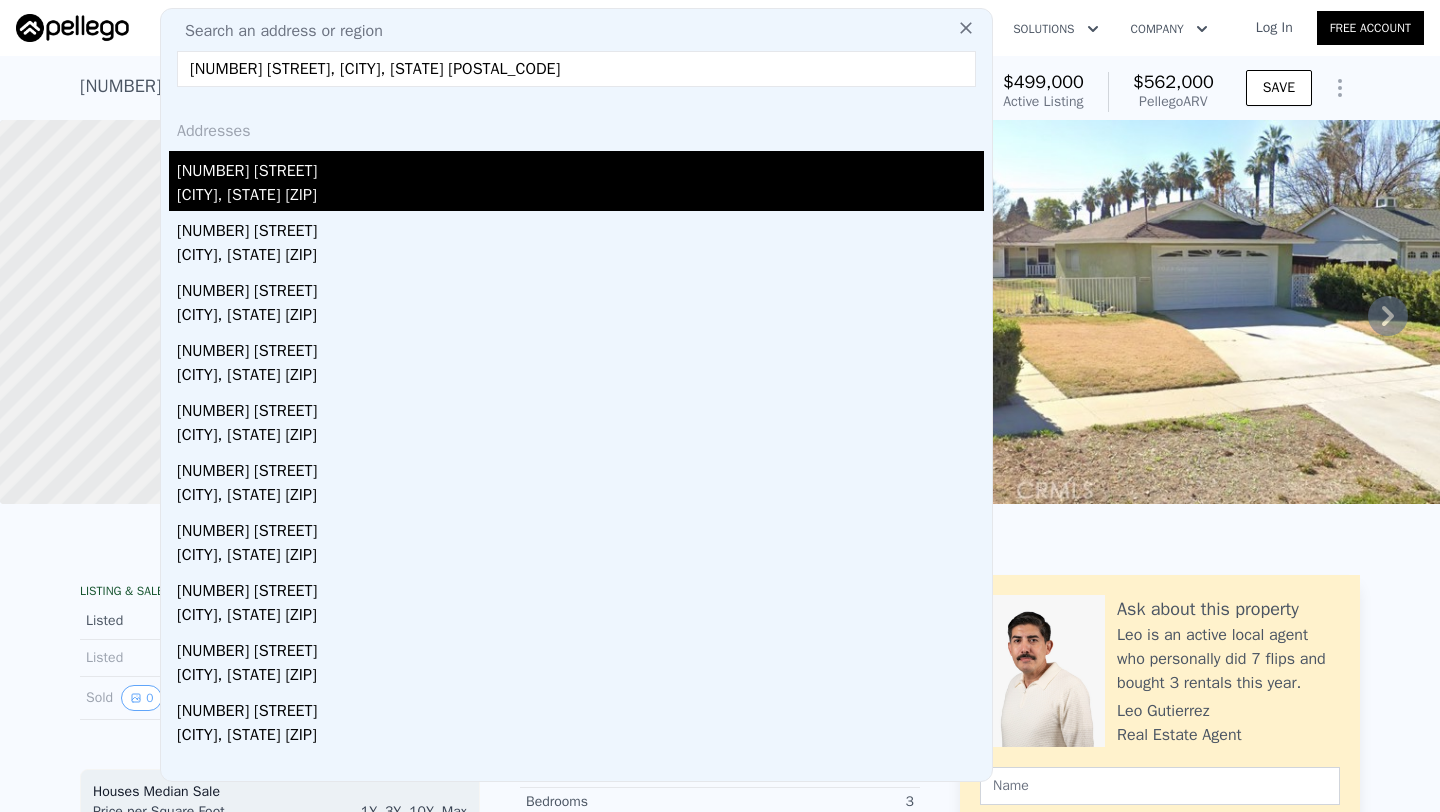 type on "10441 Cypress Ave, Riverside, CA 92505" 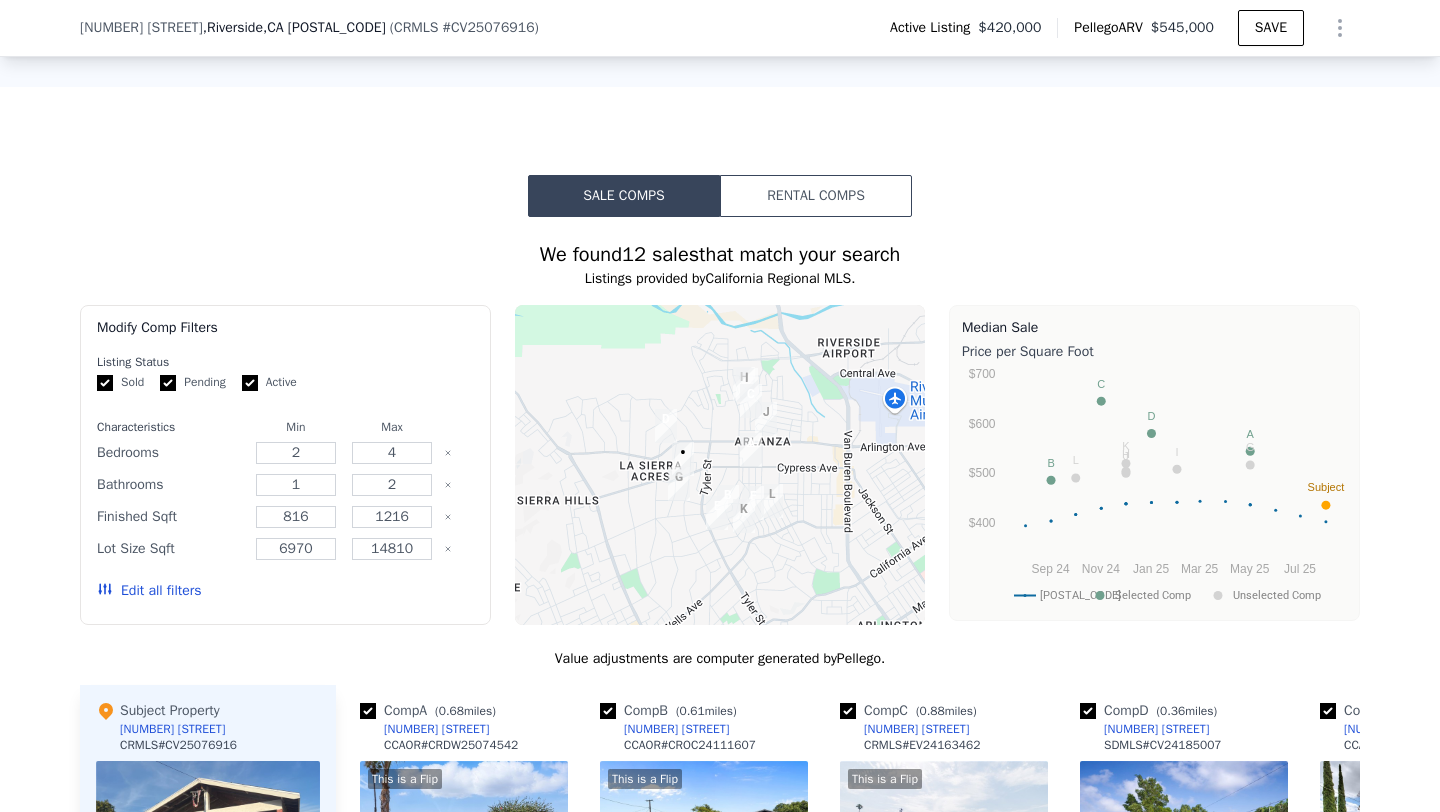 scroll, scrollTop: 1650, scrollLeft: 0, axis: vertical 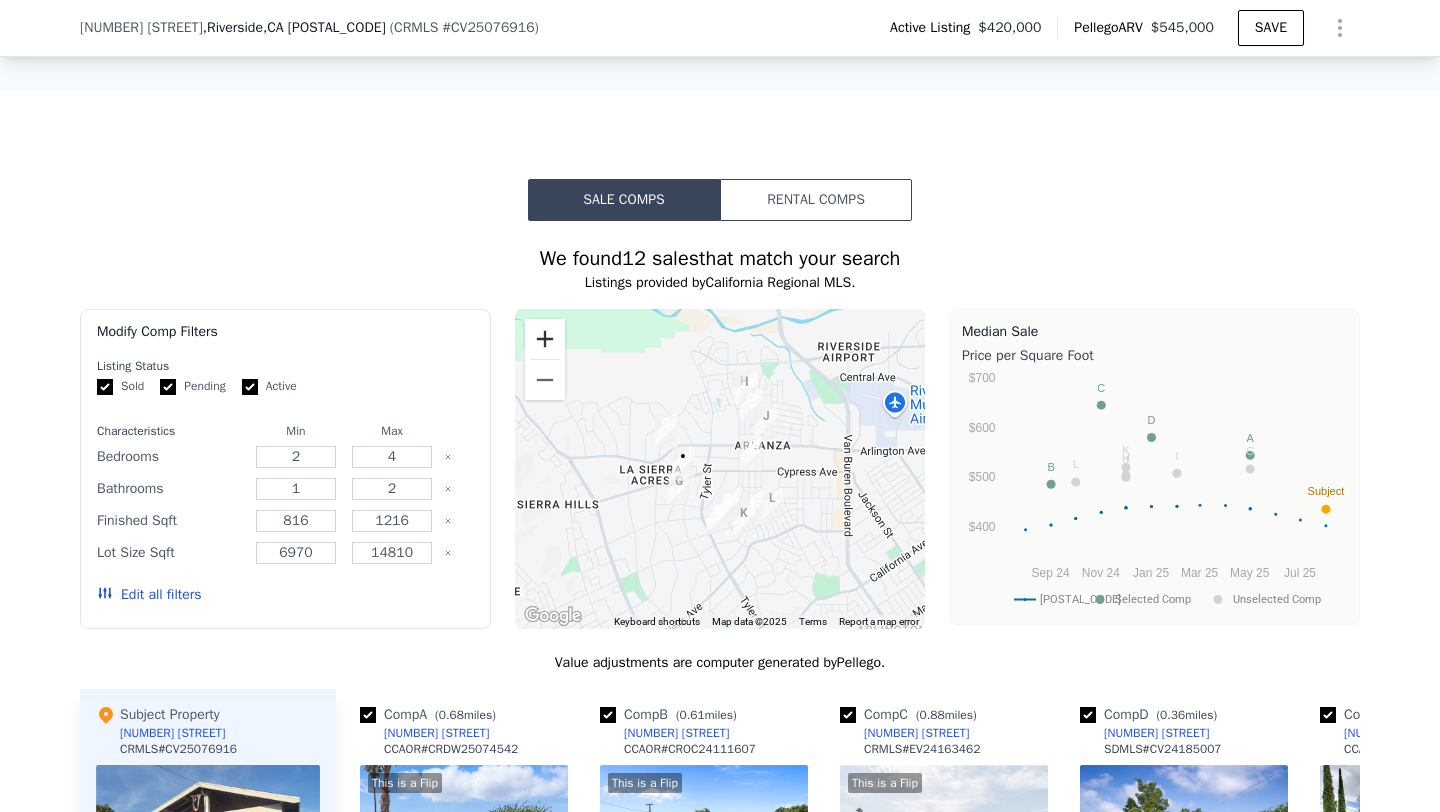 click at bounding box center [545, 339] 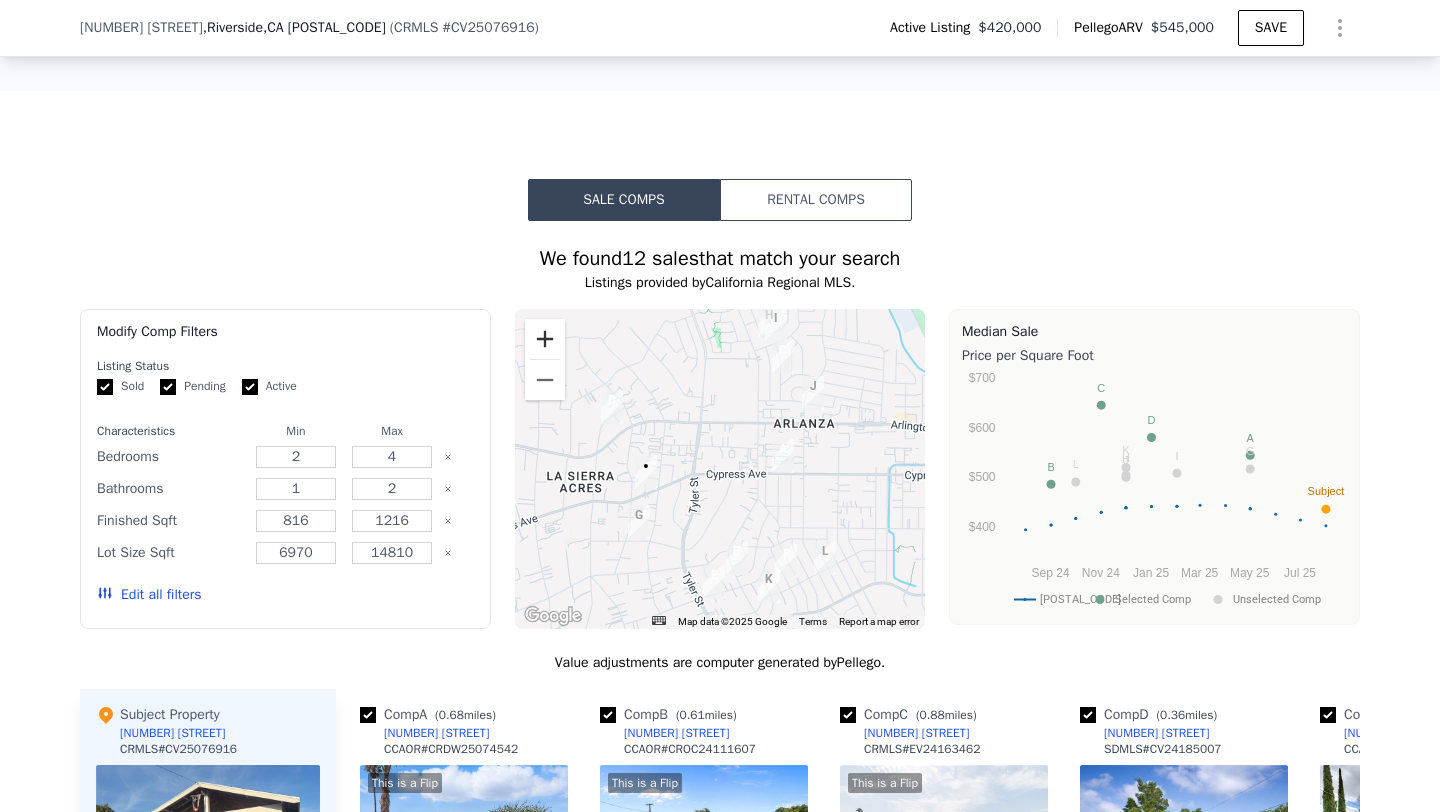 click at bounding box center (545, 339) 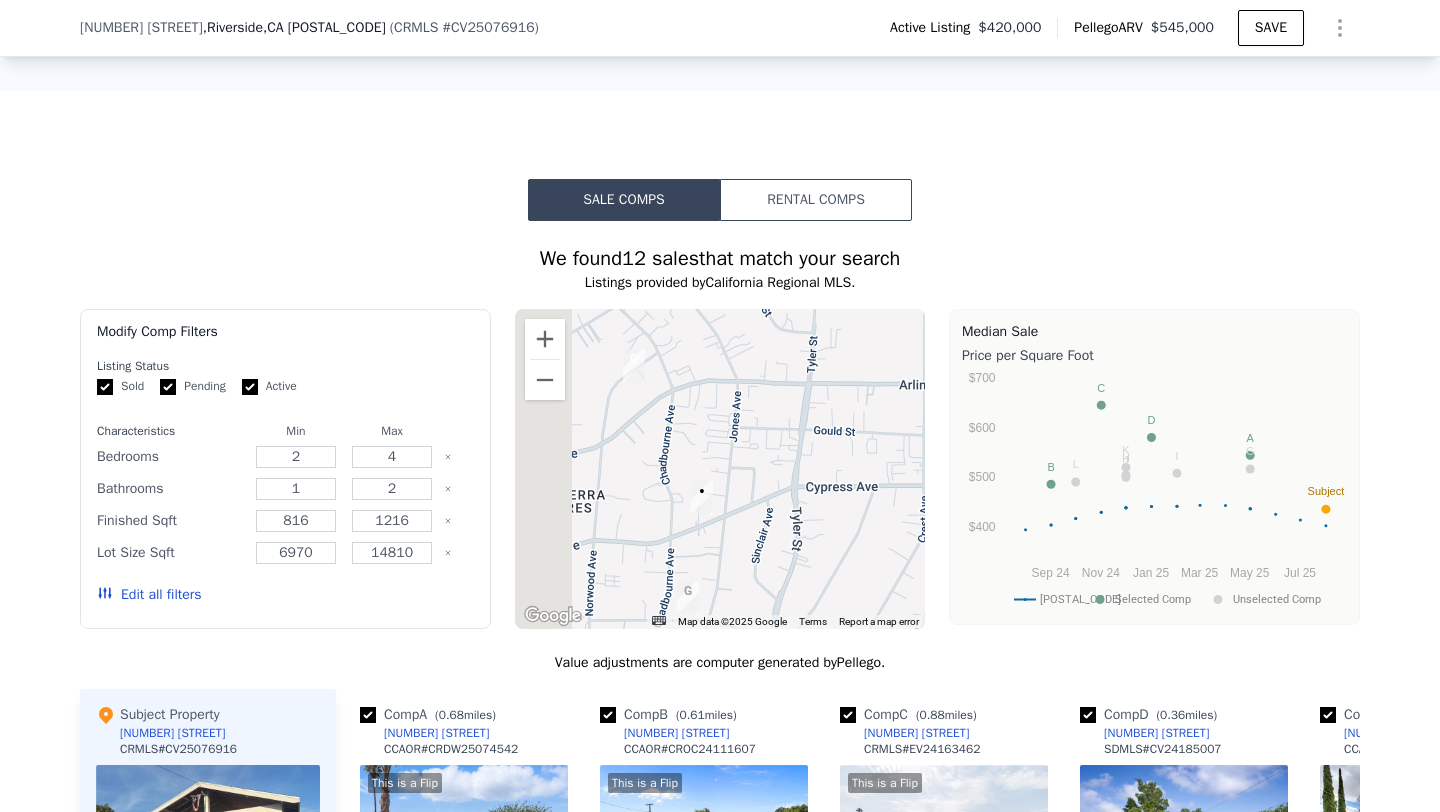 drag, startPoint x: 659, startPoint y: 417, endPoint x: 812, endPoint y: 432, distance: 153.73354 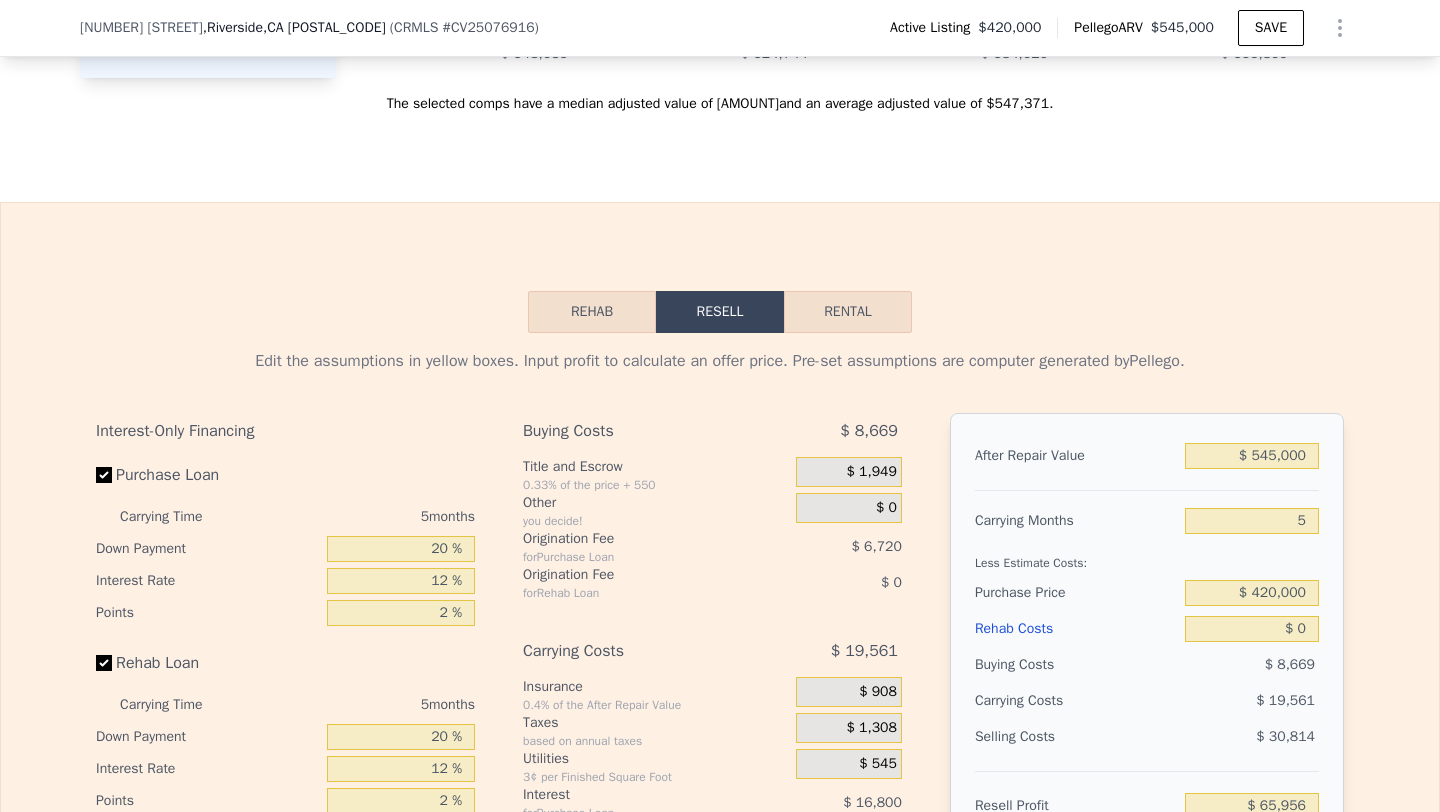 scroll, scrollTop: 2907, scrollLeft: 0, axis: vertical 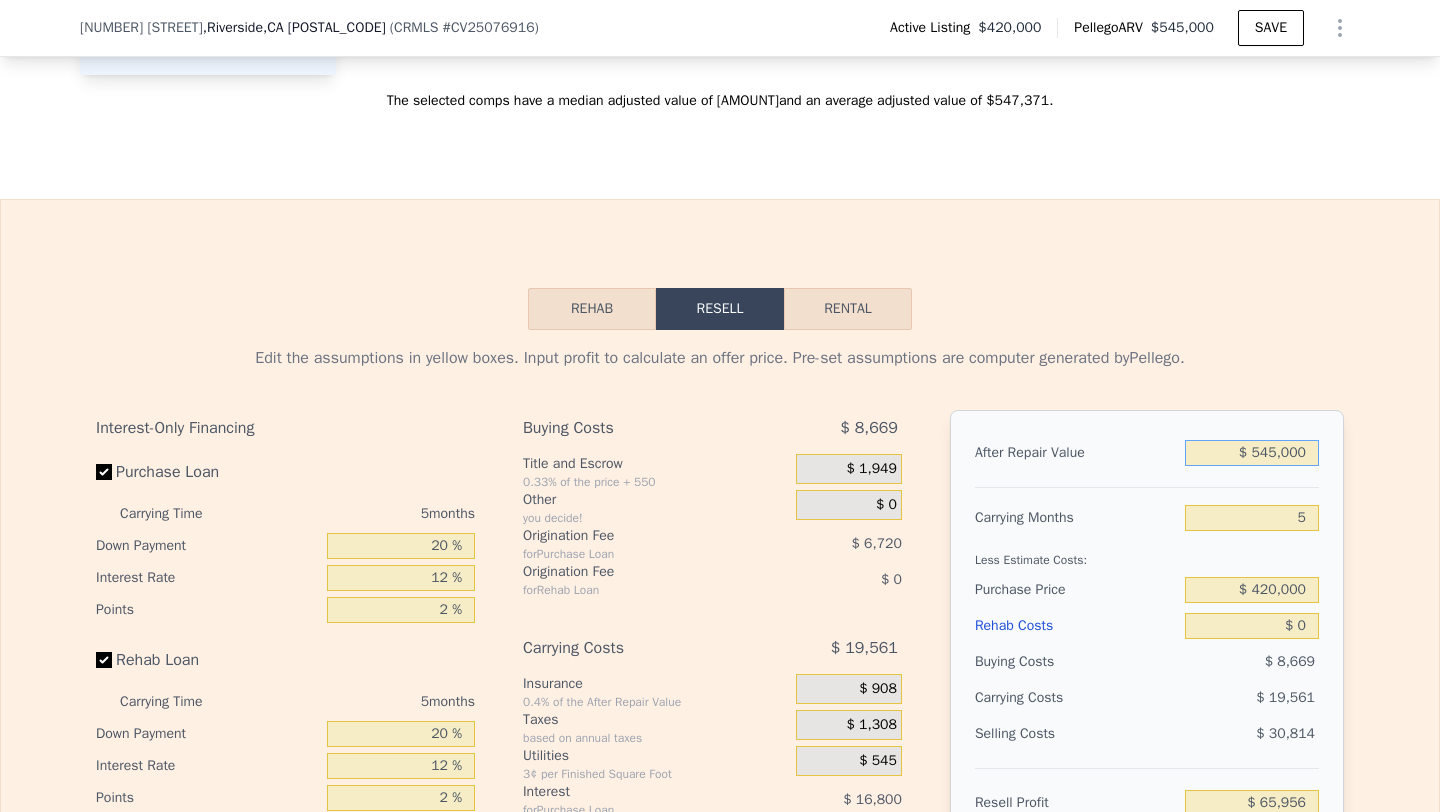 click on "$ 545,000" at bounding box center [1252, 453] 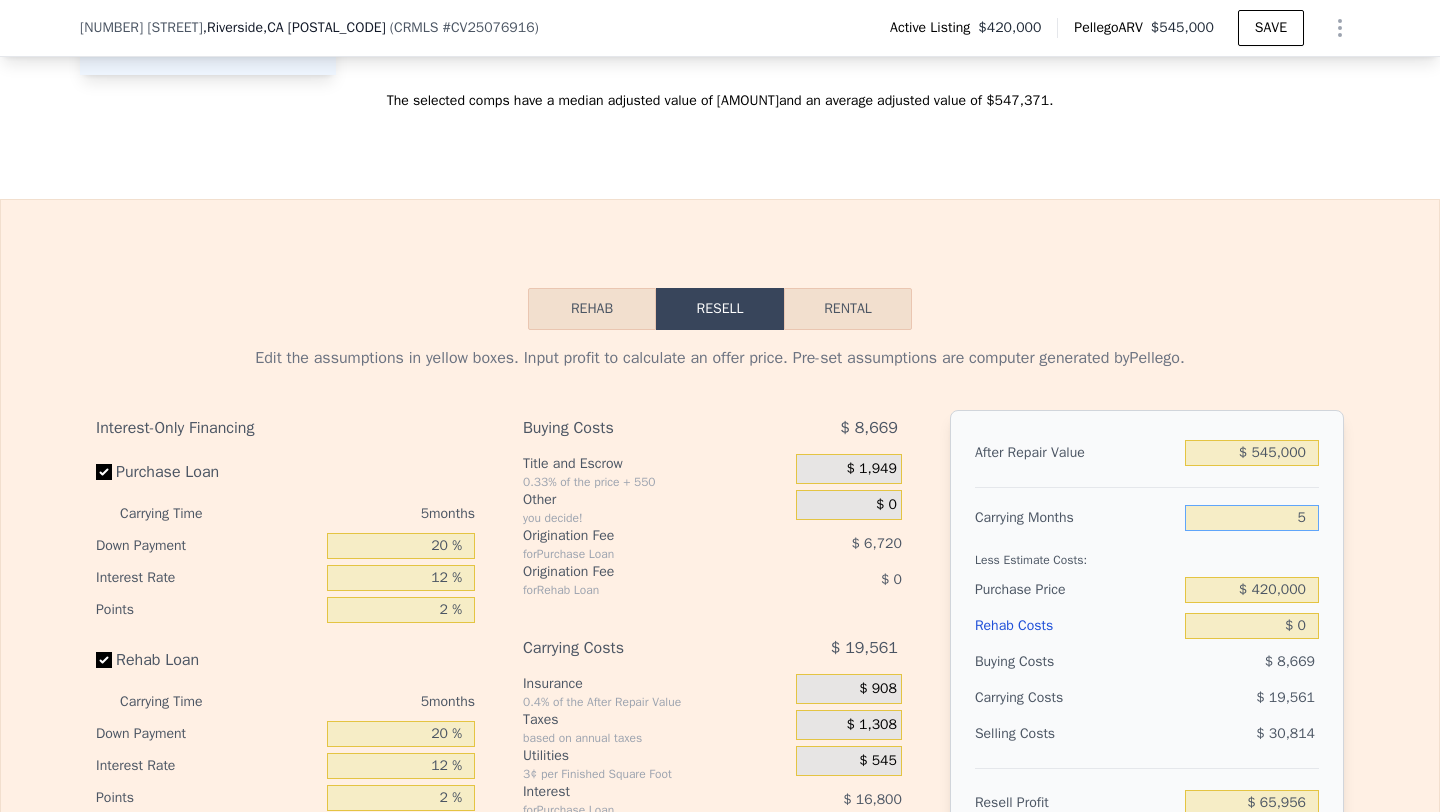 click on "5" at bounding box center [1252, 518] 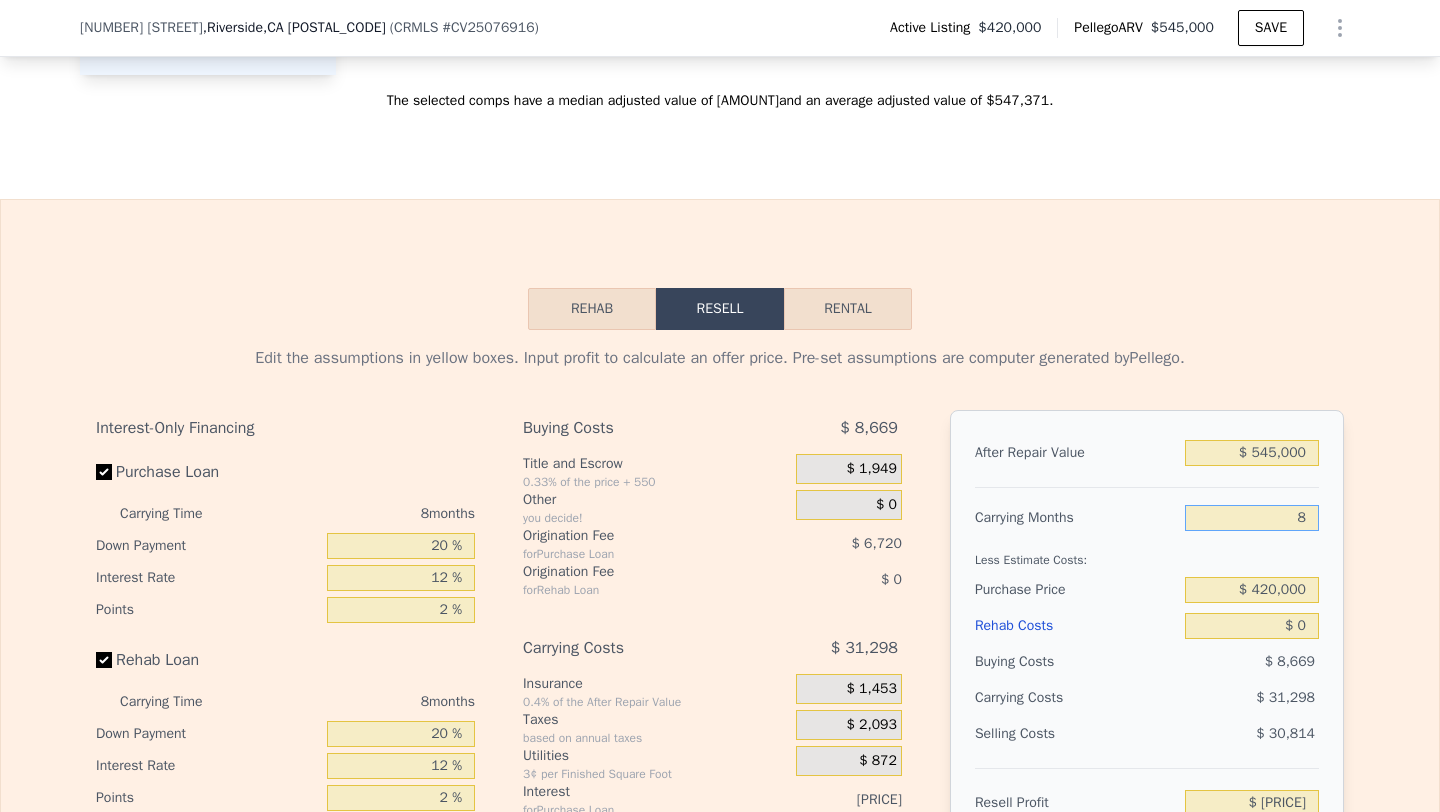 type on "$ 54,219" 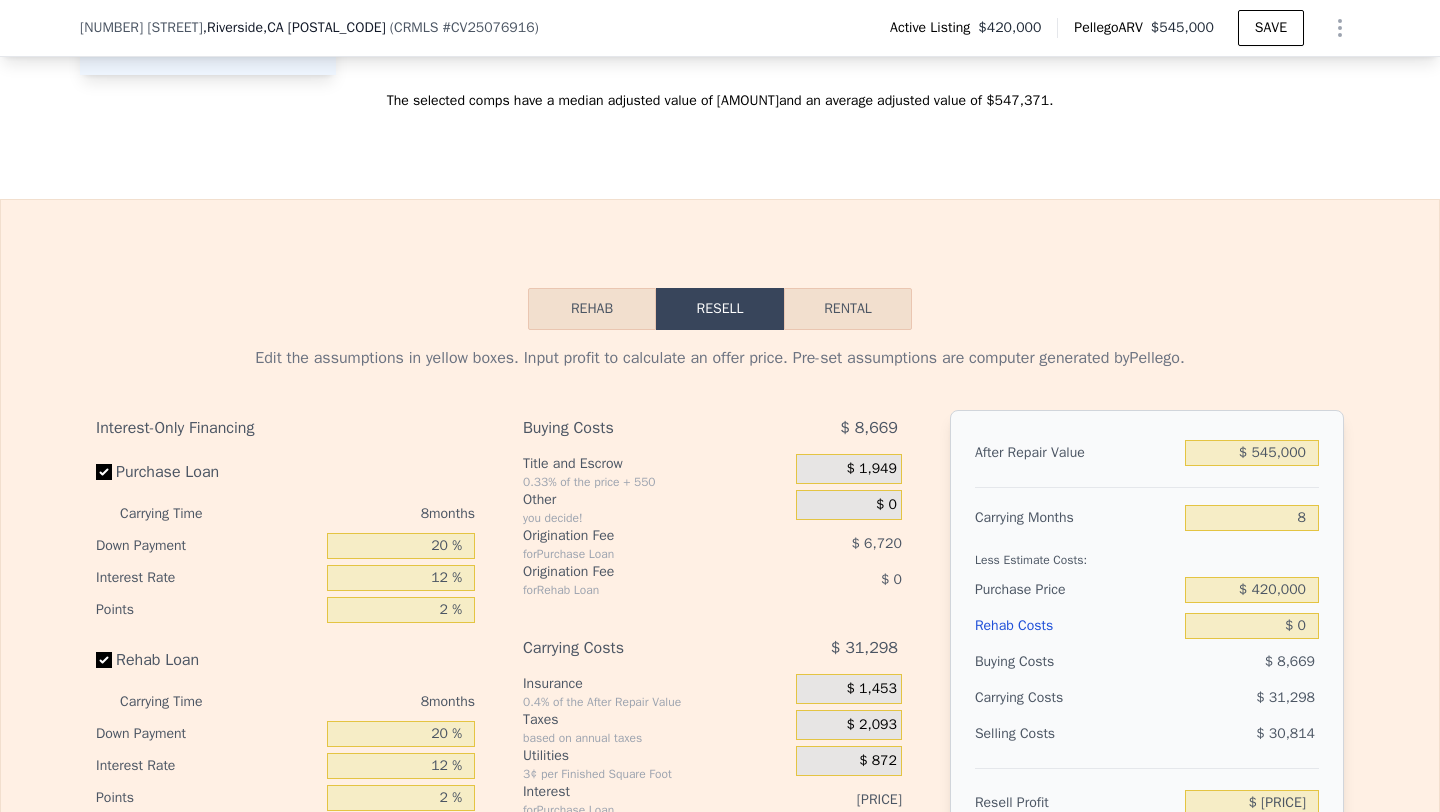 click on "Less Estimate Costs:" at bounding box center [1147, 554] 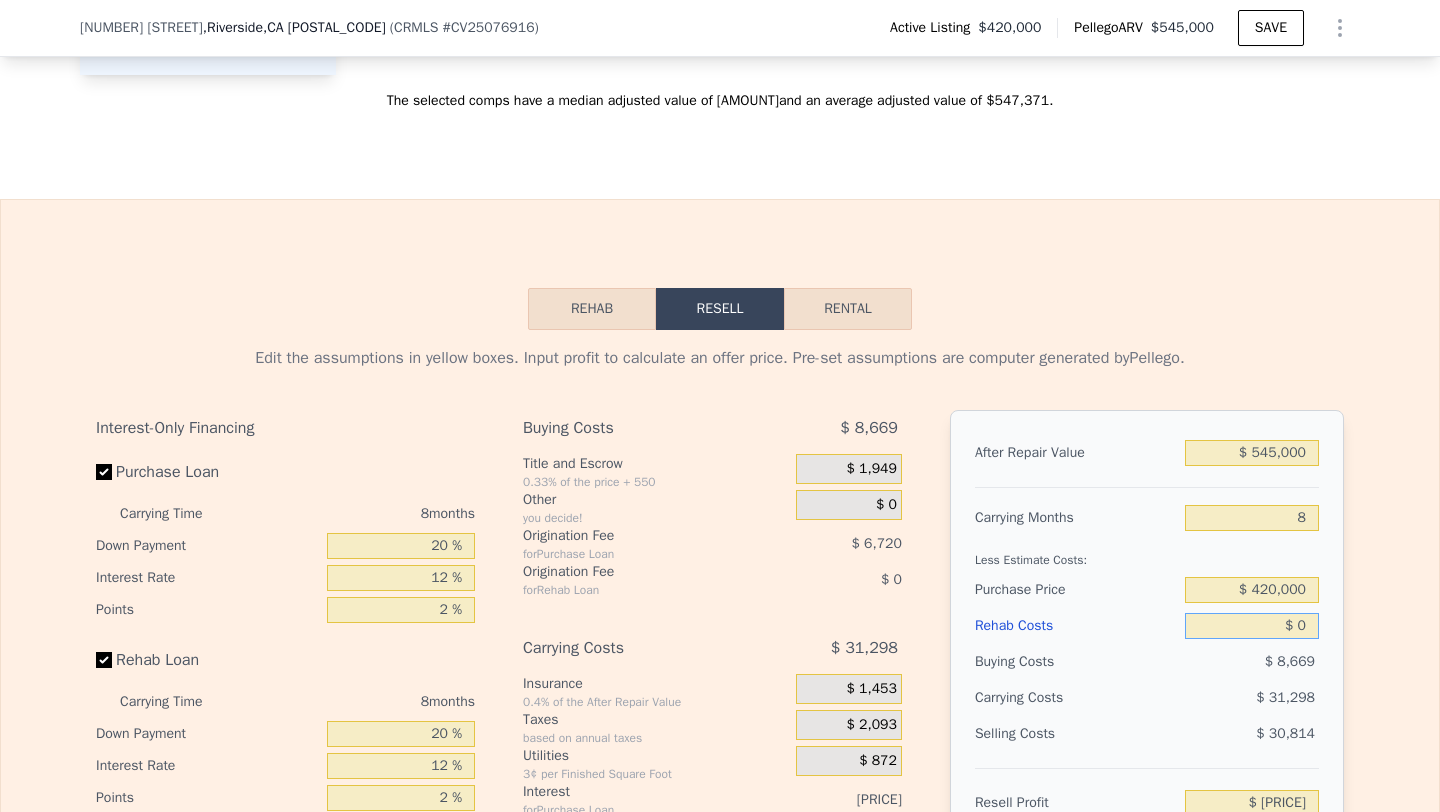 click on "$ 0" at bounding box center [1252, 626] 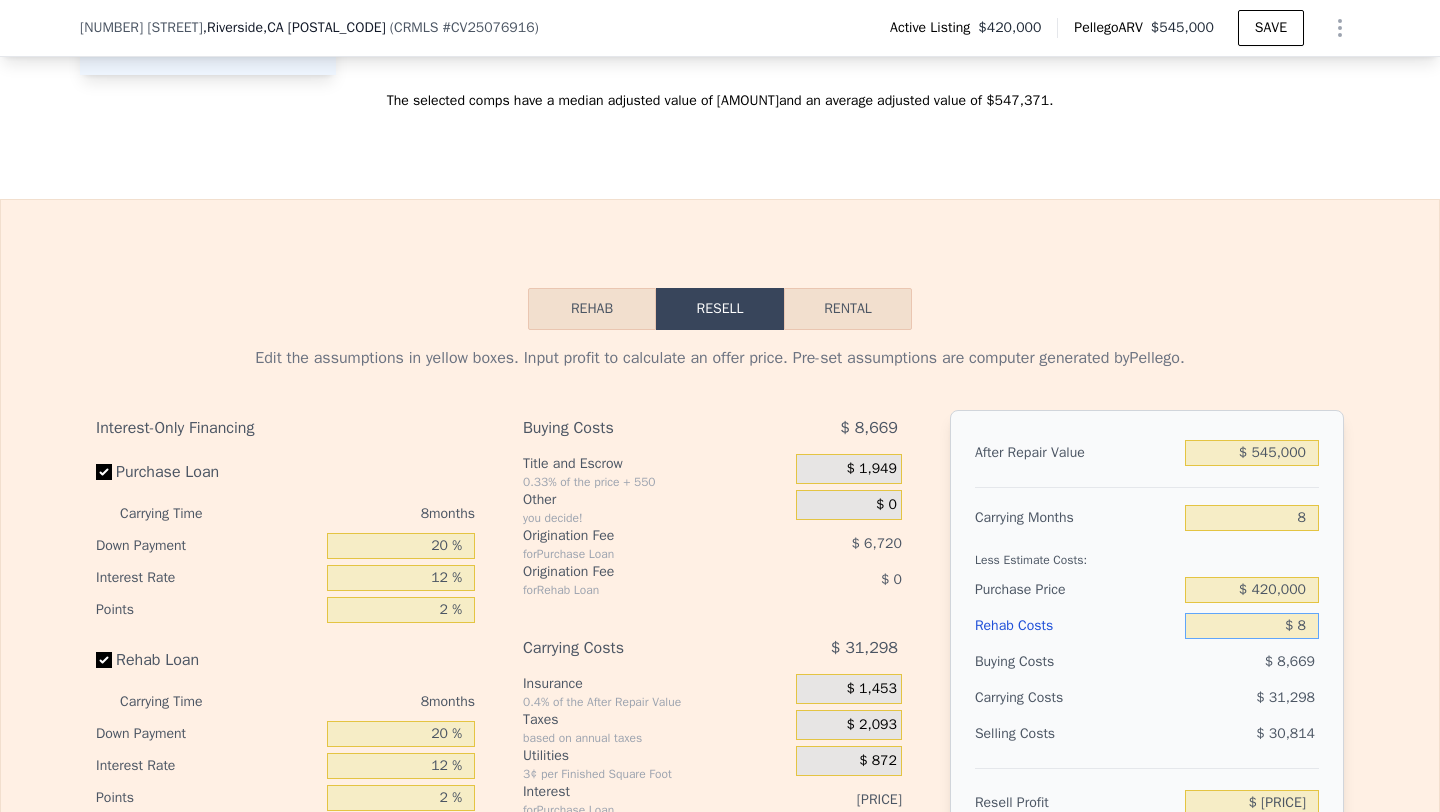 type on "$ 54,211" 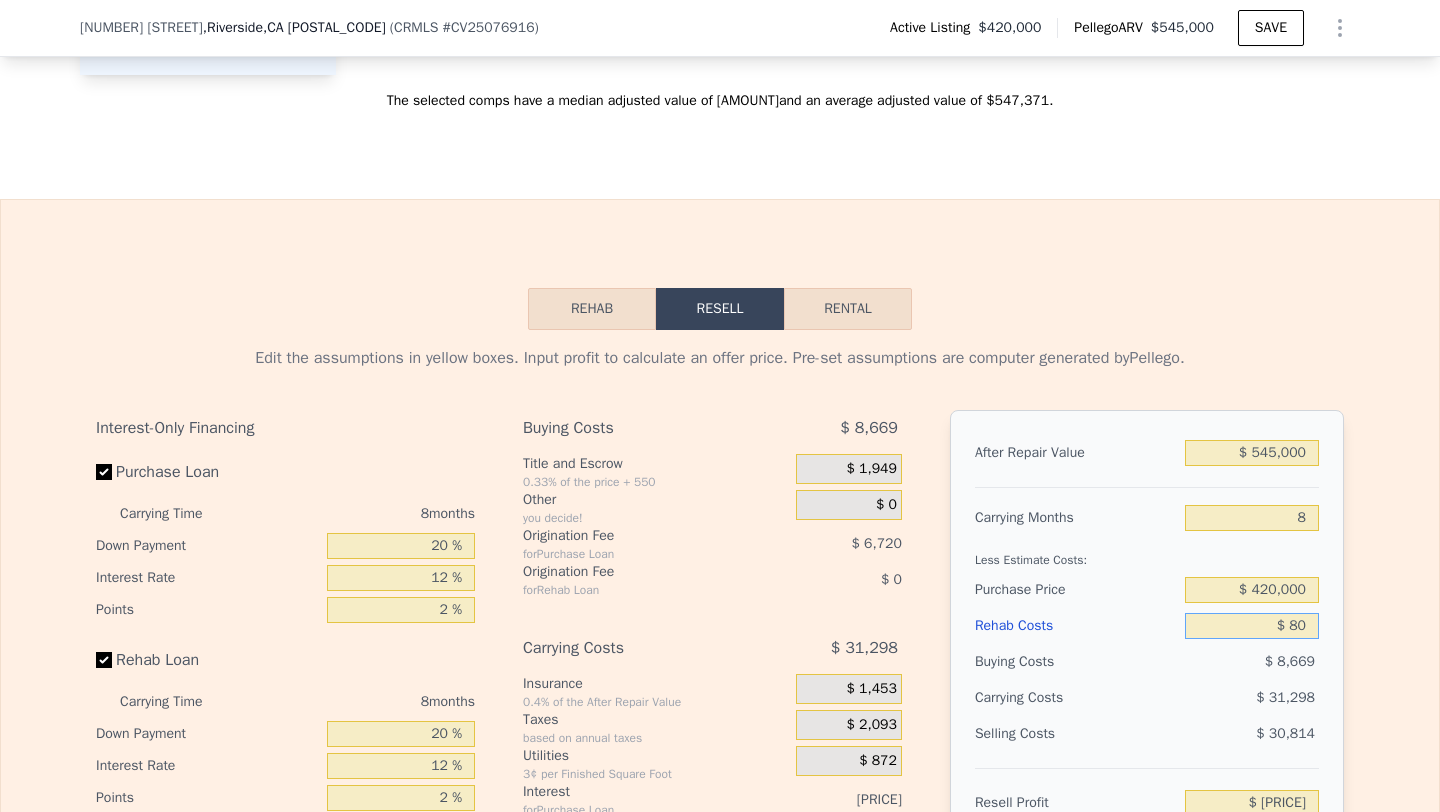 type on "$ 54,130" 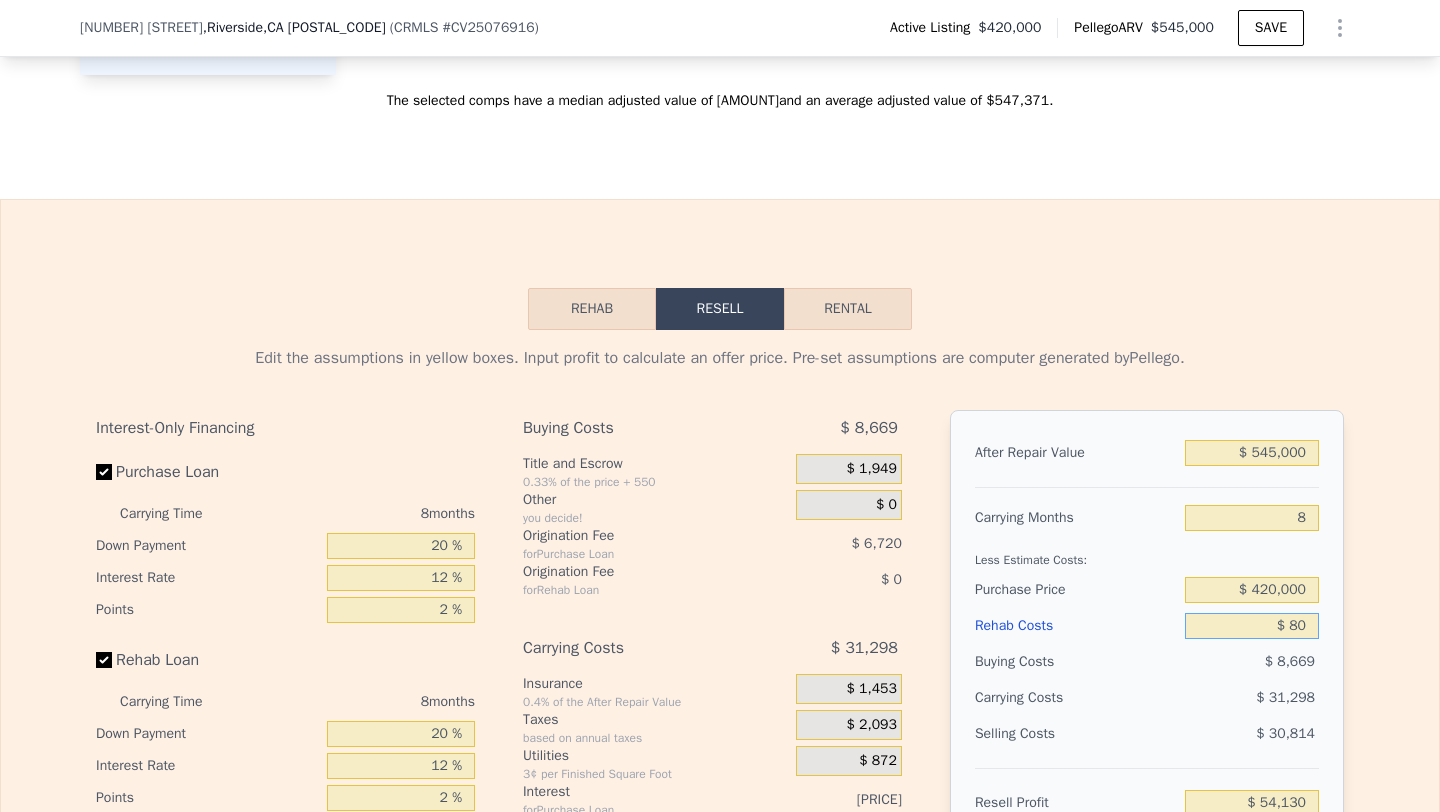 type on "$ 800" 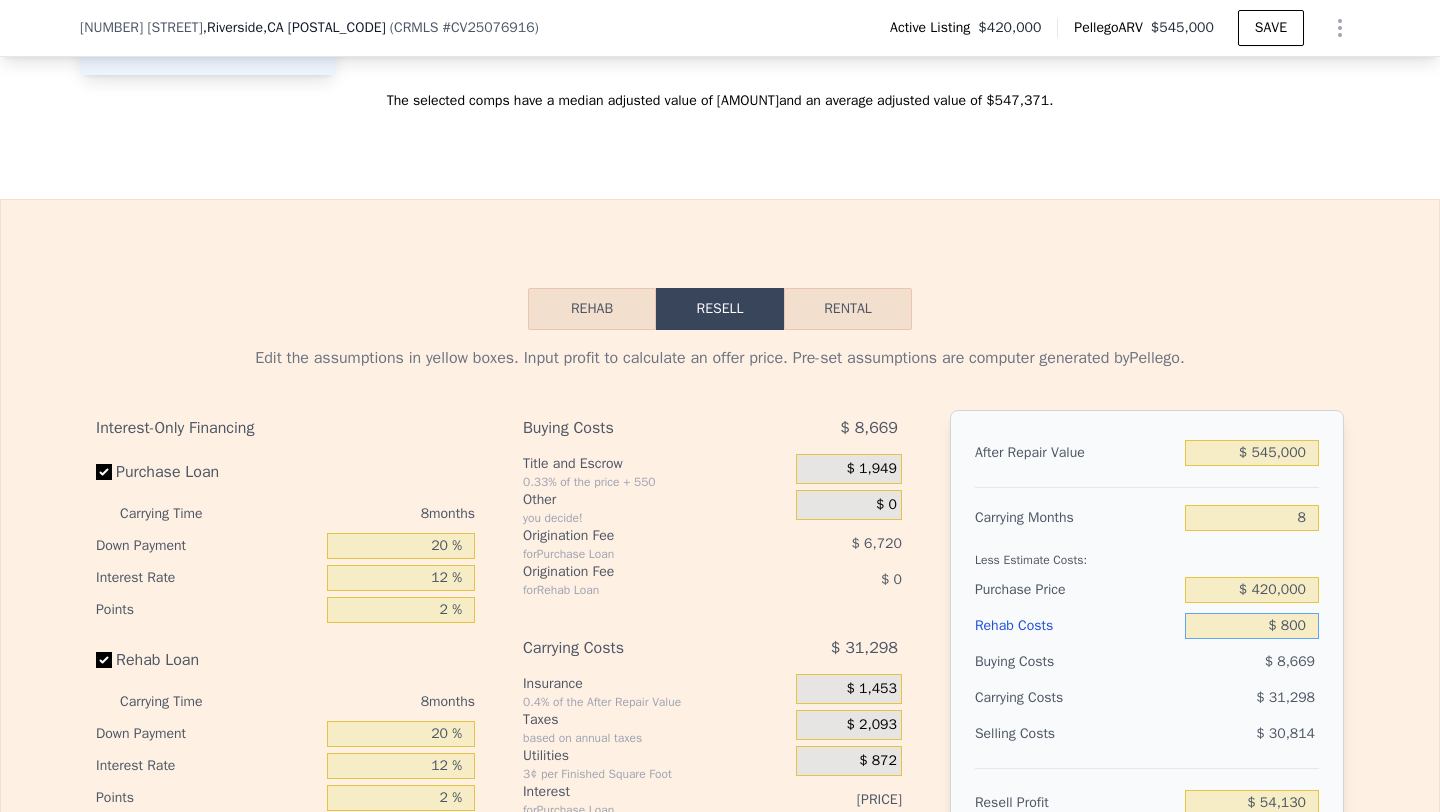 type on "$ 53,358" 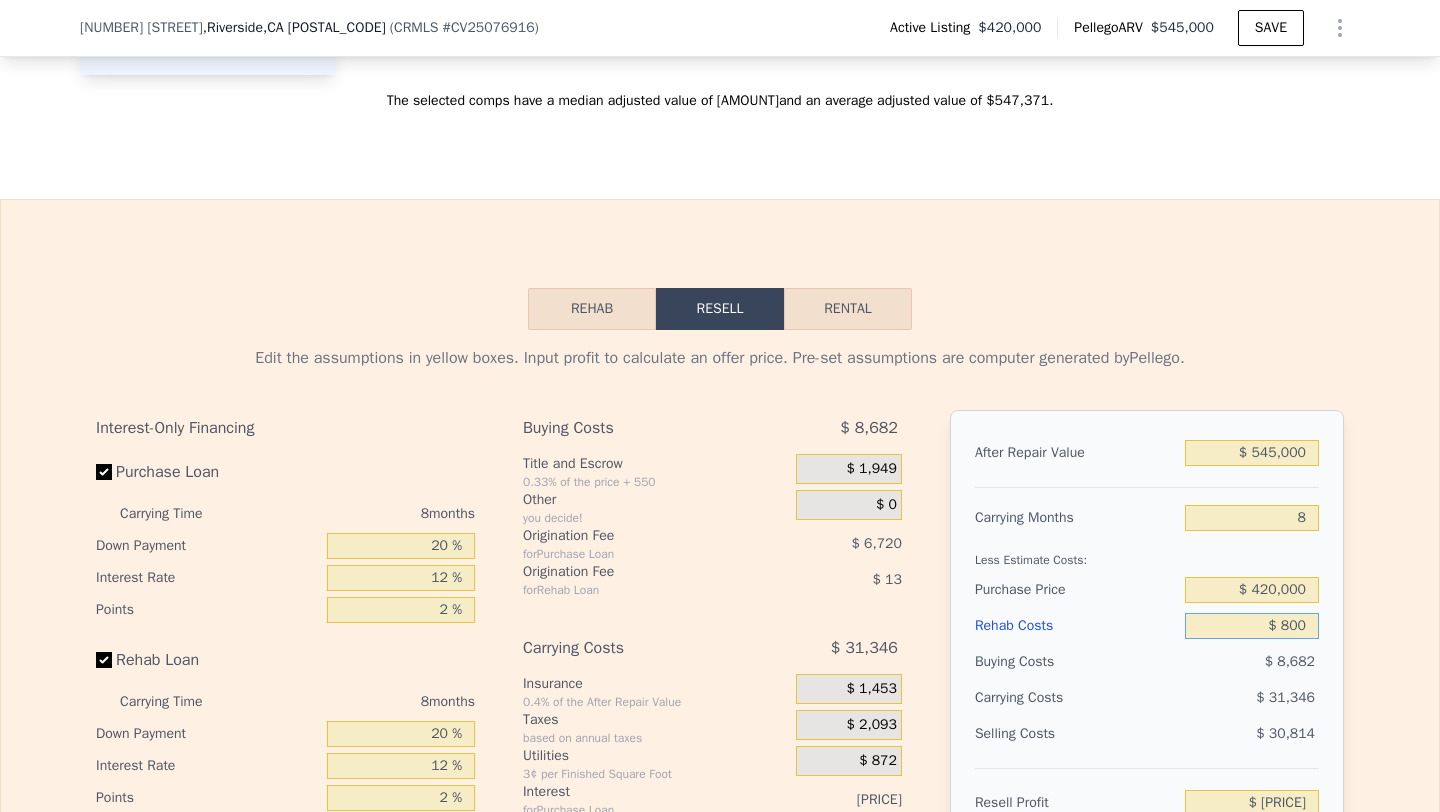 type on "$ 8,000" 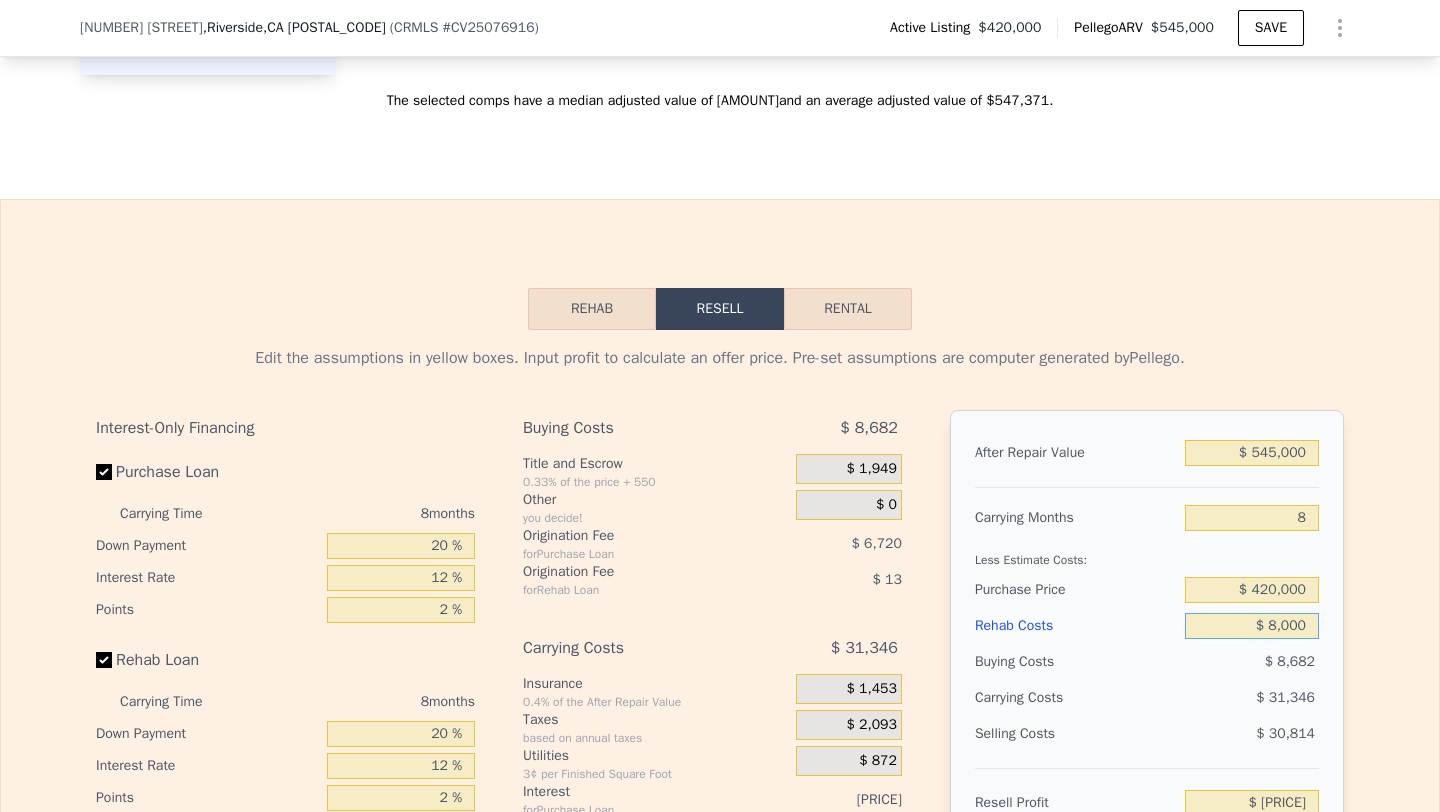 type on "$ 45,579" 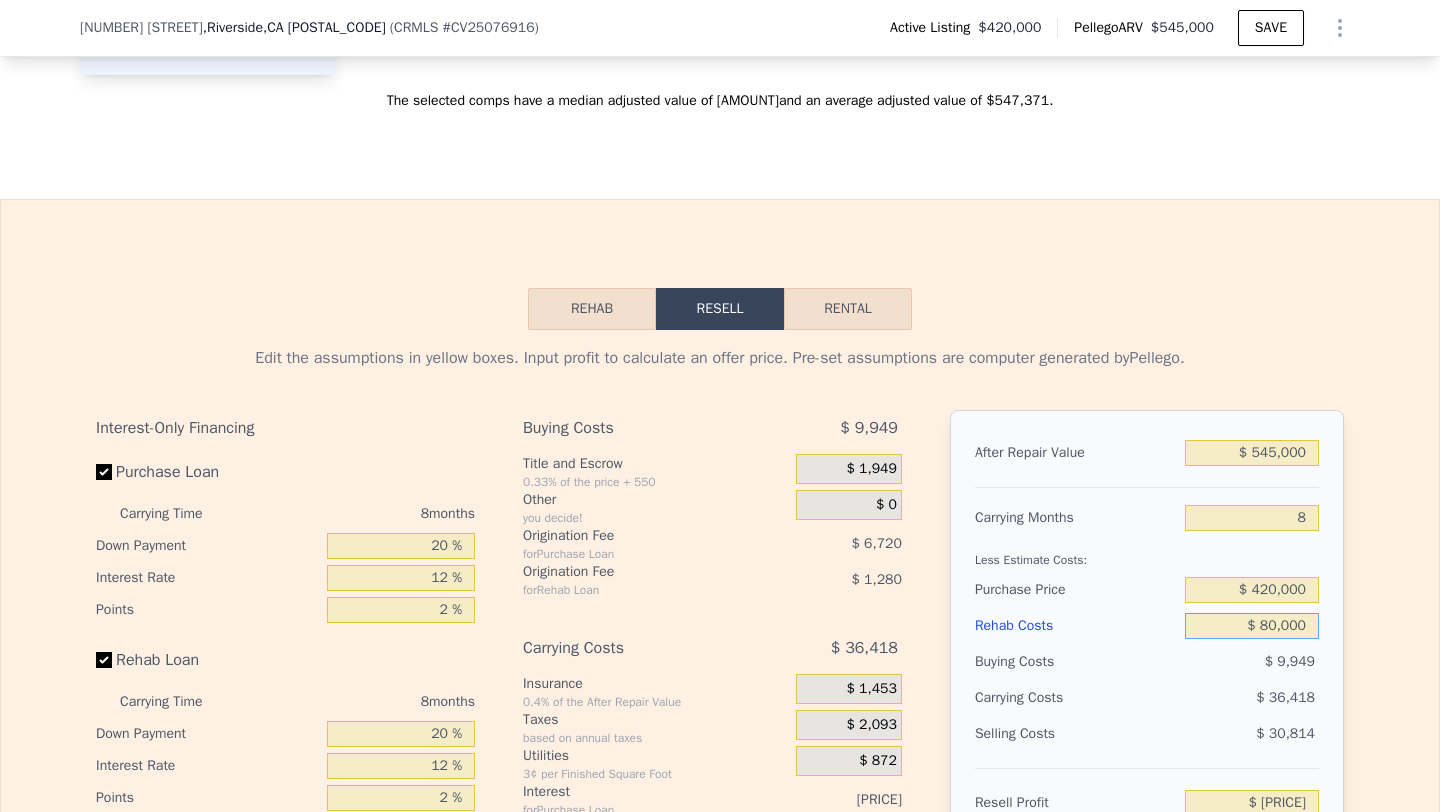 type on "-$ 32,181" 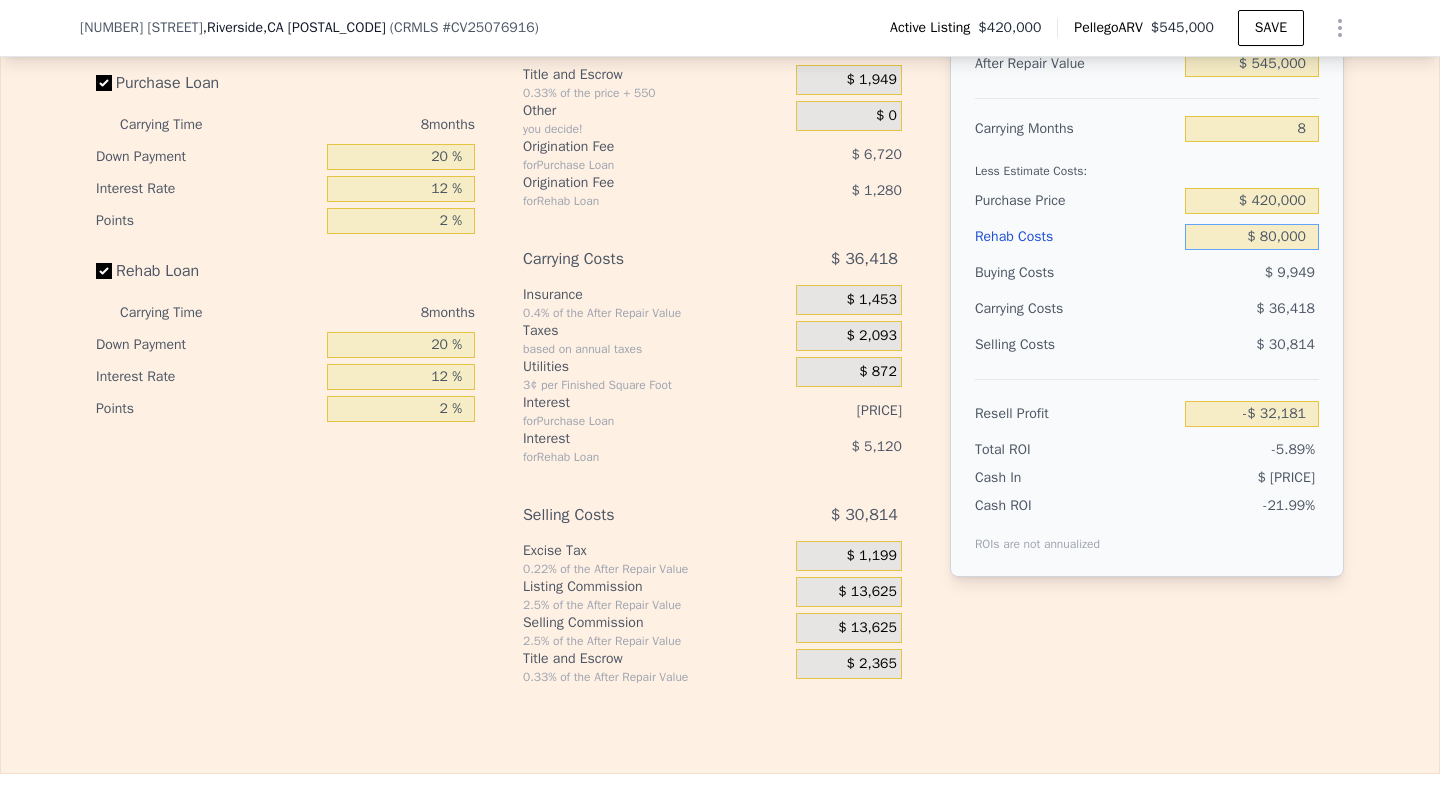 scroll, scrollTop: 3314, scrollLeft: 0, axis: vertical 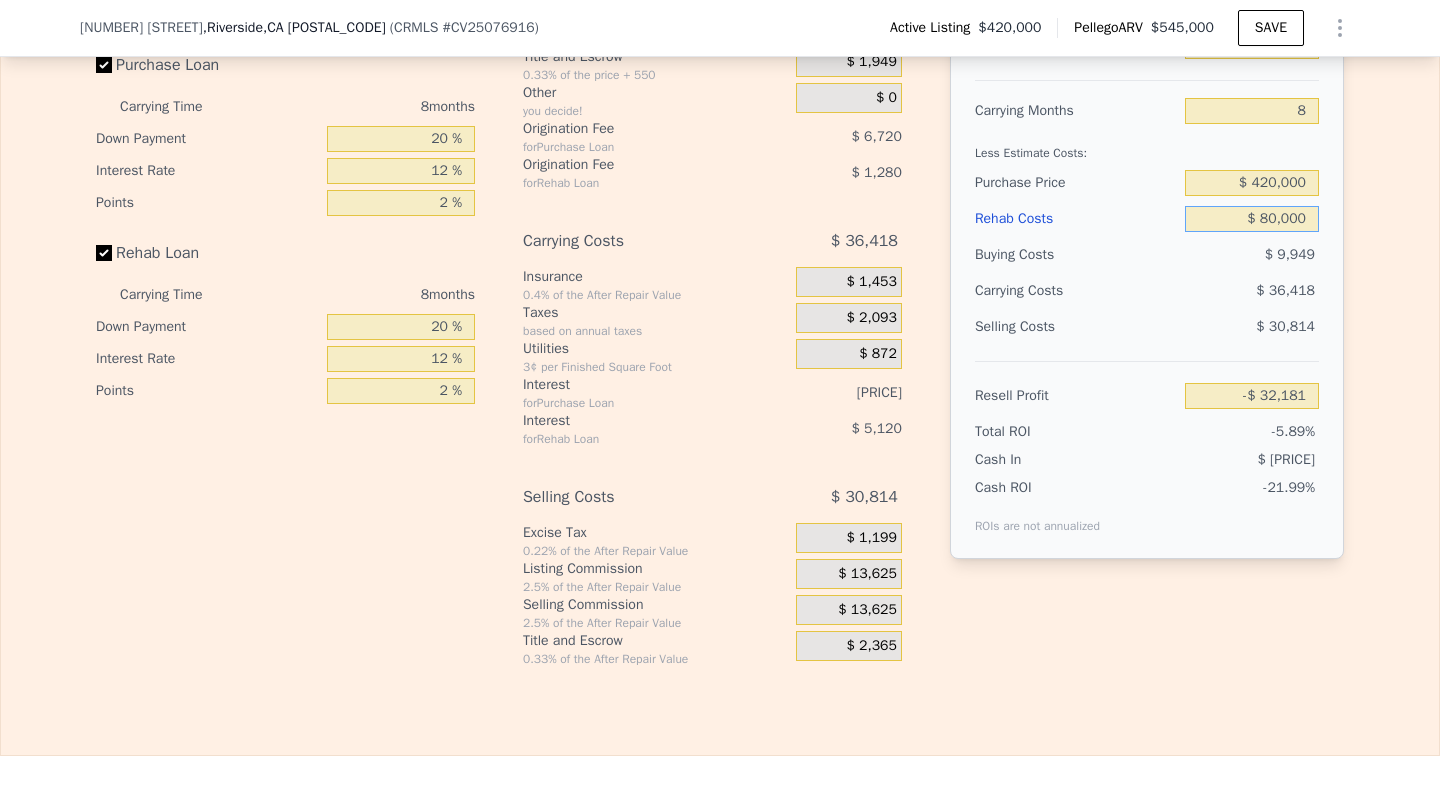 type on "$ 80,000" 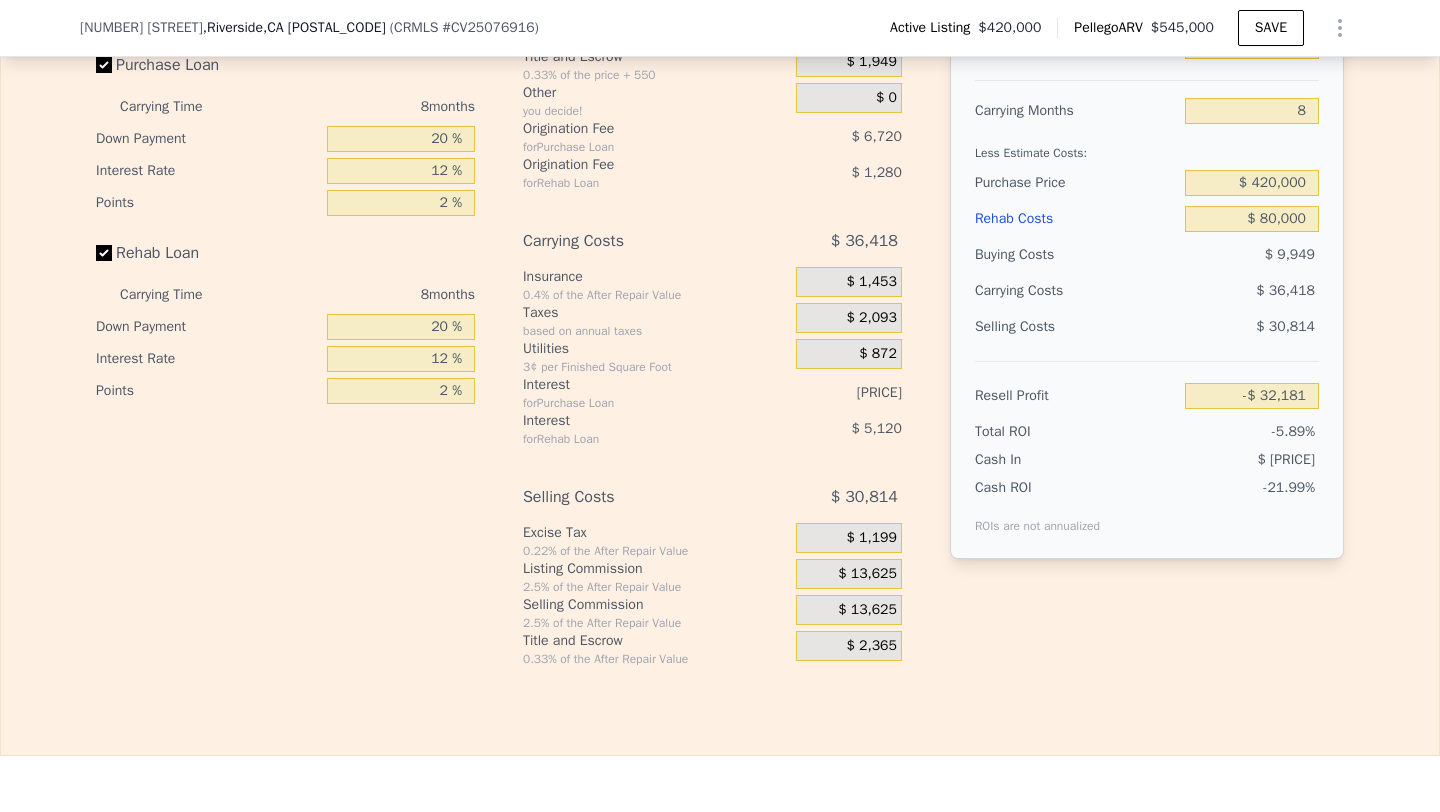 click on "$ 13,625" at bounding box center (867, 610) 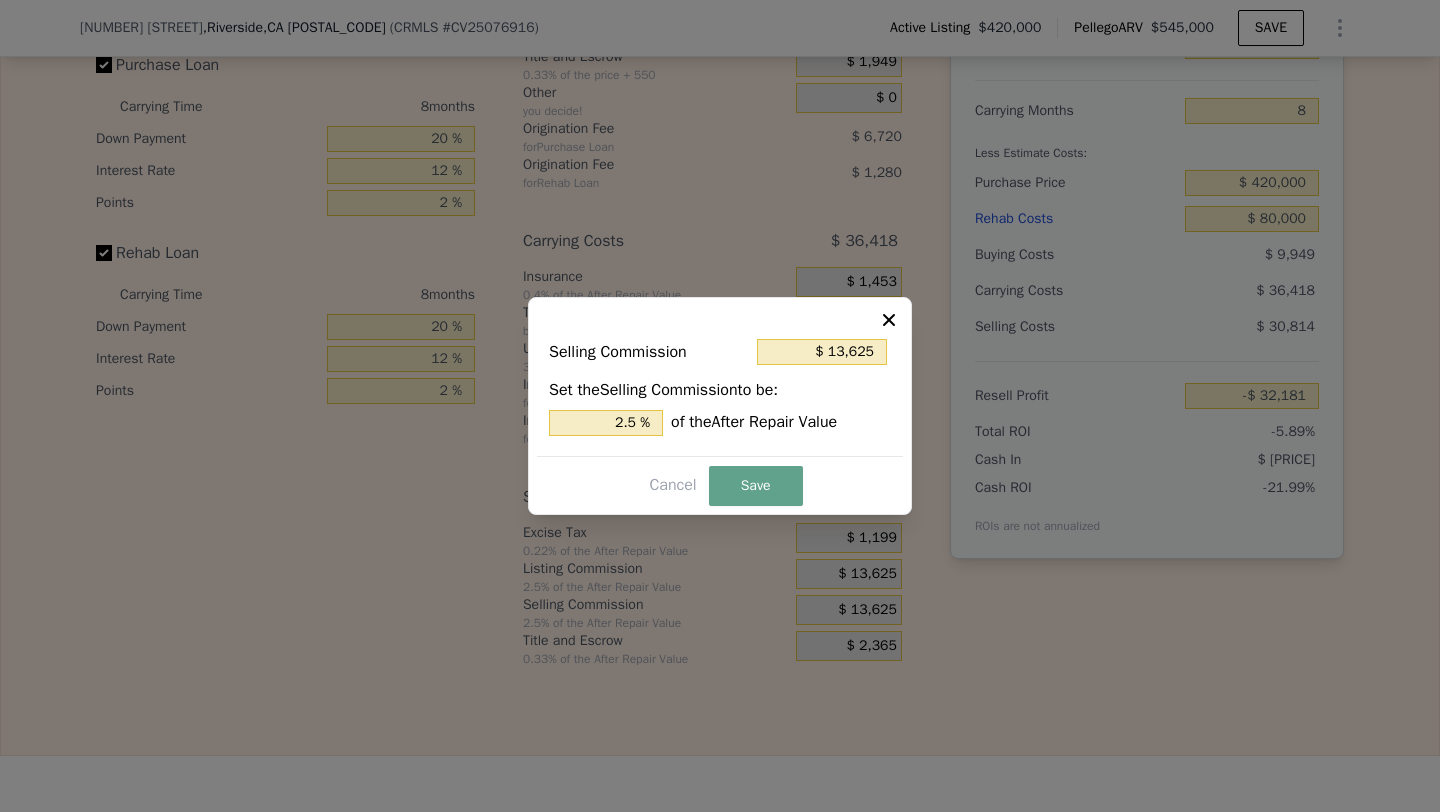 click on "Set the  Selling Commission  to be: 2.5 % of the  After Repair Value" at bounding box center [720, 407] 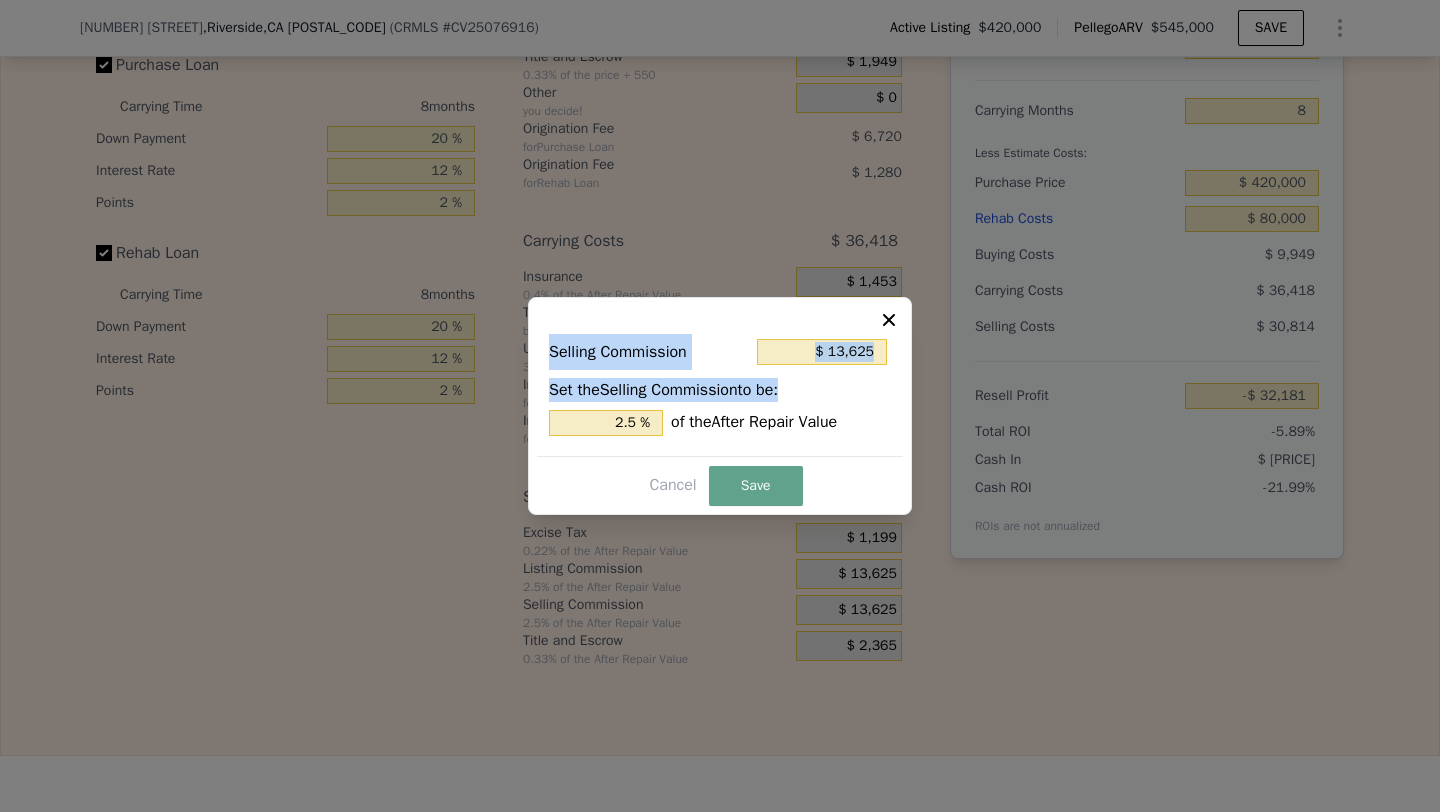 click on "Set the  Selling Commission  to be: 2.5 % of the  After Repair Value" at bounding box center [720, 407] 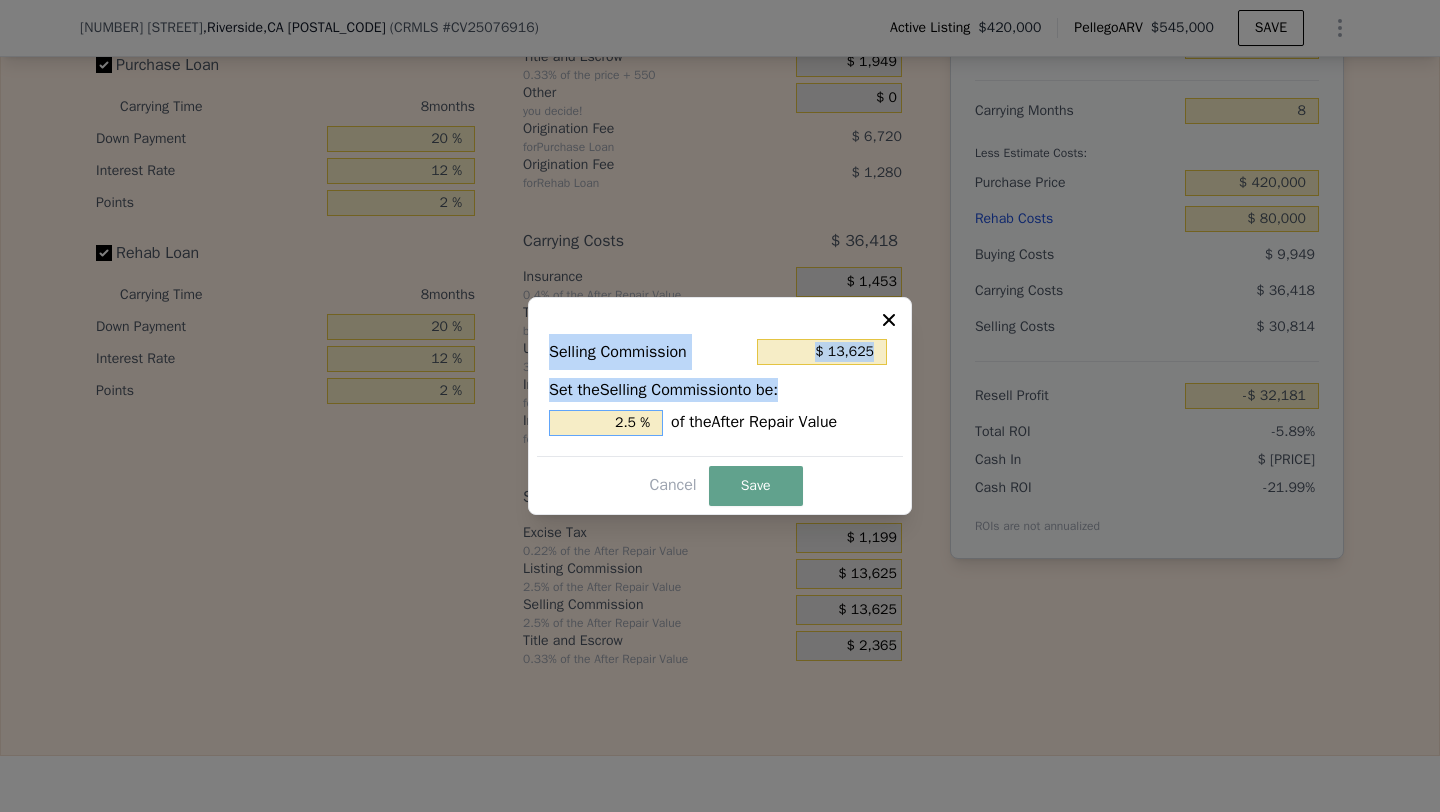 click on "2.5 %" at bounding box center (606, 423) 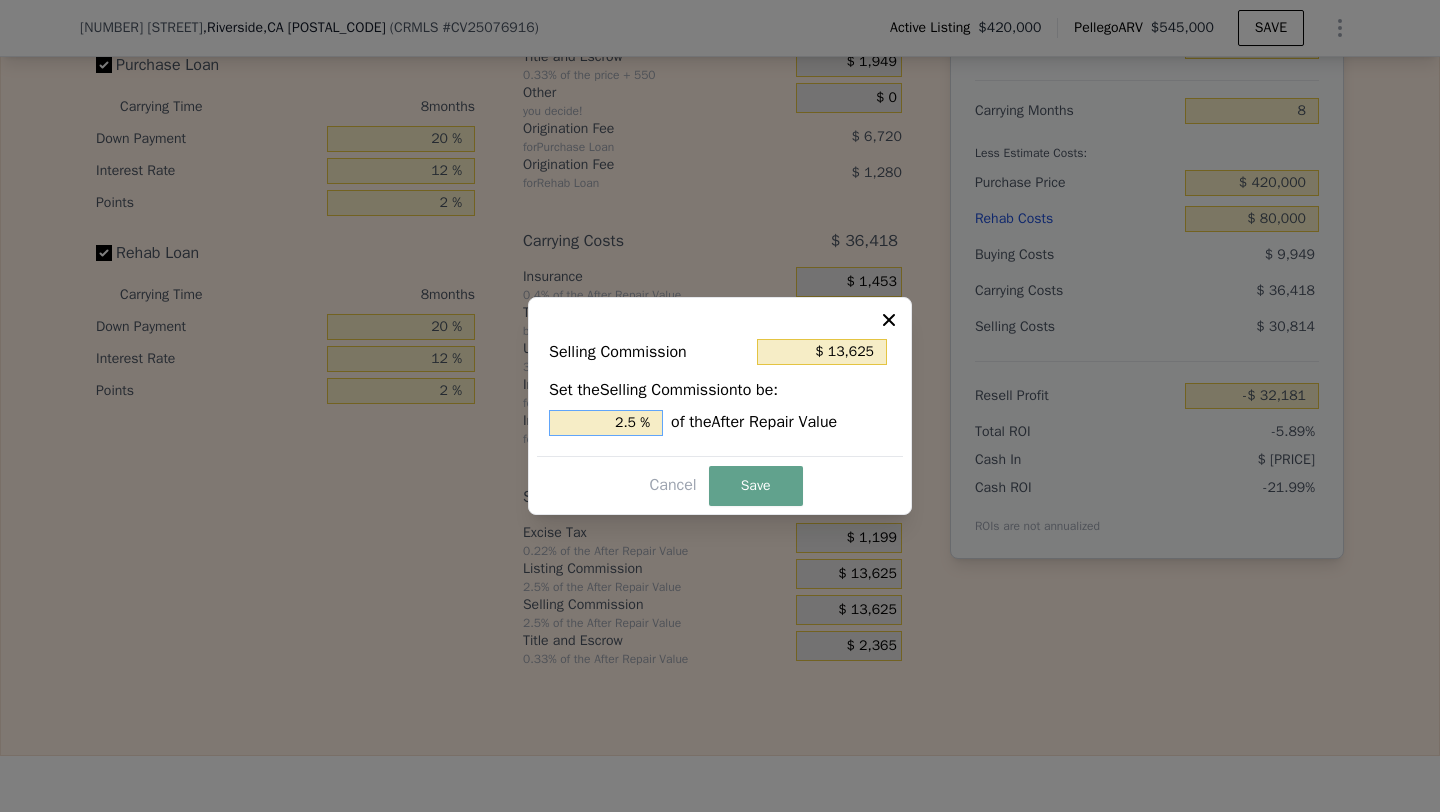 click on "2.5 %" at bounding box center (606, 423) 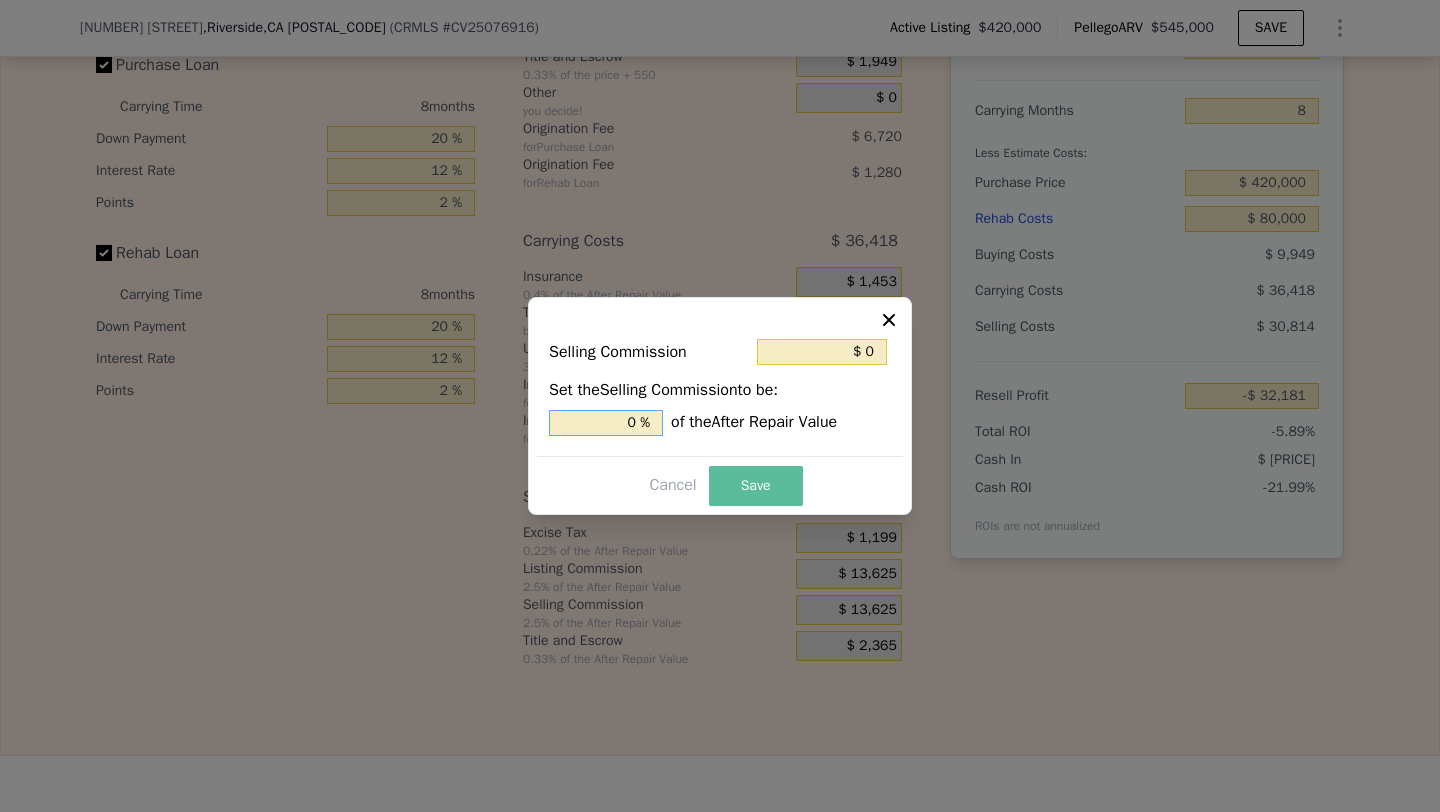 type on "0 %" 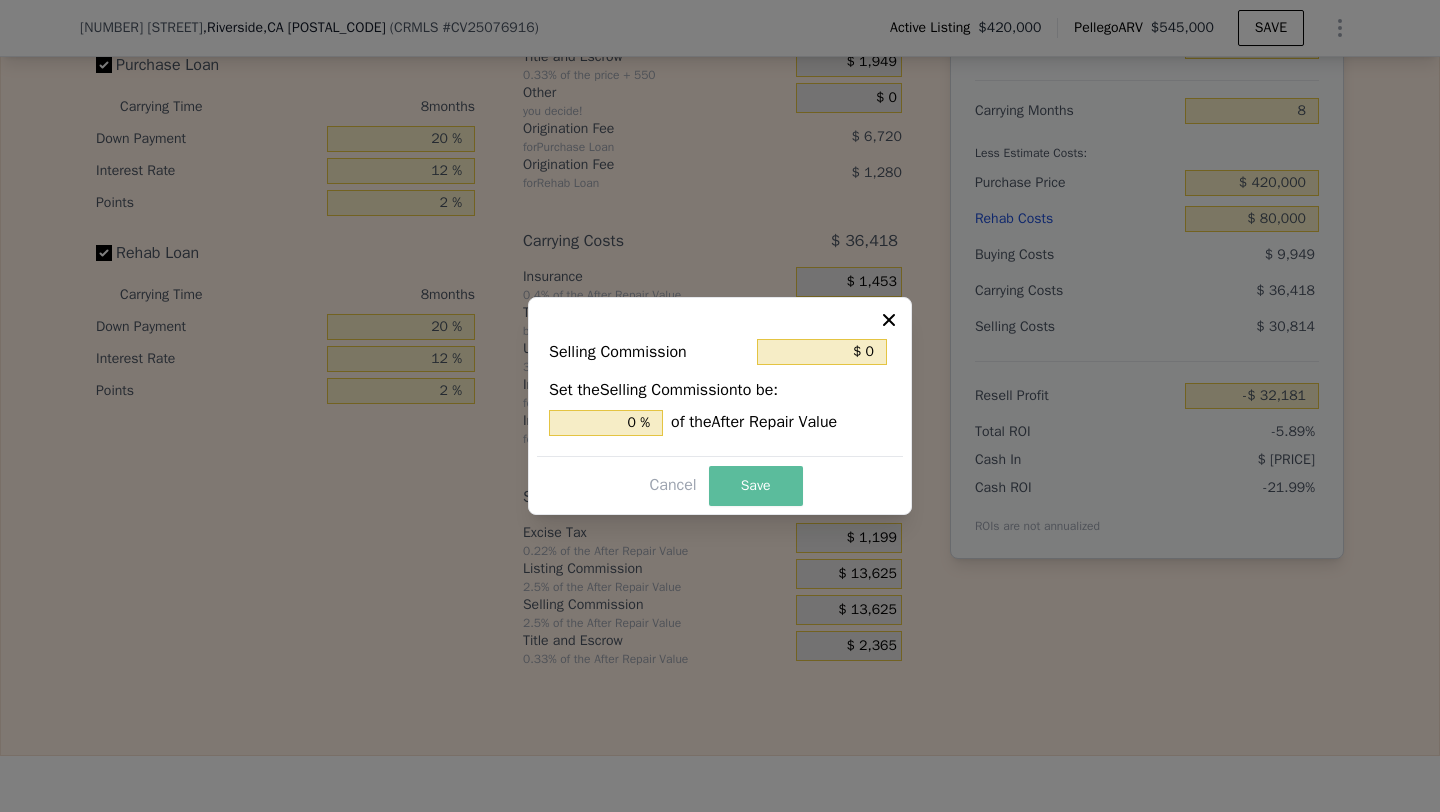 click on "Save" at bounding box center (756, 486) 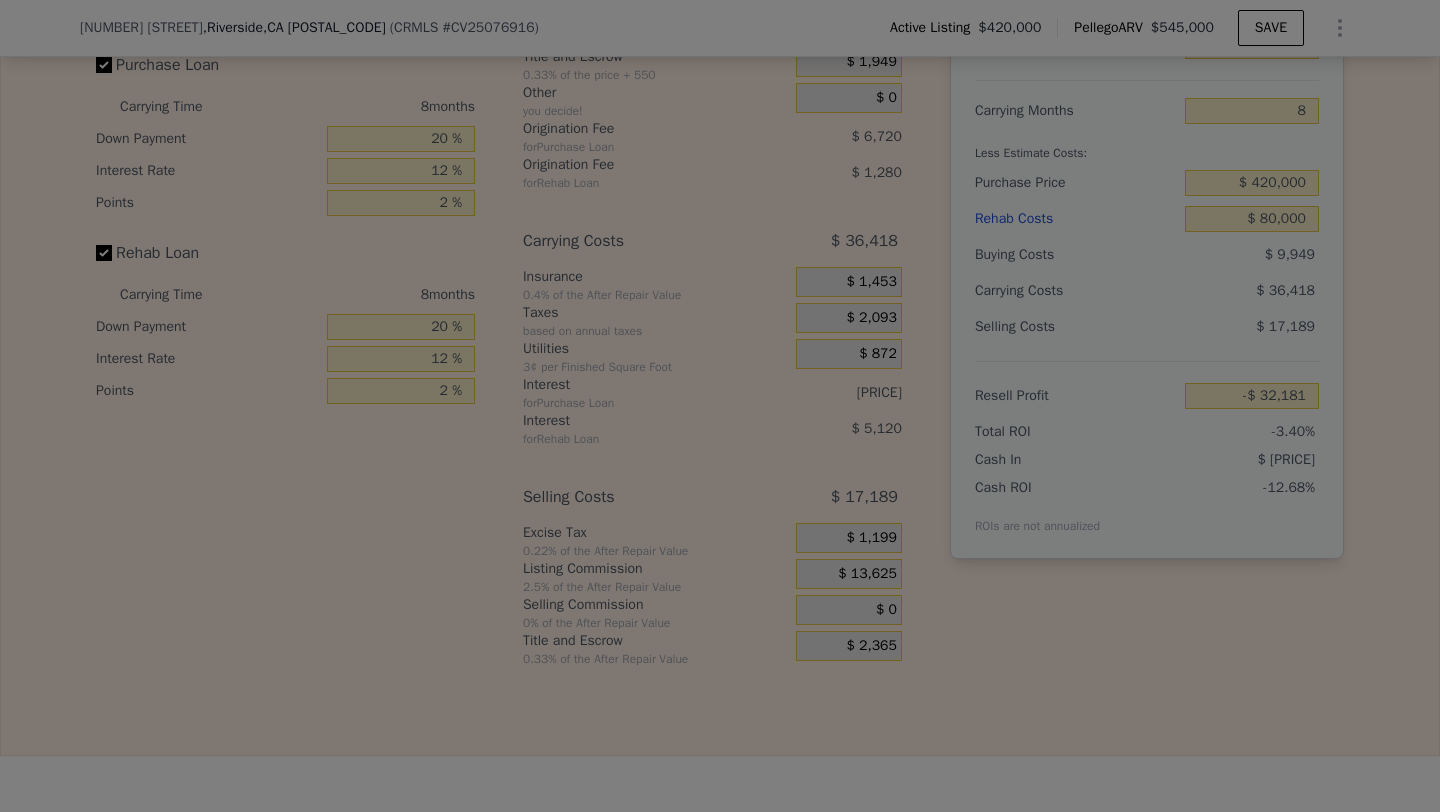 type on "-$ 18,556" 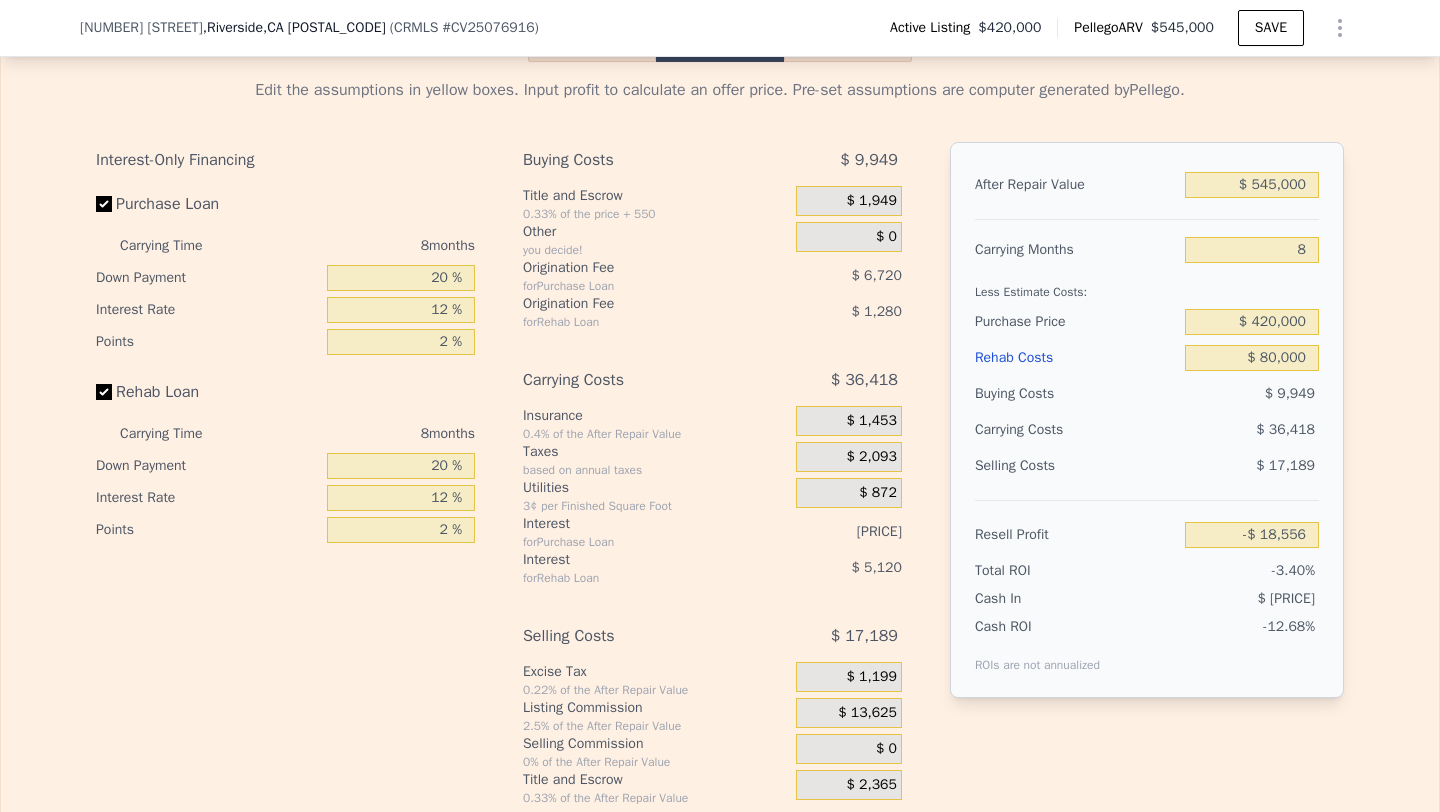 scroll, scrollTop: 3173, scrollLeft: 0, axis: vertical 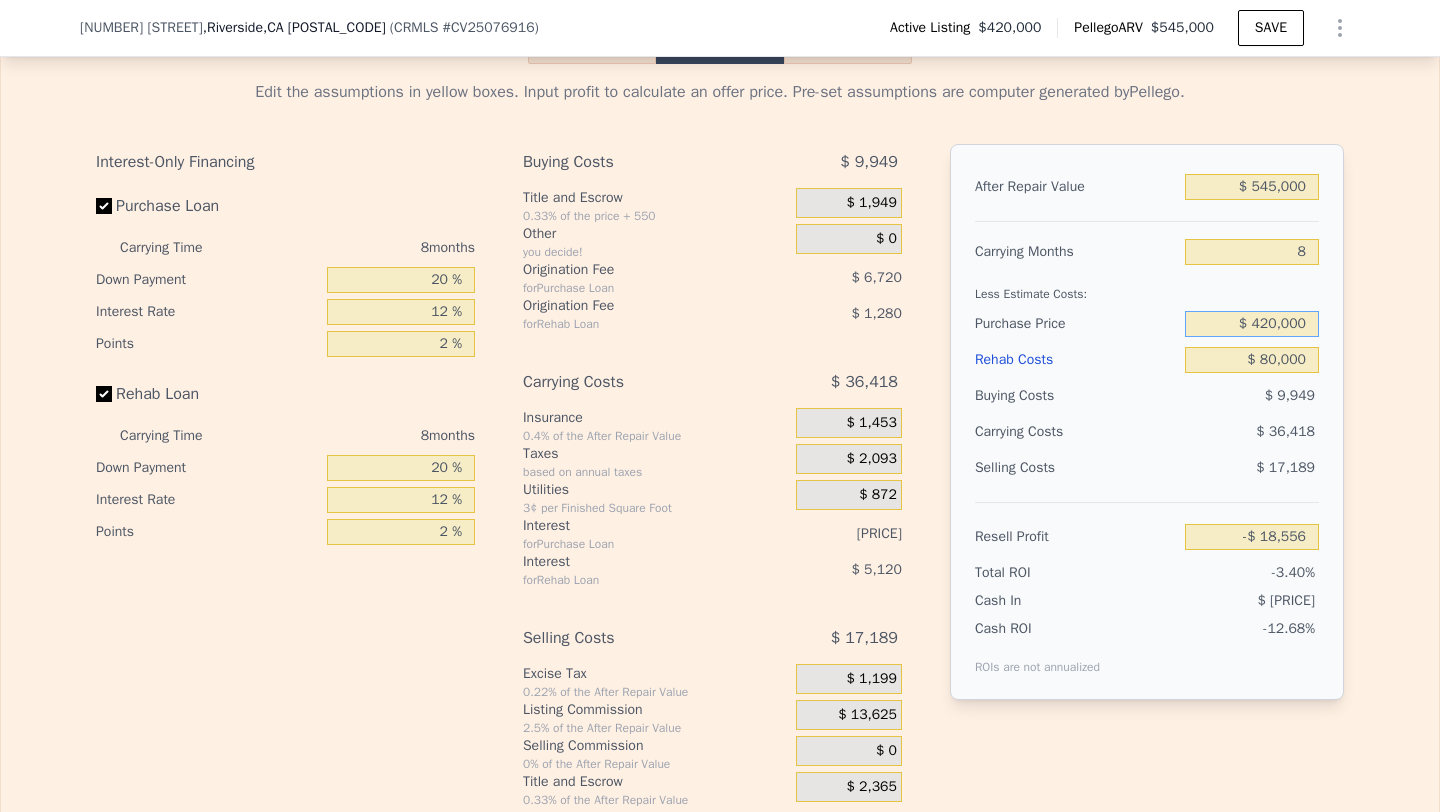 click on "$ 420,000" at bounding box center [1252, 324] 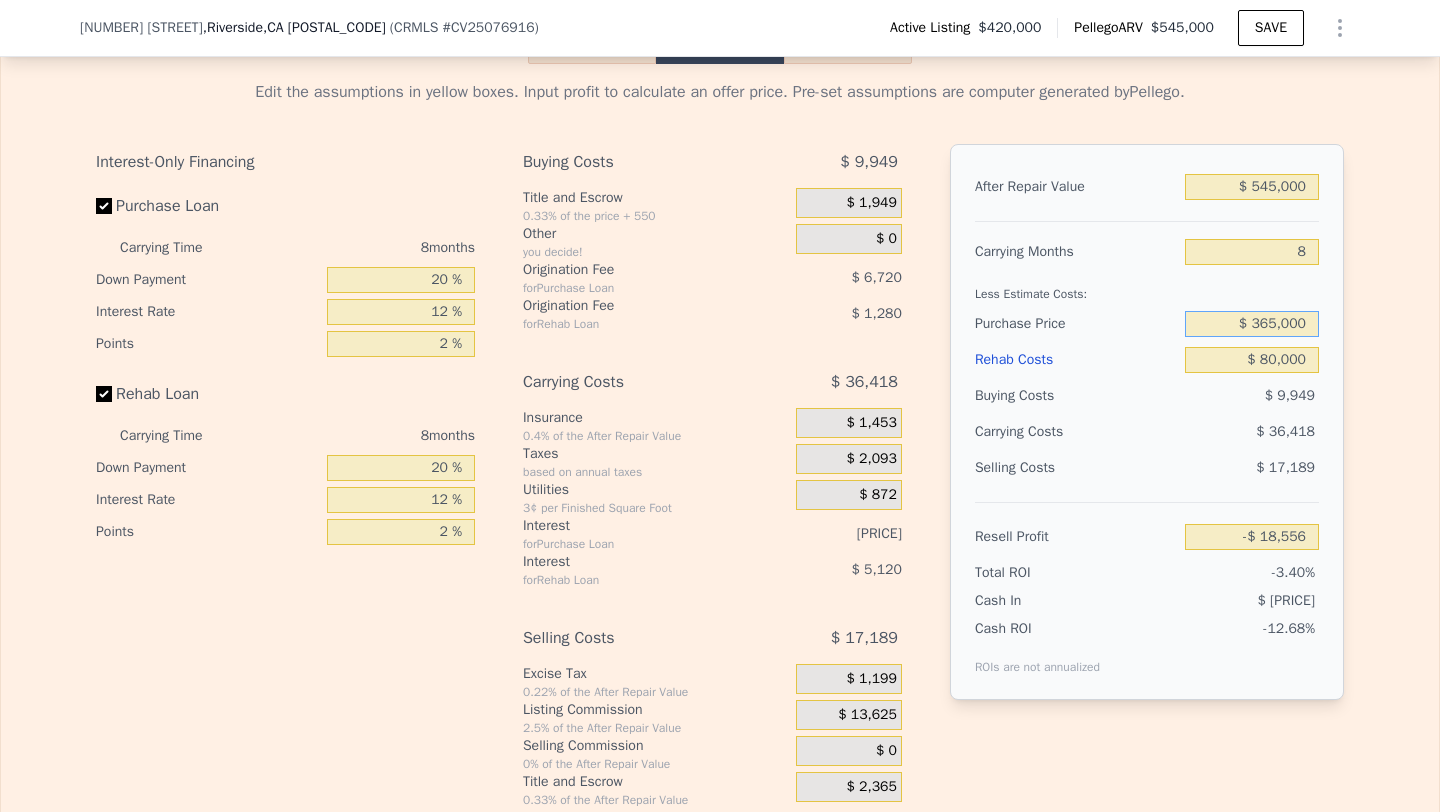 type on "$ 365,000" 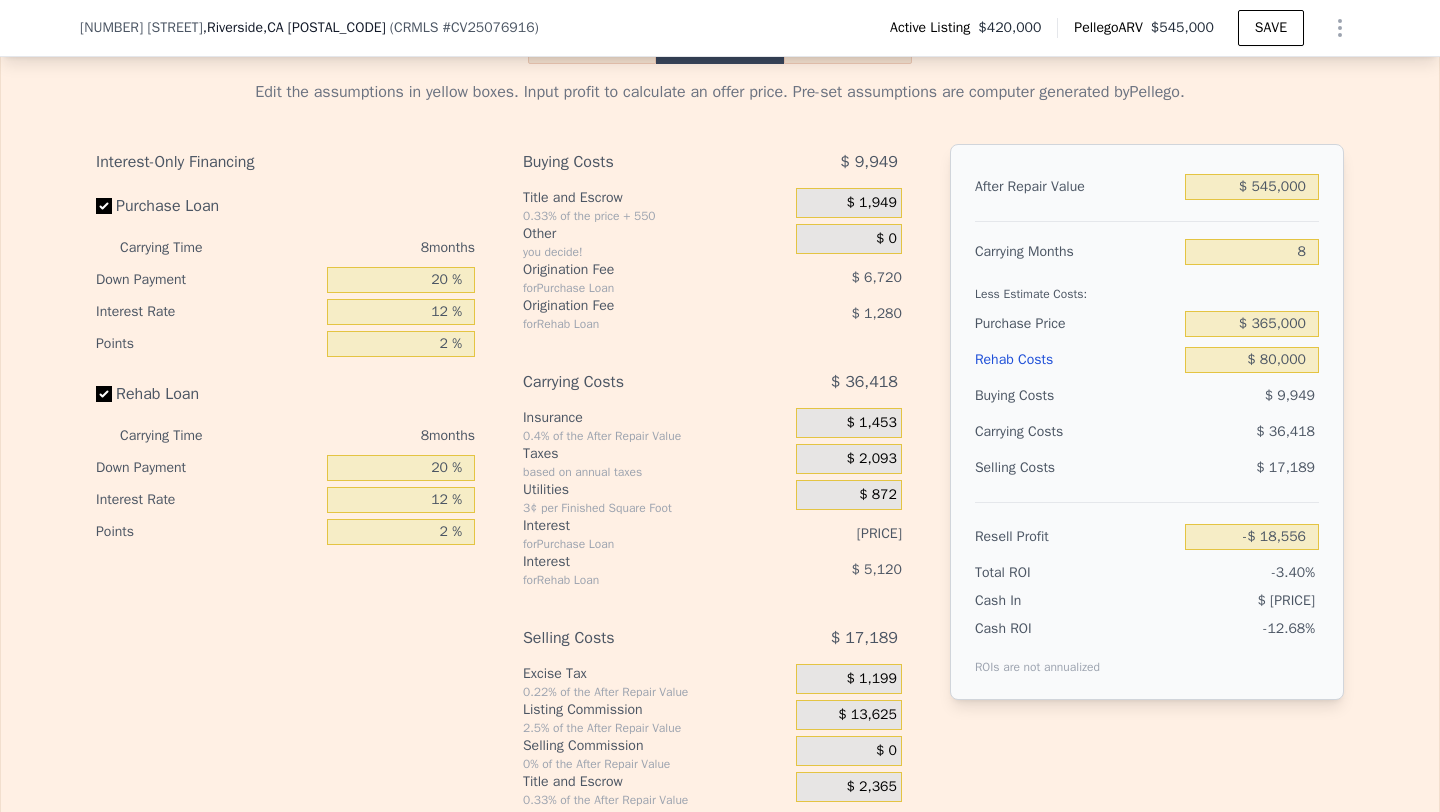 click on "$ 36,418" at bounding box center [1285, 431] 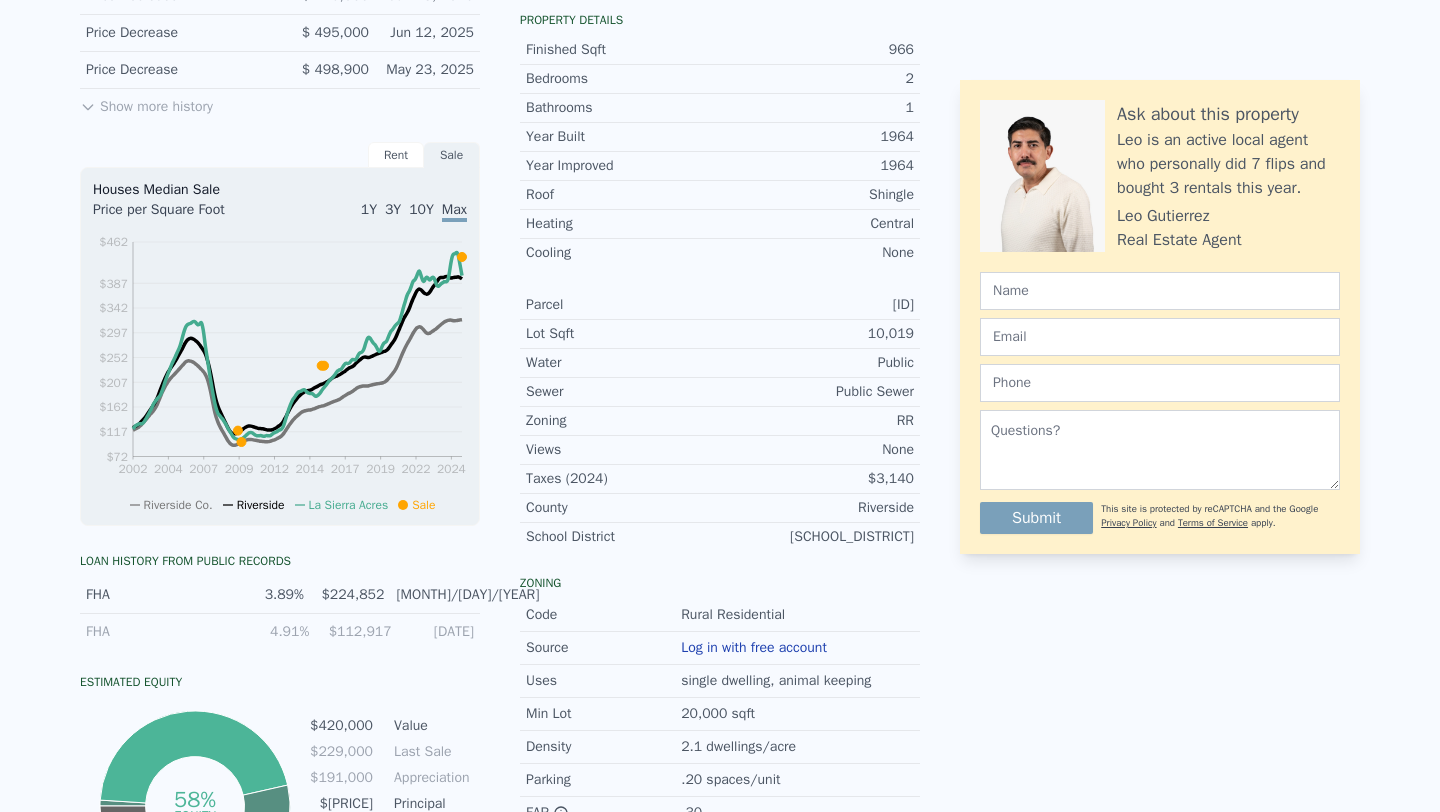 scroll, scrollTop: 0, scrollLeft: 0, axis: both 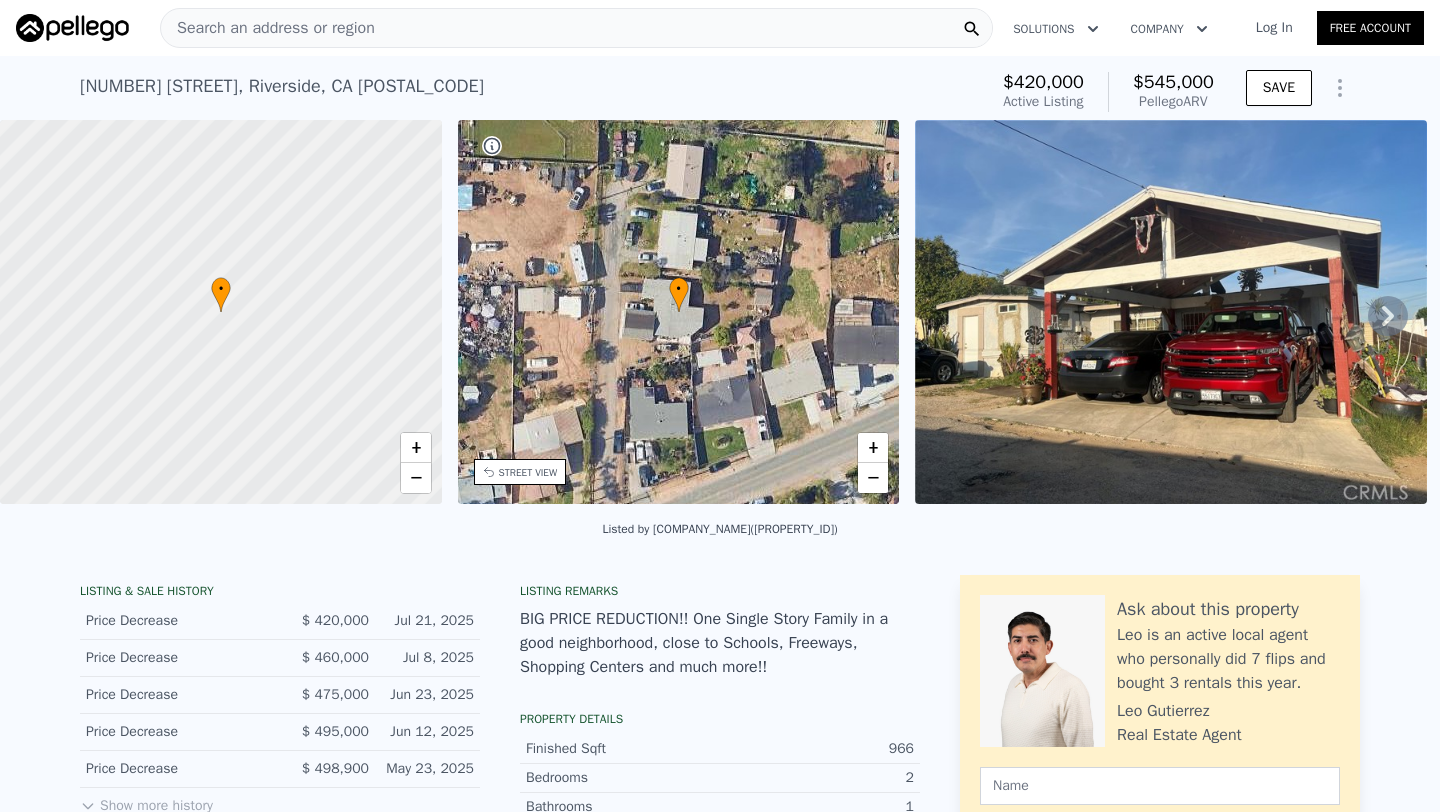 click on "Search an address or region" at bounding box center [576, 28] 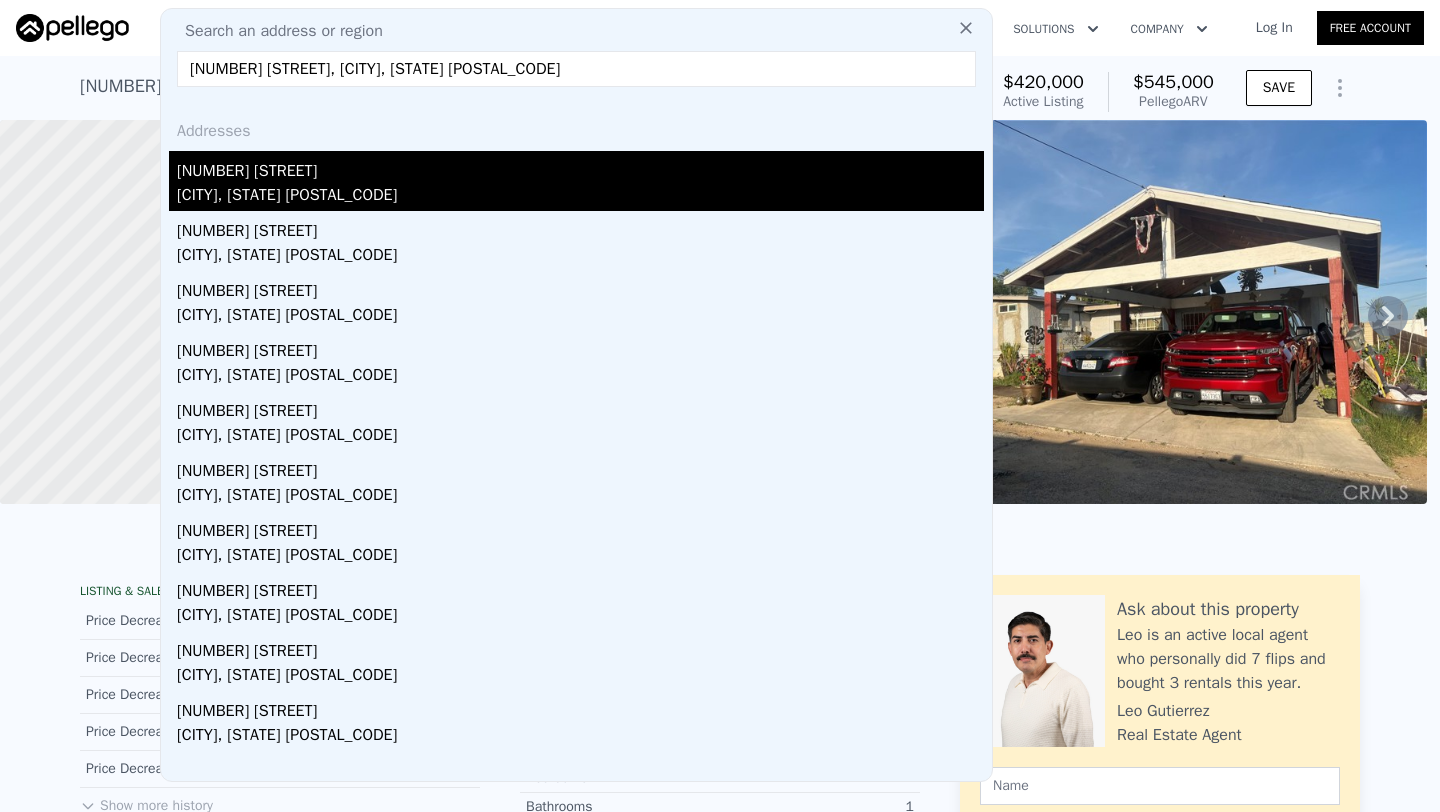type on "13376 Barbara St, Moreno Valley, CA 92553" 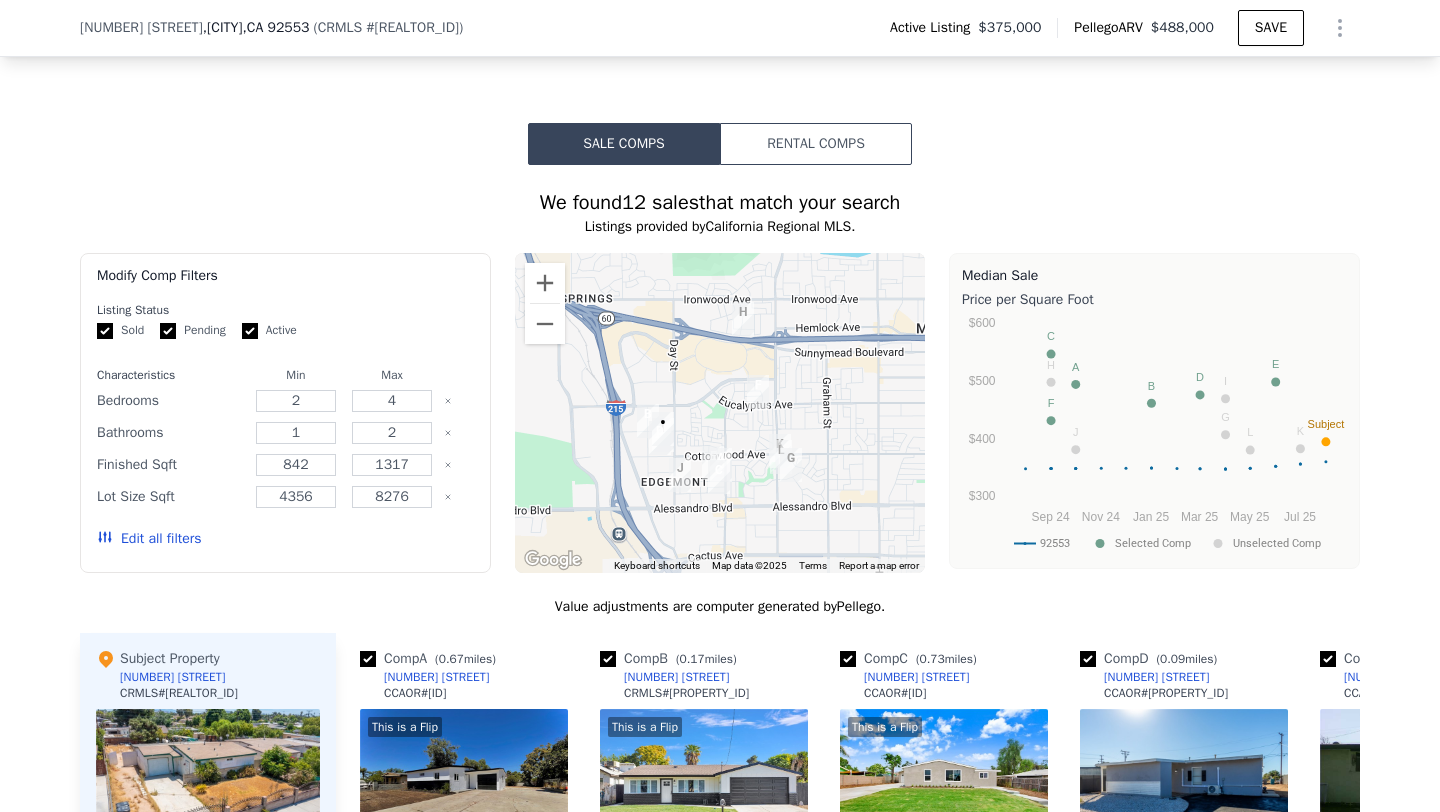 scroll, scrollTop: 1783, scrollLeft: 0, axis: vertical 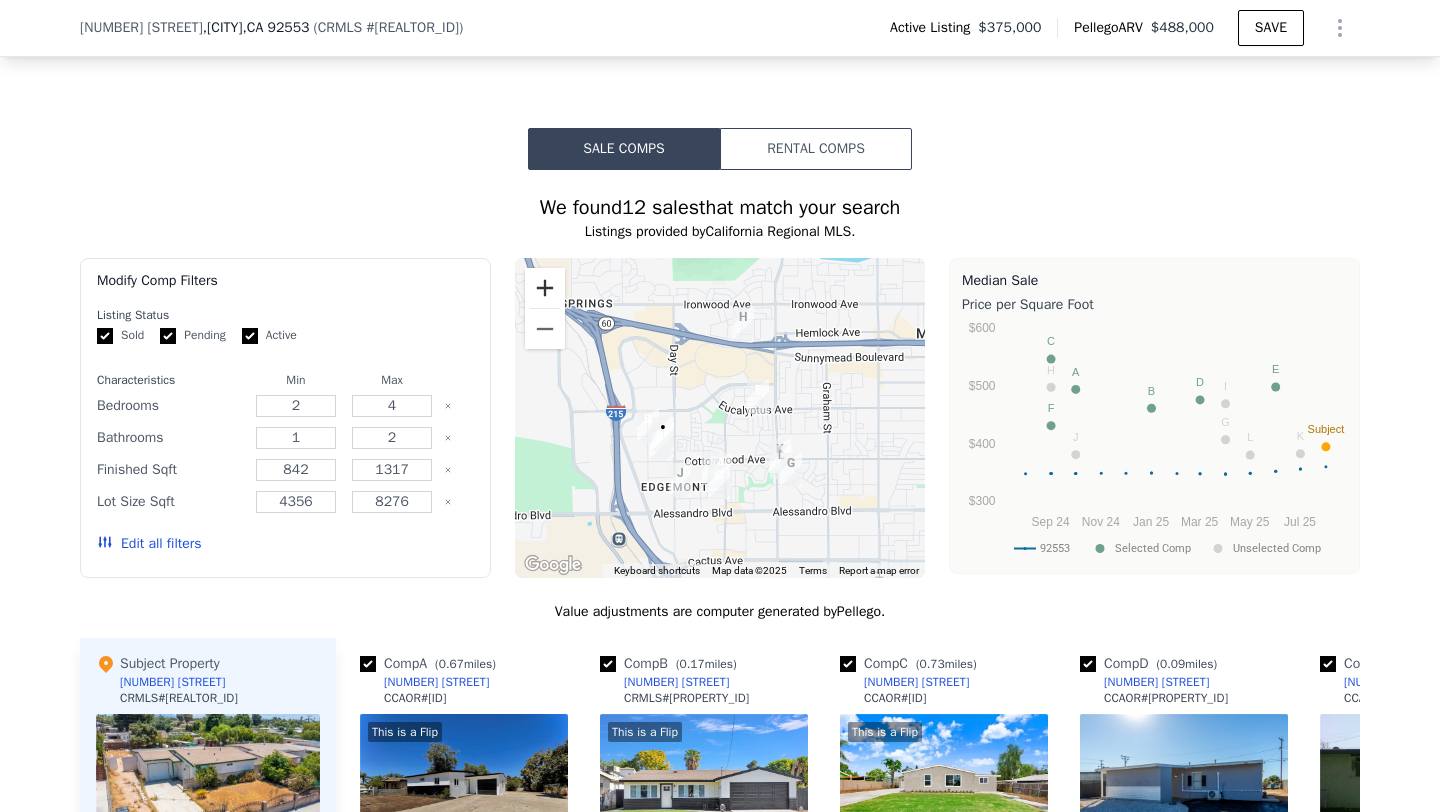 click at bounding box center [545, 288] 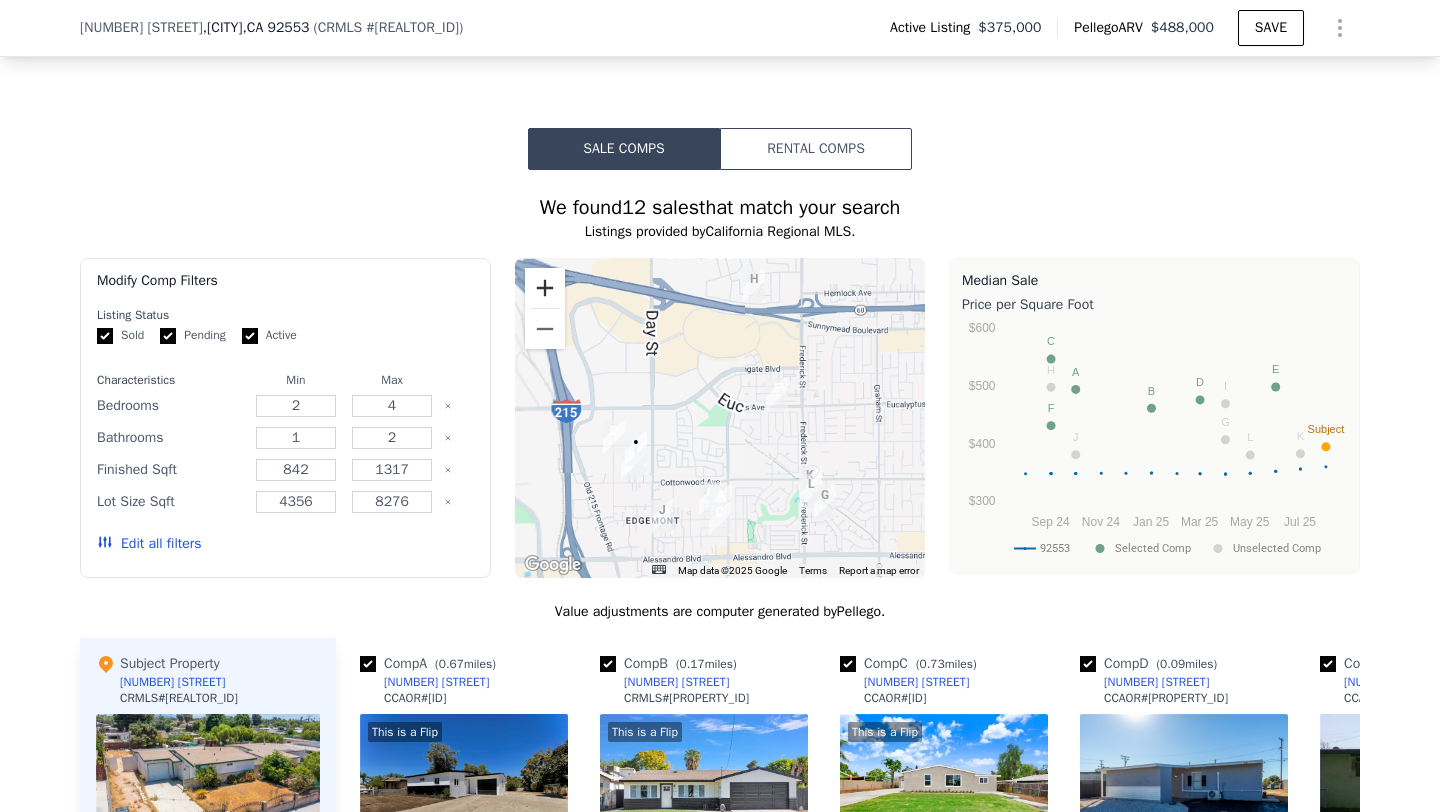 click at bounding box center (545, 288) 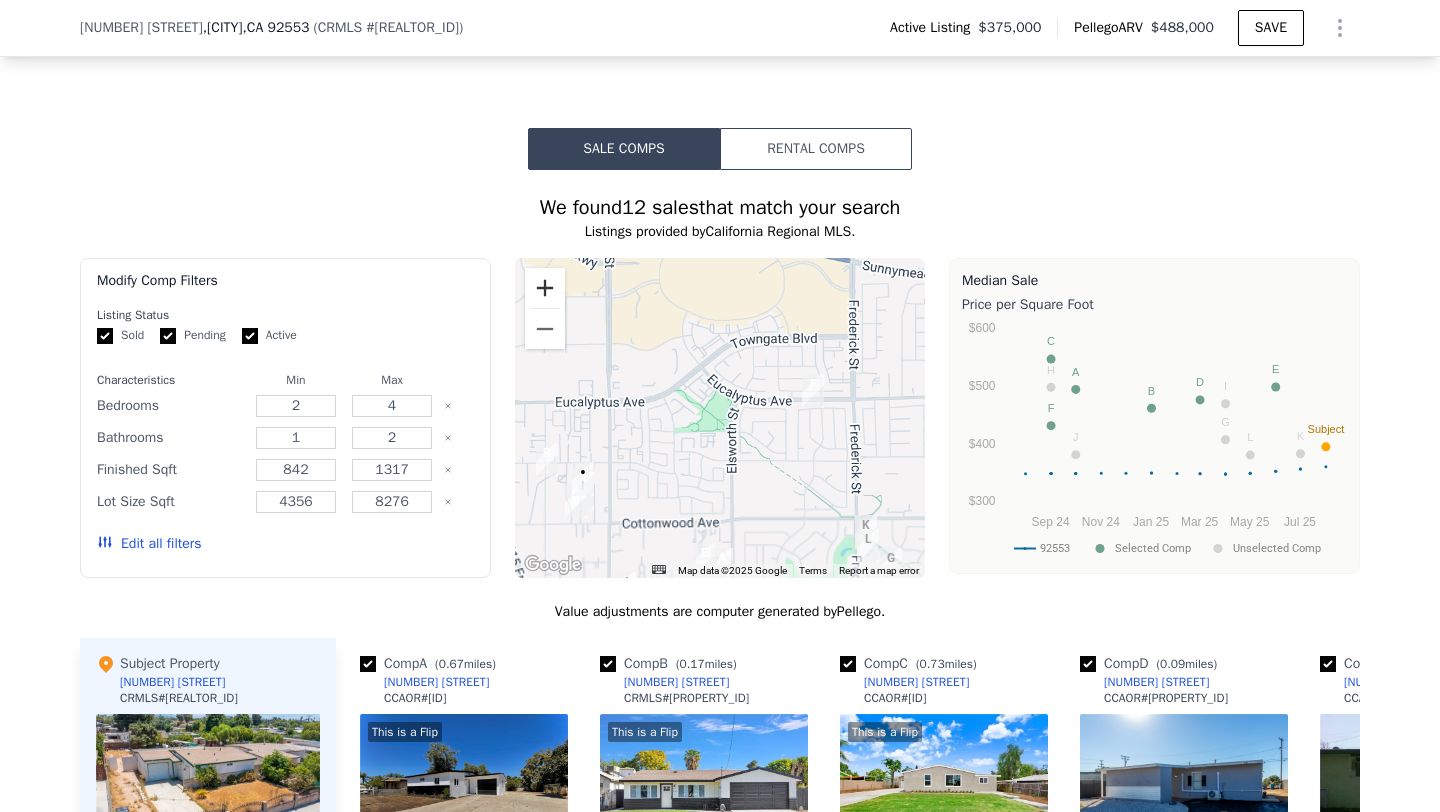 click at bounding box center (545, 288) 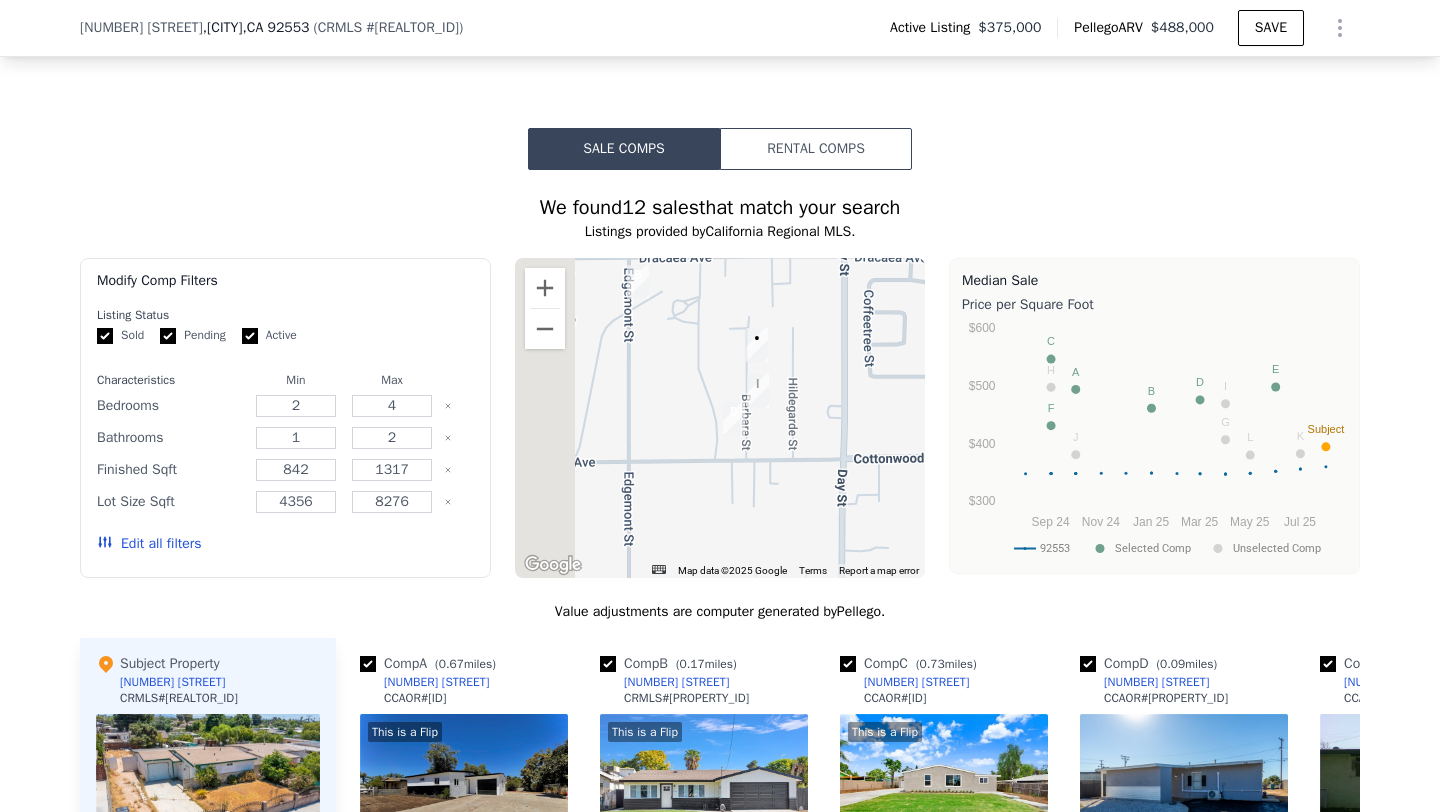 drag, startPoint x: 633, startPoint y: 472, endPoint x: 1174, endPoint y: 136, distance: 636.8493 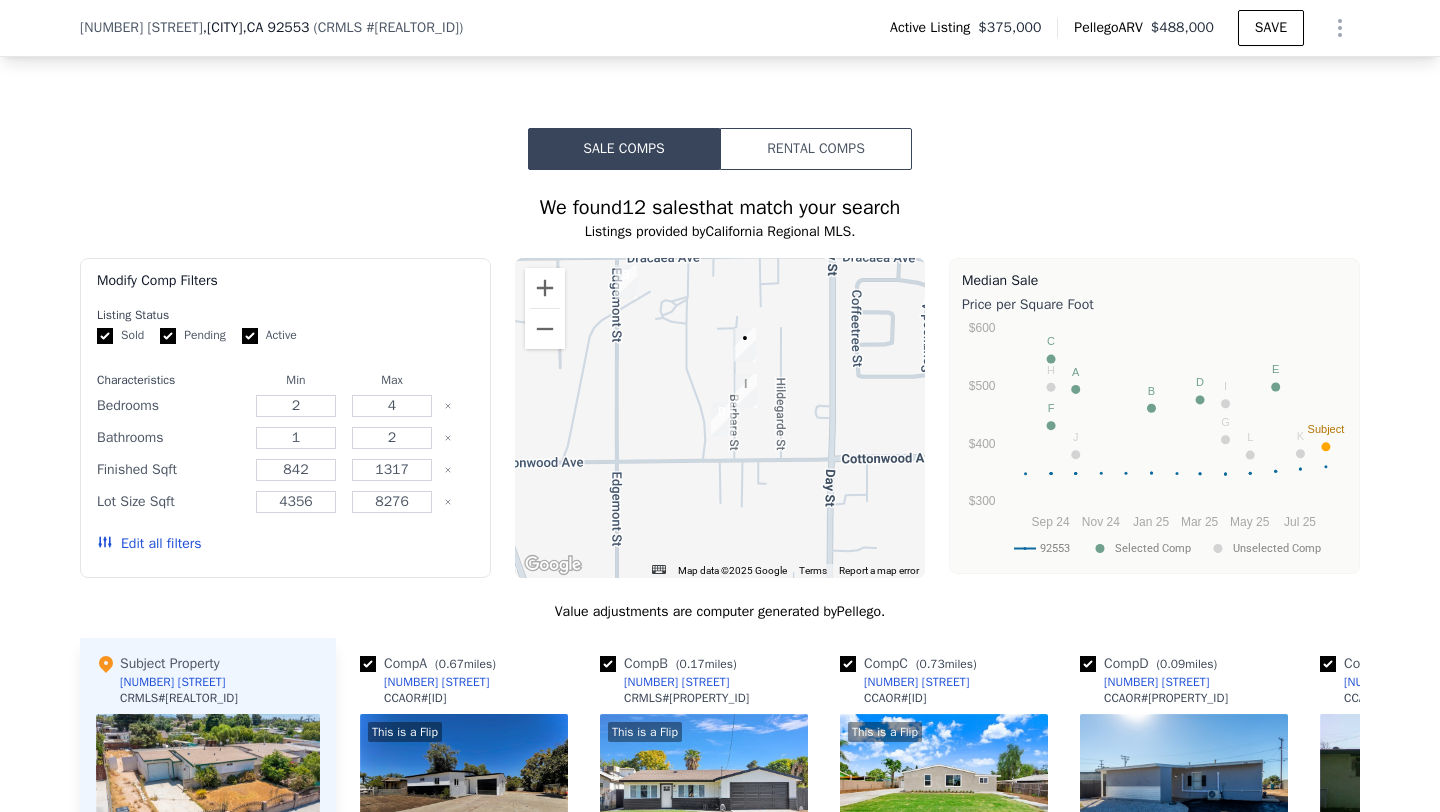 drag, startPoint x: 742, startPoint y: 509, endPoint x: 673, endPoint y: 536, distance: 74.094536 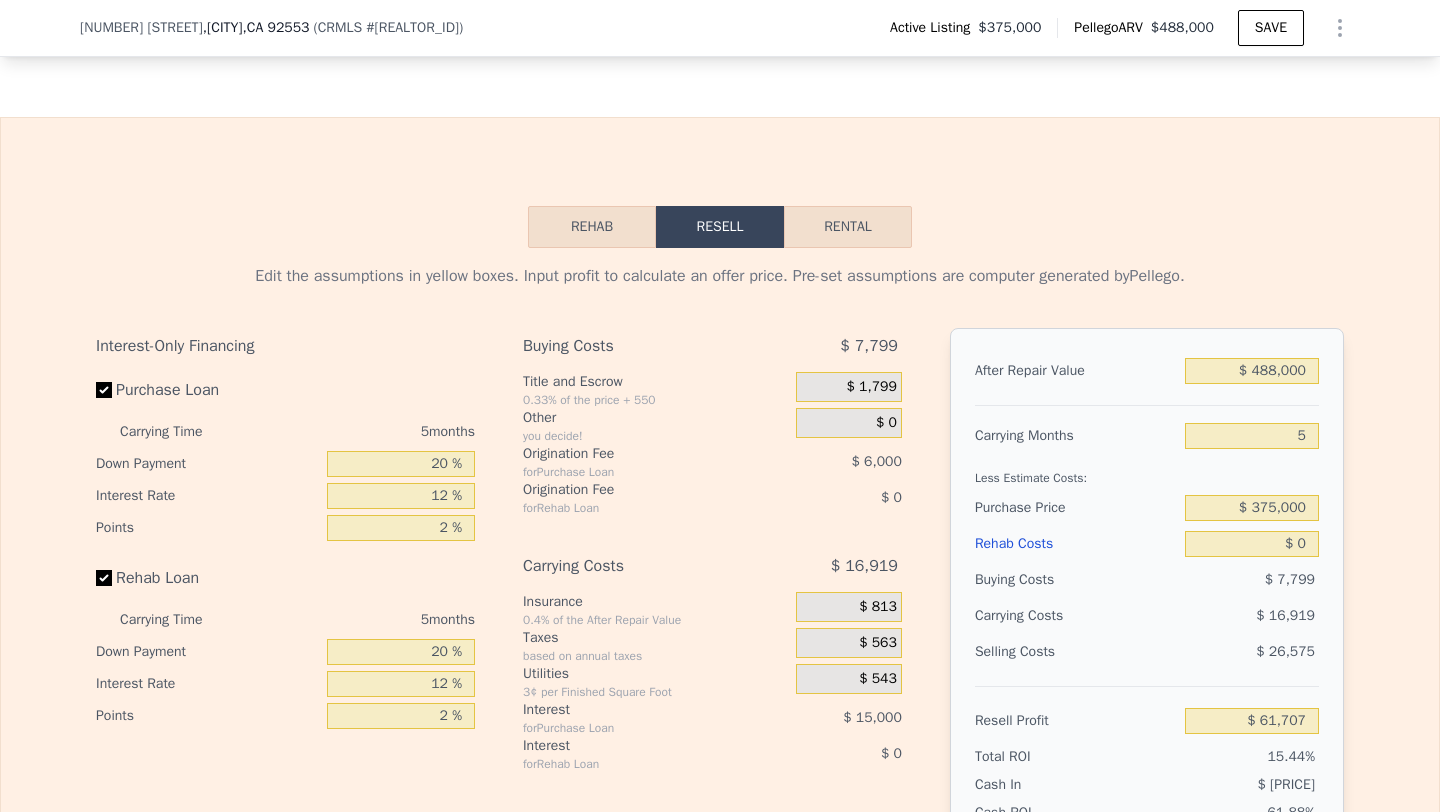 scroll, scrollTop: 3160, scrollLeft: 0, axis: vertical 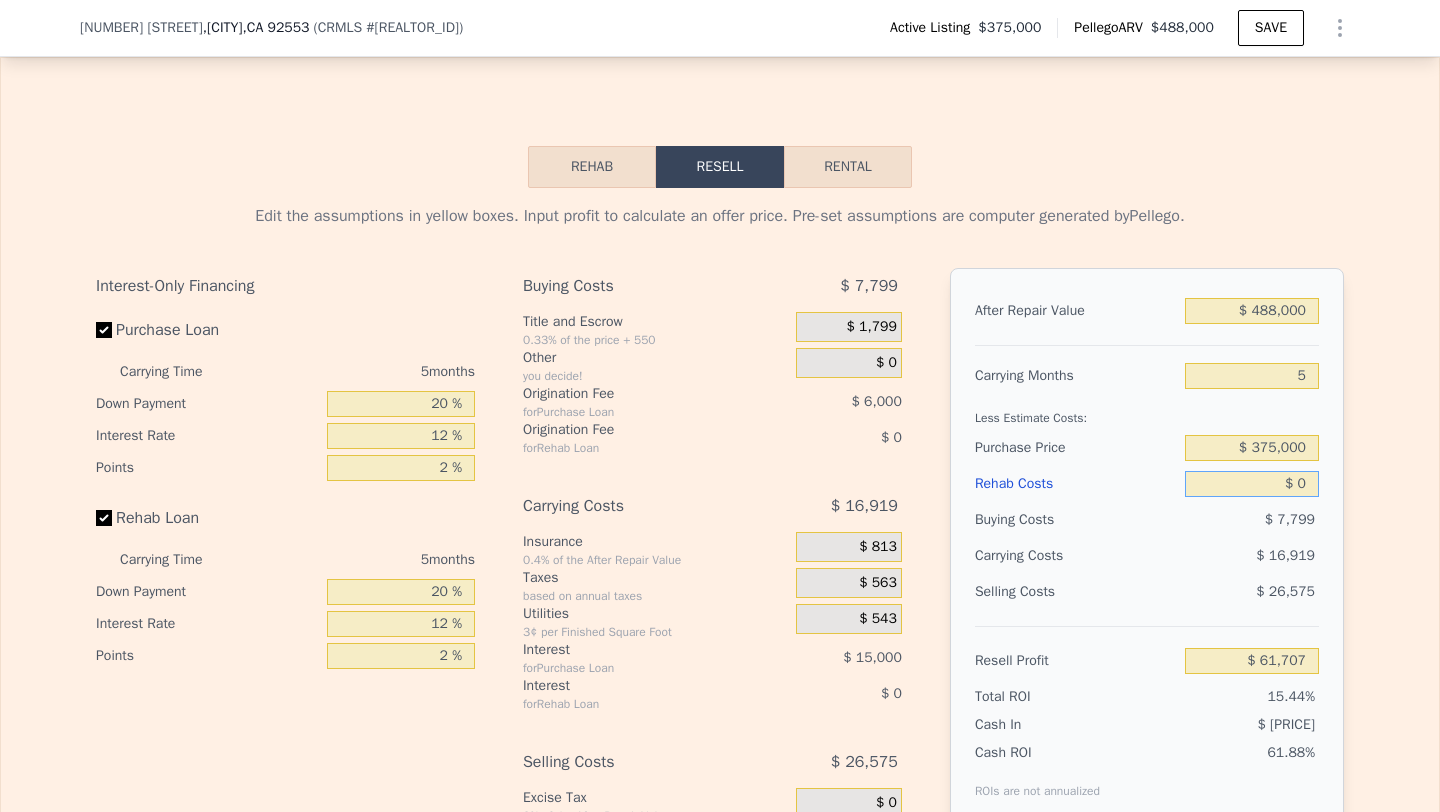 click on "$ 0" at bounding box center (1252, 484) 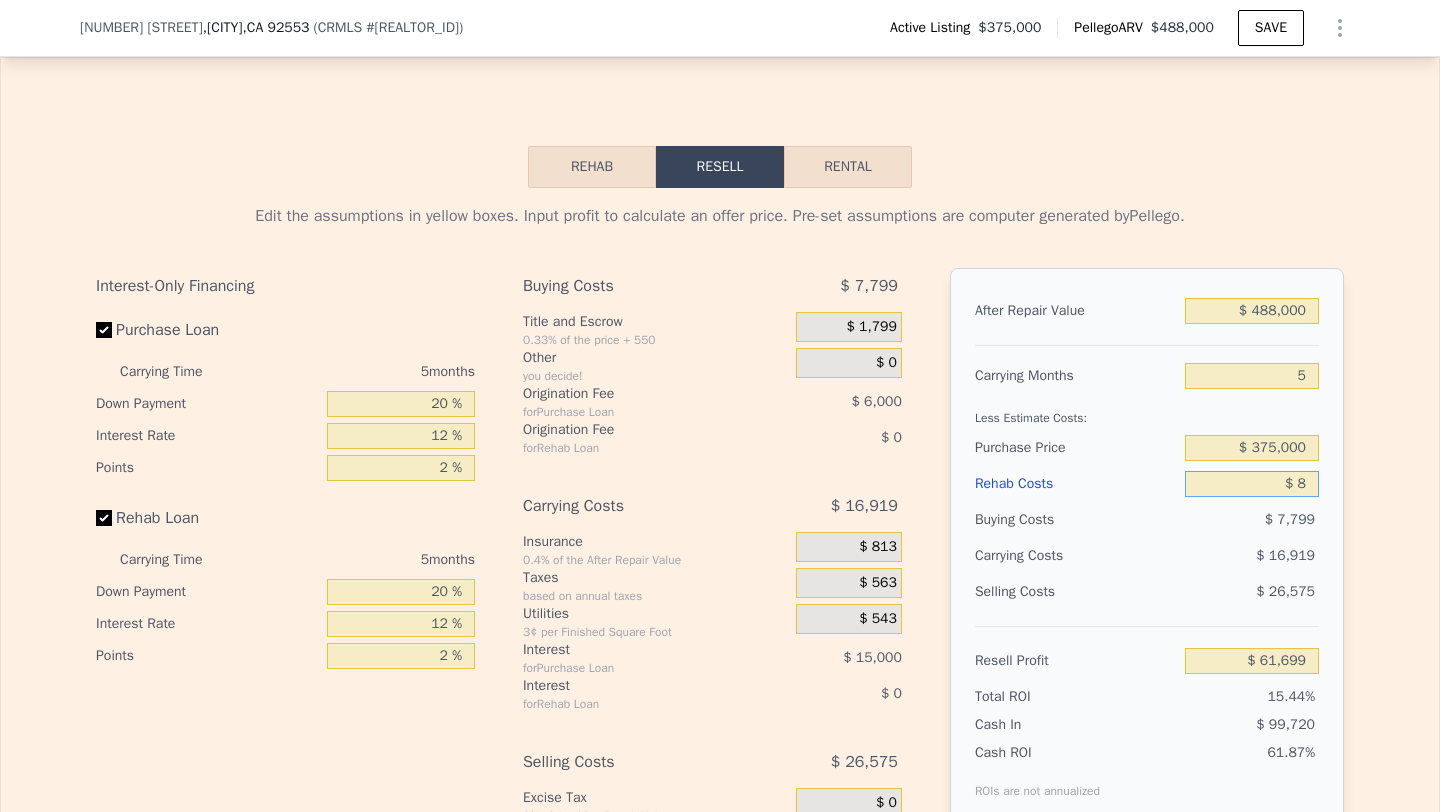 type on "$ 61,699" 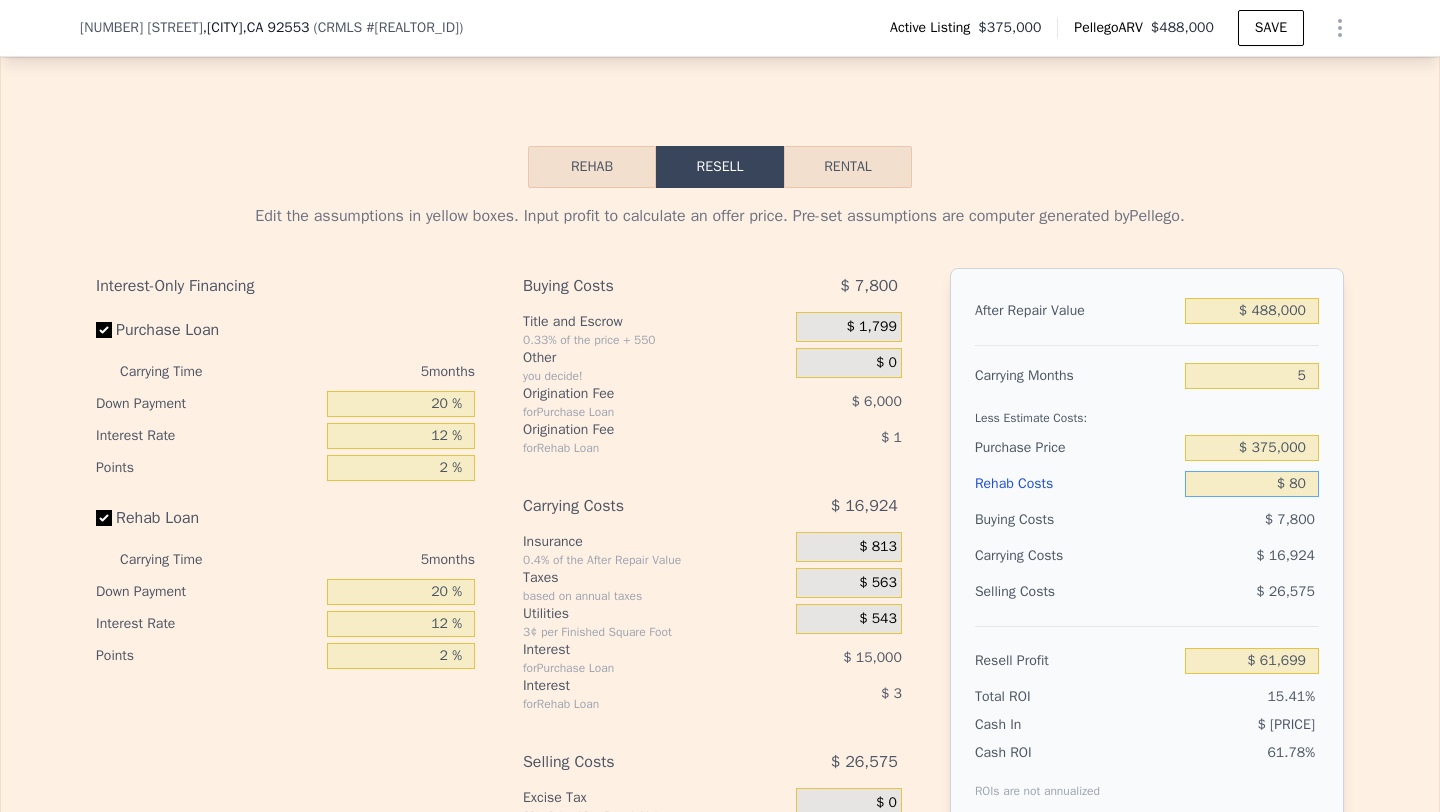 type on "$ 61,621" 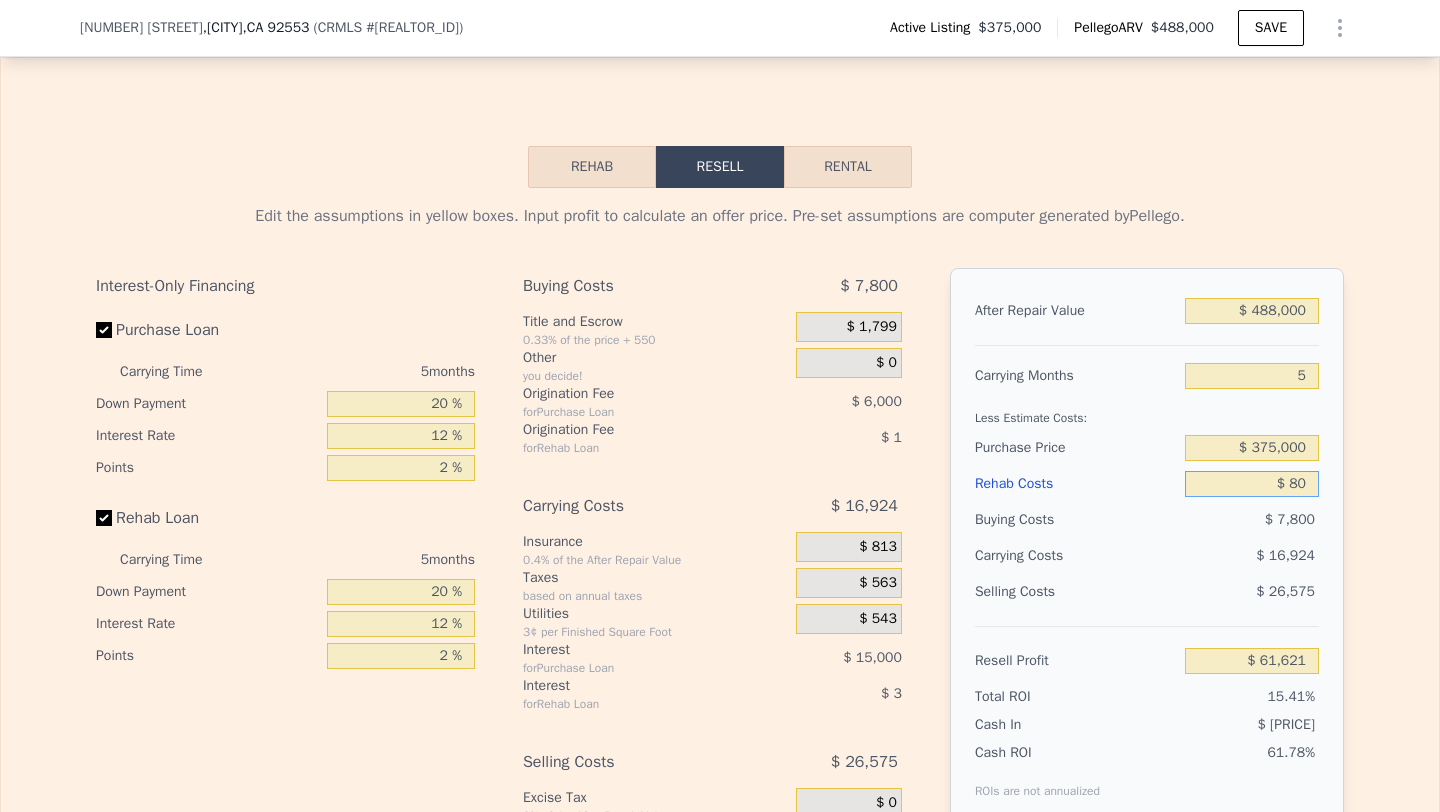 type on "$ 800" 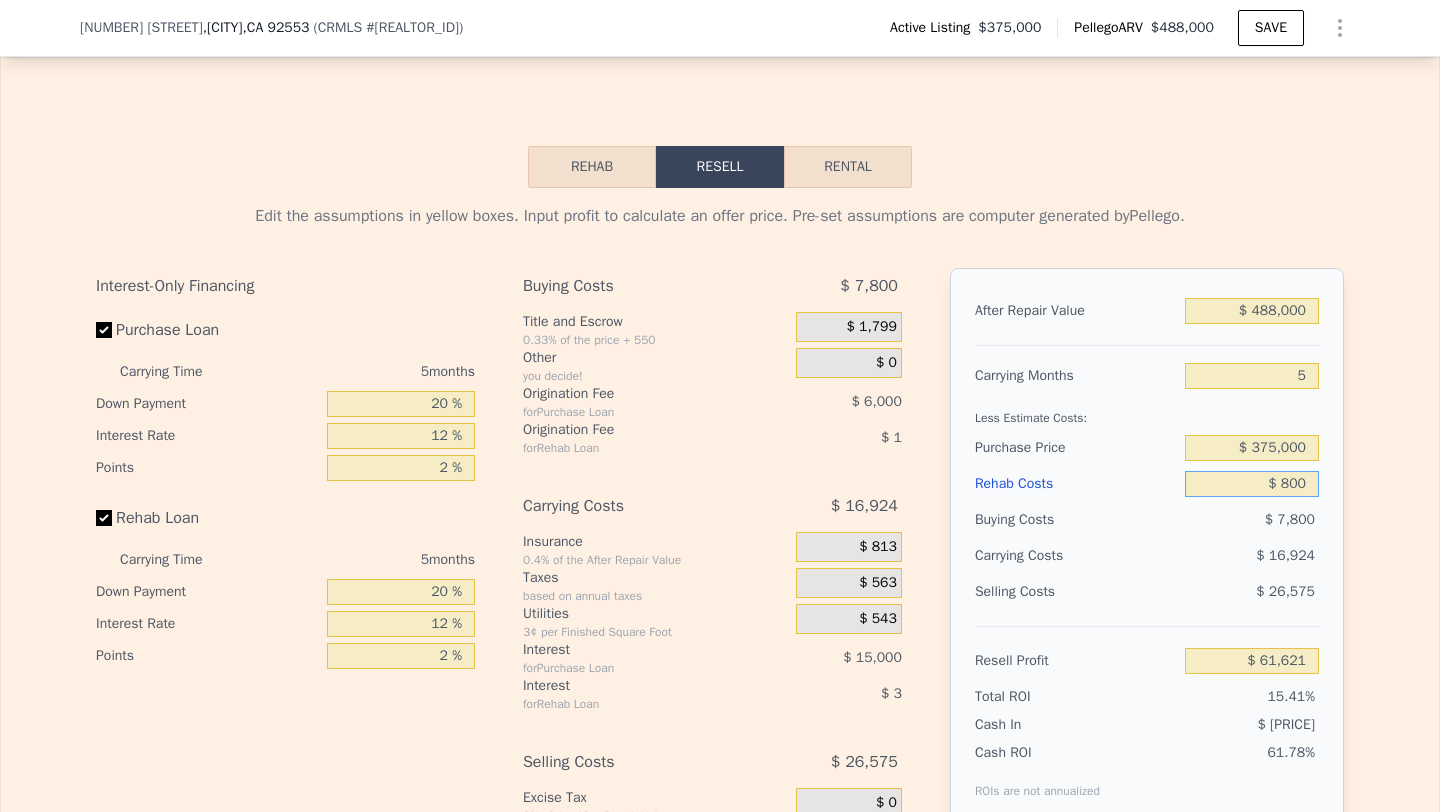type on "$ 60,864" 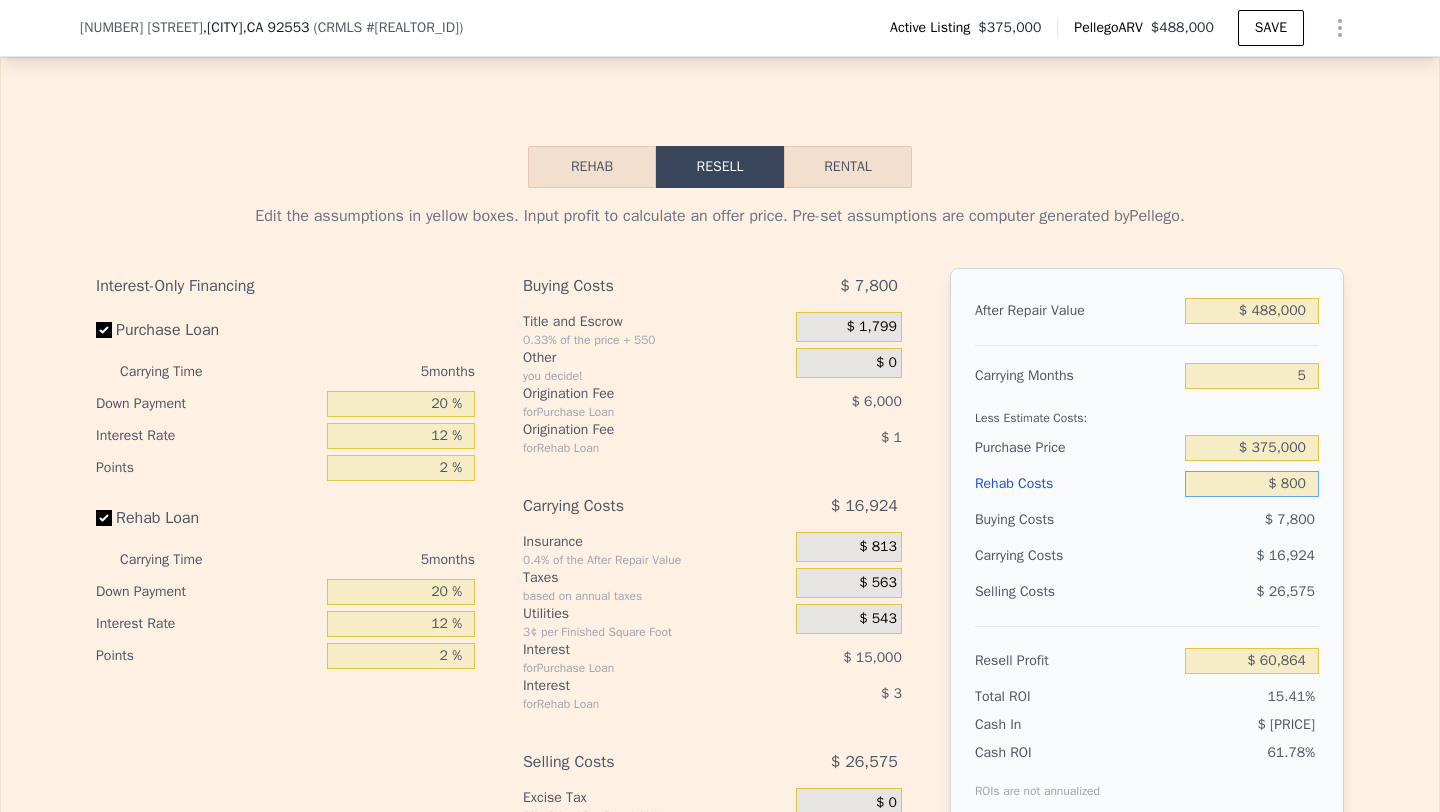 type on "$ 8,000" 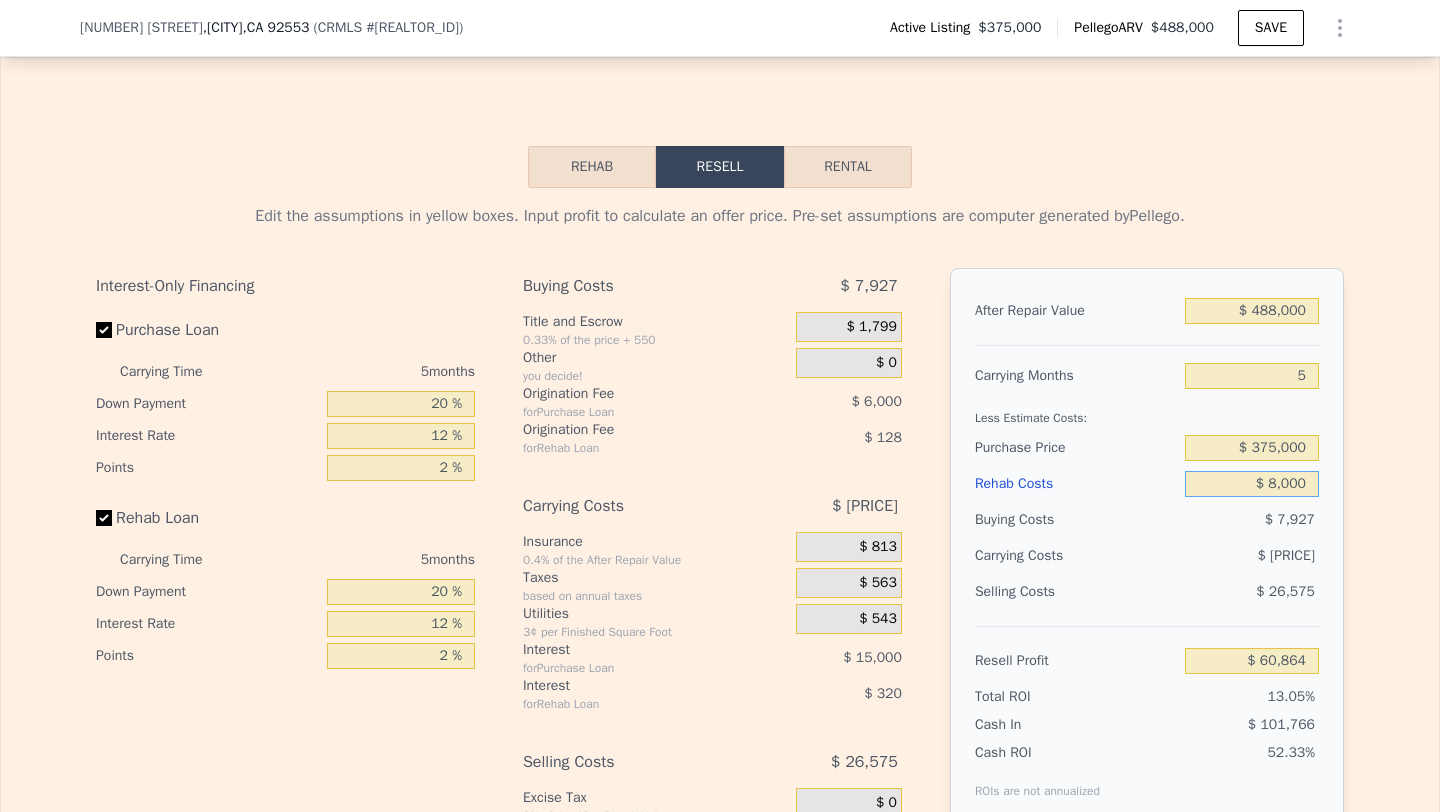 type on "$ 53,259" 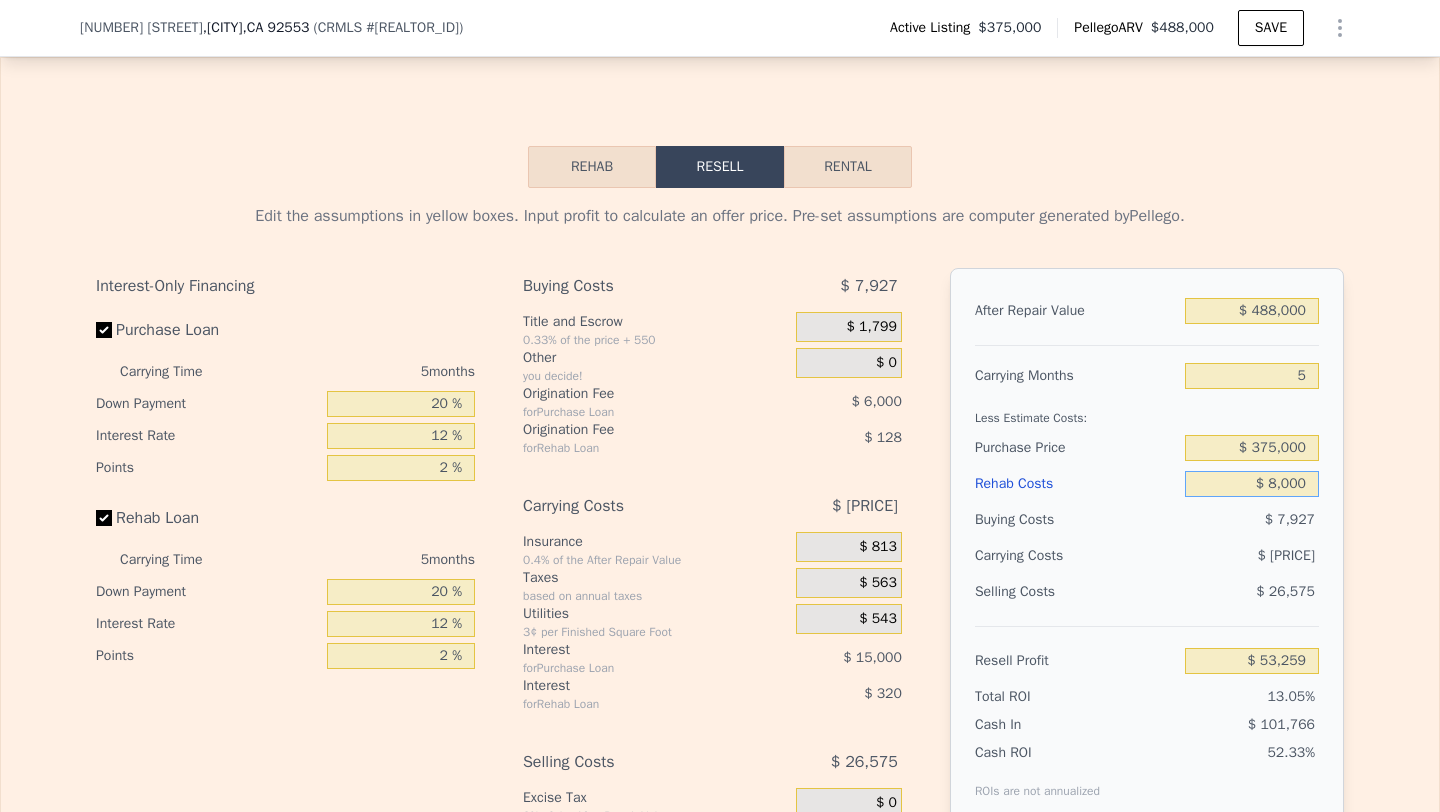 type on "$ 80,000" 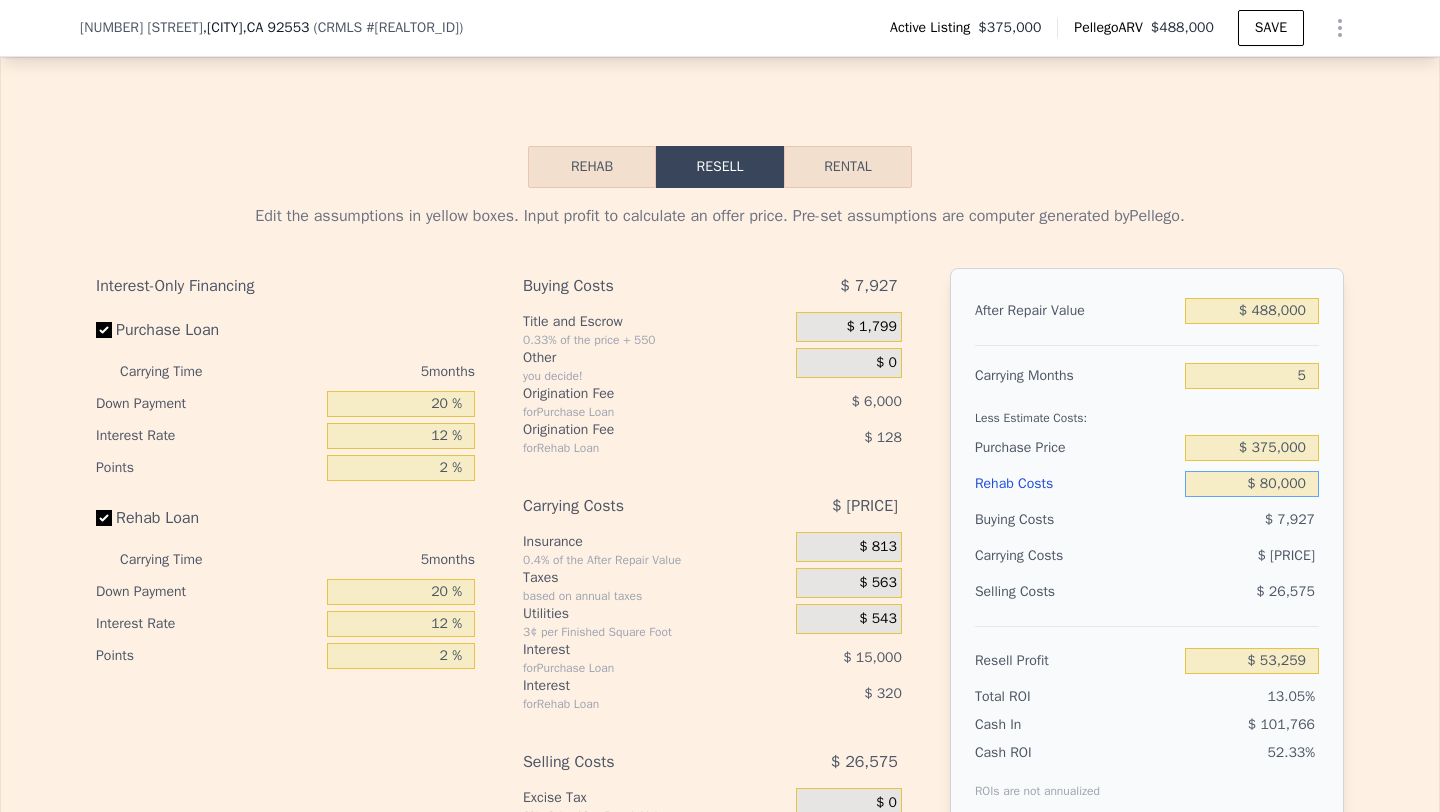 type on "-$ 22,773" 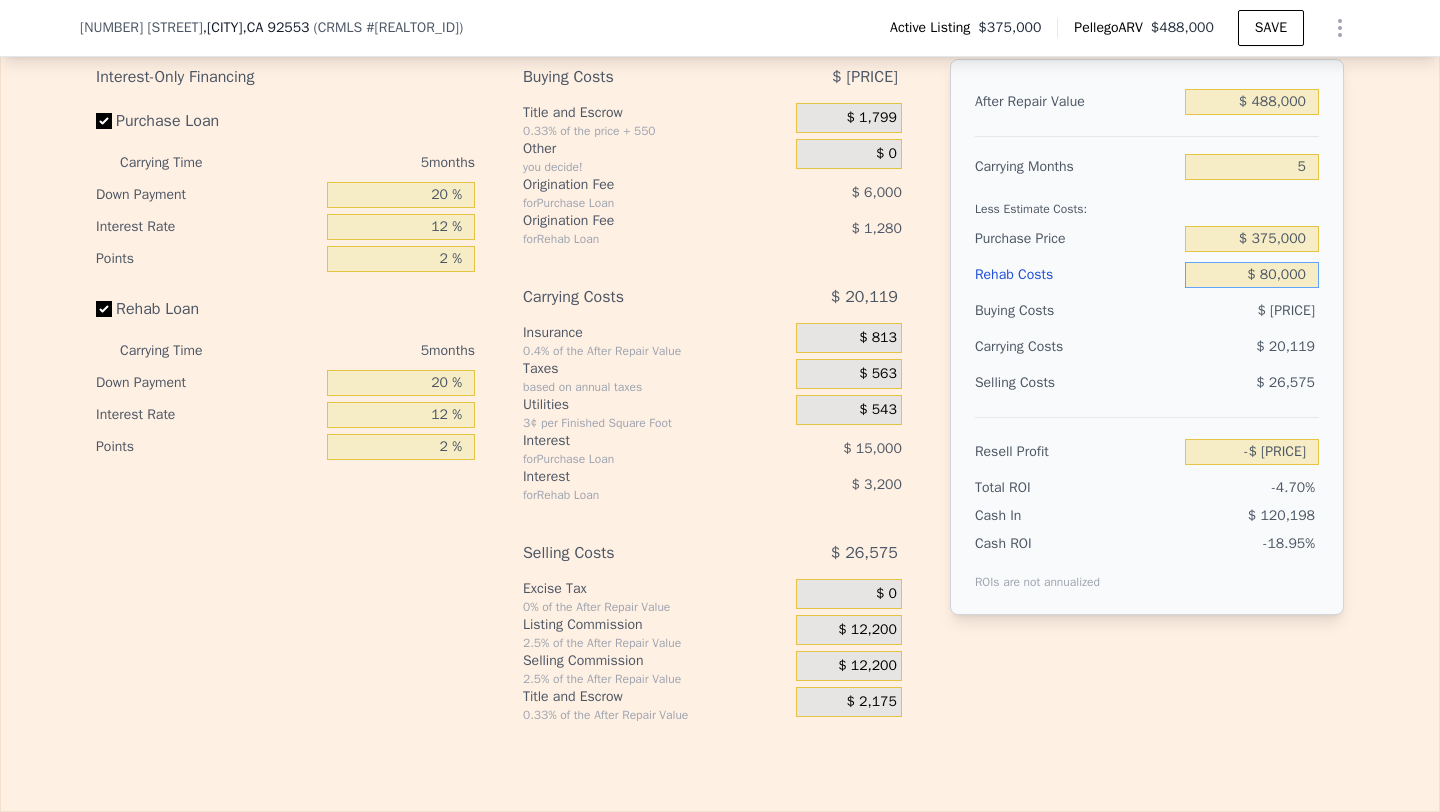 scroll, scrollTop: 3407, scrollLeft: 0, axis: vertical 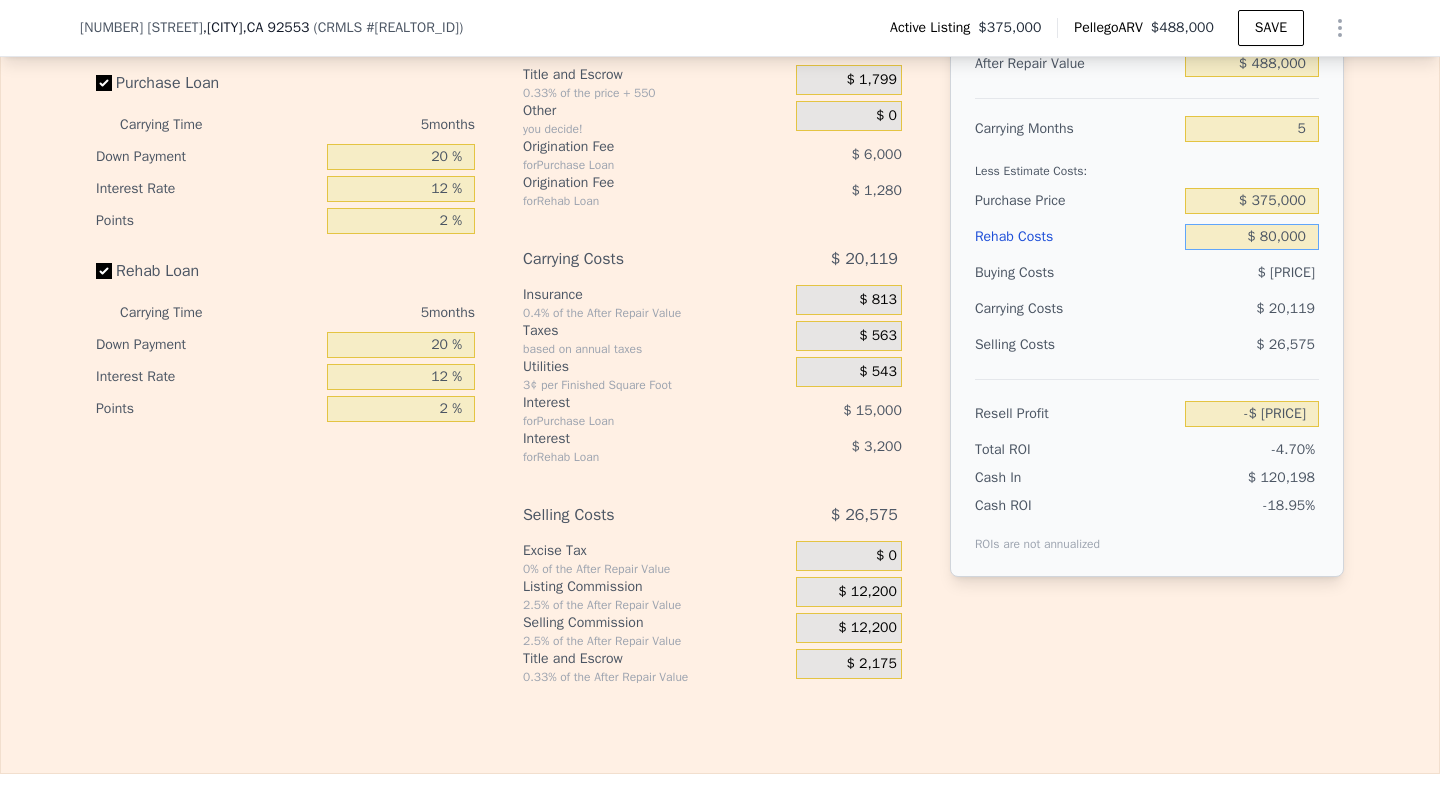 type on "$ 80,000" 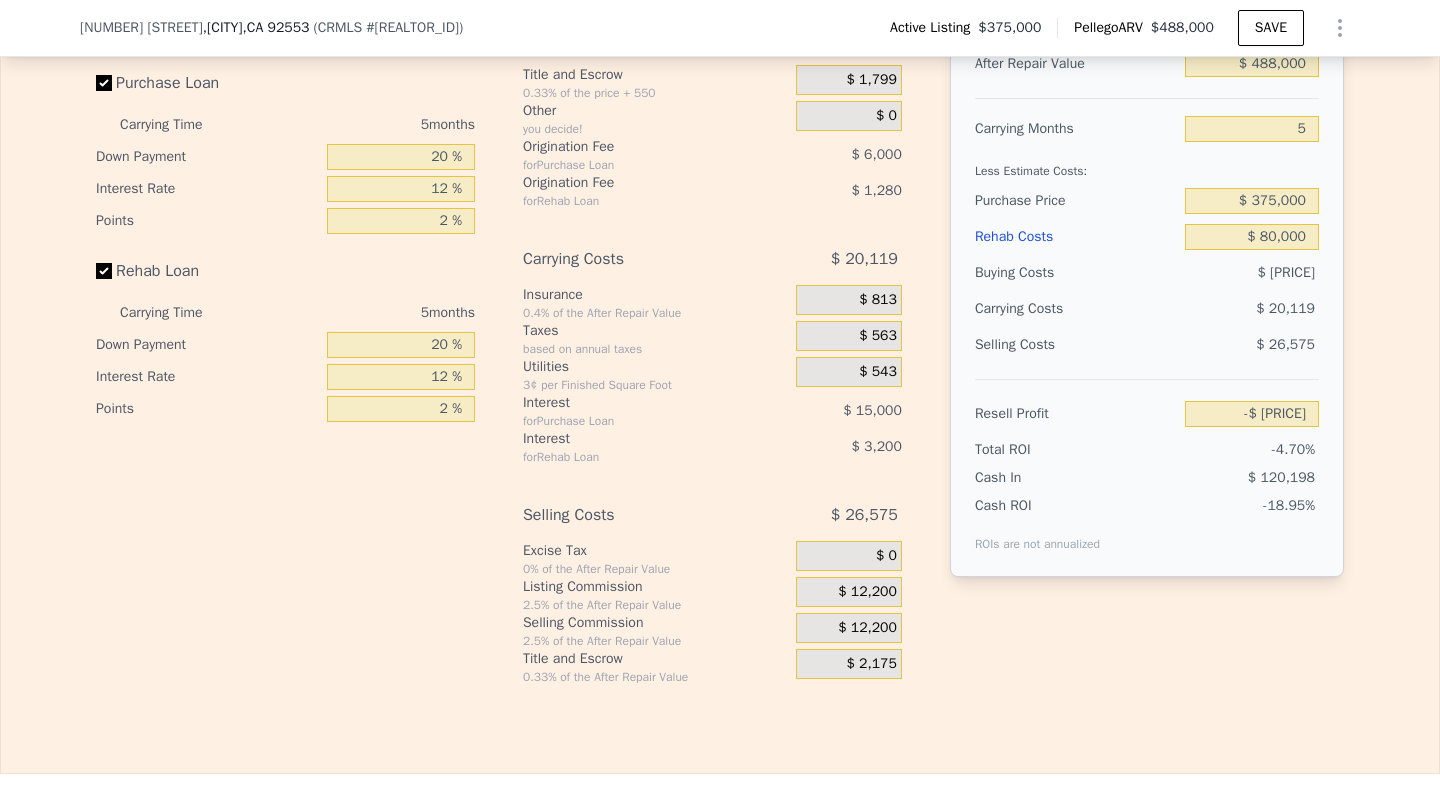 click on "$ 12,200" at bounding box center [867, 628] 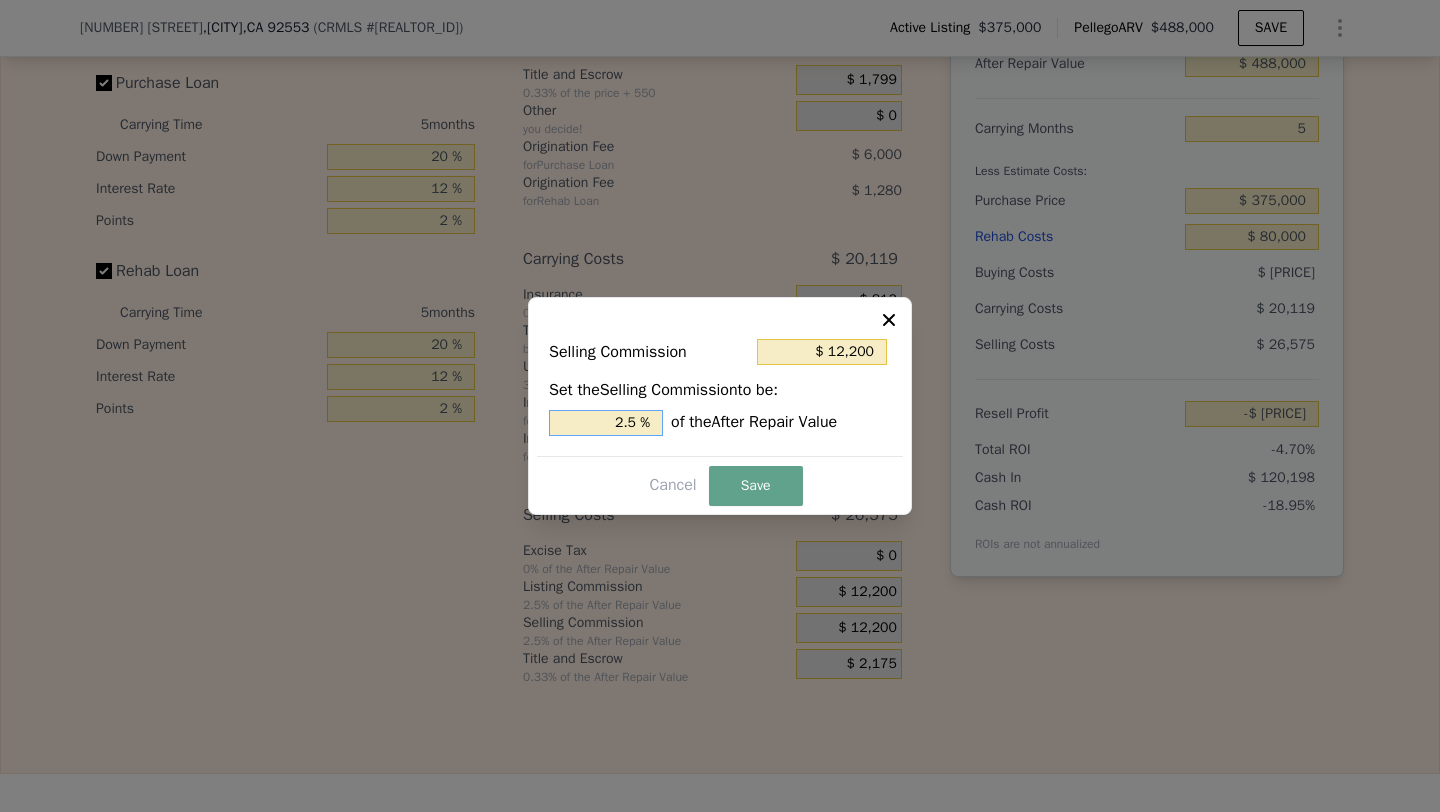 click on "2.5 %" at bounding box center [606, 423] 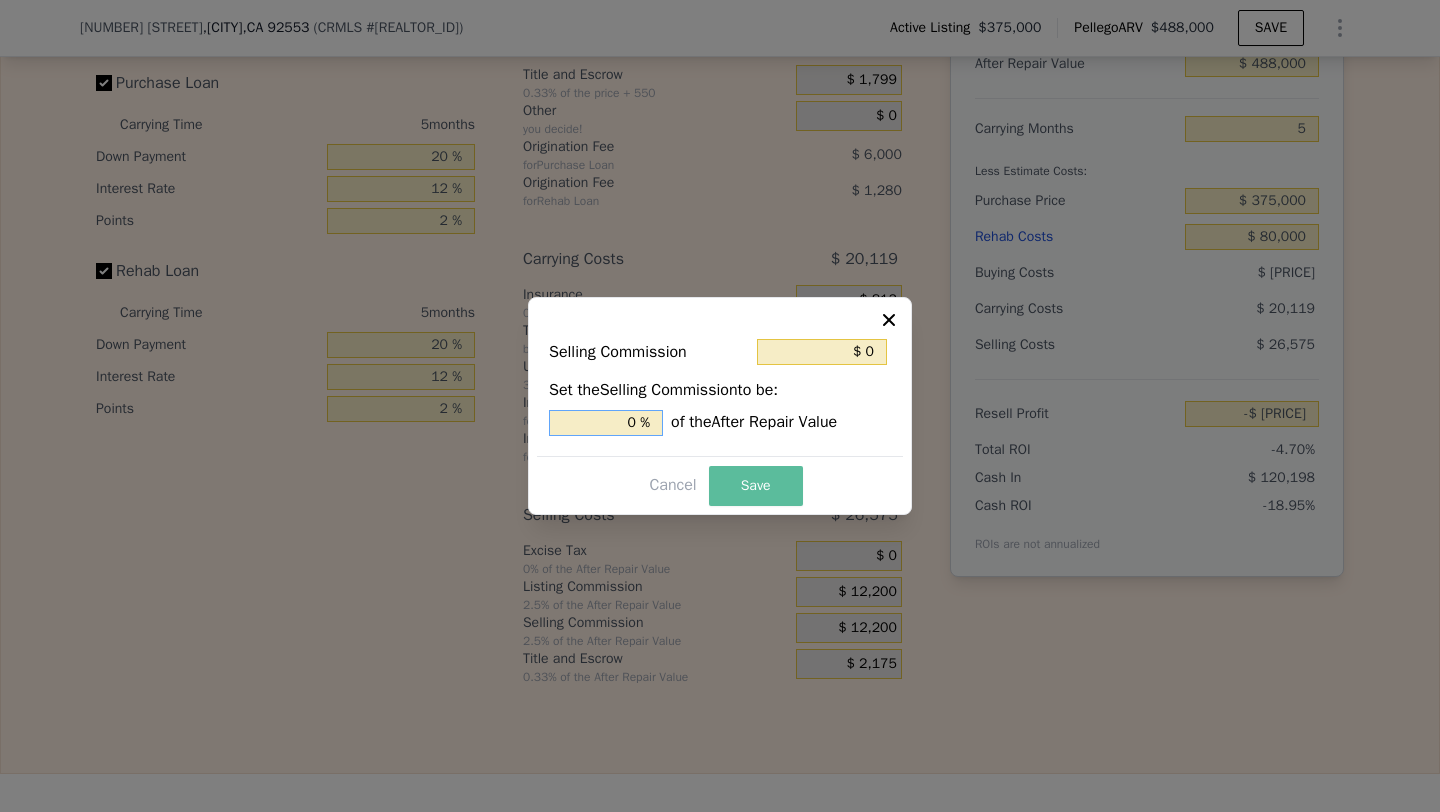 type on "0 %" 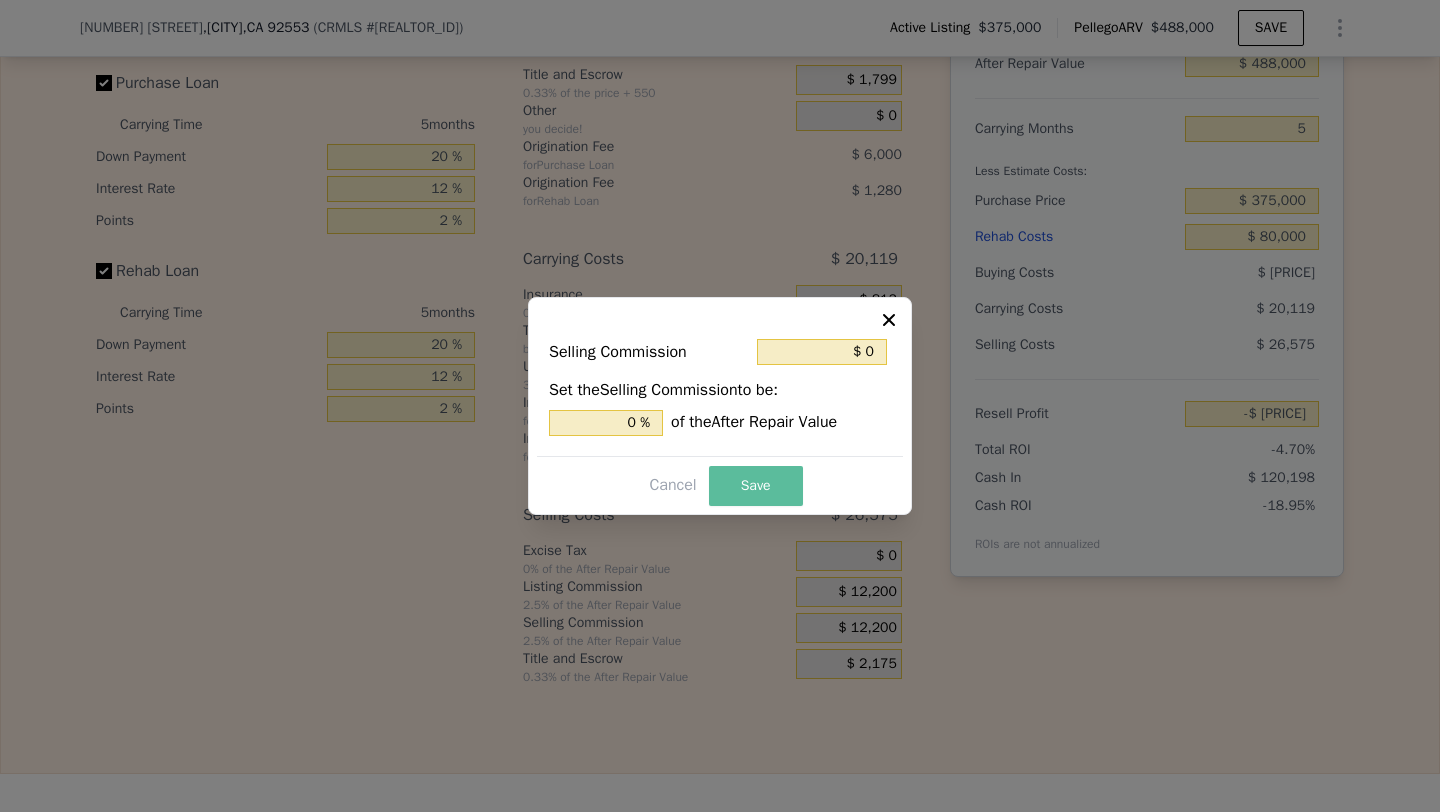 click on "Save" at bounding box center [756, 486] 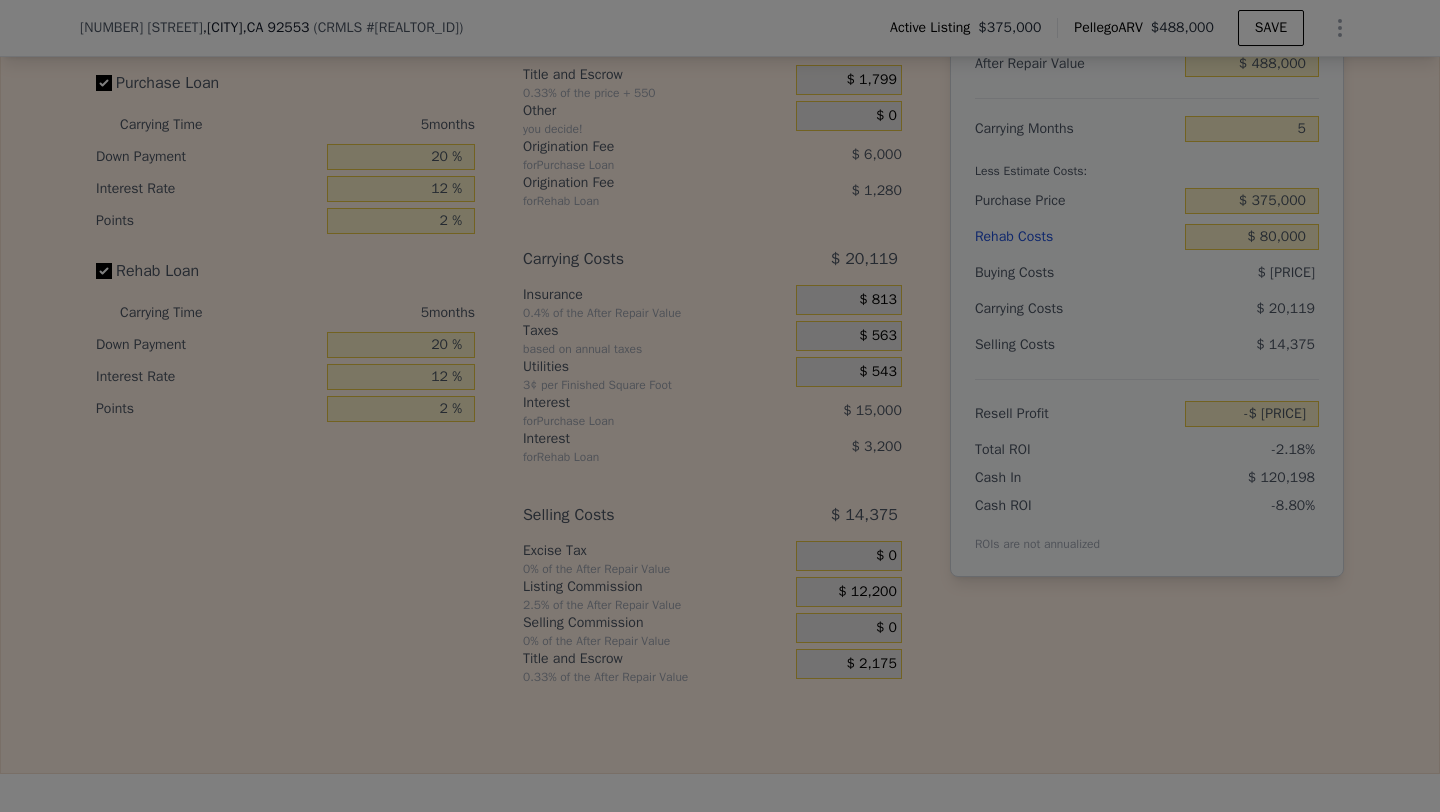 type on "-$ 10,573" 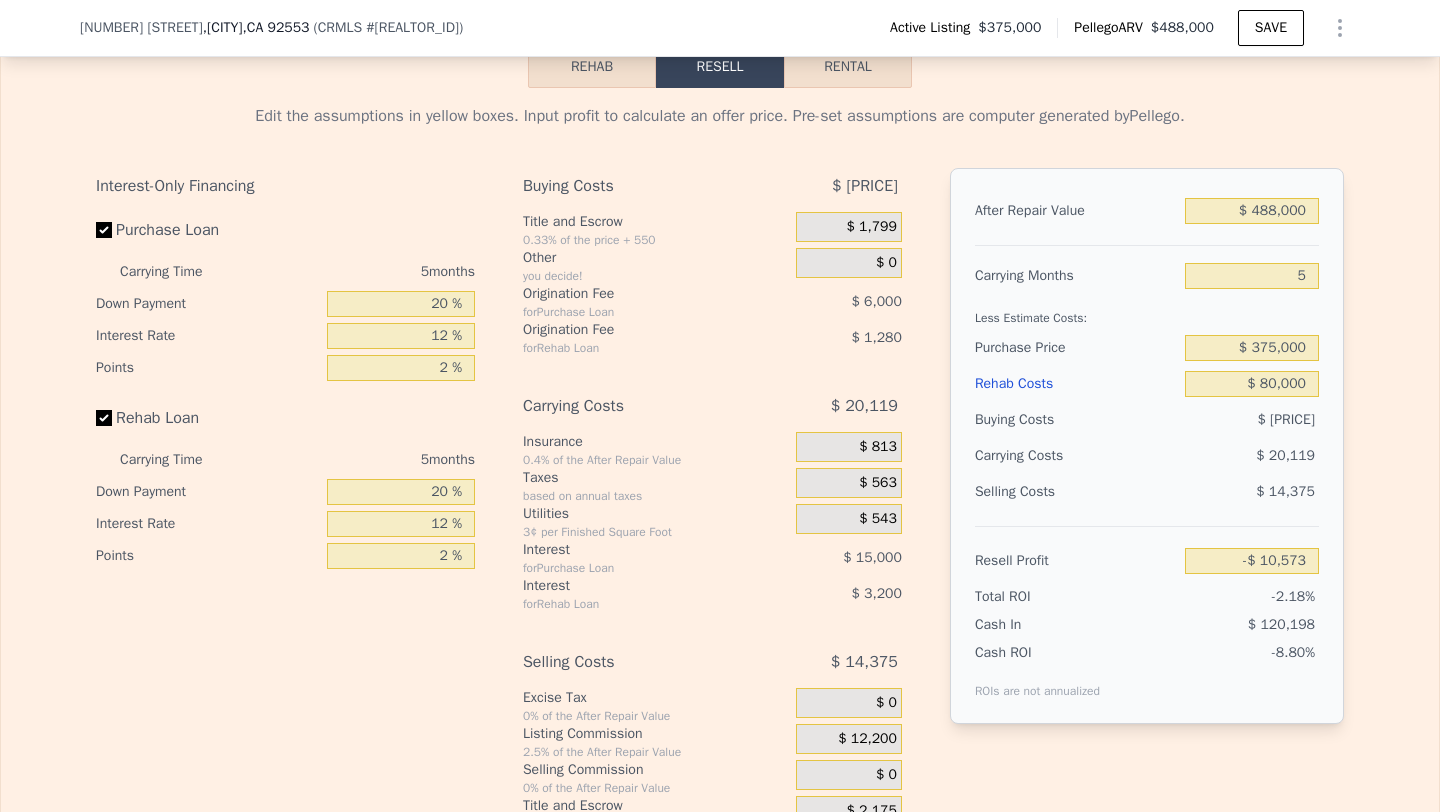 scroll, scrollTop: 3259, scrollLeft: 0, axis: vertical 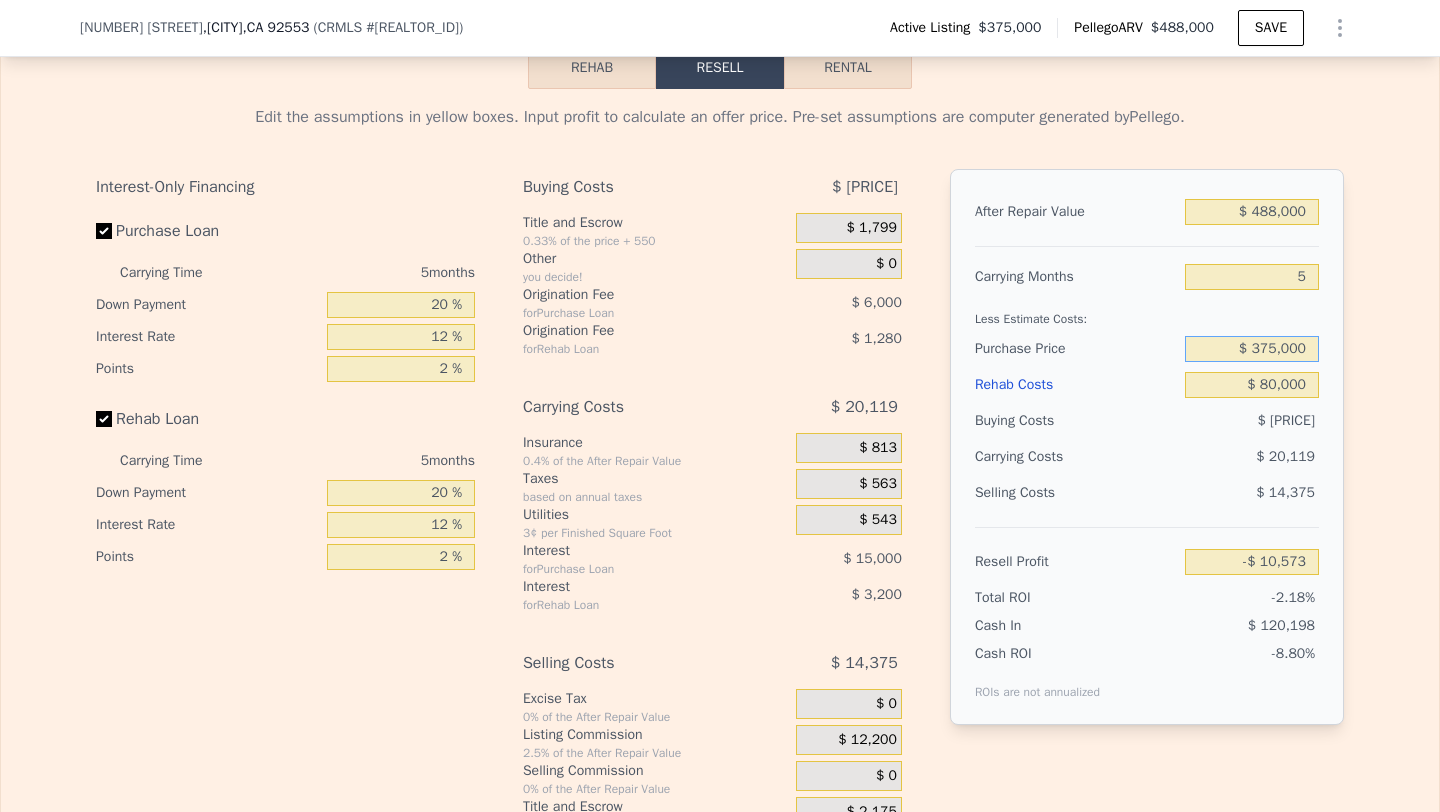 click on "$ 375,000" at bounding box center [1252, 349] 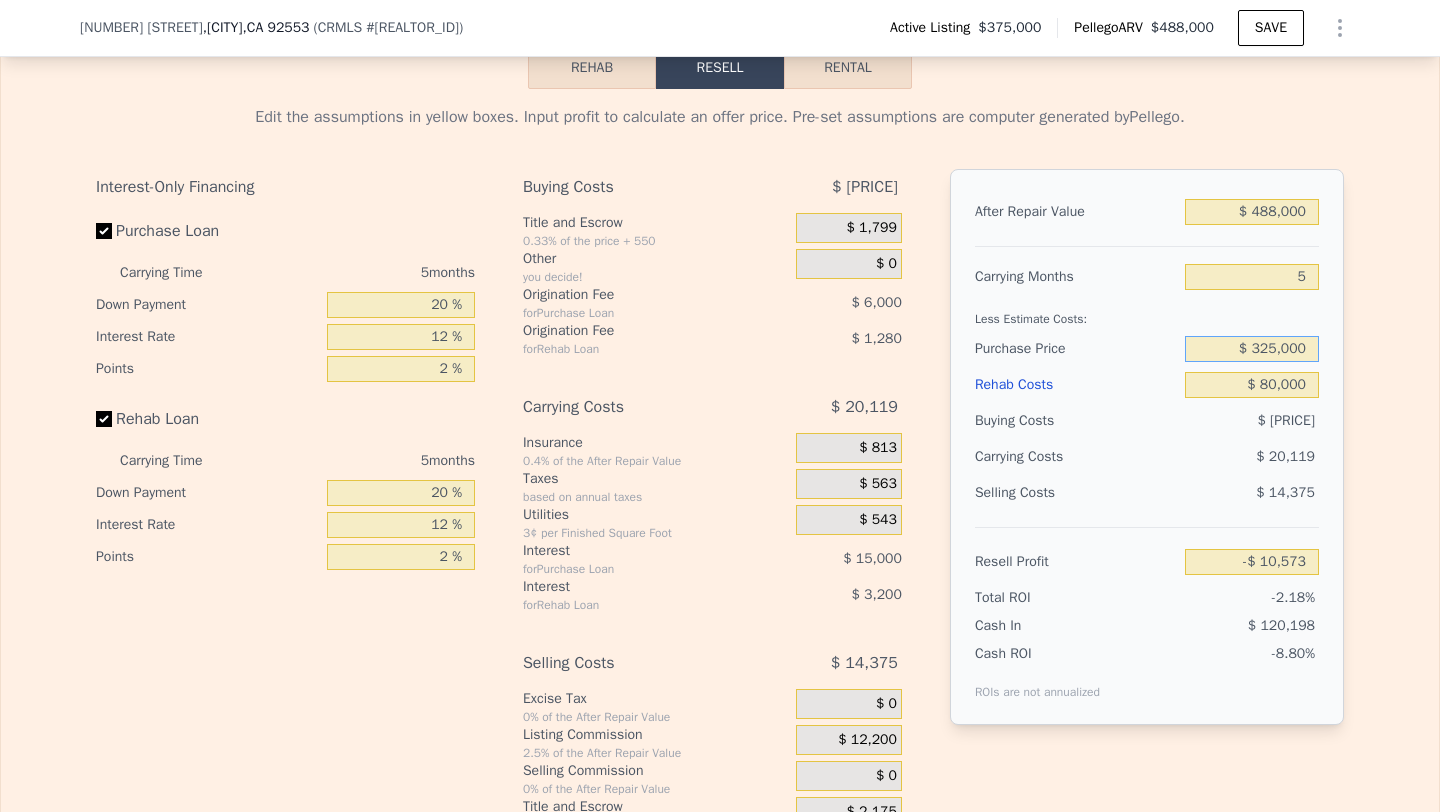 type on "$ 325,000" 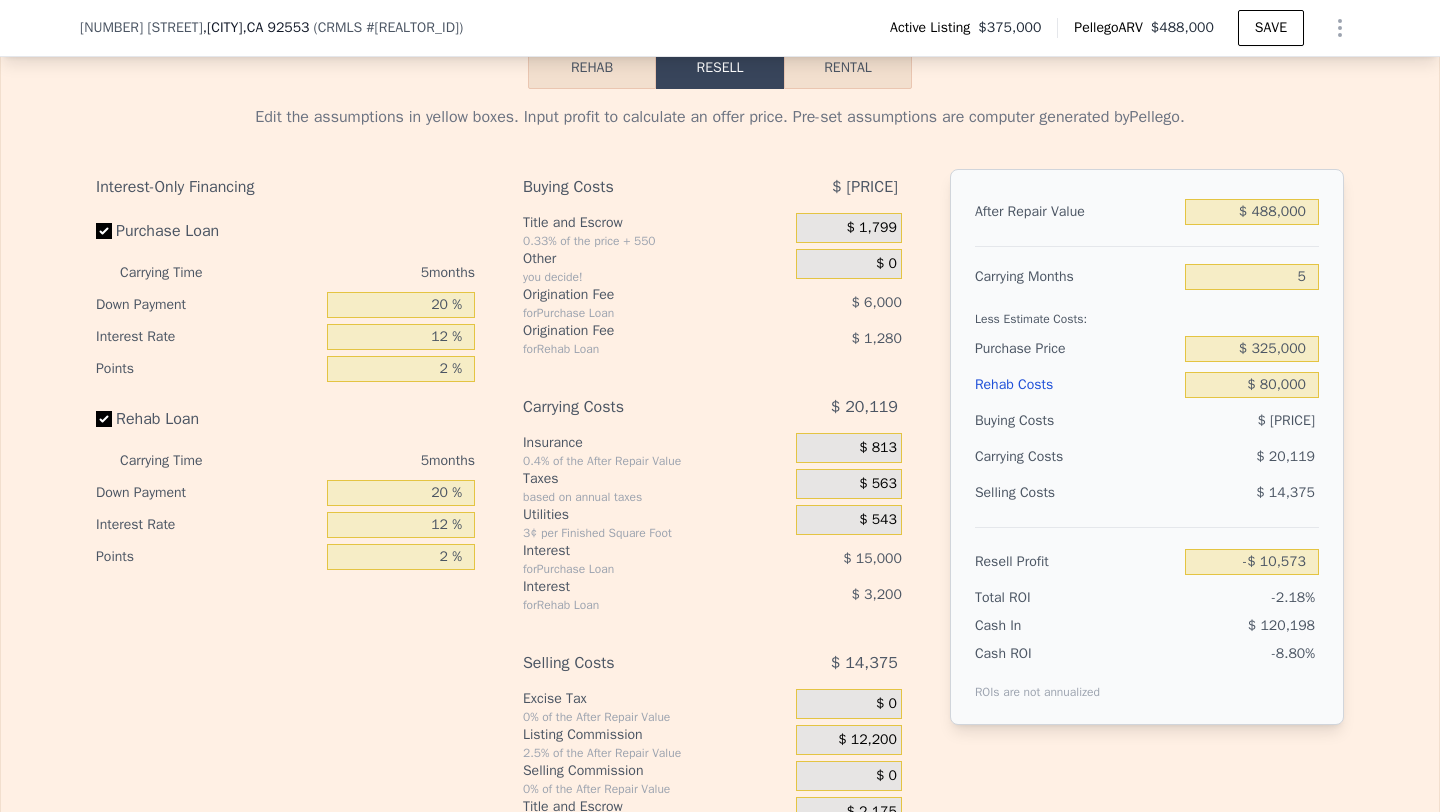 click on "$ 20,119" at bounding box center (1213, 457) 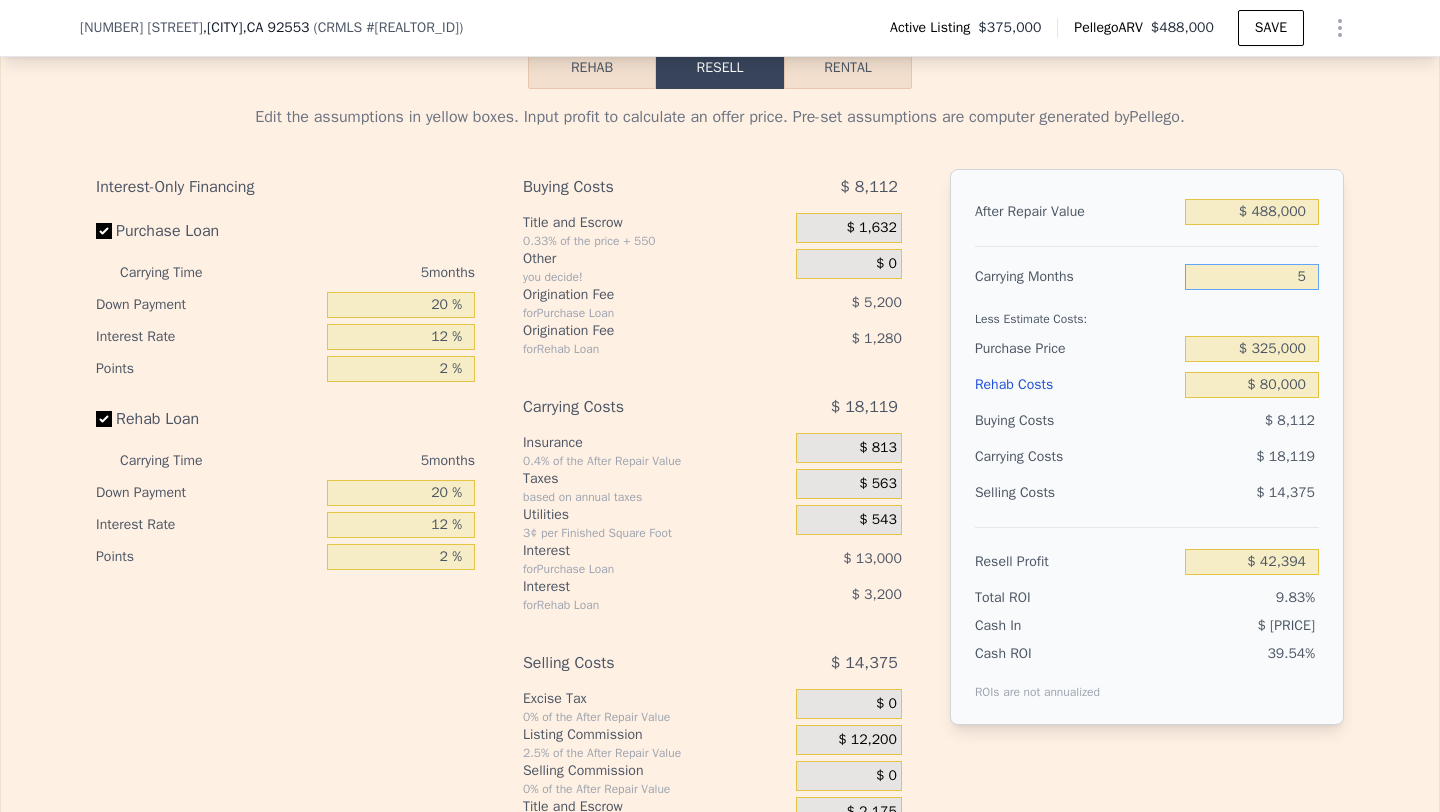 click on "5" at bounding box center [1252, 277] 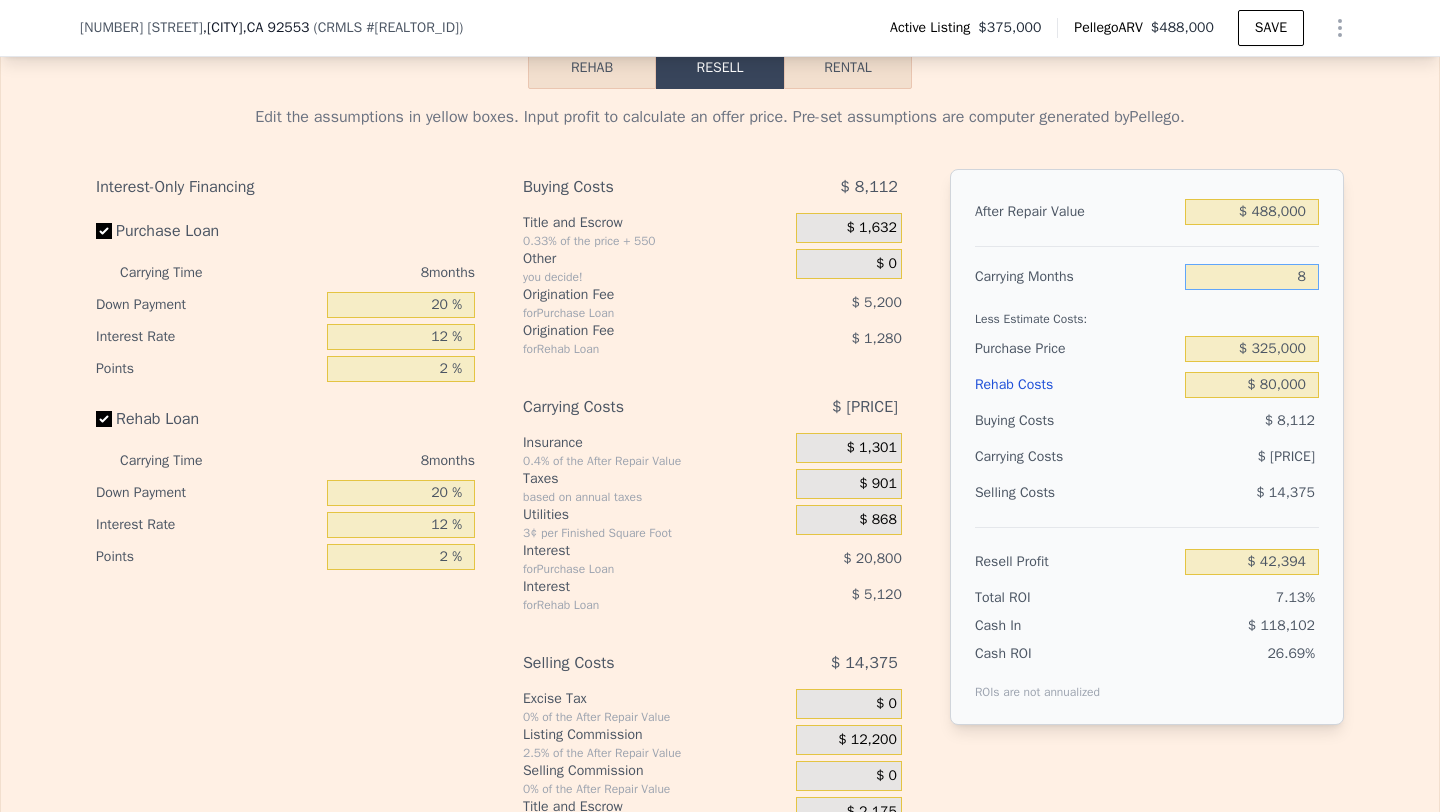 type on "$ 31,523" 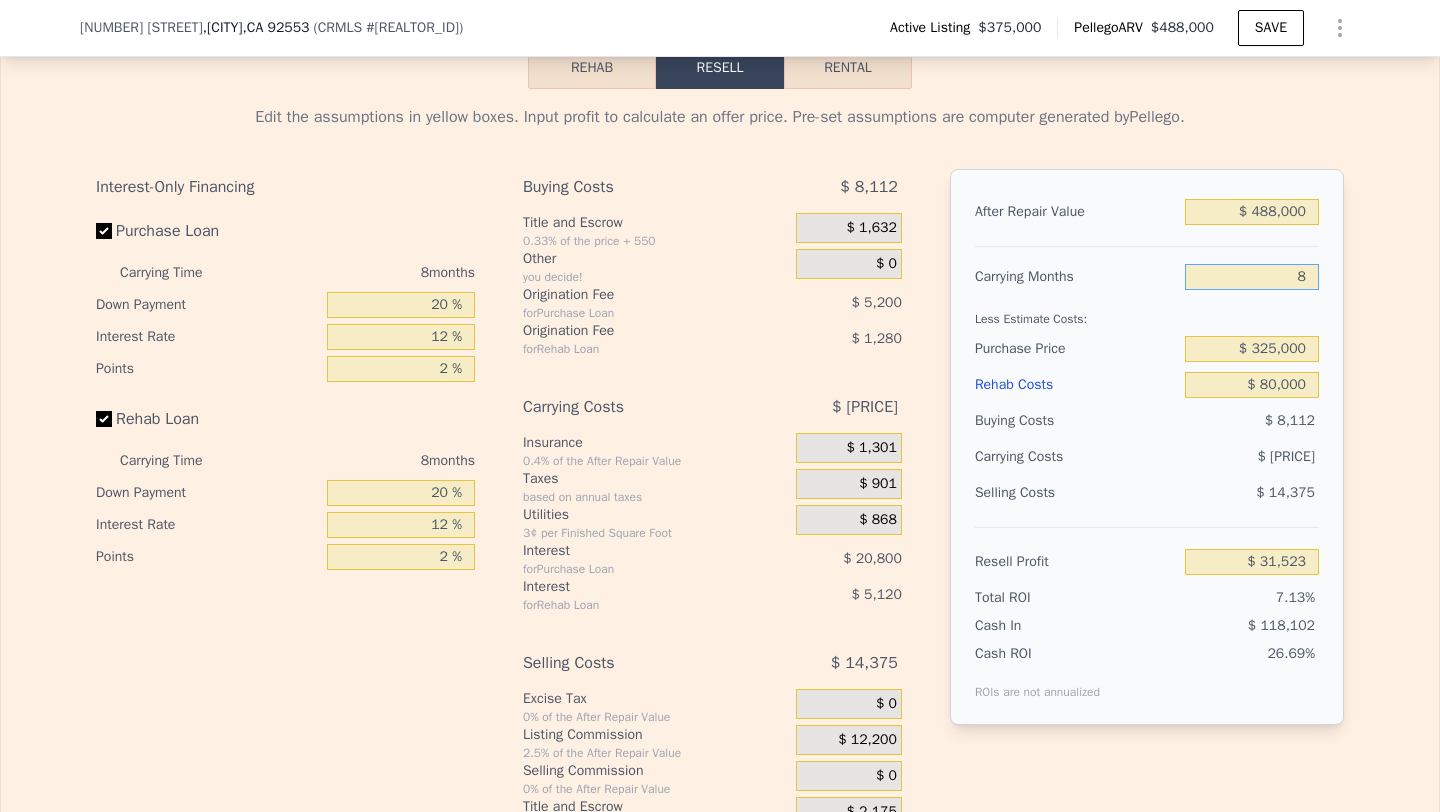 type on "8" 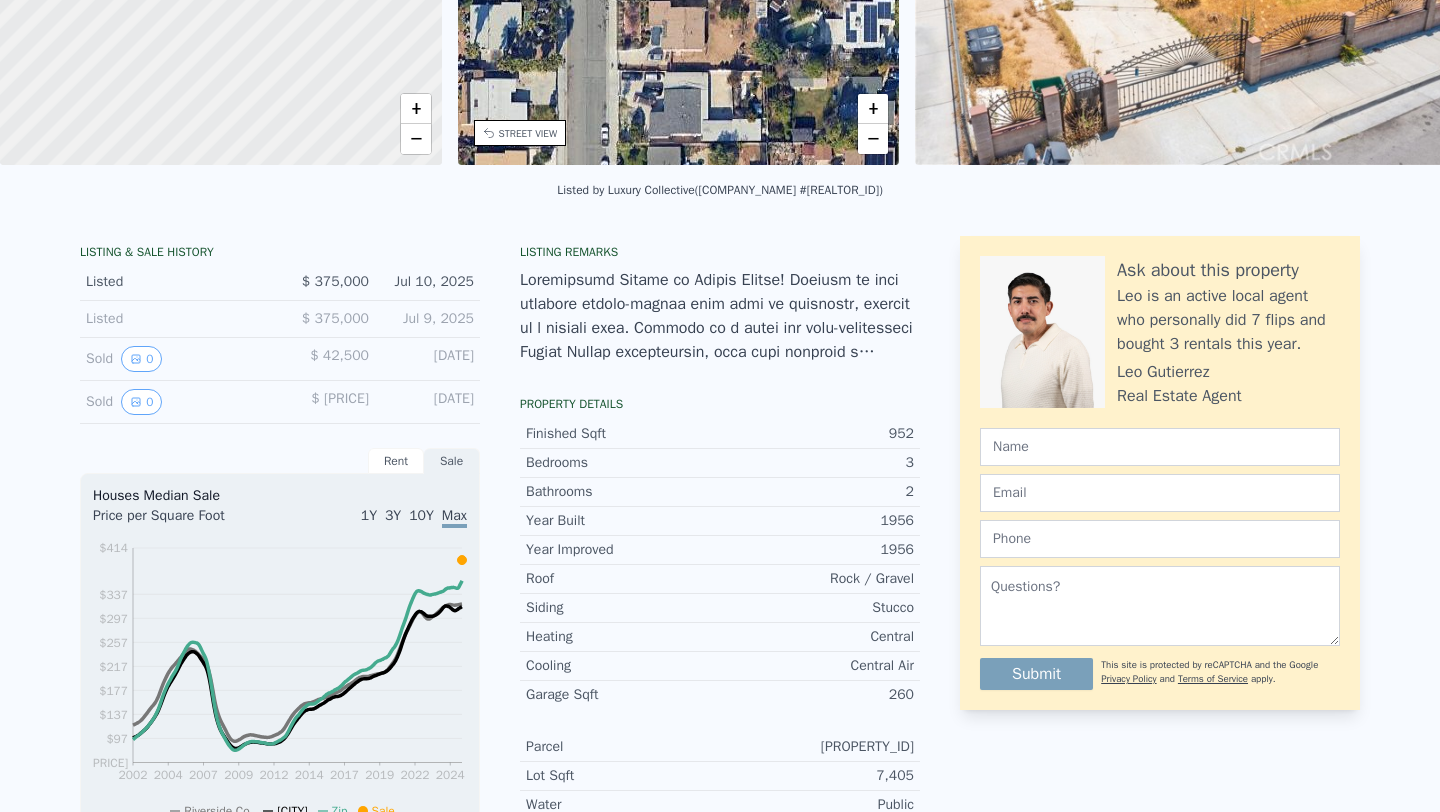 scroll, scrollTop: 0, scrollLeft: 0, axis: both 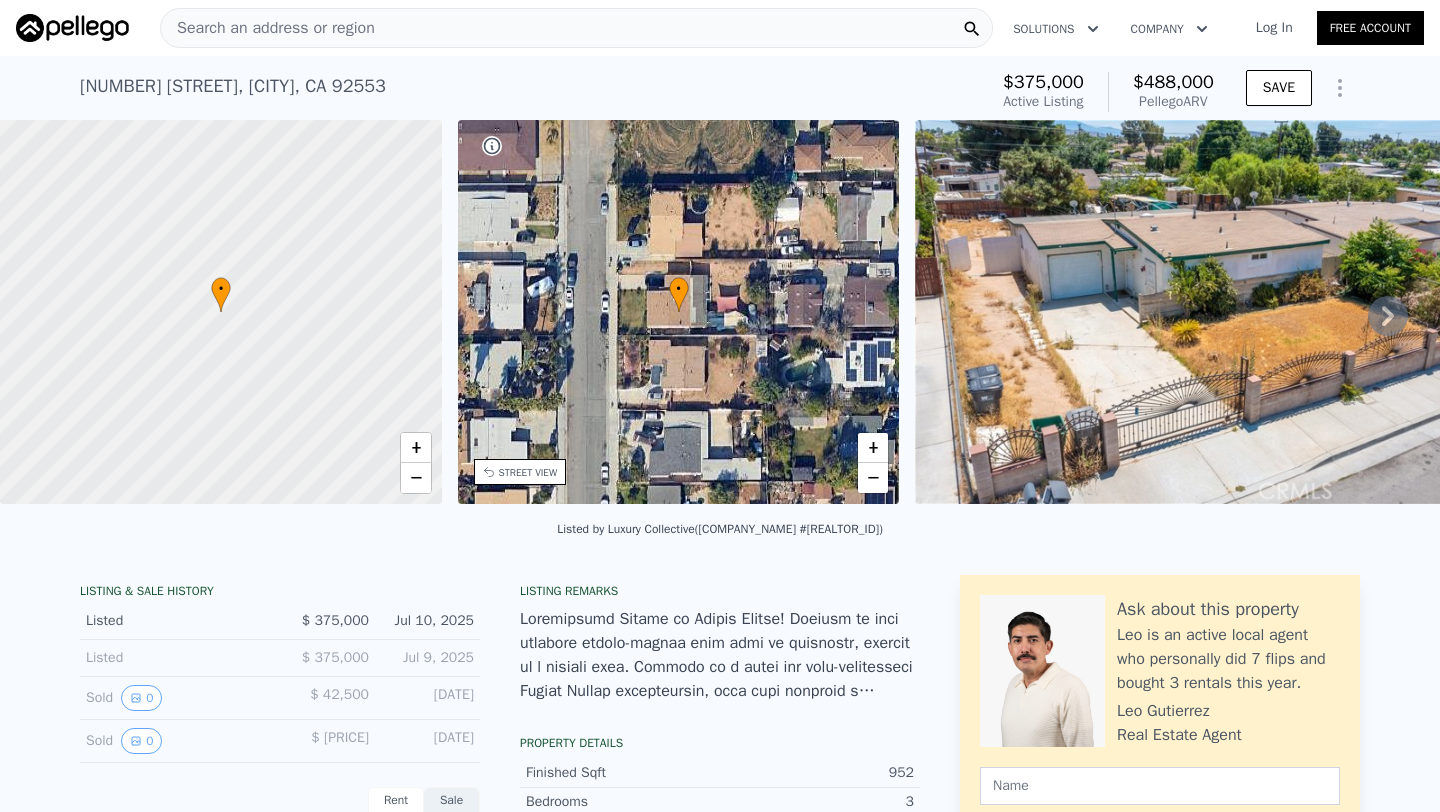 click on "Search an address or region" at bounding box center (268, 28) 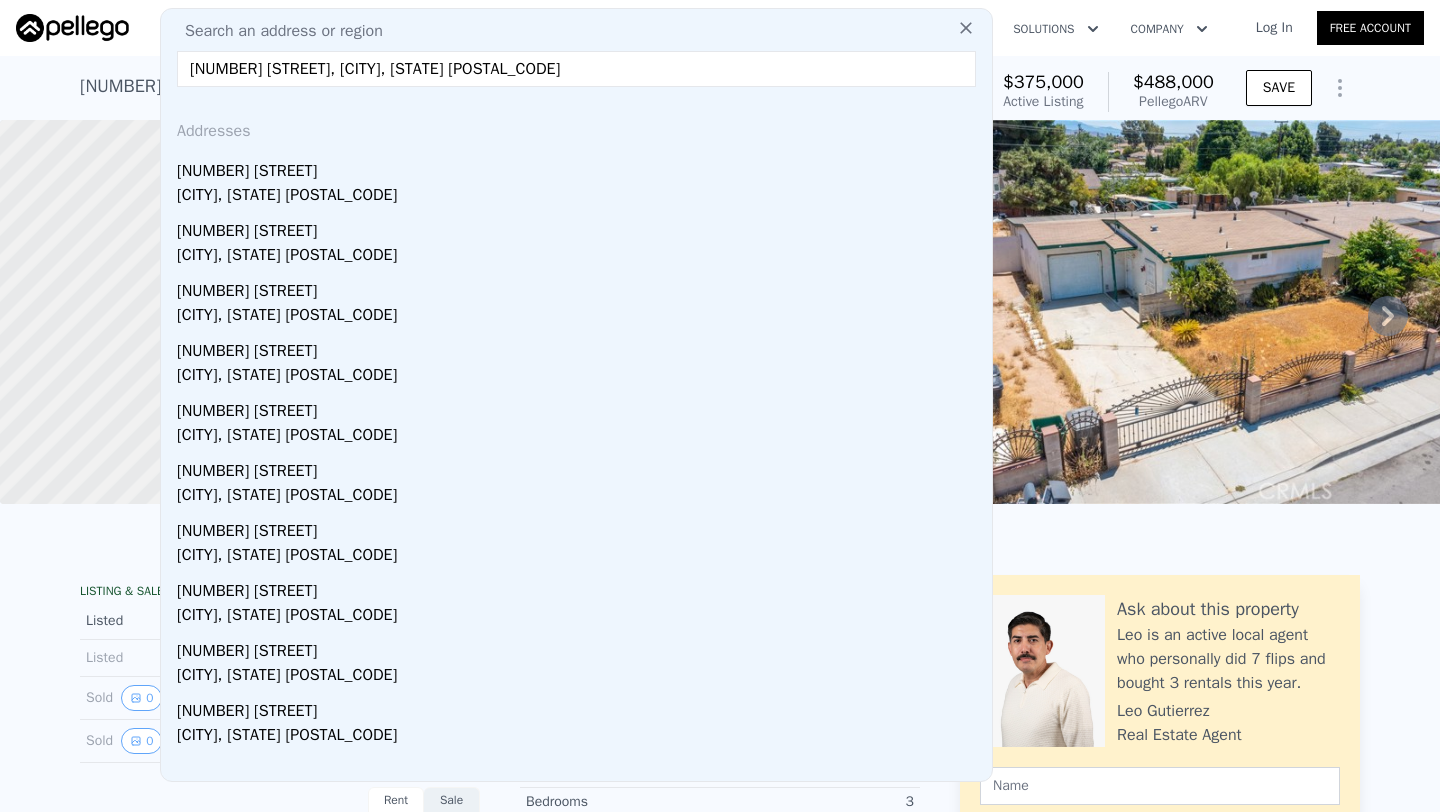 type on "13071 Kiowa Dr, Moreno Valley, CA 92553" 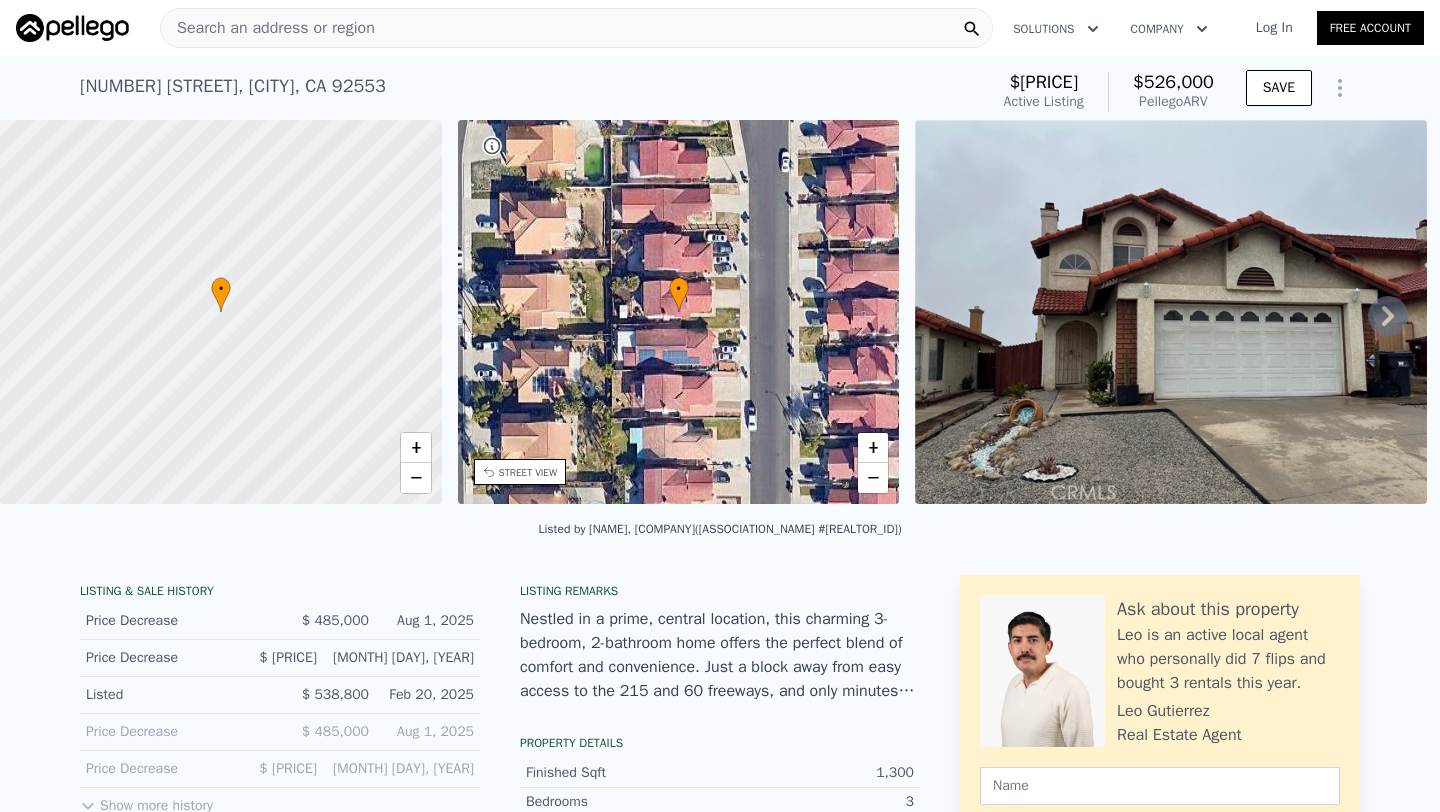 click on "Search an address or region" at bounding box center (268, 28) 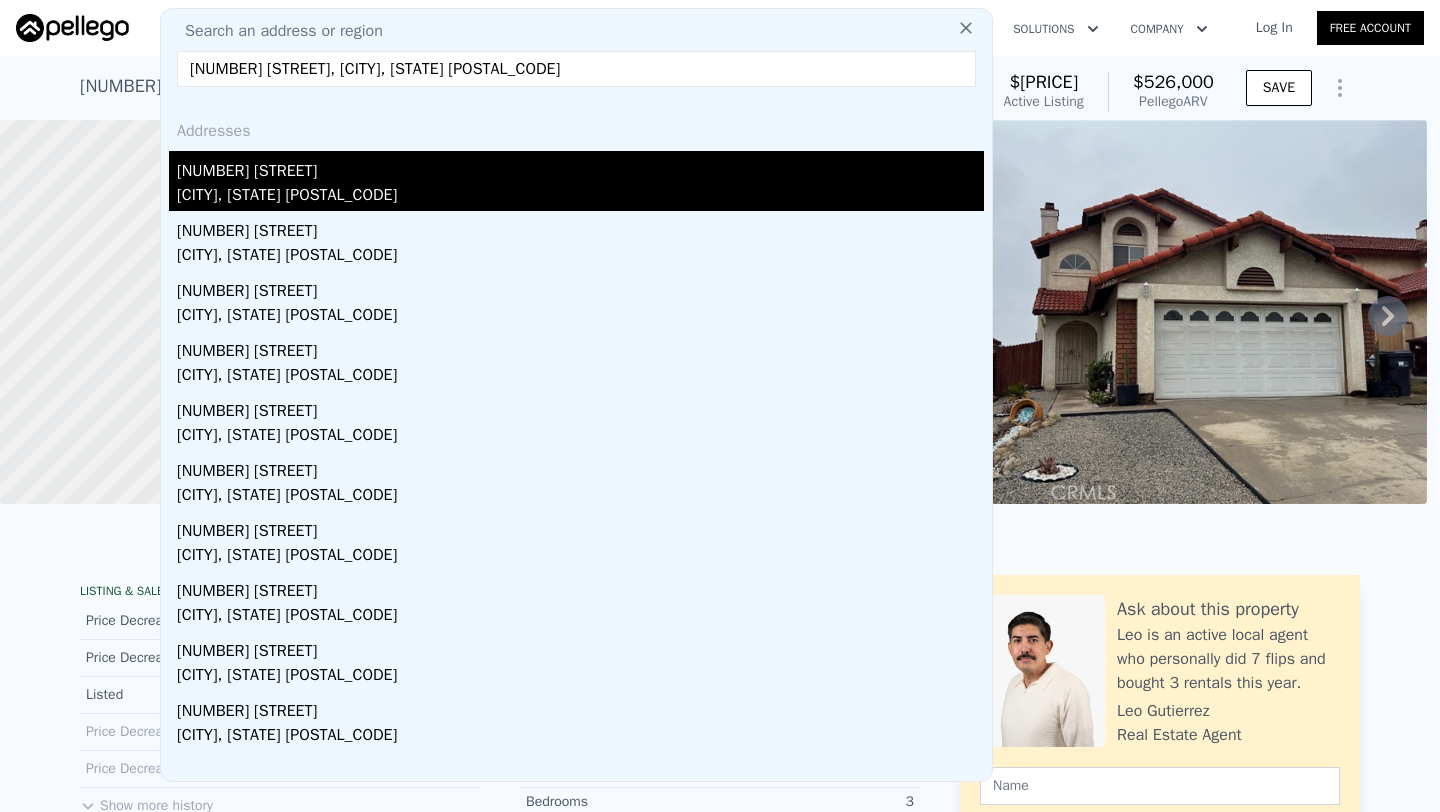 type on "24423 Dunlavy Ct, Moreno Valley, CA 92557" 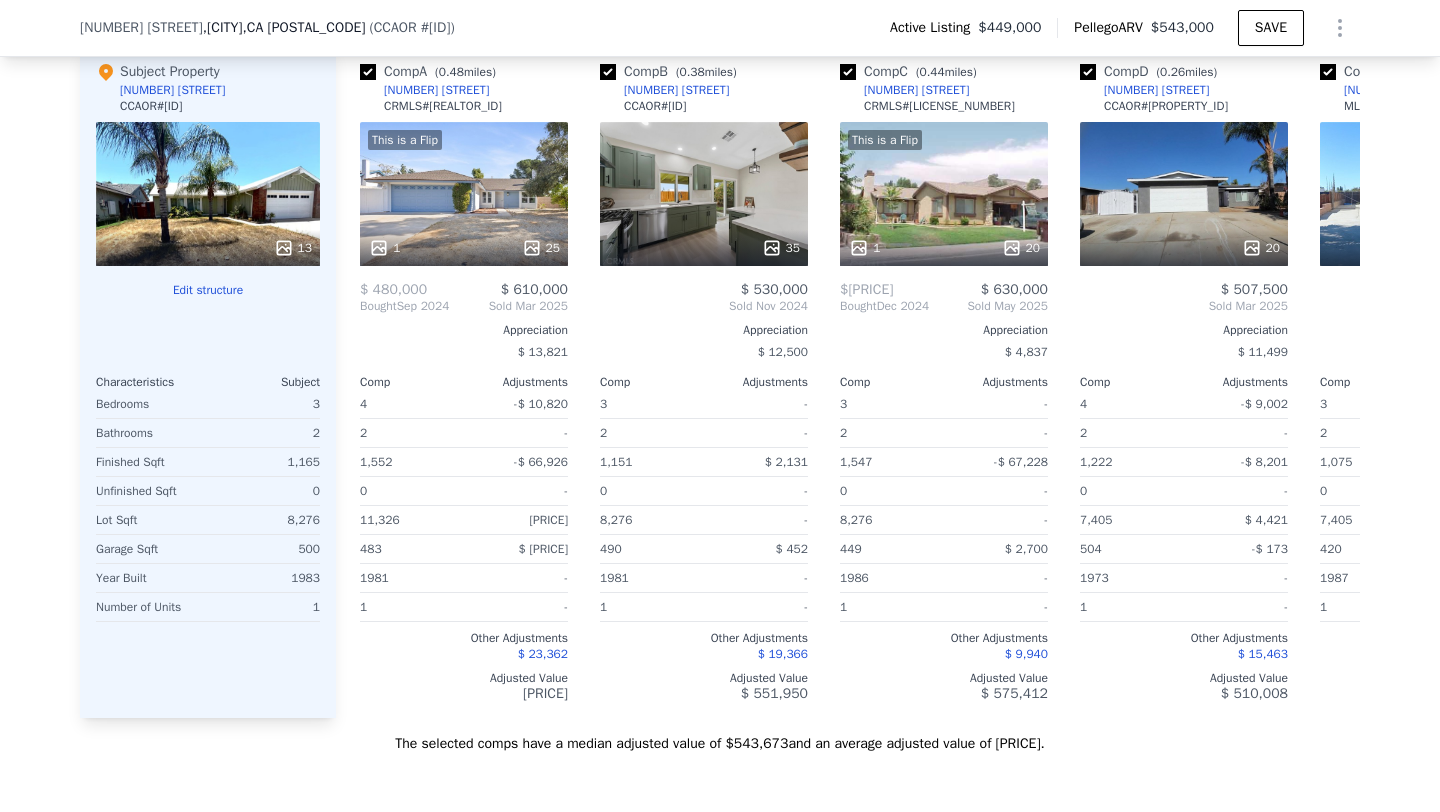 scroll, scrollTop: 2197, scrollLeft: 0, axis: vertical 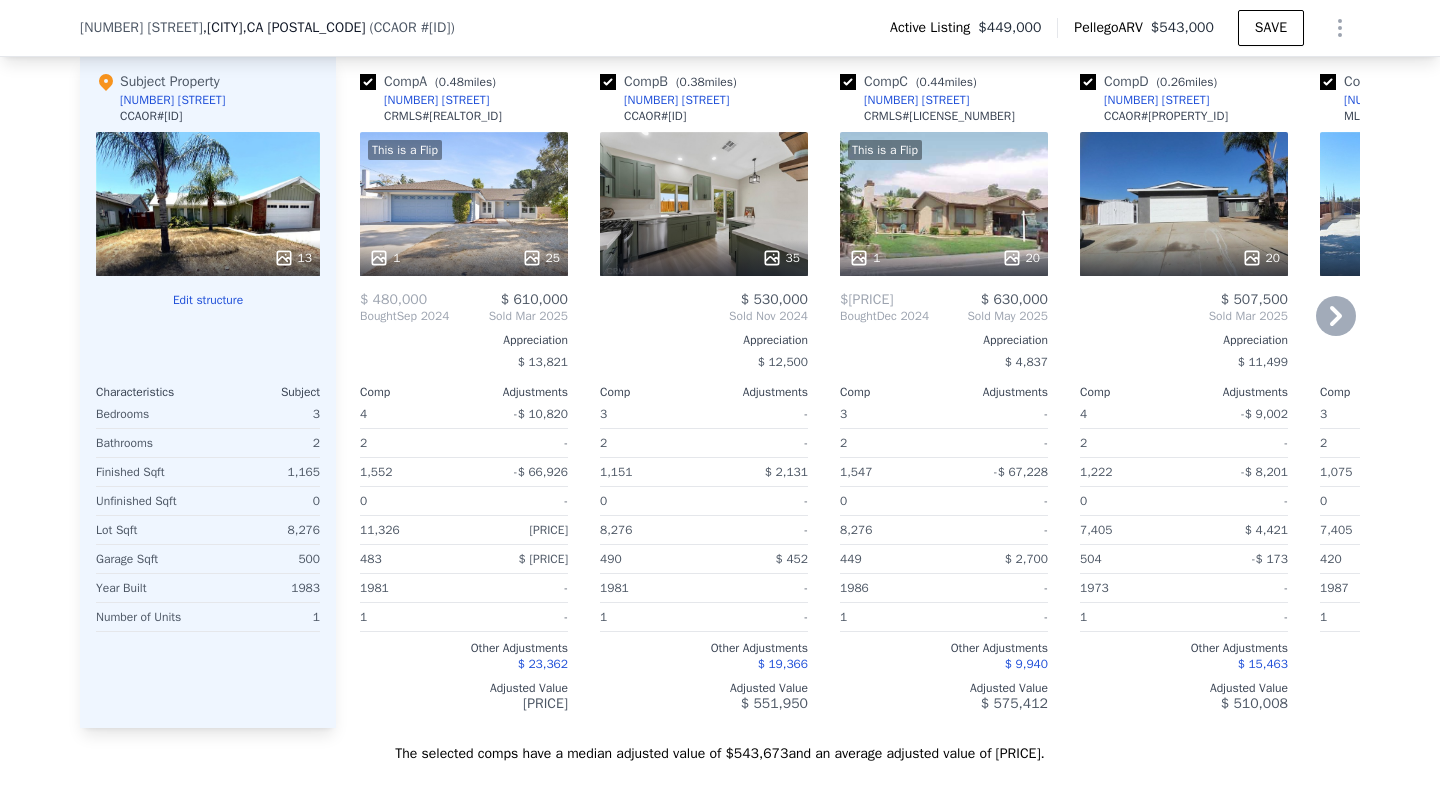 click on "20" at bounding box center (1184, 204) 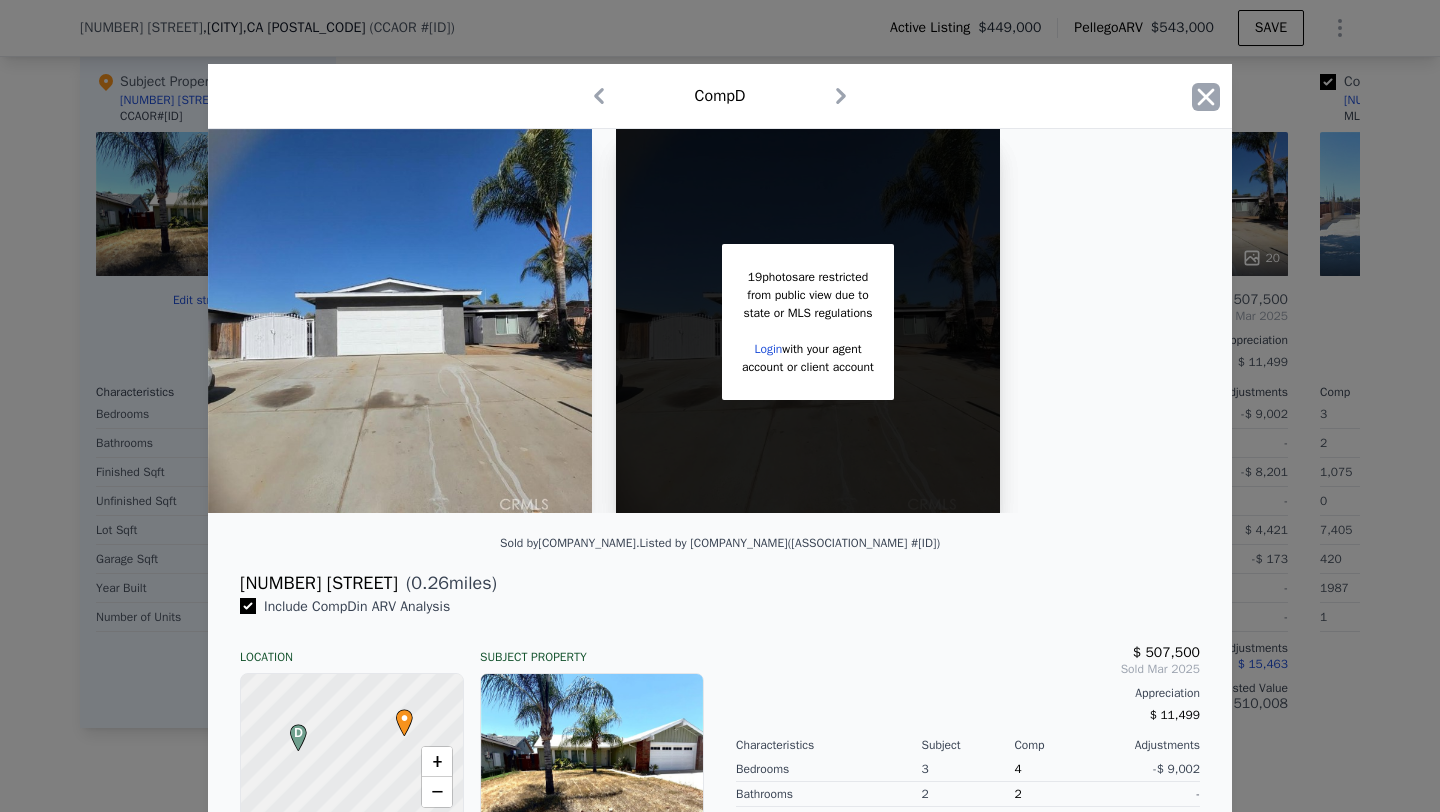 click 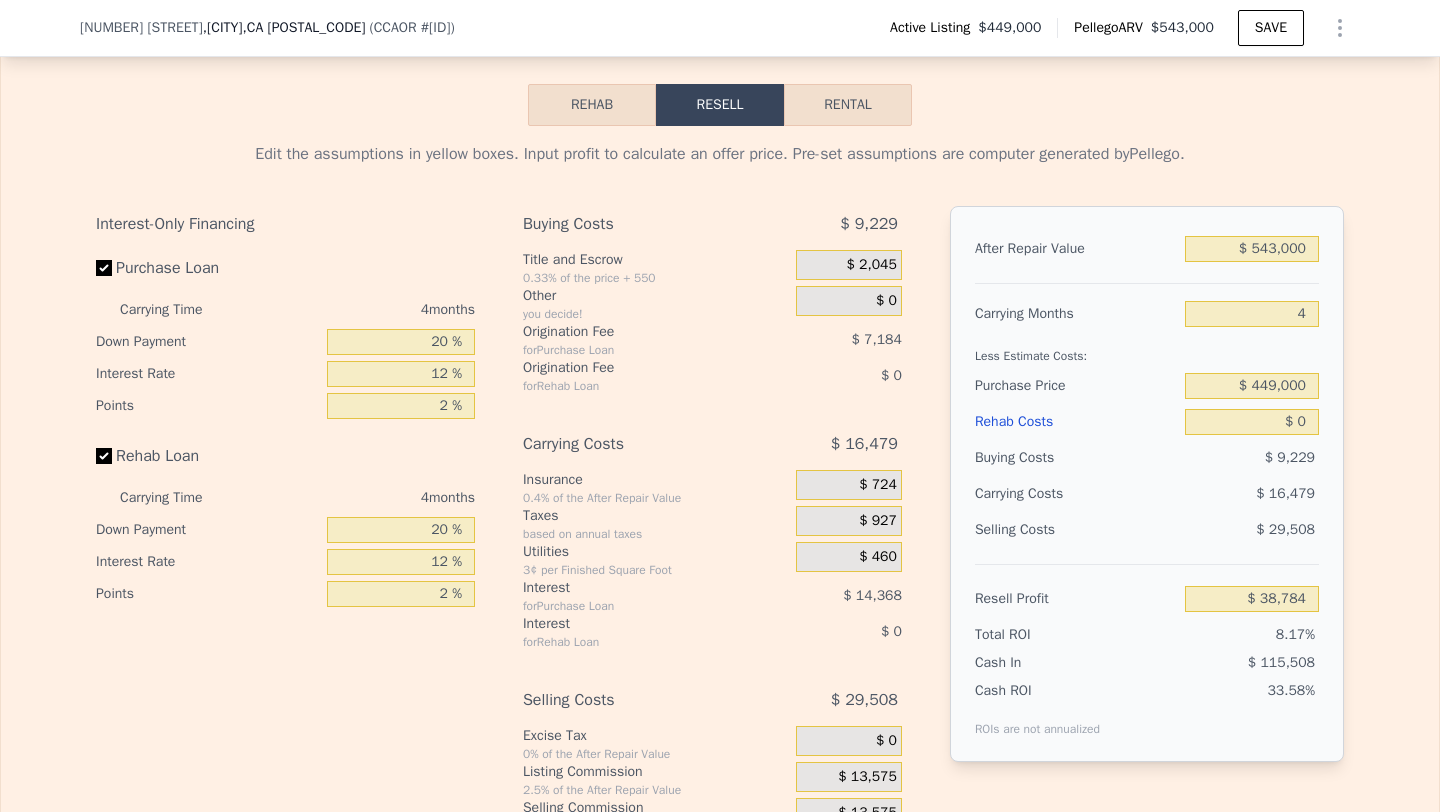 scroll, scrollTop: 3041, scrollLeft: 0, axis: vertical 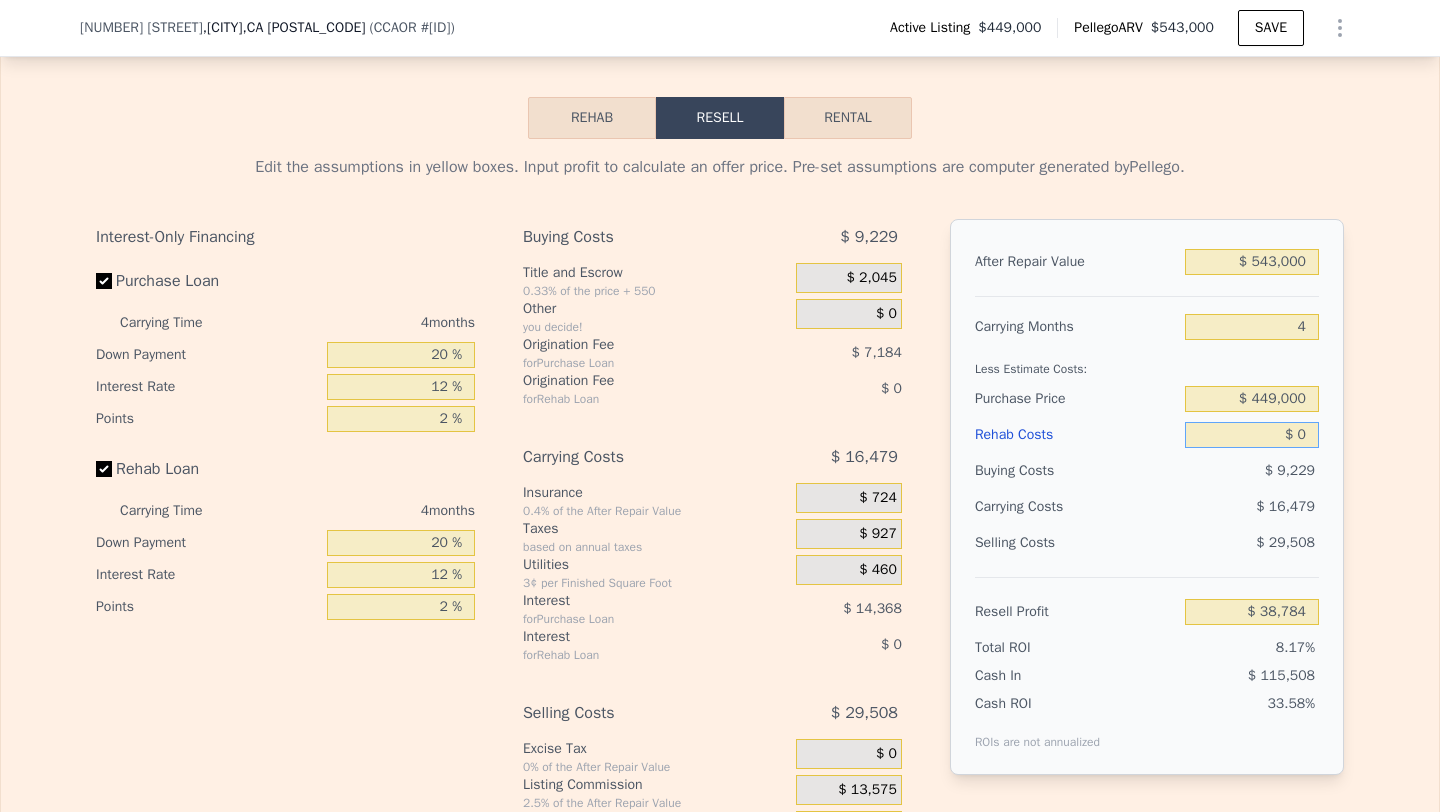 click on "$ 0" at bounding box center [1252, 435] 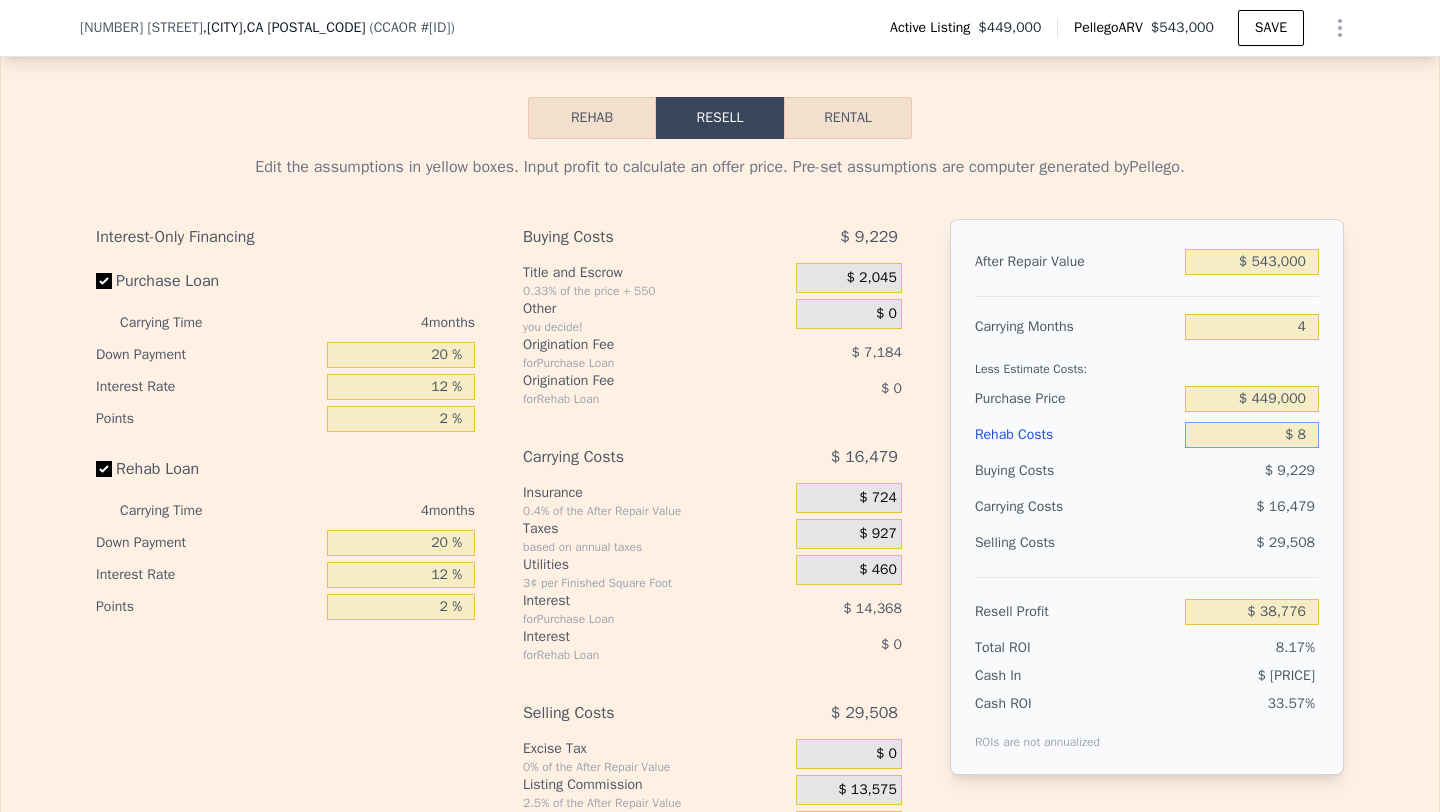 type on "$ 38,776" 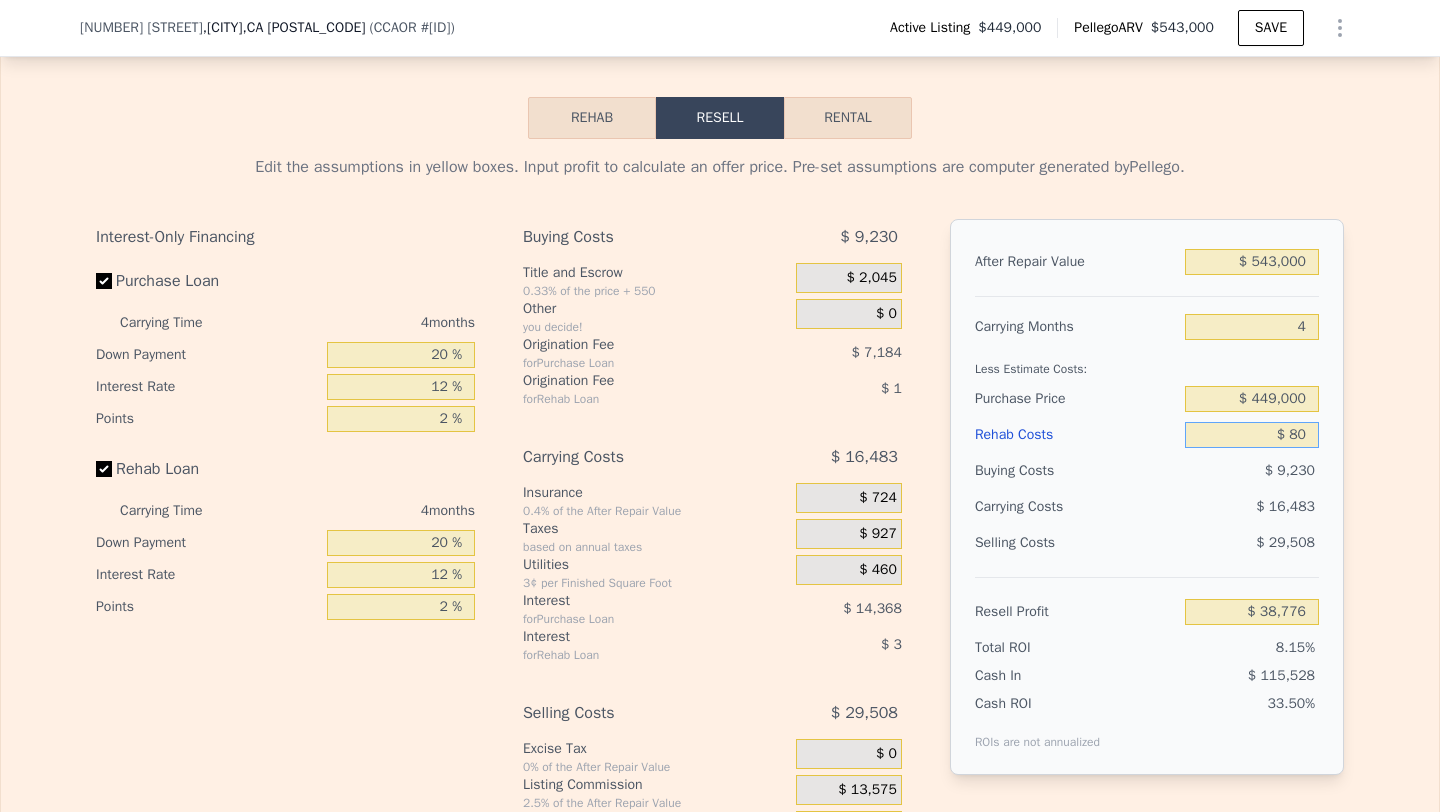 type on "$ 38,699" 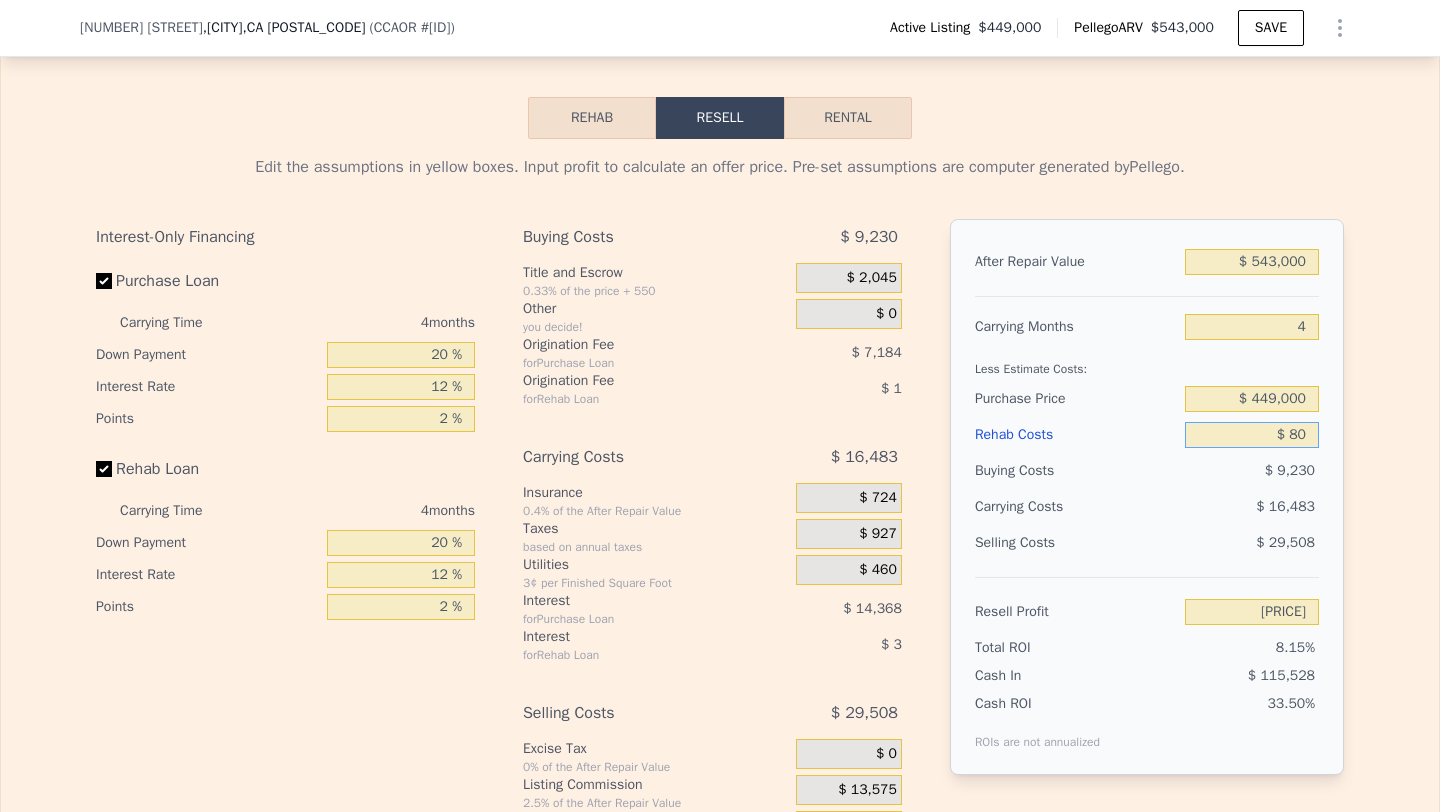 type on "$ 800" 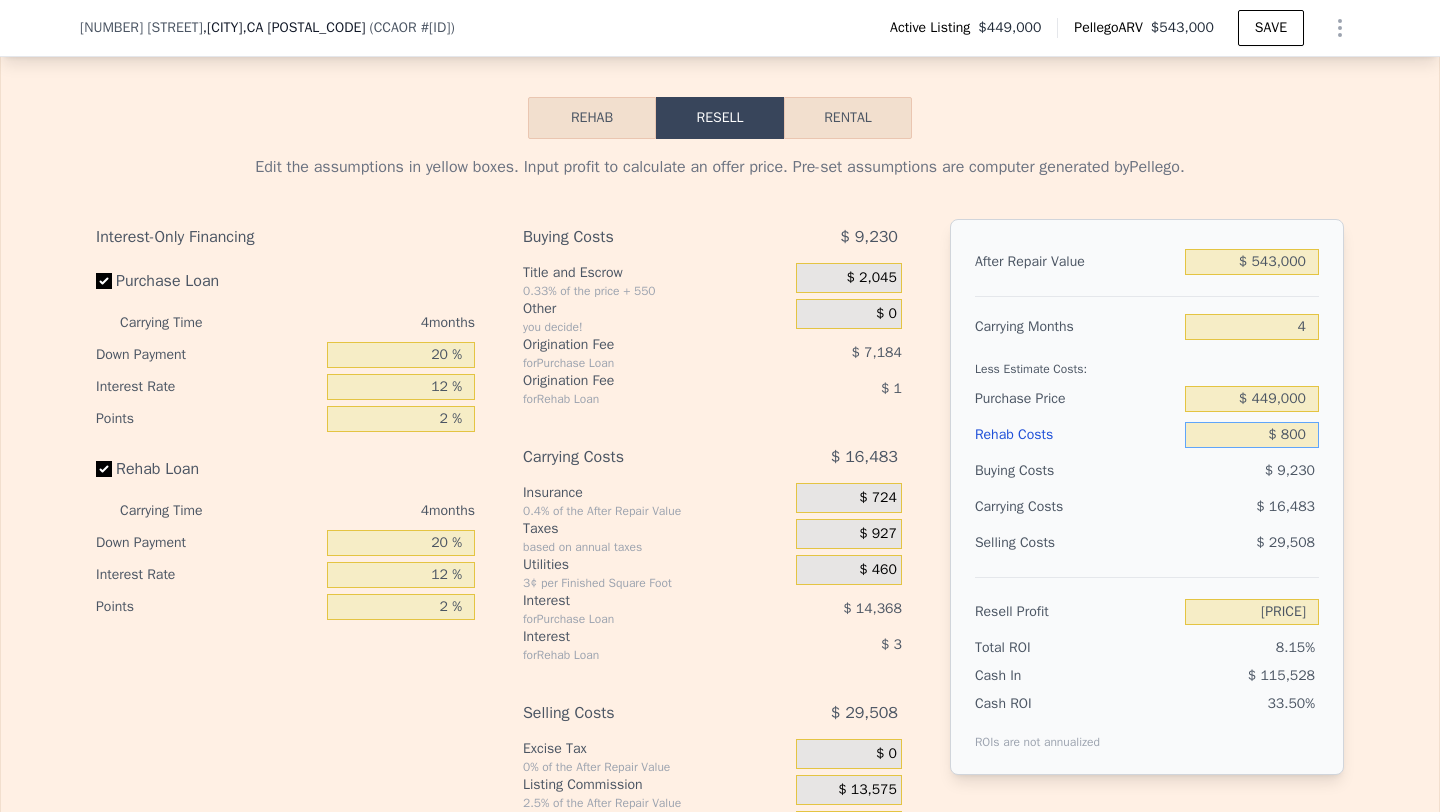 type on "$ 37,947" 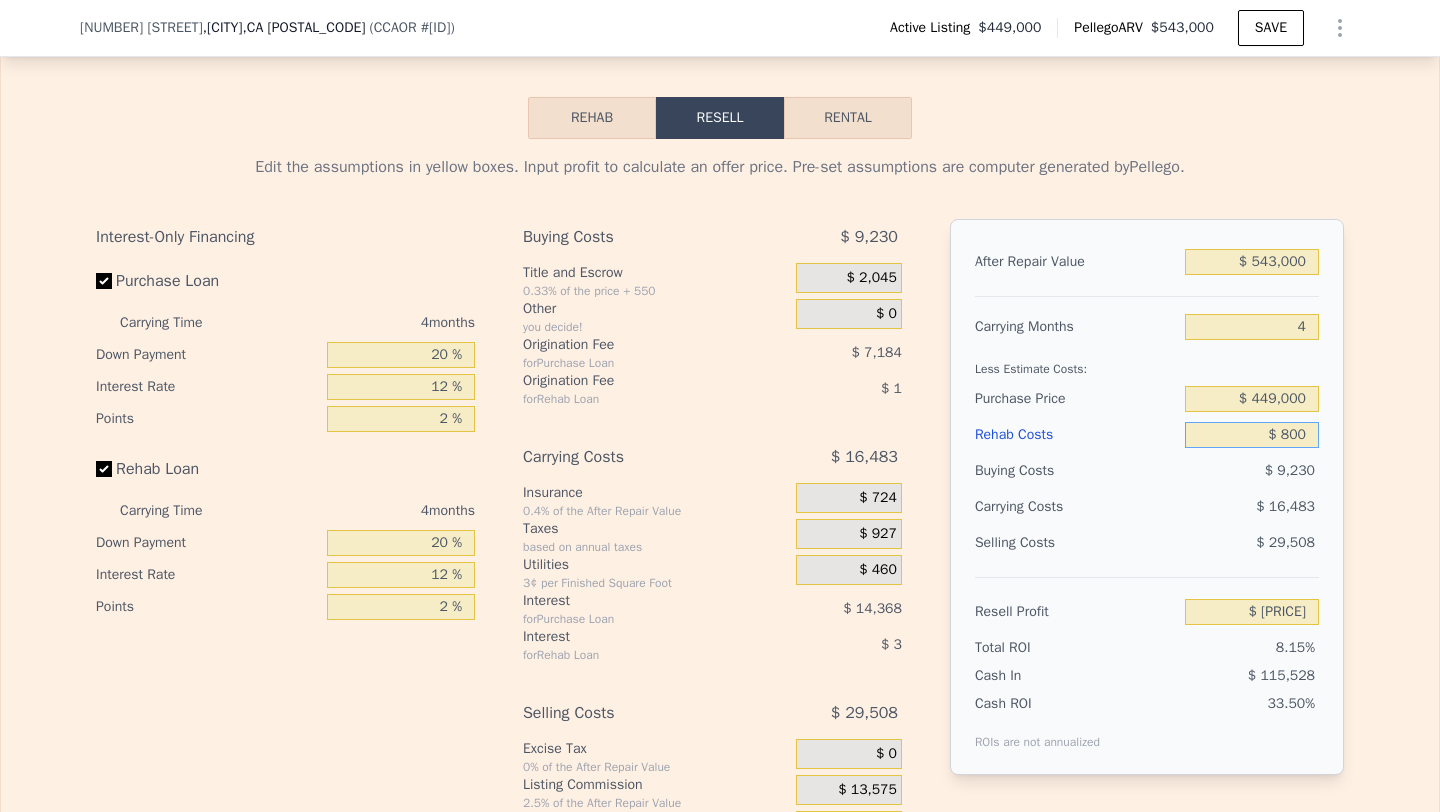 type on "$ 8,000" 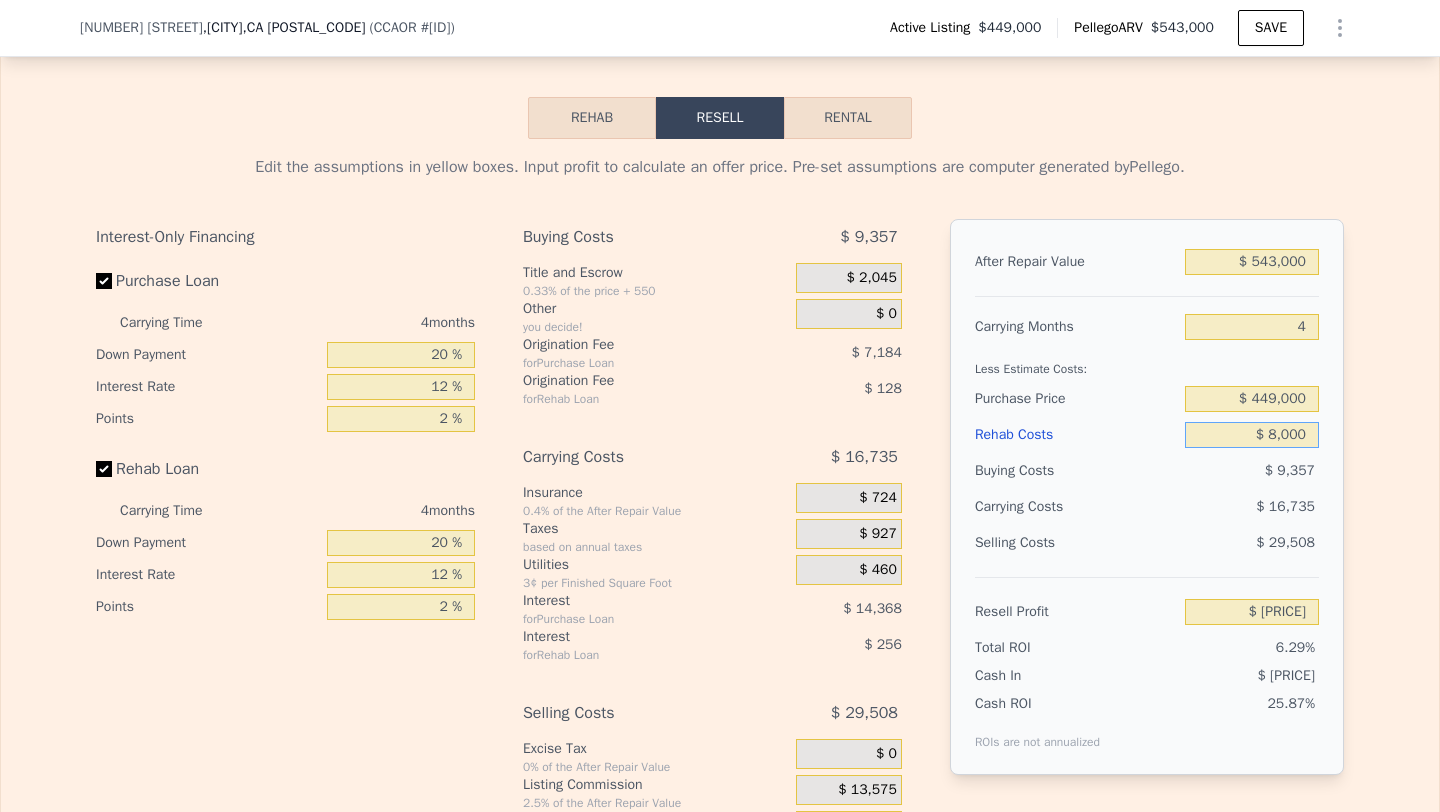 type on "$ 30,400" 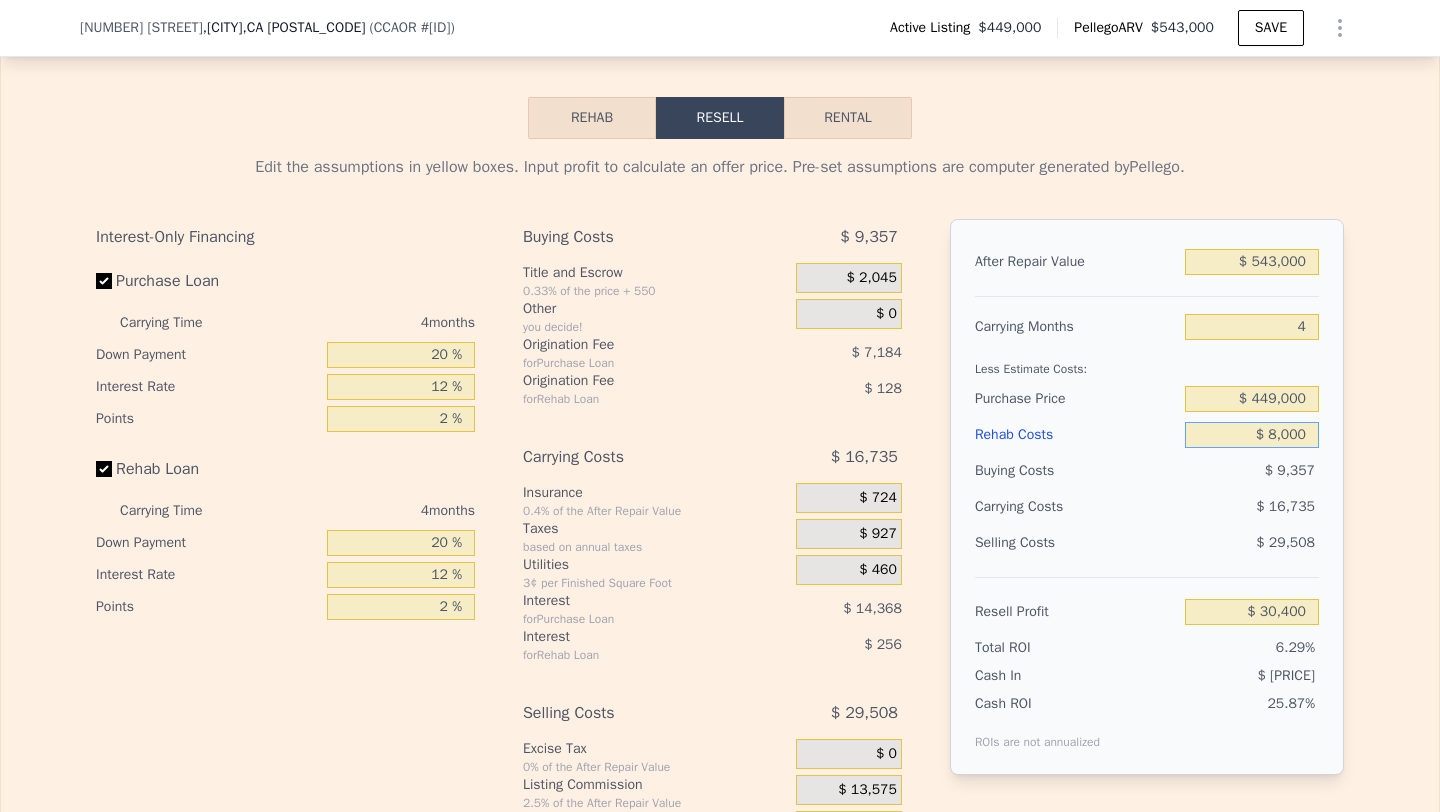 type on "$ 80,000" 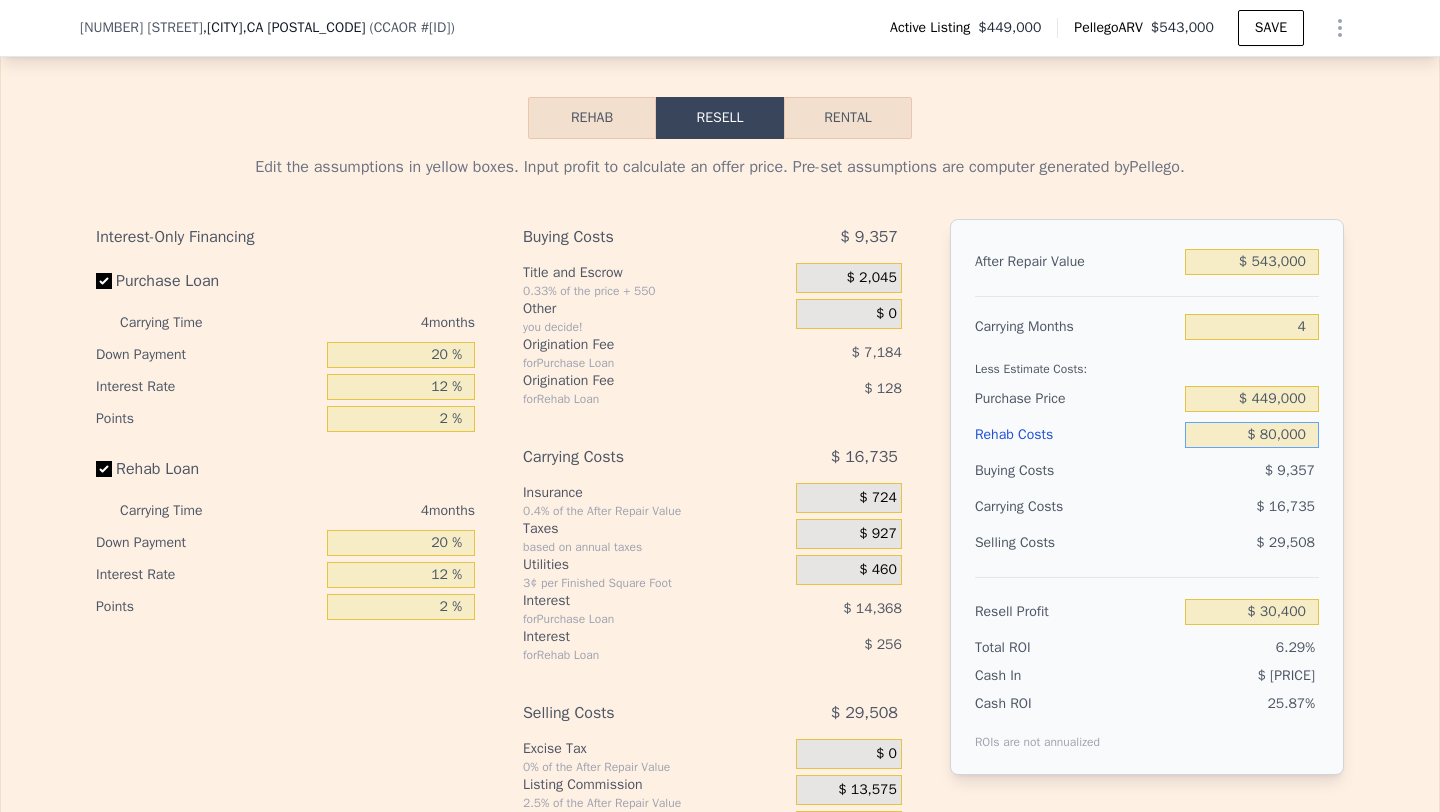 type on "-$ 45,056" 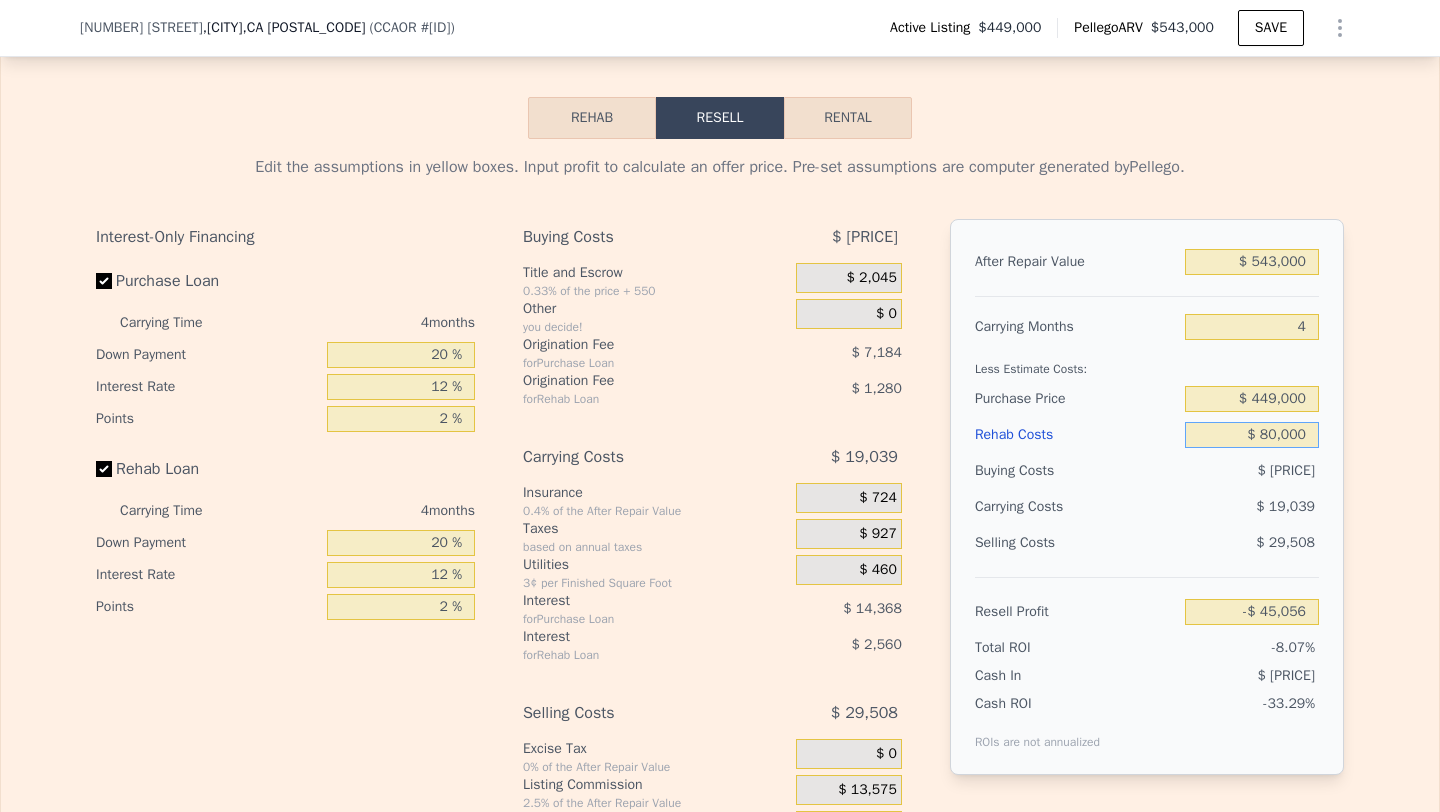type on "$ 80,000" 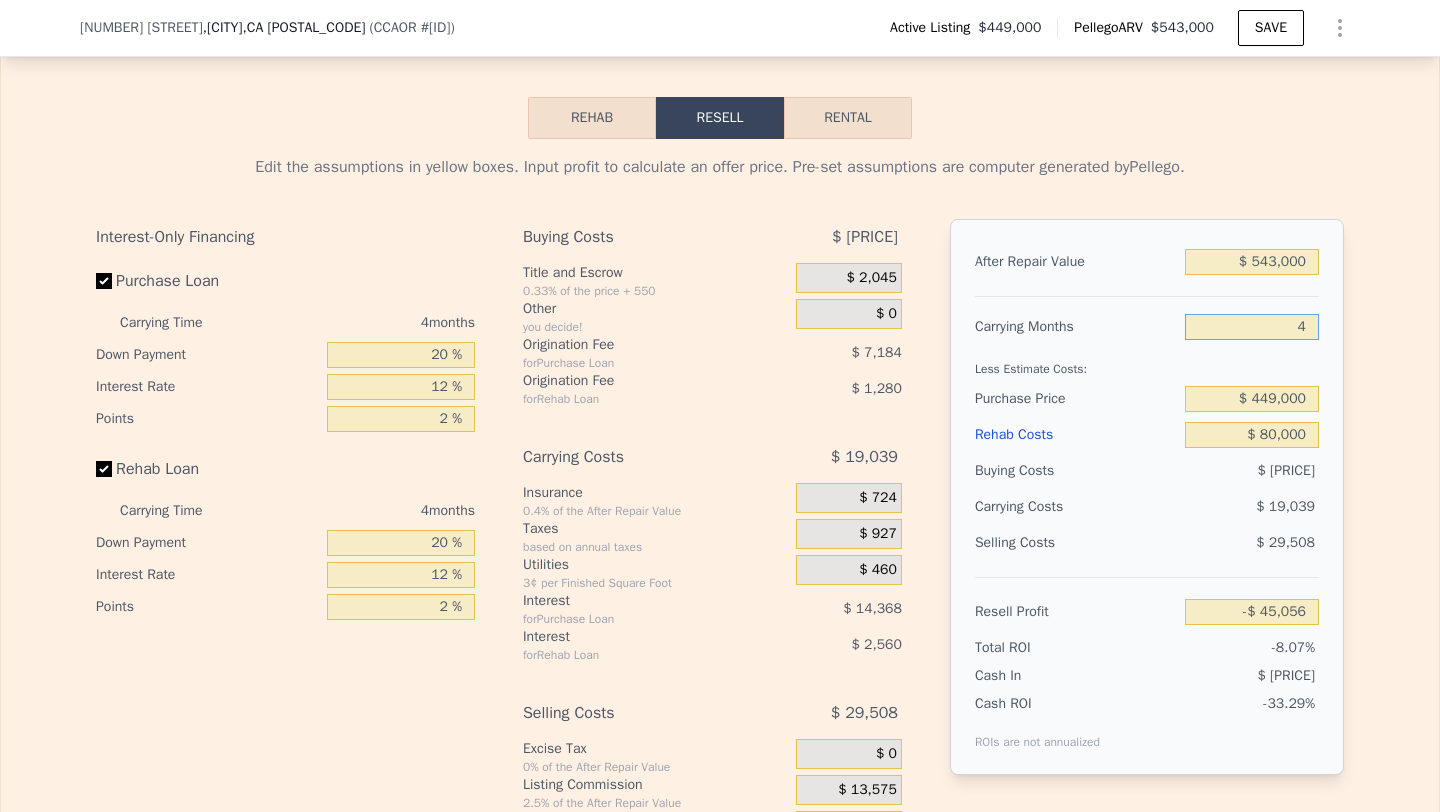 click on "4" at bounding box center (1252, 327) 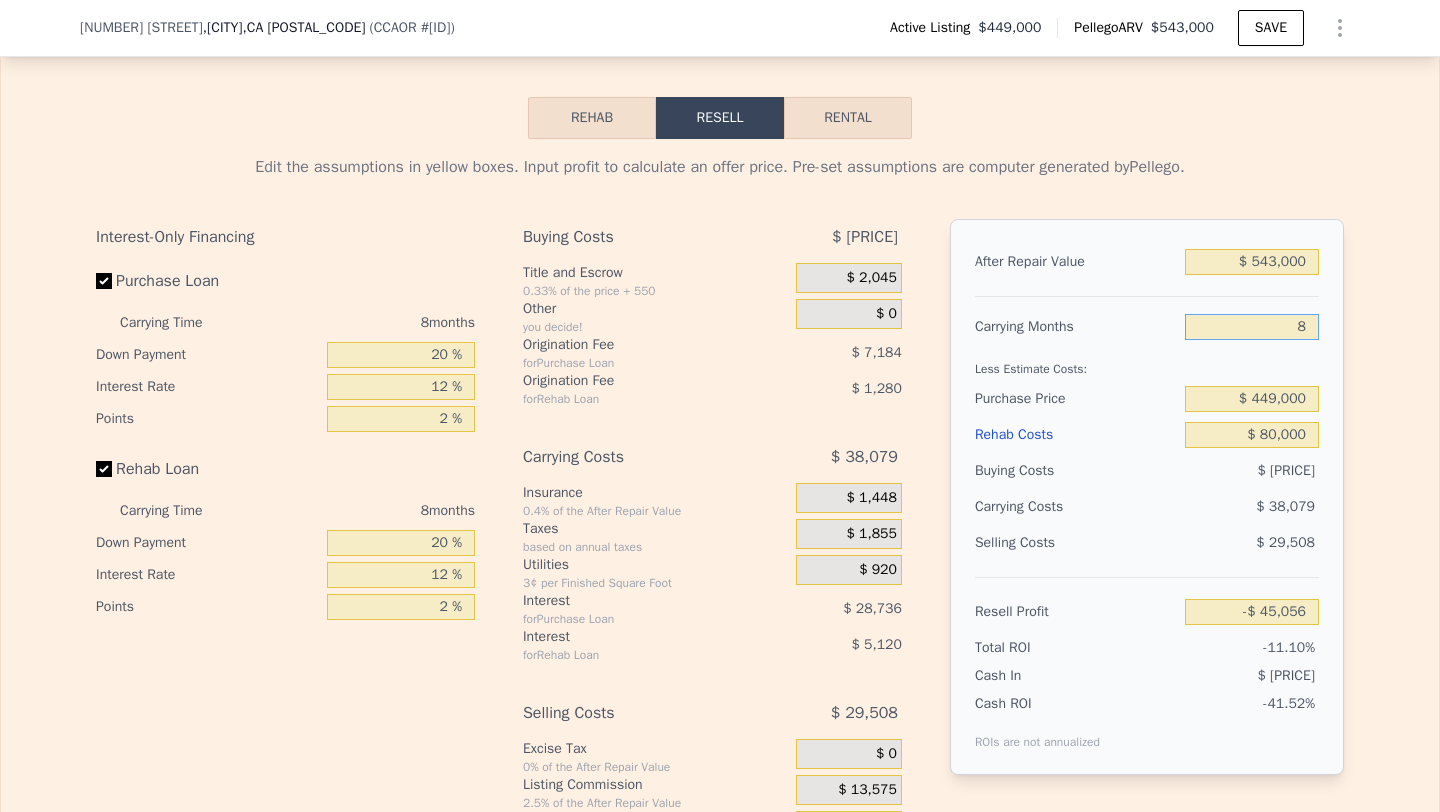 type on "-$ 64,096" 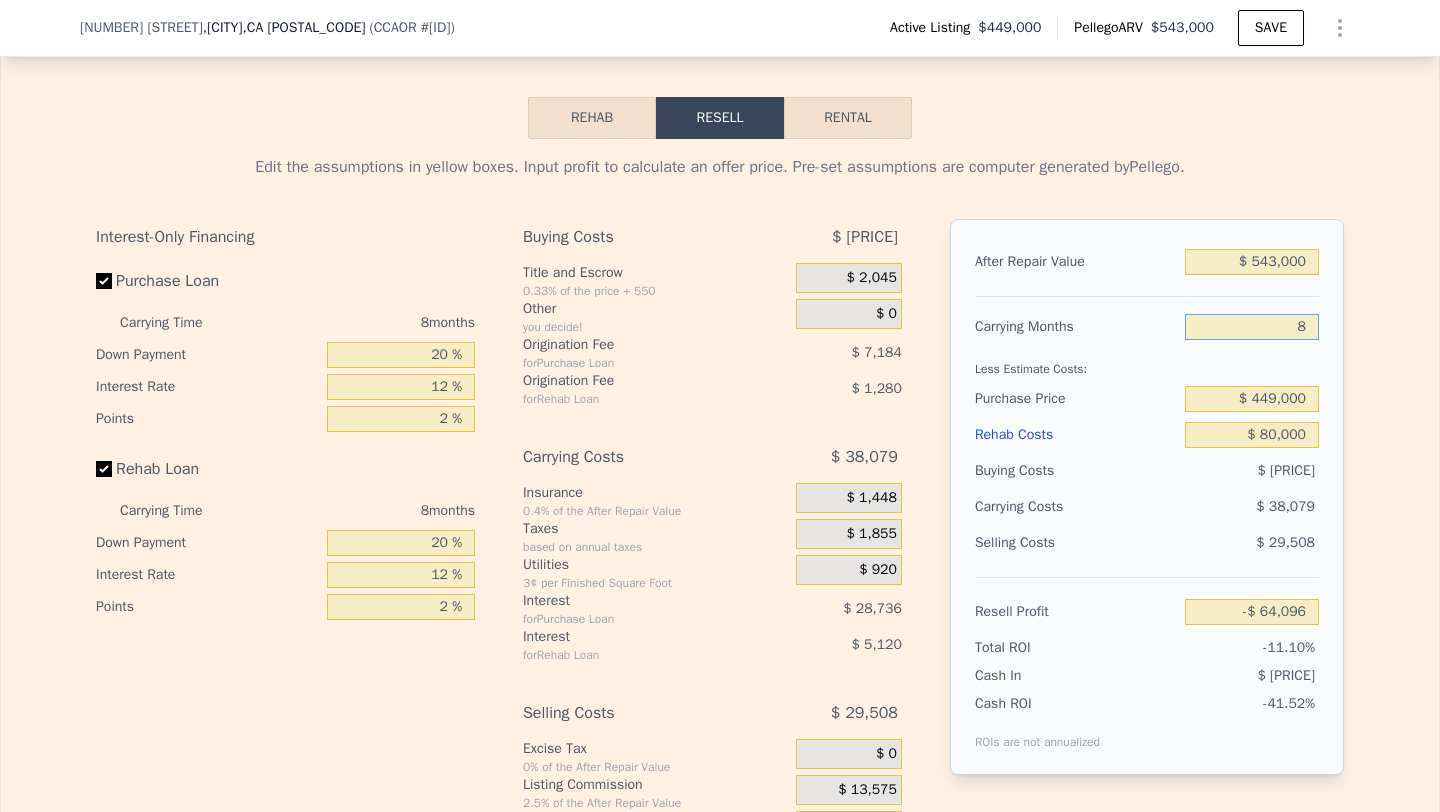 type on "8" 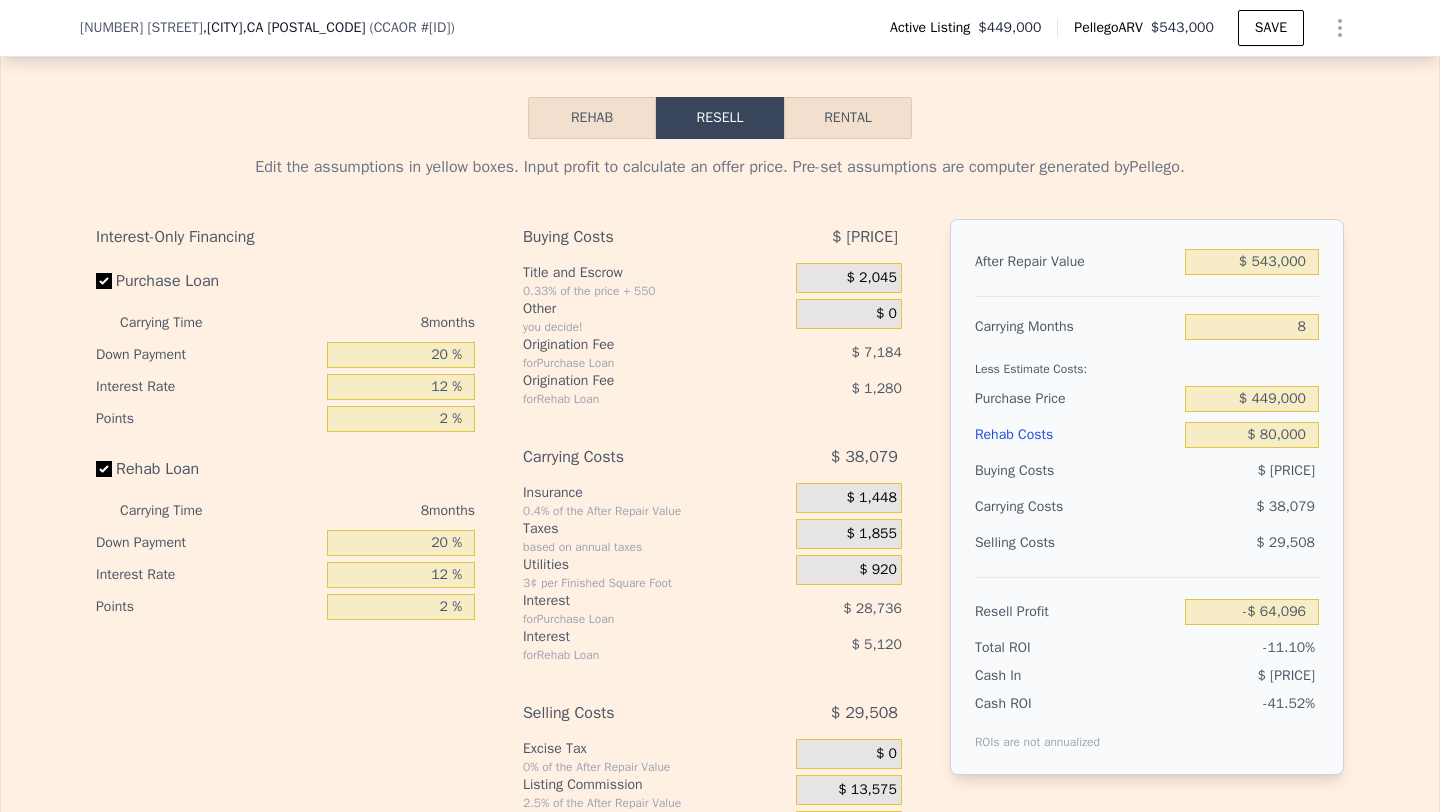 click on "After Repair Value $ 543,000 Carrying Months 8 Less Estimate Costs: Purchase Price $ 449,000 Rehab Costs $ 80,000 Buying Costs $ 10,509 Carrying Costs $ 38,079 Selling Costs $ 29,508 Resell Profit -$ 64,096 Total ROI -11.10% Cash In $ 154,388 Cash ROI ROIs are not annualized -41.52%" at bounding box center (1147, 497) 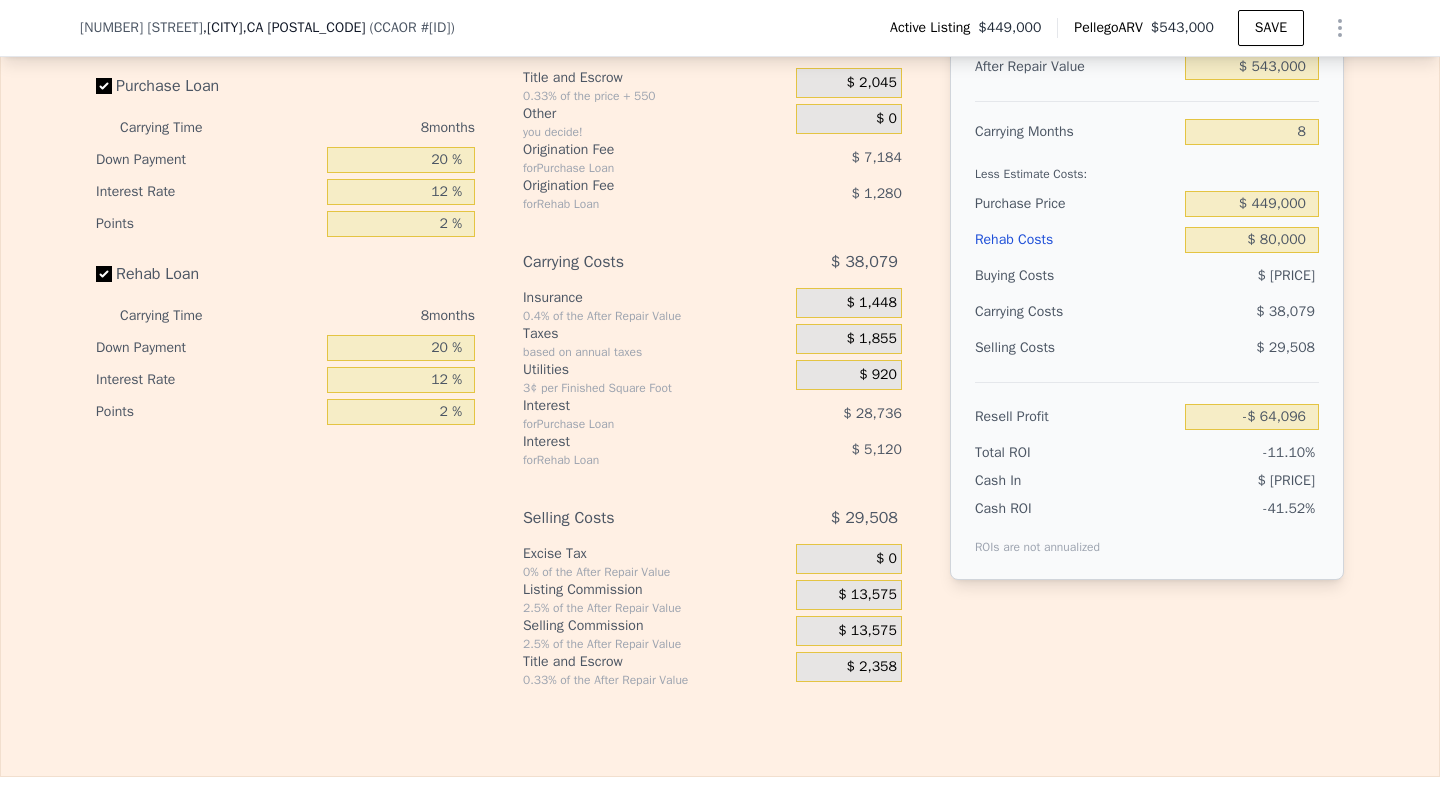 scroll, scrollTop: 3256, scrollLeft: 0, axis: vertical 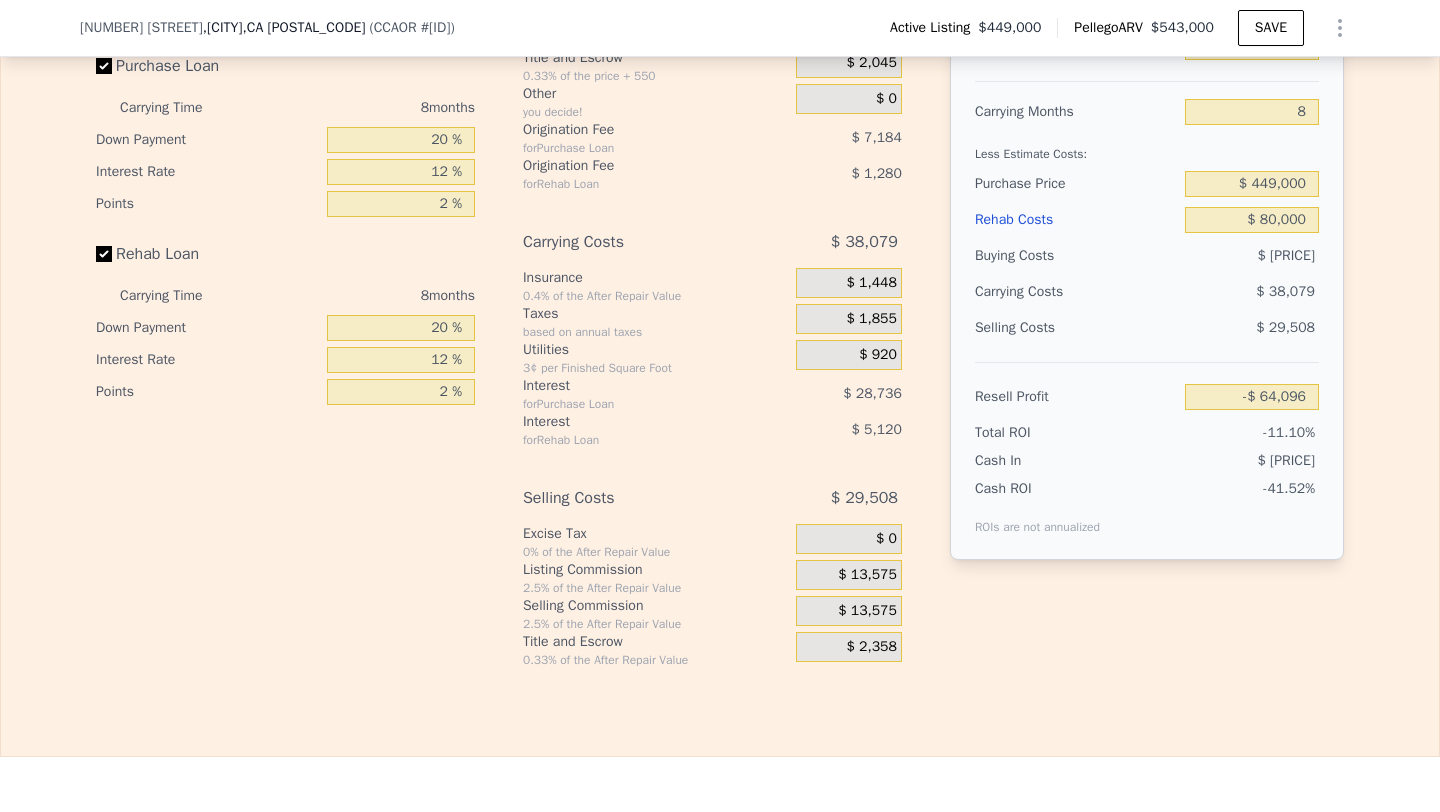 click on "$ 13,575" at bounding box center [867, 611] 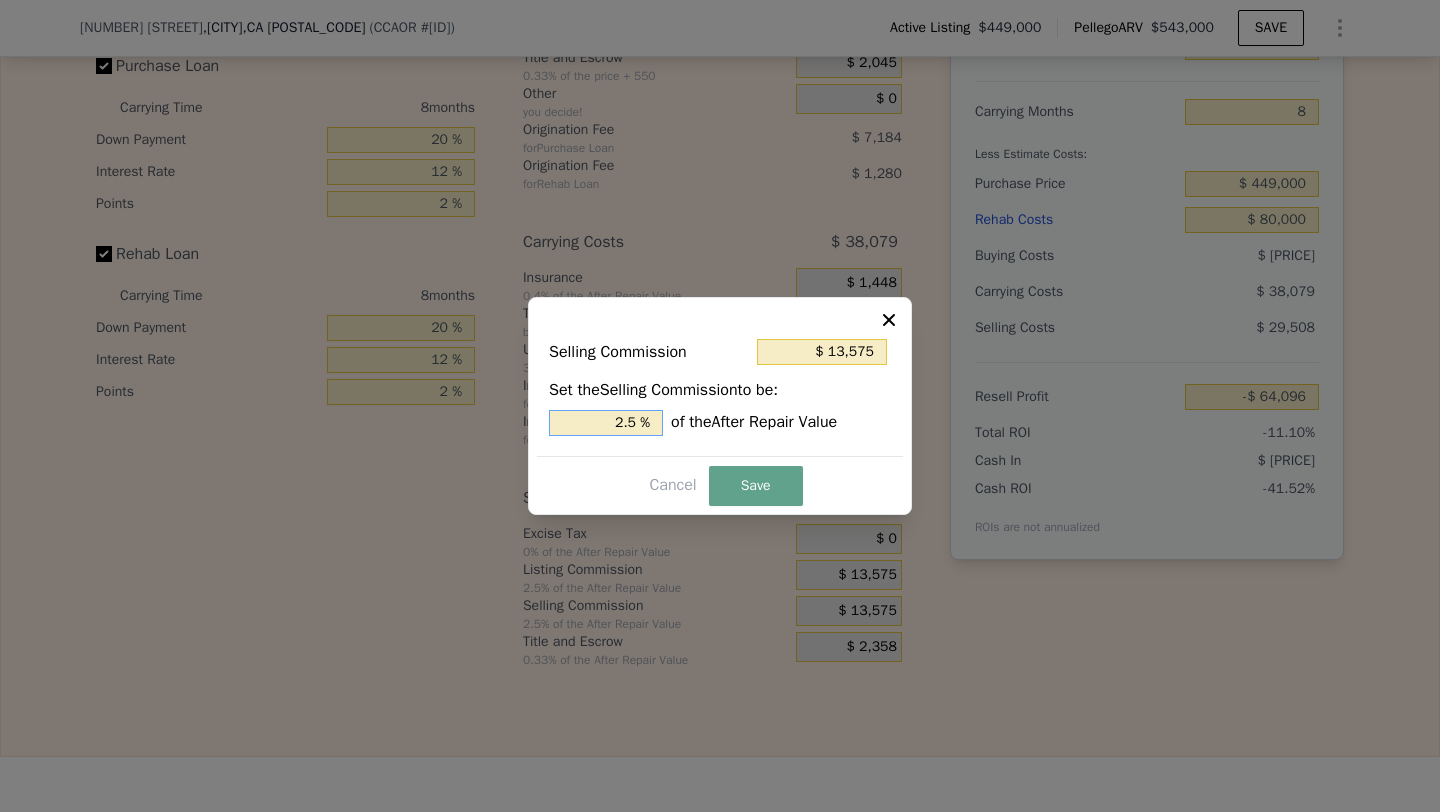 click on "2.5 %" at bounding box center [606, 423] 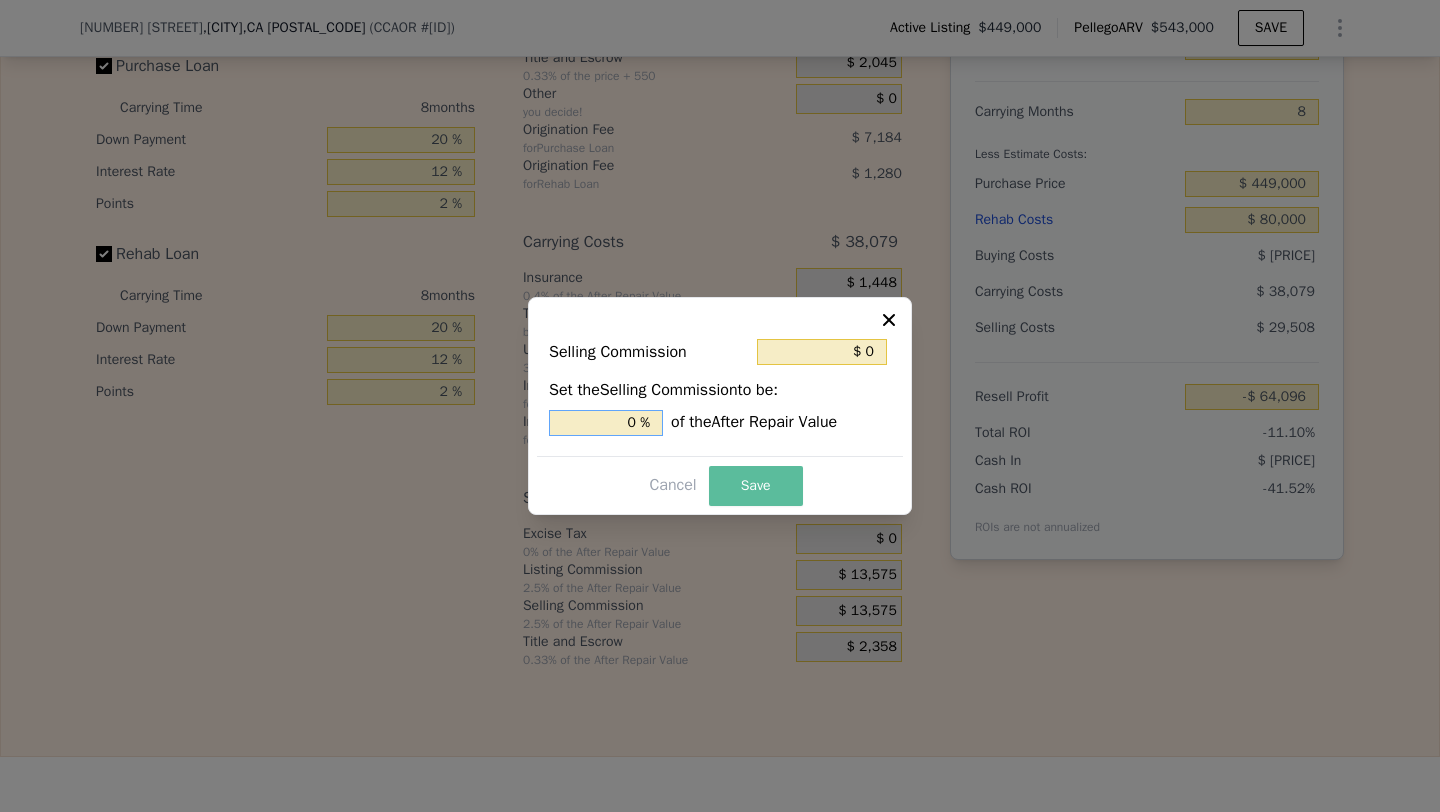 type on "0 %" 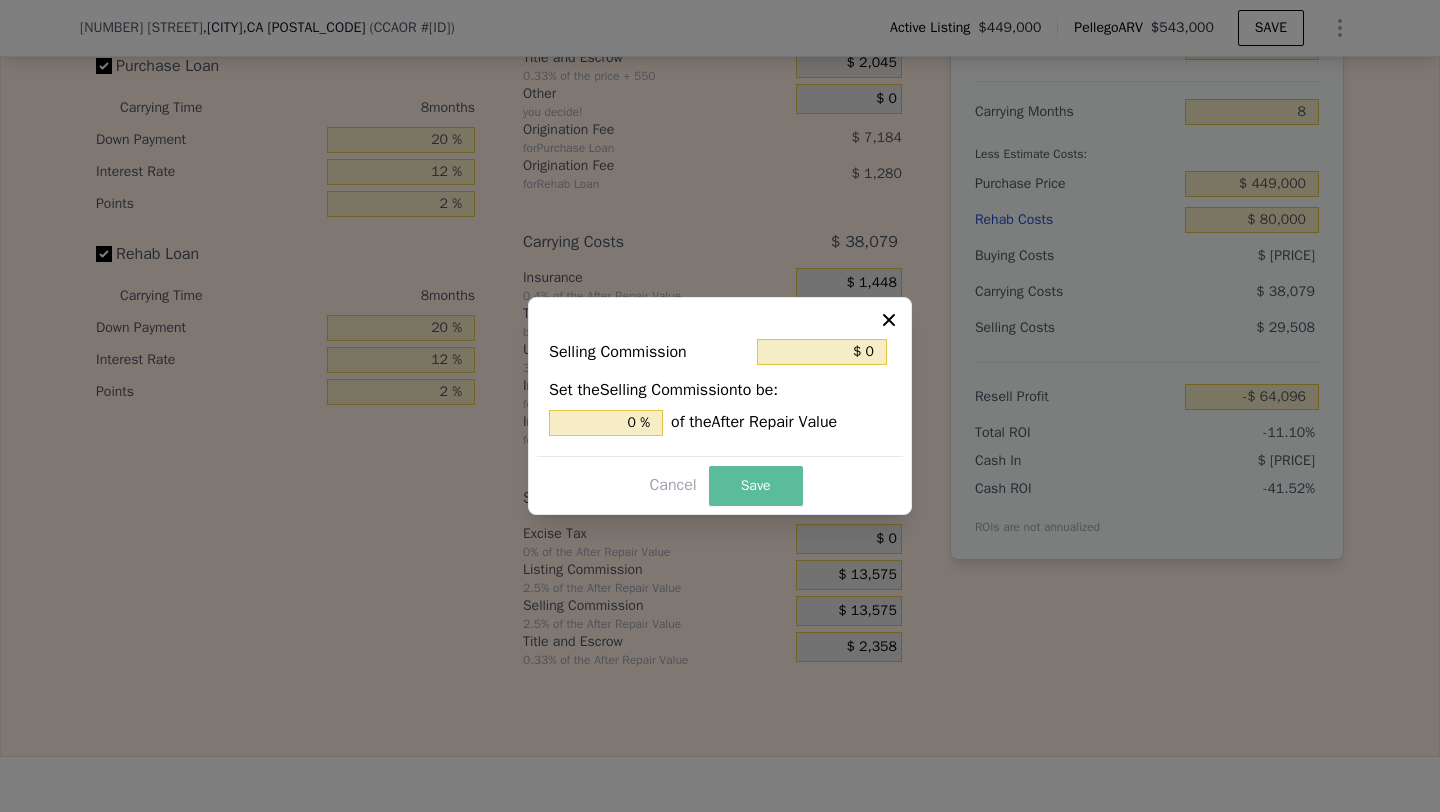 click on "Save" at bounding box center (756, 486) 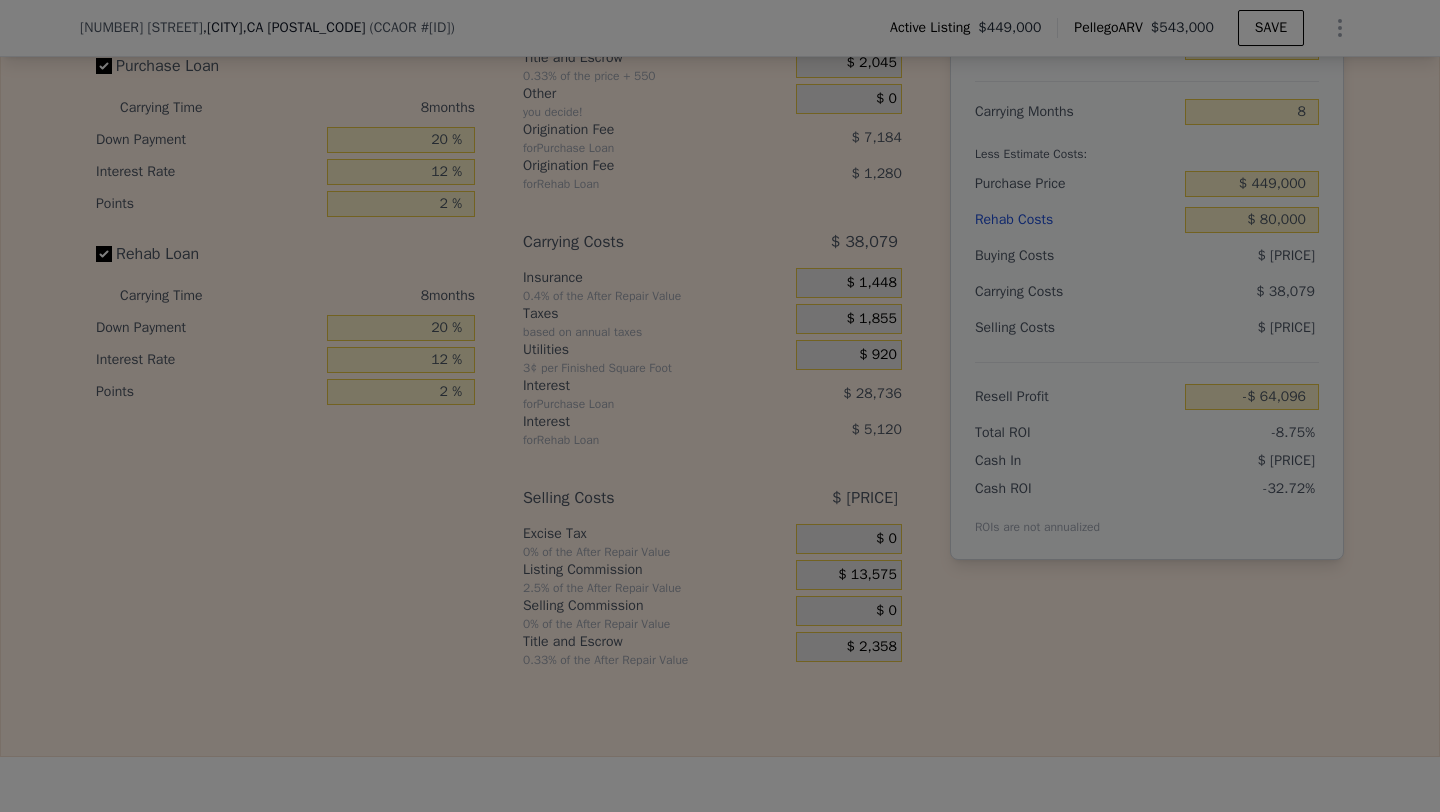 type on "-$ 50,521" 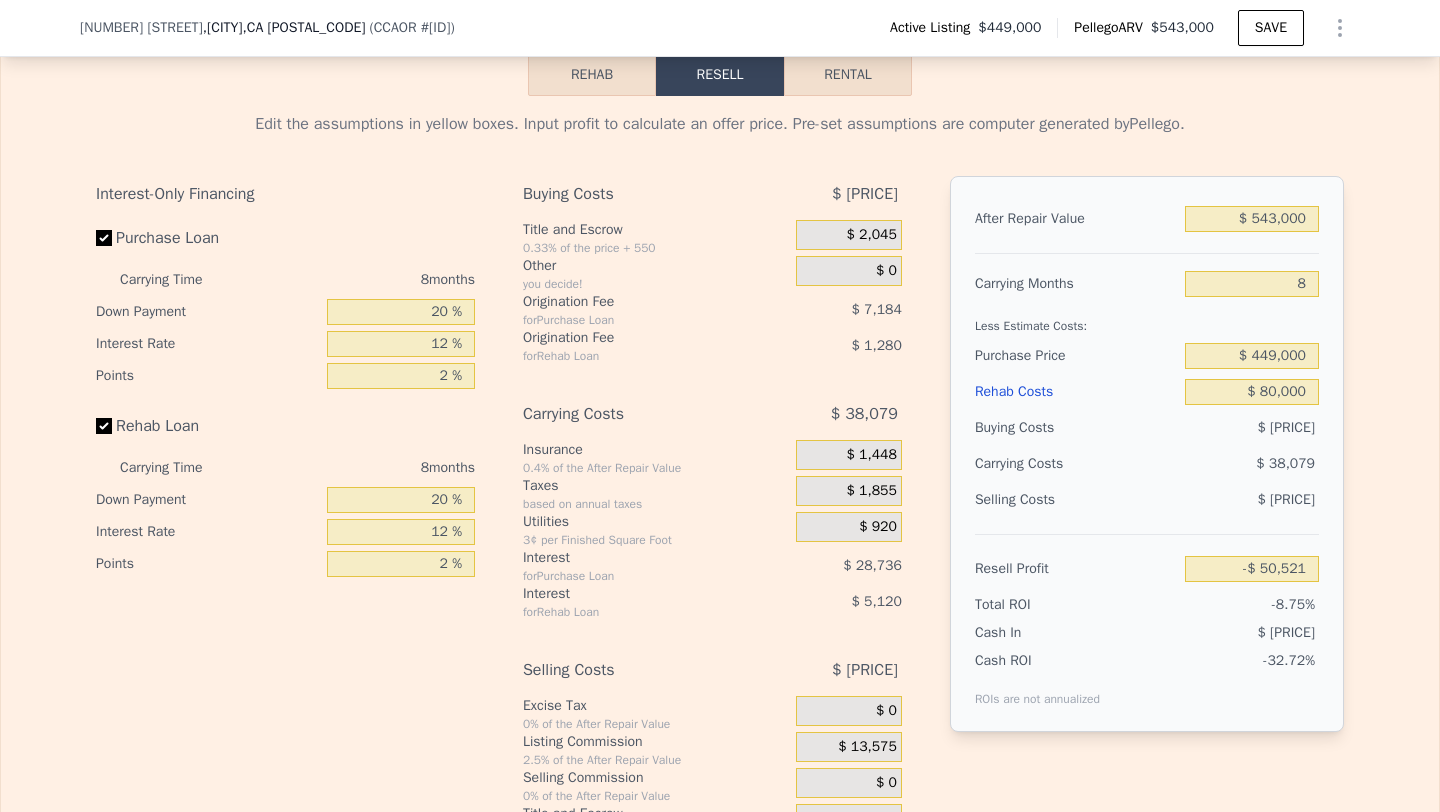 scroll, scrollTop: 3112, scrollLeft: 0, axis: vertical 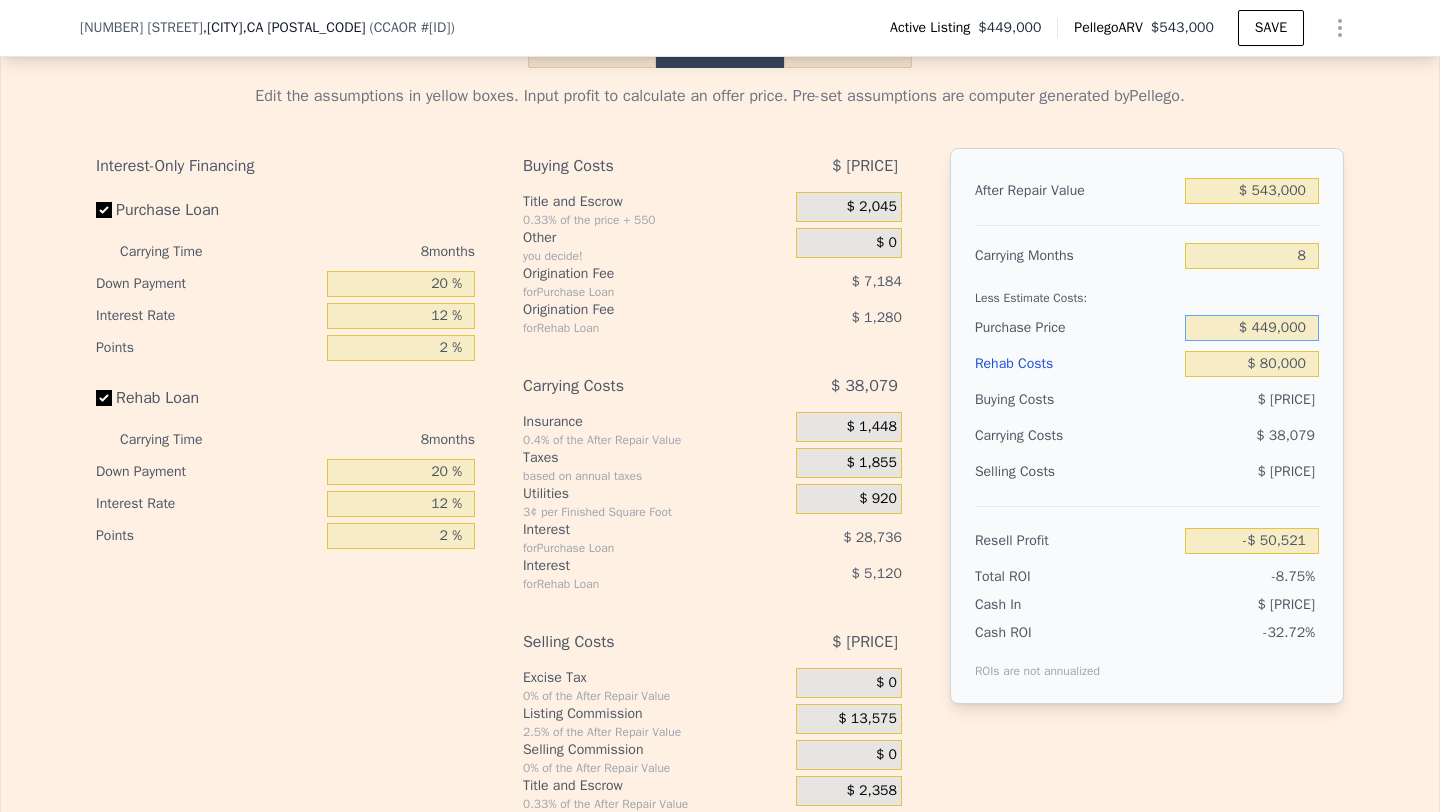 click on "$ 449,000" at bounding box center [1252, 328] 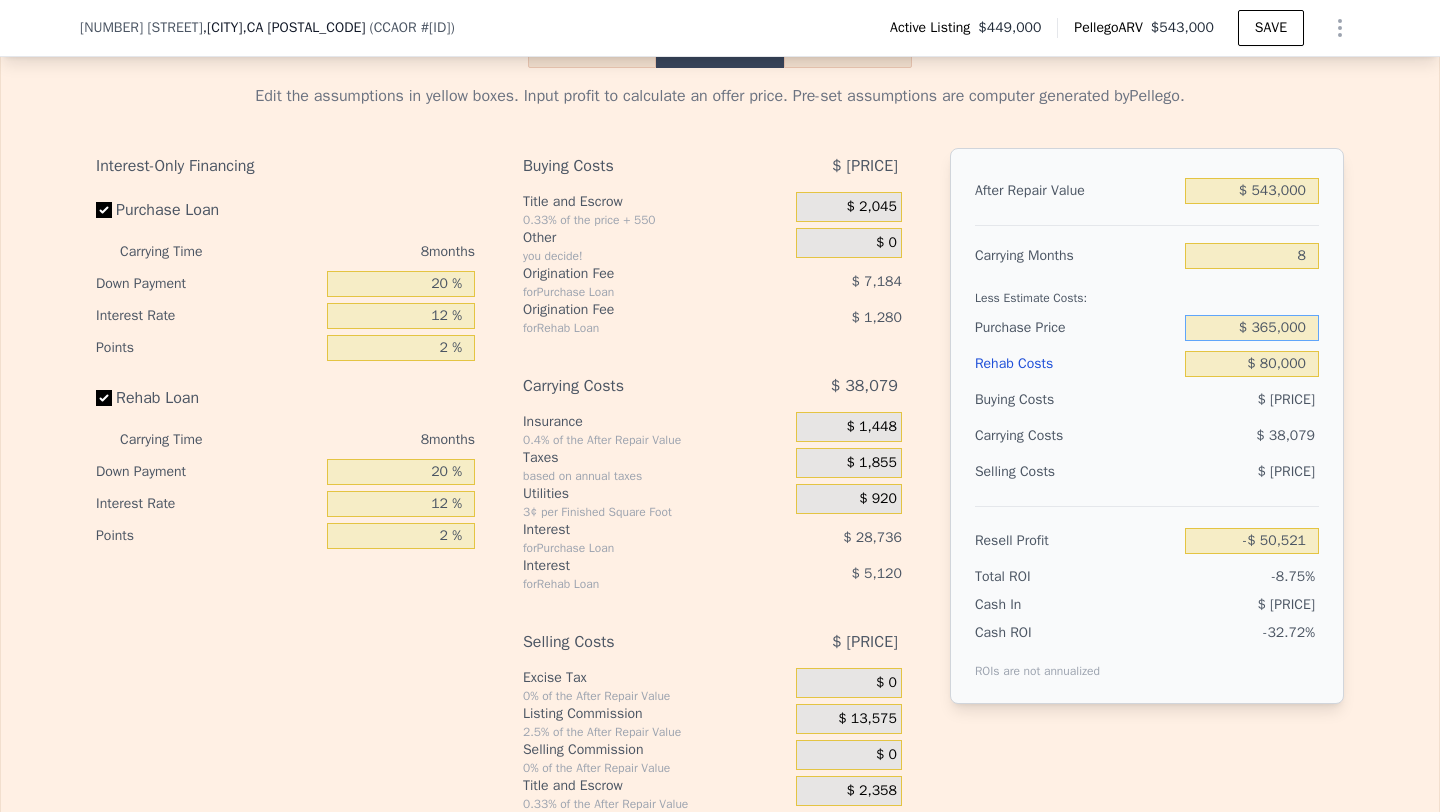 type on "$ 365,000" 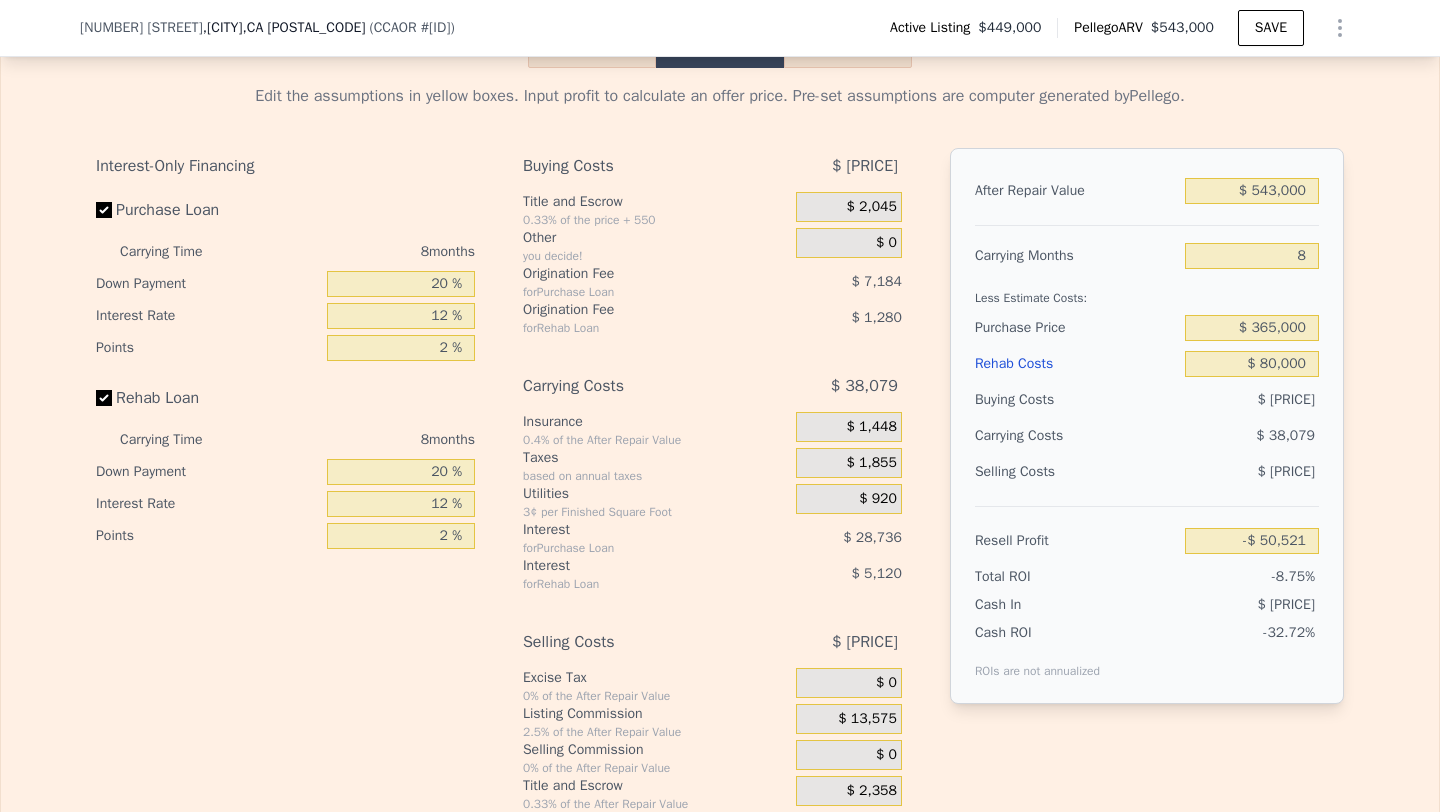 click on "Edit the assumptions in yellow boxes. Input profit to calculate an offer price. Pre-set assumptions are computer generated by  Pellego . Interest-Only Financing Purchase Loan Carrying Time 8  months Down Payment 20 % Interest Rate 12 % Points 2 % Rehab Loan Carrying Time 8  months Down Payment 20 % Interest Rate 12 % Points 2 % Buying Costs $ 10,509 Title and Escrow 0.33% of the price + 550 $ 2,045 Other you decide! $ 0 Origination Fee for  Purchase Loan $ 7,184 Origination Fee for  Rehab Loan $ 1,280 Carrying Costs $ 38,079 Insurance 0.4% of the After Repair Value $ 1,448 Taxes based on annual taxes $ 1,855 Utilities 3¢ per Finished Square Foot $ 920 Interest for  Purchase Loan $ 28,736 Interest for  Rehab Loan $ 5,120 Selling Costs $ 15,933 Excise Tax 0% of the After Repair Value $ 0 Listing Commission 2.5% of the After Repair Value $ 13,575 Selling Commission 0% of the After Repair Value $ 0 Title and Escrow 0.33% of the After Repair Value $ 2,358 After Repair Value $ 543,000 Carrying Months 8 $ 365,000" at bounding box center [720, 440] 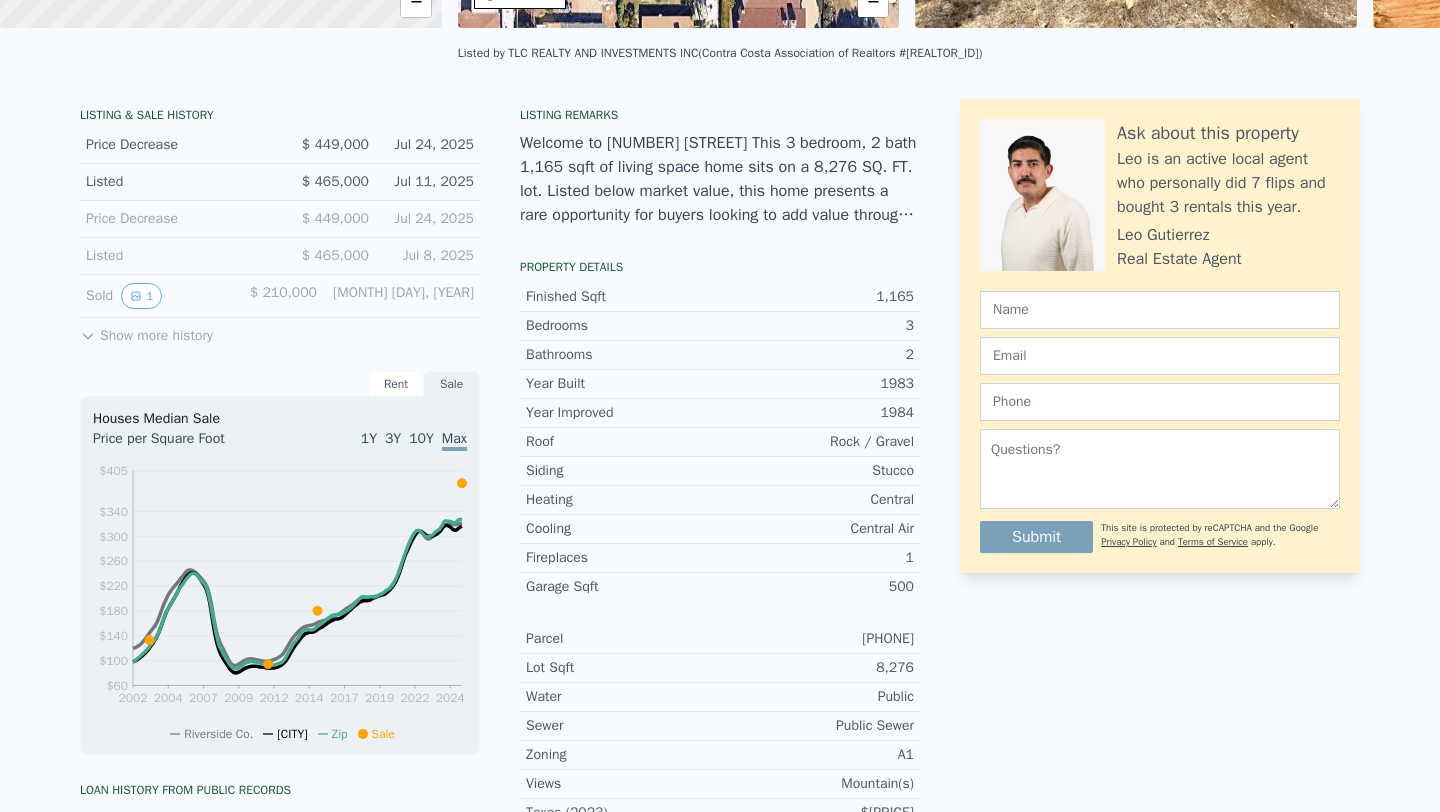 scroll, scrollTop: 0, scrollLeft: 0, axis: both 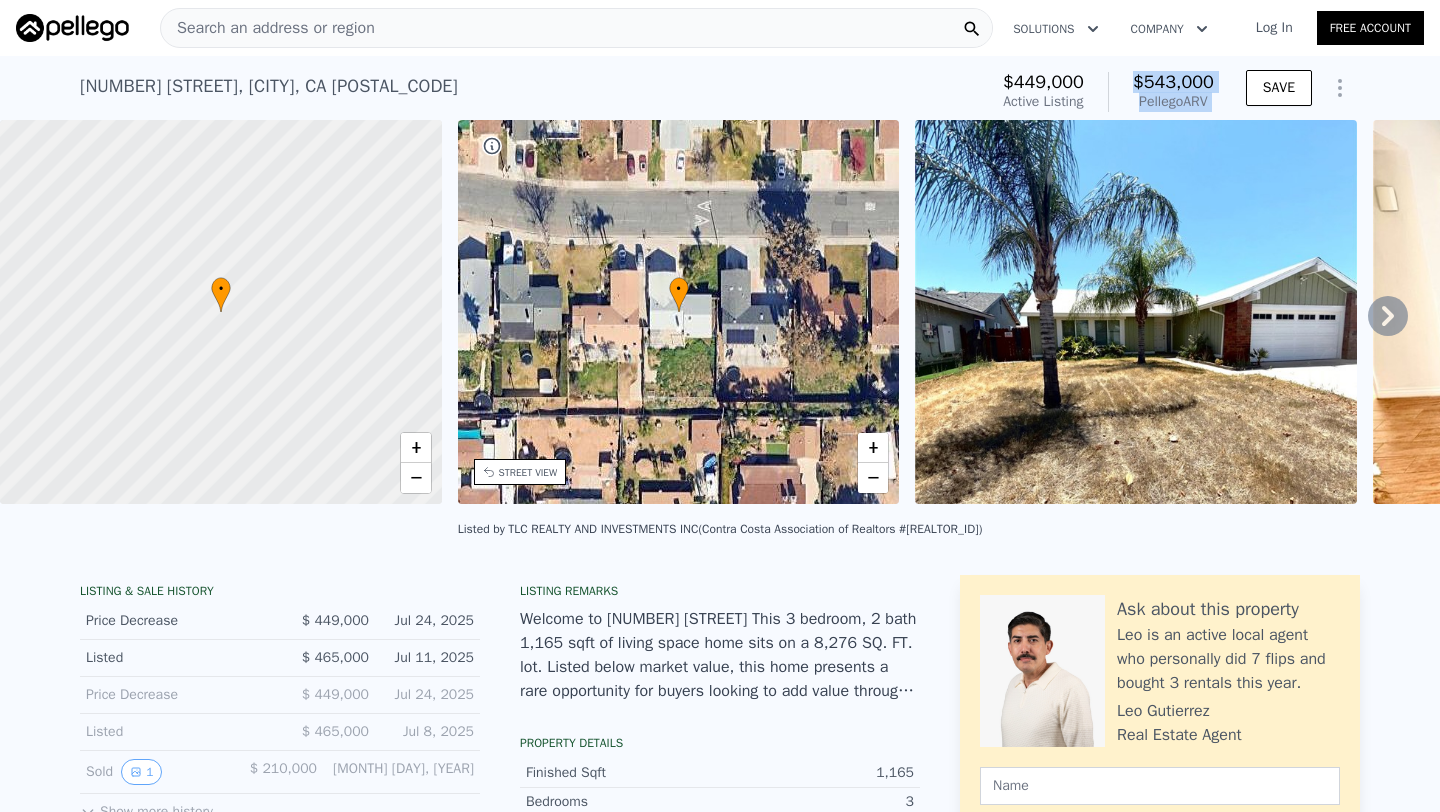 drag, startPoint x: 1127, startPoint y: 76, endPoint x: 1335, endPoint y: 76, distance: 208 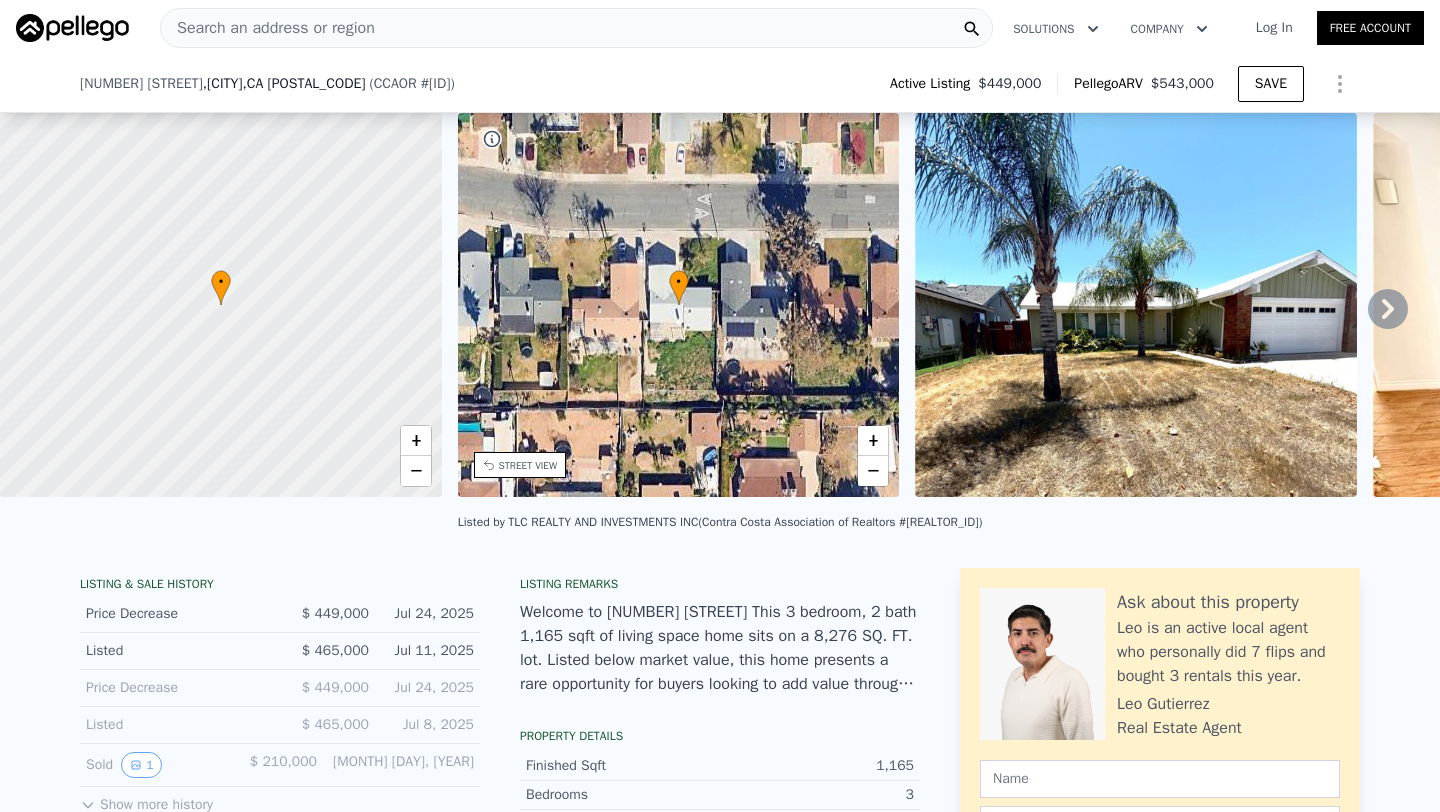 scroll, scrollTop: 1754, scrollLeft: 0, axis: vertical 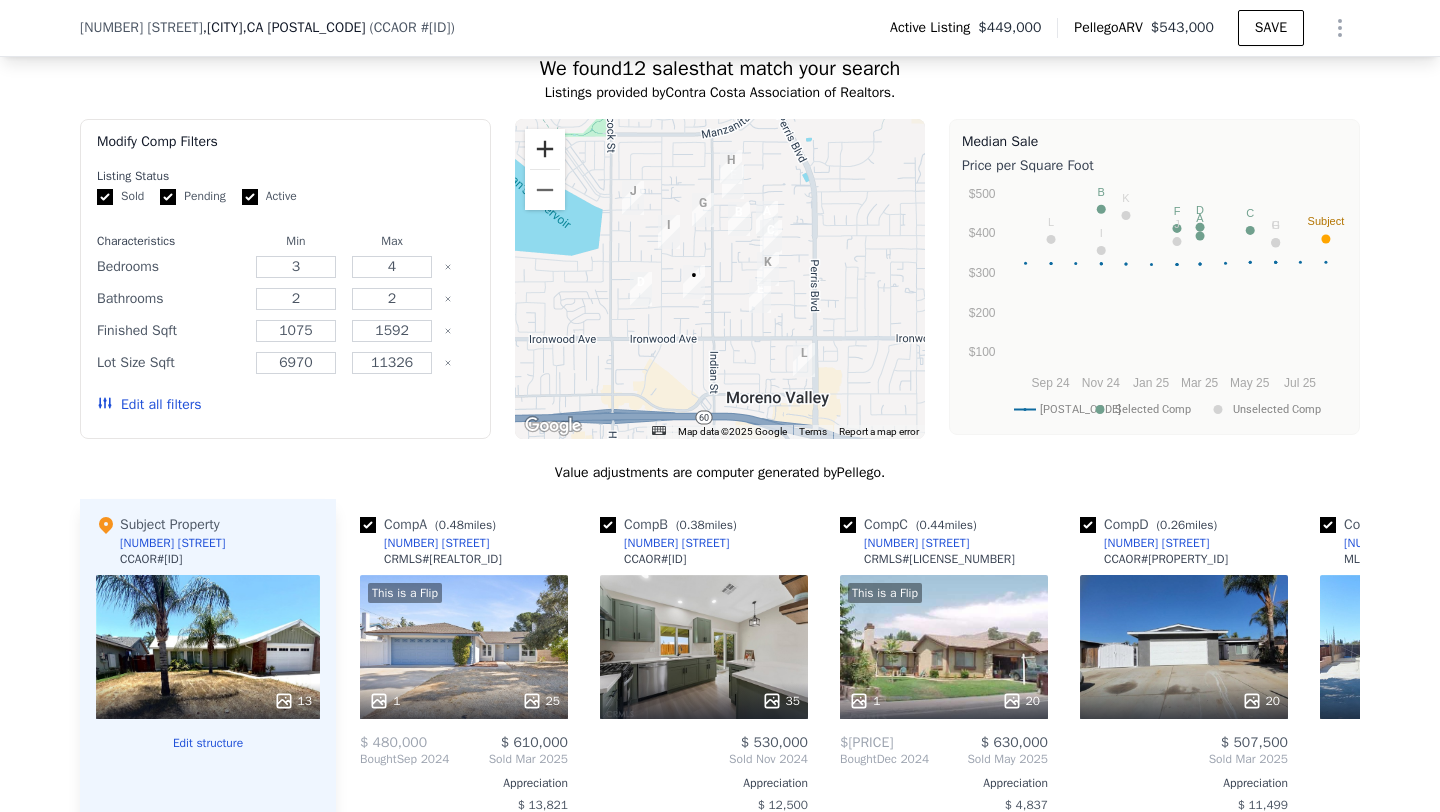click at bounding box center [545, 149] 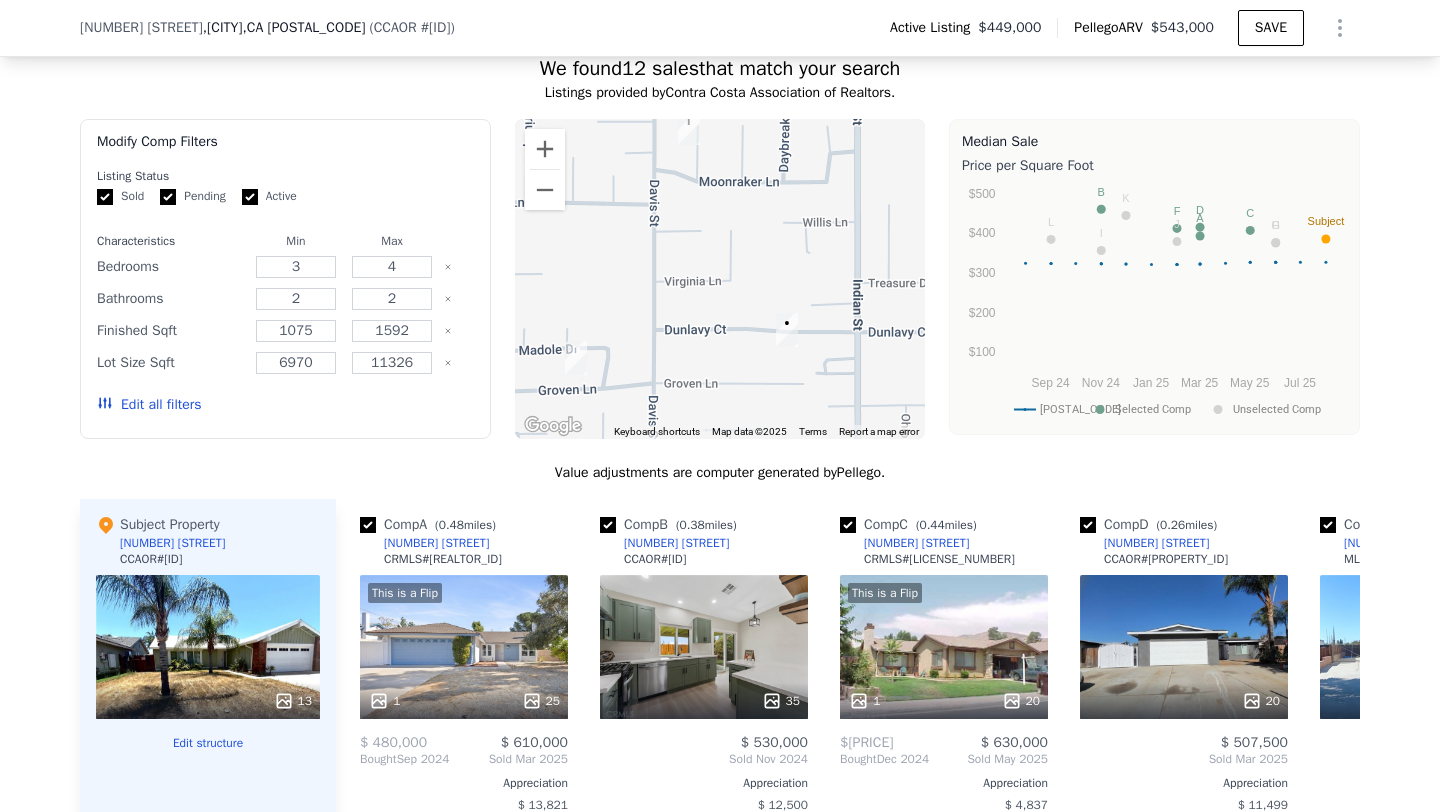 drag, startPoint x: 695, startPoint y: 262, endPoint x: 878, endPoint y: 248, distance: 183.53474 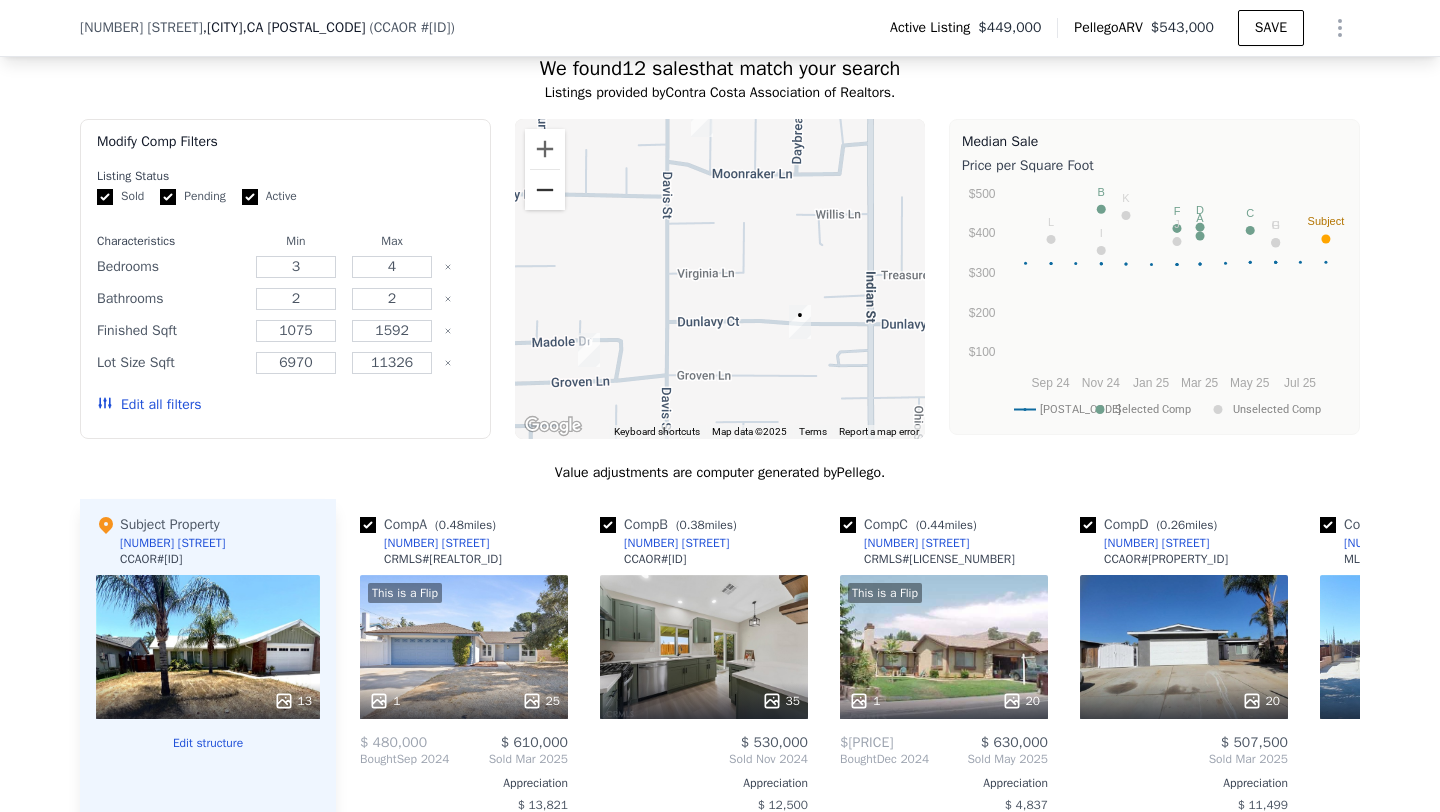 click at bounding box center [545, 190] 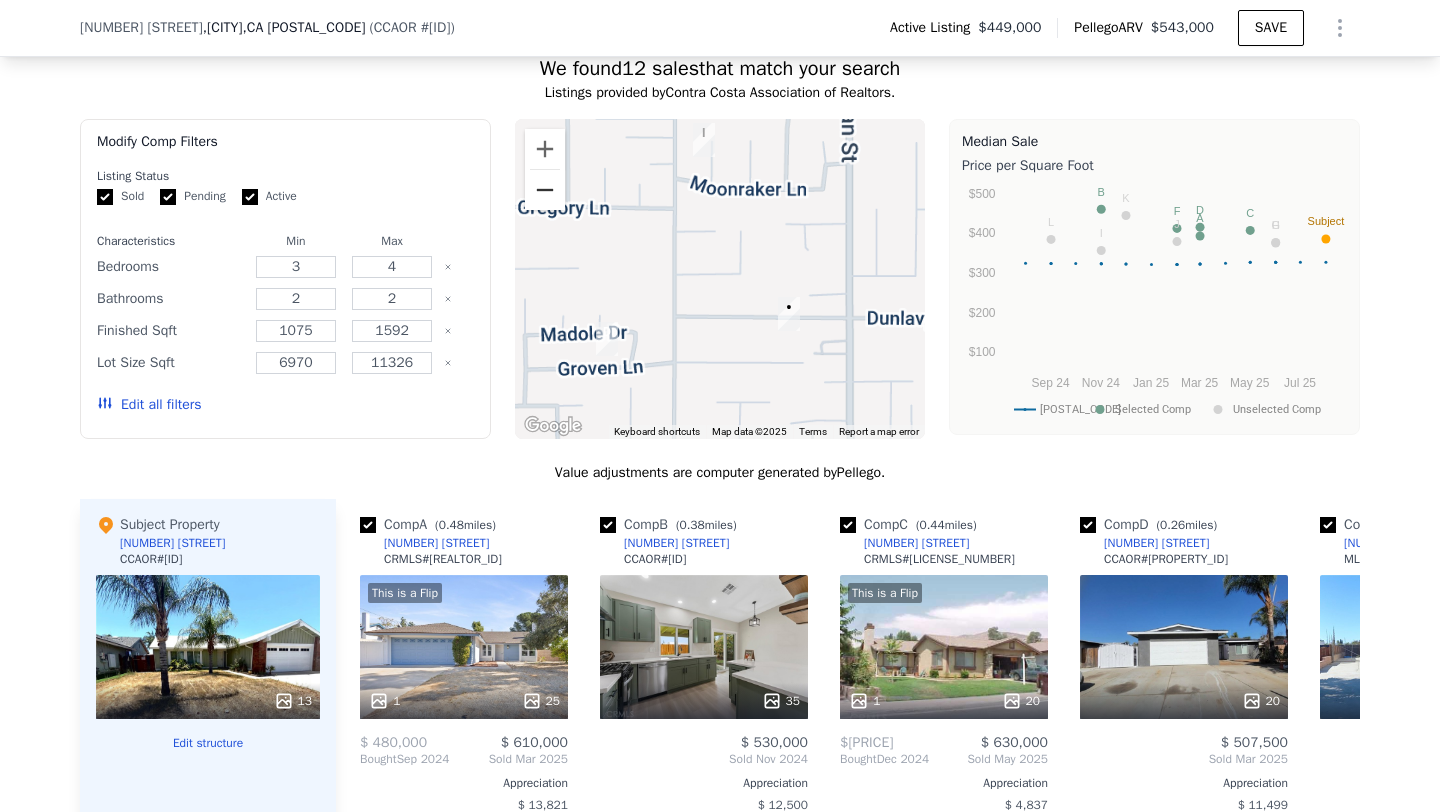 click at bounding box center [545, 190] 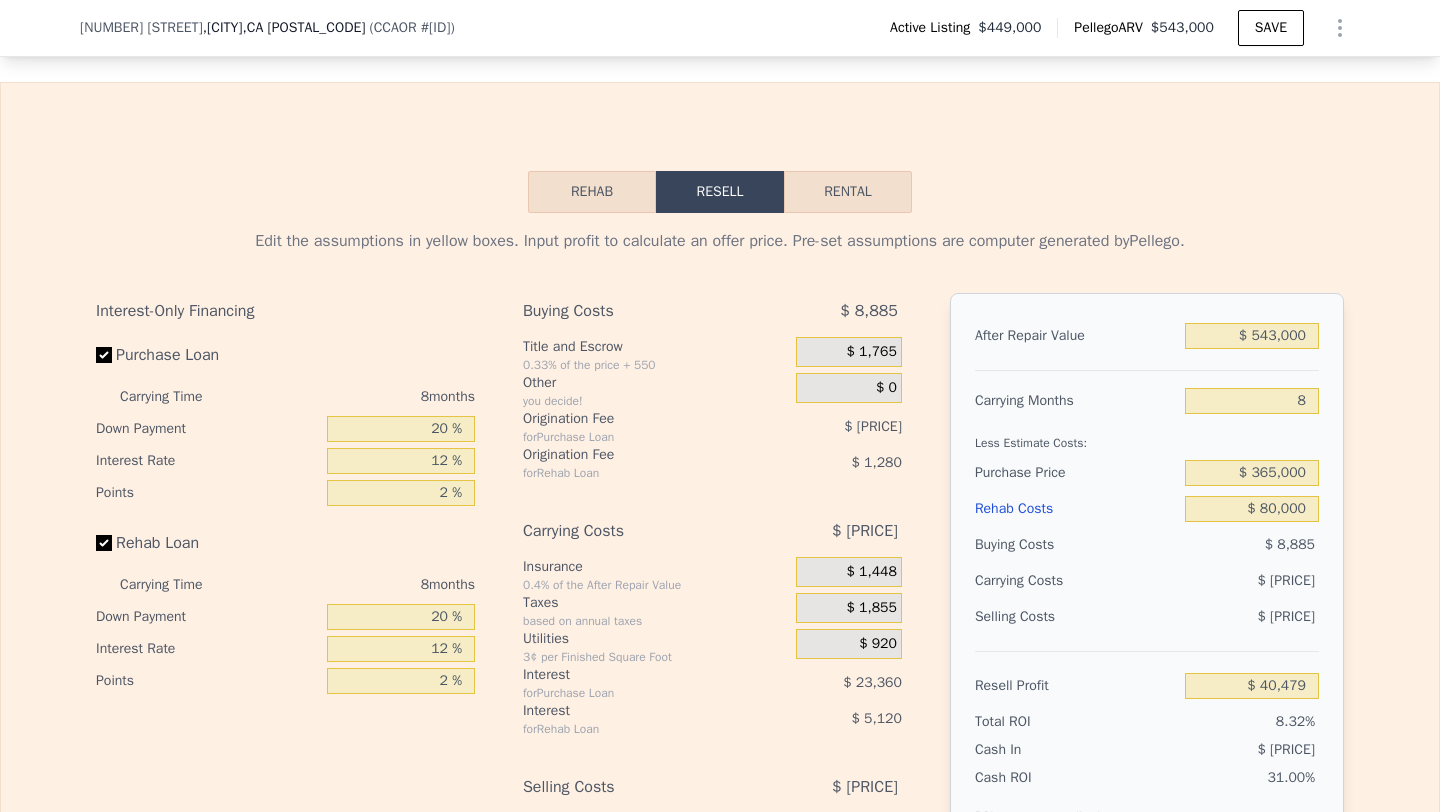 scroll, scrollTop: 3012, scrollLeft: 0, axis: vertical 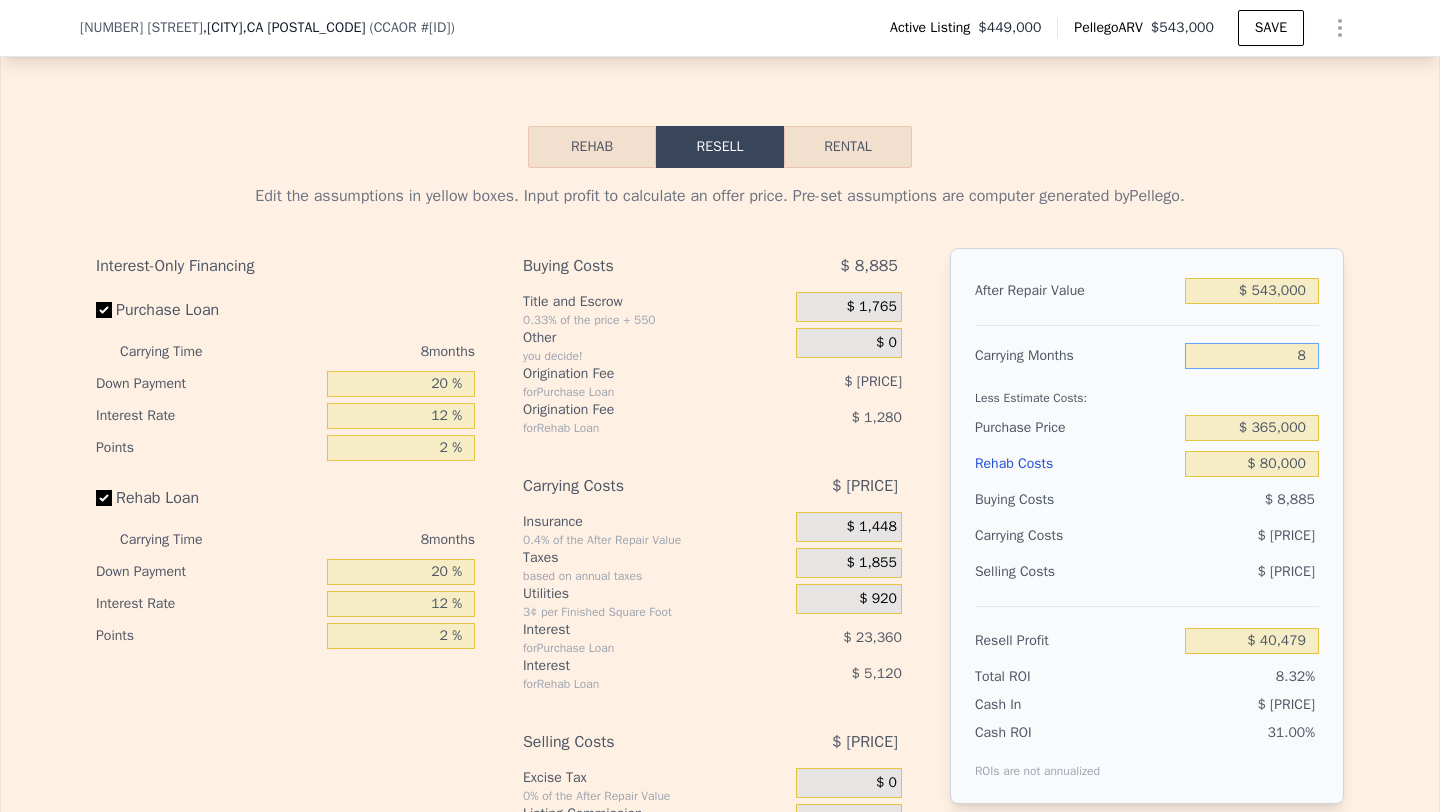 drag, startPoint x: 1291, startPoint y: 352, endPoint x: 1341, endPoint y: 352, distance: 50 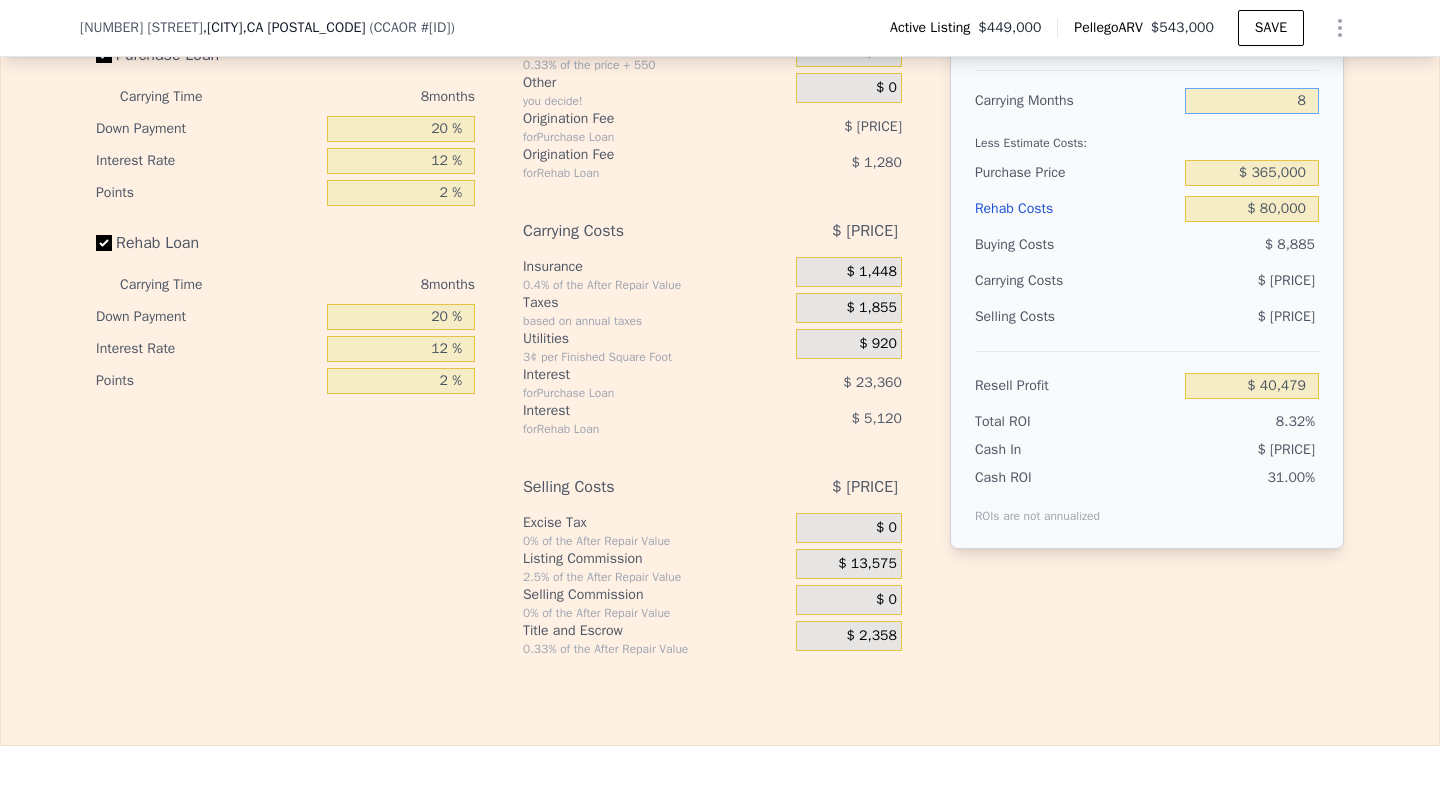 scroll, scrollTop: 3180, scrollLeft: 0, axis: vertical 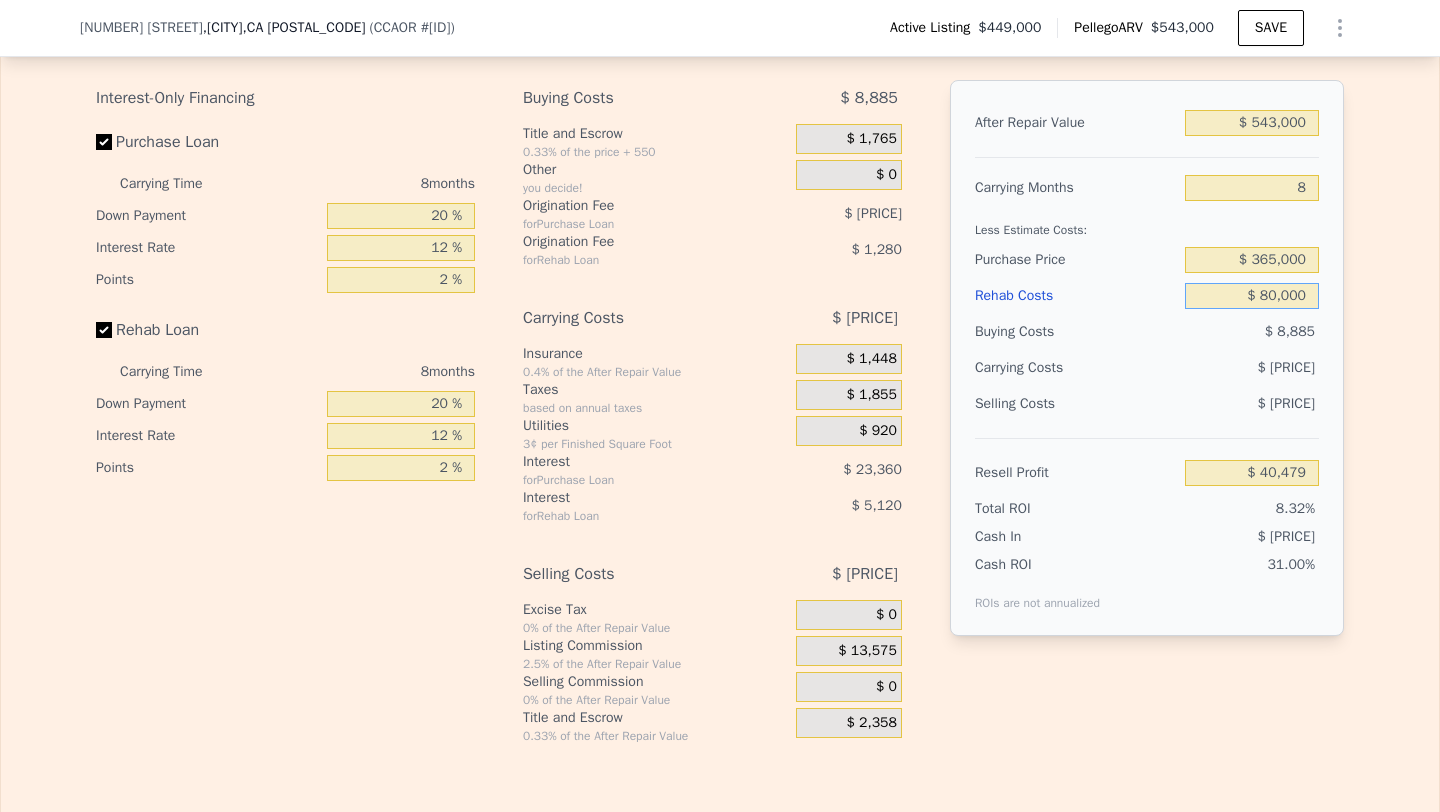 drag, startPoint x: 1251, startPoint y: 292, endPoint x: 1439, endPoint y: 292, distance: 188 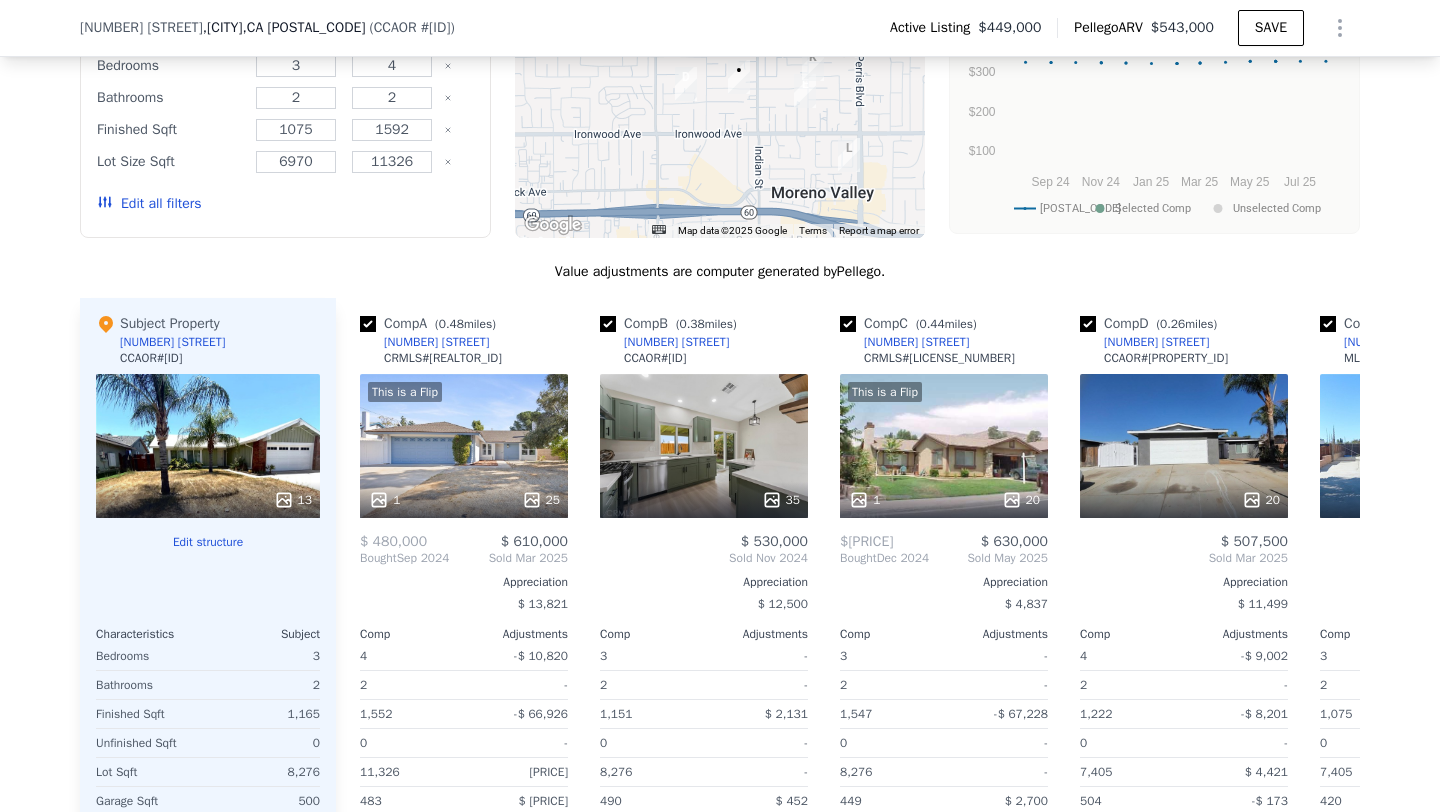 scroll, scrollTop: 1946, scrollLeft: 0, axis: vertical 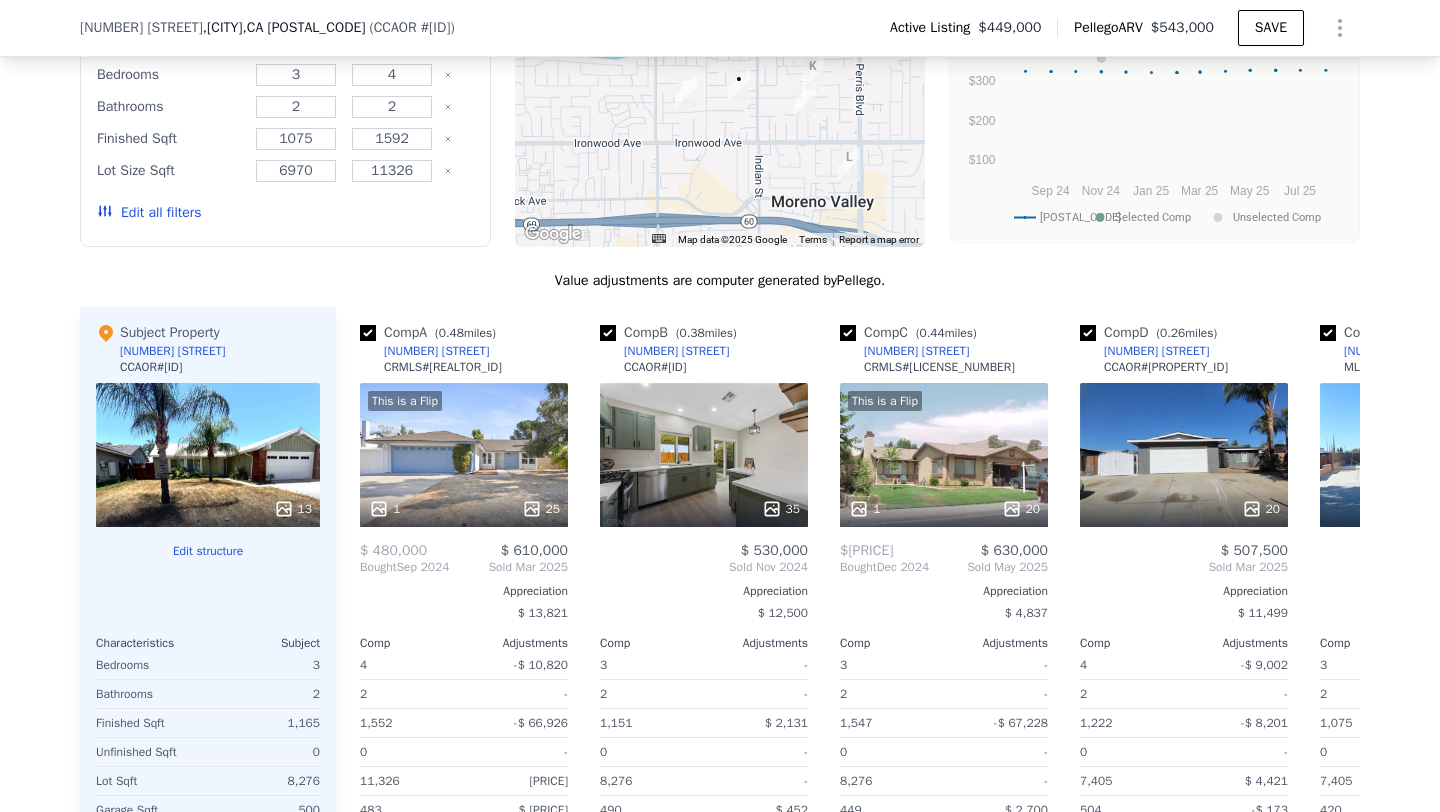 drag, startPoint x: 229, startPoint y: 348, endPoint x: 119, endPoint y: 345, distance: 110.0409 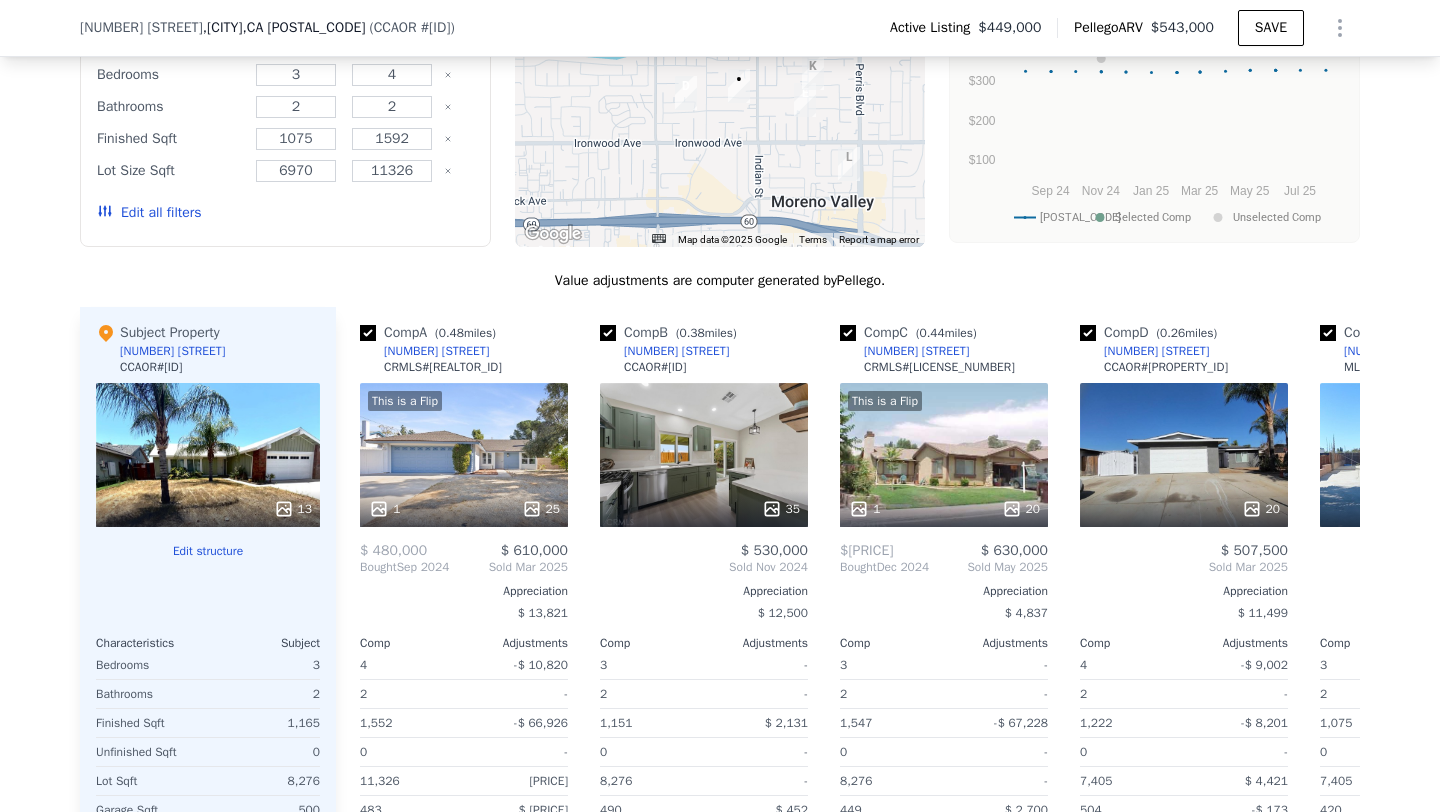click on "Subject Property 24423 Dunlavy Ct CCAOR  # CRMB25150837" at bounding box center (208, 353) 